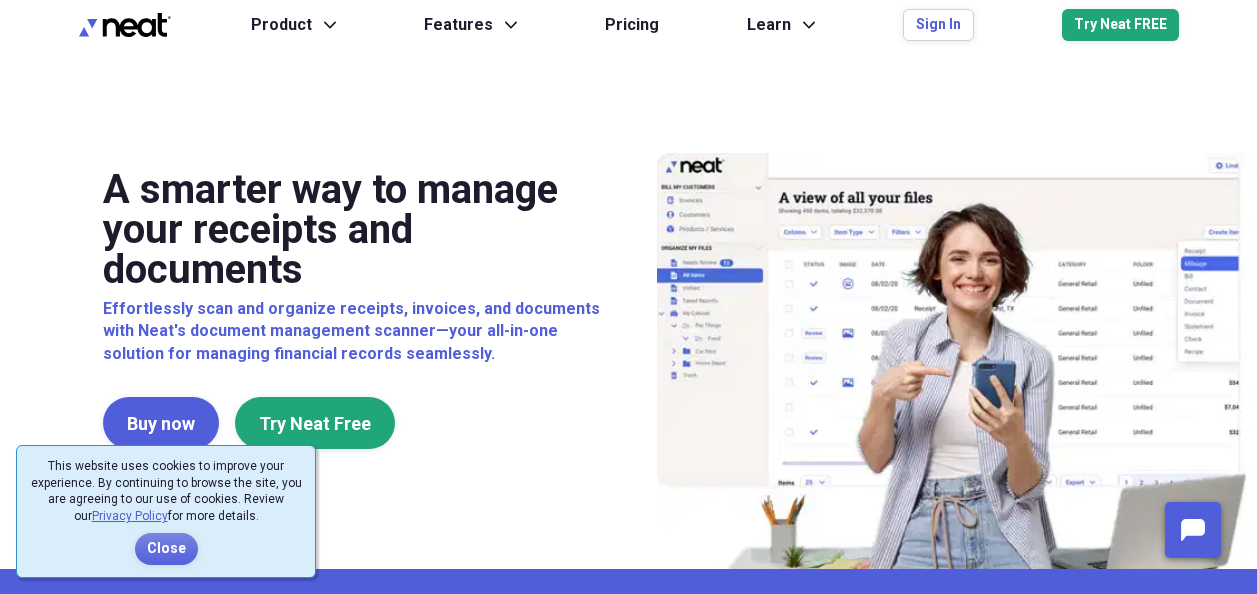 scroll, scrollTop: 0, scrollLeft: 0, axis: both 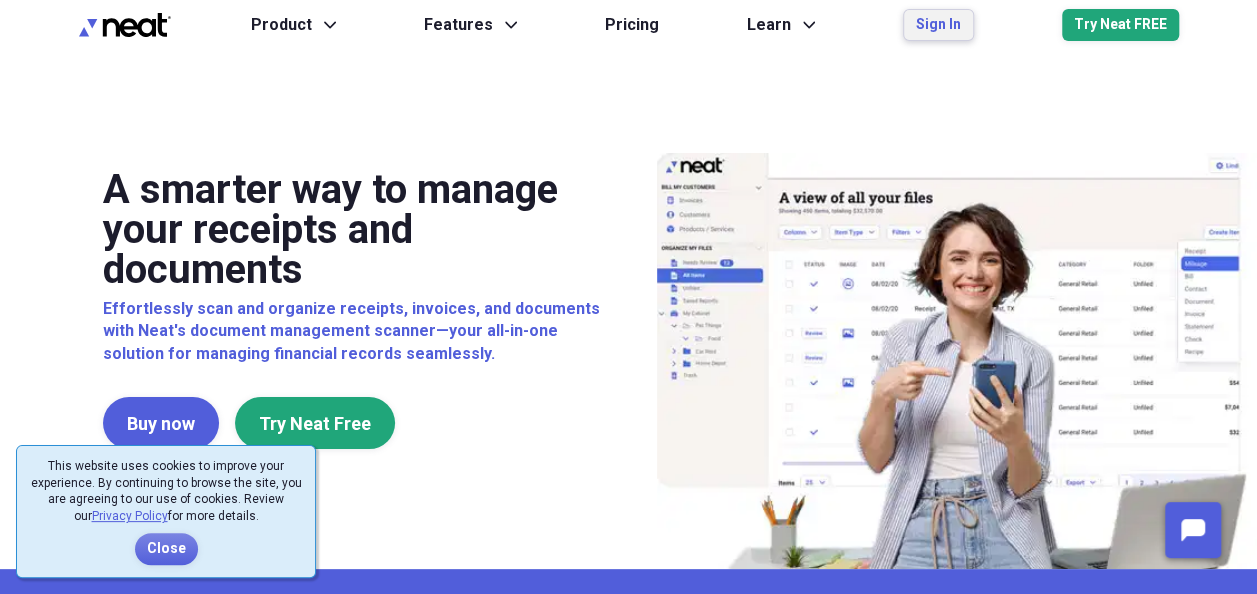 click on "Sign In" at bounding box center [938, 25] 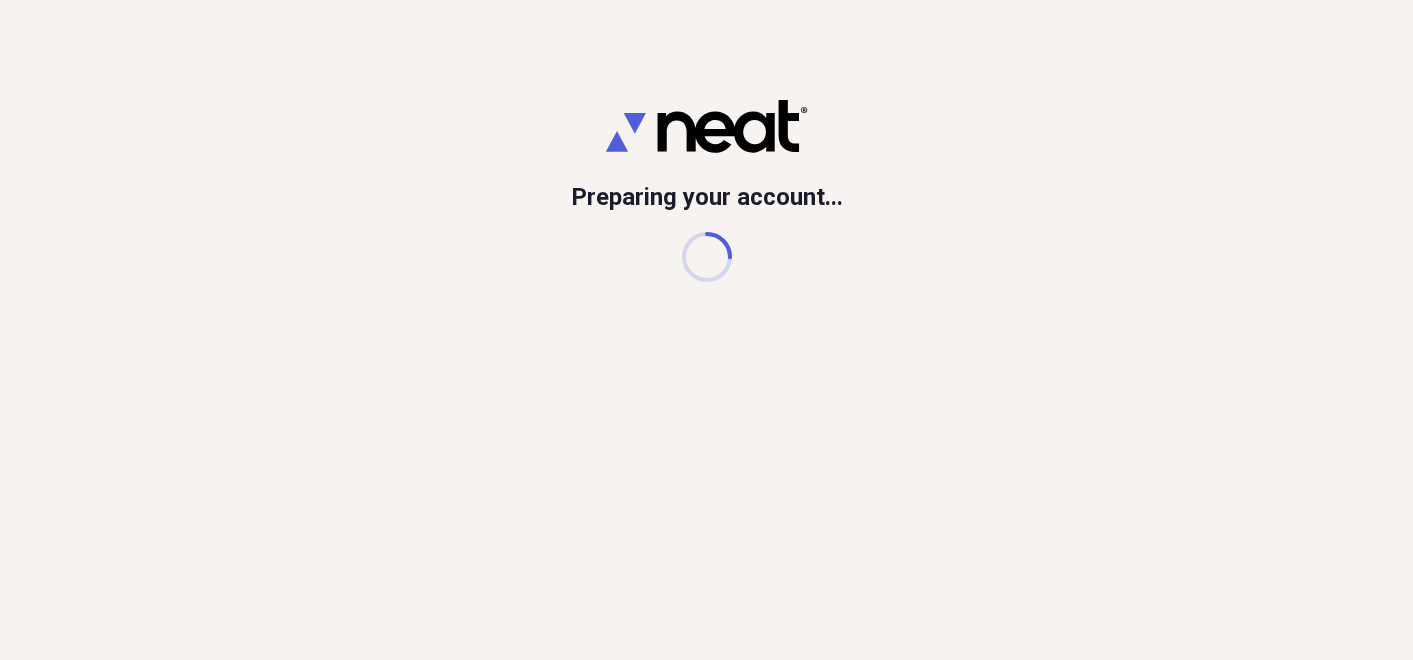 scroll, scrollTop: 0, scrollLeft: 0, axis: both 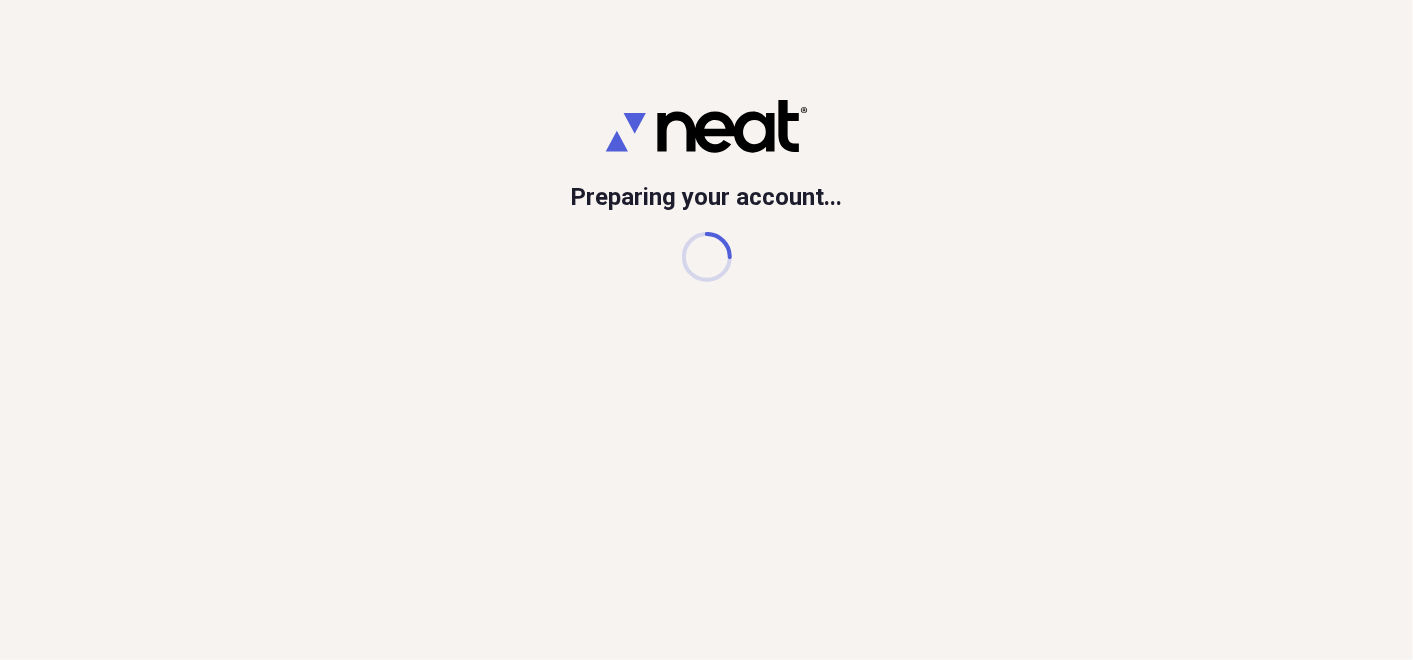 click on "Preparing your account..." at bounding box center (706, 330) 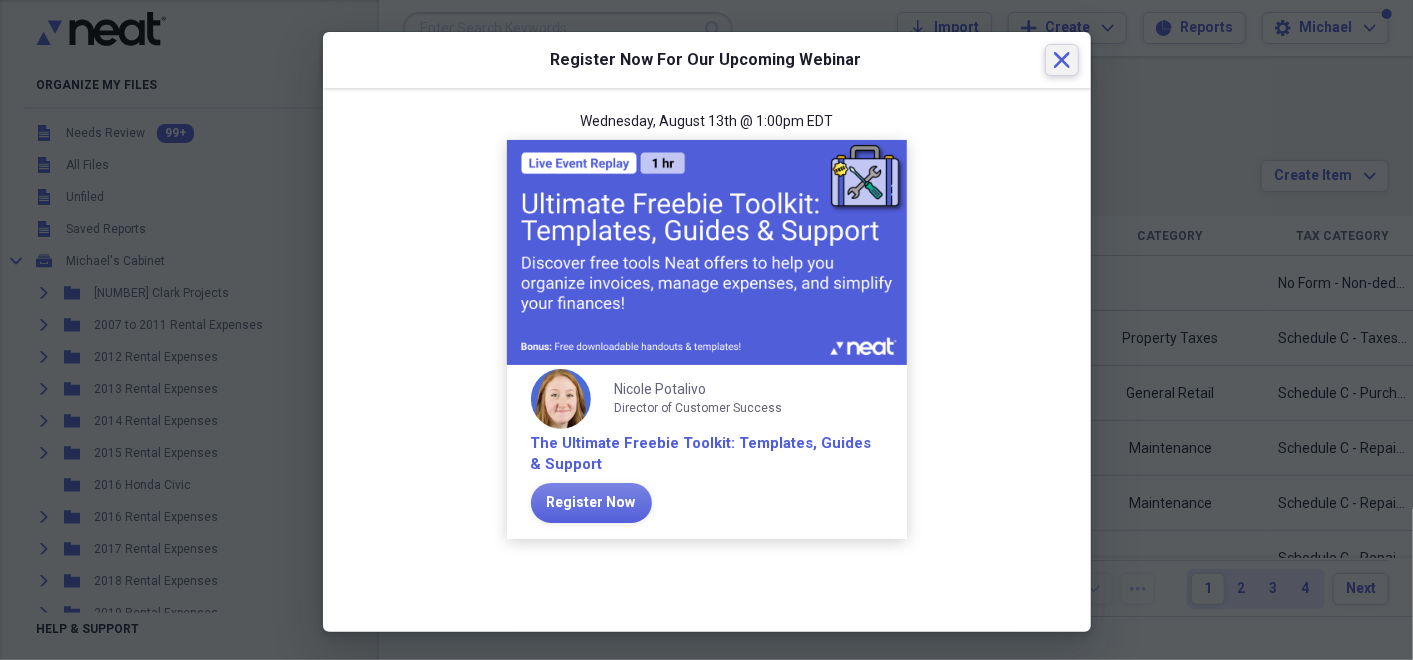 click on "Close" at bounding box center [1062, 60] 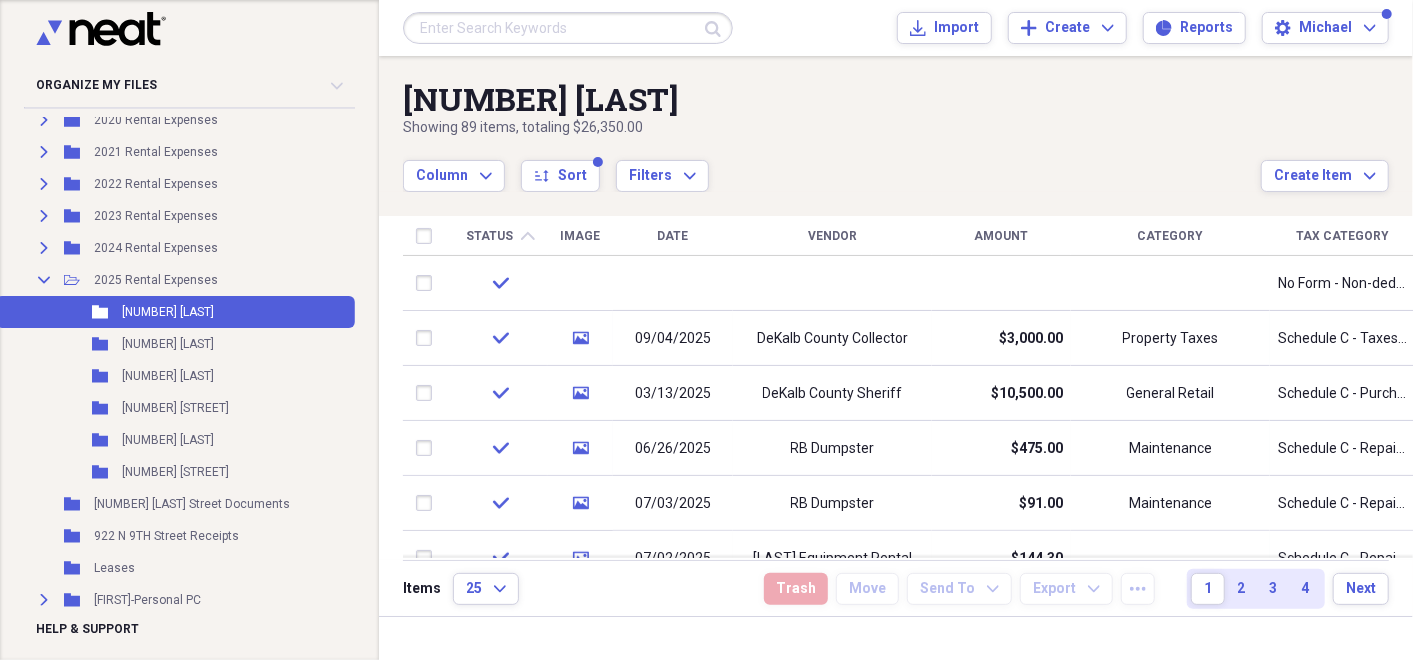 scroll, scrollTop: 551, scrollLeft: 0, axis: vertical 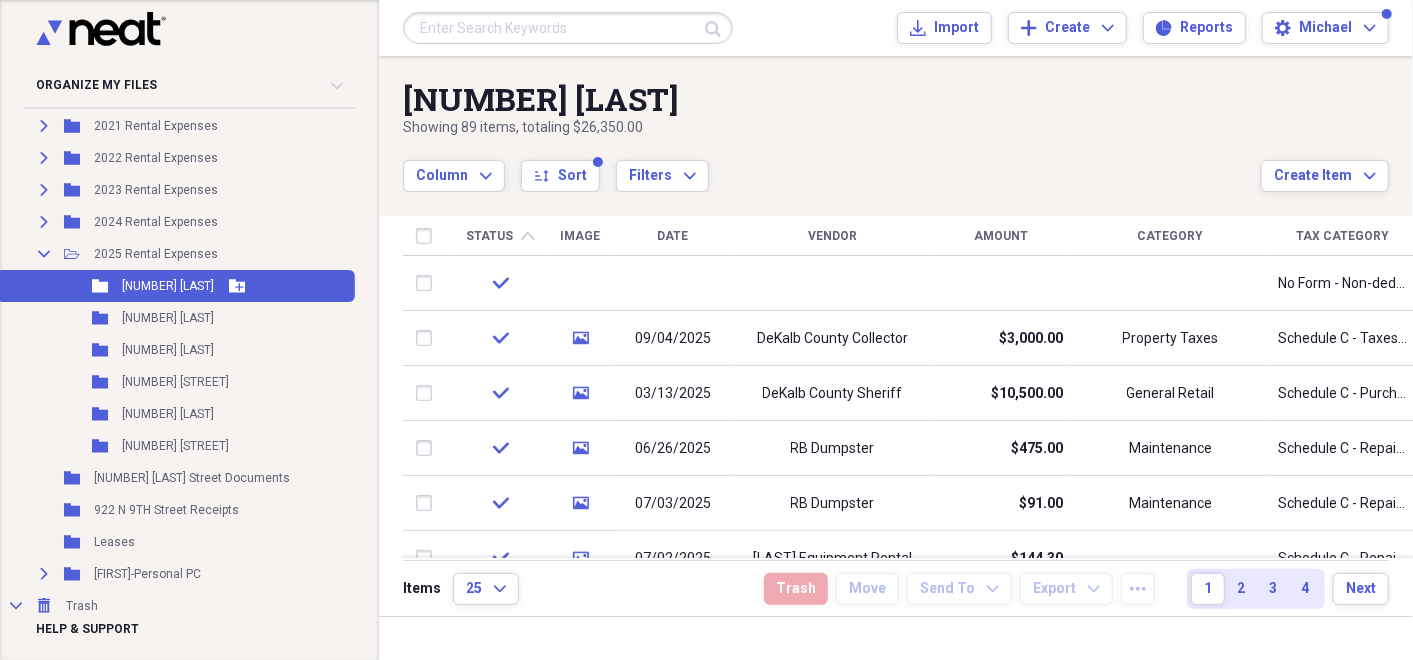 click on "[NUMBER] [LAST]" at bounding box center (168, 286) 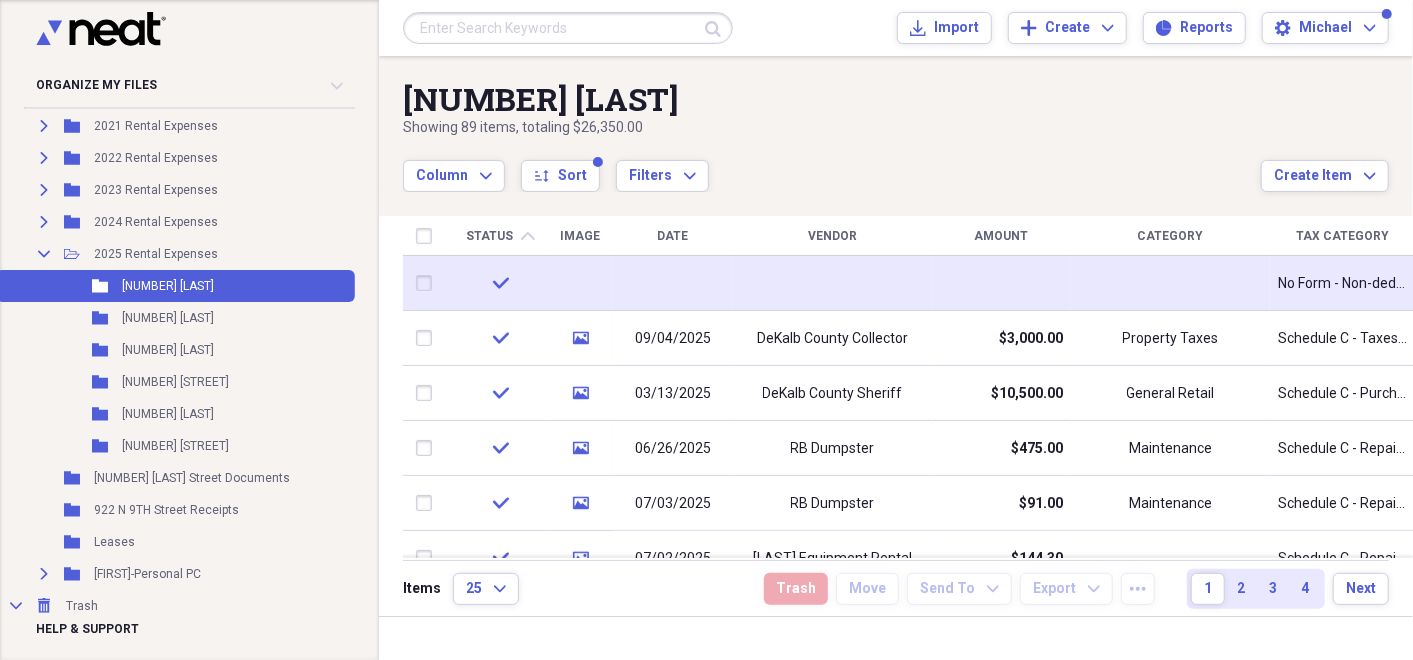 click on "No Form - Non-deductible" at bounding box center [1342, 284] 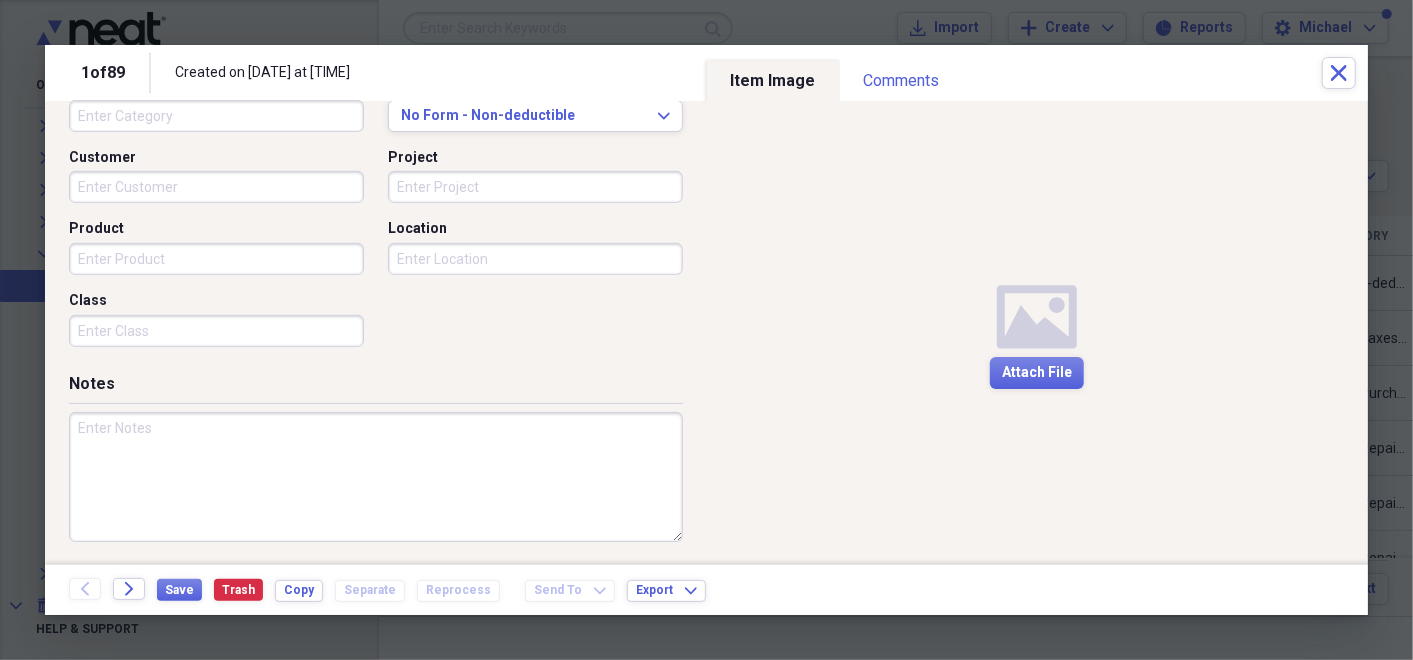 scroll, scrollTop: 0, scrollLeft: 0, axis: both 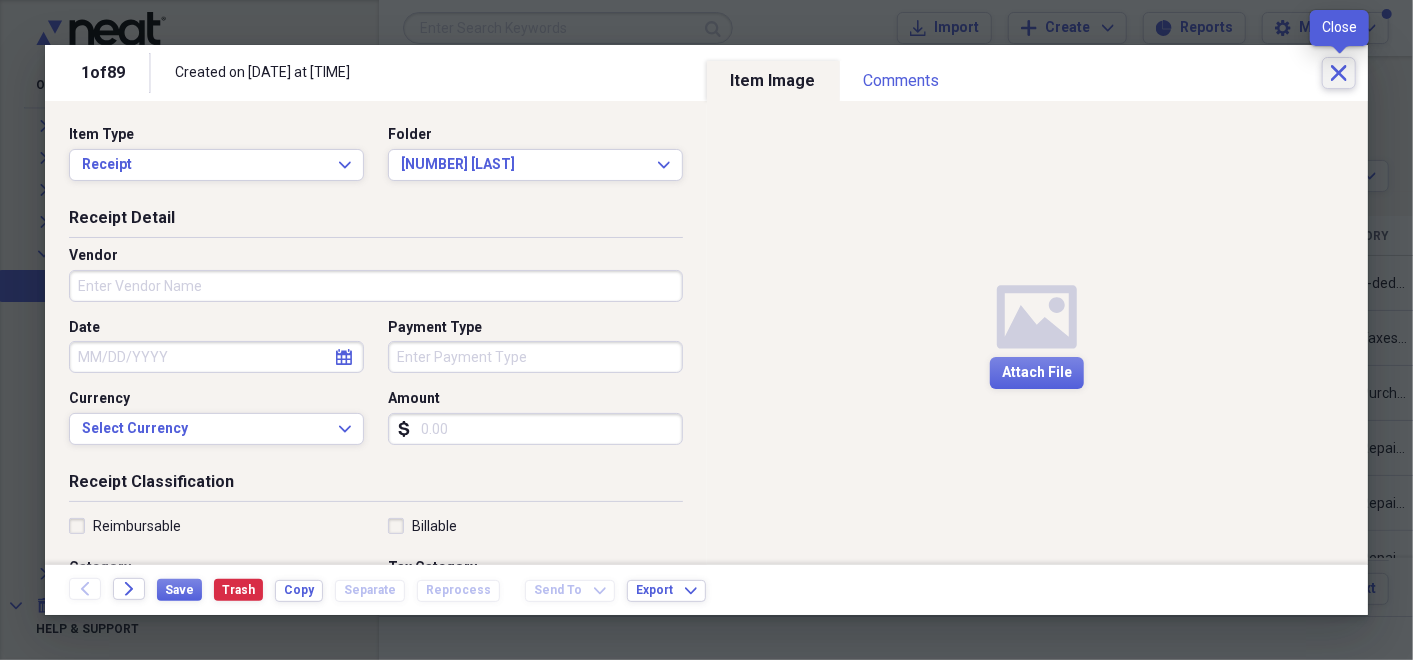 click on "Close" at bounding box center (1339, 73) 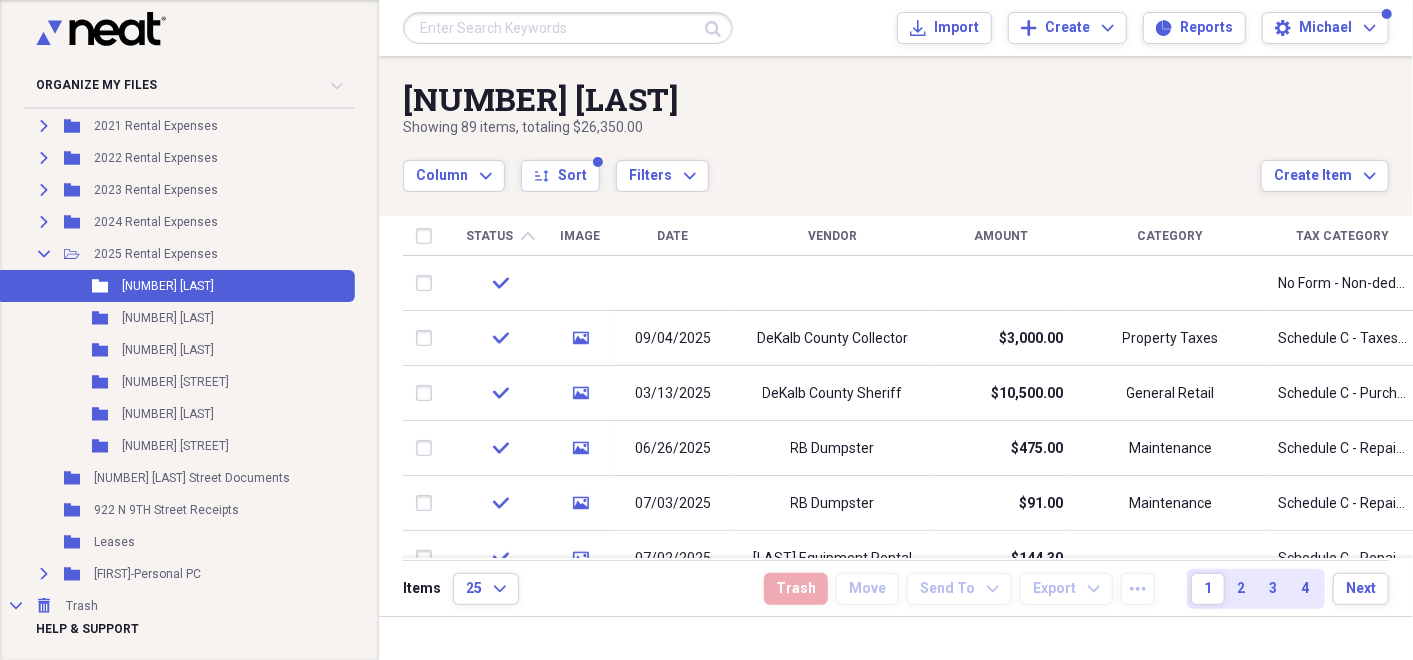 click on "chevron-up" 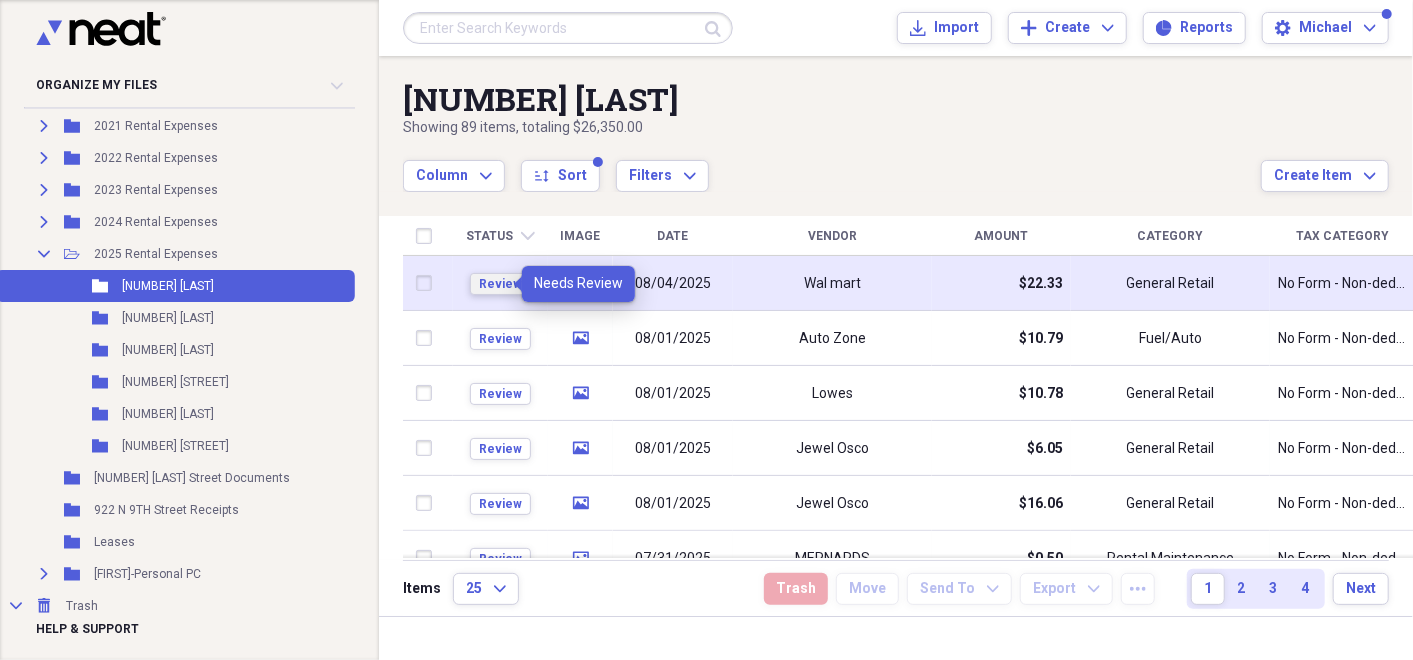 click on "Review" at bounding box center [500, 284] 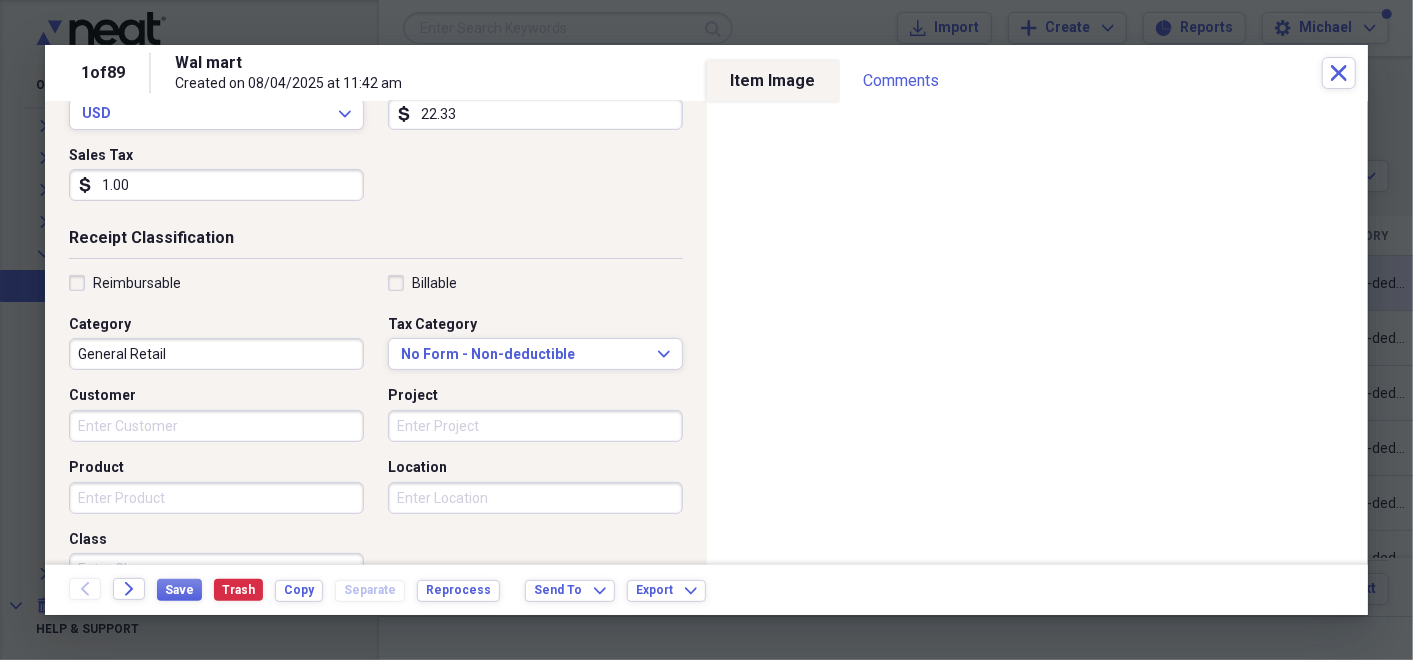 scroll, scrollTop: 317, scrollLeft: 0, axis: vertical 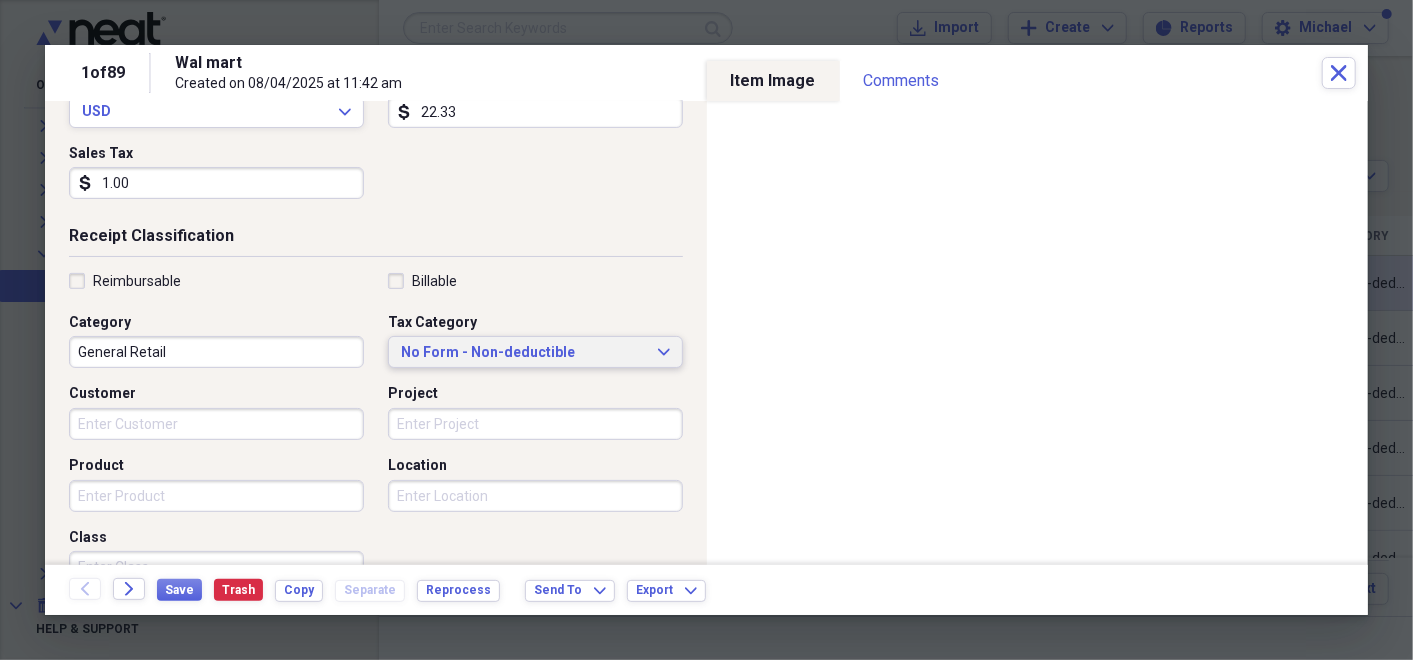 click on "Expand" 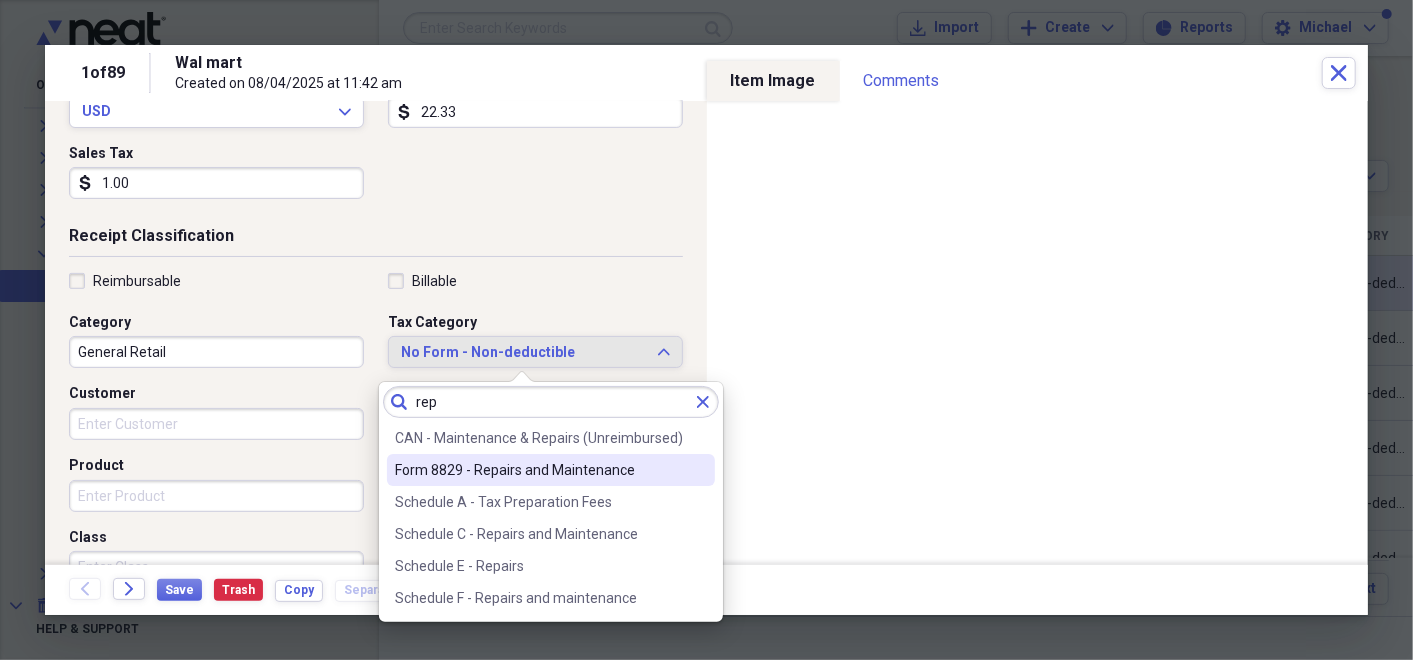 type on "rep" 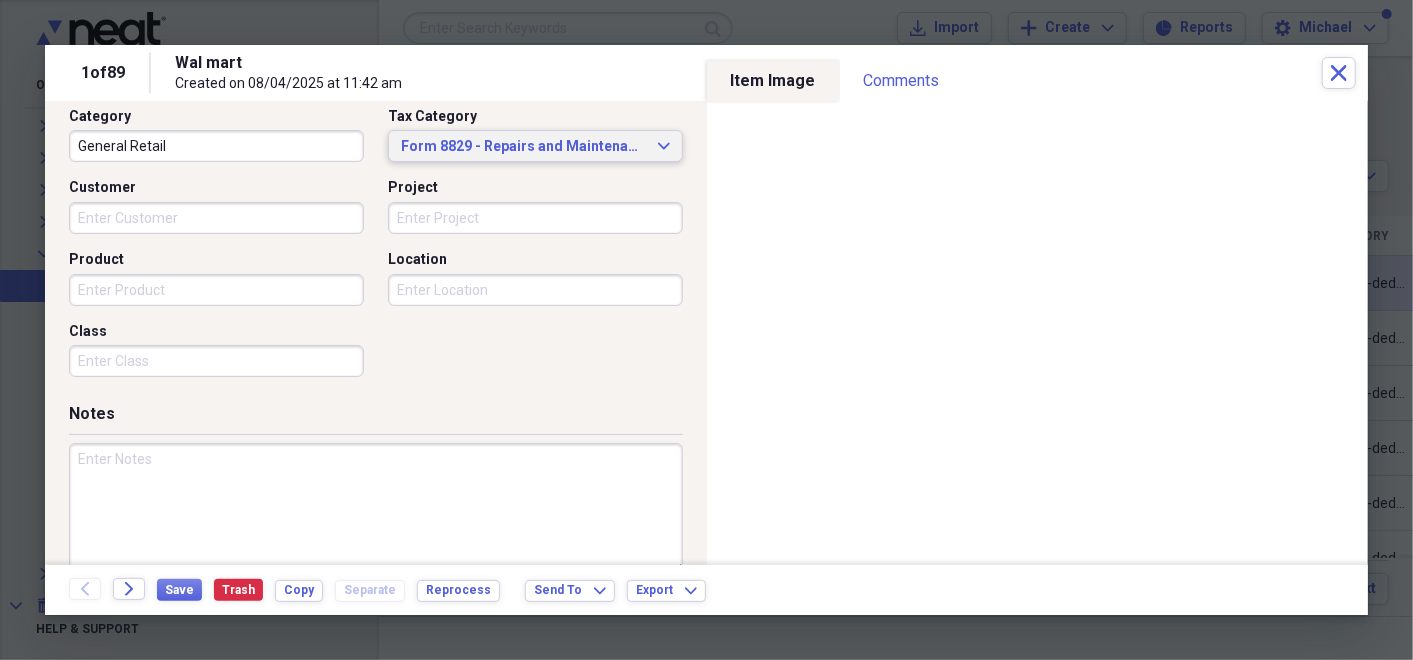 scroll, scrollTop: 527, scrollLeft: 0, axis: vertical 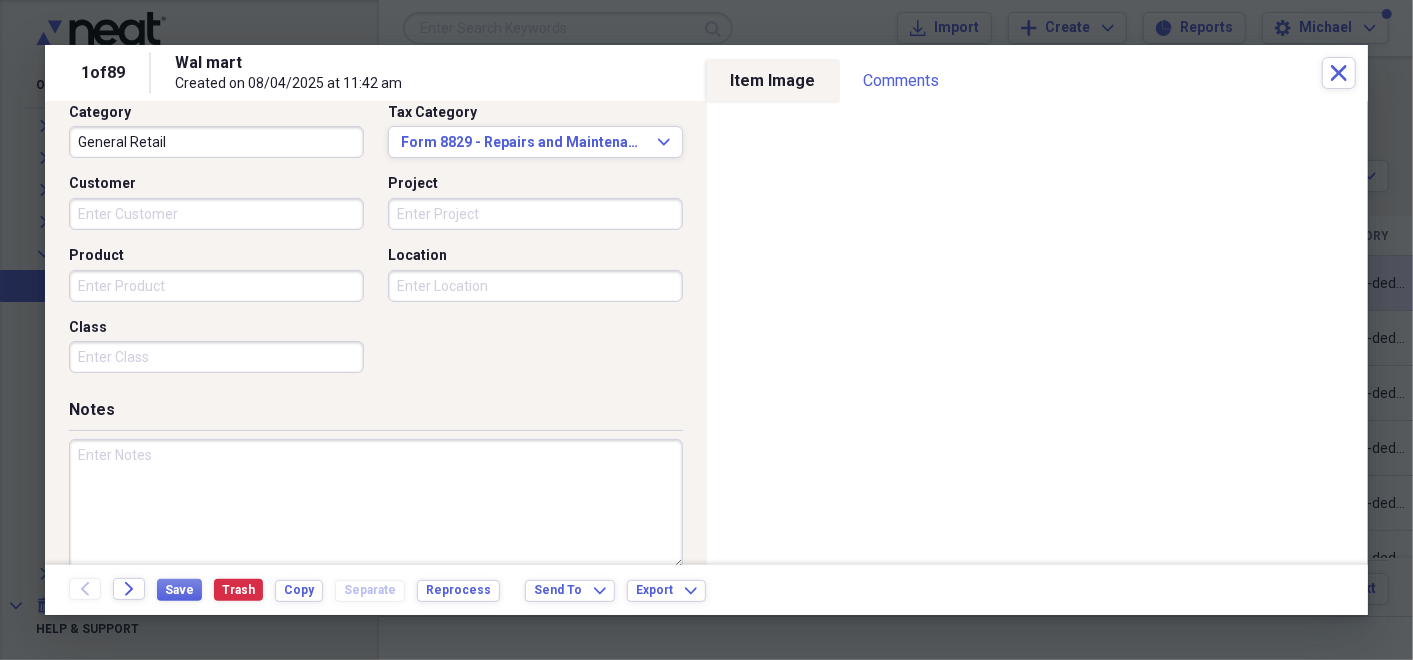 click at bounding box center [376, 504] 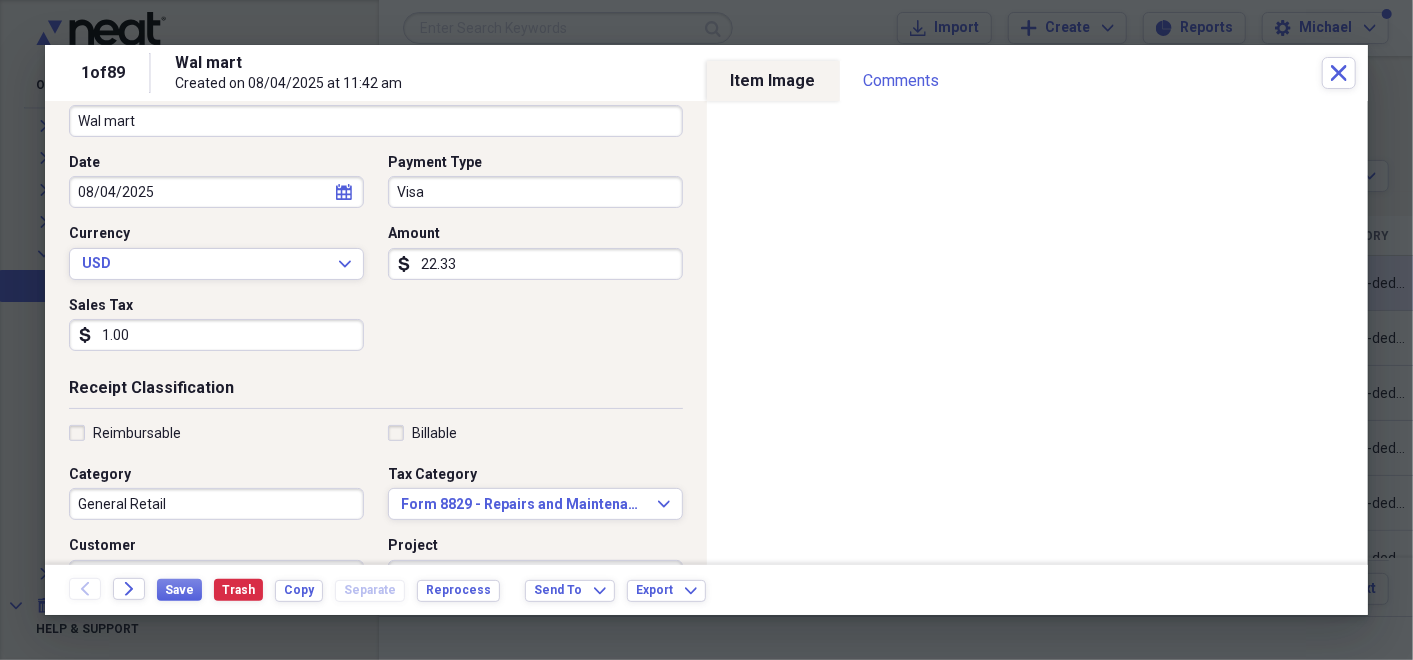 scroll, scrollTop: 164, scrollLeft: 0, axis: vertical 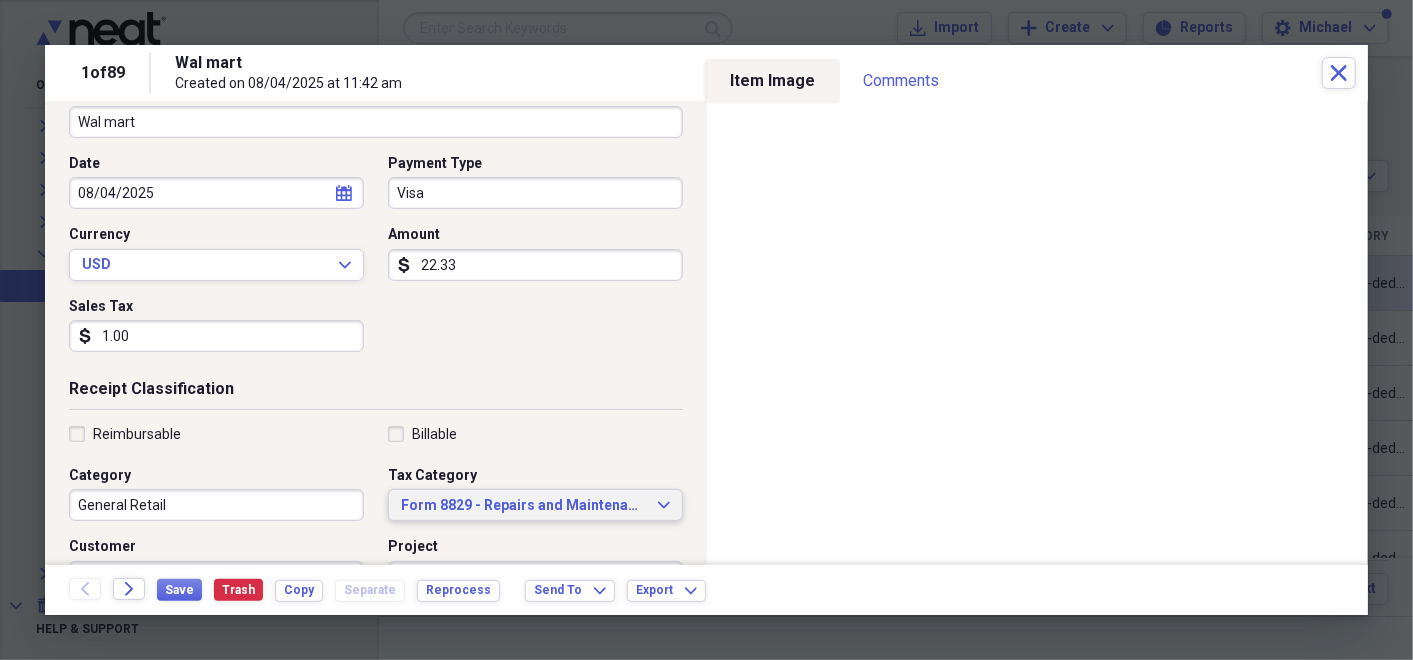 type on "Essential oil and WD-40 for cleaning and refreshing and WD40 for helping to remove oil stain in the driveway." 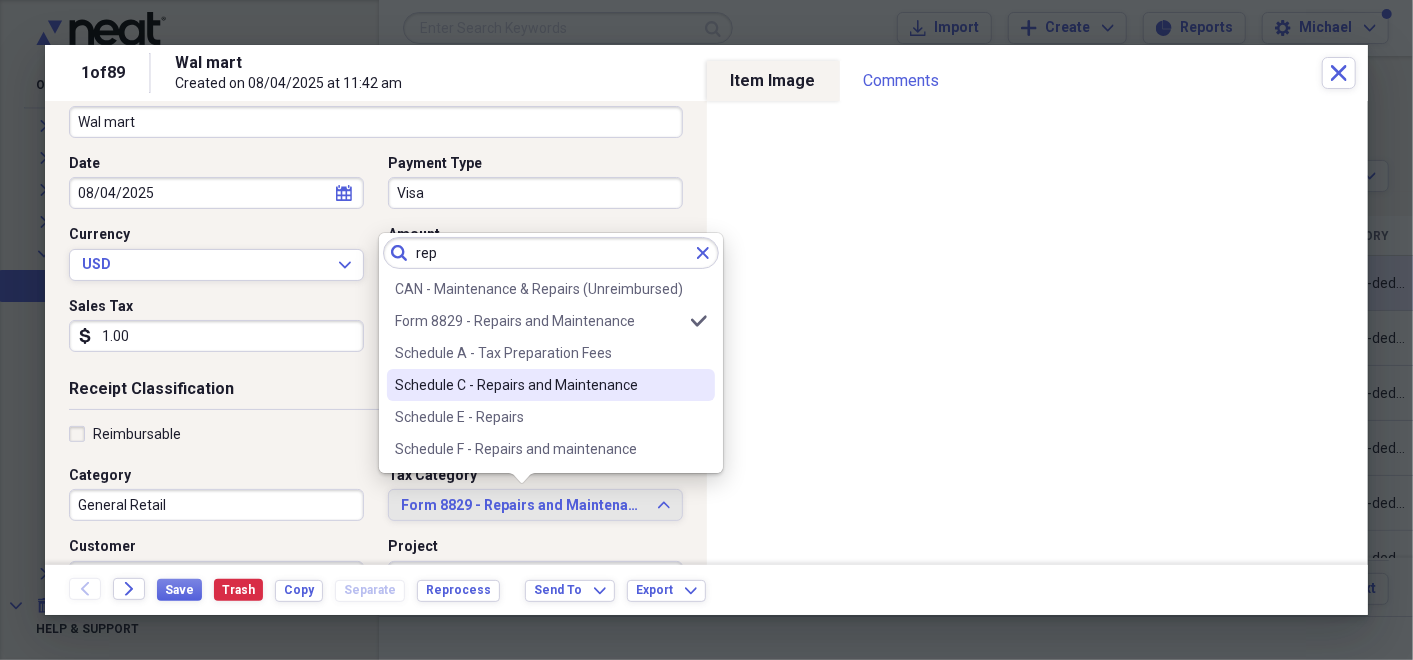 click on "Schedule C - Repairs and Maintenance" at bounding box center [539, 385] 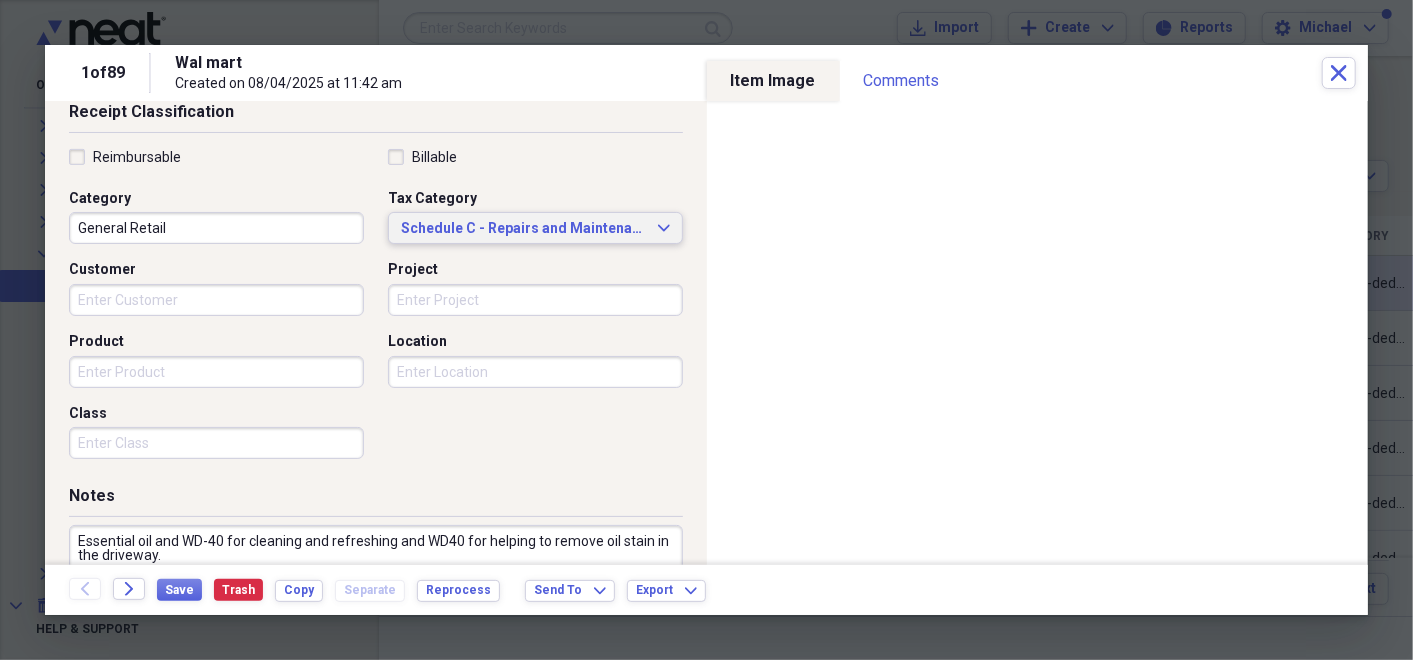scroll, scrollTop: 522, scrollLeft: 0, axis: vertical 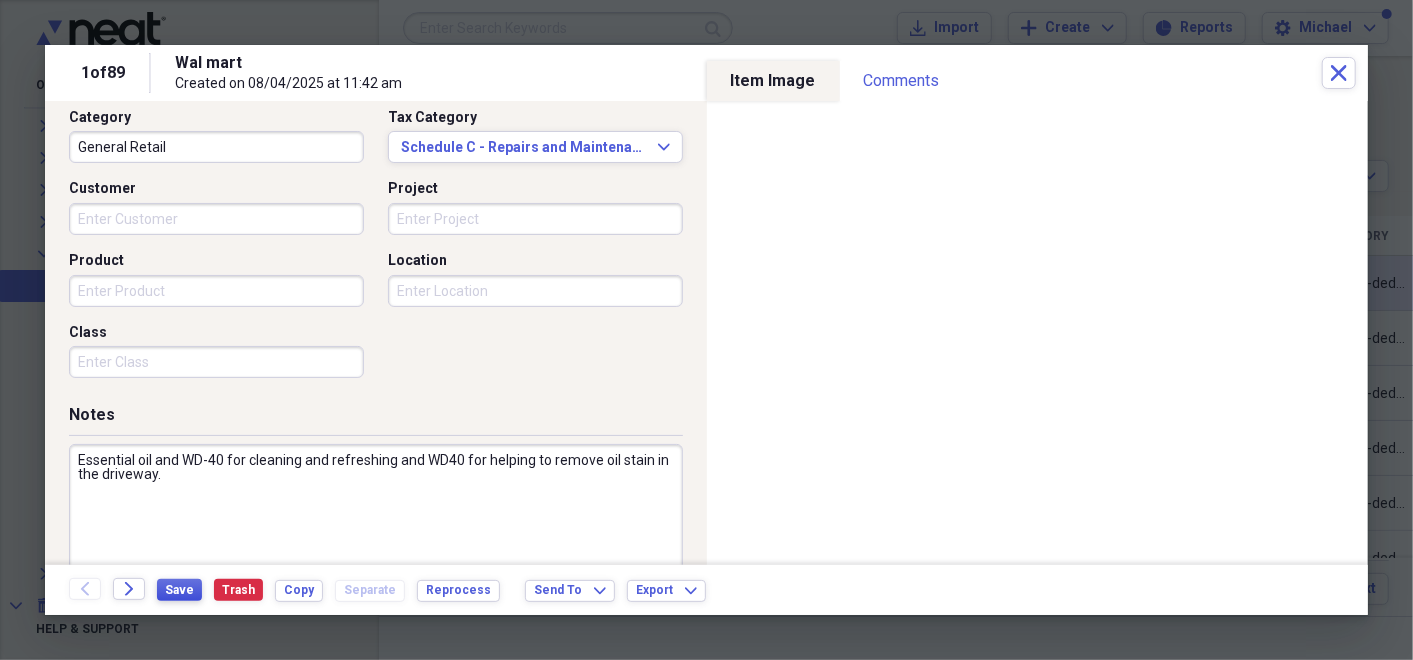 click on "Save" at bounding box center [179, 590] 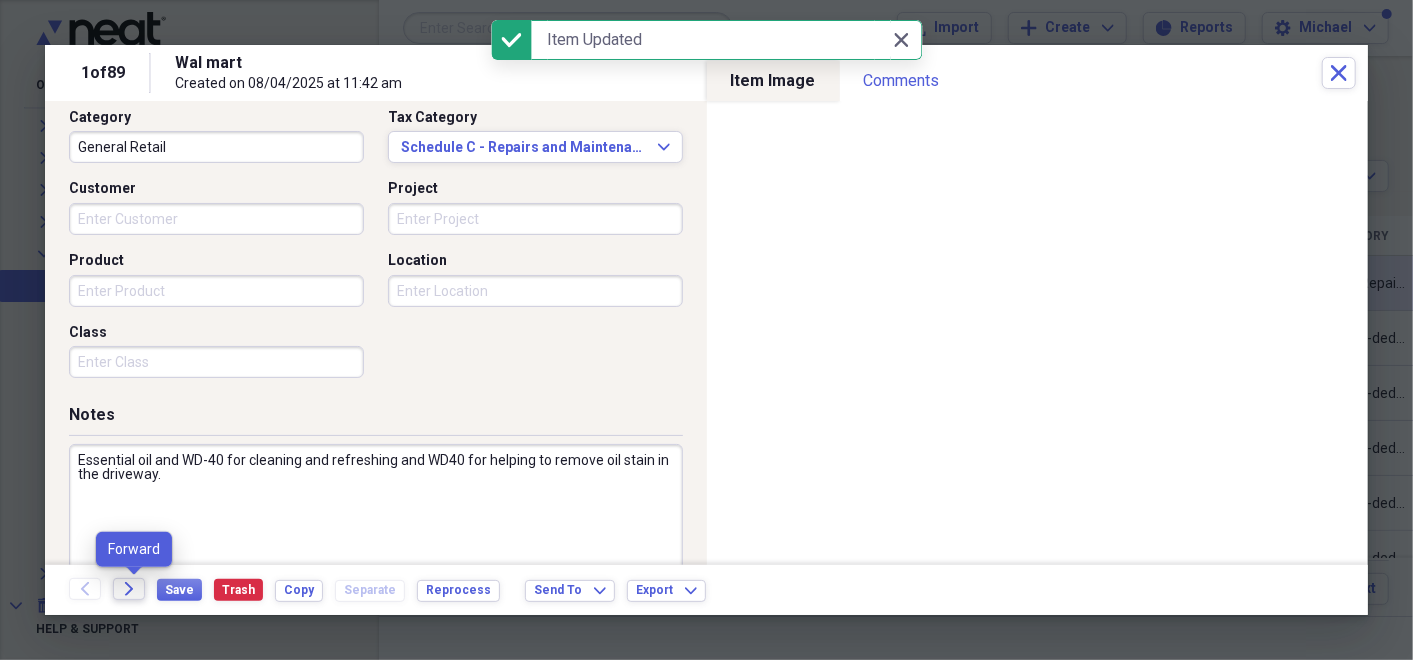 click on "Forward" at bounding box center (129, 589) 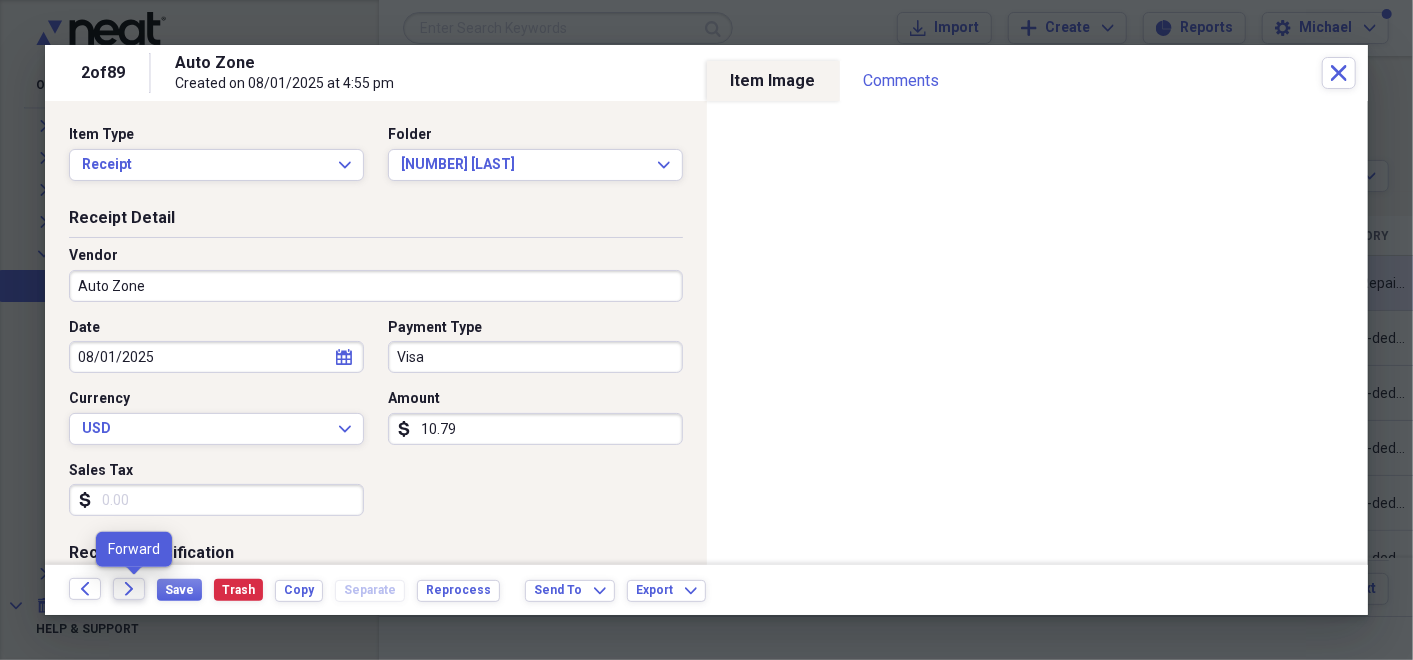 click on "Forward" at bounding box center (129, 589) 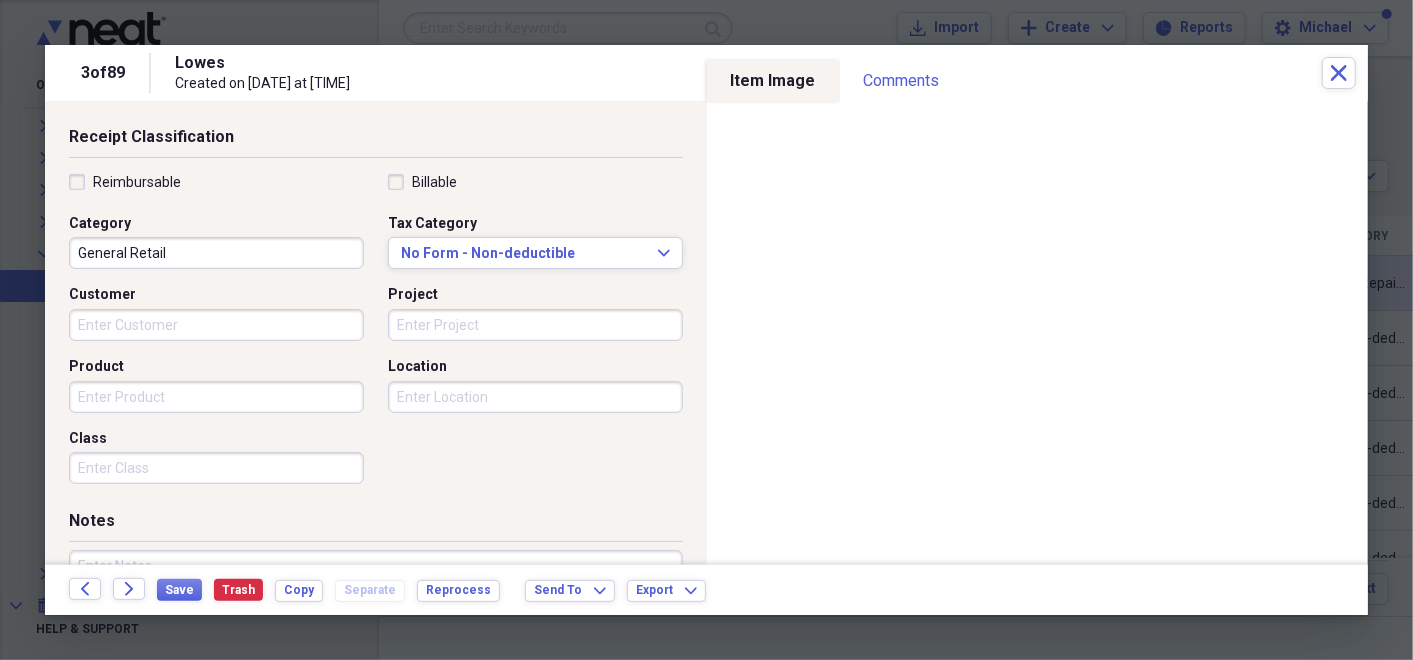 scroll, scrollTop: 420, scrollLeft: 0, axis: vertical 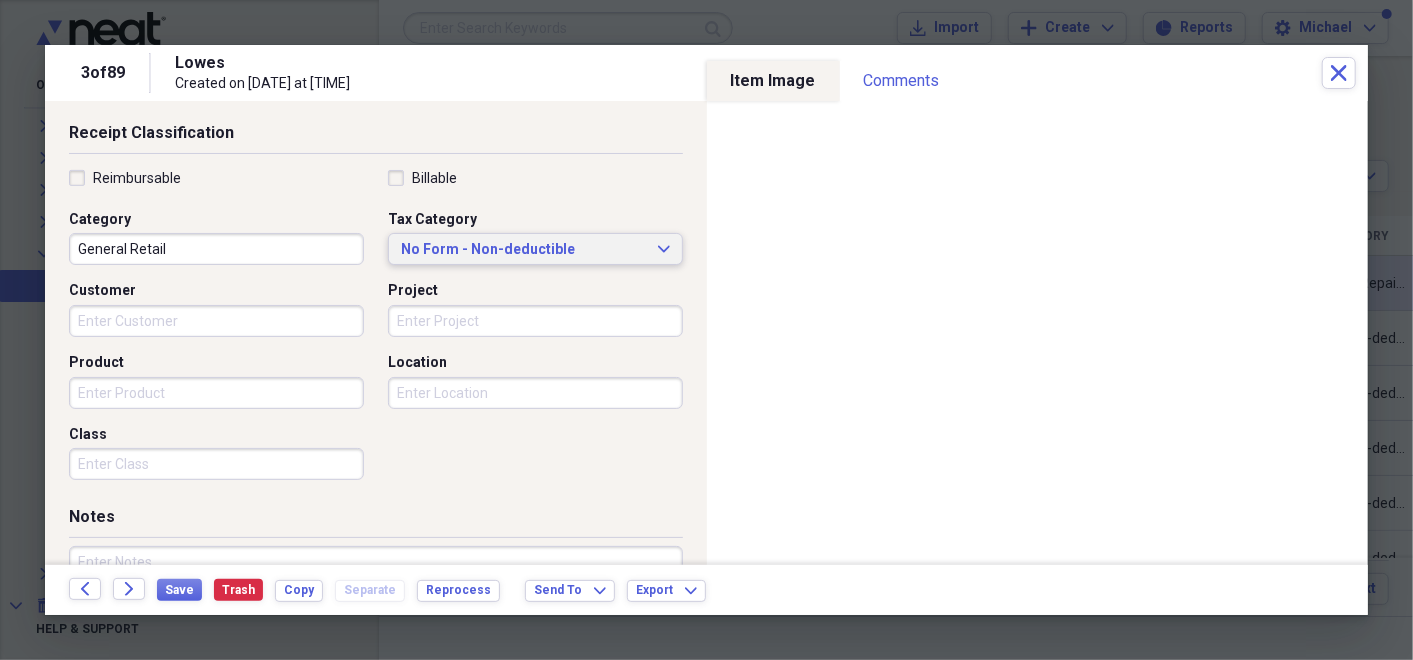 click on "No Form - Non-deductible Expand" at bounding box center [535, 249] 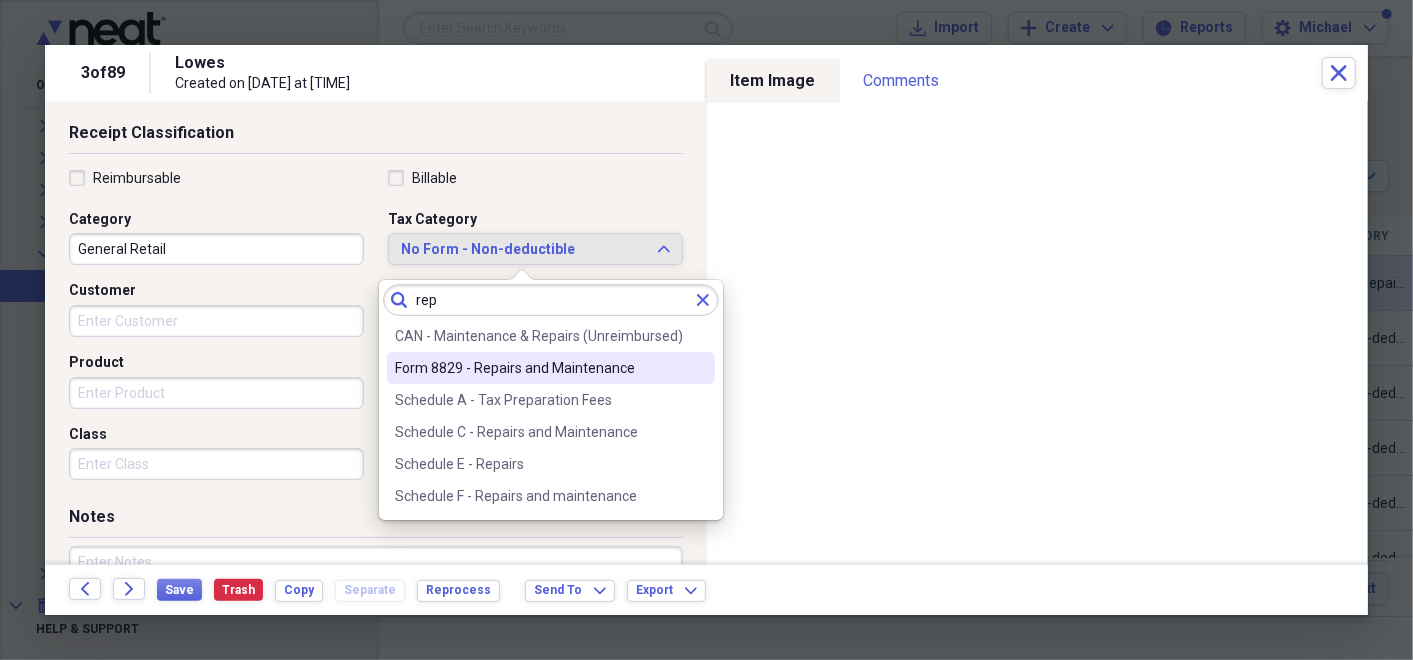 type on "rep" 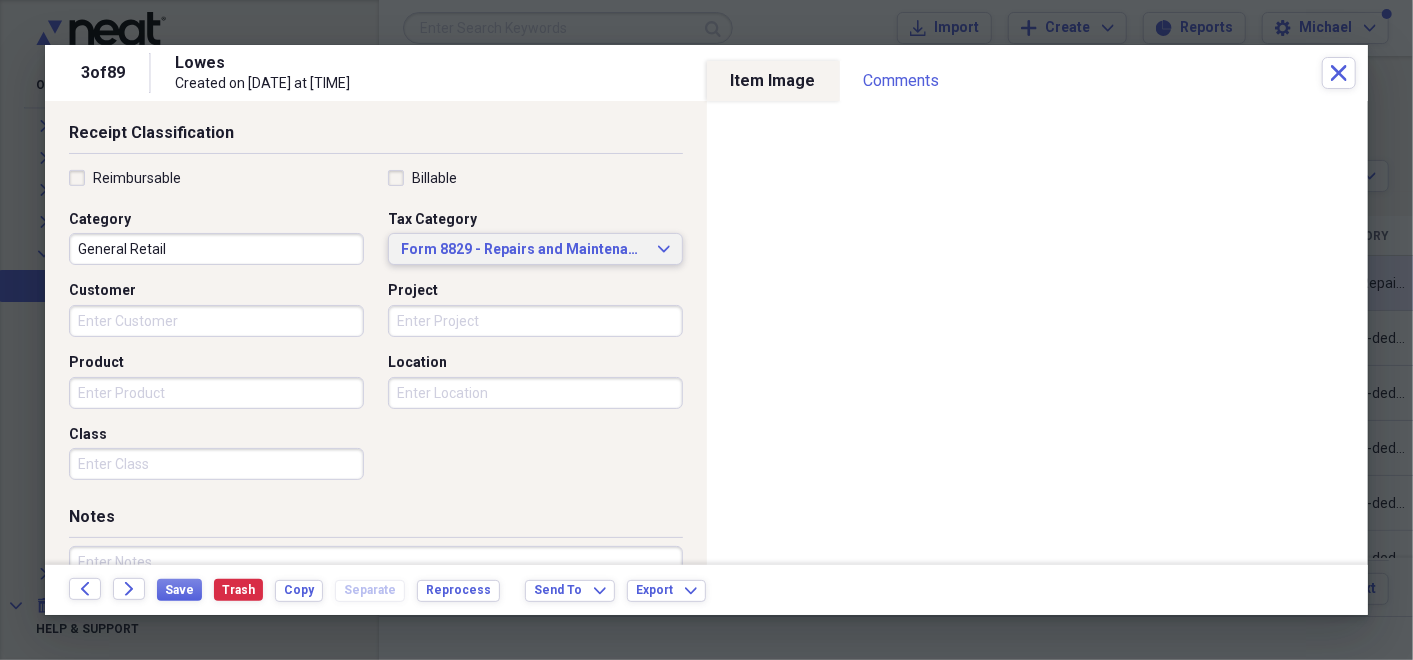 scroll, scrollTop: 554, scrollLeft: 0, axis: vertical 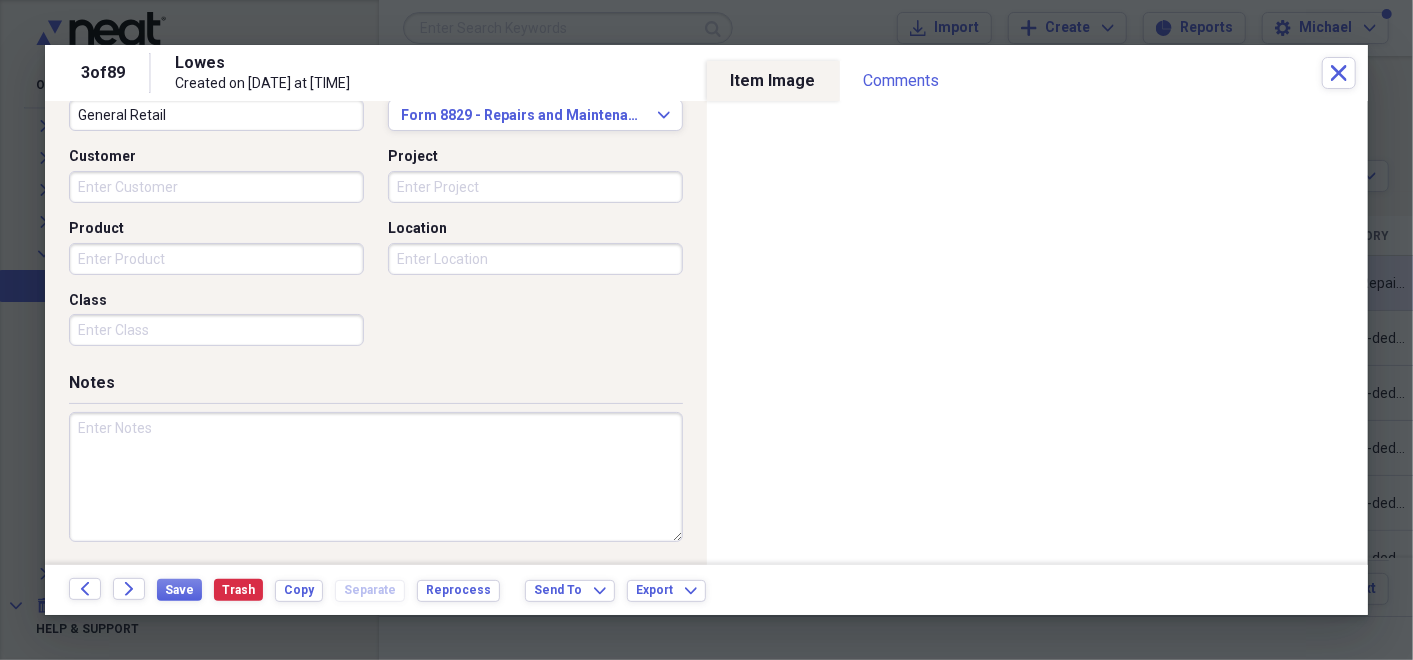 click at bounding box center [376, 477] 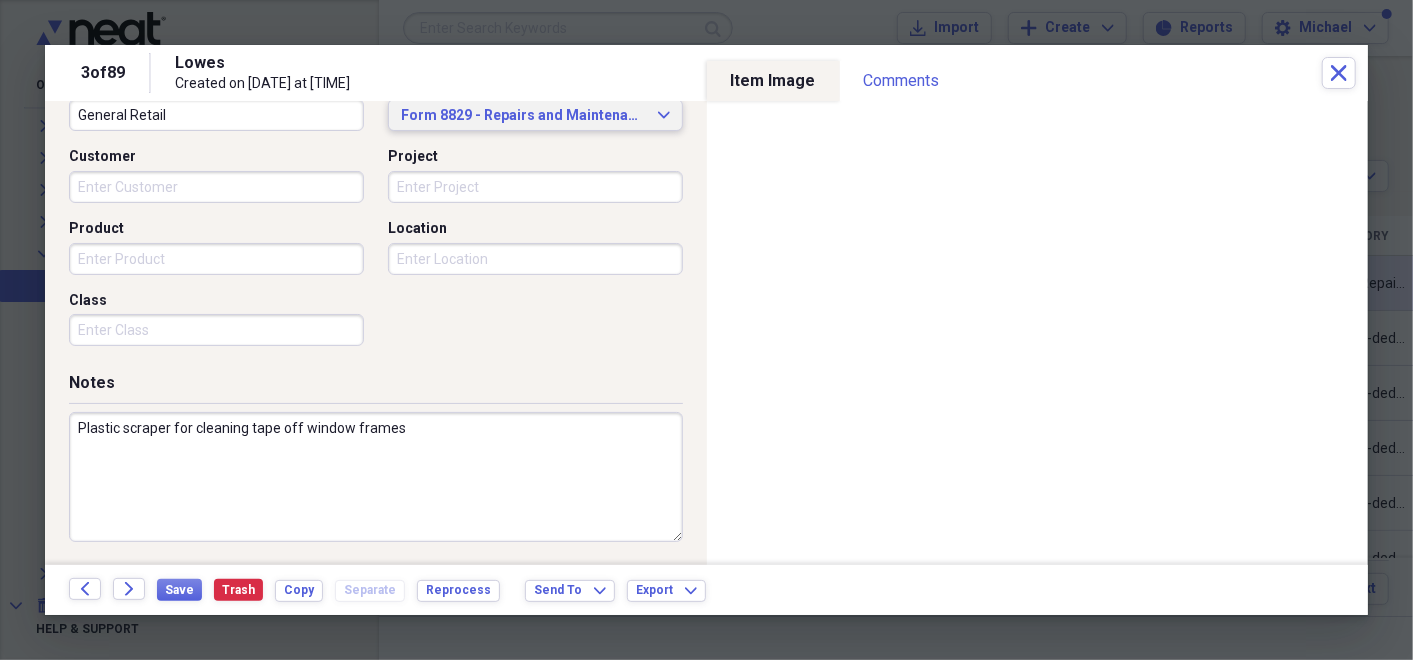 type on "Plastic scraper for cleaning tape off window frames" 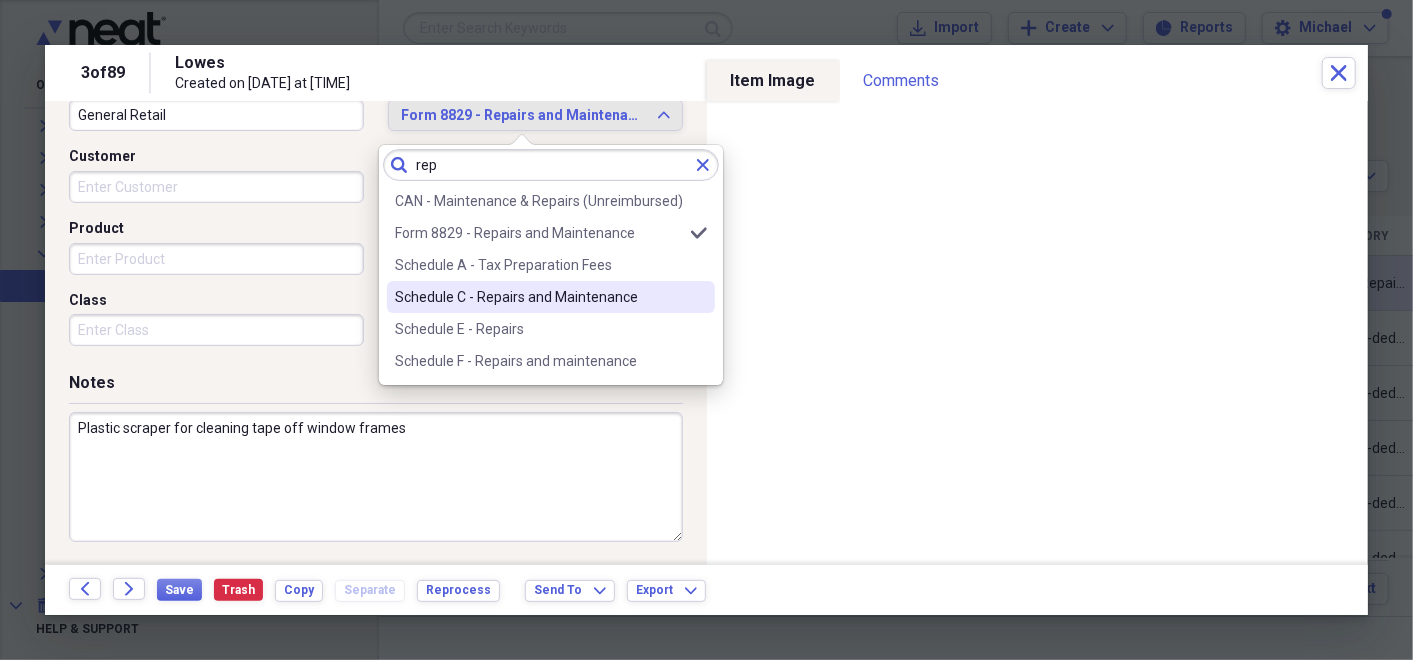 click on "Schedule C - Repairs and Maintenance" at bounding box center [539, 297] 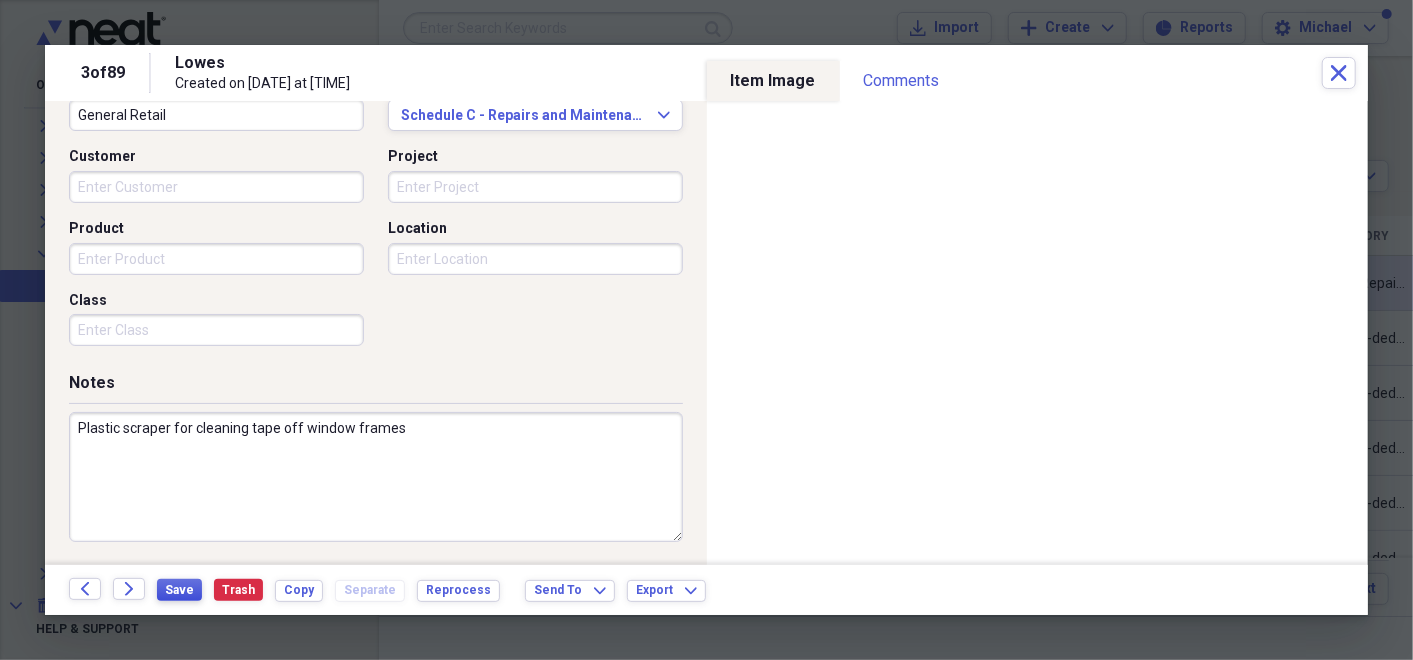 click on "Save" at bounding box center (179, 590) 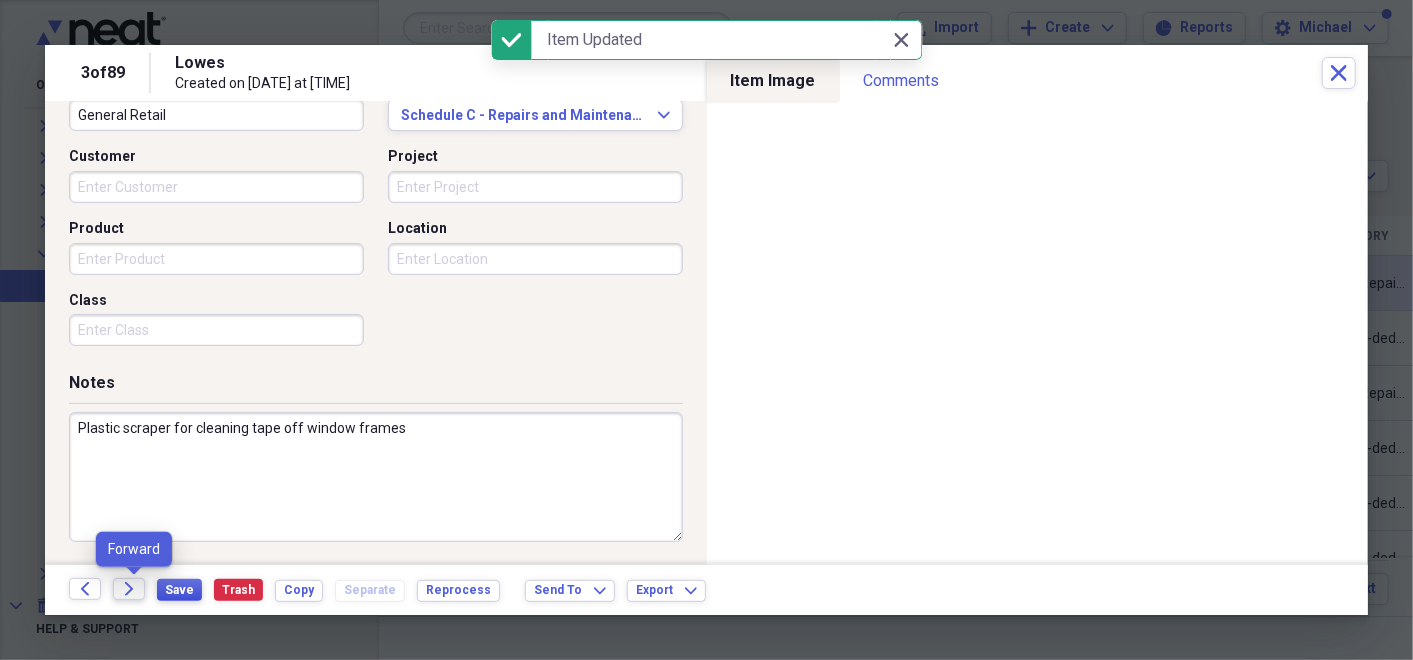 drag, startPoint x: 175, startPoint y: 590, endPoint x: 126, endPoint y: 588, distance: 49.0408 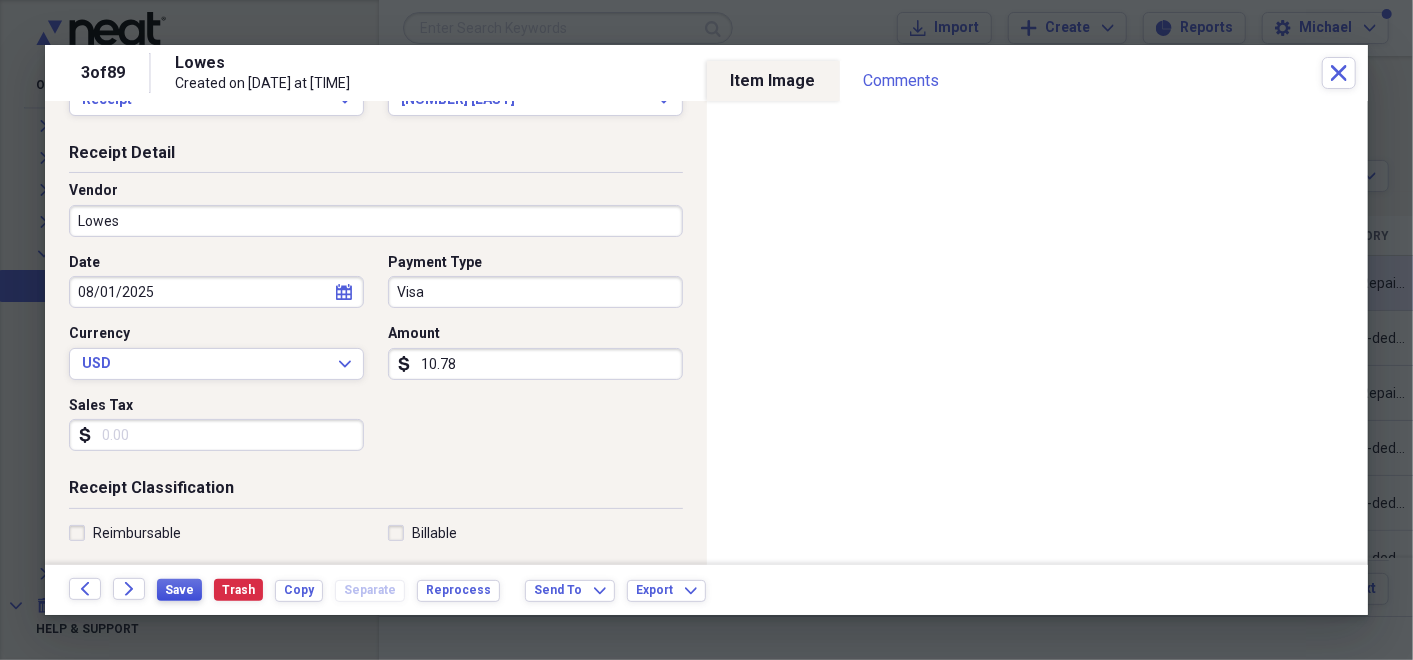 scroll, scrollTop: 49, scrollLeft: 0, axis: vertical 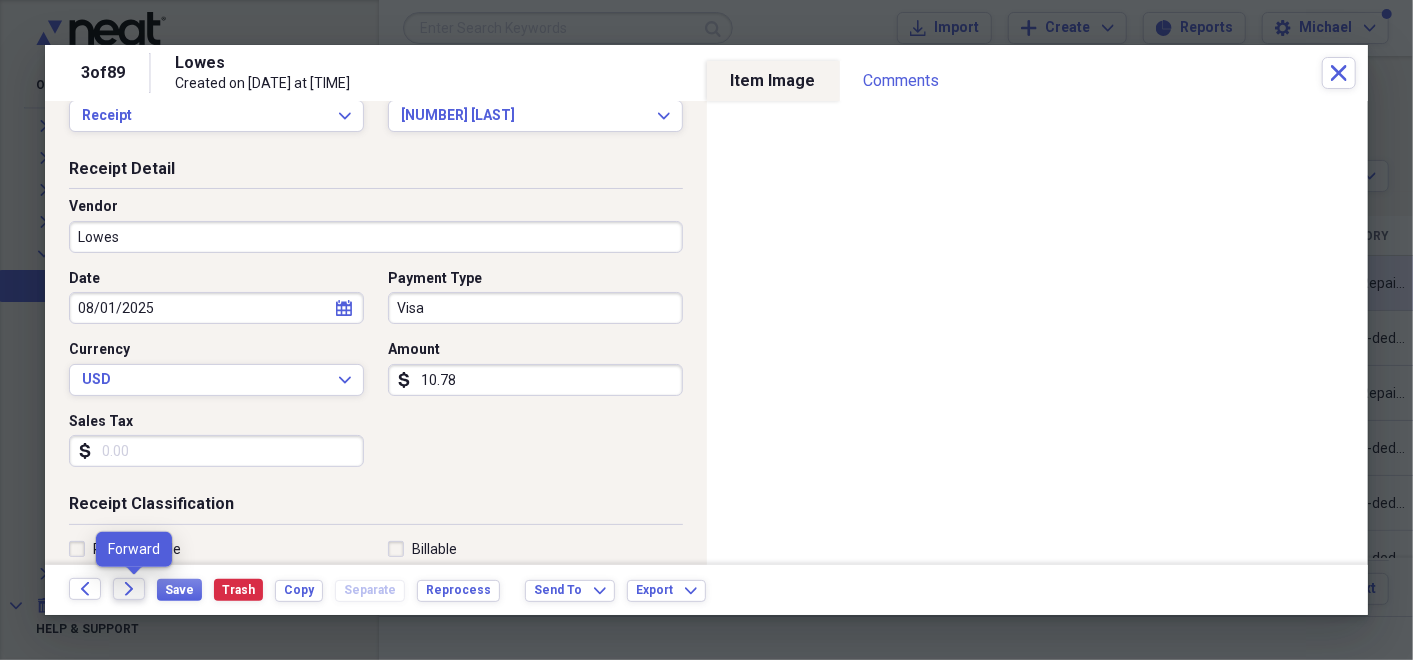 click on "Forward" at bounding box center [129, 589] 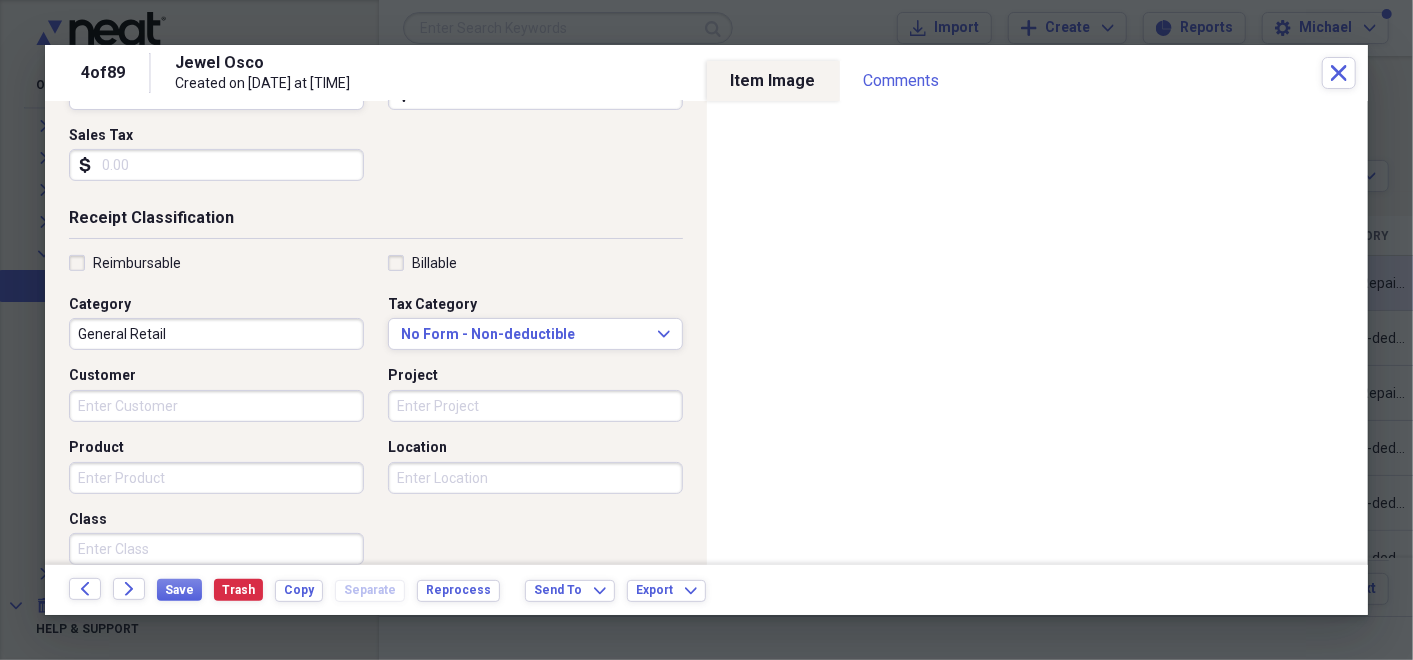 scroll, scrollTop: 337, scrollLeft: 0, axis: vertical 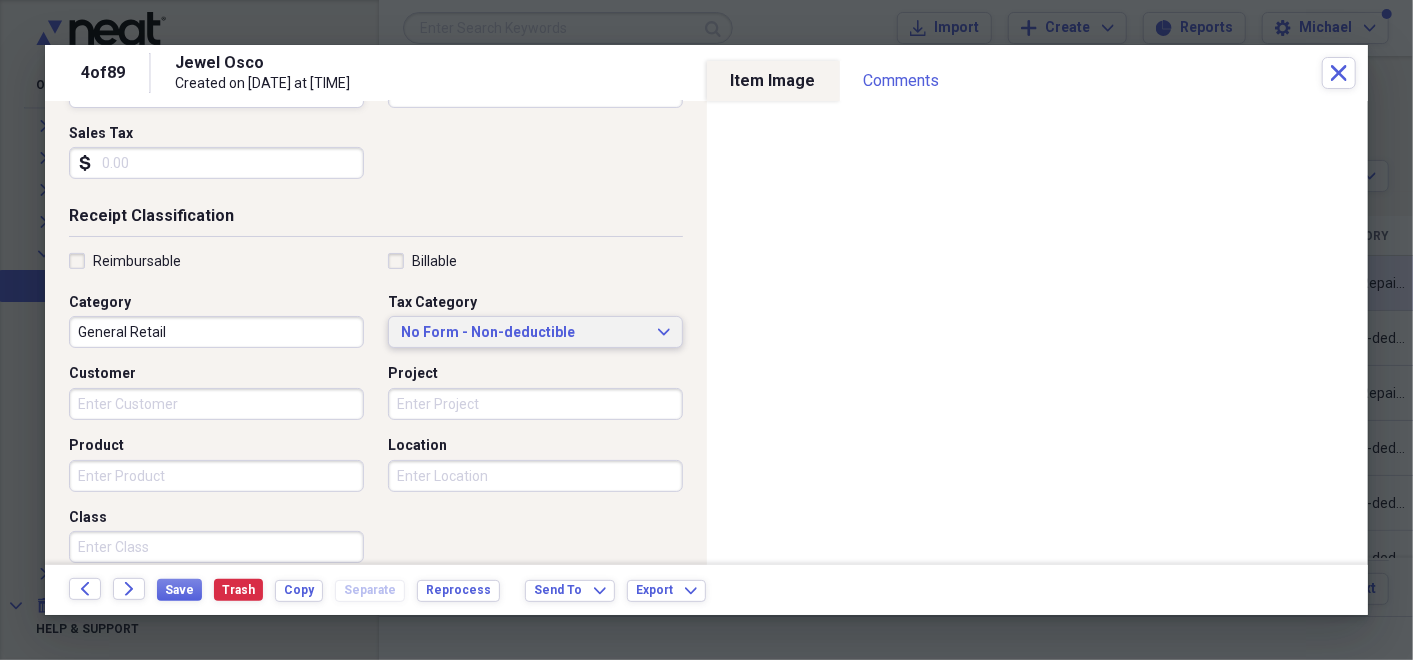 click on "Expand" 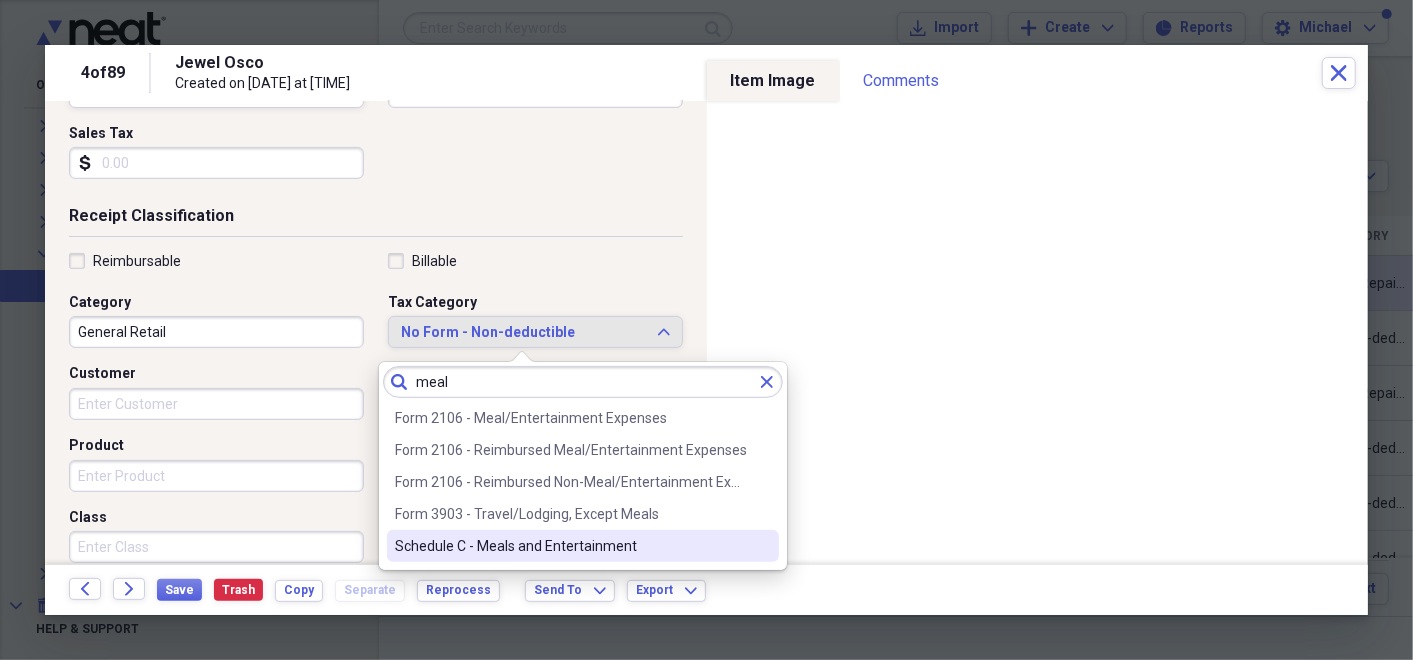 type on "meal" 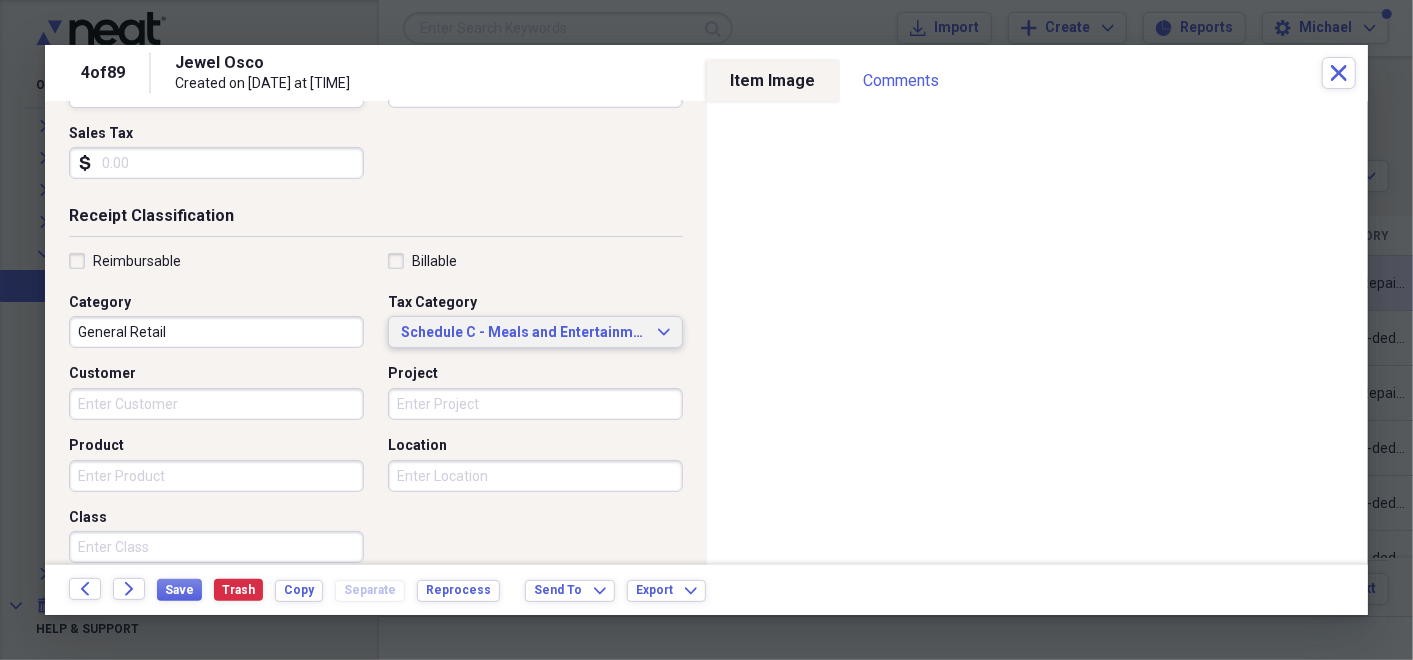 scroll, scrollTop: 554, scrollLeft: 0, axis: vertical 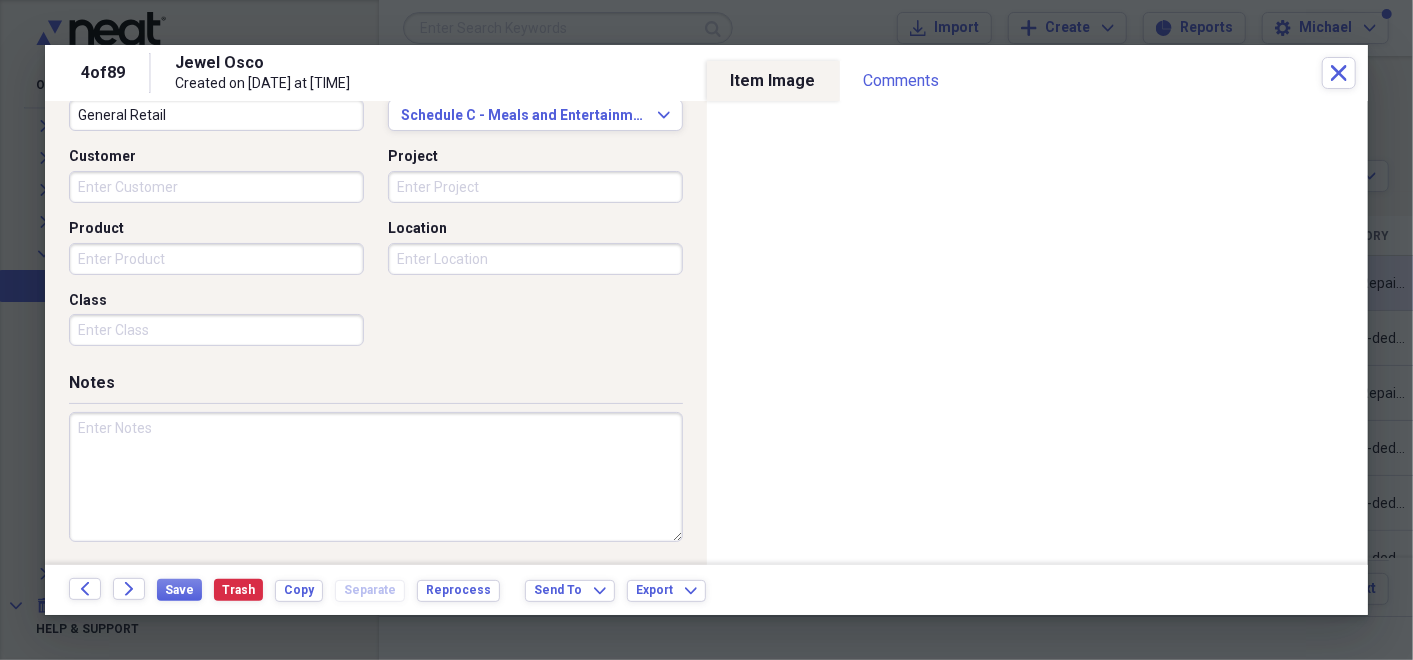 click at bounding box center [376, 477] 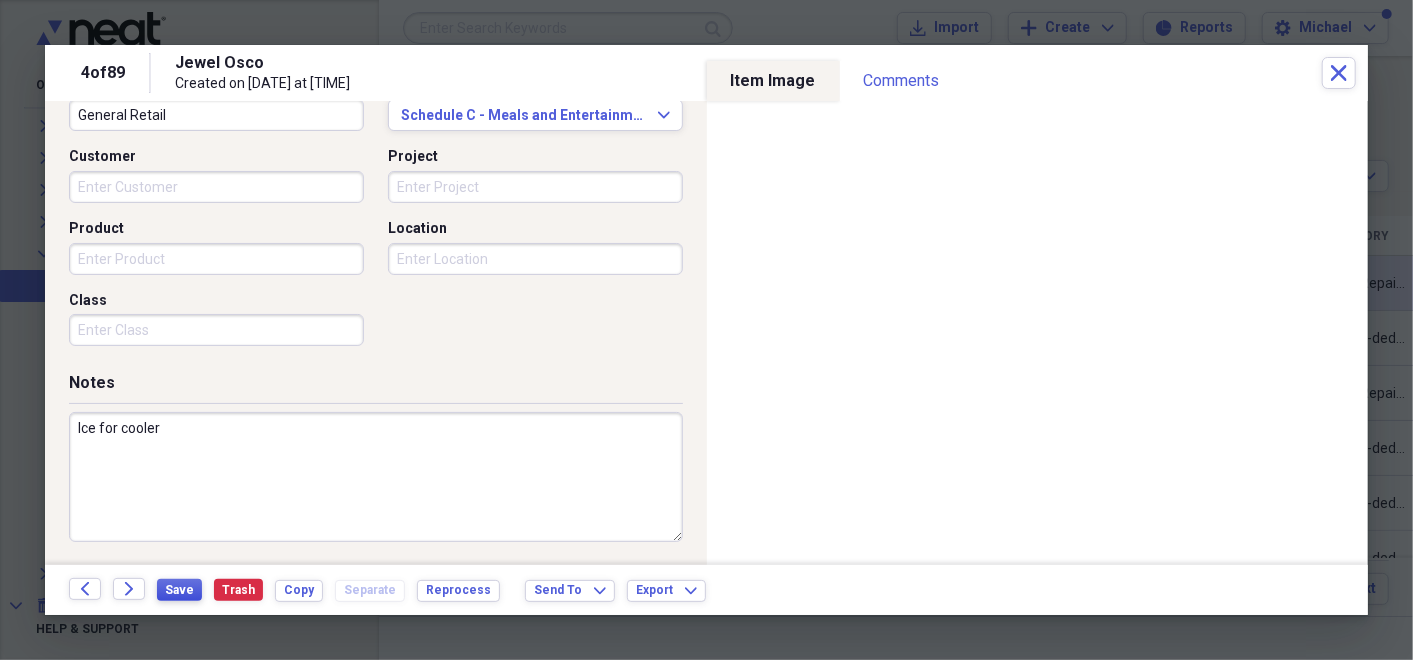 type on "Ice for cooler" 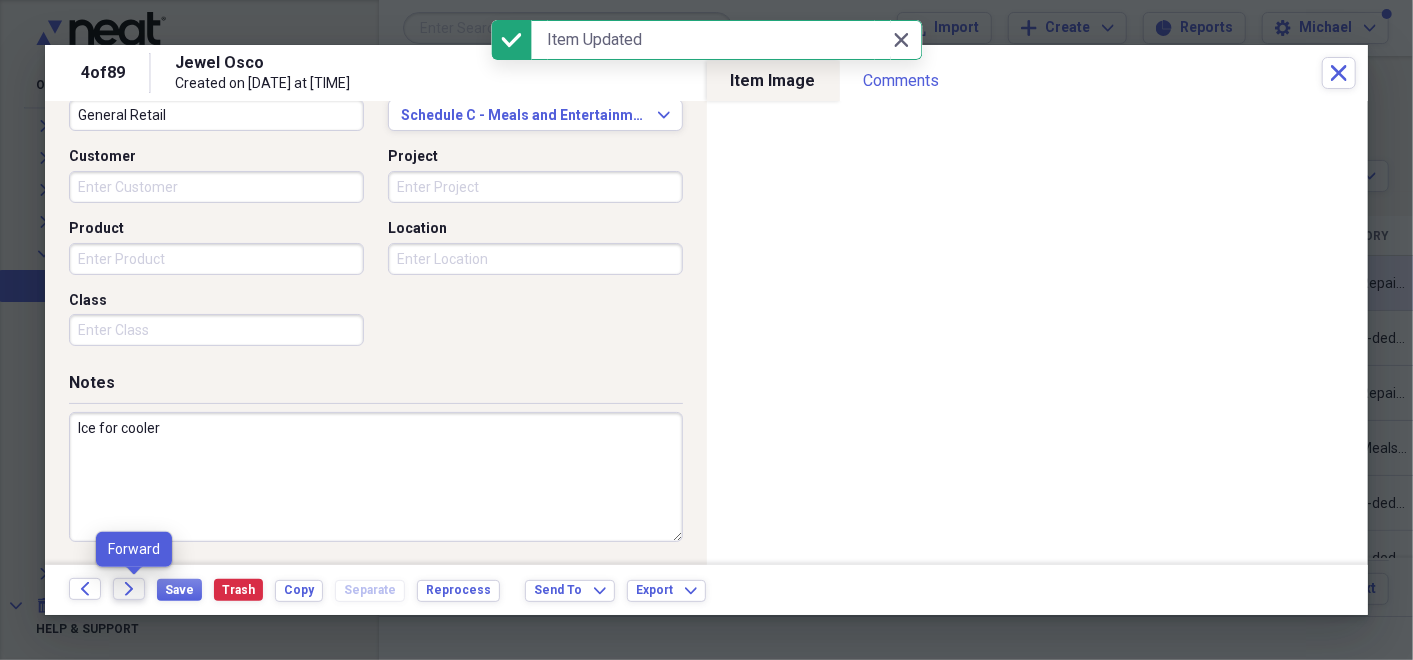click 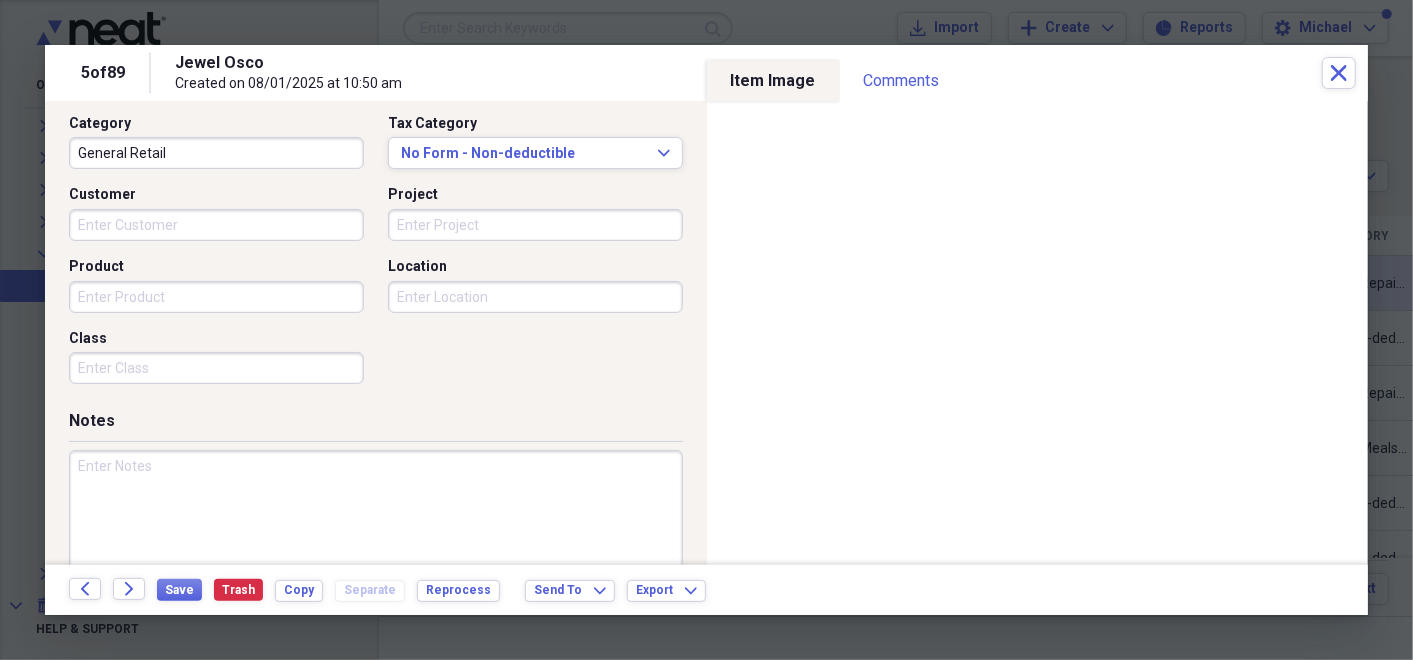 scroll, scrollTop: 522, scrollLeft: 0, axis: vertical 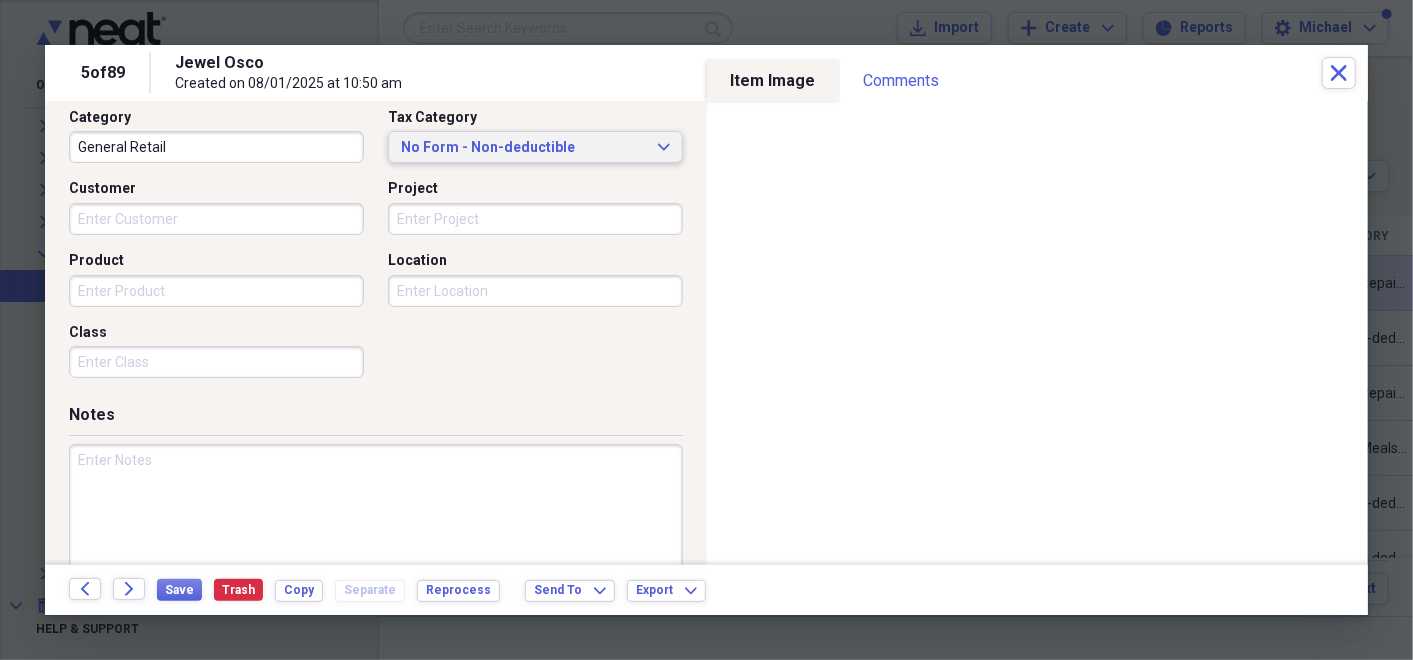 click on "No Form - Non-deductible Expand" at bounding box center [535, 147] 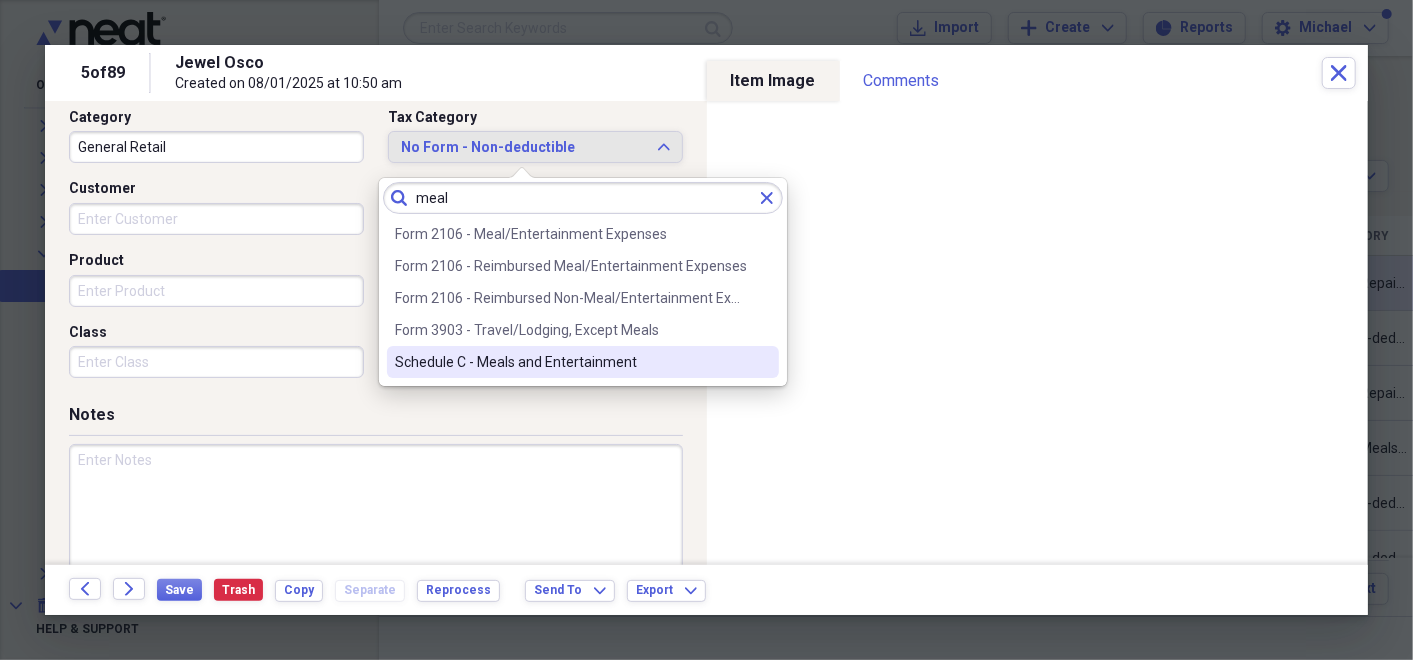 type on "meal" 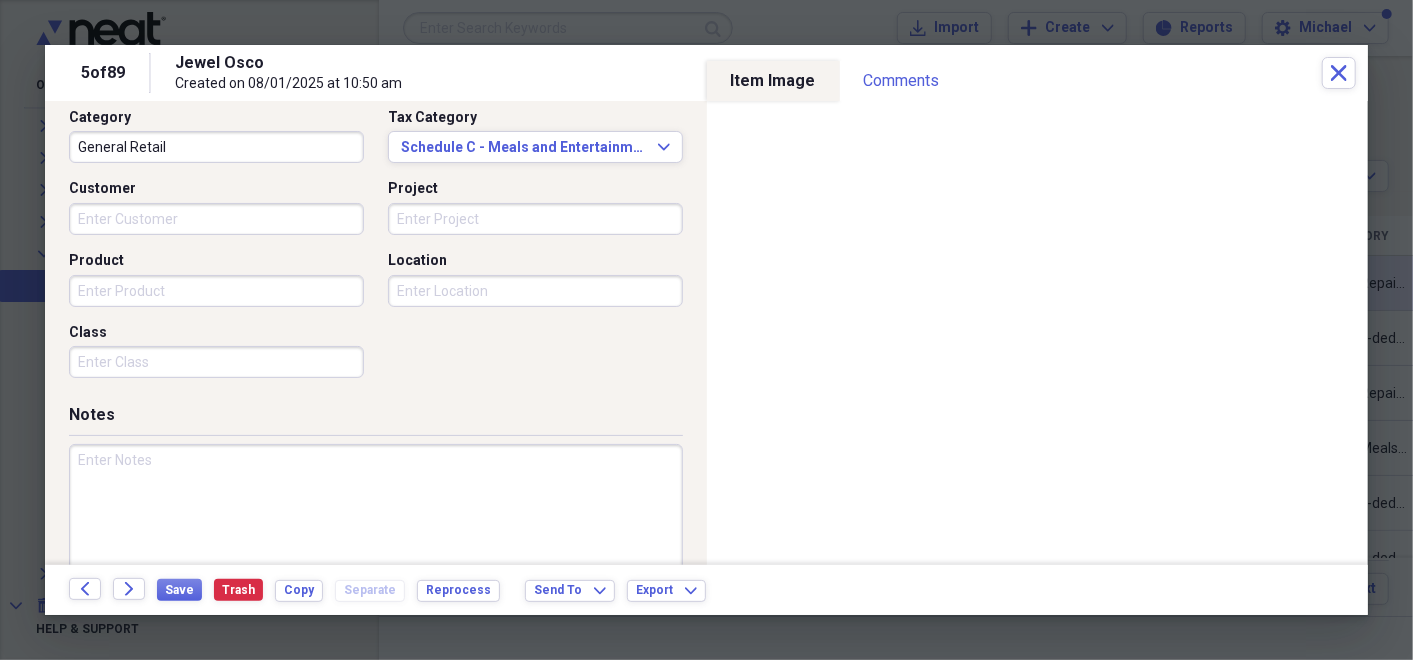 click at bounding box center [376, 509] 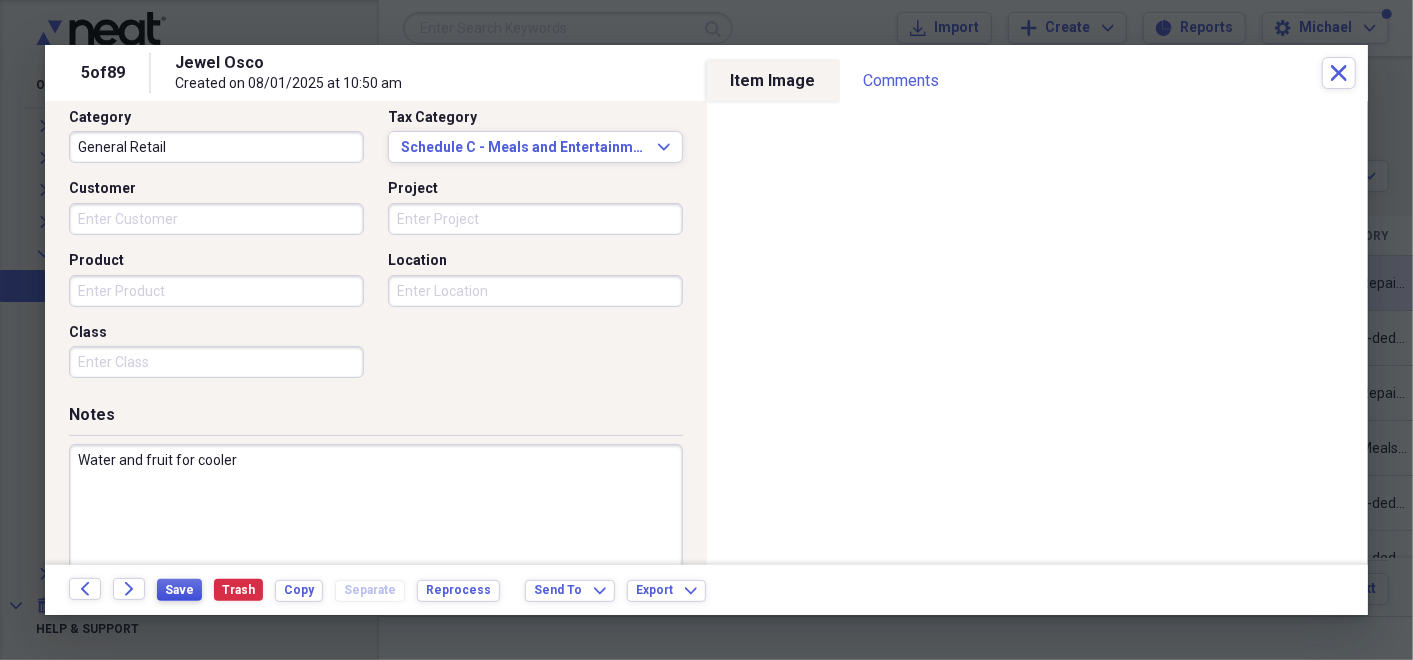 type on "Water and fruit for cooler" 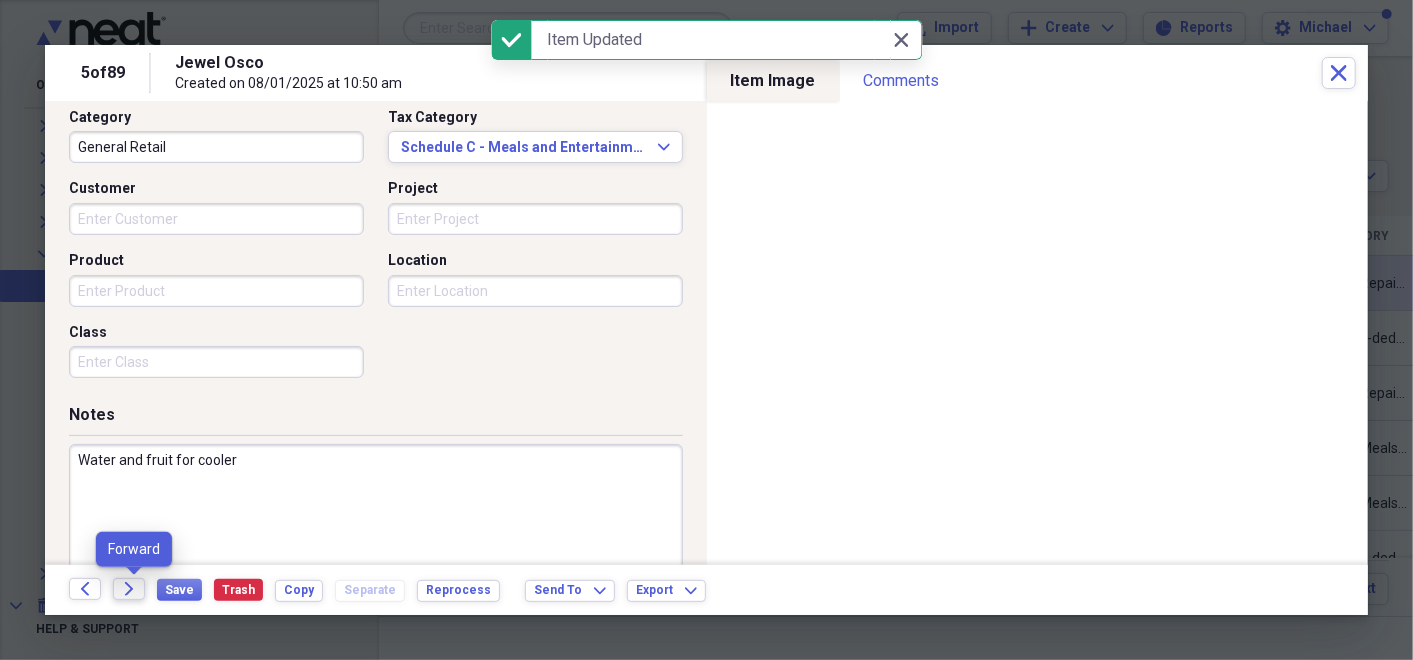 click 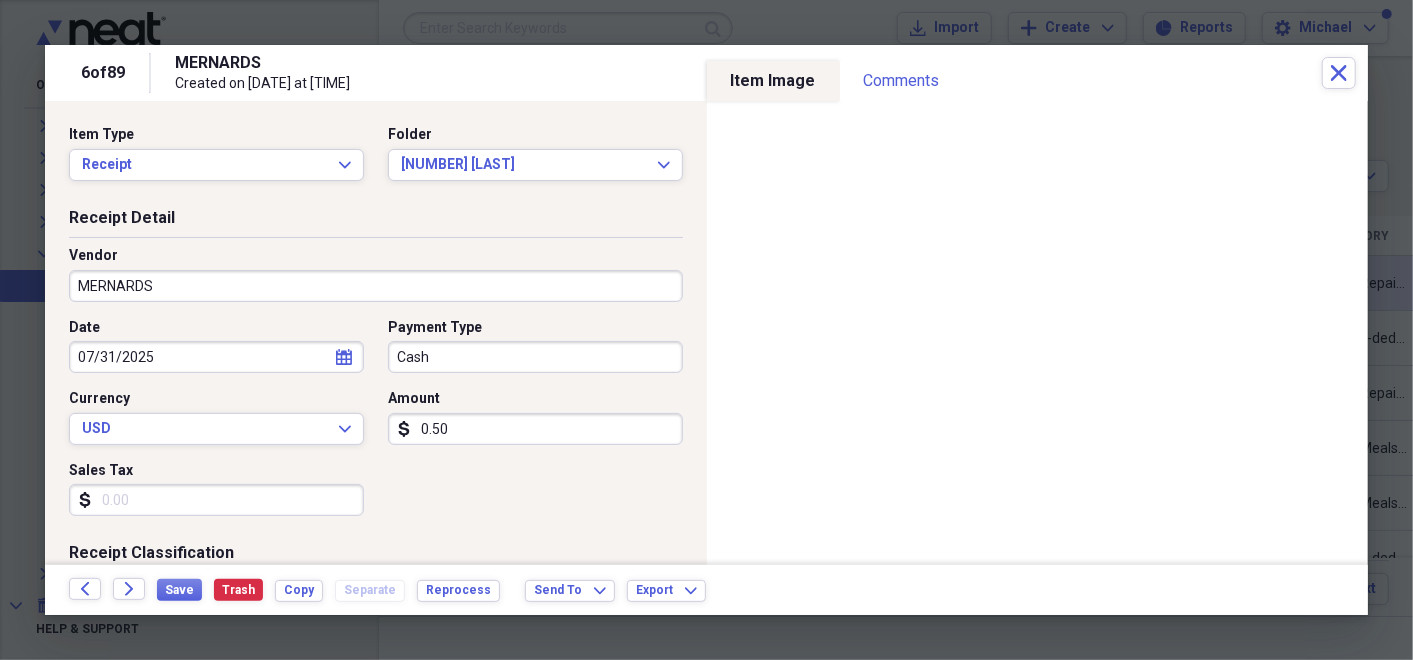 click on "0.50" at bounding box center (535, 429) 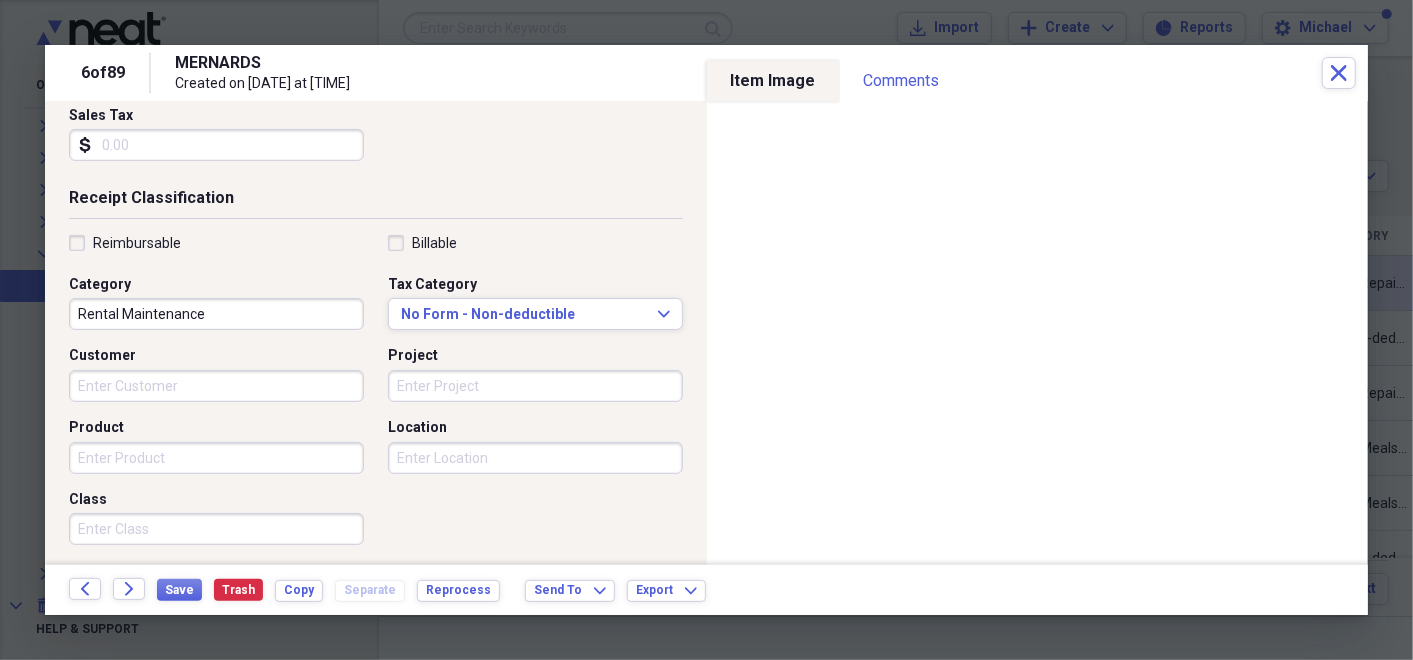scroll, scrollTop: 381, scrollLeft: 0, axis: vertical 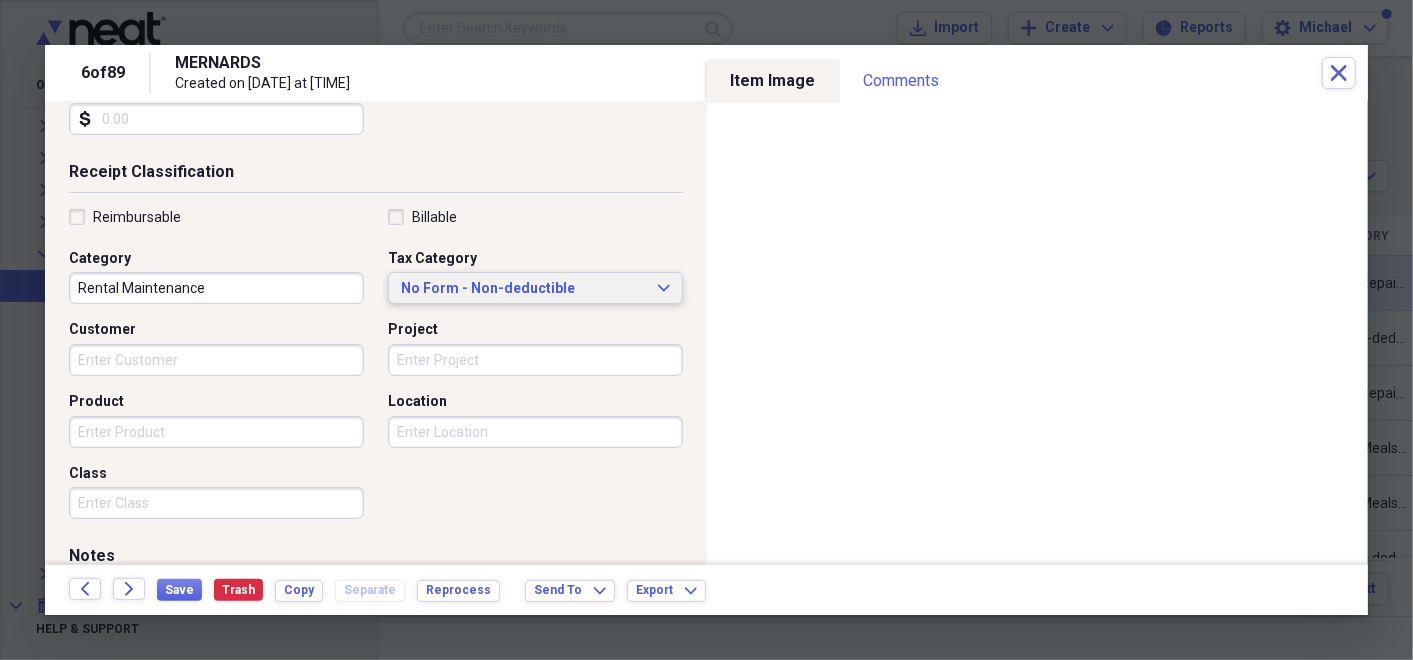 type on "210.19" 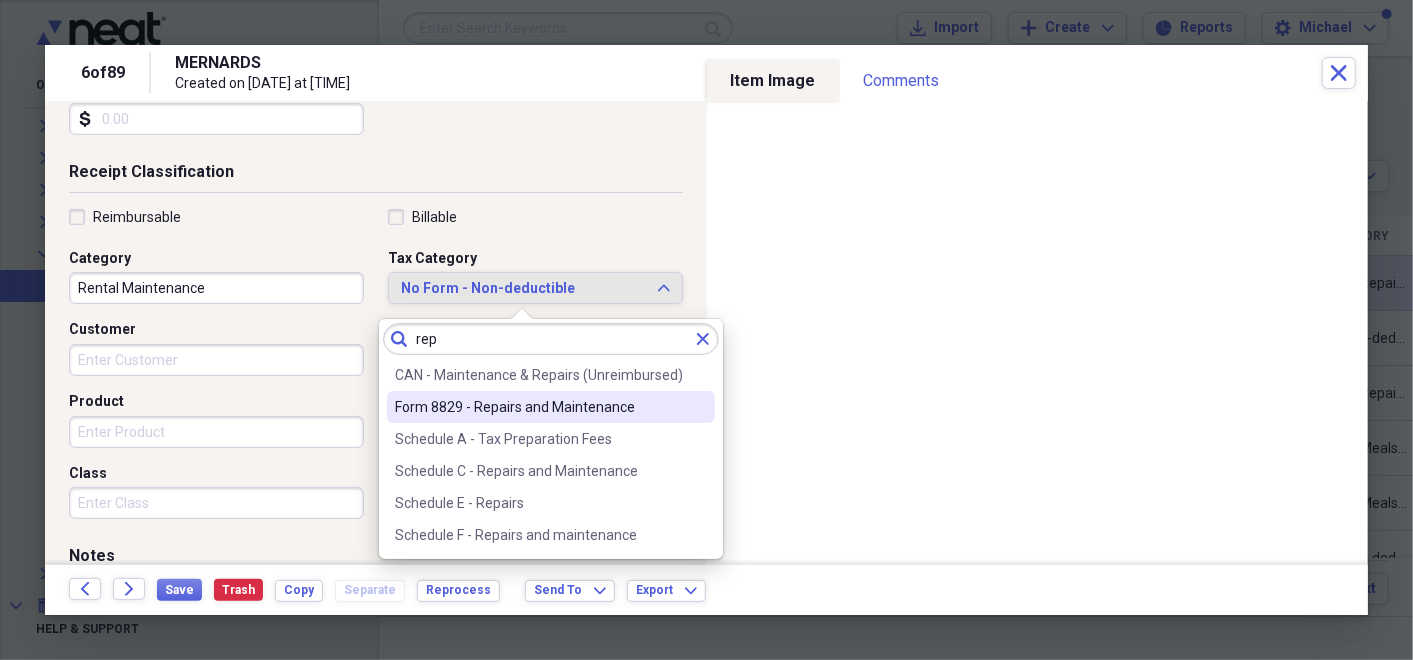 type on "rep" 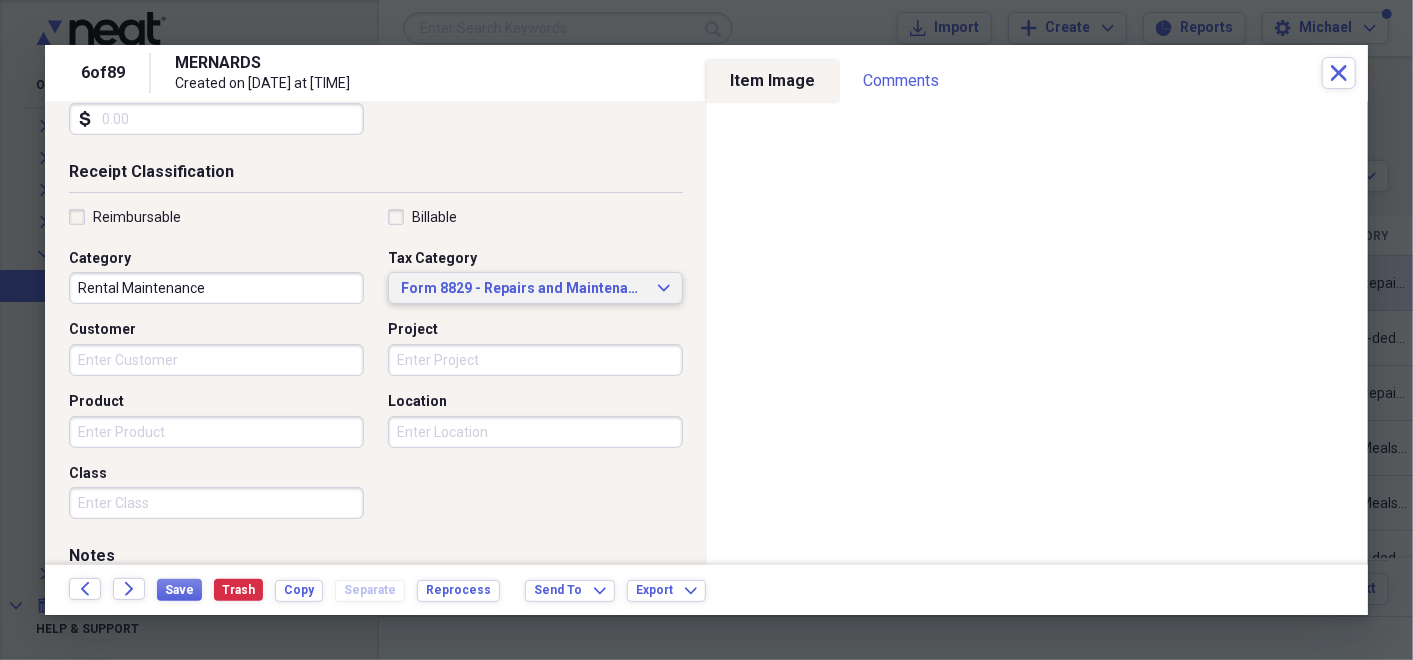 click on "Form 8829 - Repairs and Maintenance Expand" at bounding box center (535, 289) 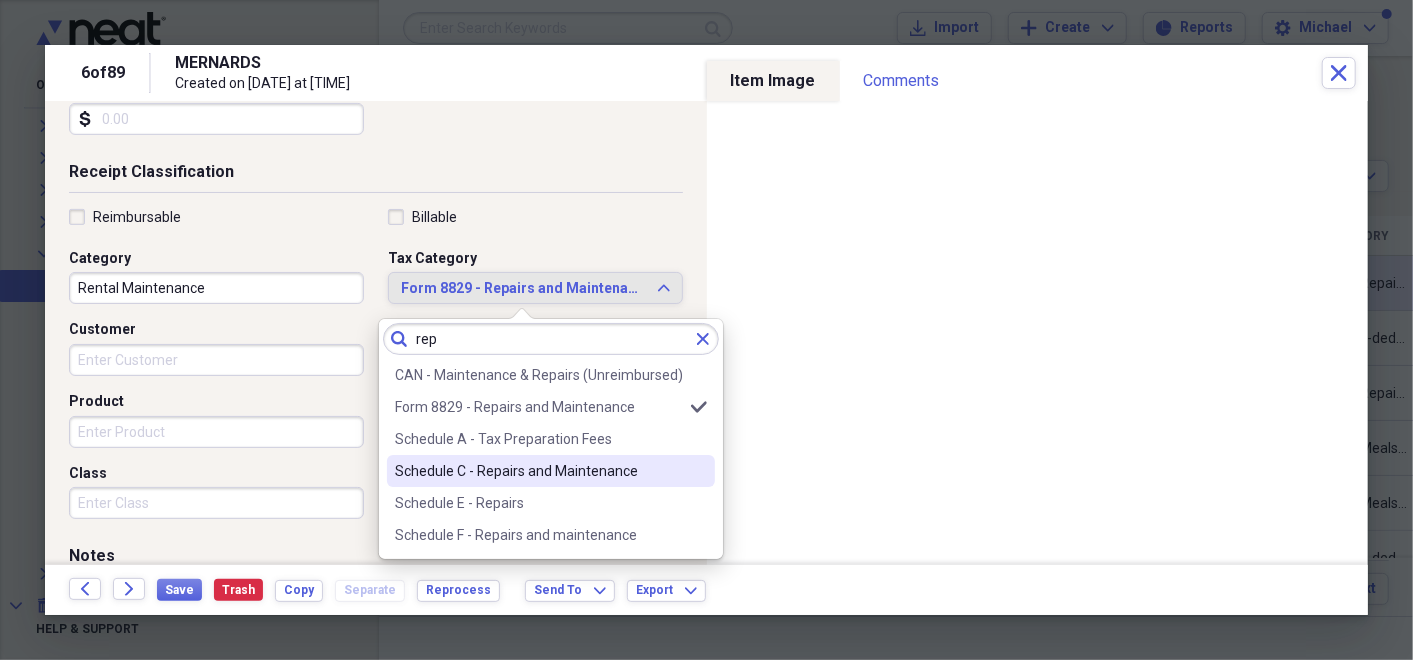 click on "Schedule C - Repairs and Maintenance" at bounding box center (551, 471) 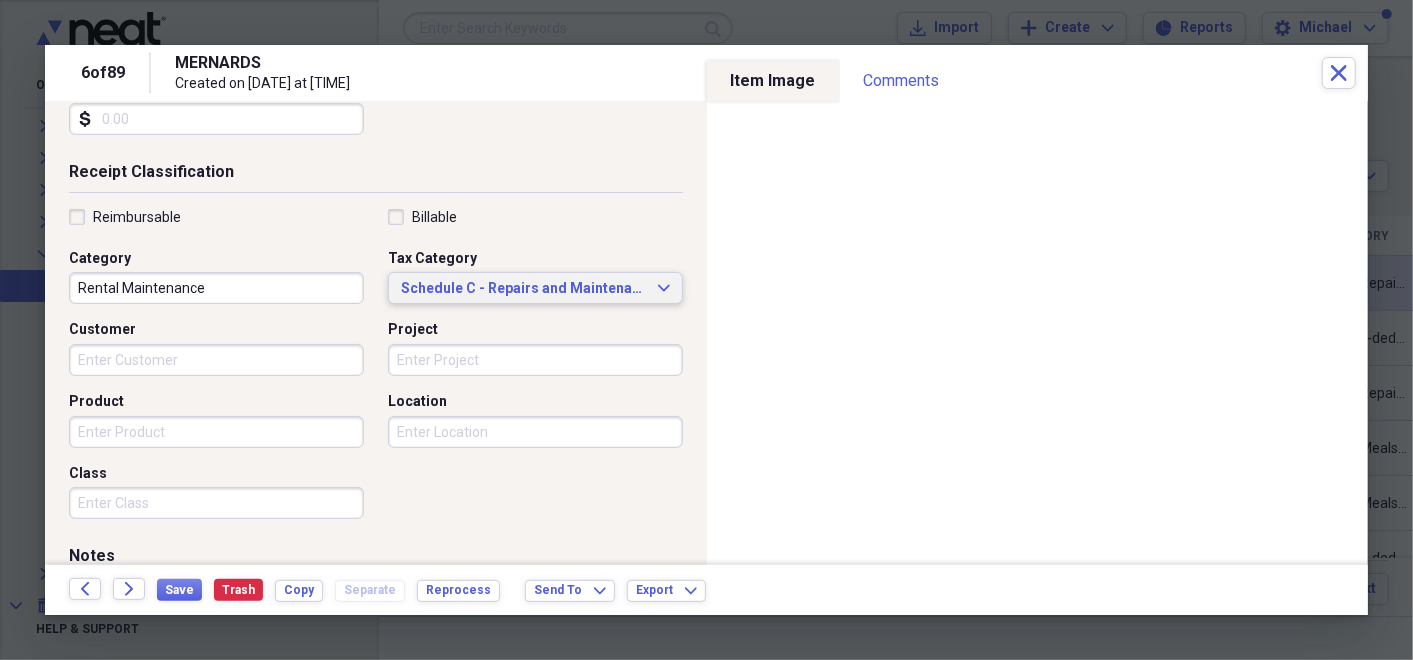 scroll, scrollTop: 554, scrollLeft: 0, axis: vertical 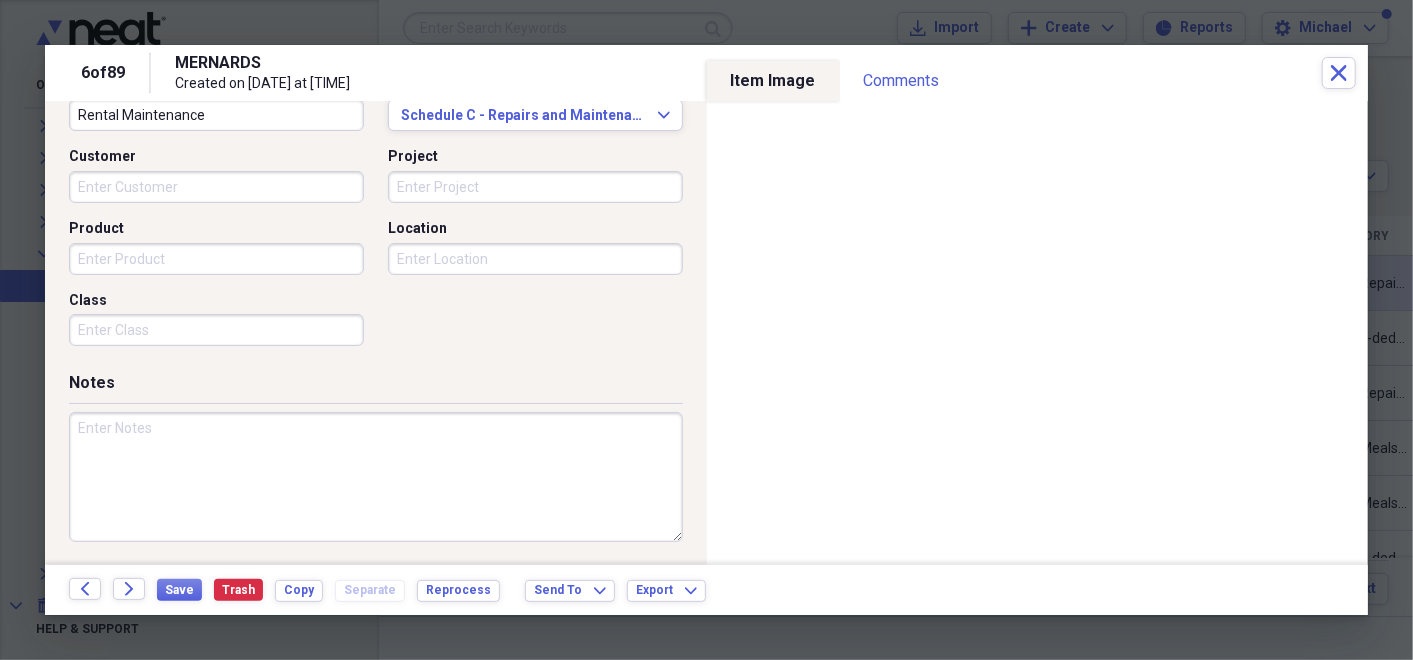click at bounding box center (376, 477) 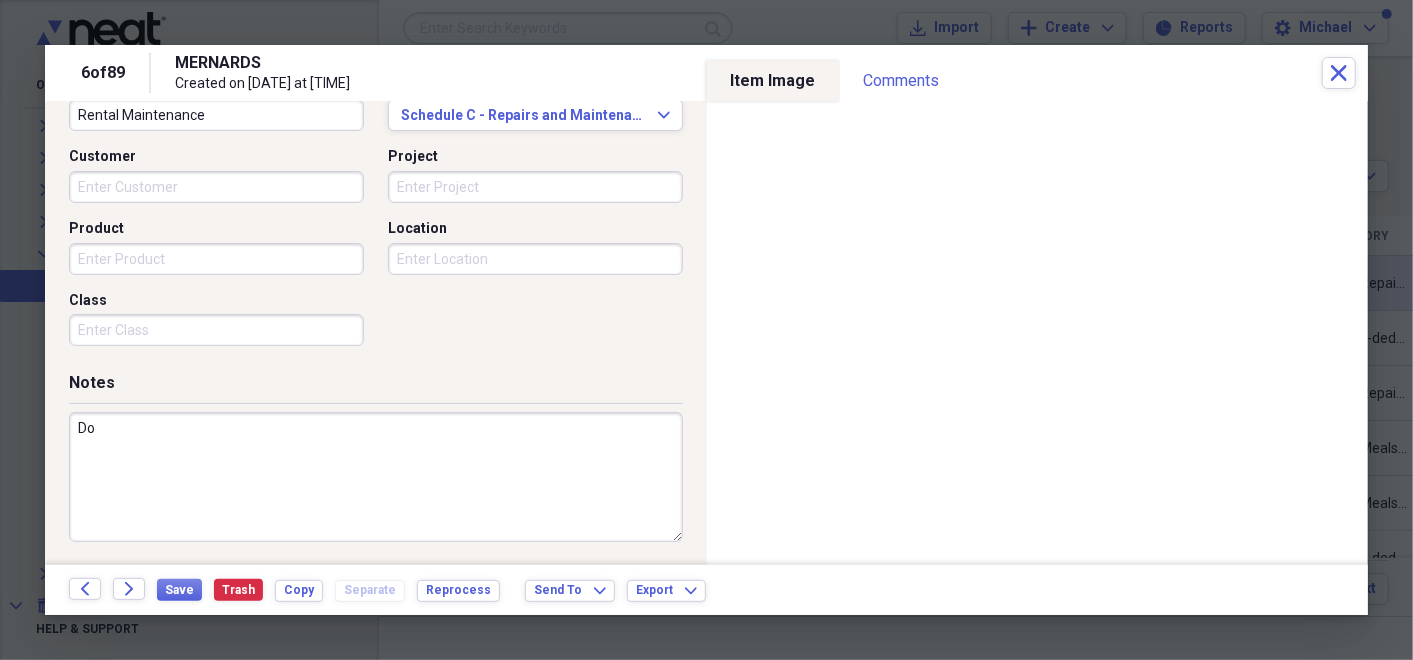 type on "D" 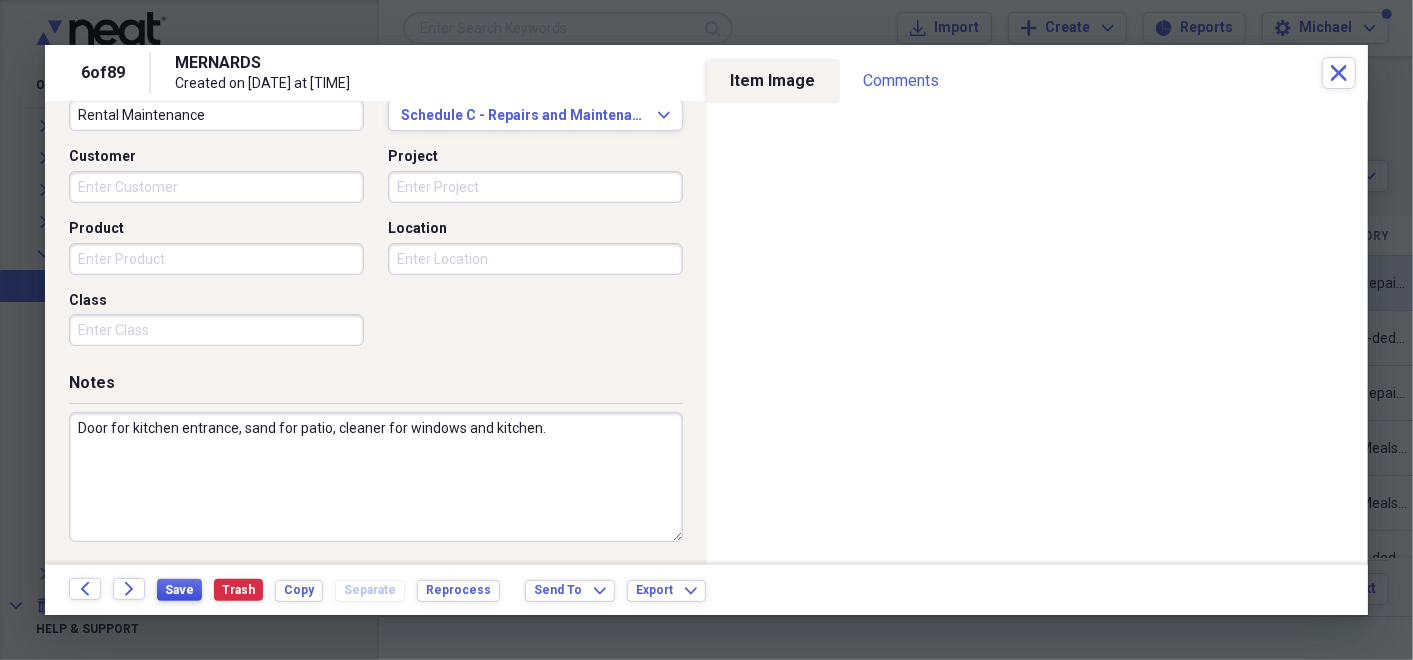type on "Door for kitchen entrance, sand for patio, cleaner for windows and kitchen." 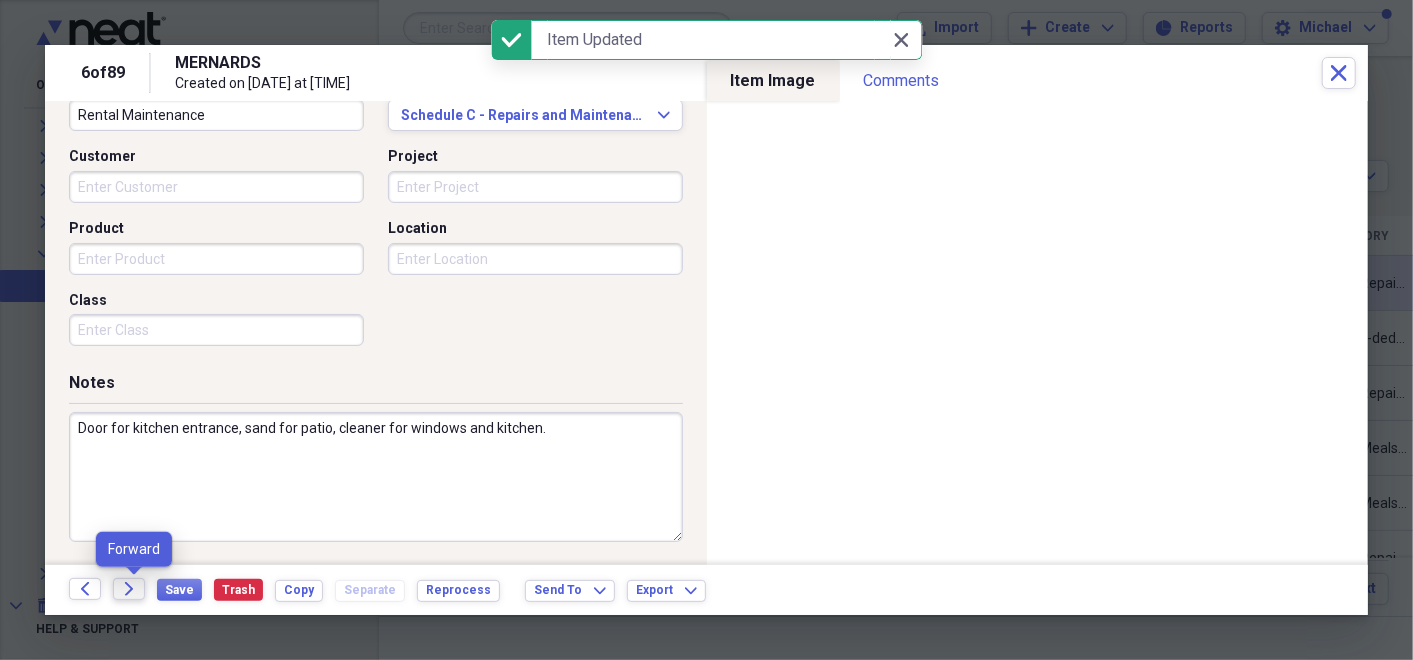 click 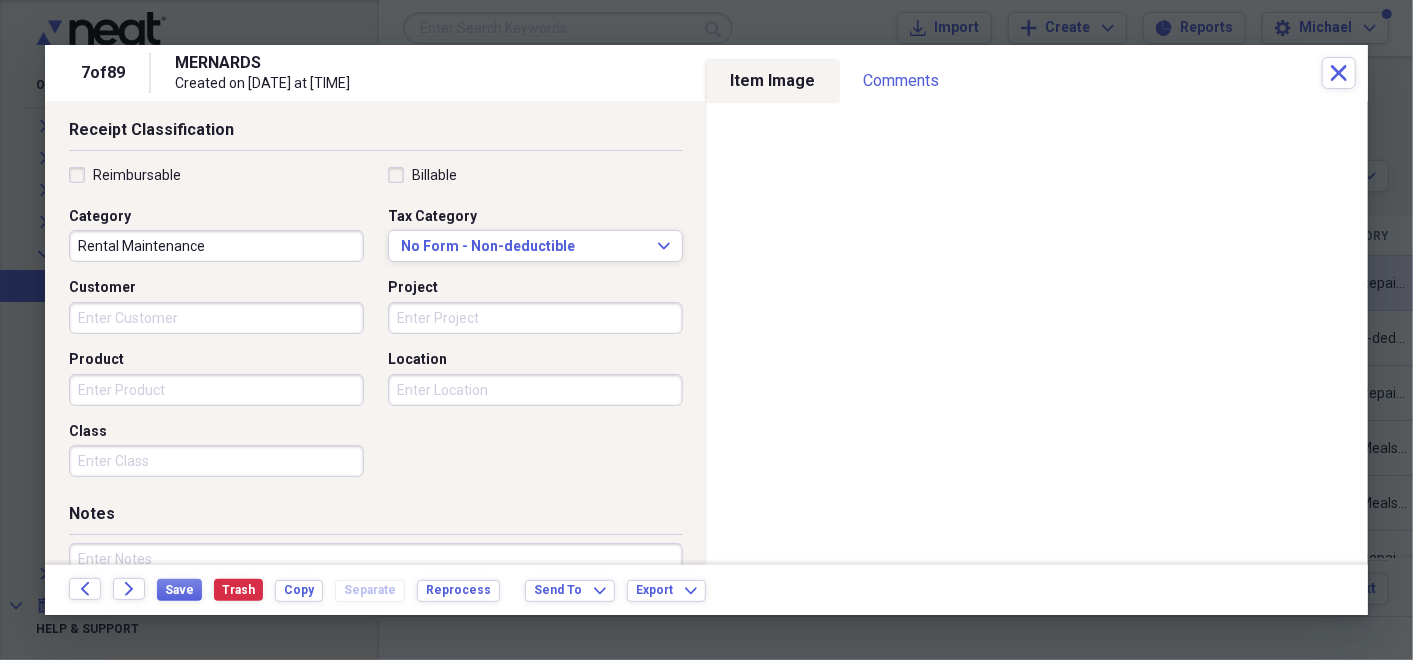 scroll, scrollTop: 428, scrollLeft: 0, axis: vertical 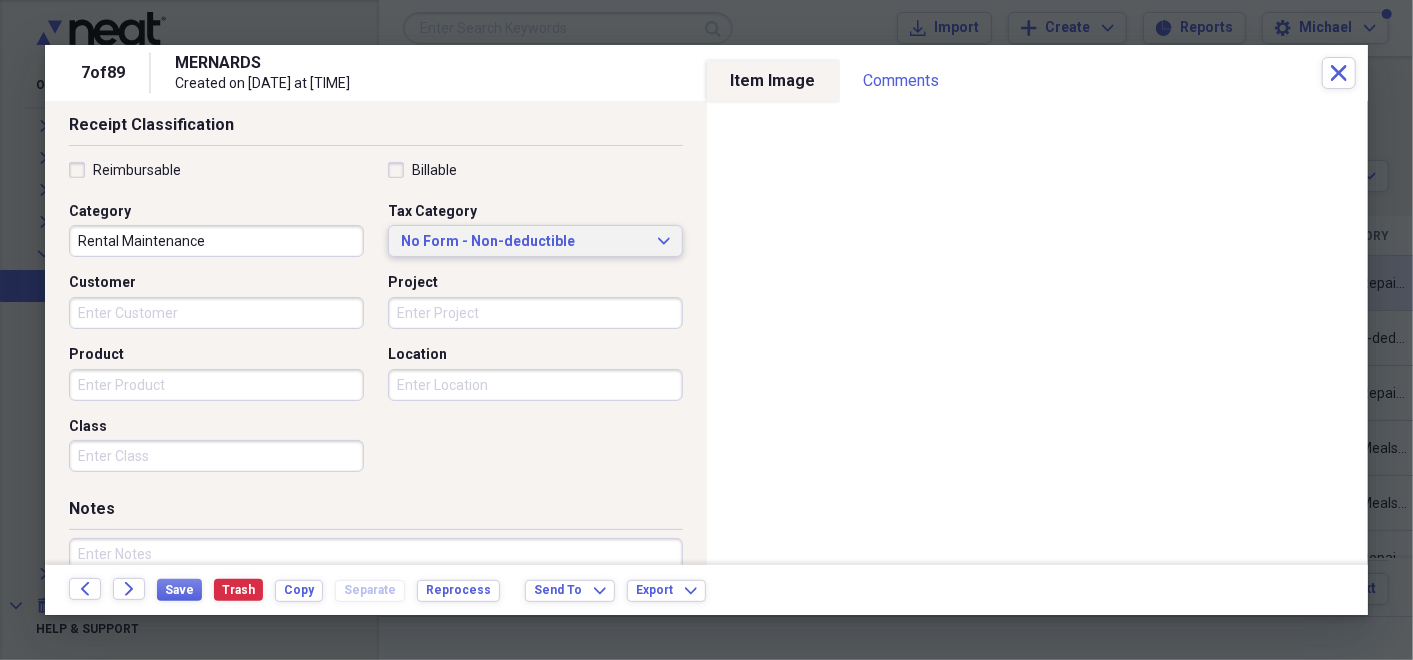 click on "Expand" 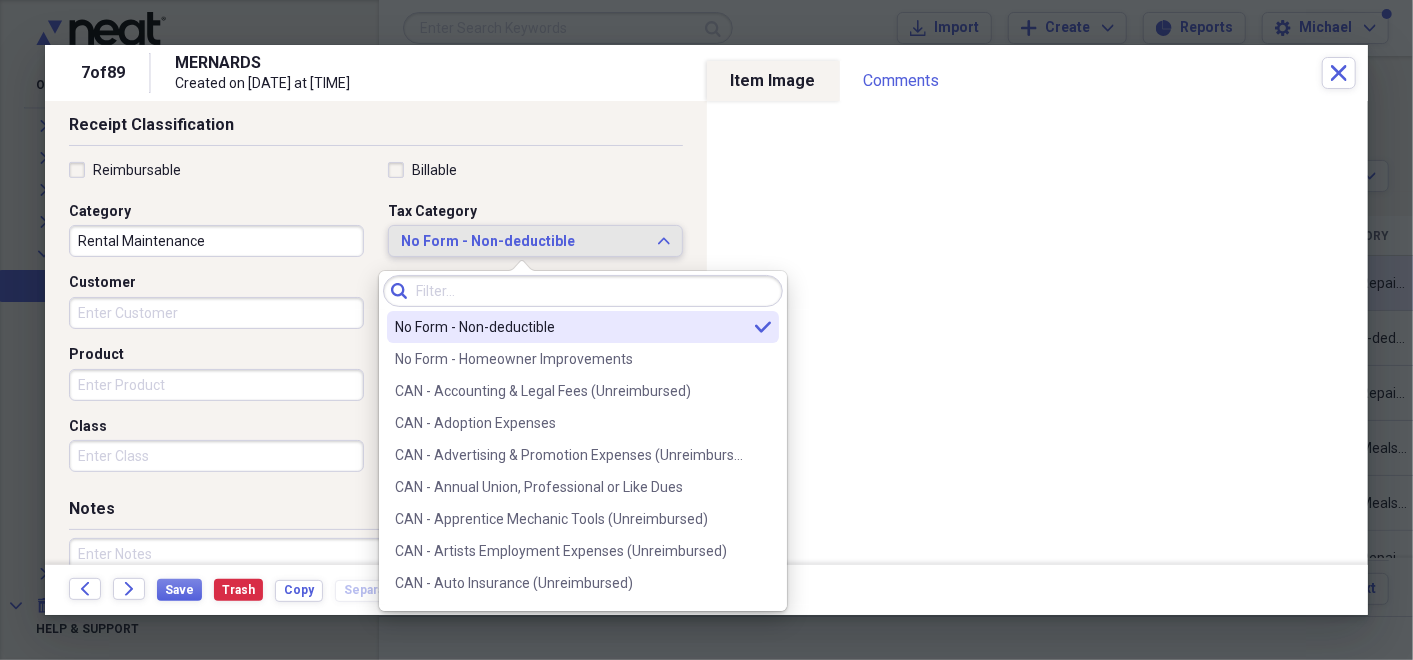click 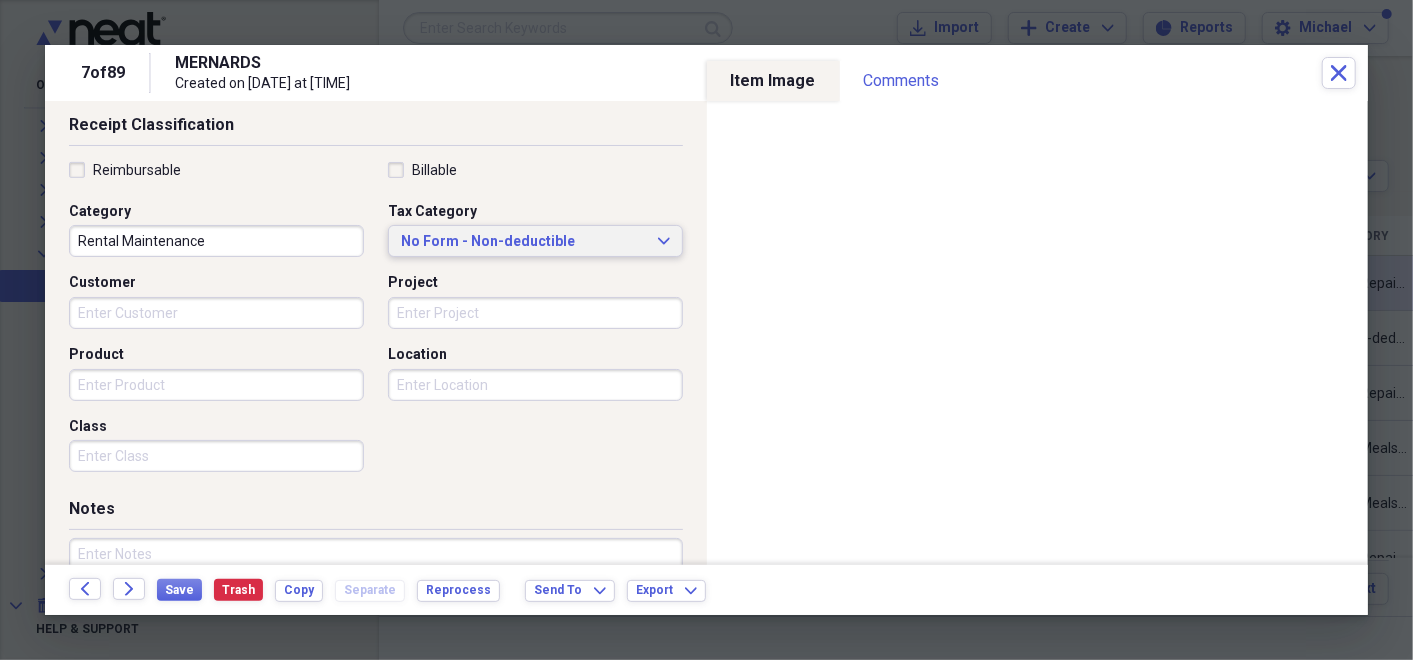 type 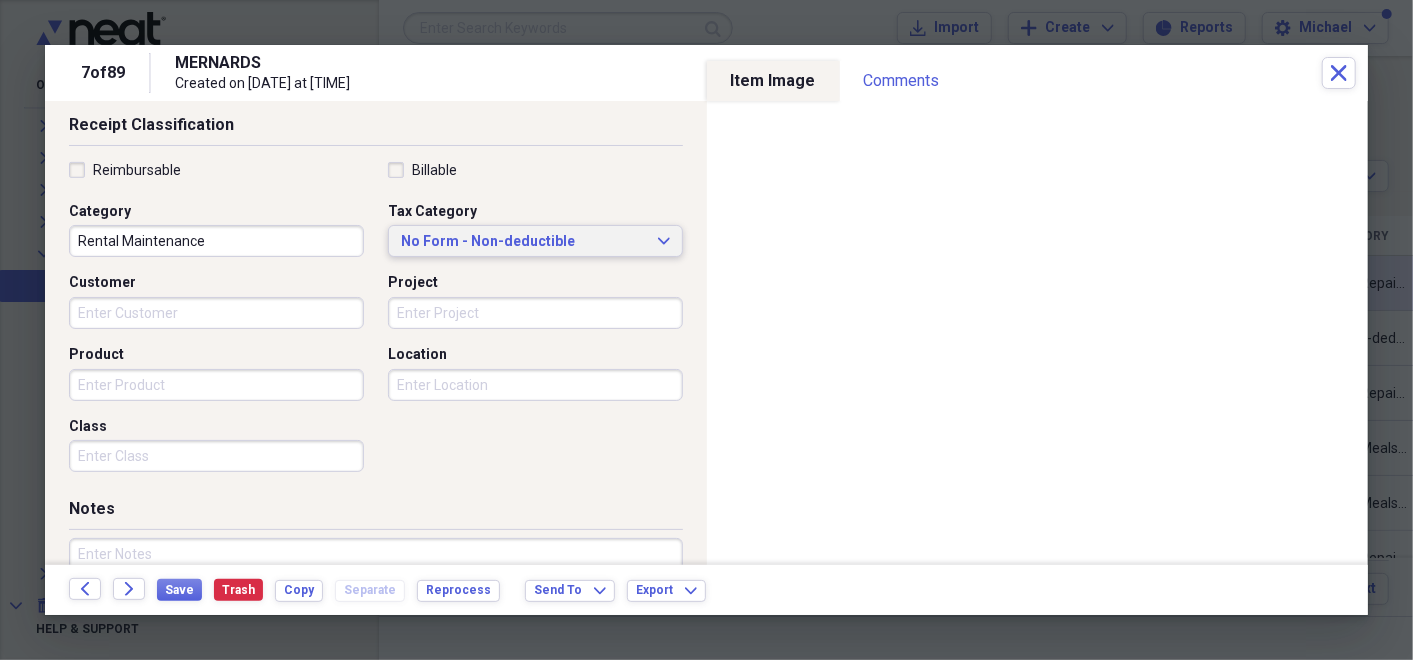 click on "Expand" 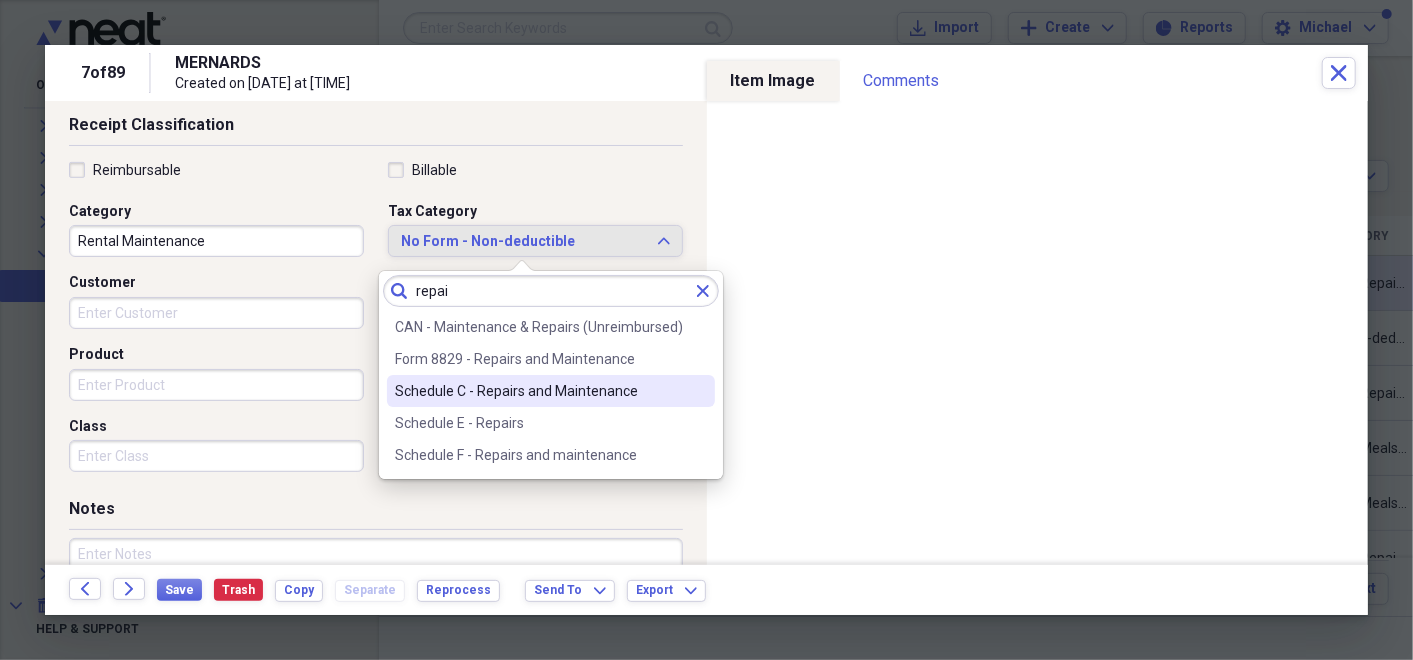 type on "repai" 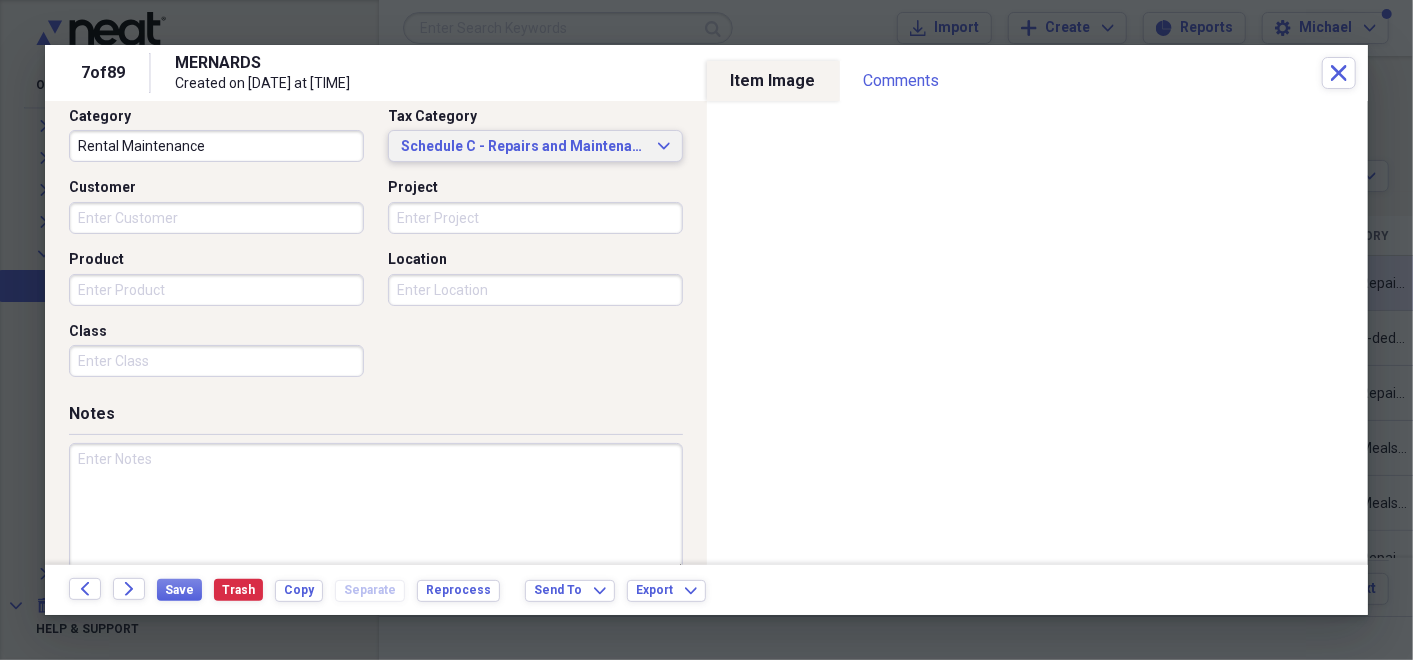 scroll, scrollTop: 554, scrollLeft: 0, axis: vertical 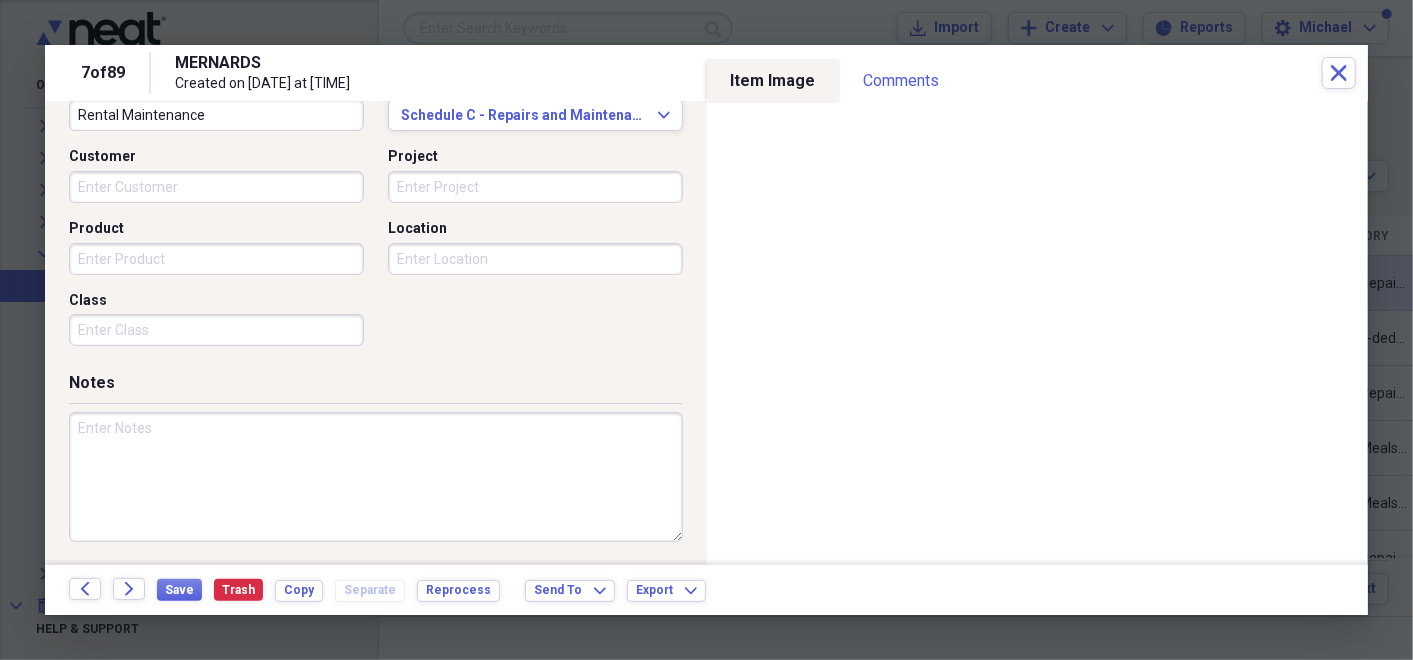 click at bounding box center [376, 477] 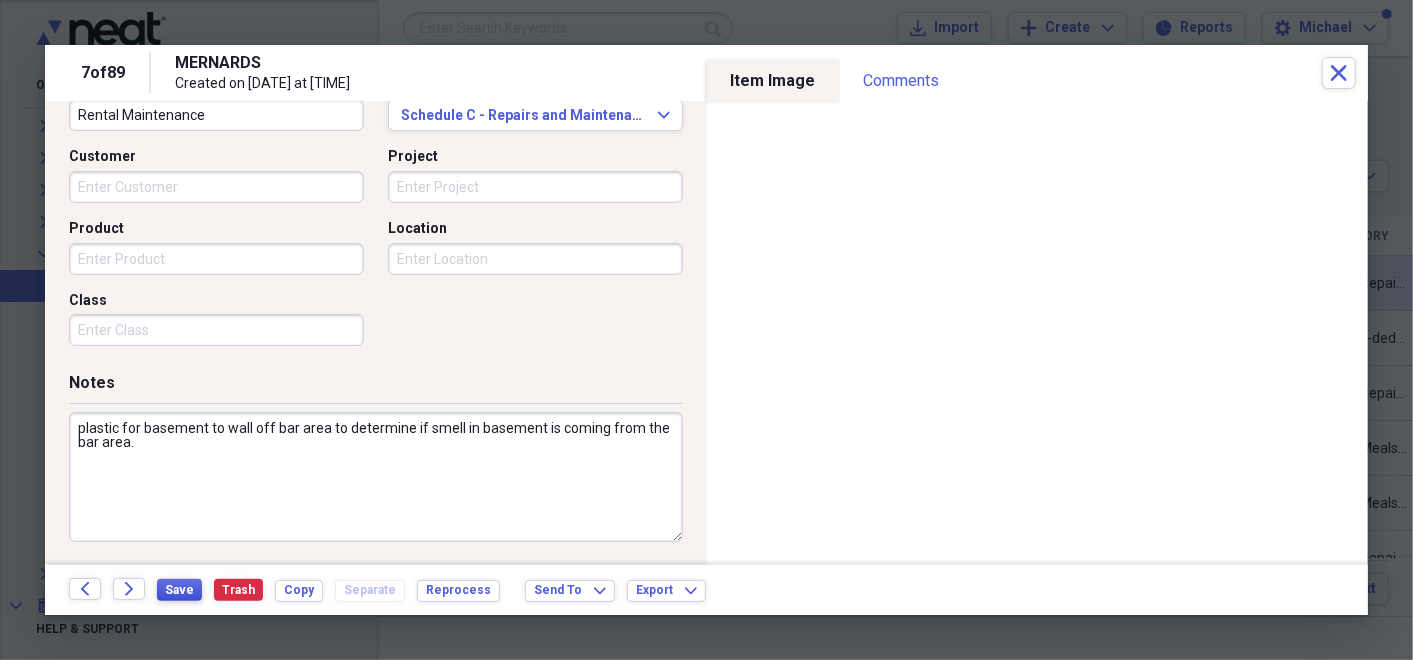 type on "plastic for basement to wall off bar area to determine if smell in basement is coming from the bar area." 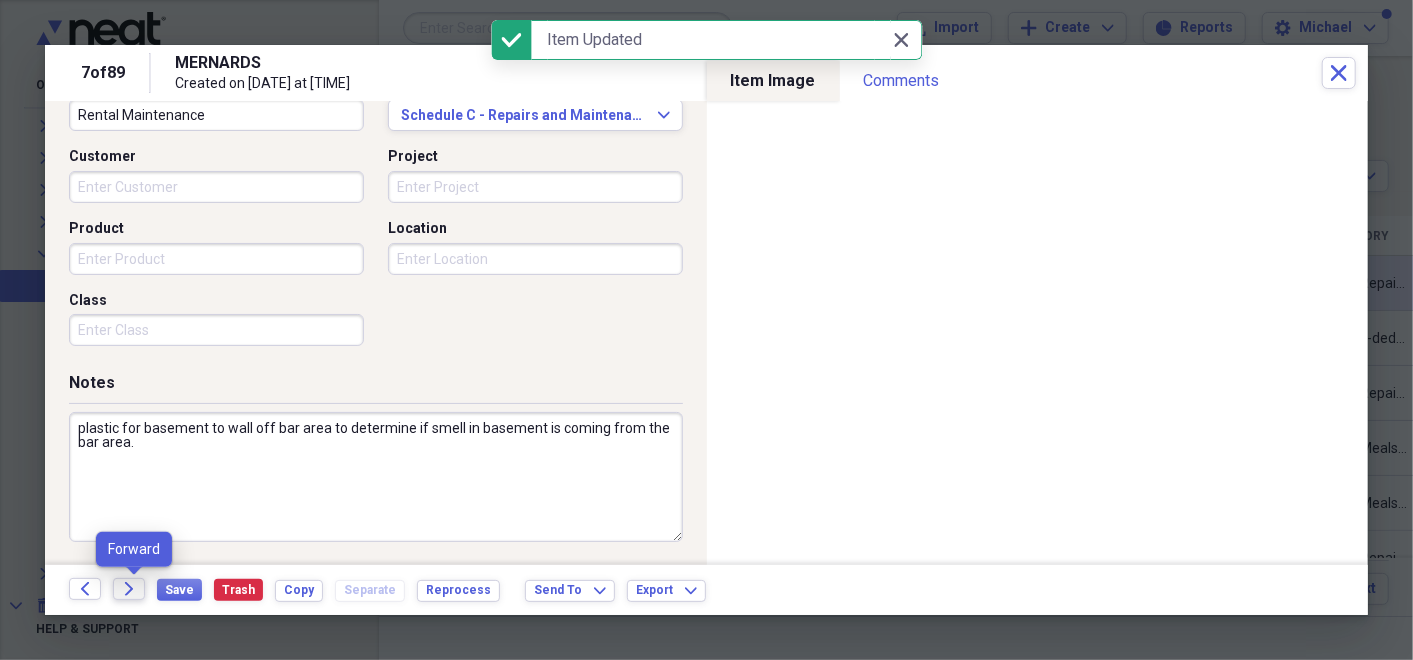 click on "Forward" 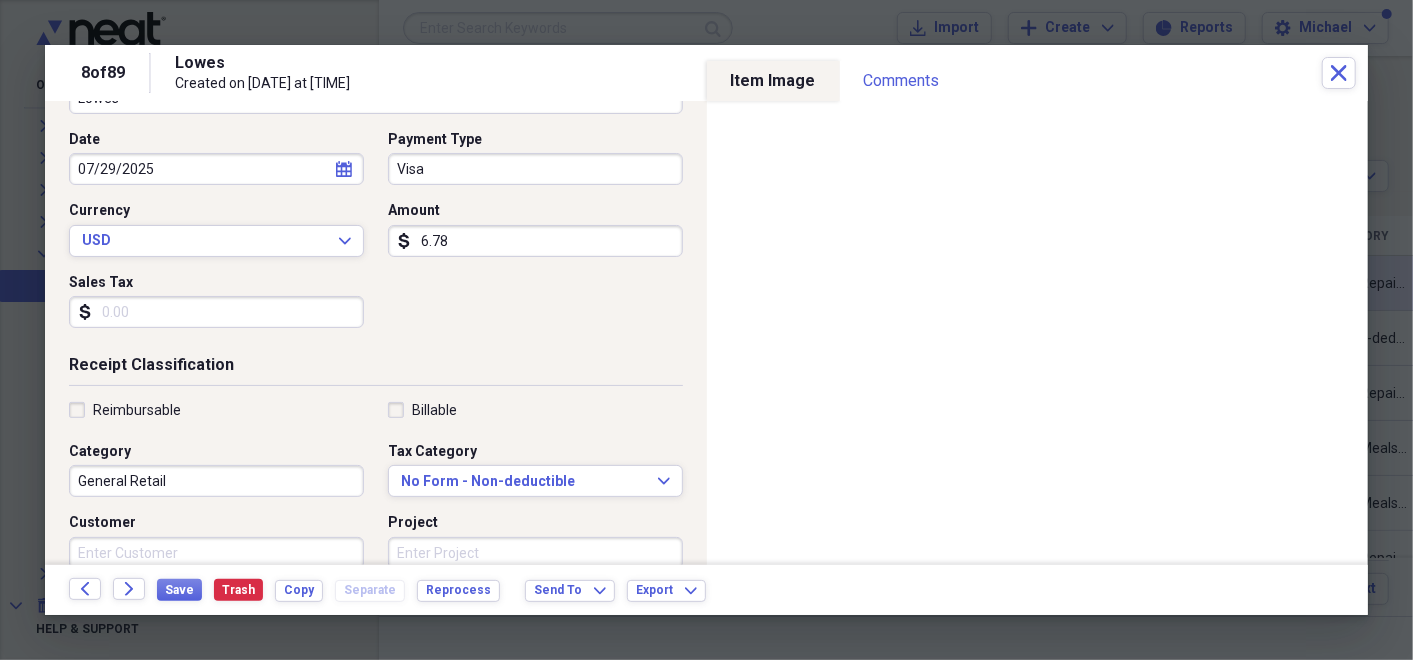 scroll, scrollTop: 209, scrollLeft: 0, axis: vertical 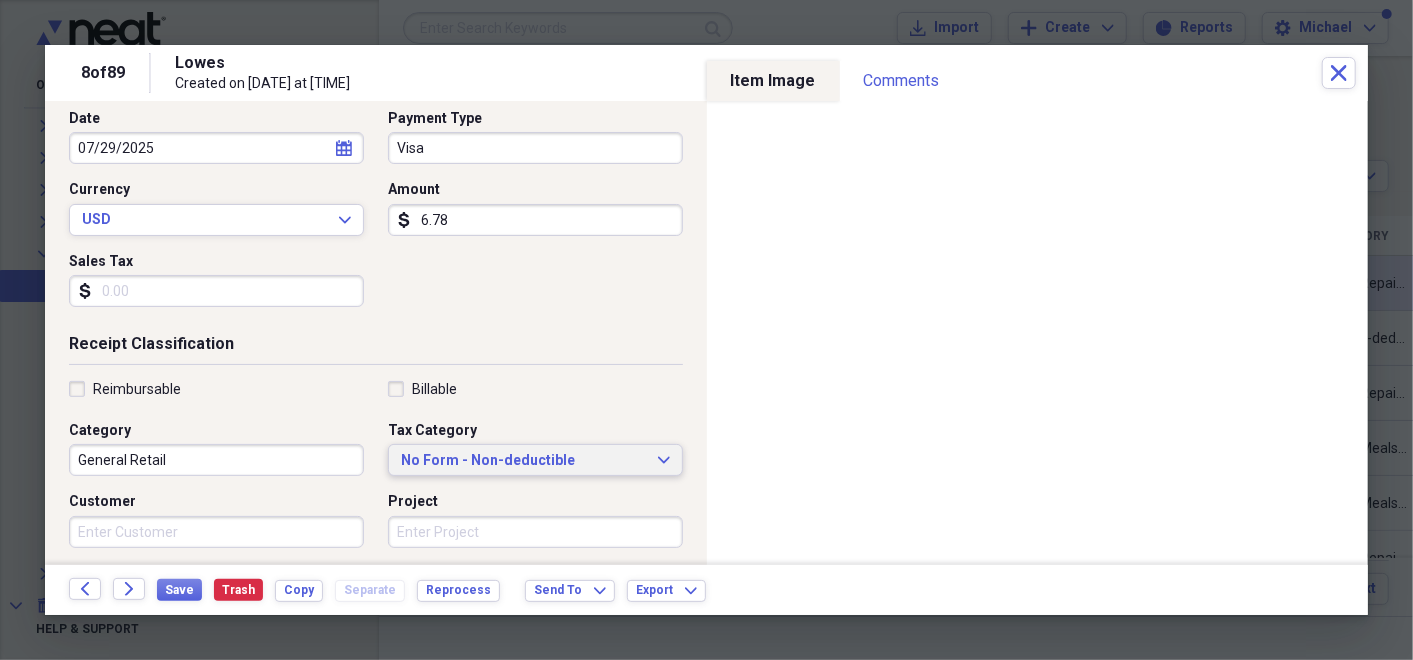 click on "No Form - Non-deductible Expand" at bounding box center [535, 461] 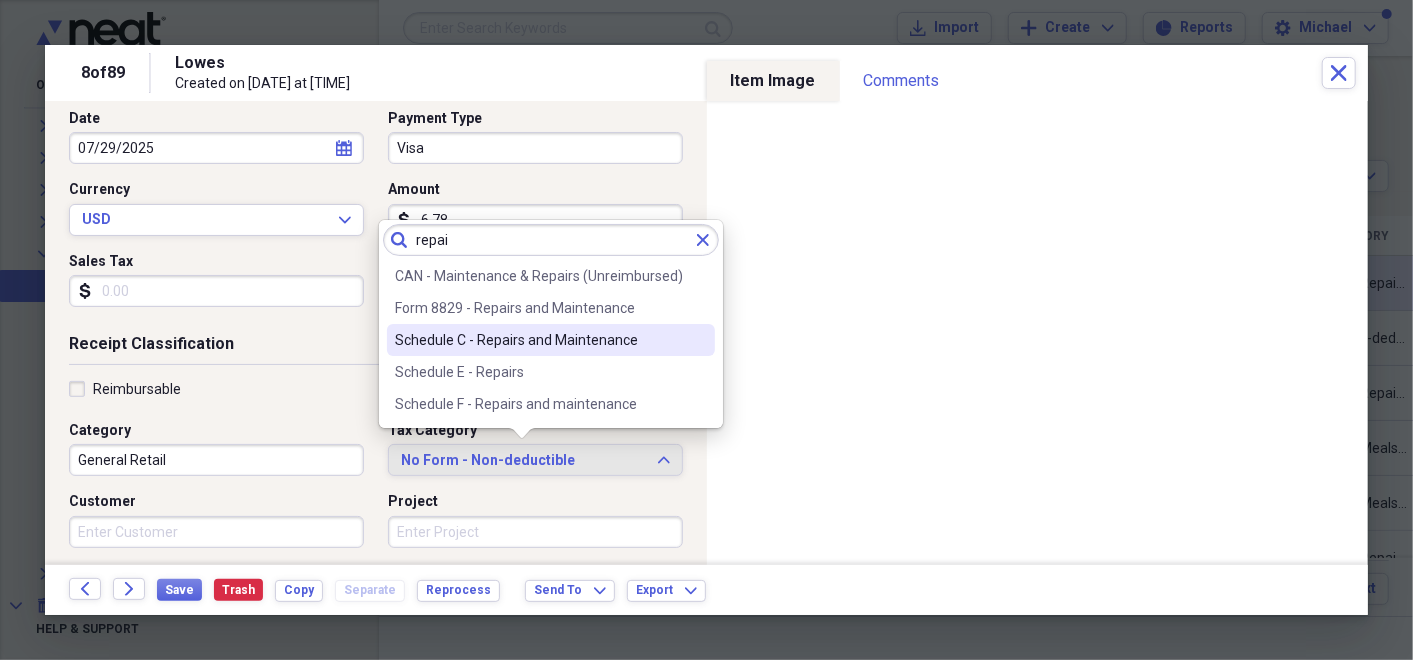 type on "repai" 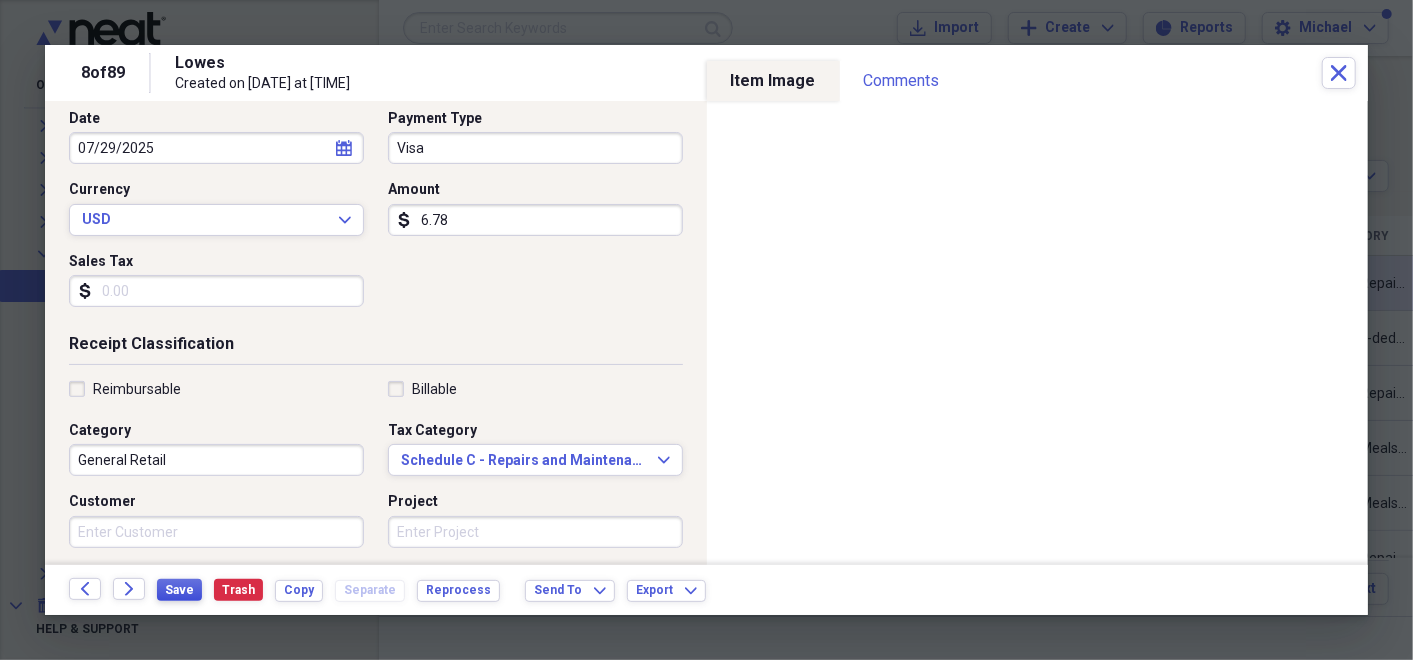 click on "Save" at bounding box center (179, 590) 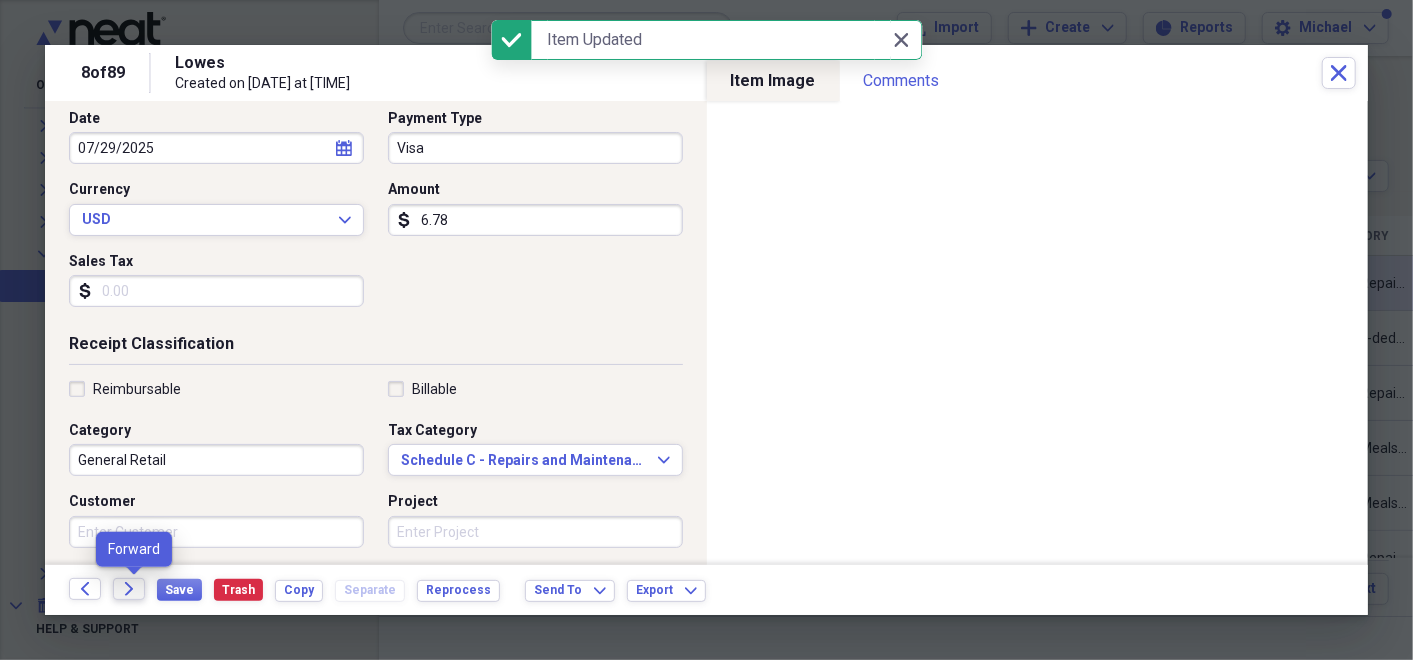 click on "Forward" 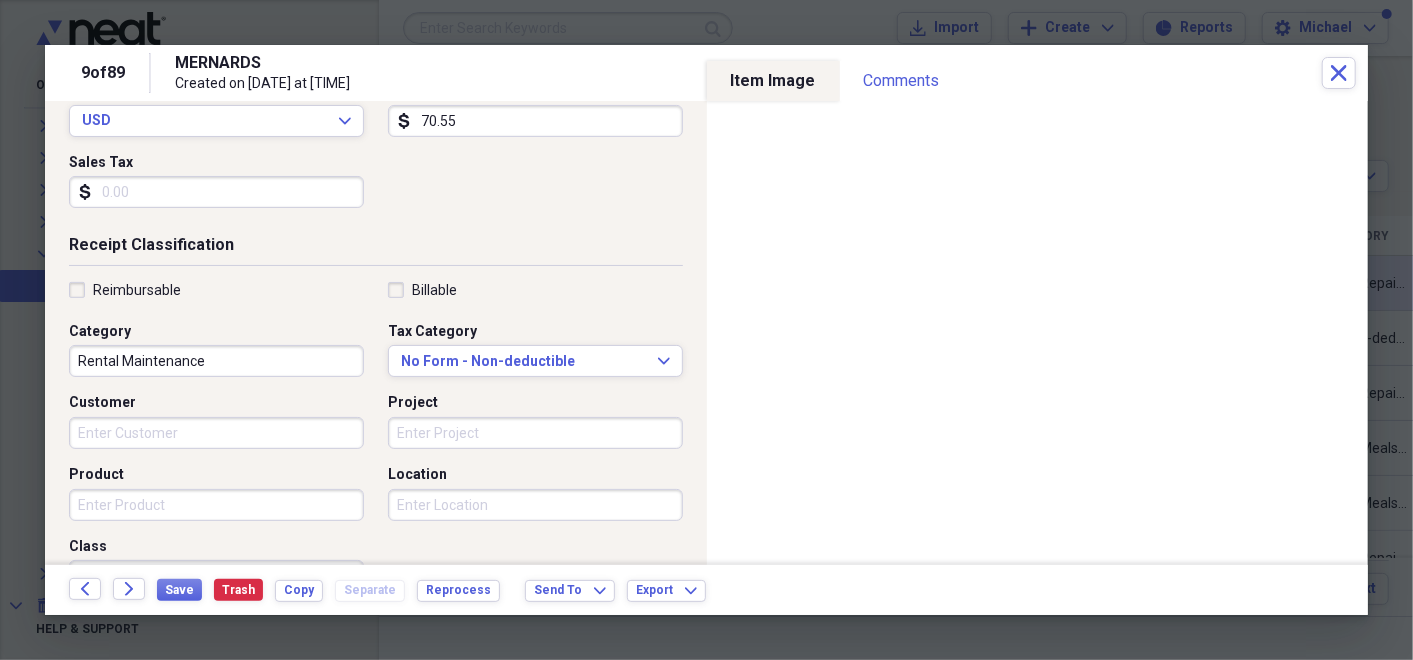 scroll, scrollTop: 325, scrollLeft: 0, axis: vertical 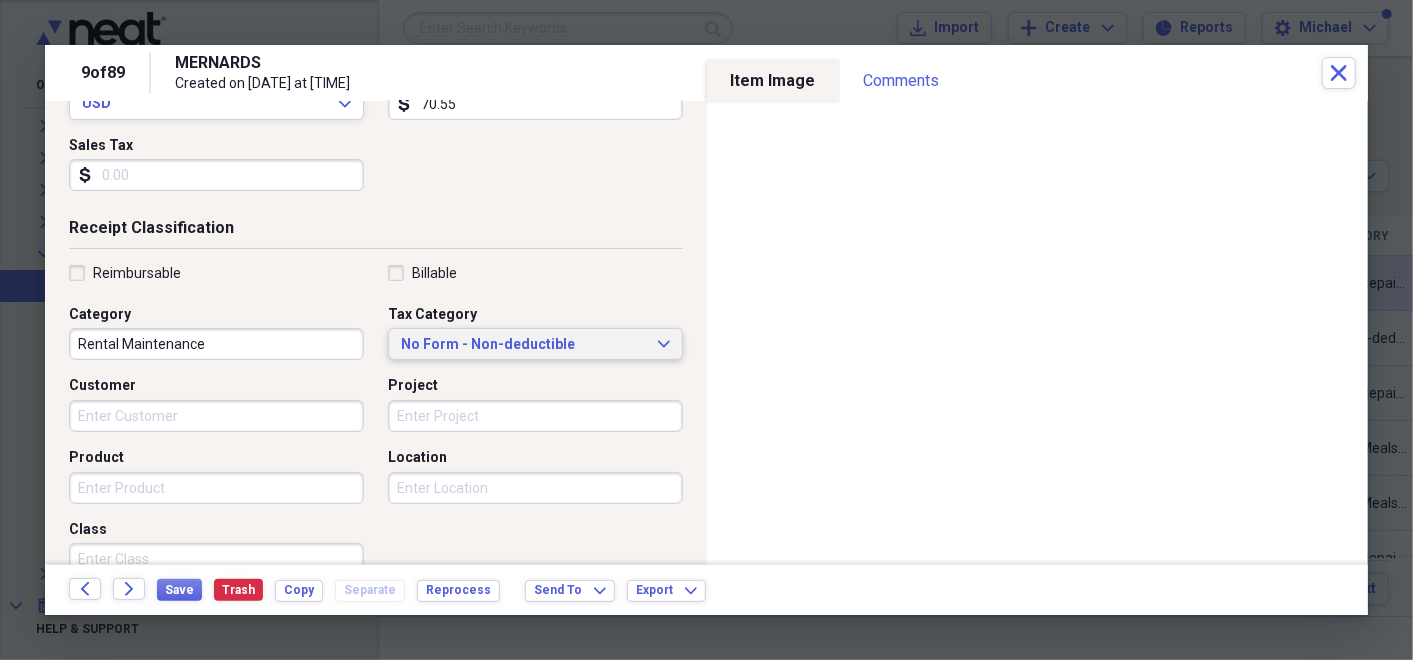 click on "No Form - Non-deductible Expand" at bounding box center (535, 344) 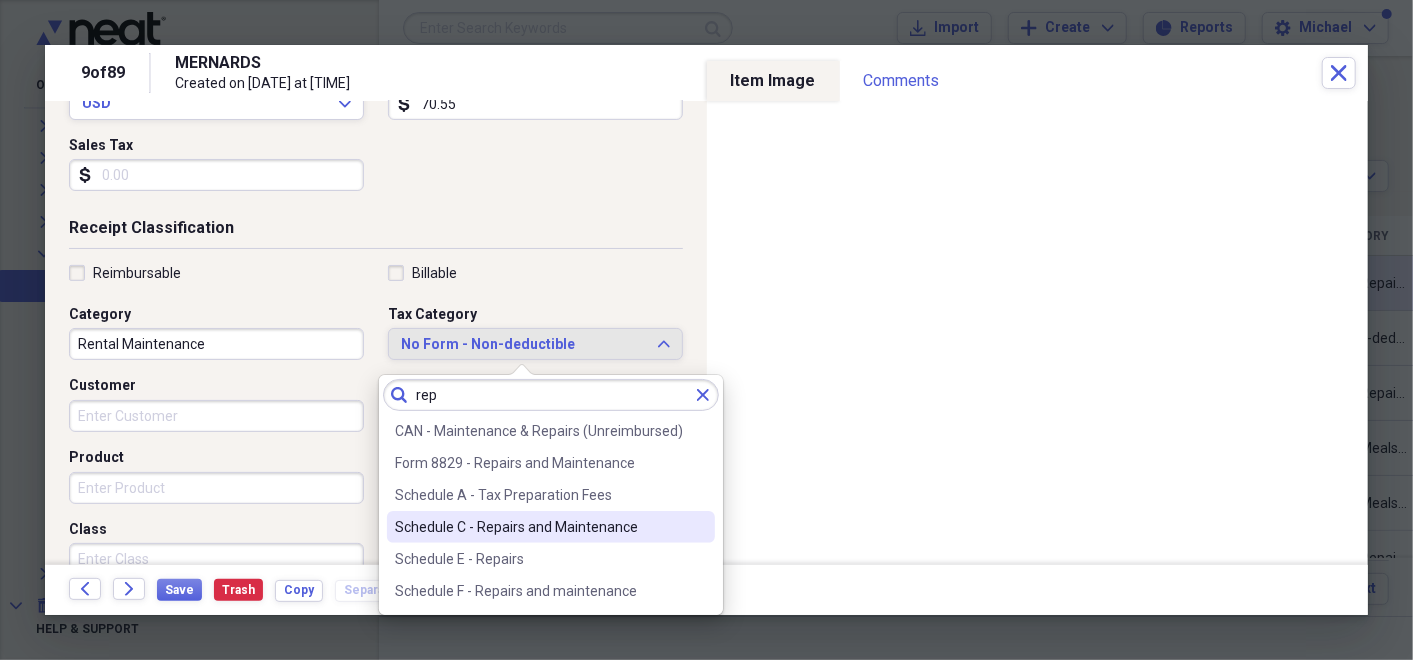 type on "rep" 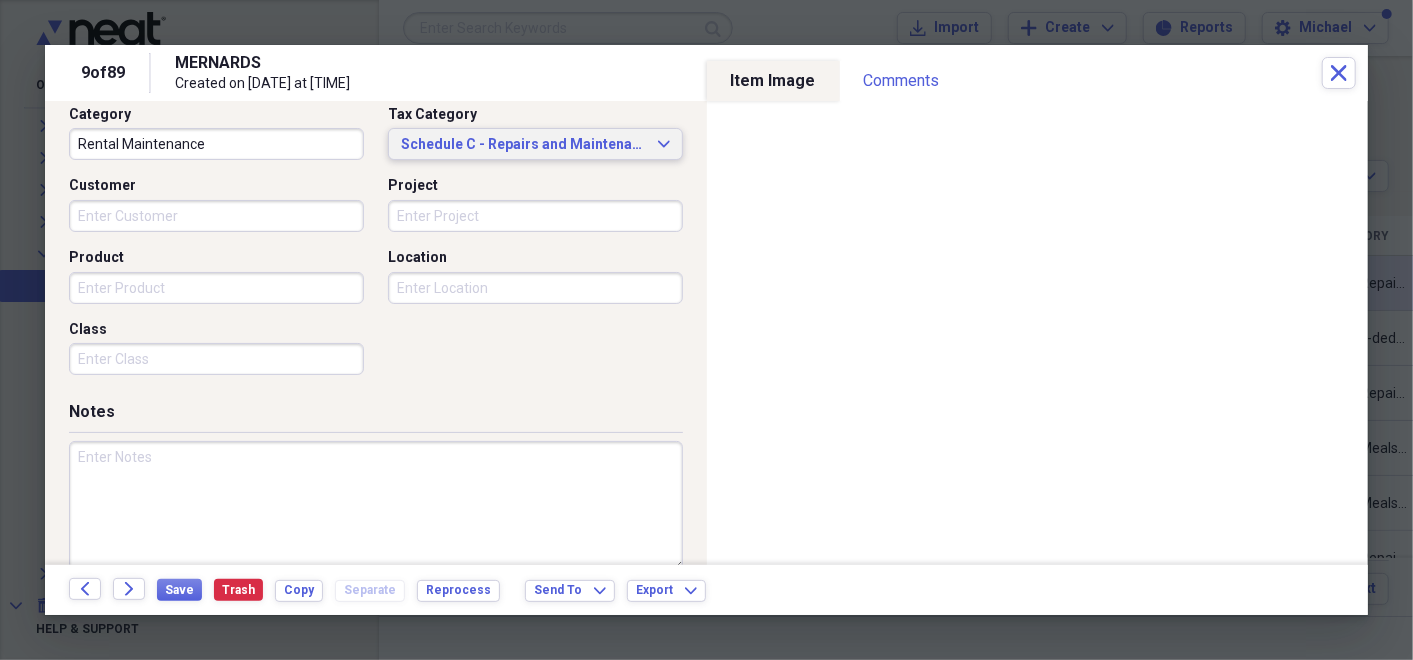 scroll, scrollTop: 554, scrollLeft: 0, axis: vertical 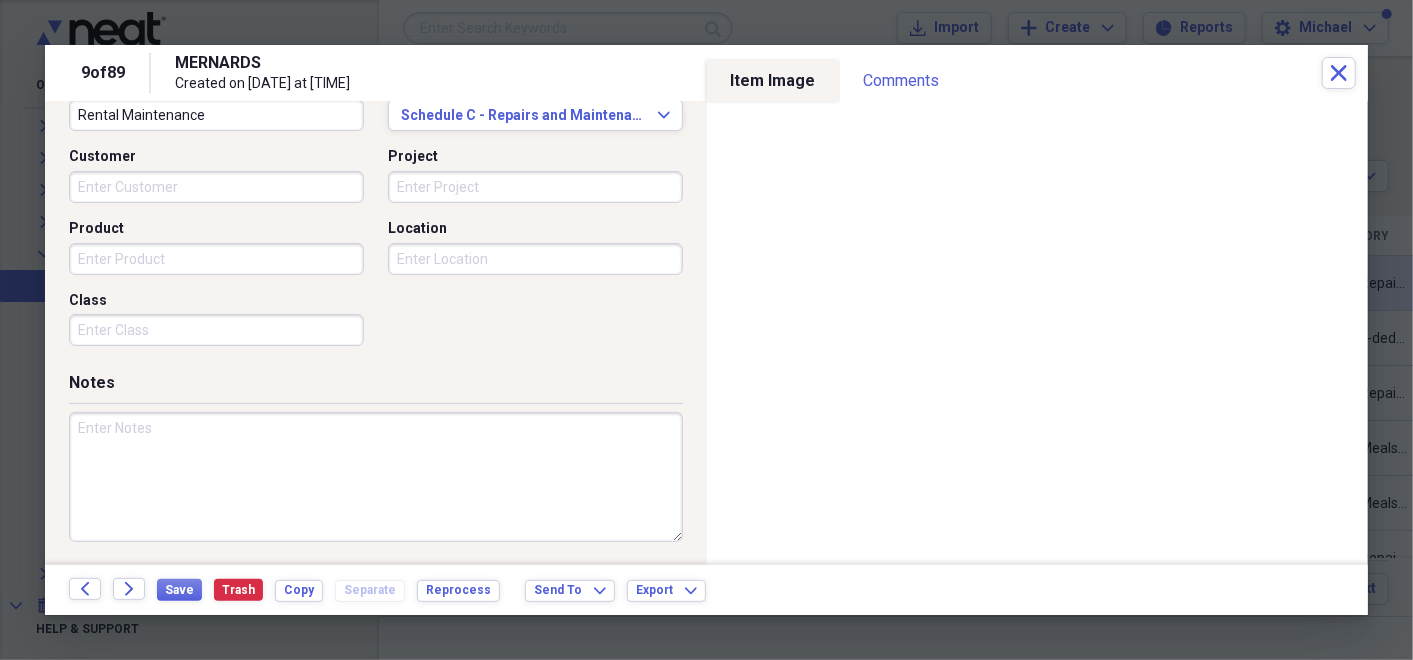 click at bounding box center [376, 477] 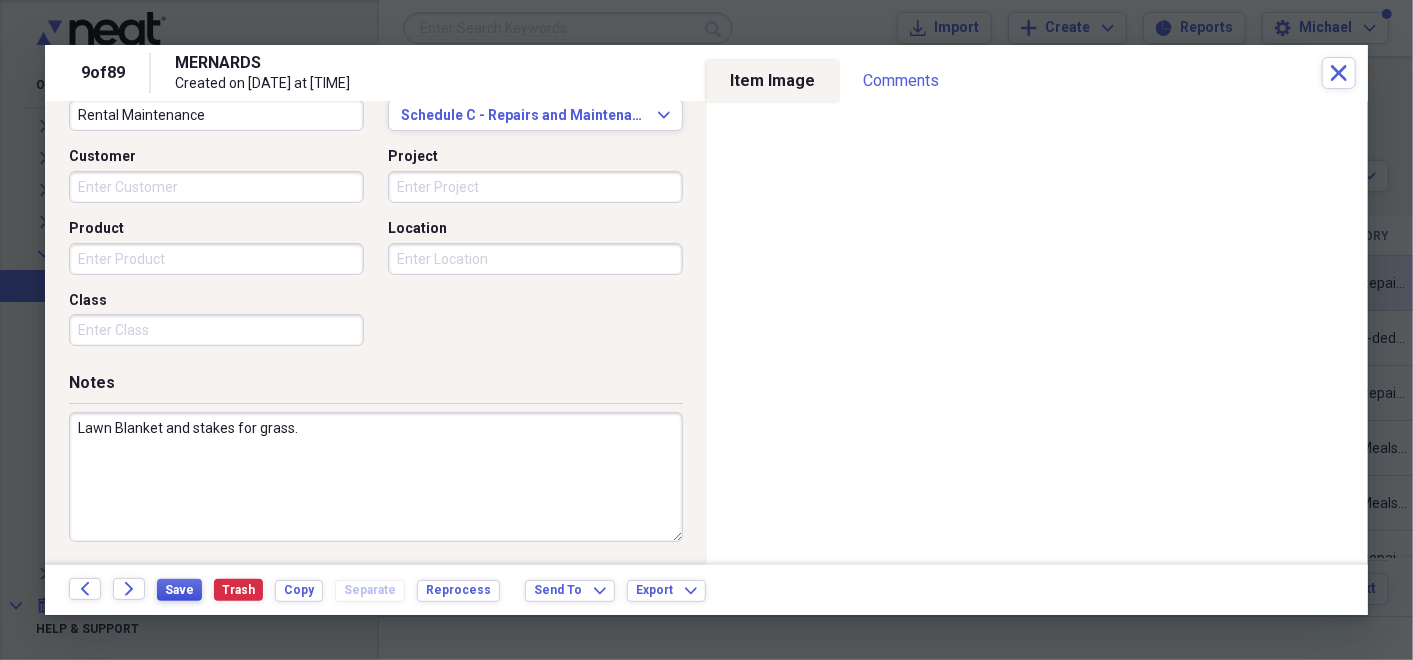 type on "Lawn Blanket and stakes for grass." 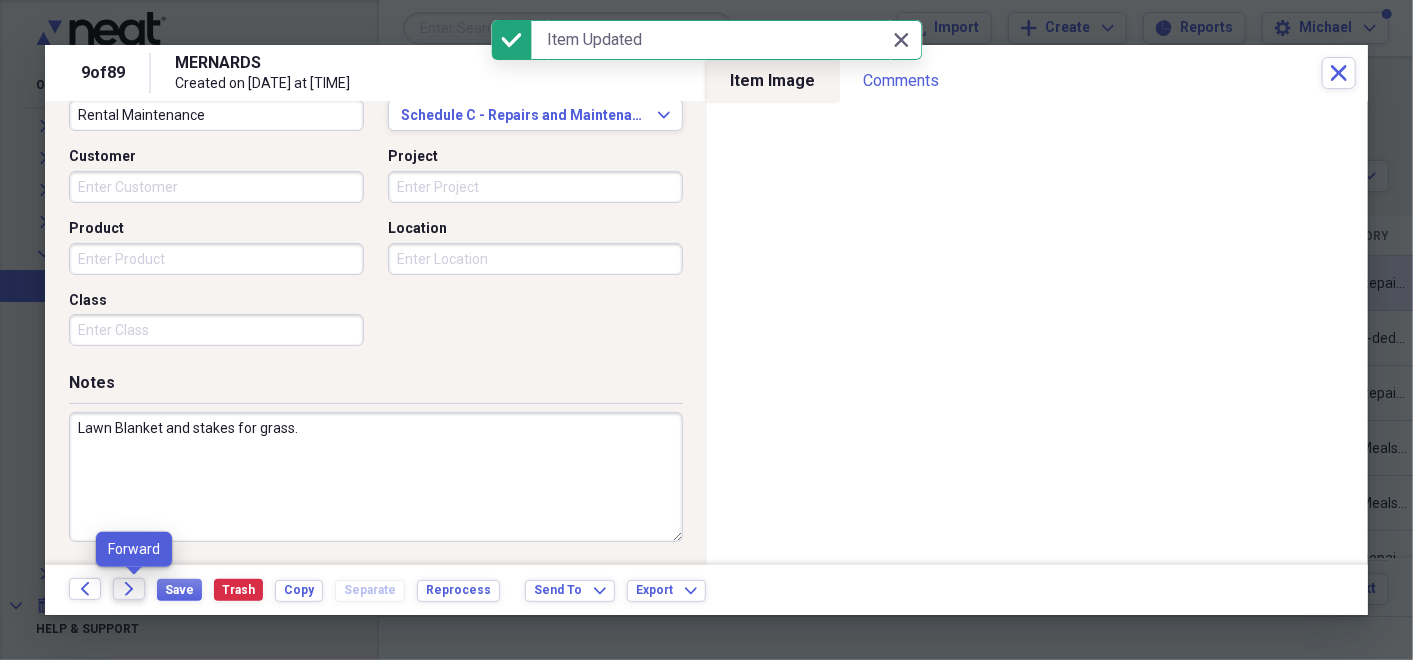 click on "Forward" 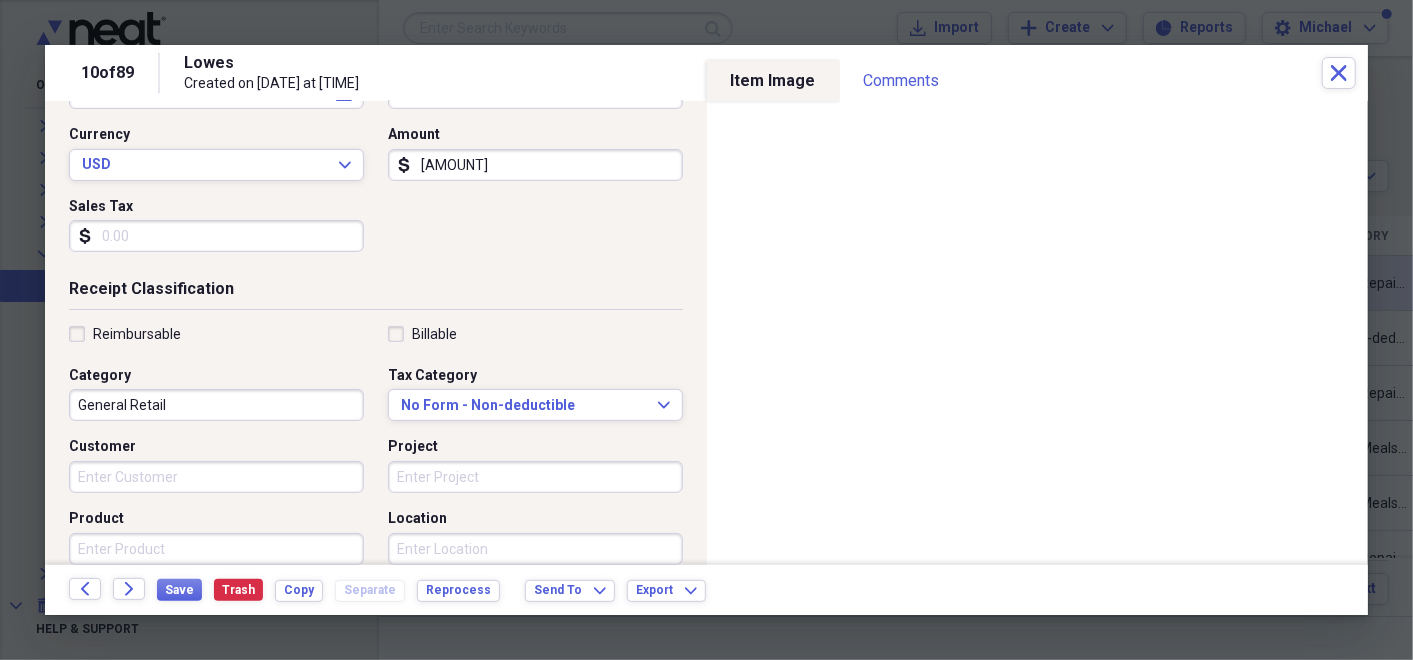 scroll, scrollTop: 271, scrollLeft: 0, axis: vertical 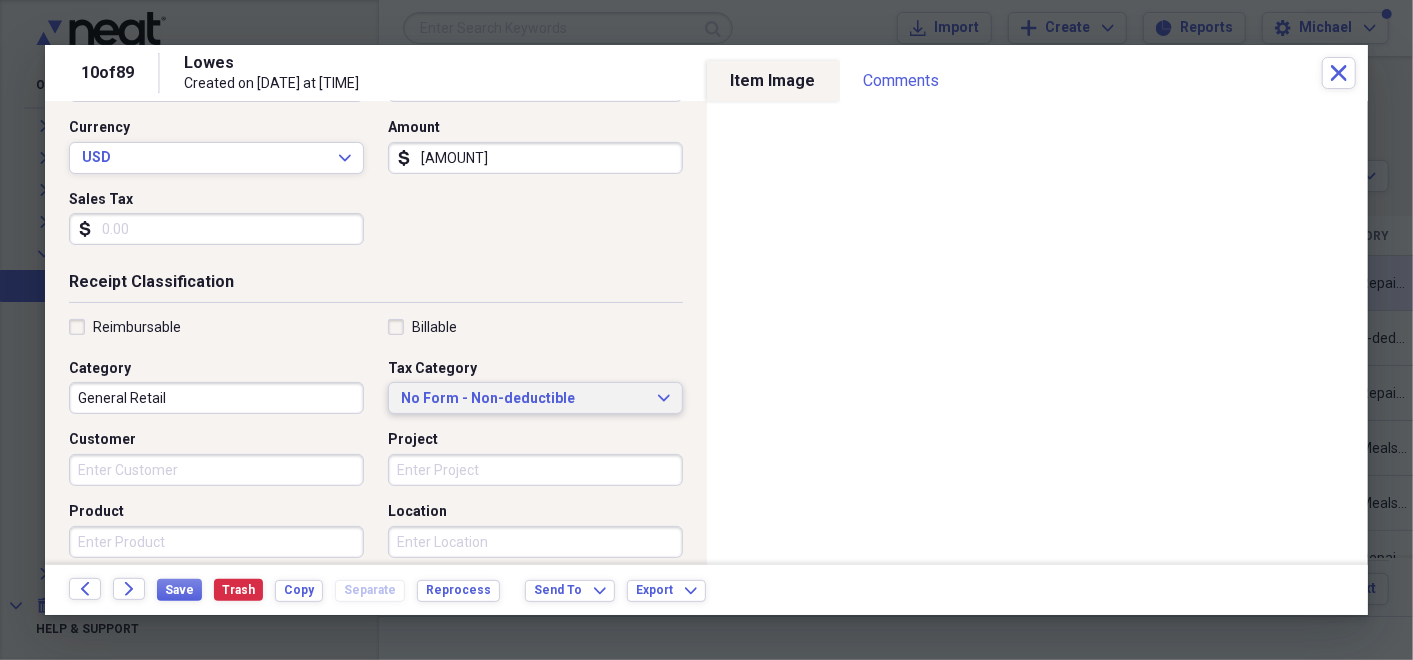 click on "No Form - Non-deductible Expand" at bounding box center [535, 398] 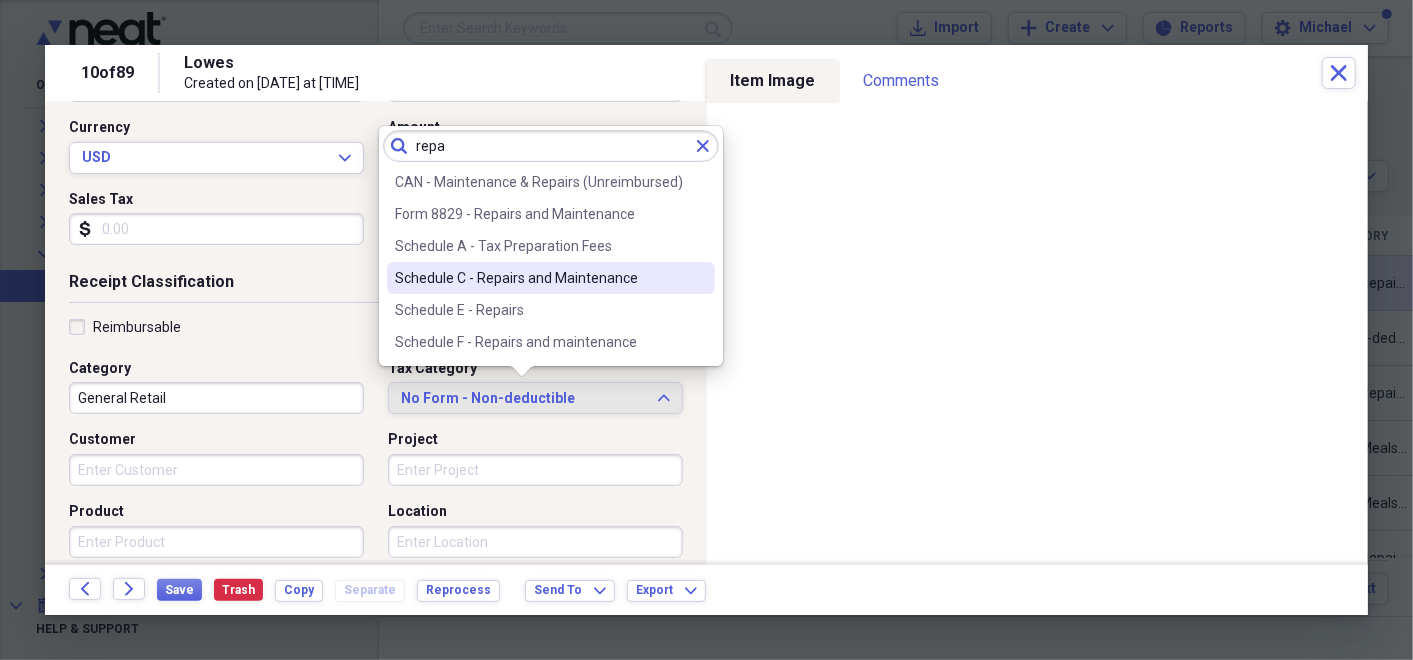type on "repa" 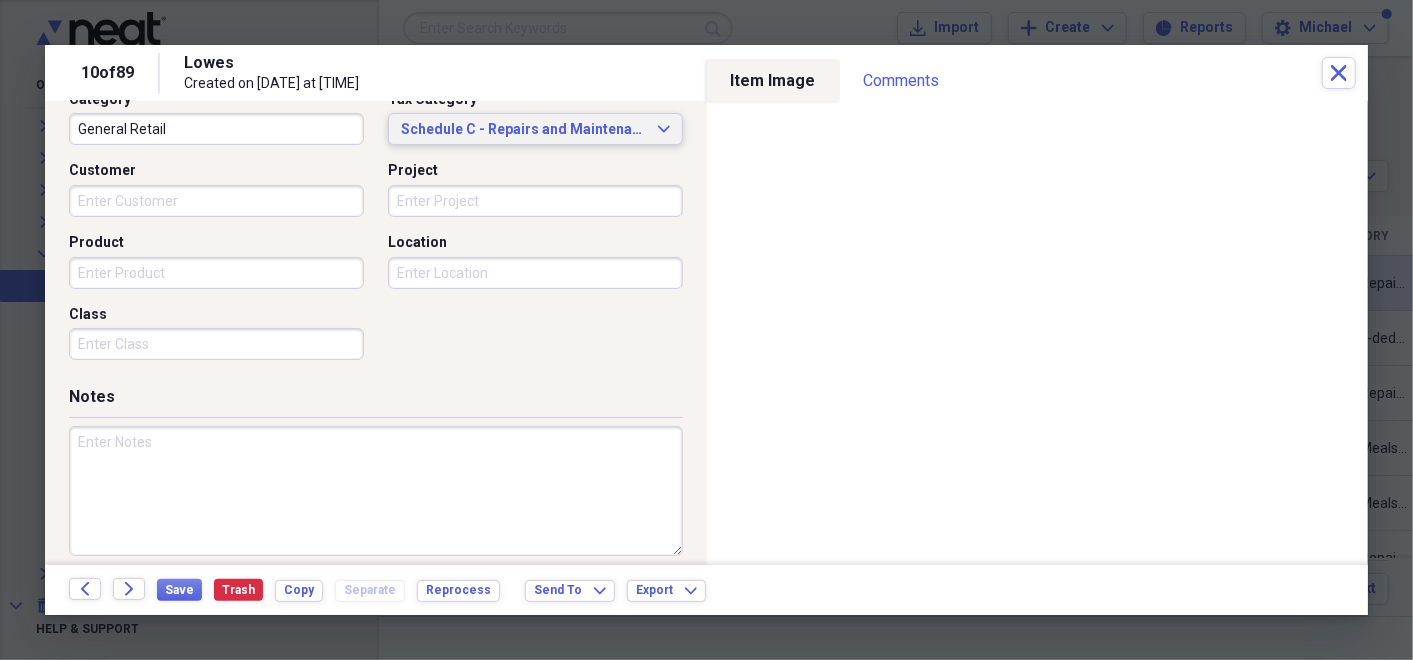scroll, scrollTop: 554, scrollLeft: 0, axis: vertical 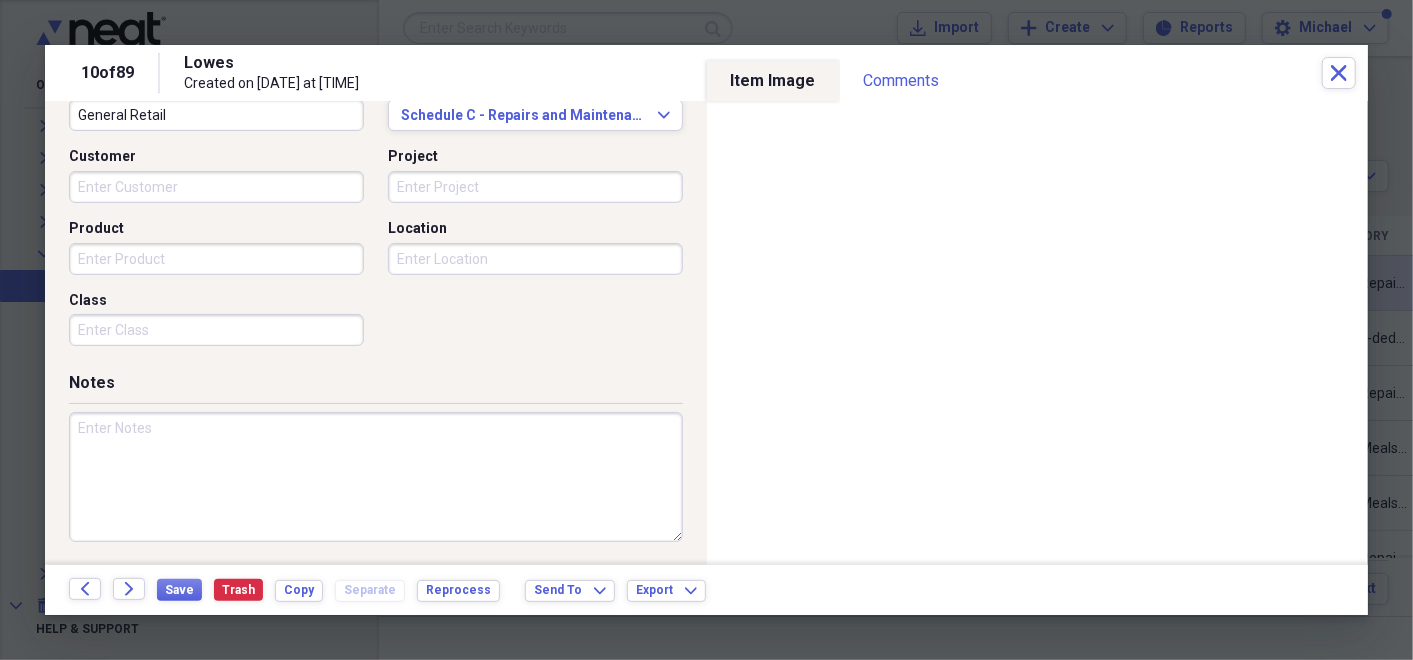 click at bounding box center [376, 477] 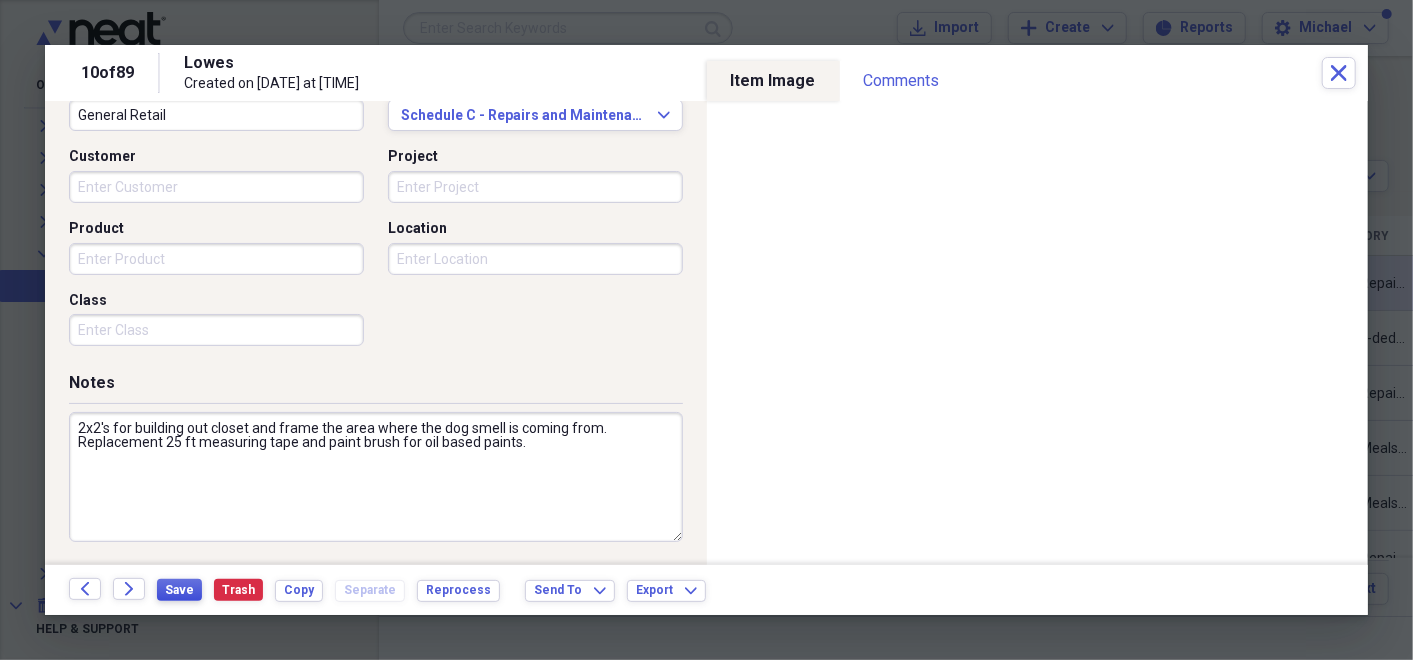 type on "2x2's for building out closet and frame the area where the dog smell is coming from.  Replacement 25 ft measuring tape and paint brush for oil based paints." 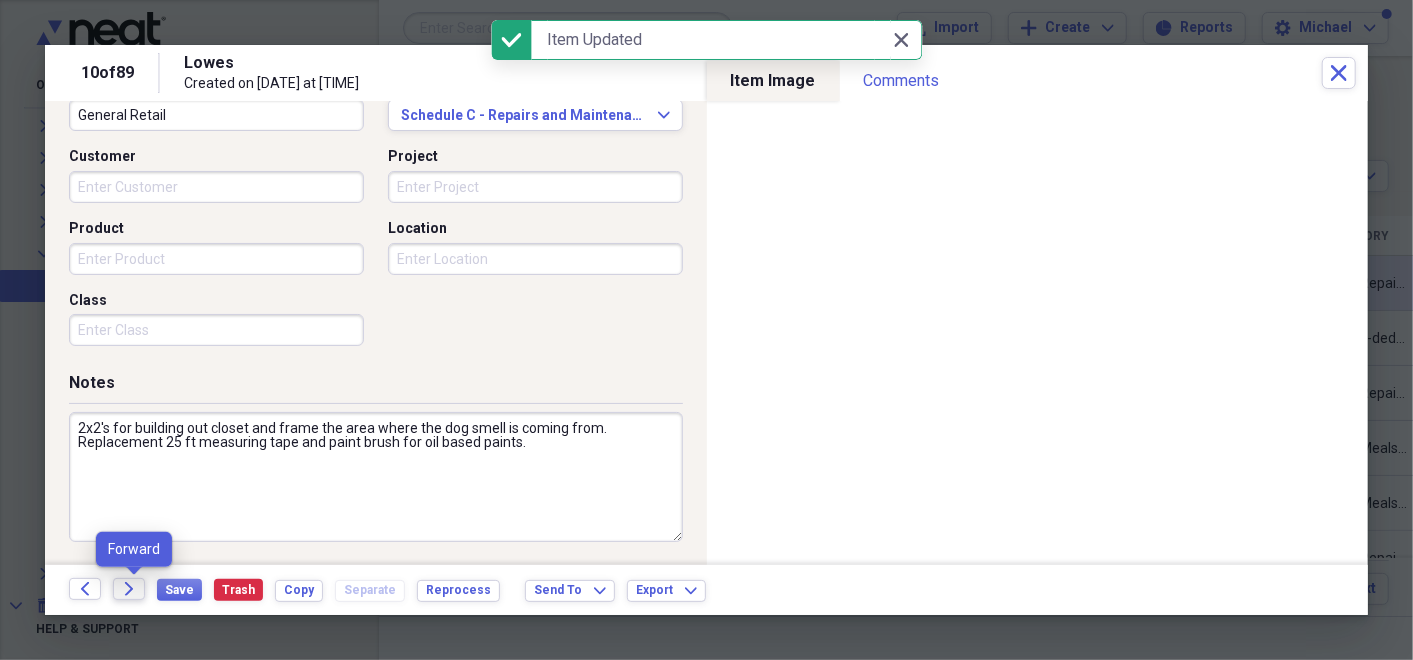 click on "Forward" 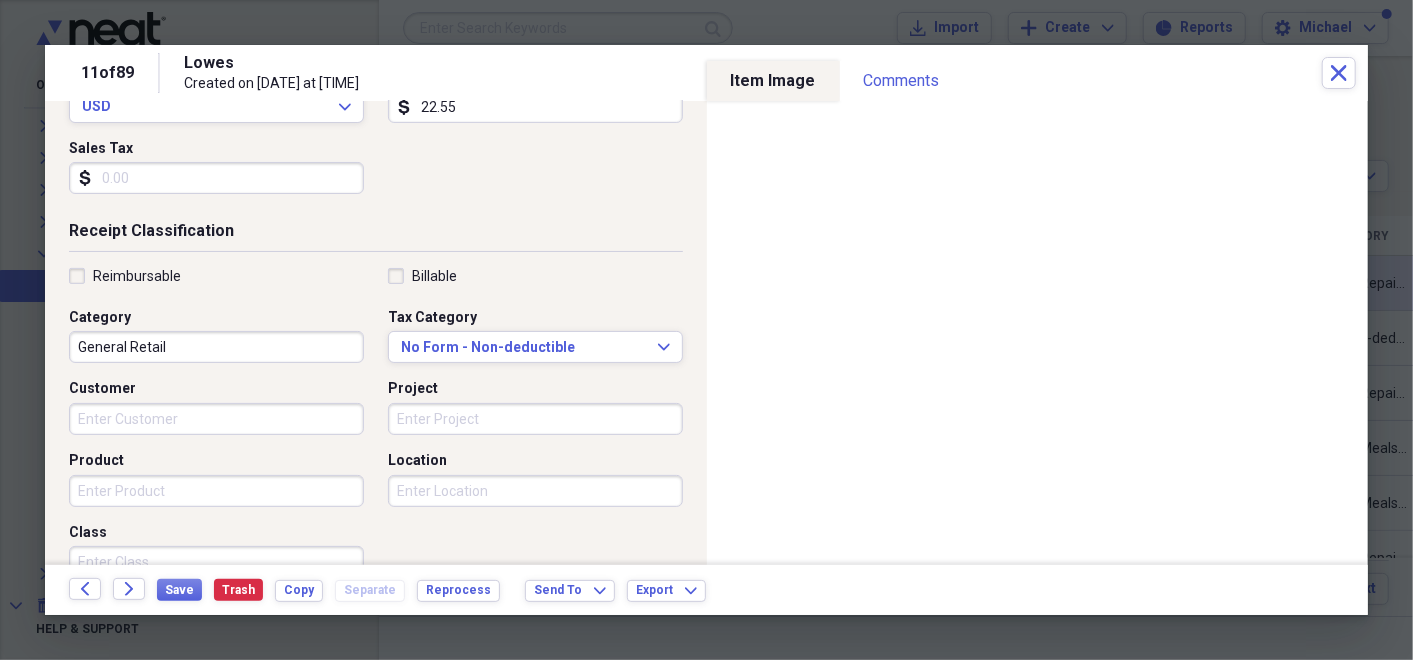 scroll, scrollTop: 328, scrollLeft: 0, axis: vertical 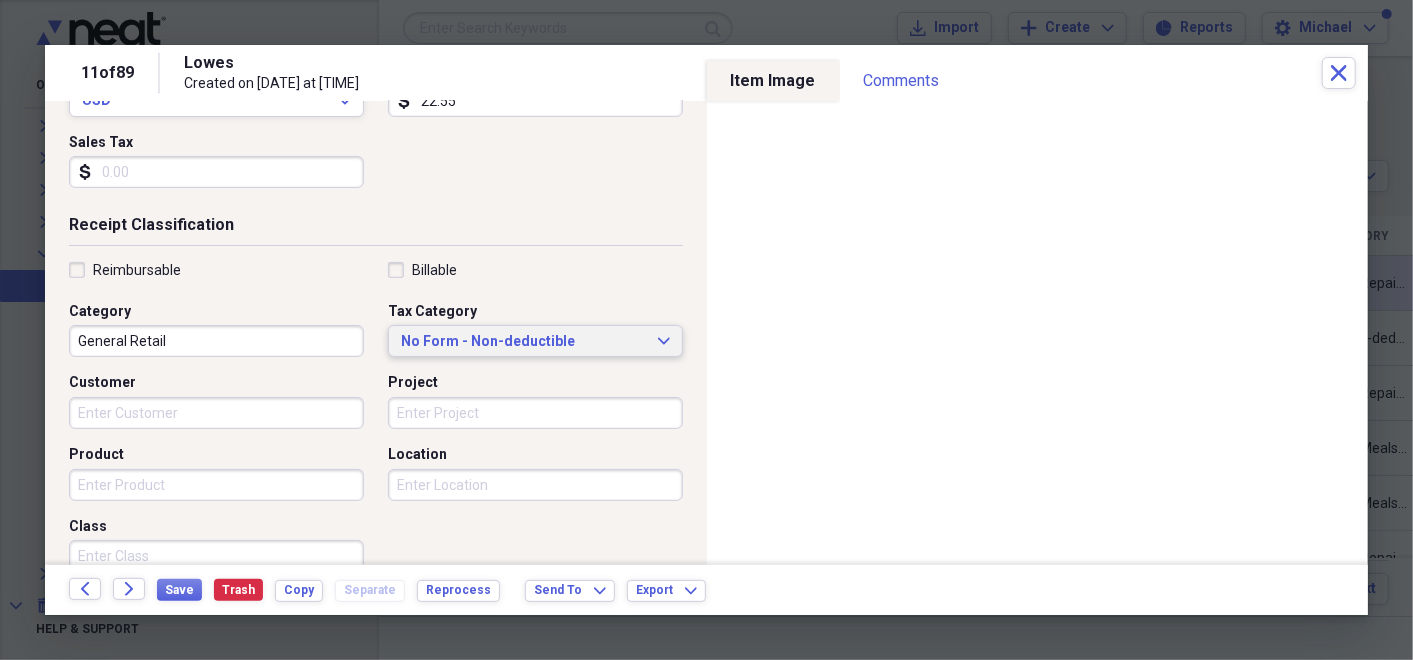 click on "No Form - Non-deductible Expand" at bounding box center (535, 341) 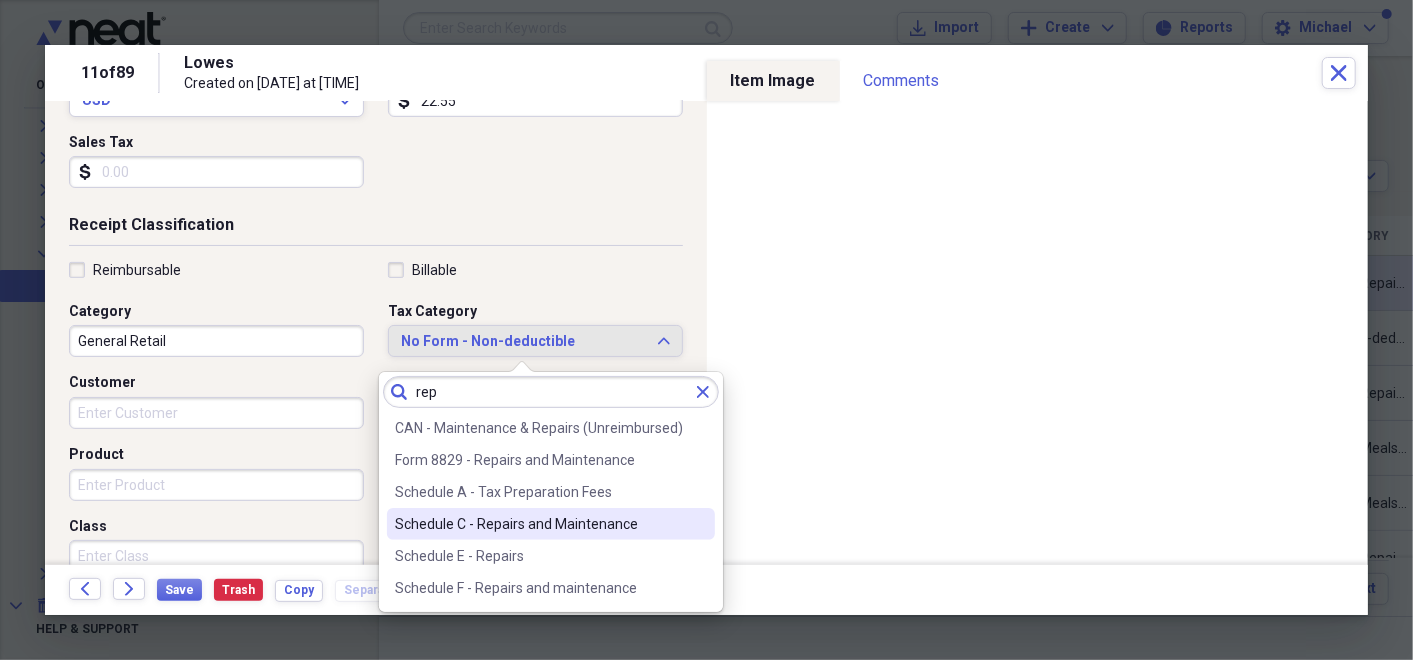 type on "rep" 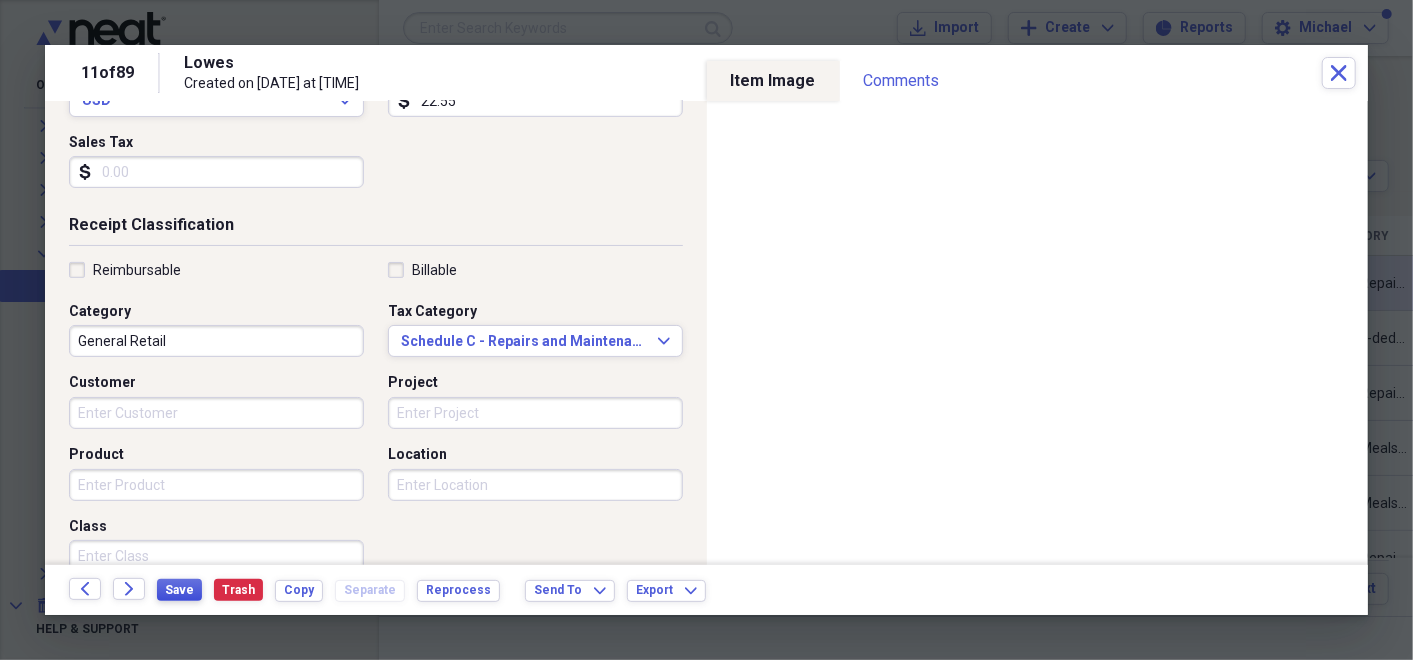 click on "Save" at bounding box center [179, 590] 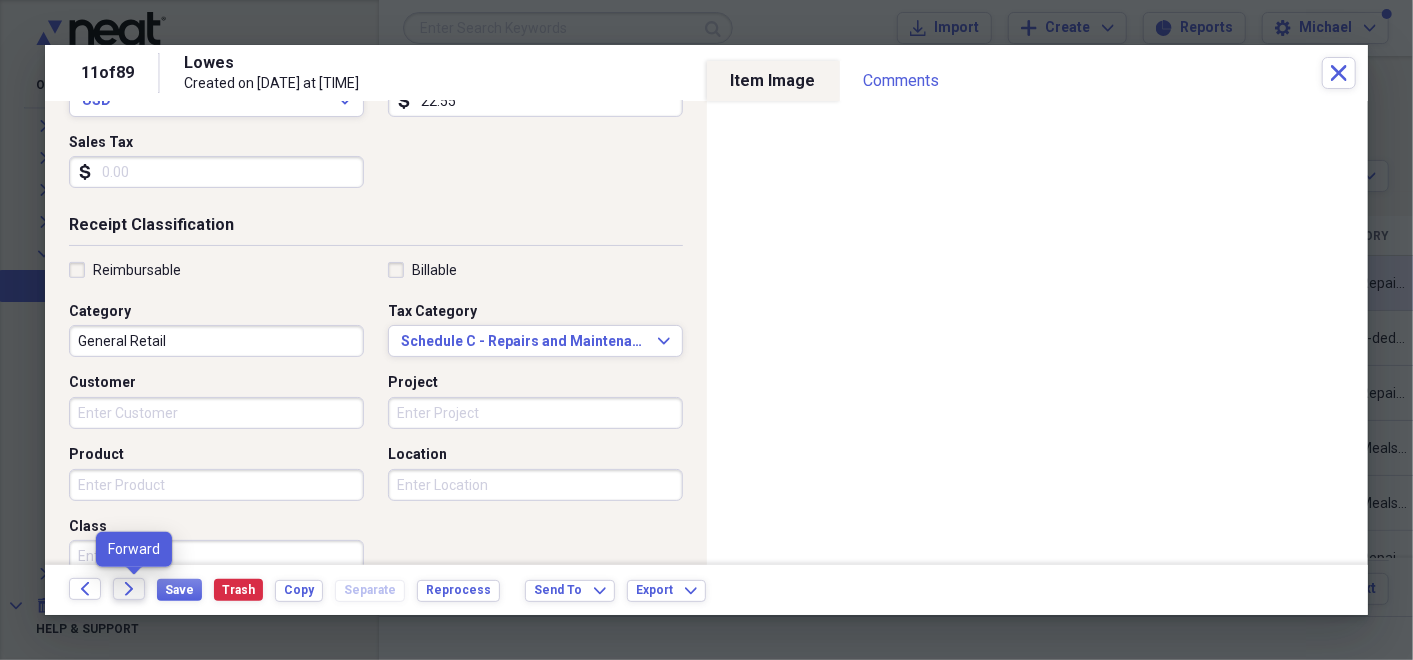 click on "Forward" 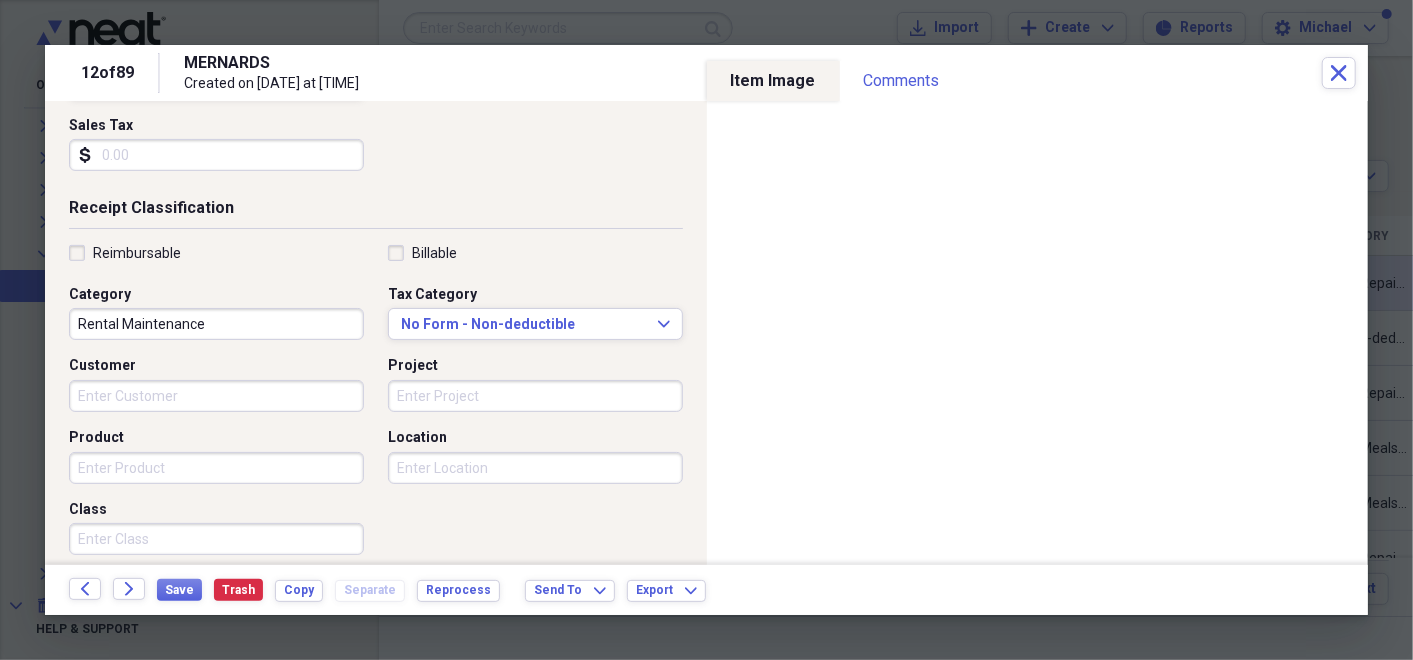 scroll, scrollTop: 355, scrollLeft: 0, axis: vertical 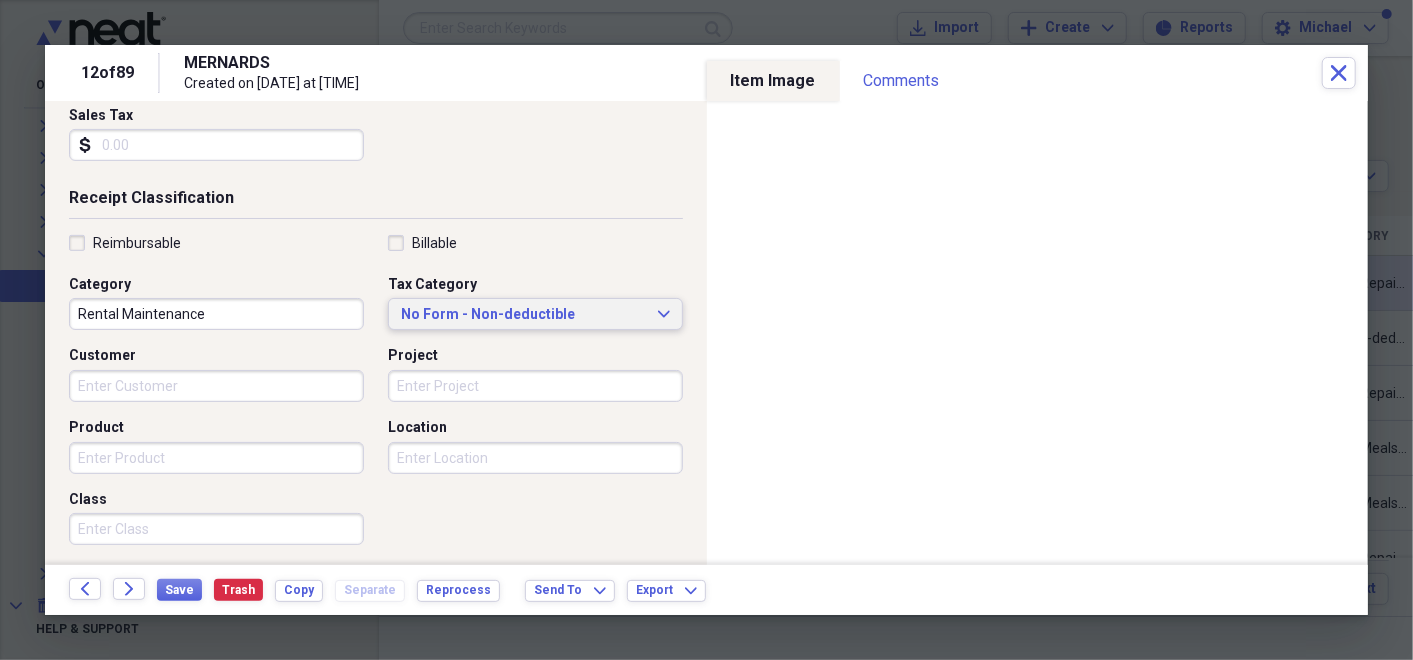 click on "No Form - Non-deductible" at bounding box center (523, 315) 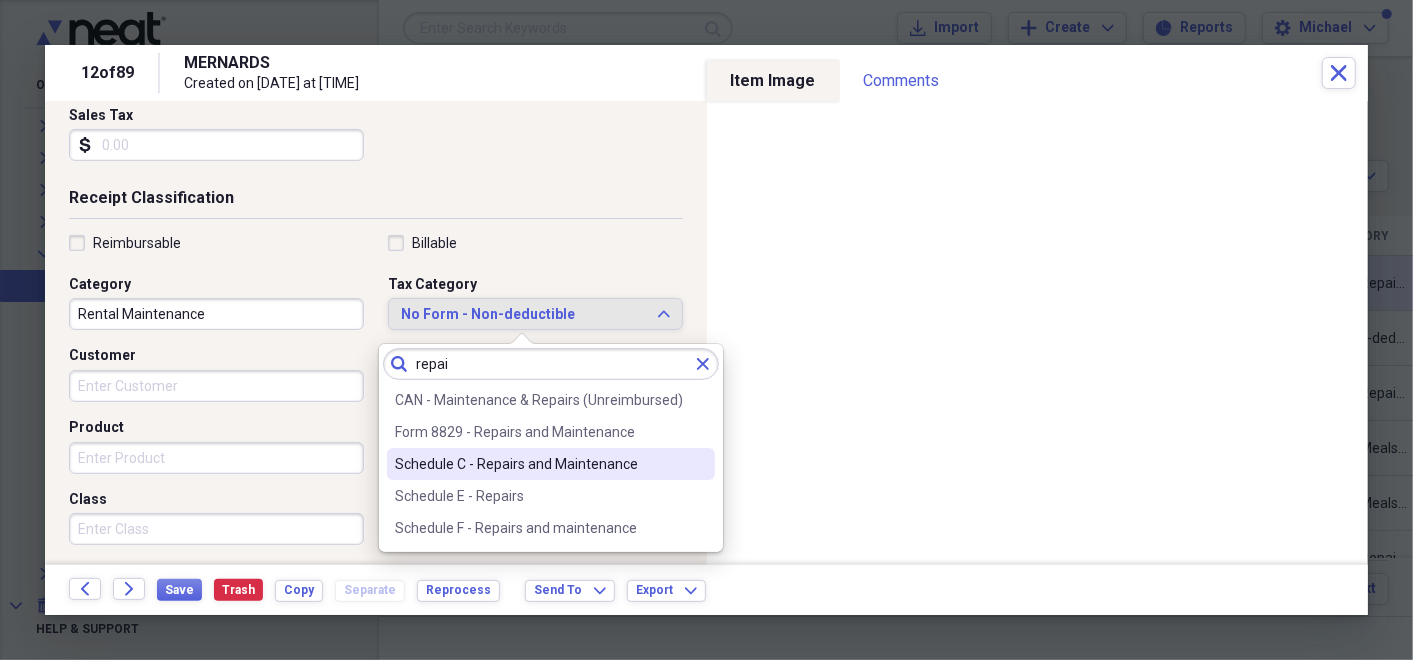 type on "repai" 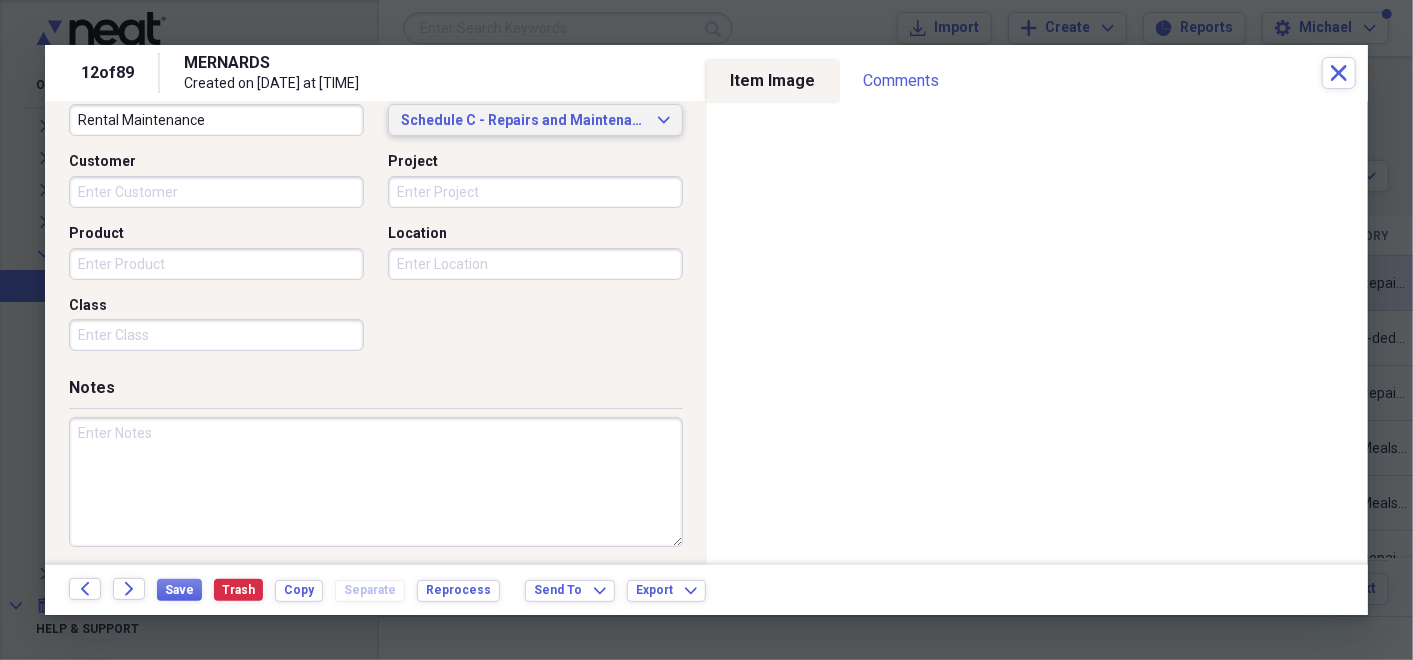 scroll, scrollTop: 554, scrollLeft: 0, axis: vertical 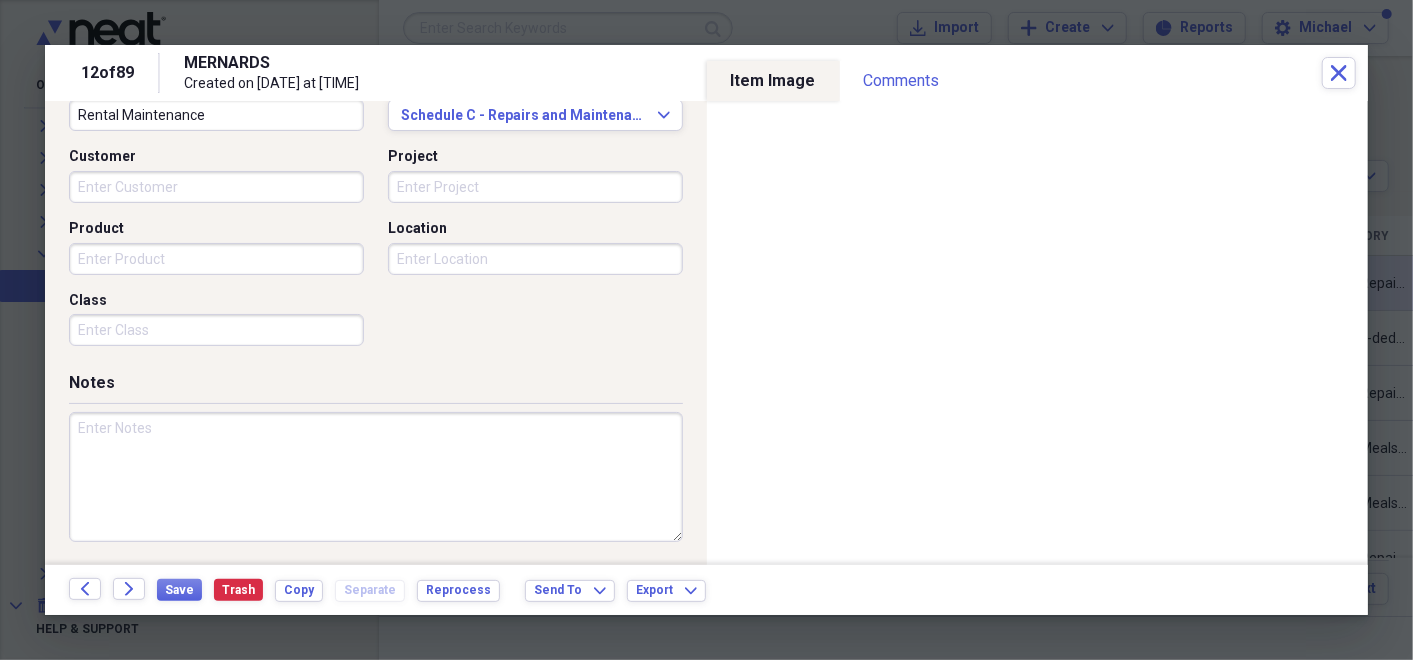 click at bounding box center (376, 477) 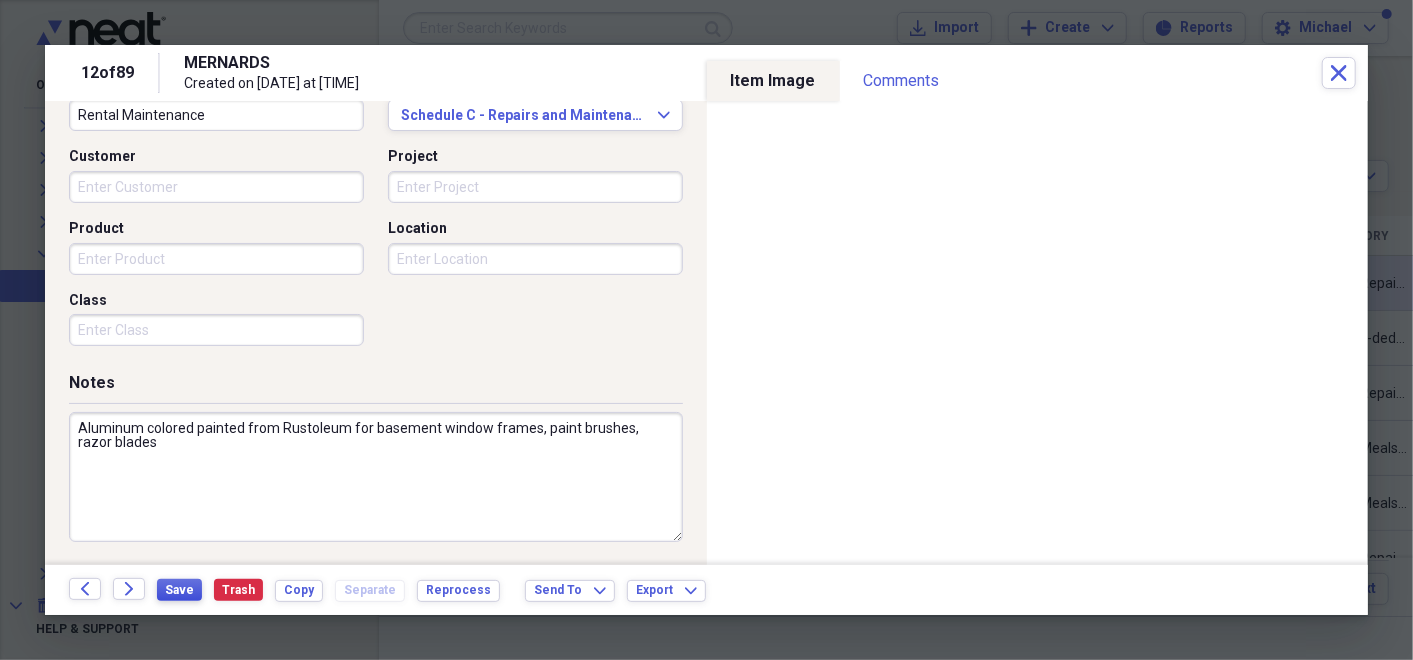 type on "Aluminum colored painted from Rustoleum for basement window frames, paint brushes, razor blades" 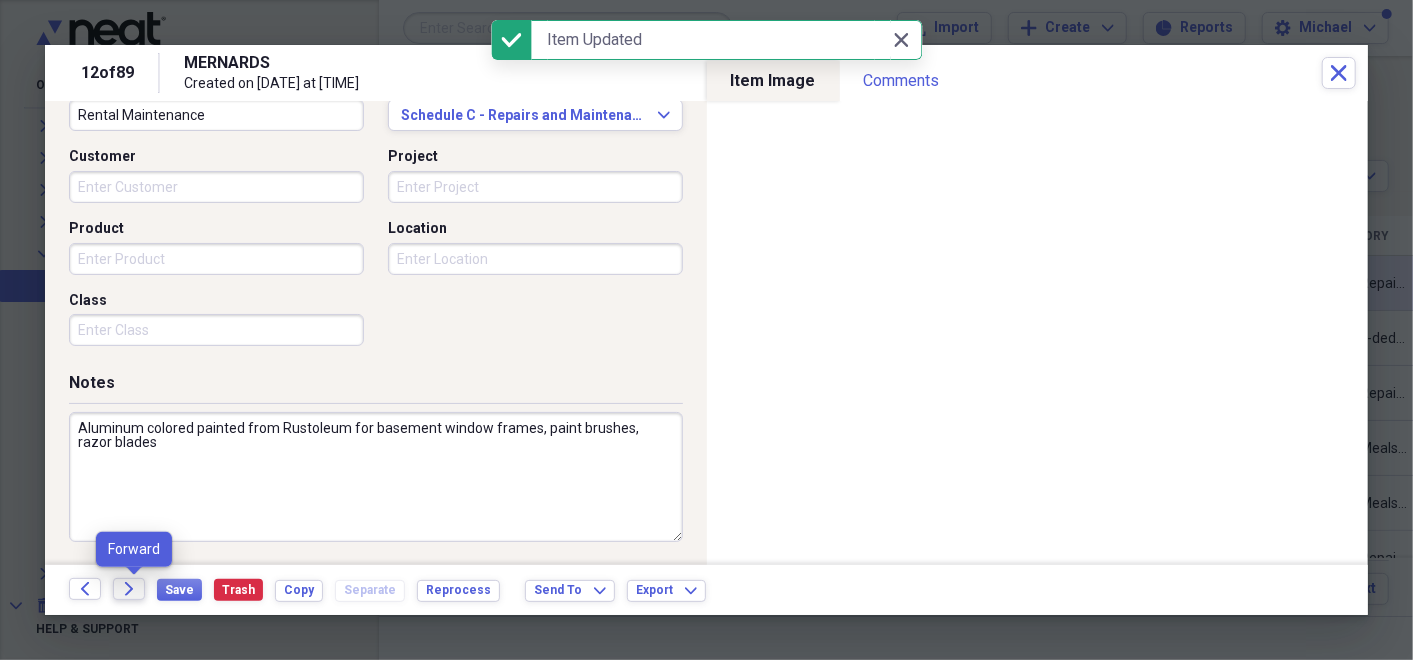 click on "Forward" 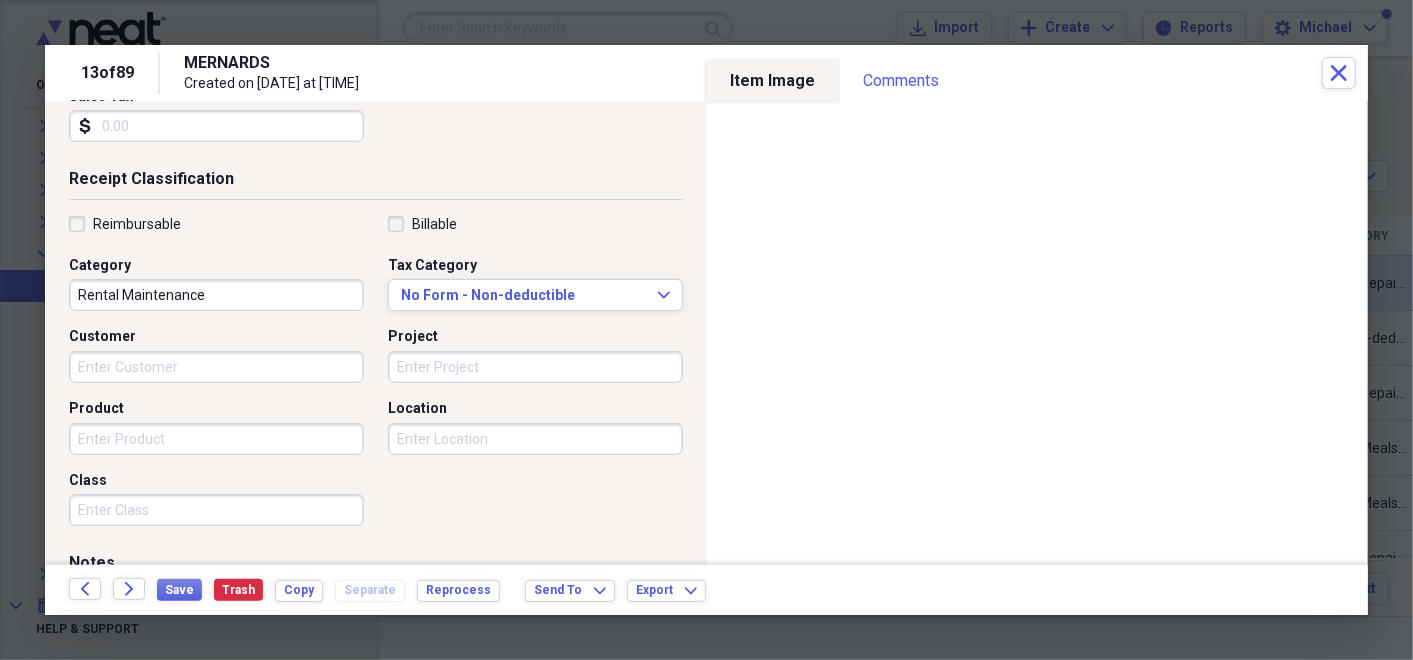 scroll, scrollTop: 377, scrollLeft: 0, axis: vertical 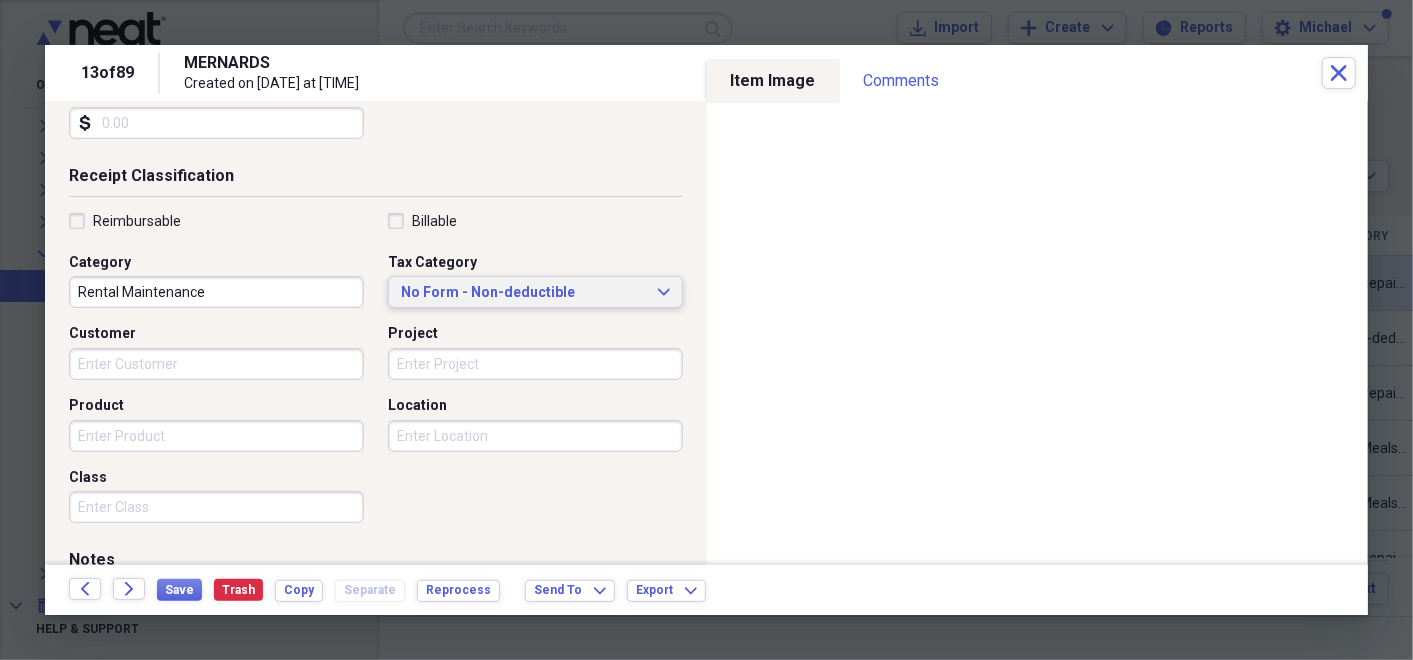 click on "Expand" 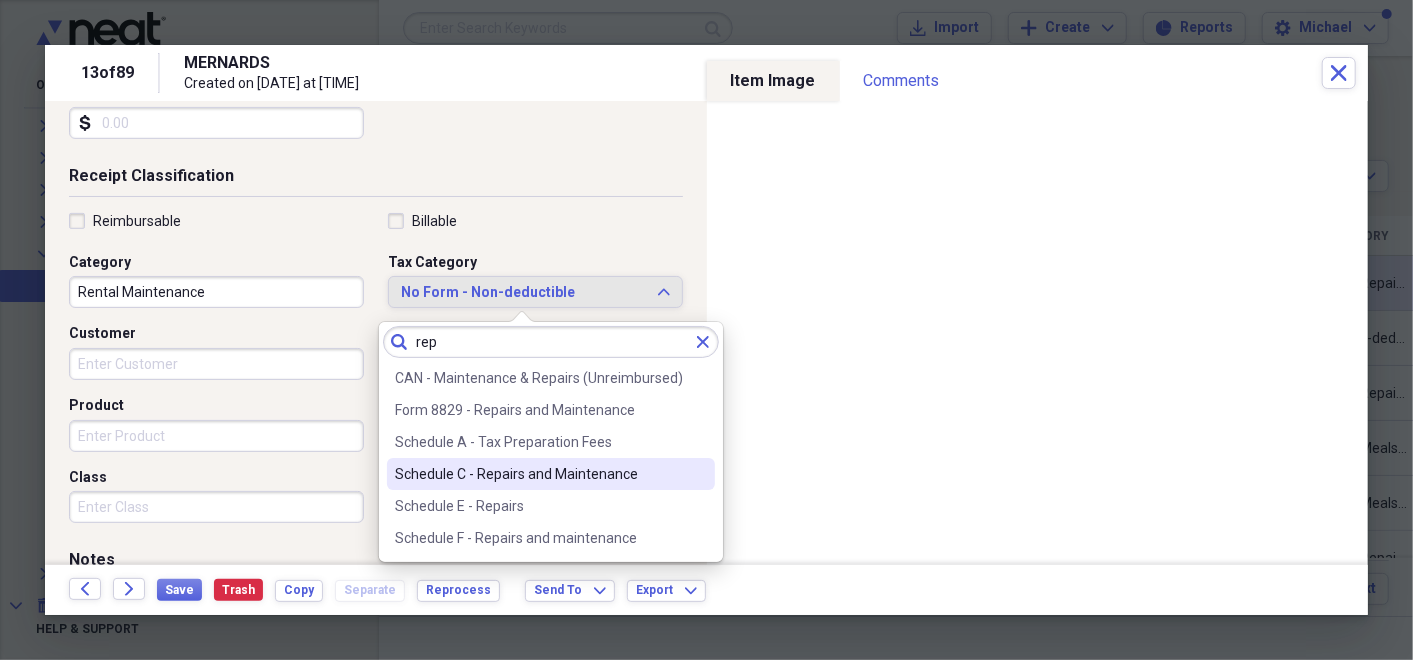 type on "rep" 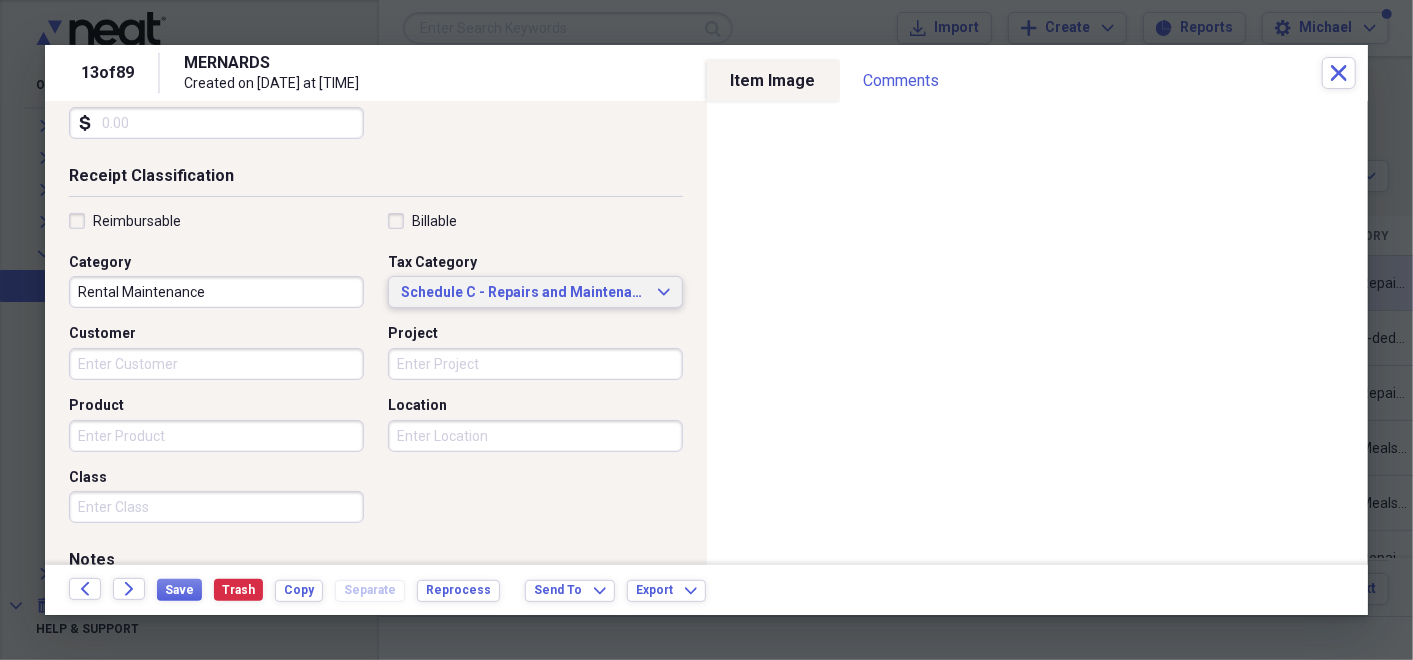 scroll, scrollTop: 554, scrollLeft: 0, axis: vertical 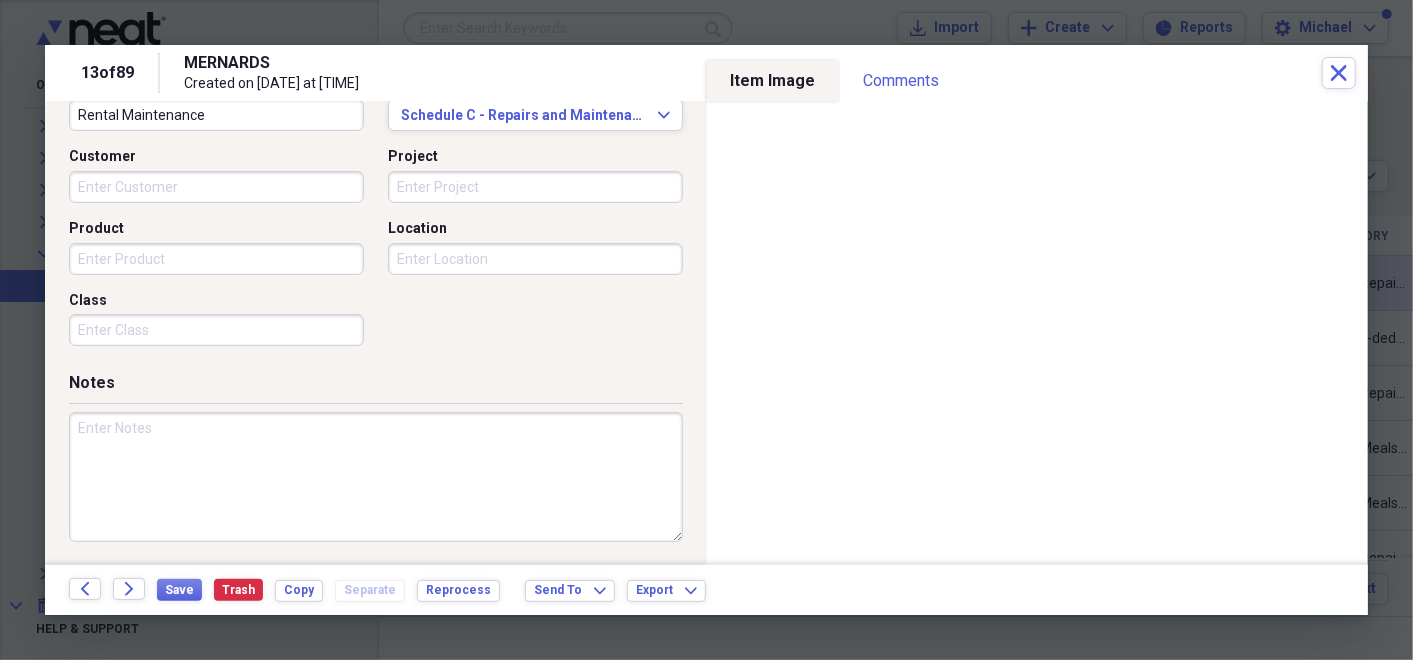click at bounding box center [376, 477] 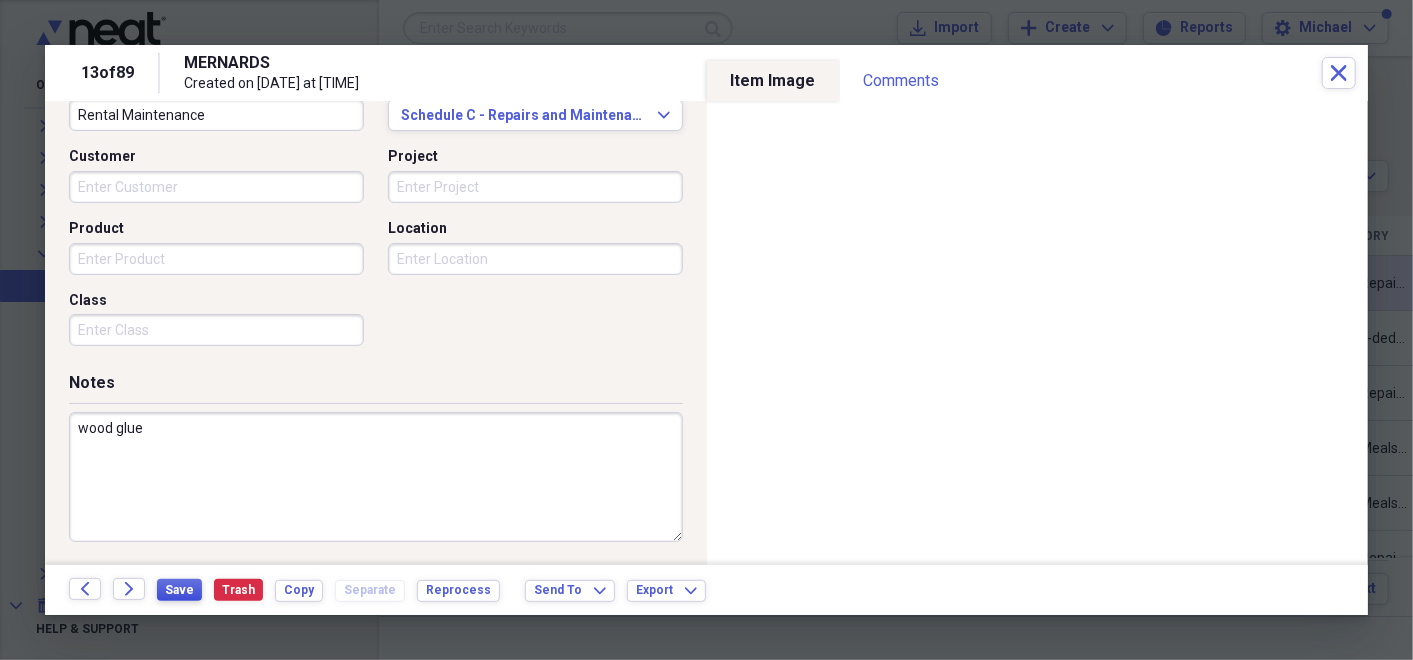 type on "wood glue" 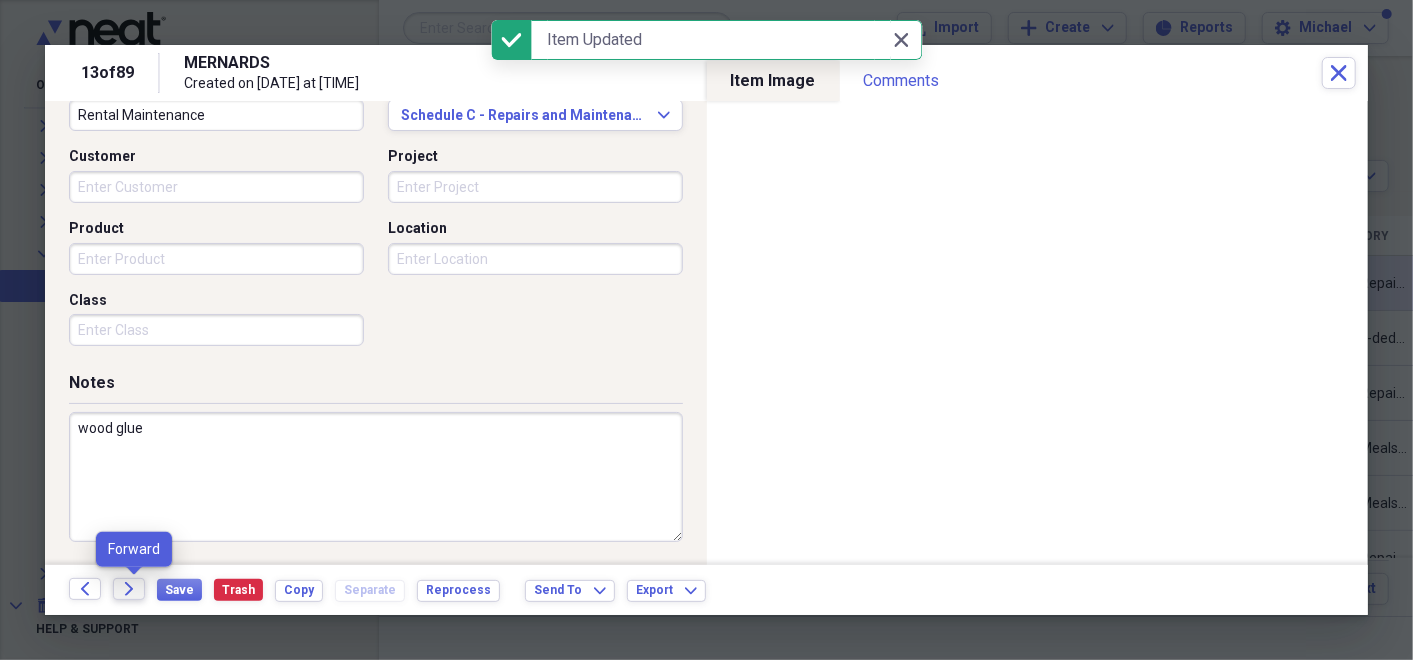 click on "Forward" 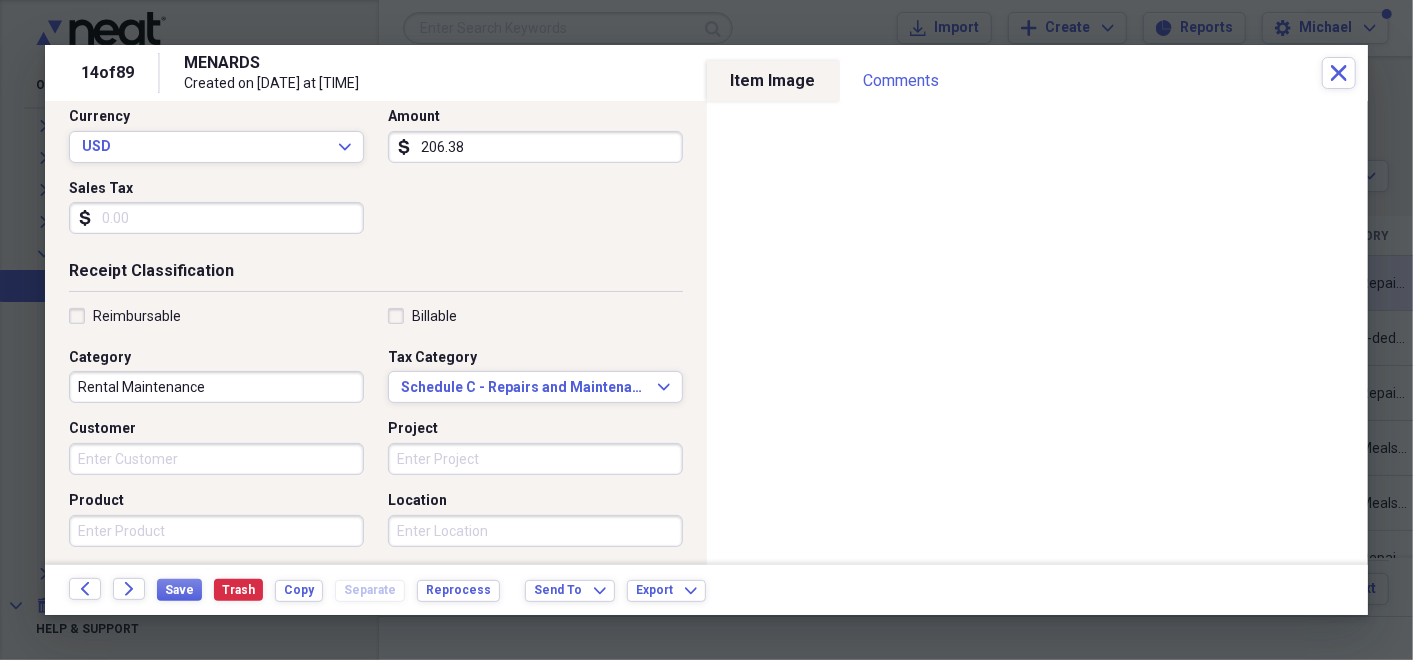 scroll, scrollTop: 291, scrollLeft: 0, axis: vertical 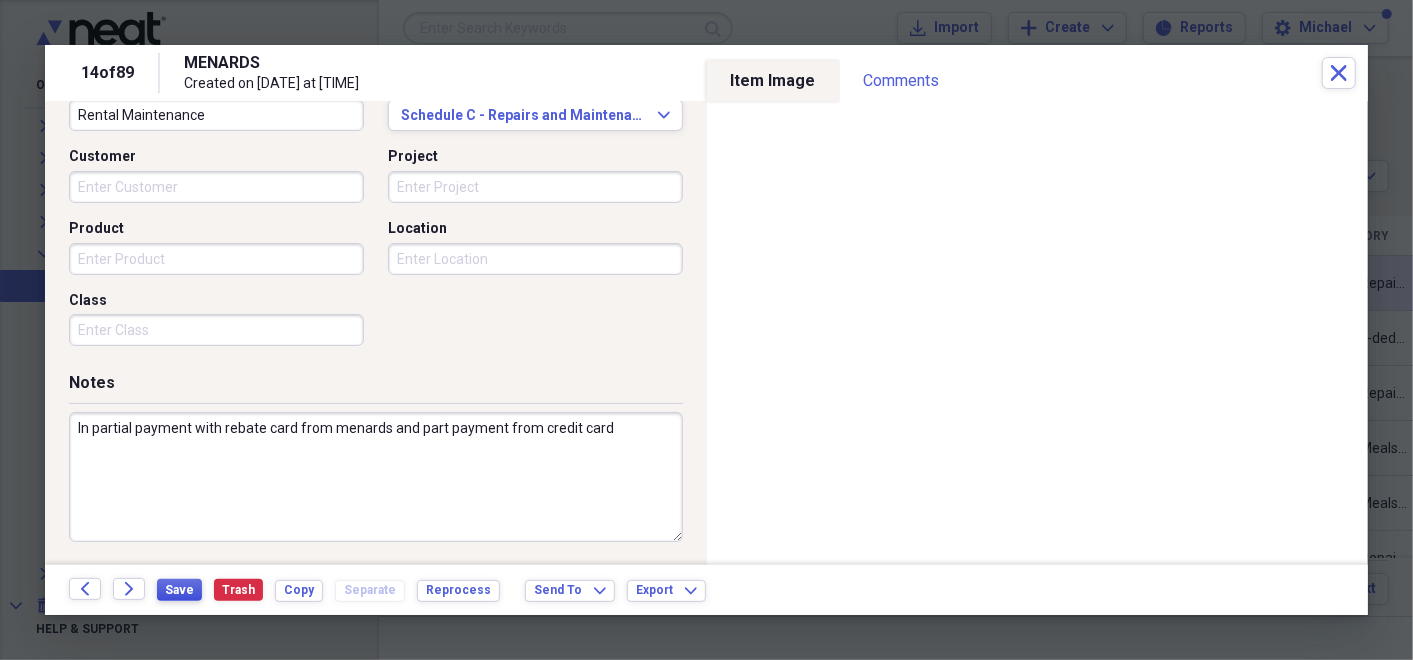 click on "Save" at bounding box center [179, 590] 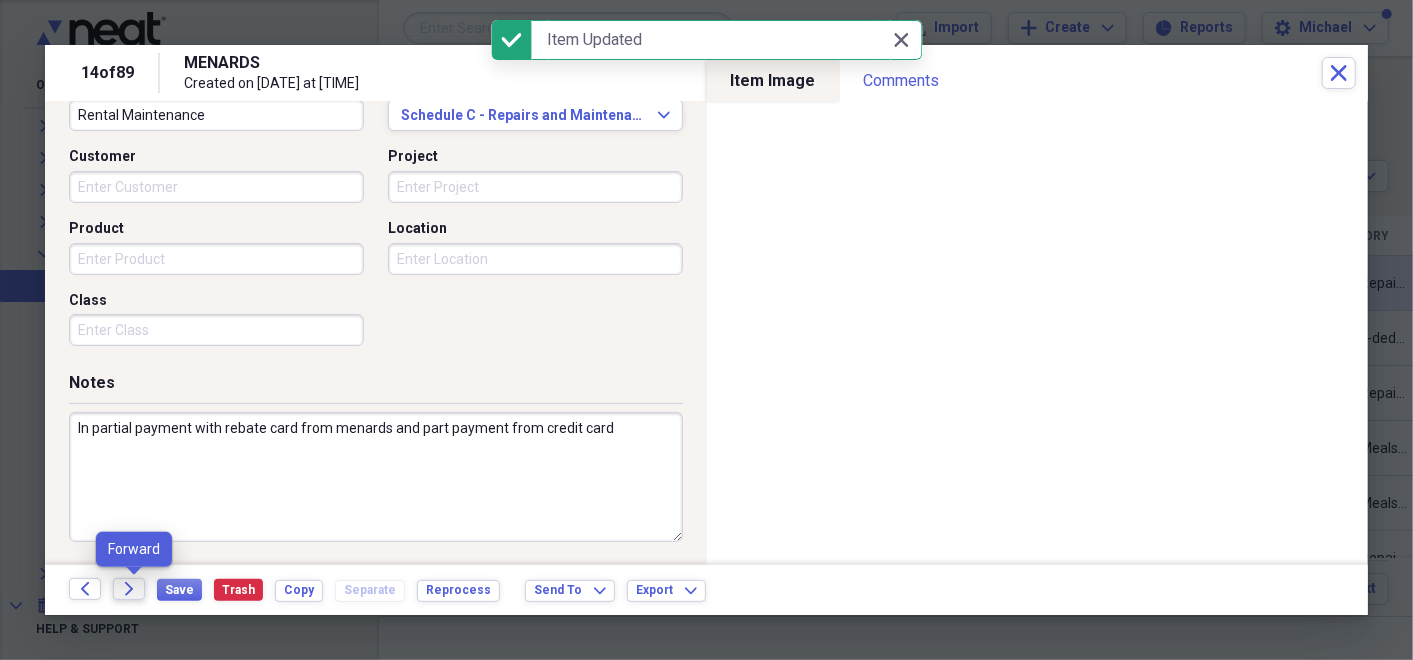 click on "Forward" at bounding box center (129, 589) 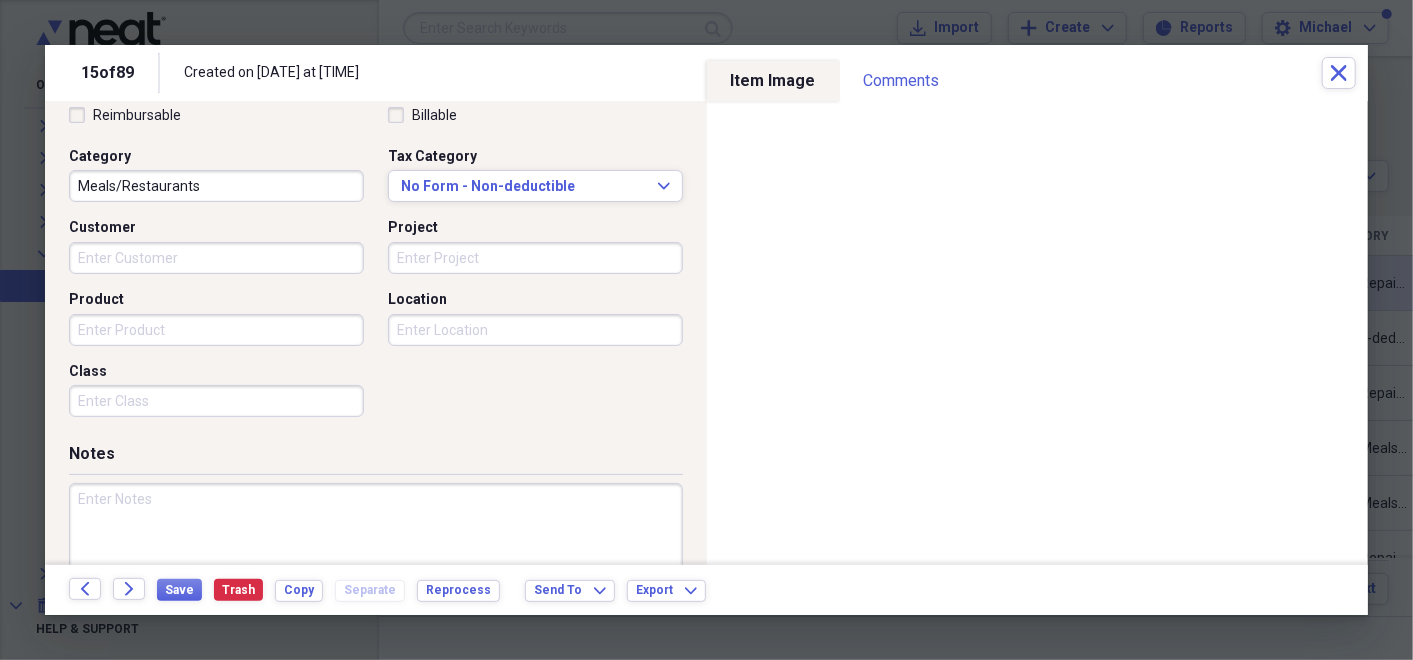 scroll, scrollTop: 480, scrollLeft: 0, axis: vertical 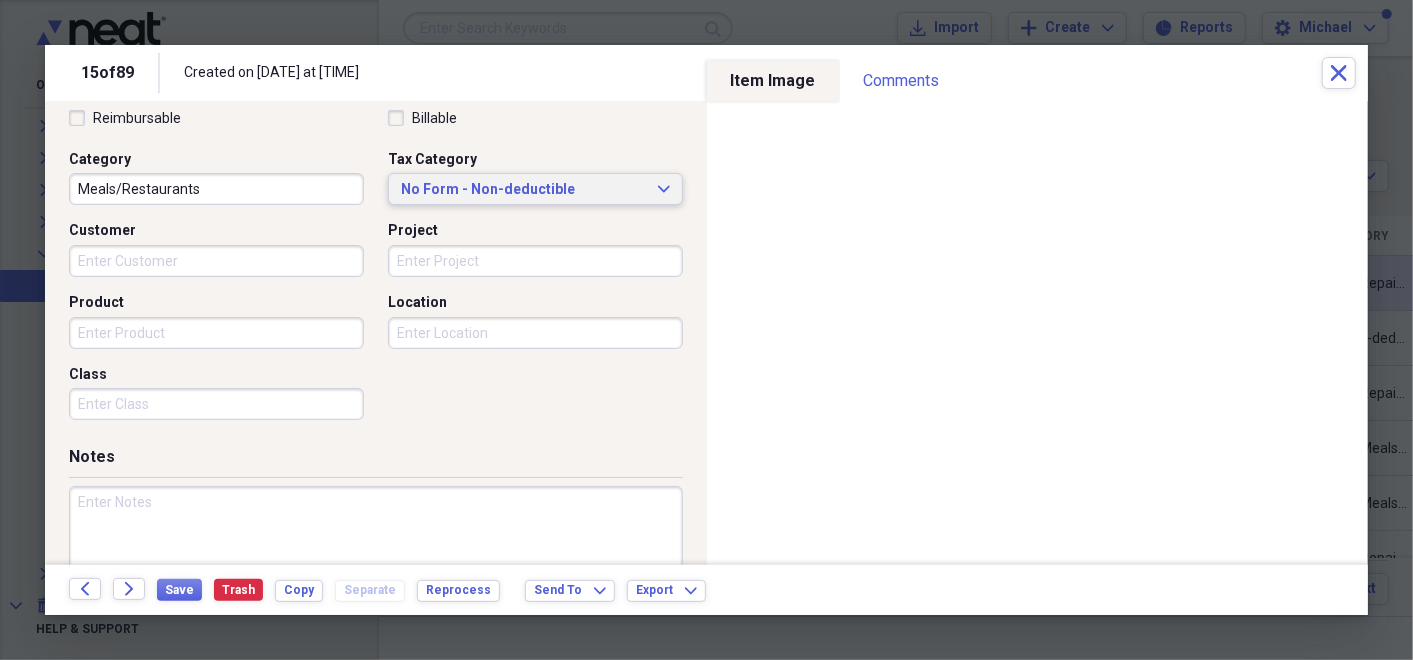 click 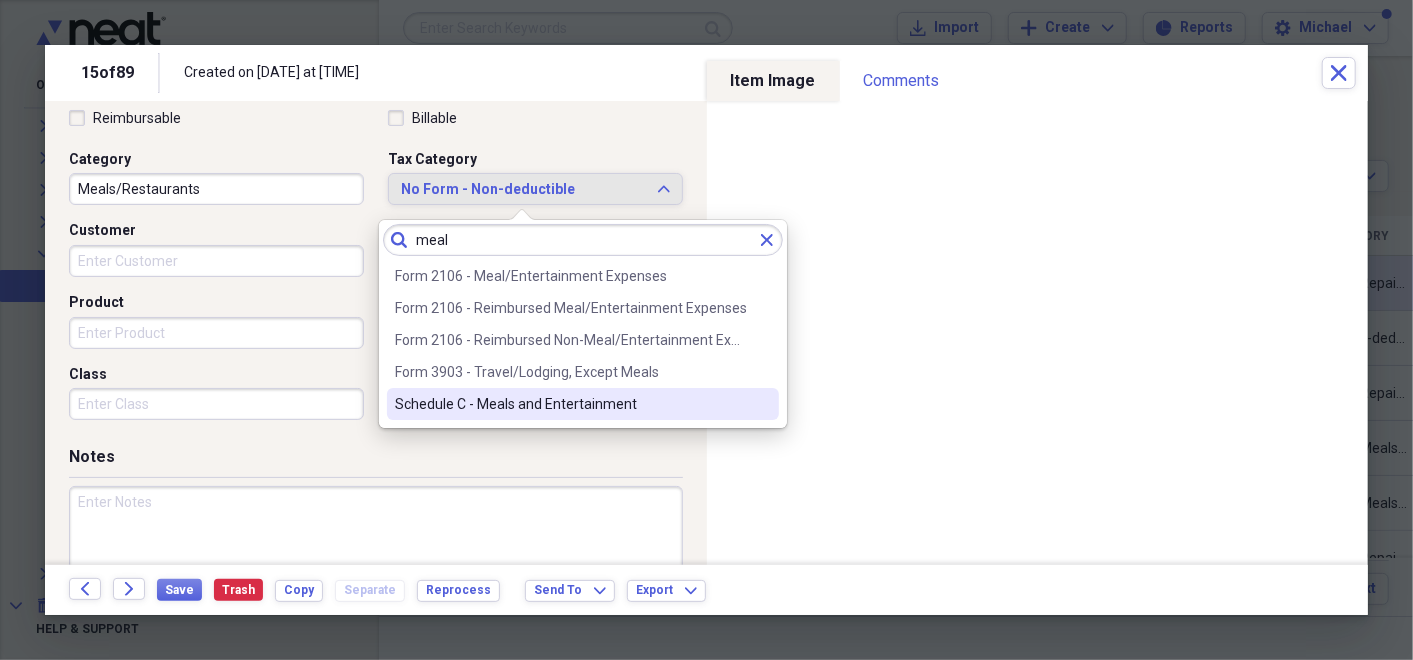type on "meal" 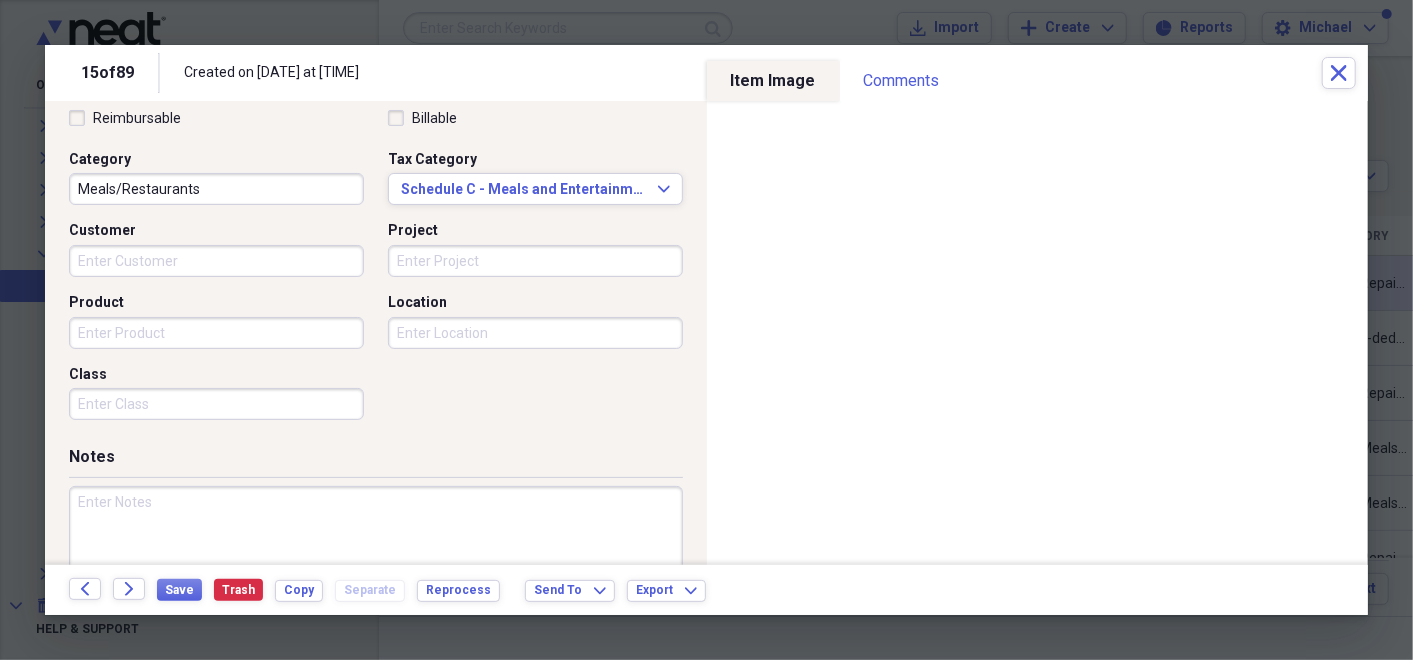 click at bounding box center [376, 551] 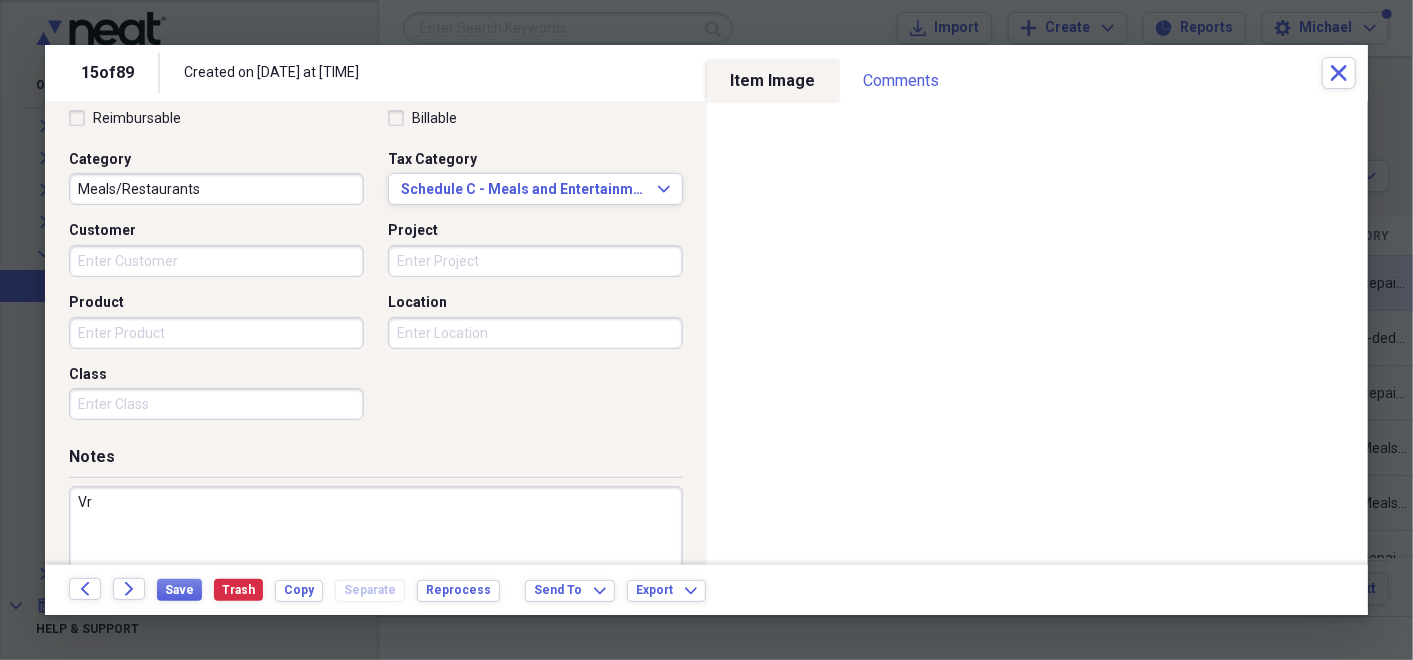 type on "V" 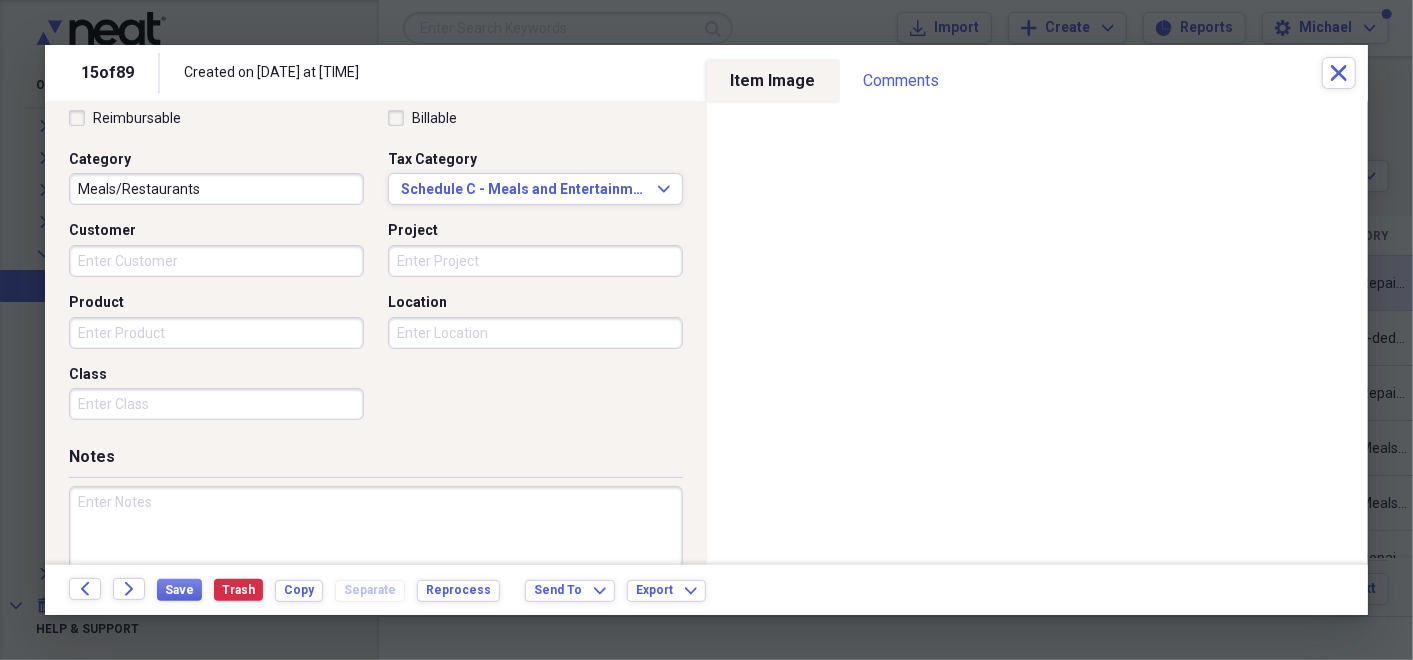 type on "V" 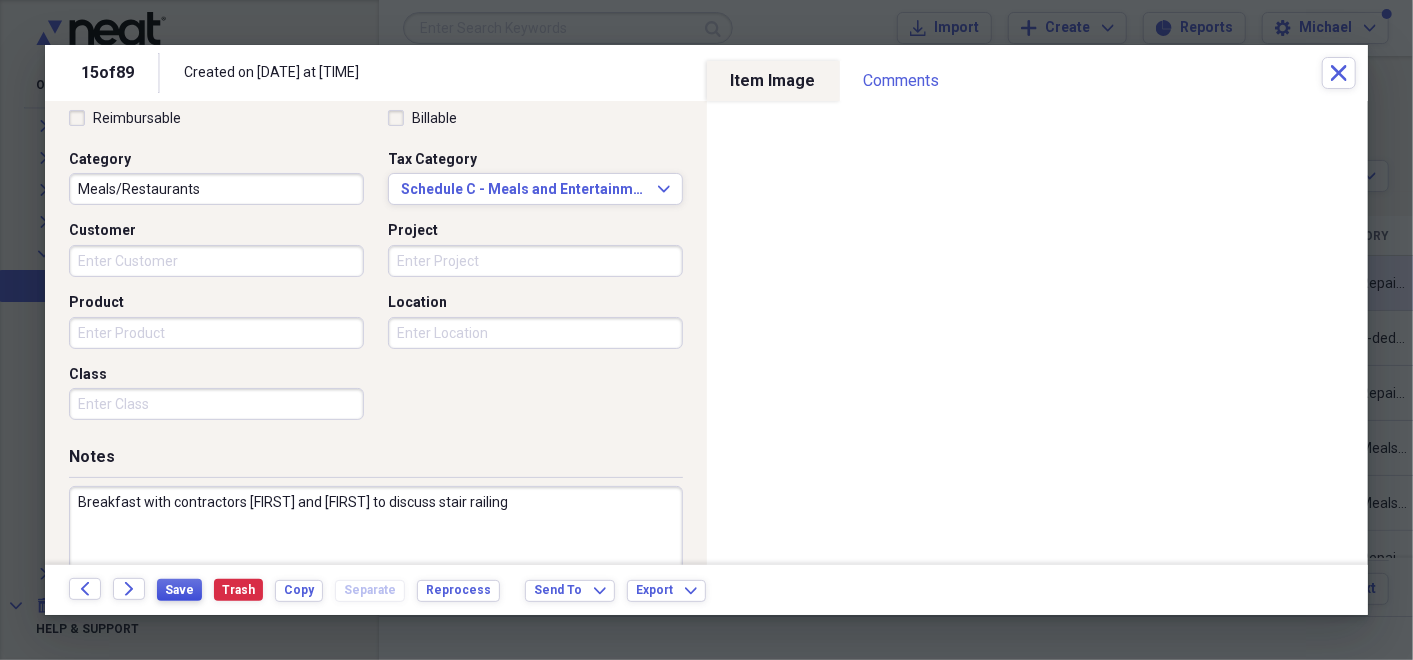 type on "Breakfast with contractors [FIRST] and [FIRST] to discuss stair railing" 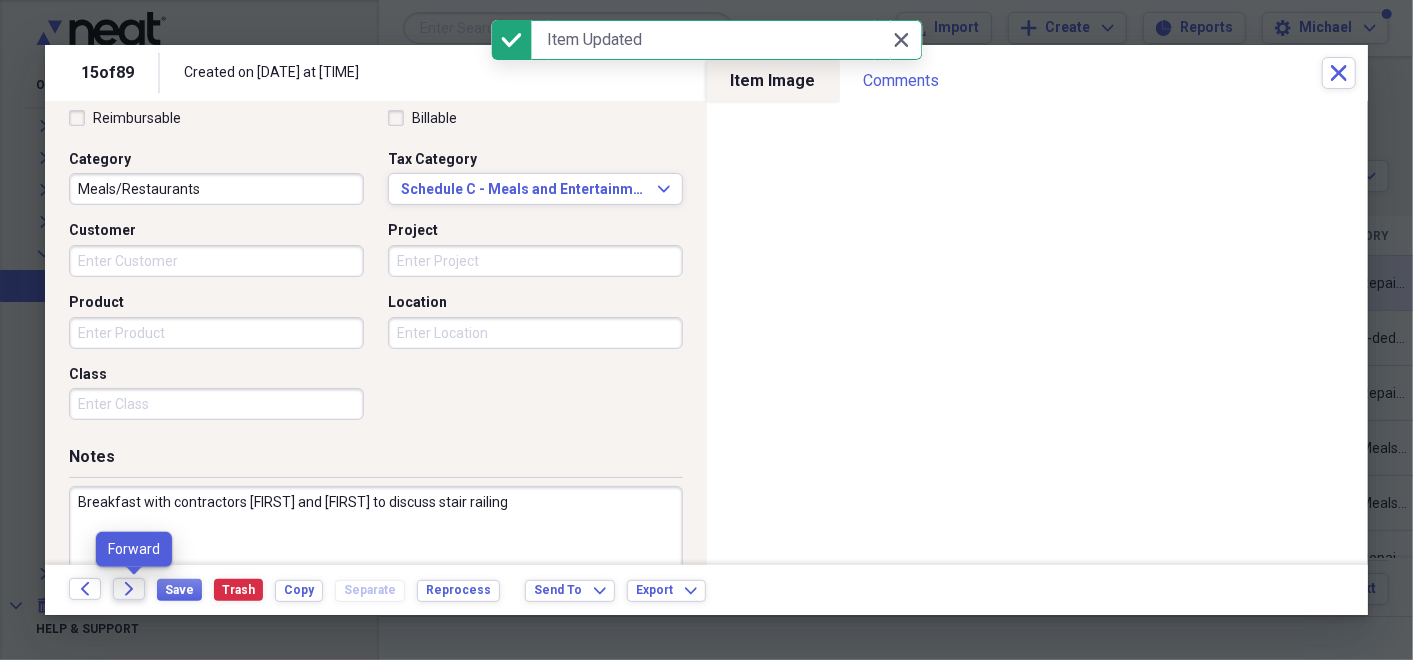 click on "Forward" 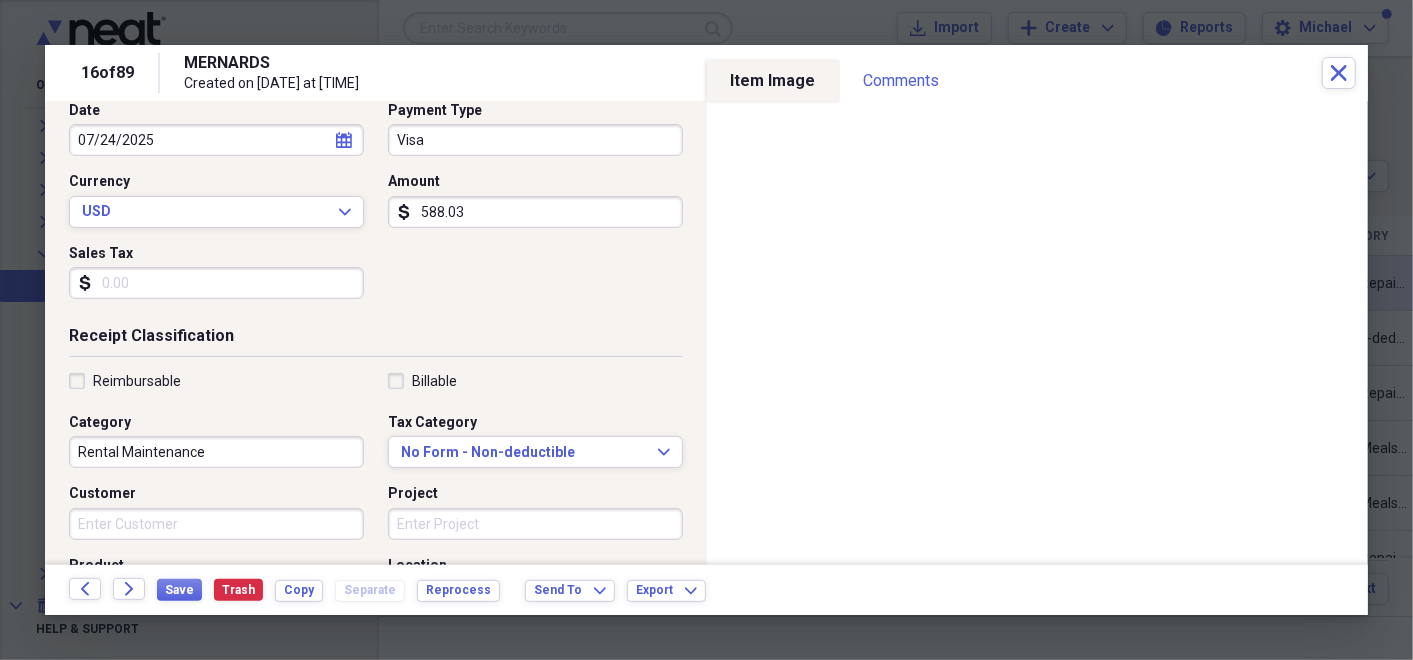 scroll, scrollTop: 304, scrollLeft: 0, axis: vertical 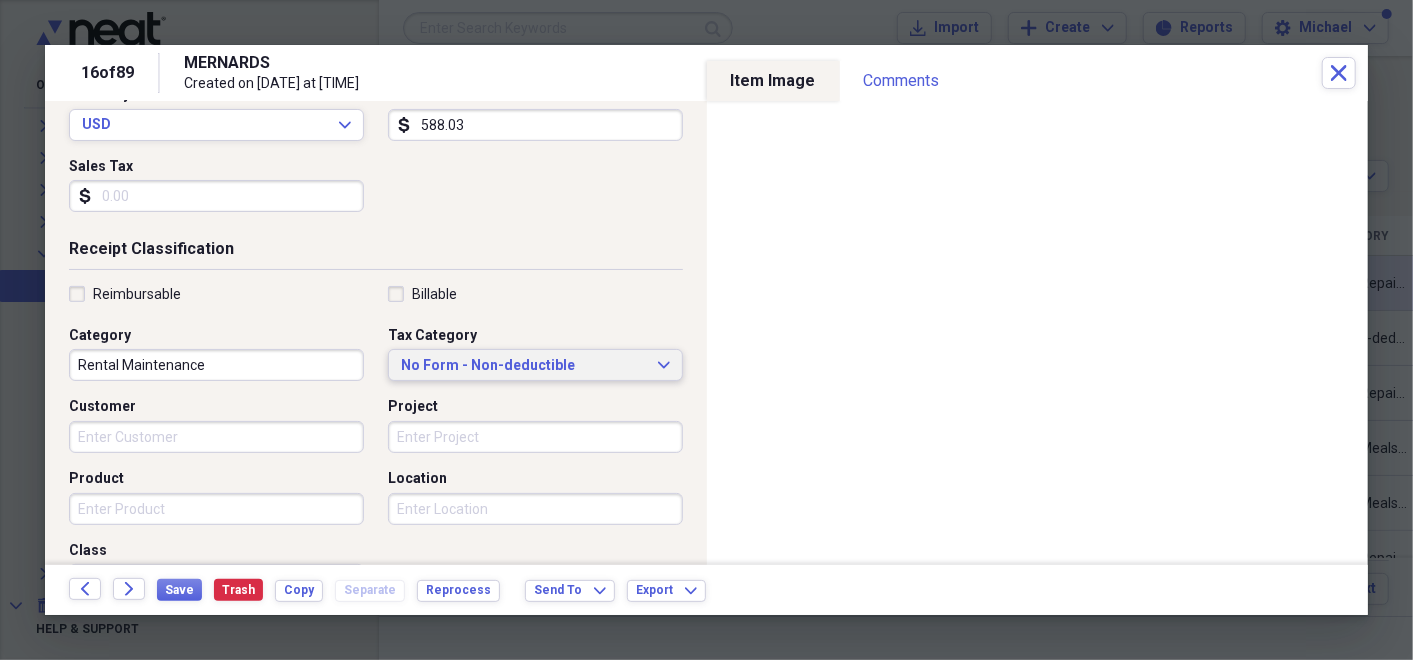 click on "No Form - Non-deductible Expand" at bounding box center (535, 366) 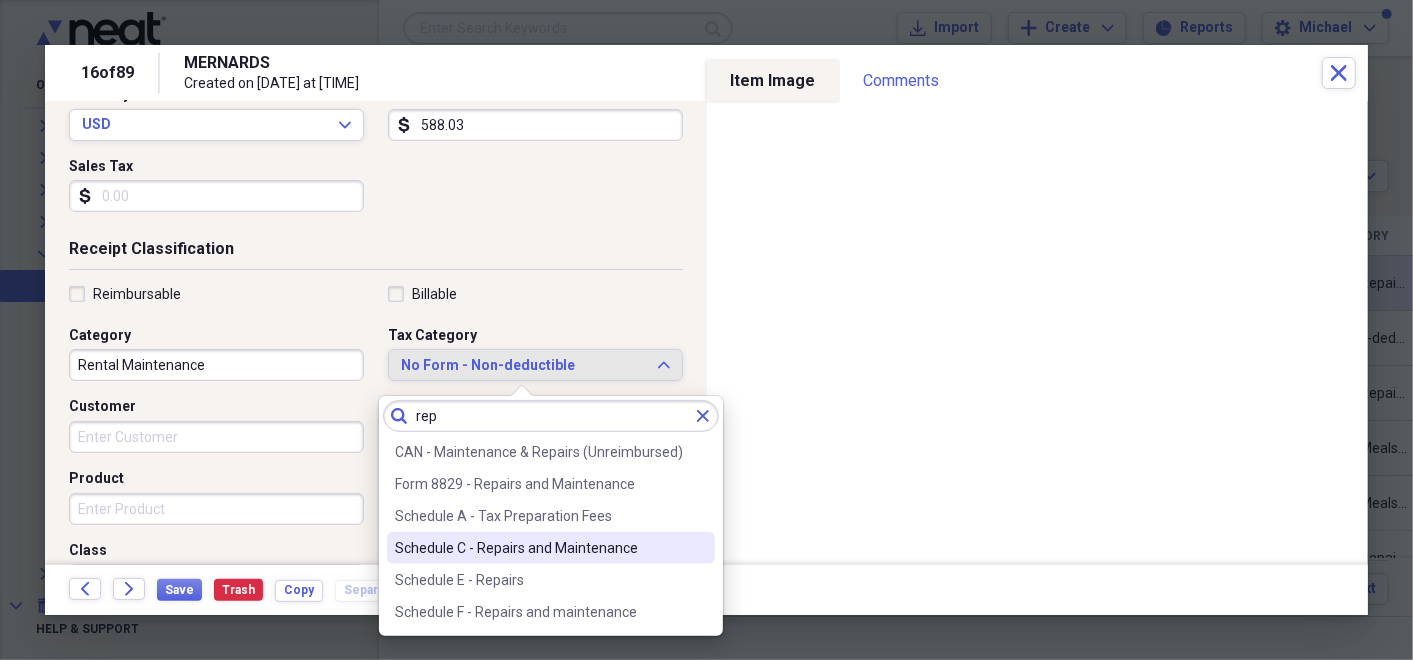 type on "rep" 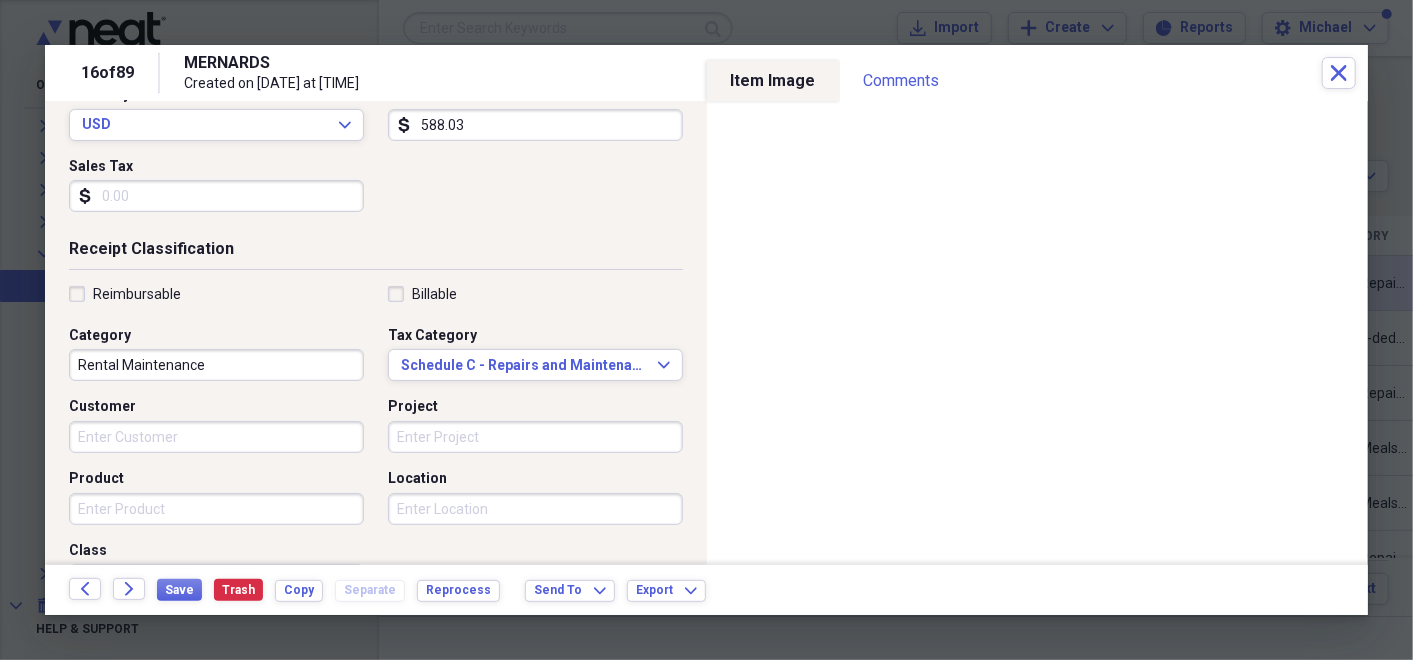 click on "Receipt Classification Reimbursable Billable Category Rental Maintenance Tax Category Schedule C - Repairs and Maintenance Expand Customer Project Product Location Class" at bounding box center [376, 430] 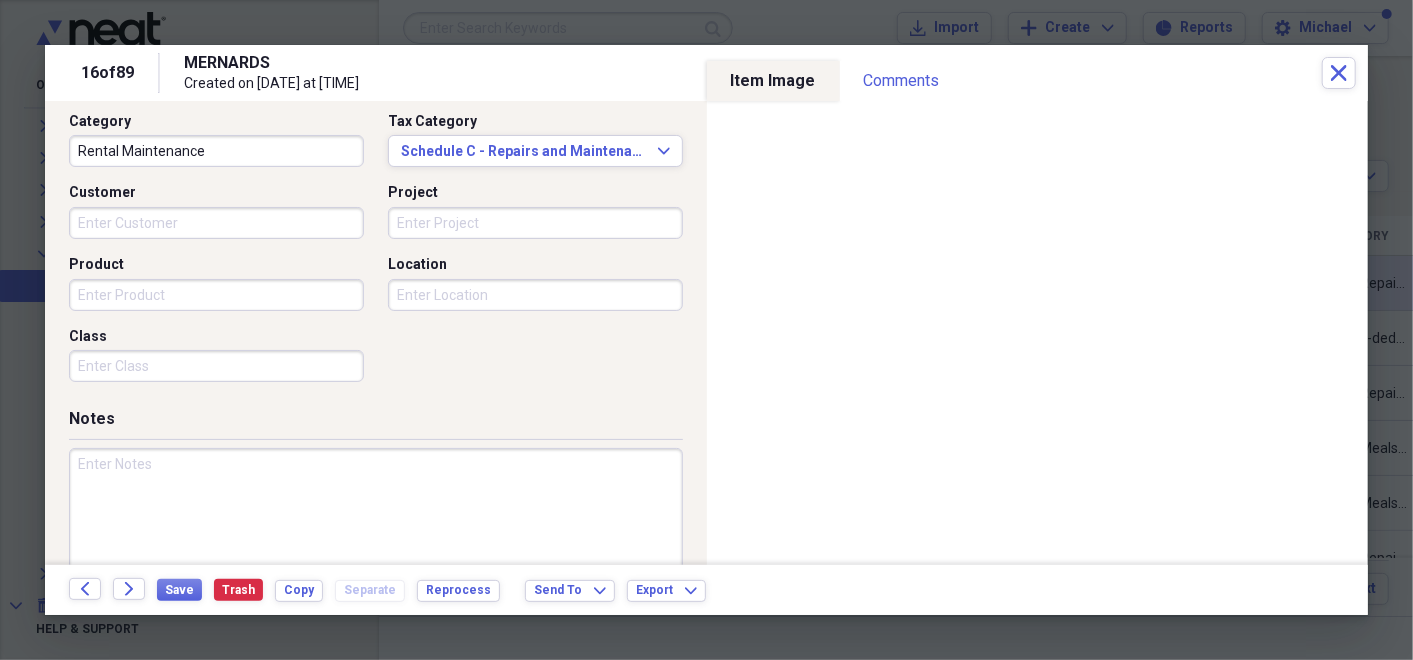 scroll, scrollTop: 554, scrollLeft: 0, axis: vertical 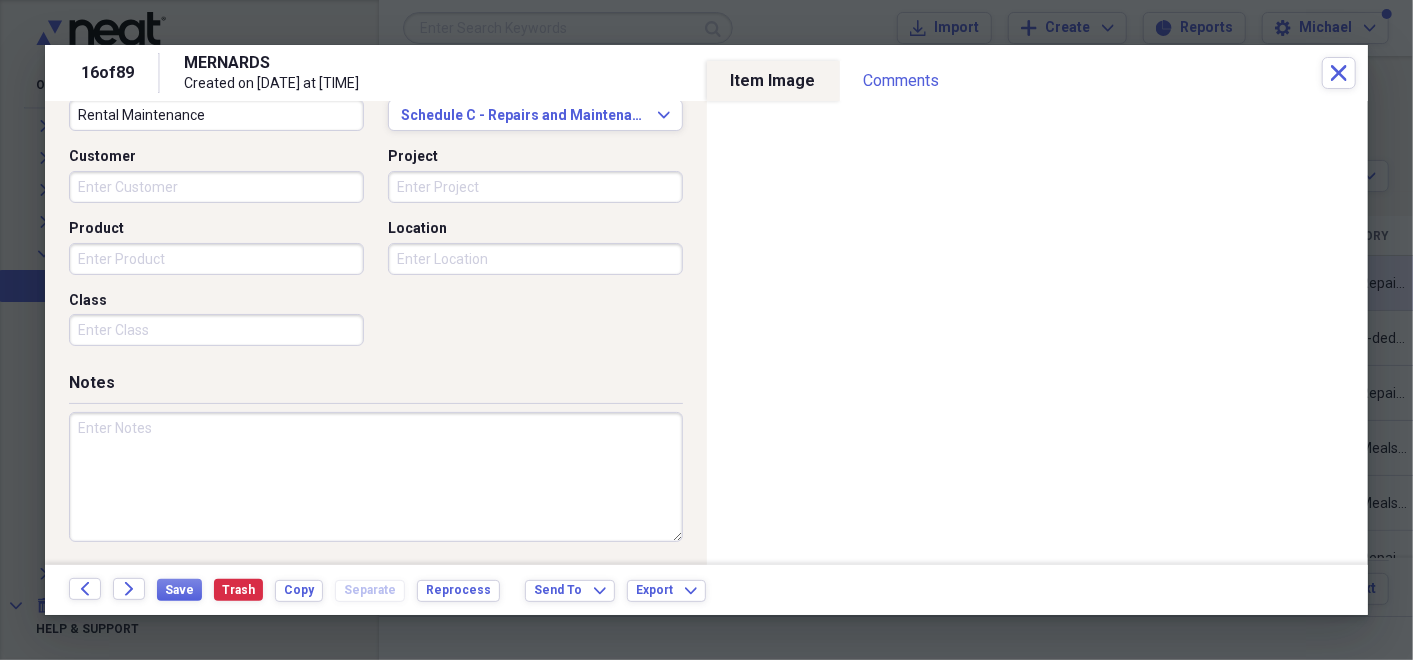 drag, startPoint x: 402, startPoint y: 436, endPoint x: 423, endPoint y: 434, distance: 21.095022 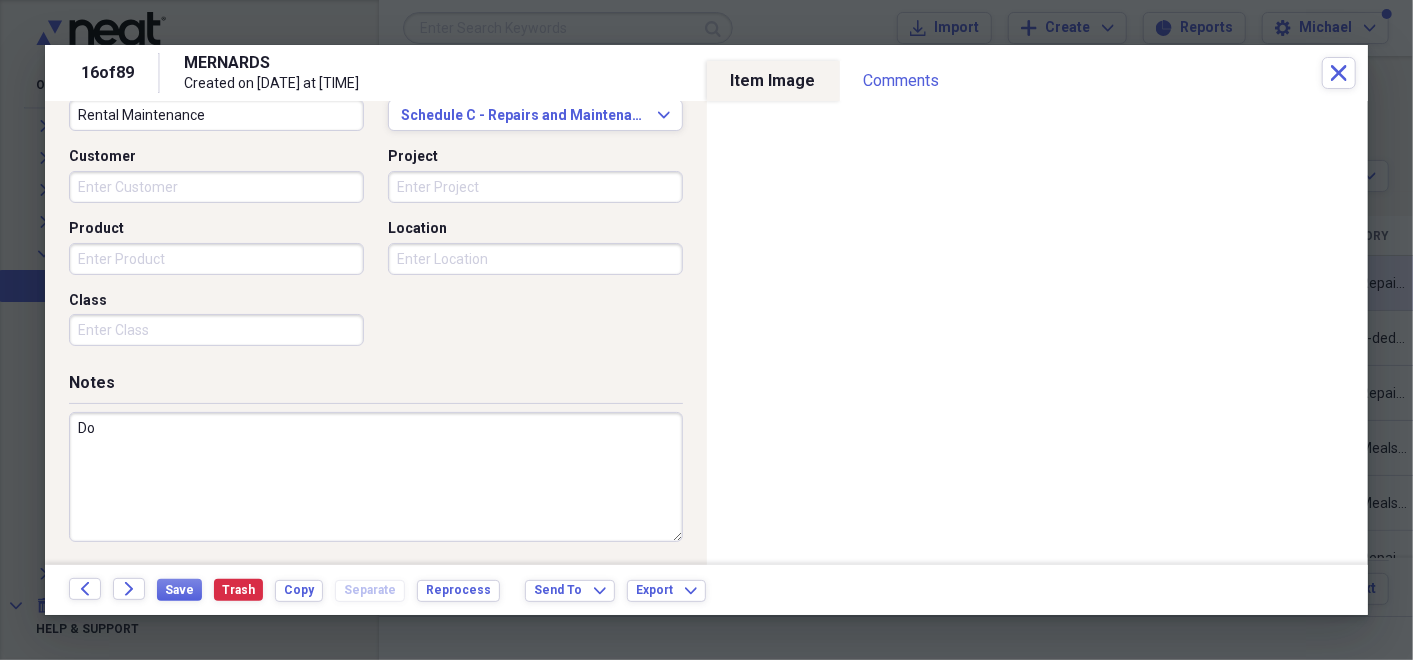 type on "D" 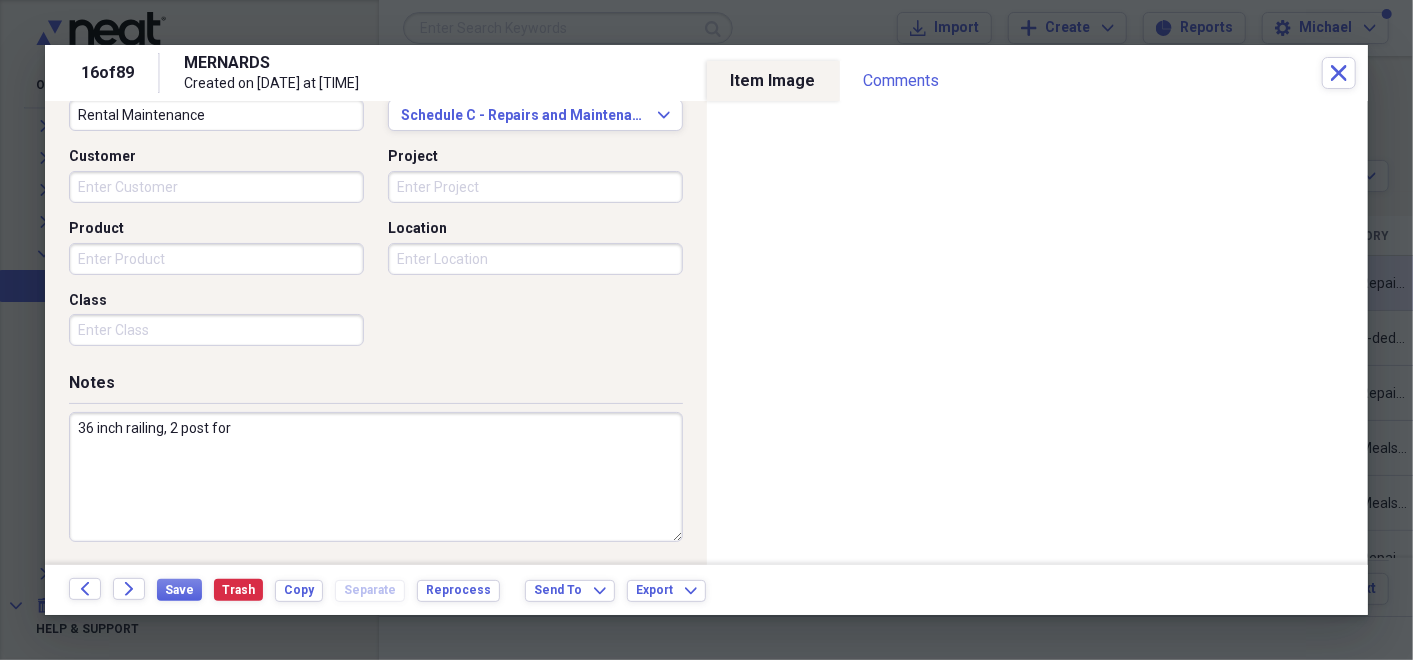 click on "36 inch railing, 2 post for" at bounding box center [376, 477] 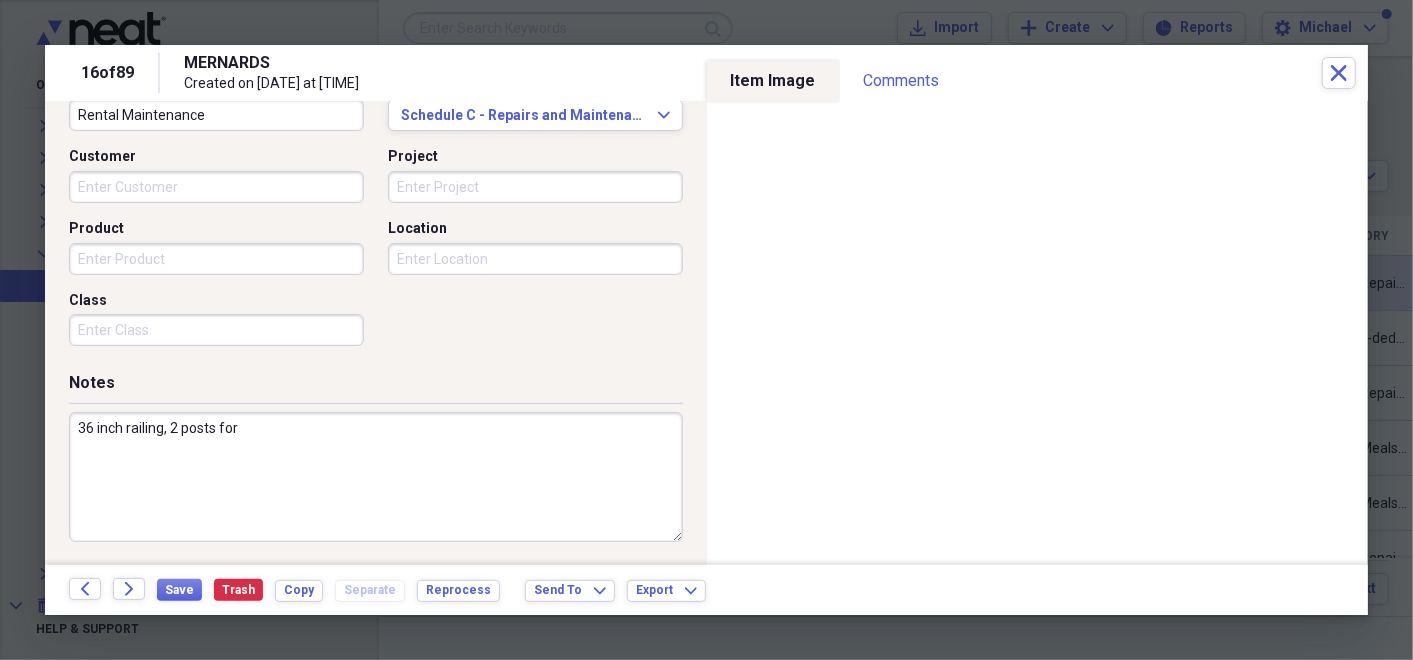 click on "36 inch railing, 2 posts for" at bounding box center (376, 477) 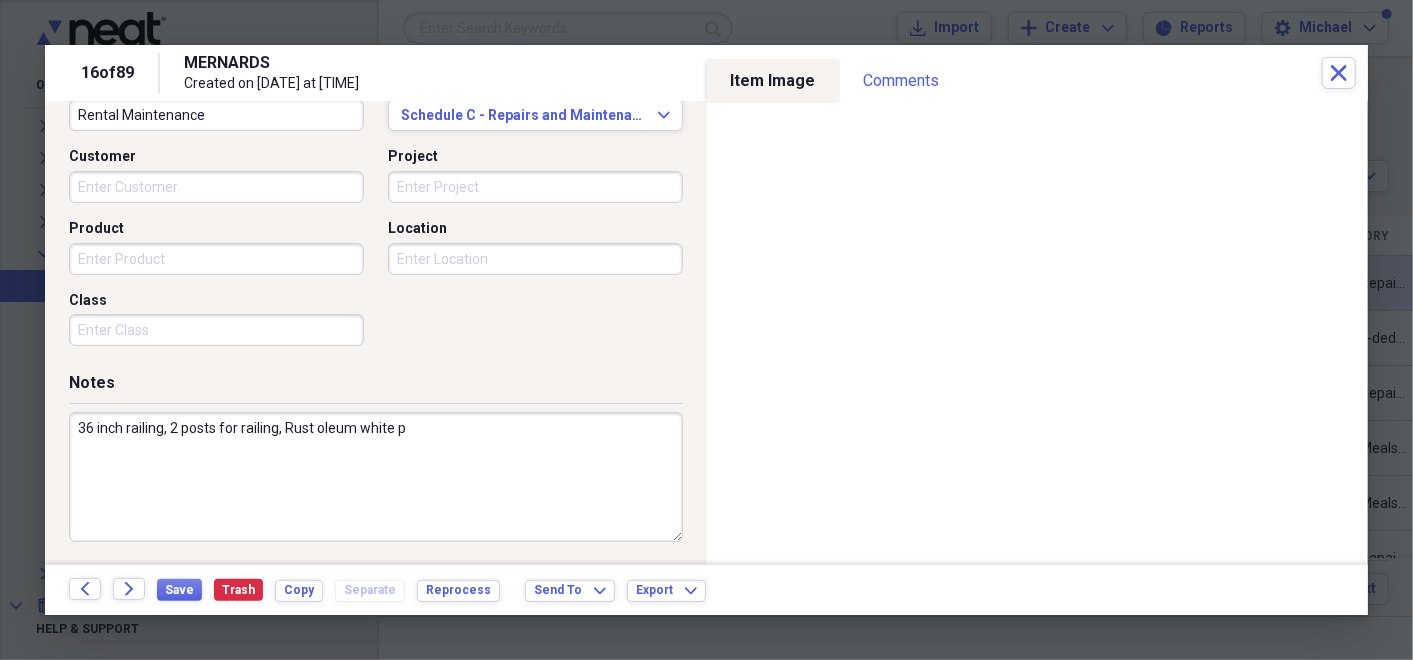 click on "36 inch railing, 2 posts for railing, Rust oleum white p" at bounding box center [376, 477] 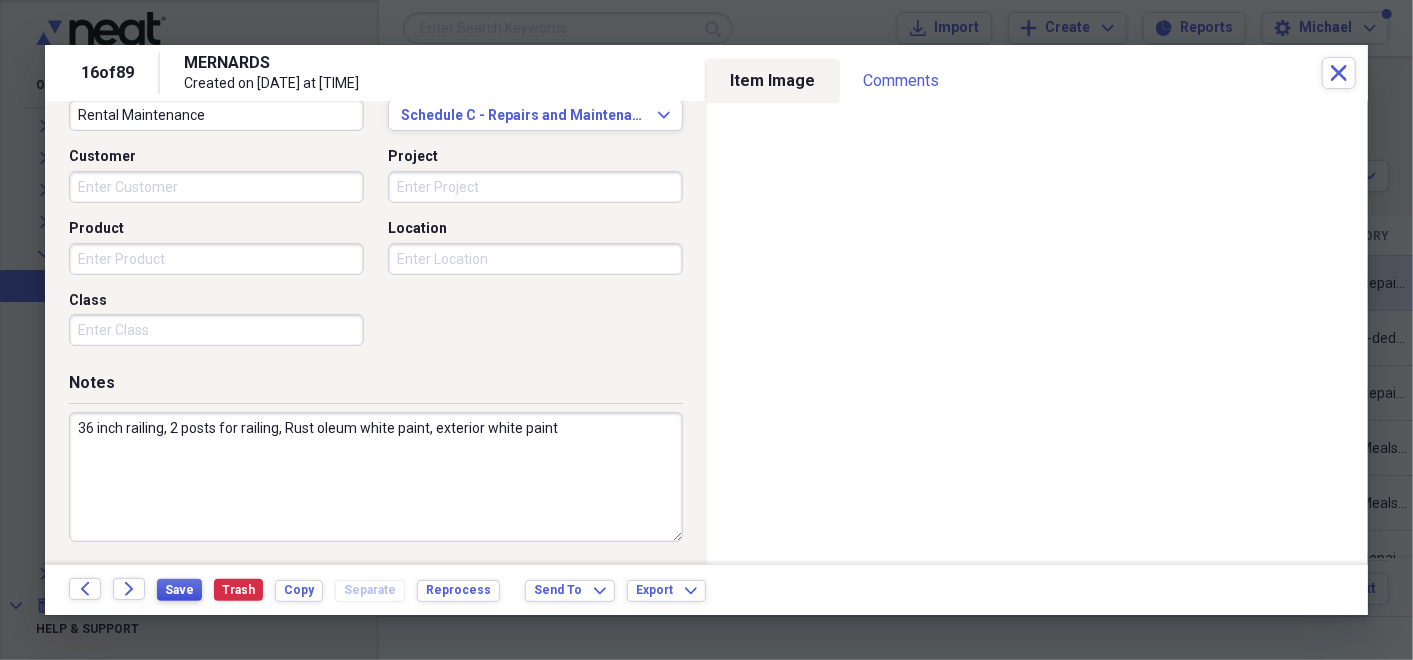 type on "36 inch railing, 2 posts for railing, Rust oleum white paint, exterior white paint" 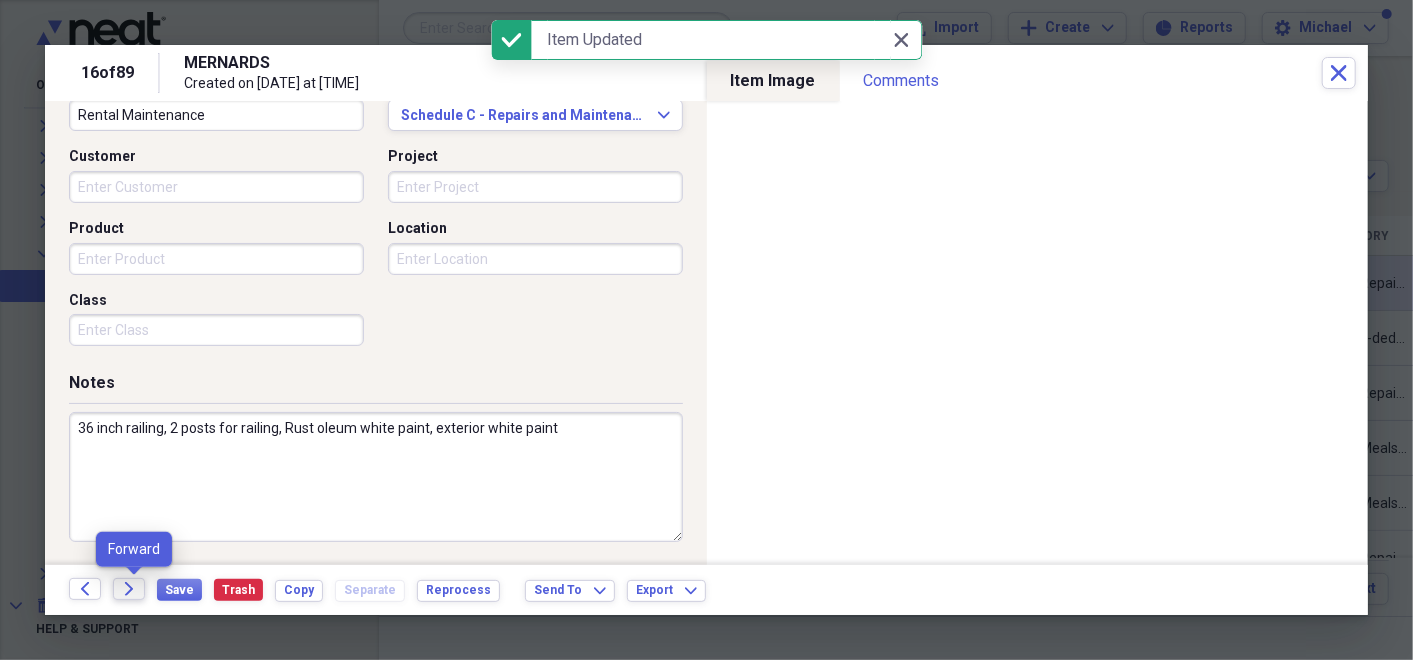 click on "Forward" 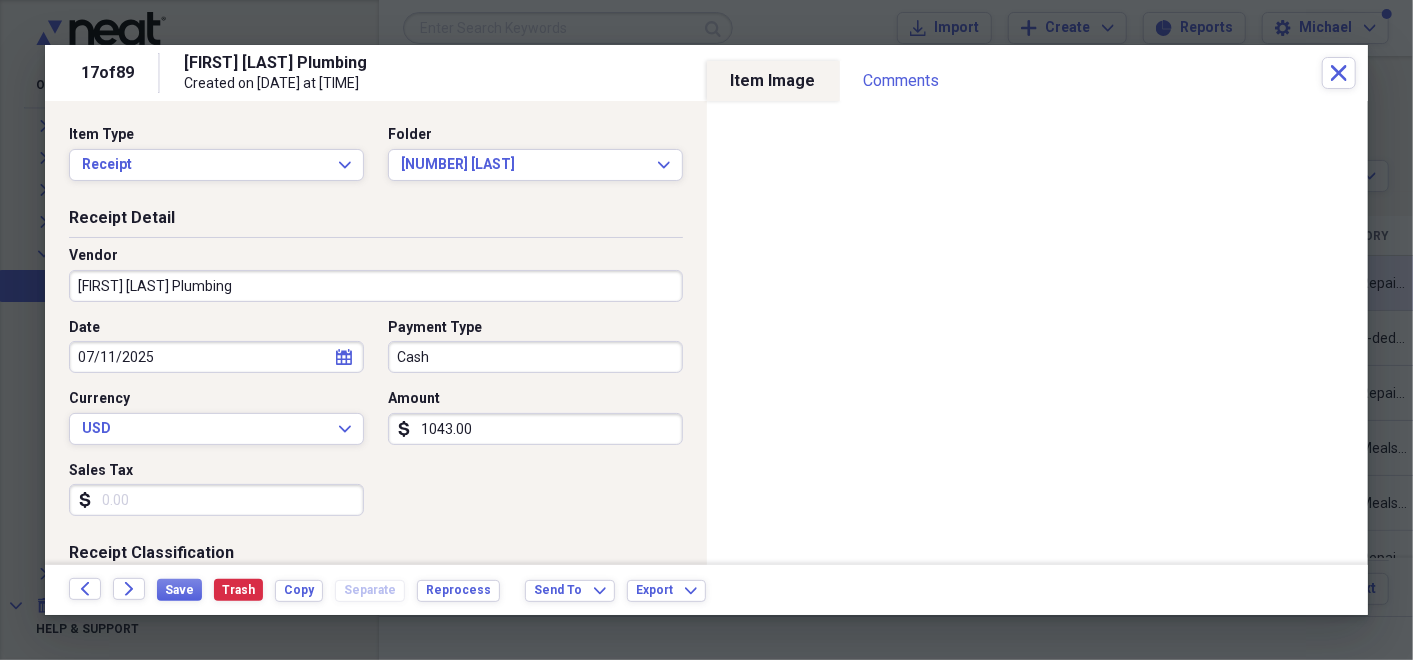 click on "1043.00" at bounding box center (535, 429) 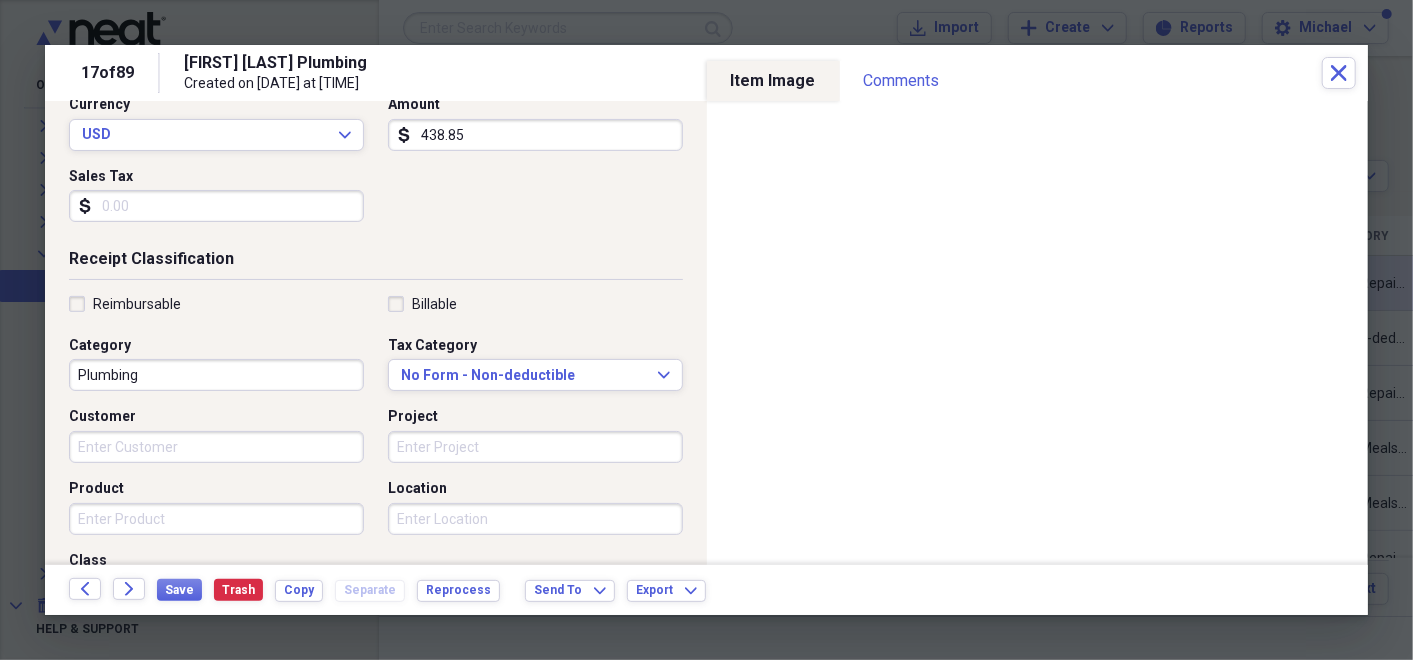 scroll, scrollTop: 306, scrollLeft: 0, axis: vertical 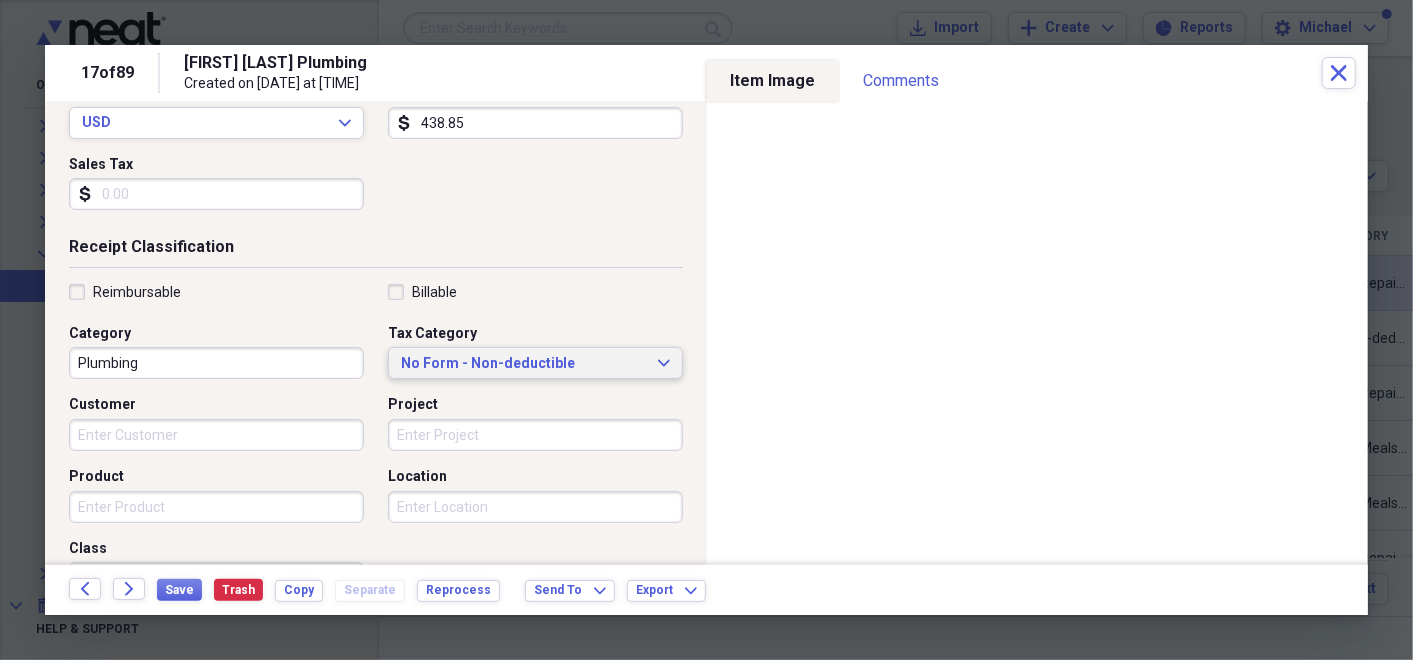 type on "438.85" 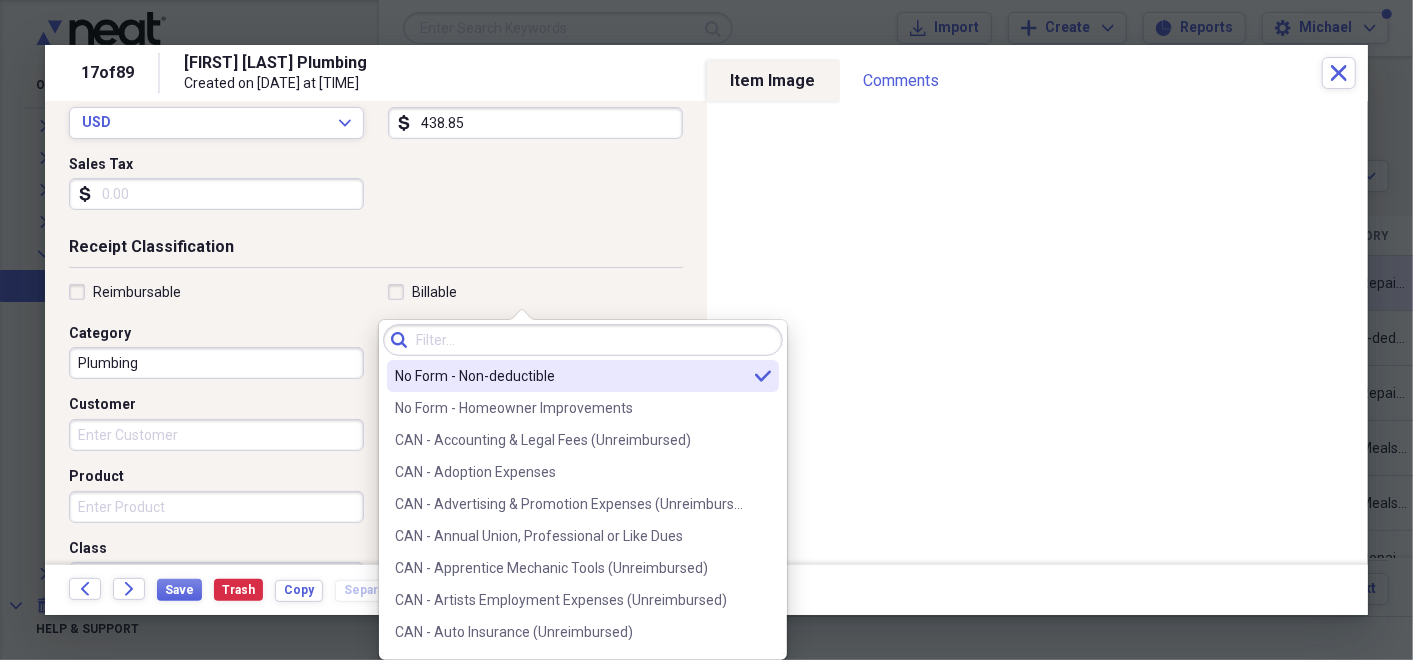 click on "No Form - Non-deductible" at bounding box center [571, 376] 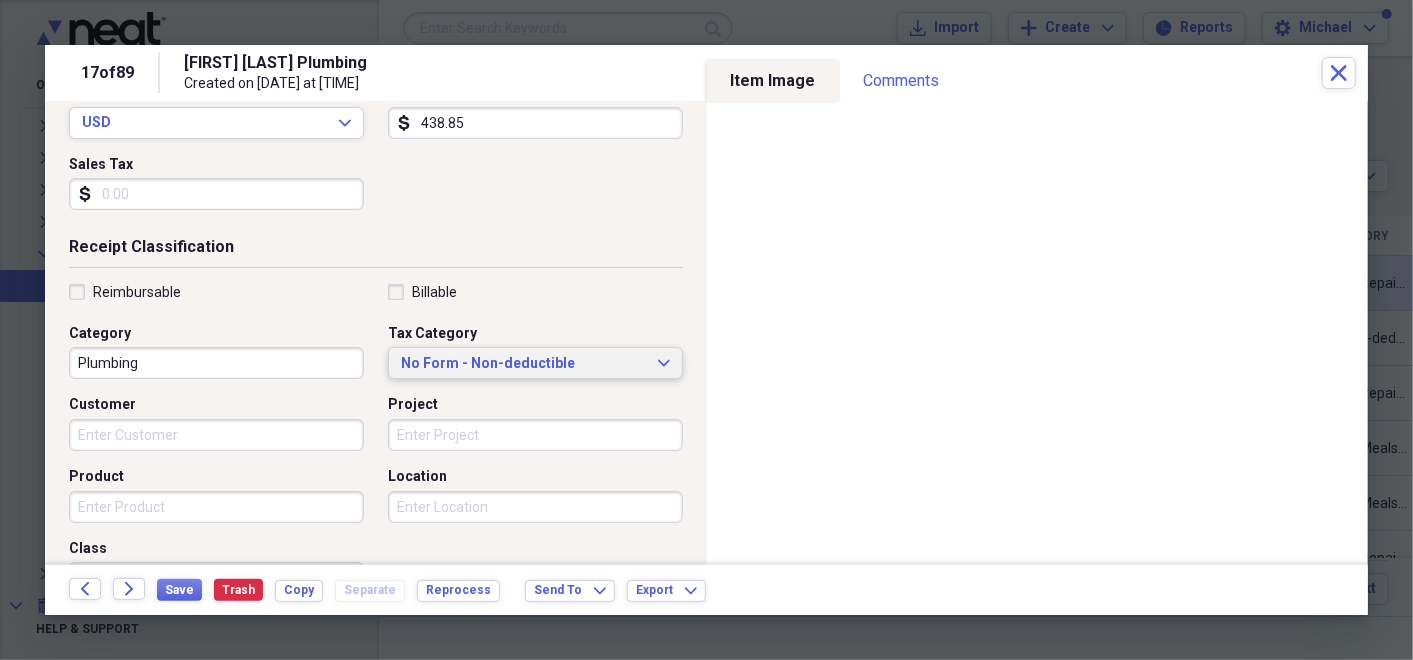 click on "No Form - Non-deductible Expand" at bounding box center (535, 364) 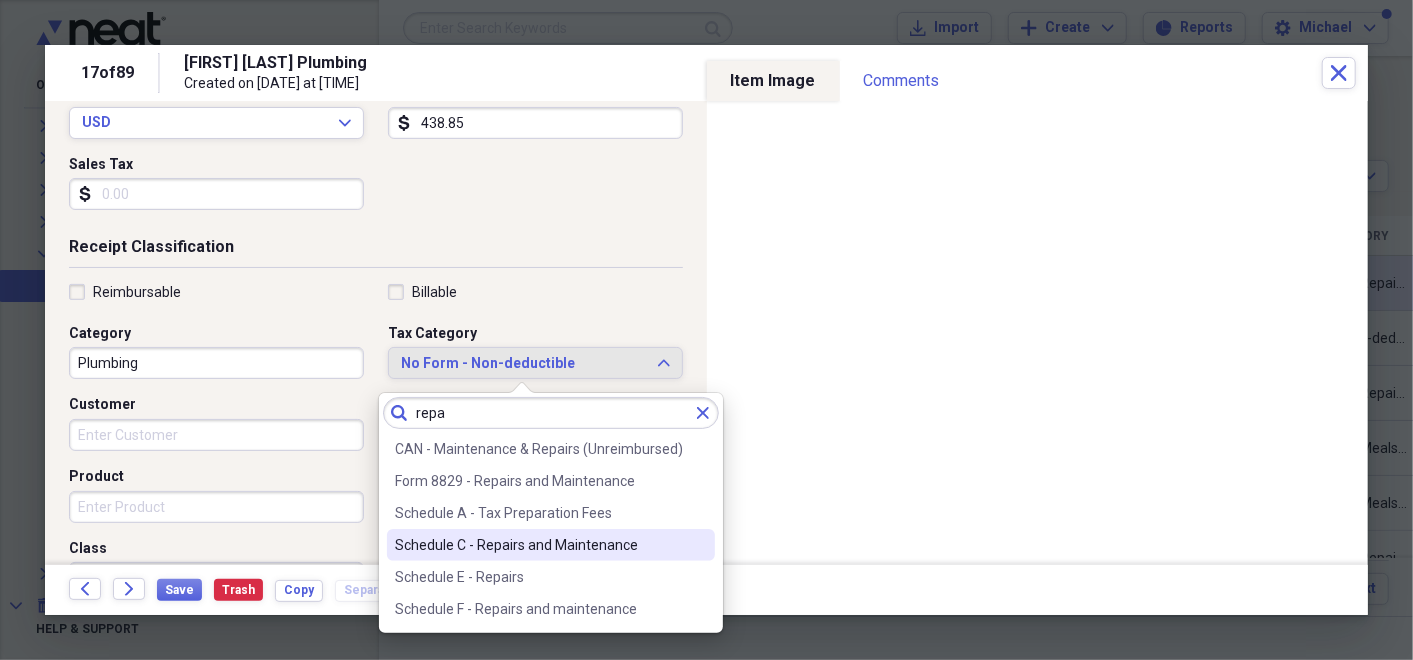type on "repa" 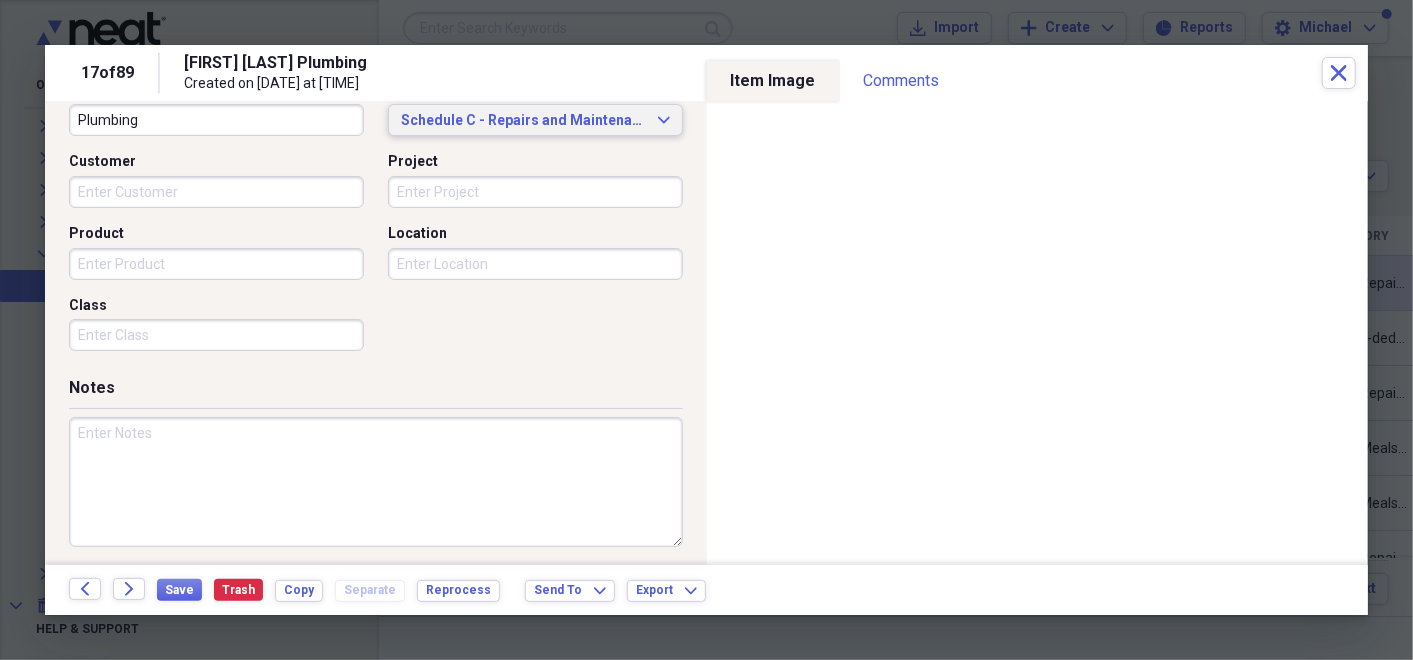 scroll, scrollTop: 554, scrollLeft: 0, axis: vertical 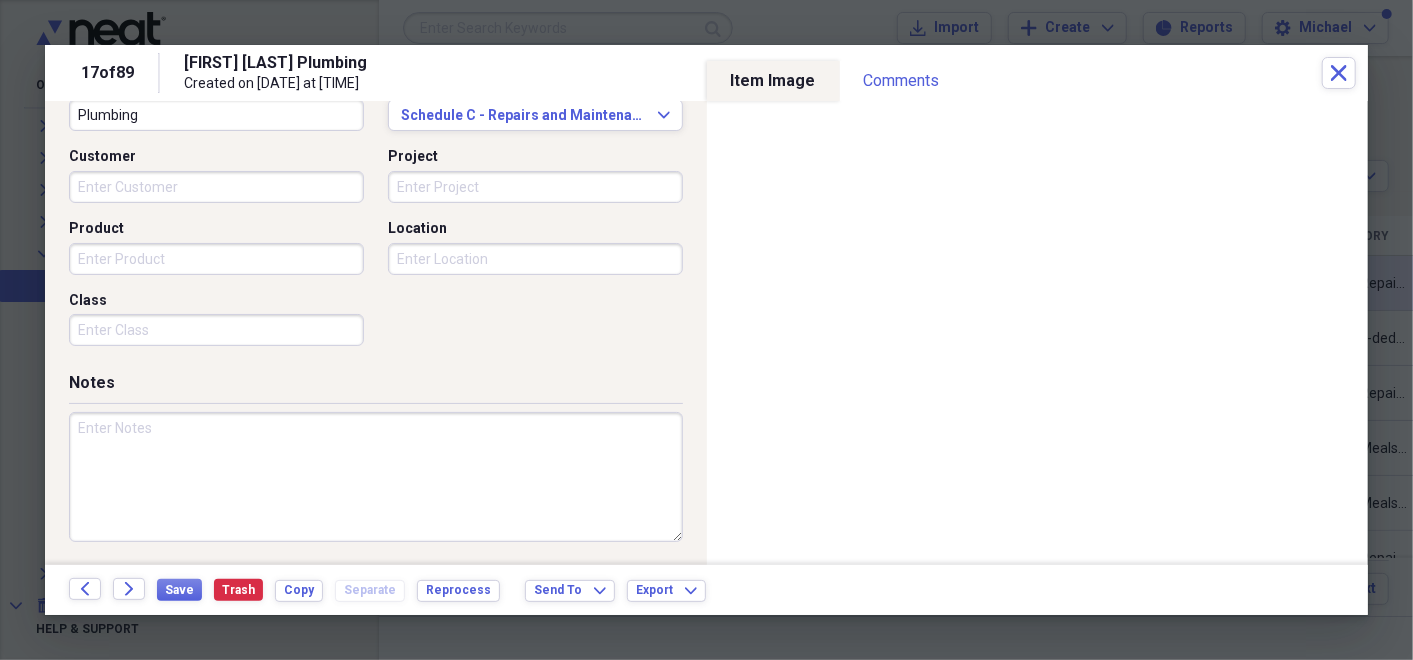 click at bounding box center [376, 477] 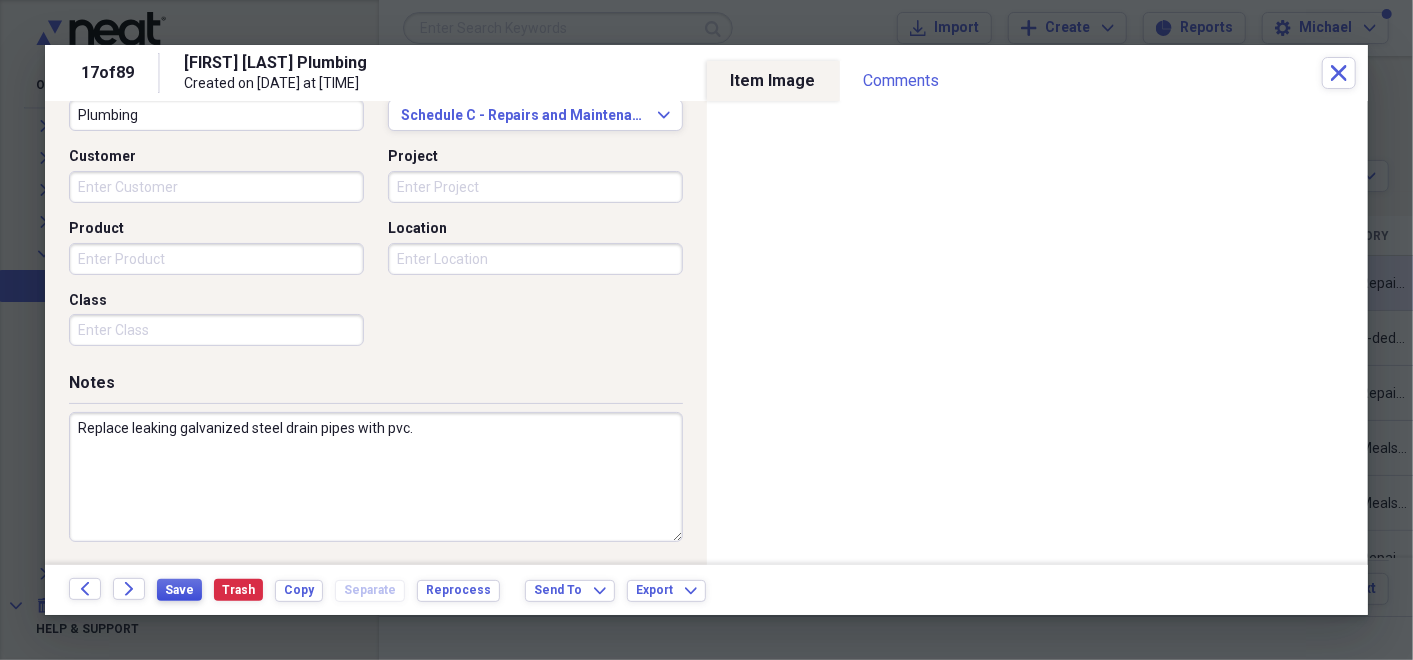 click on "Save" at bounding box center [179, 590] 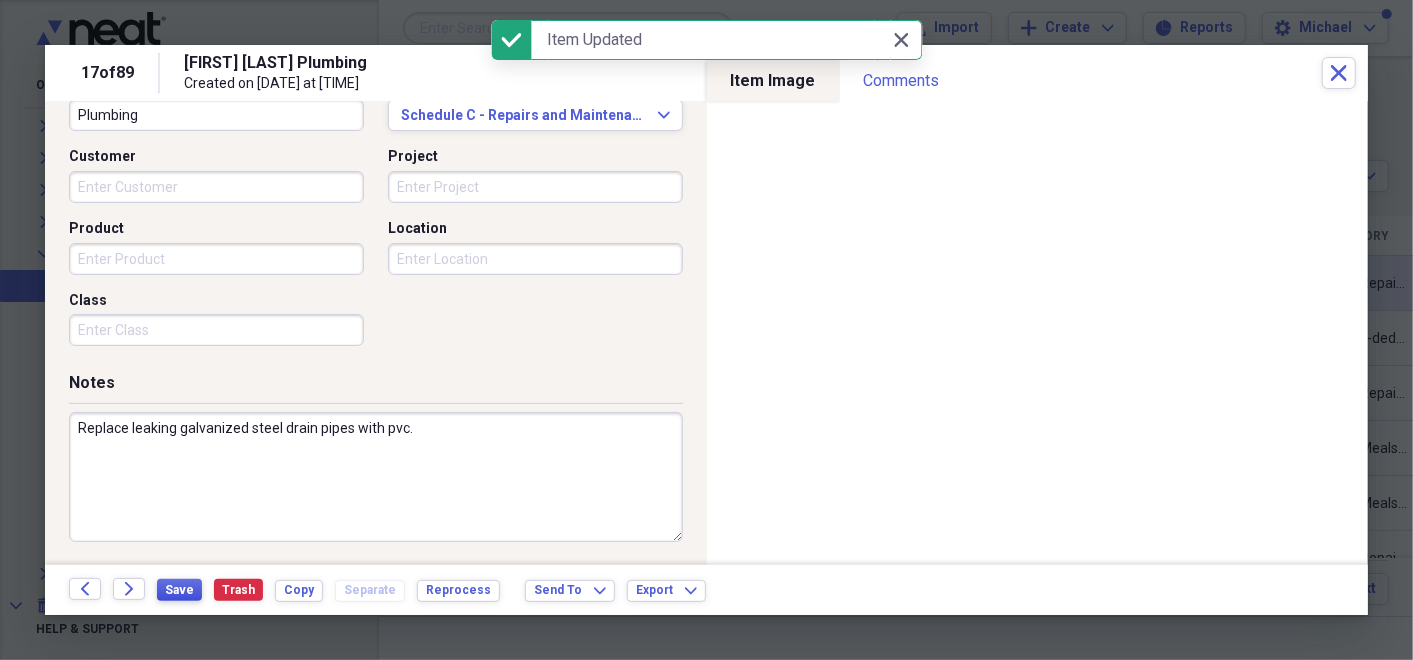 type on "Replace leaking galvanized steel drain pipes with pvc." 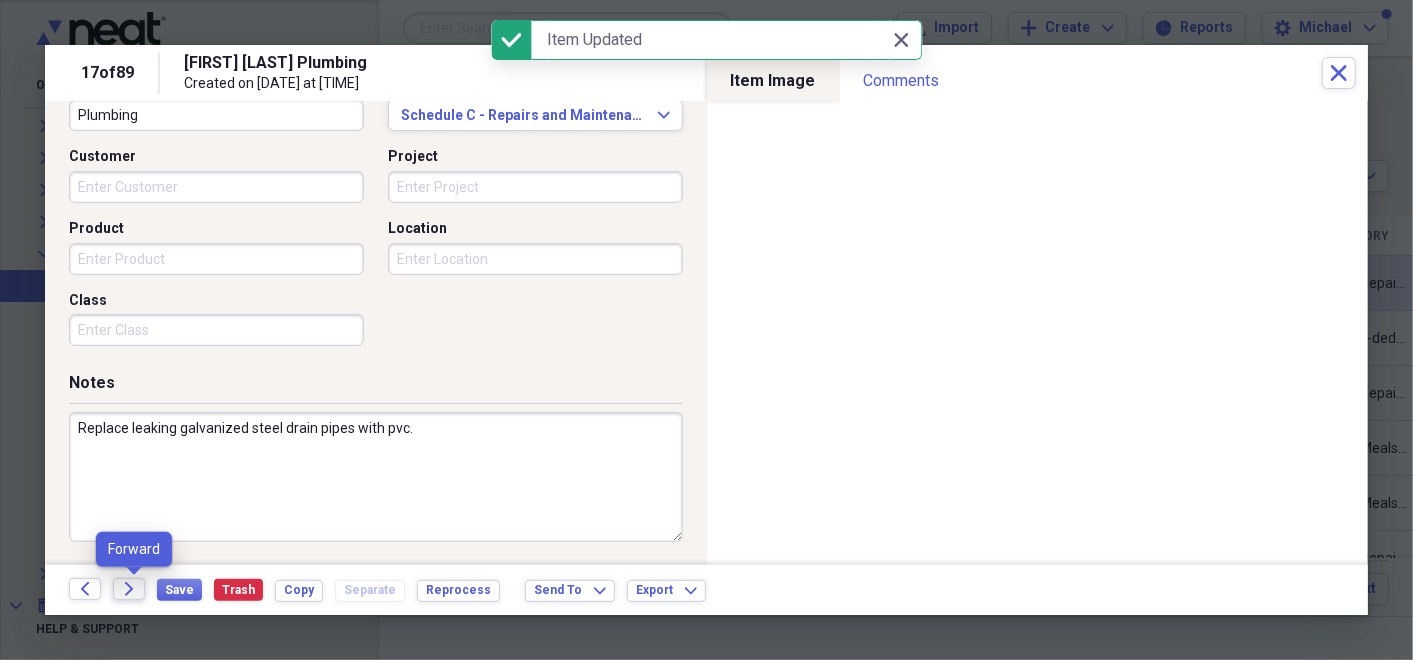 click on "Forward" 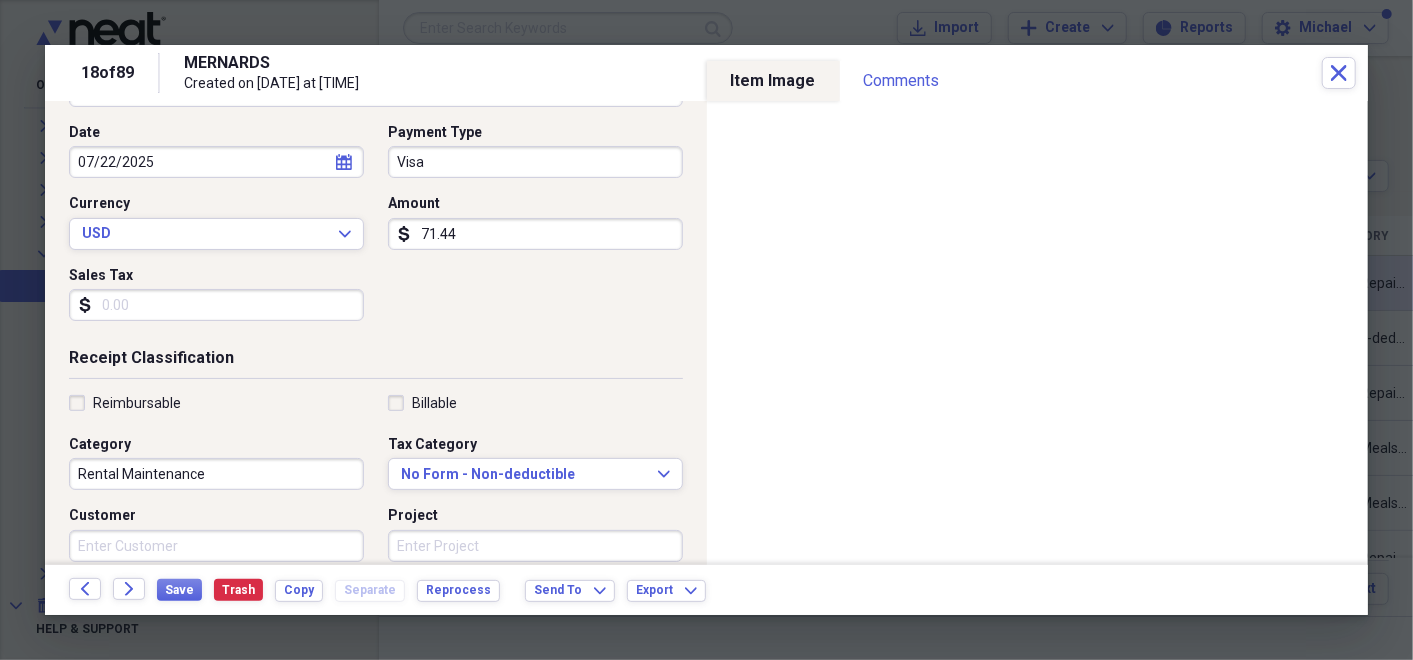 scroll, scrollTop: 250, scrollLeft: 0, axis: vertical 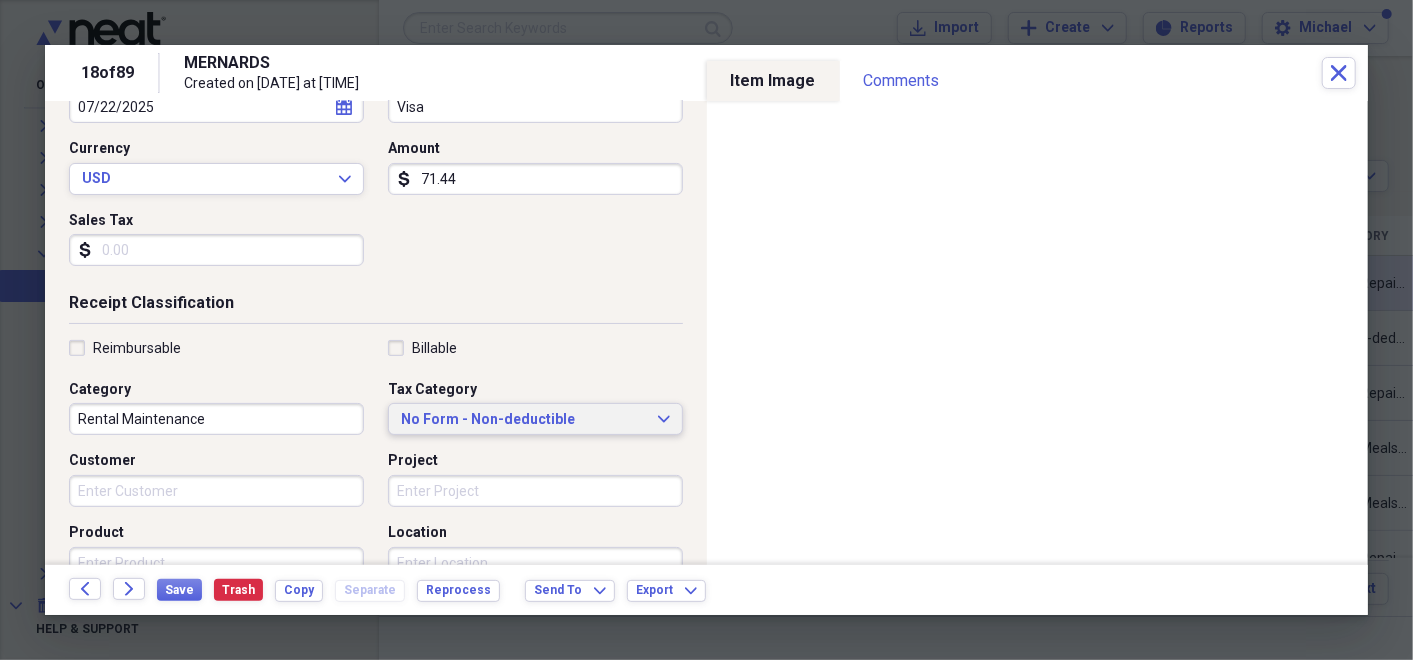 click on "Expand" 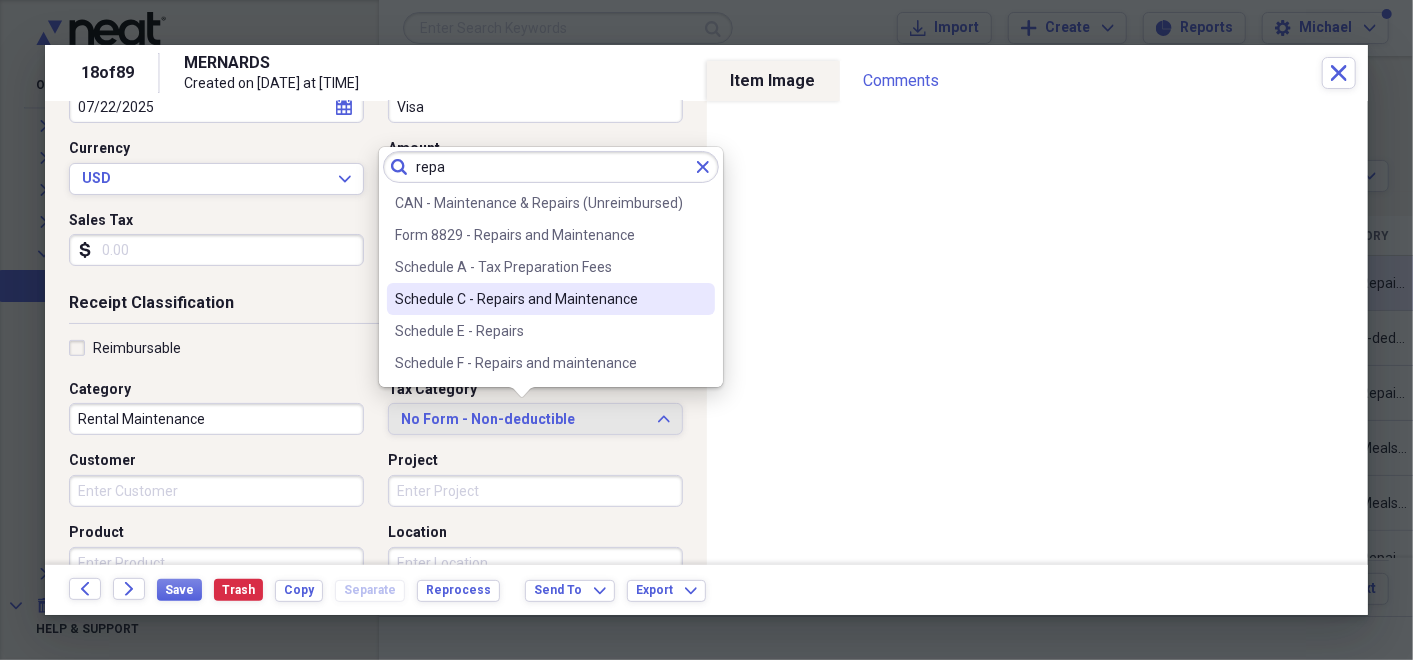 type on "repa" 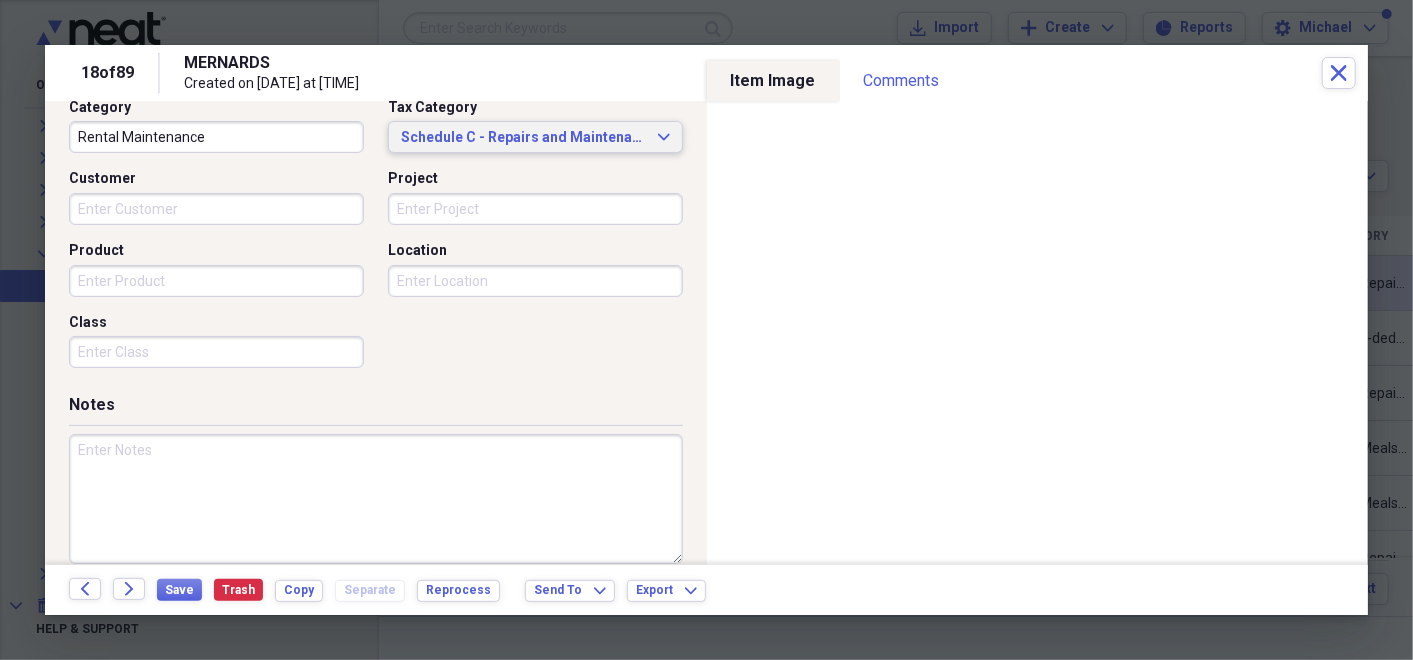 scroll, scrollTop: 0, scrollLeft: 0, axis: both 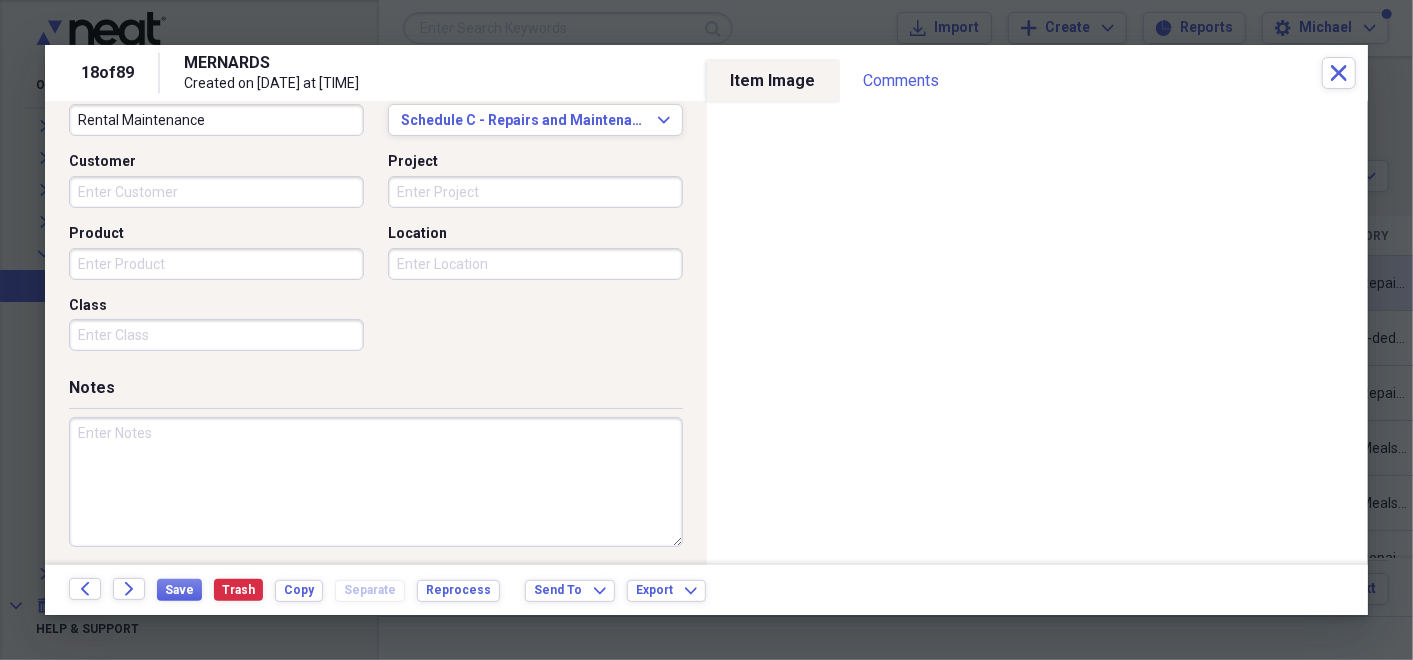 click at bounding box center (376, 482) 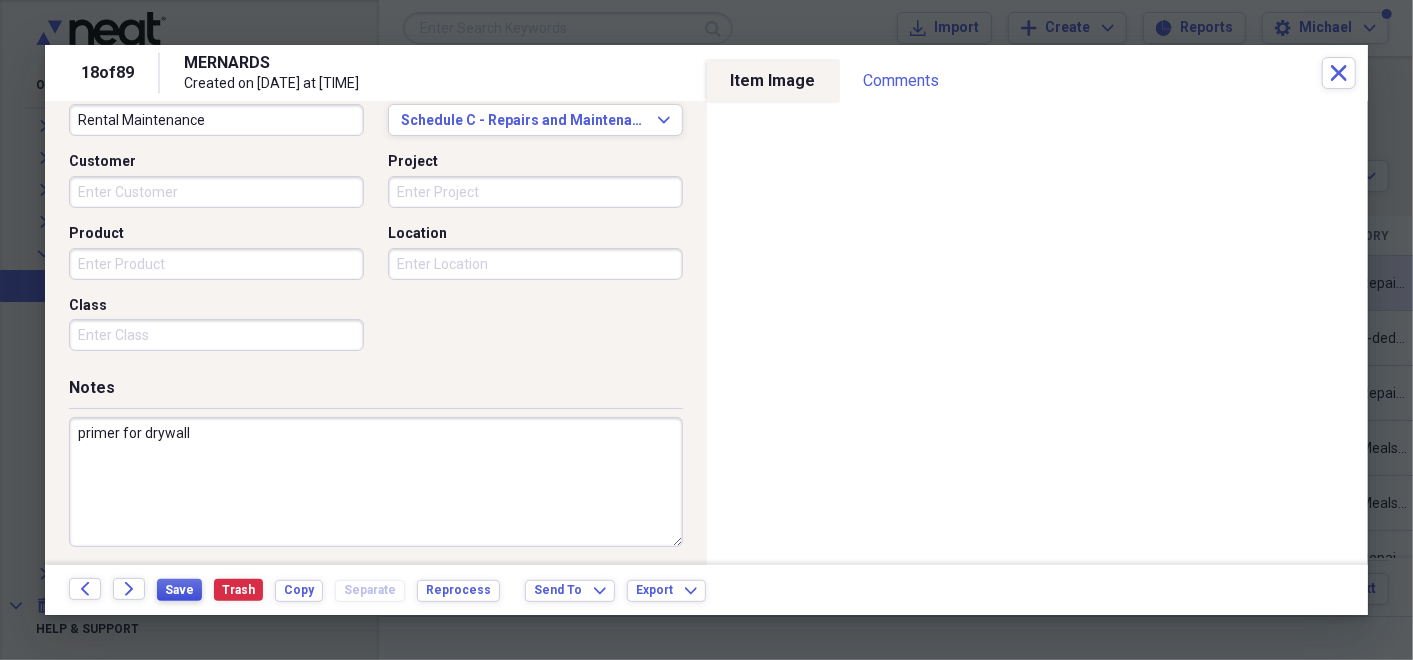 type on "primer for drywall" 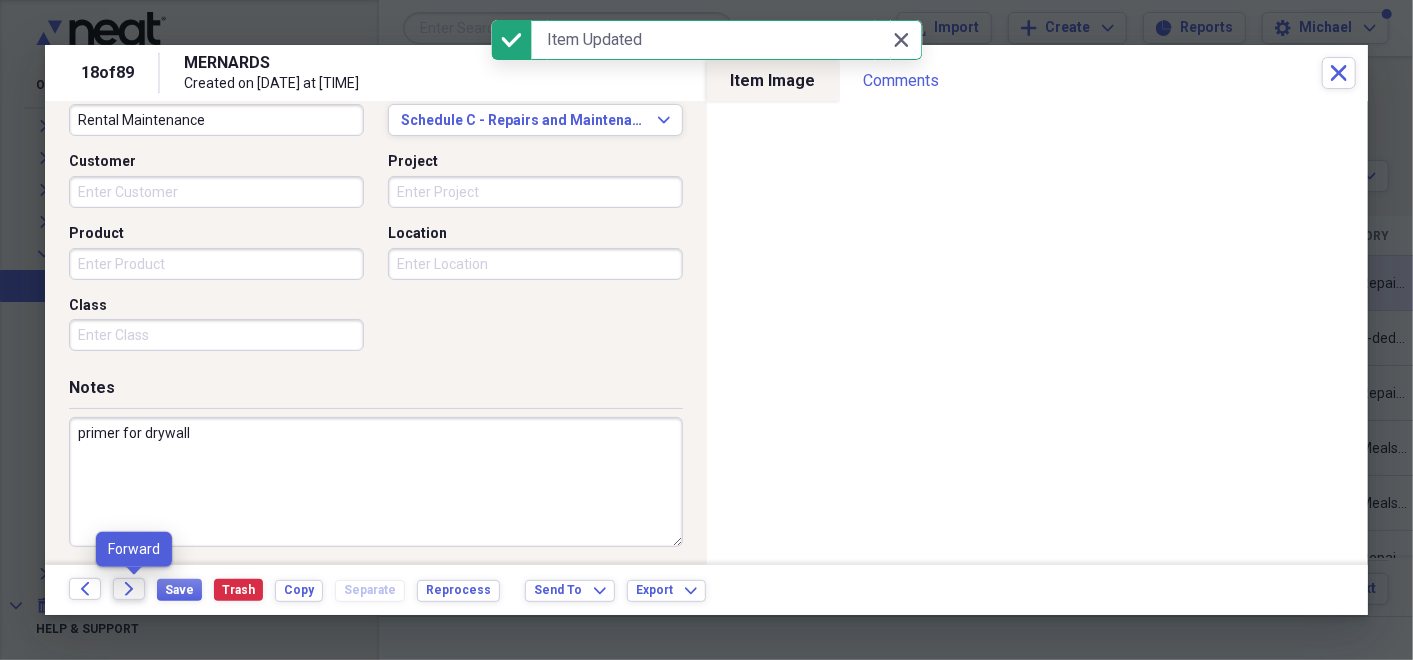 click on "Forward" 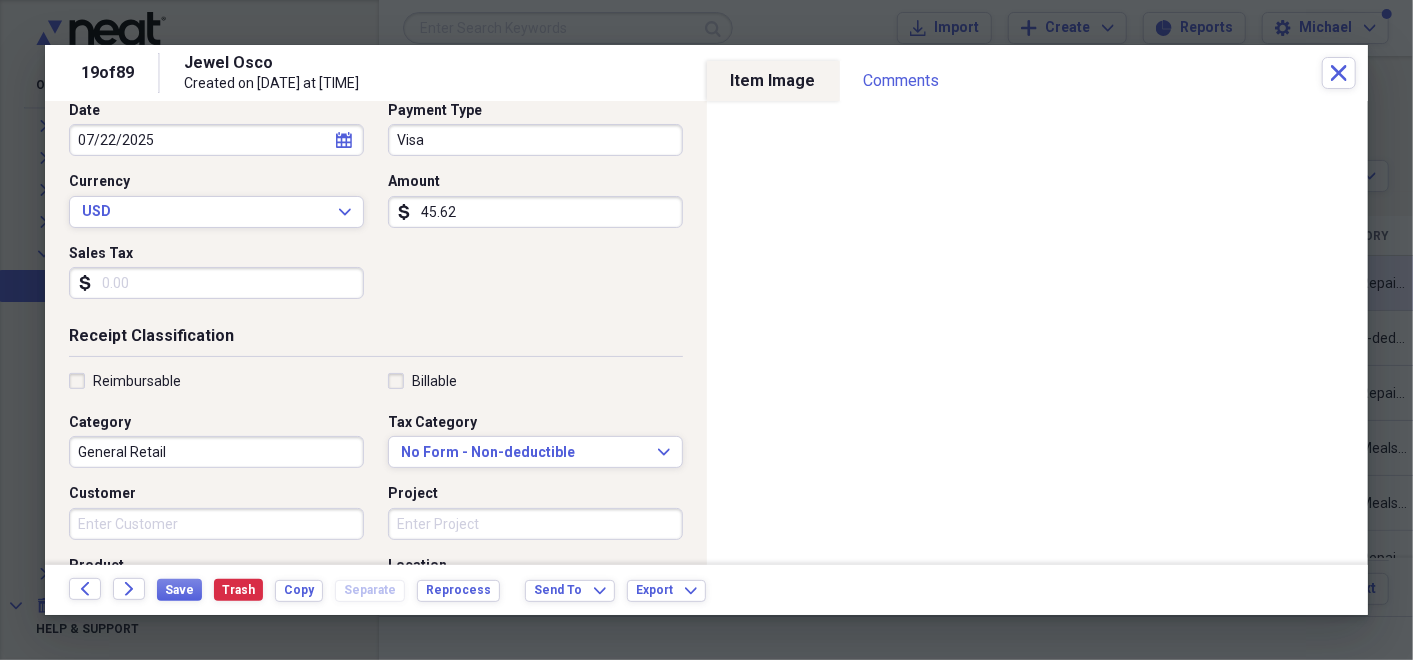 scroll, scrollTop: 246, scrollLeft: 0, axis: vertical 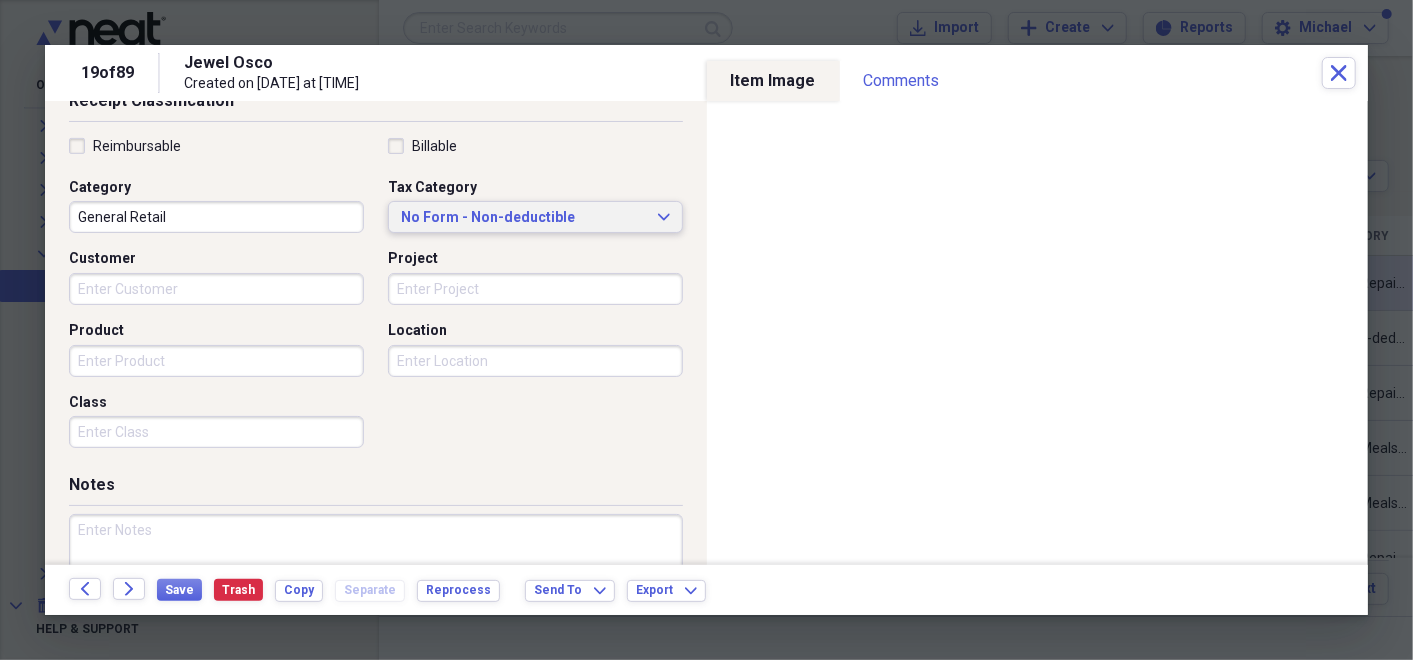 click on "No Form - Non-deductible Expand" at bounding box center [535, 217] 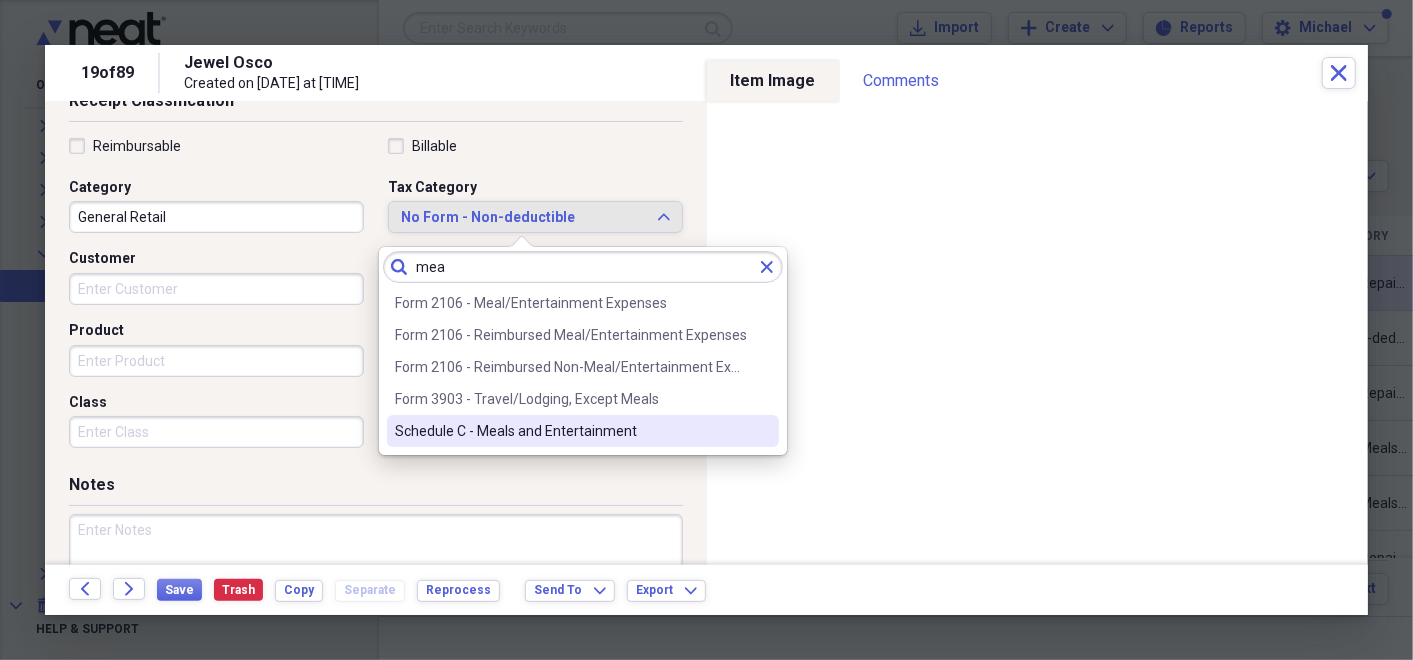 type on "mea" 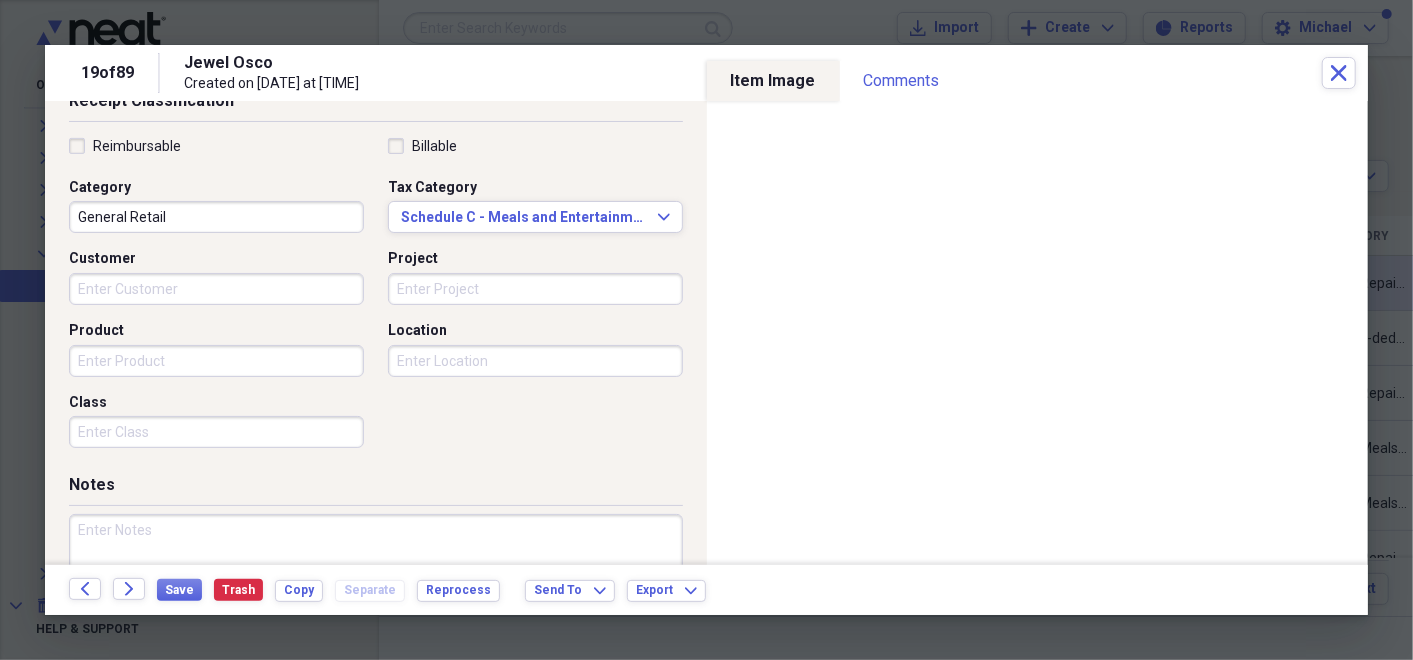 click at bounding box center (376, 579) 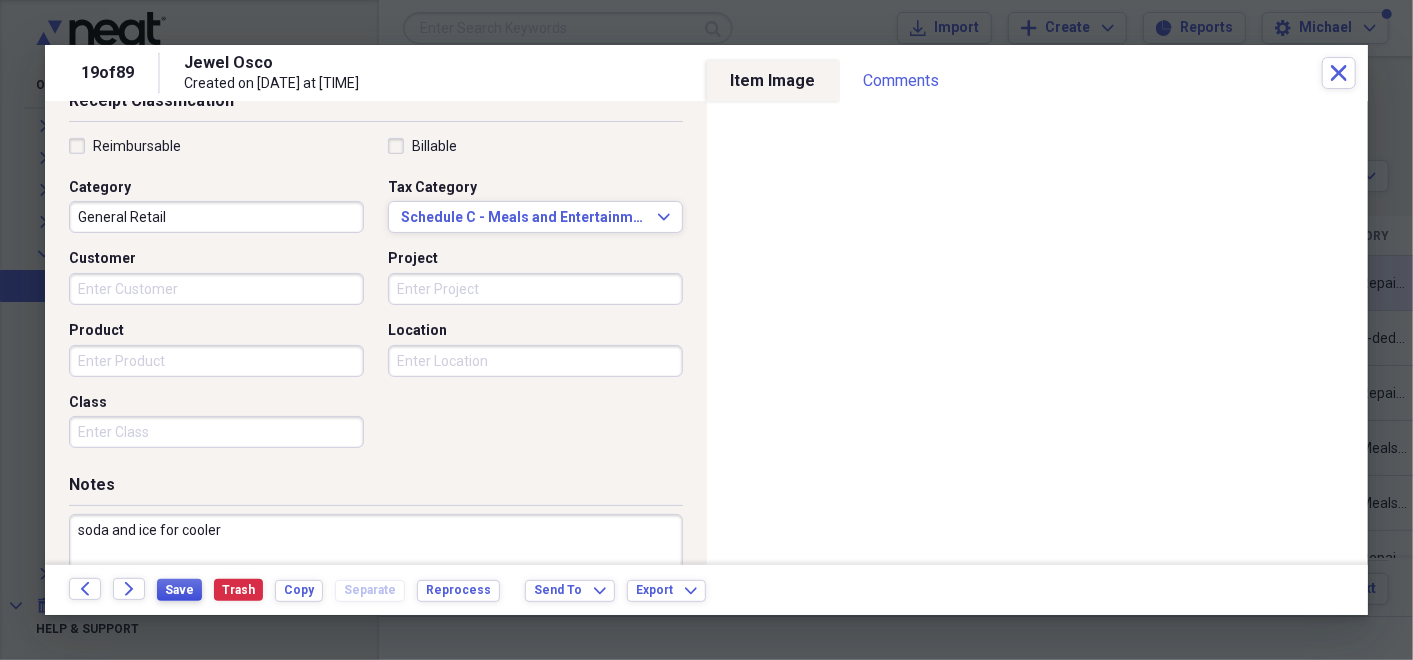 type on "soda and ice for cooler" 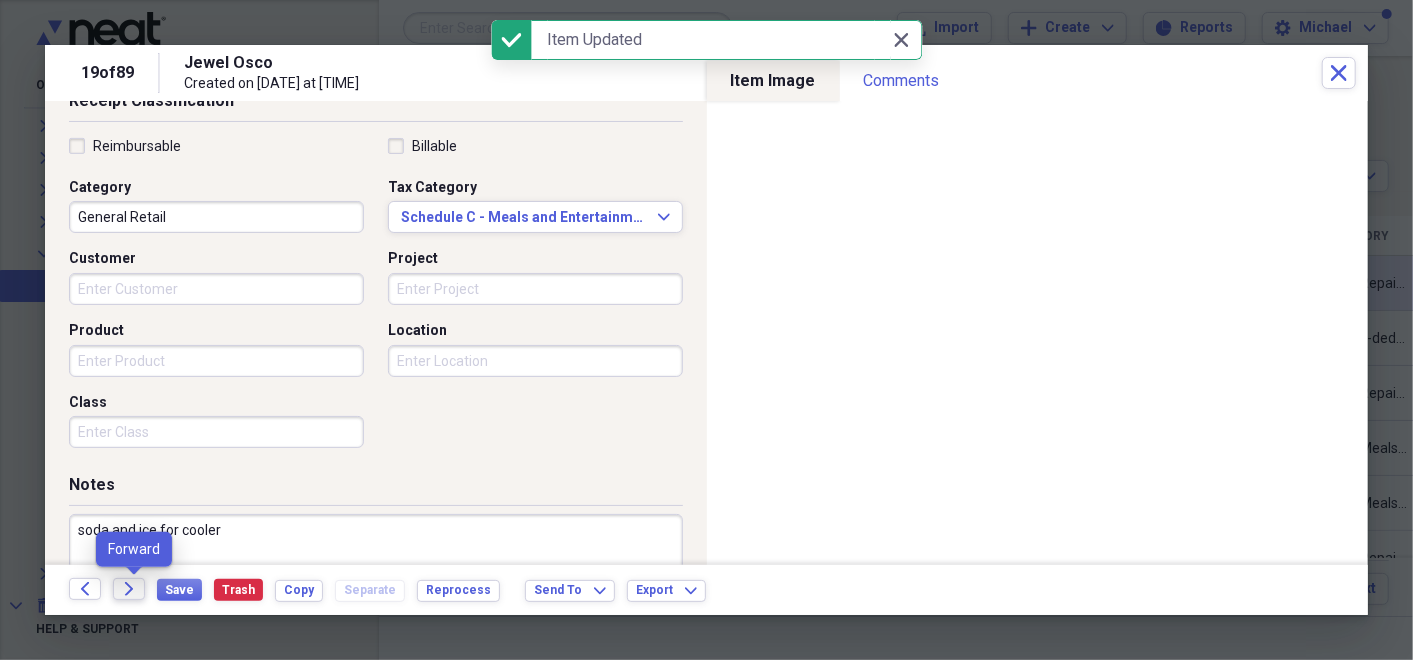 click on "Forward" 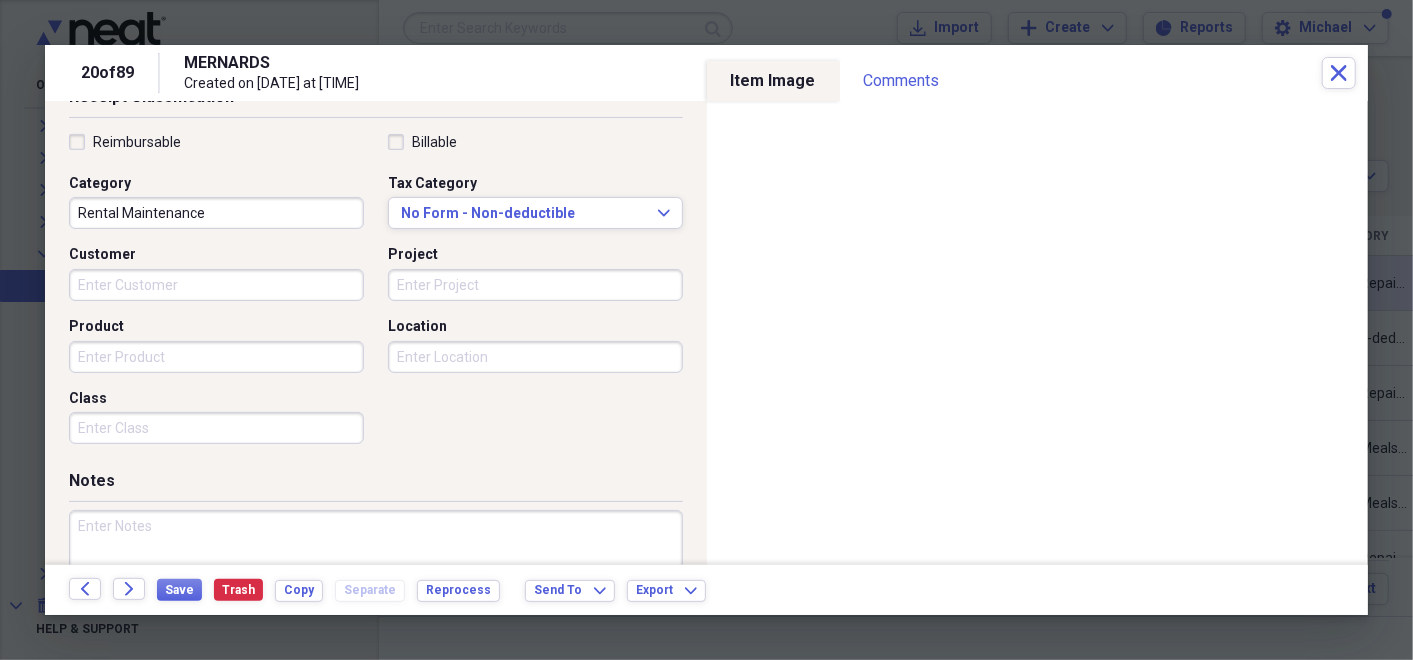 scroll, scrollTop: 460, scrollLeft: 0, axis: vertical 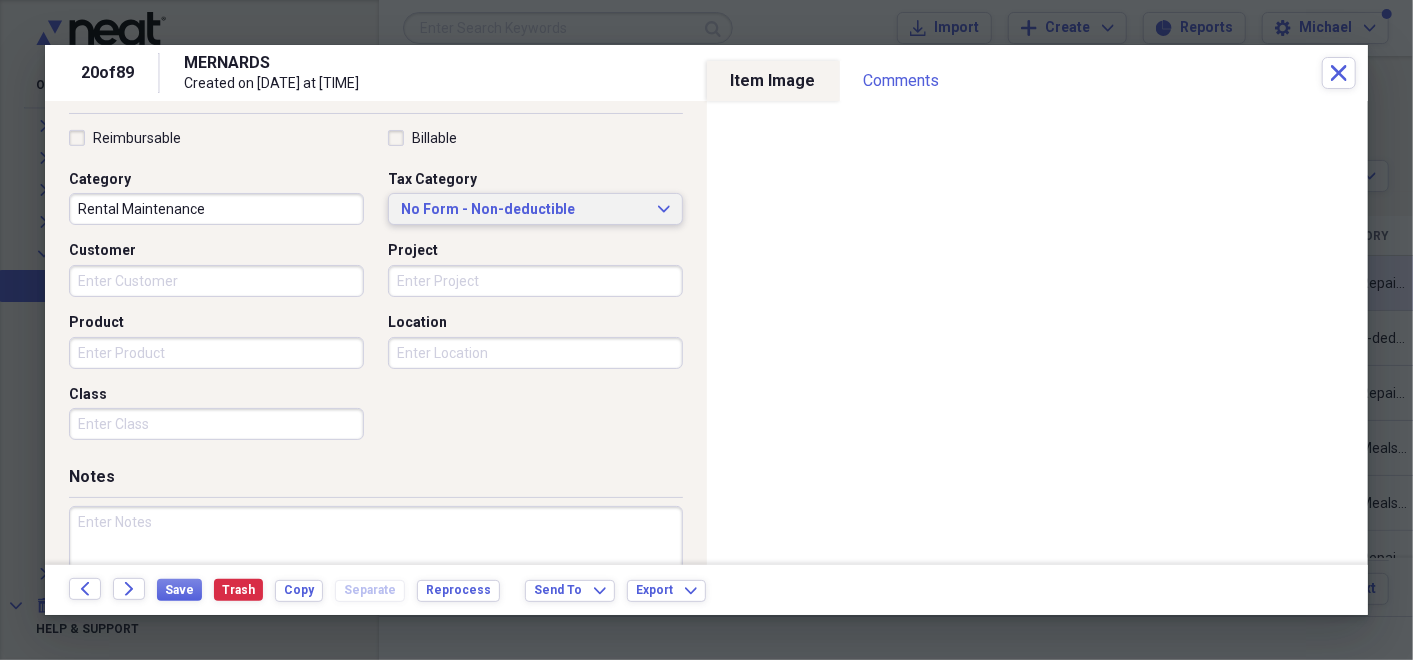 click on "Expand" 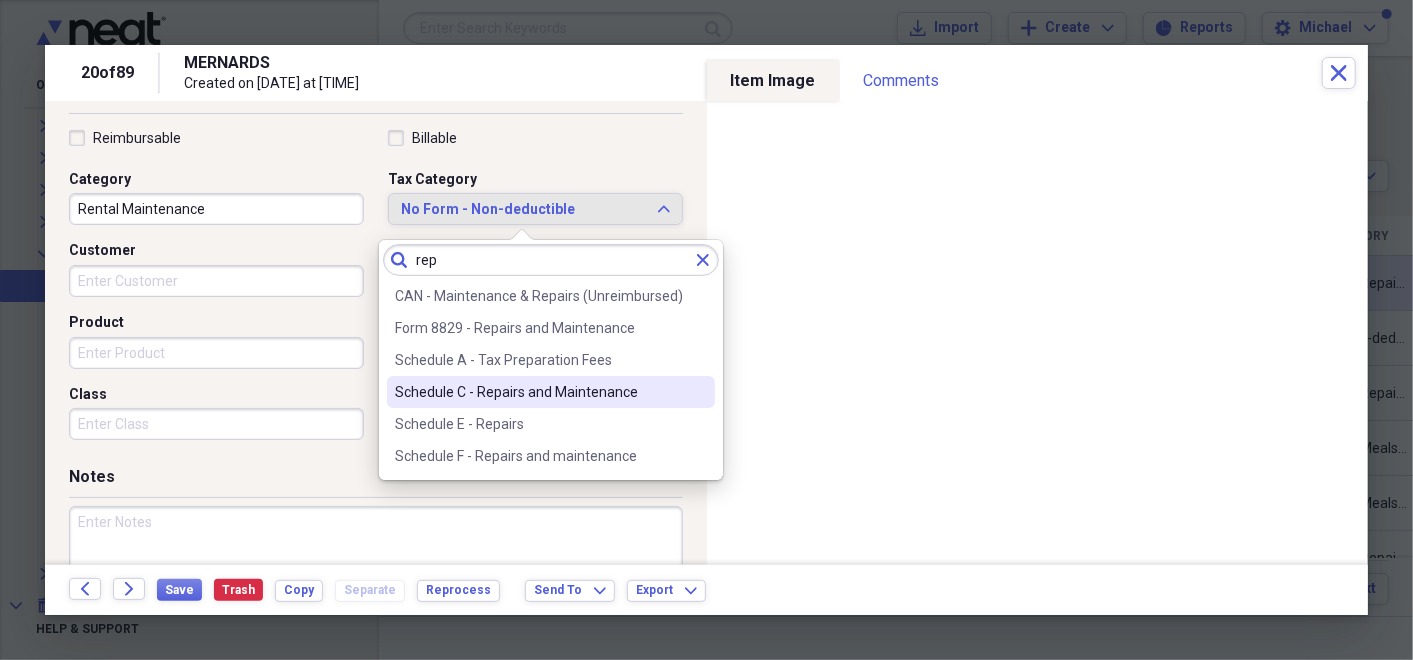 type on "rep" 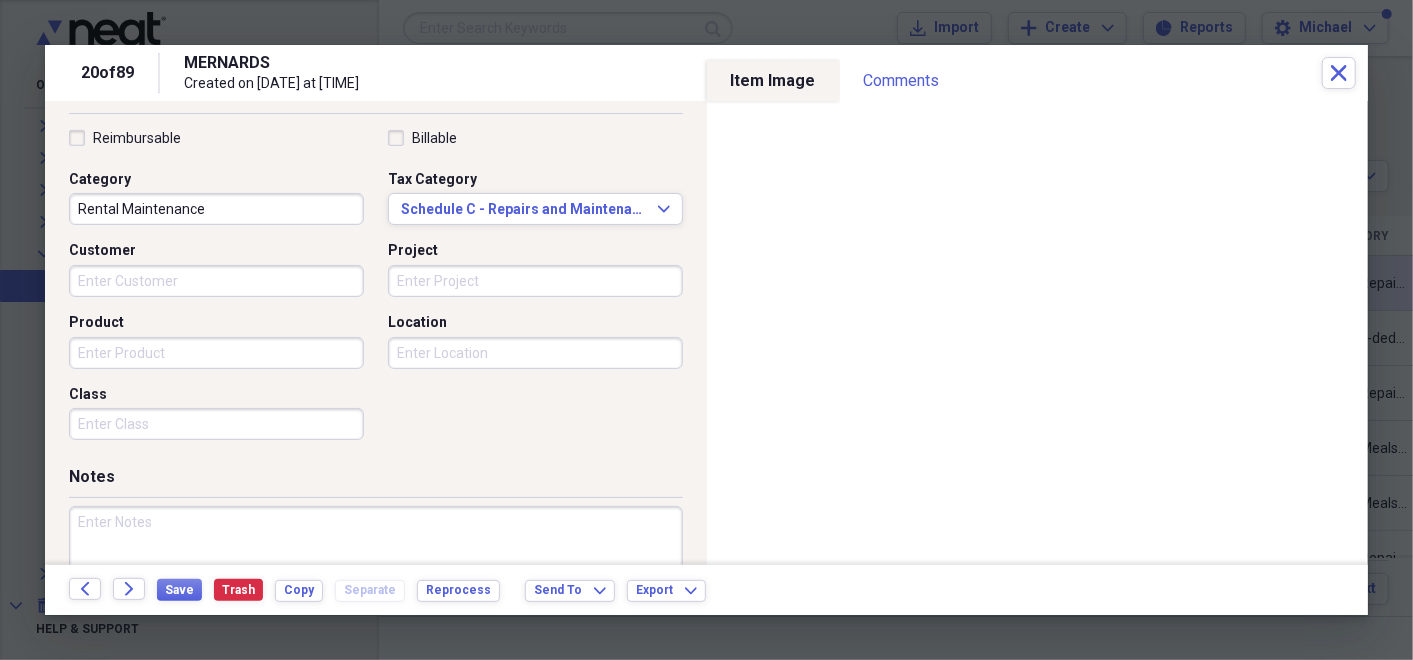 click at bounding box center [376, 571] 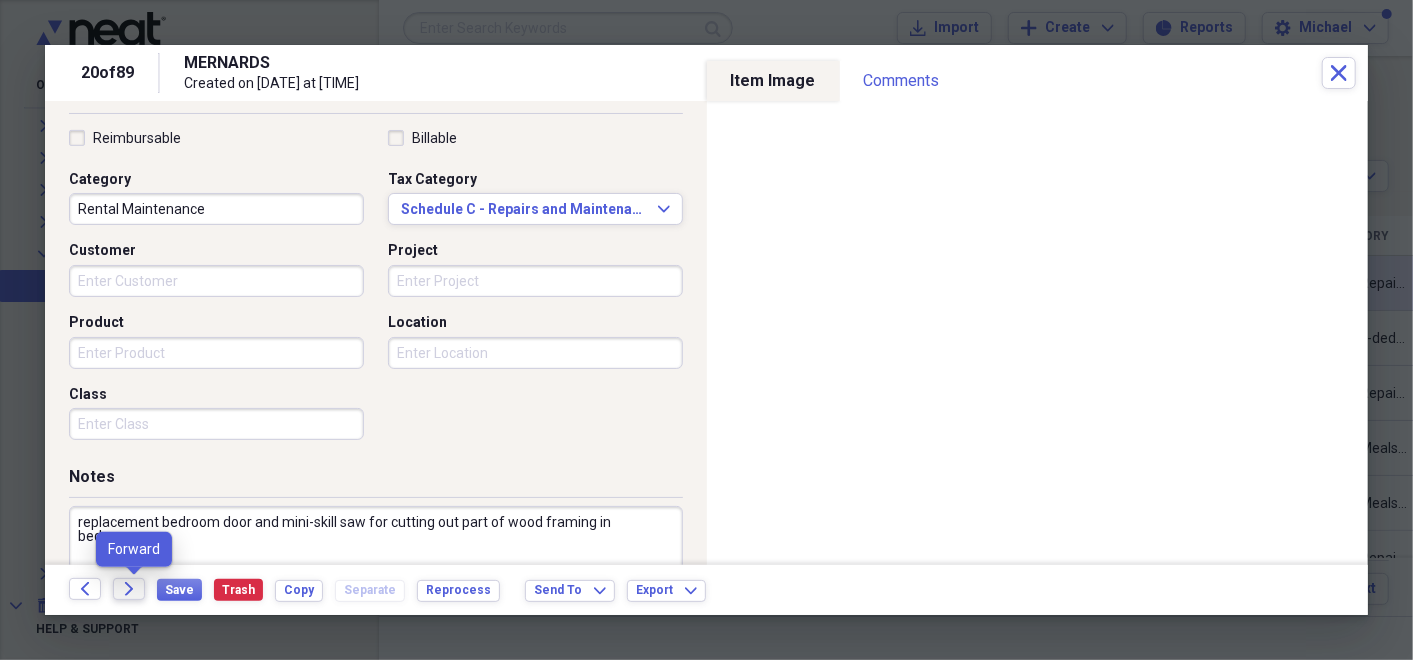 type on "replacement bedroom door and mini-skill saw for cutting out part of wood framing in bedroom." 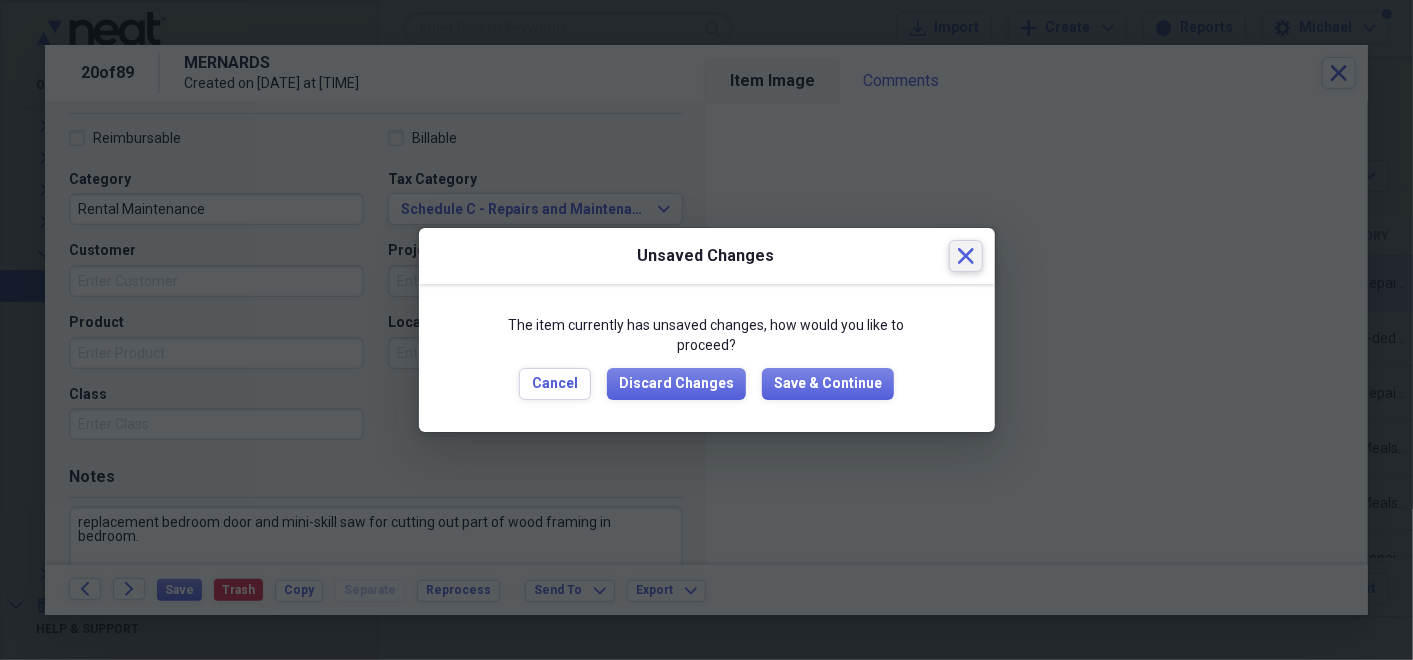 click on "Close" 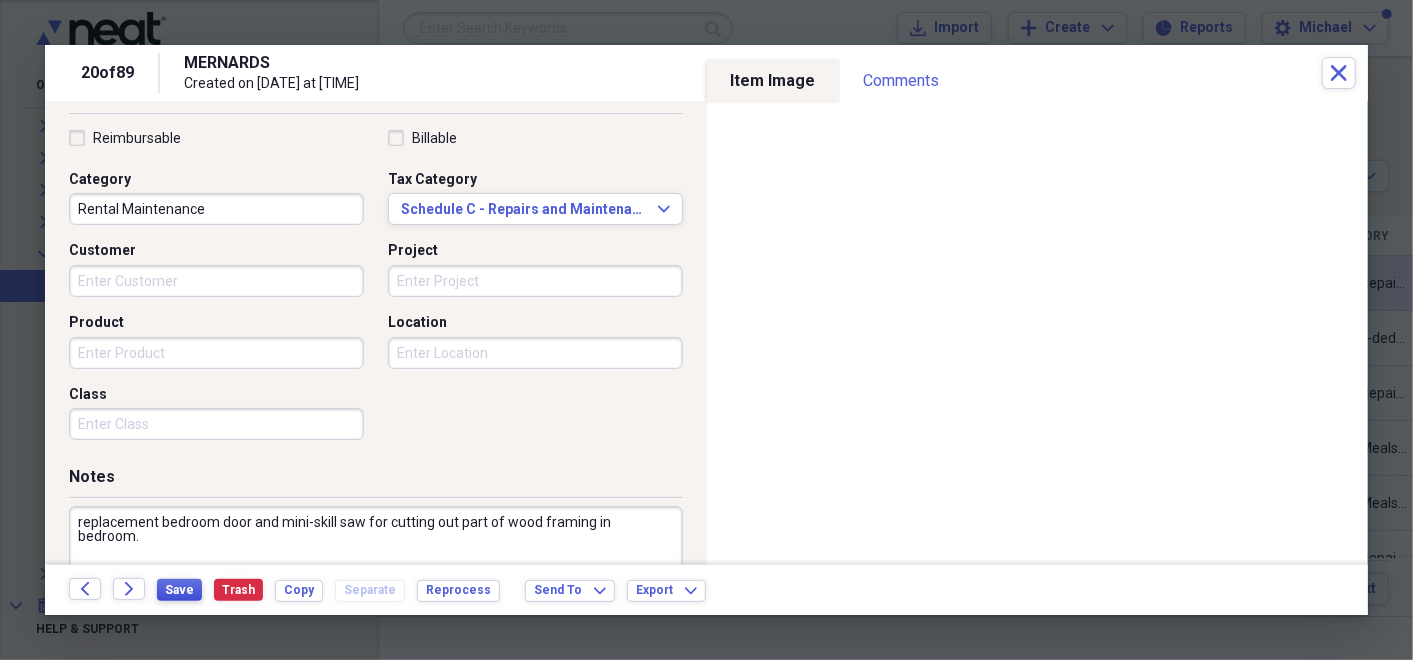 click on "Save" at bounding box center [179, 590] 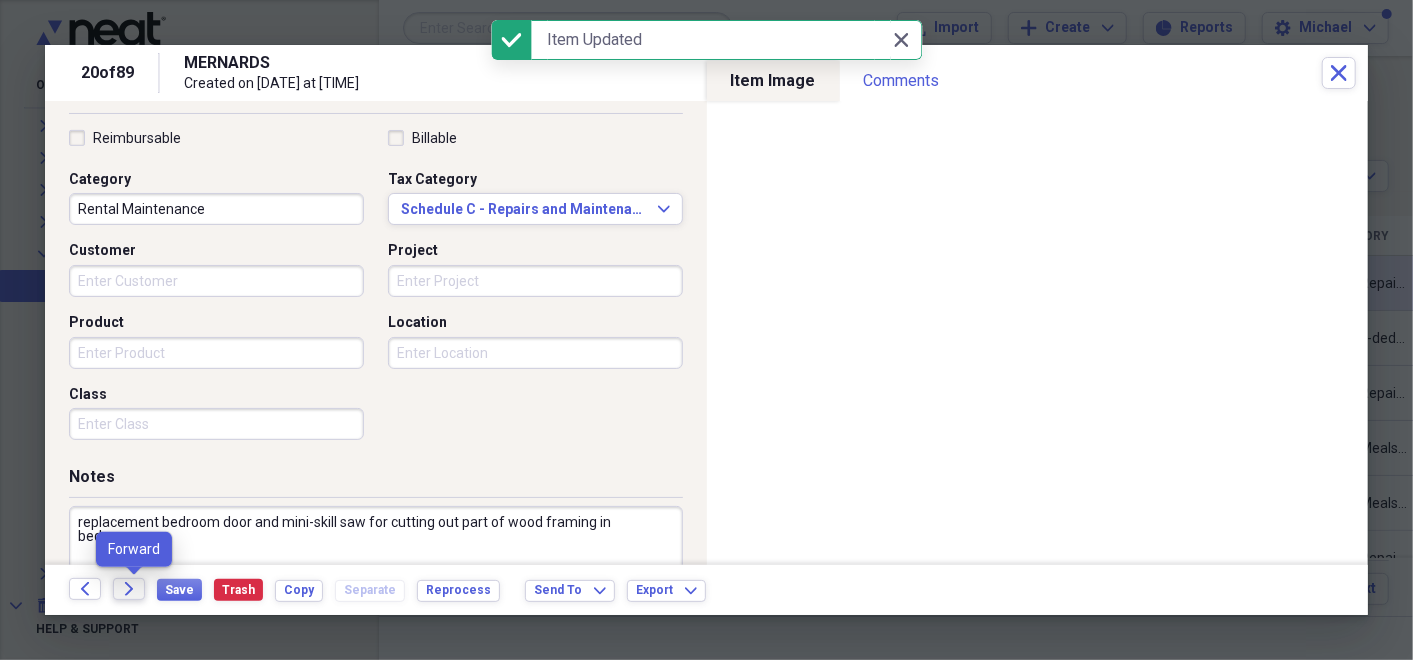 click on "Forward" at bounding box center (129, 589) 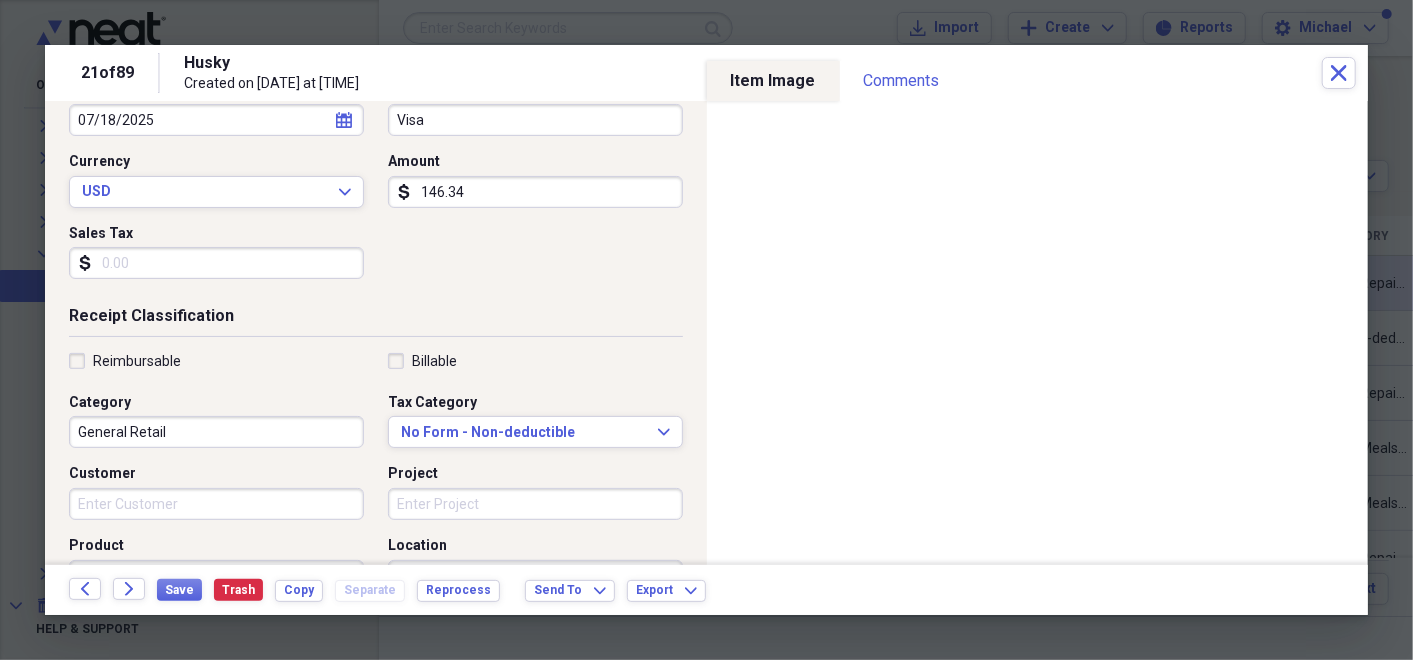 scroll, scrollTop: 271, scrollLeft: 0, axis: vertical 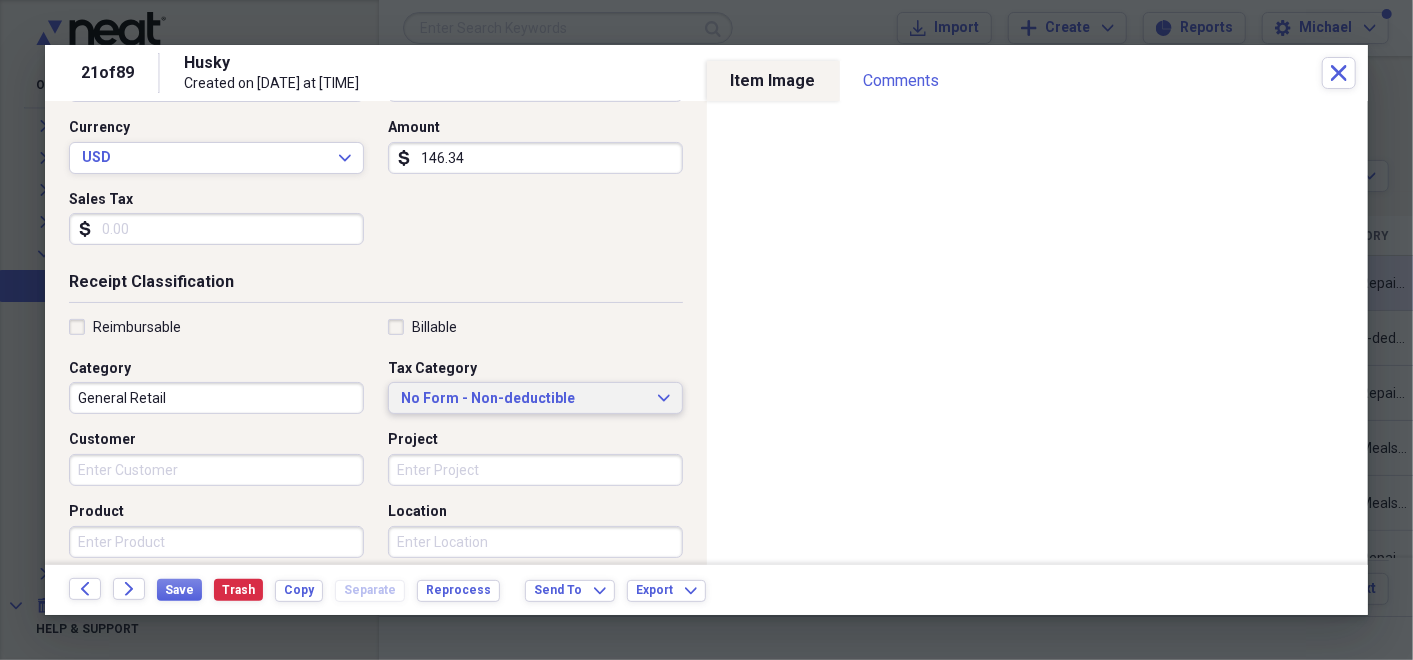 click on "Expand" 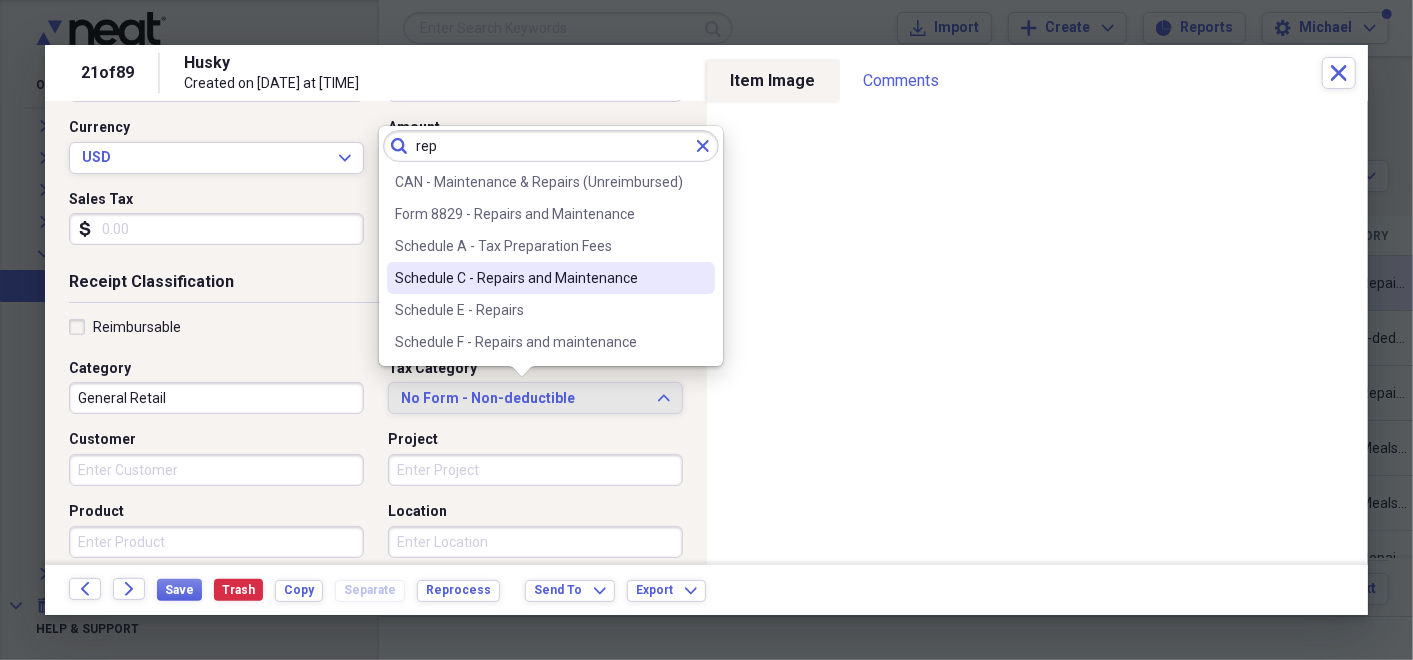 type on "rep" 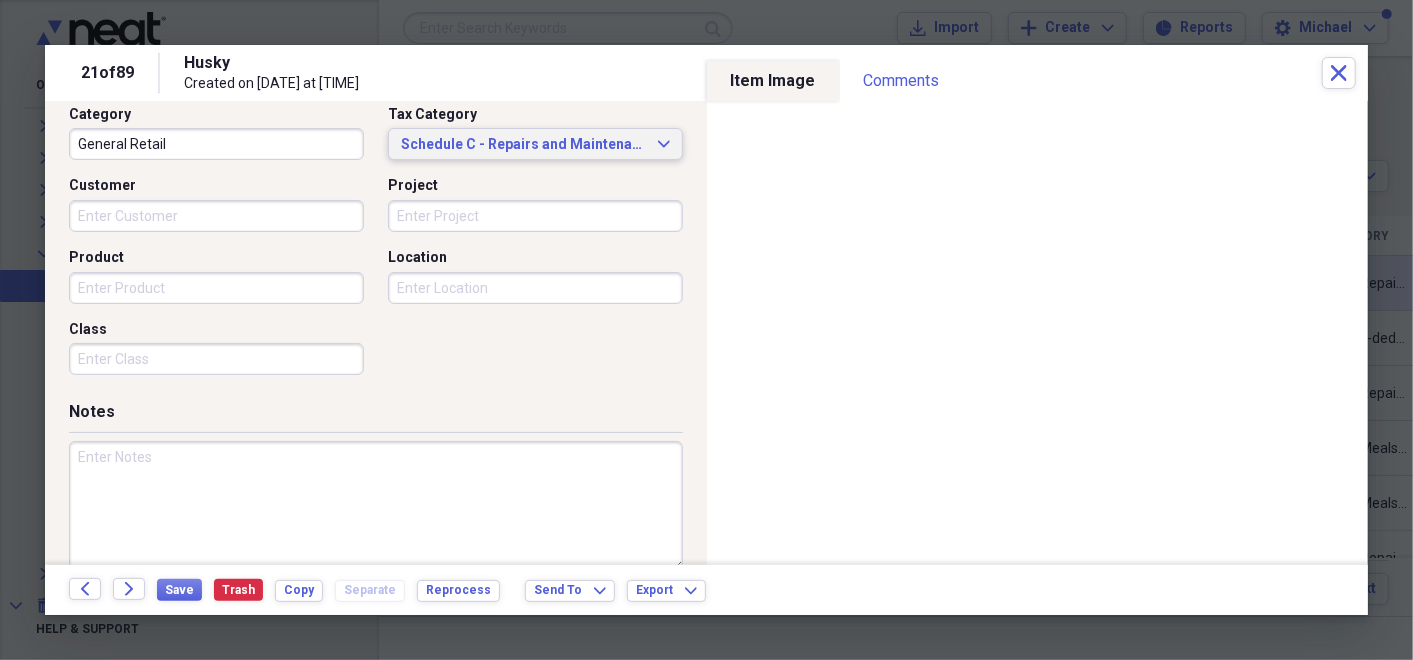 scroll, scrollTop: 554, scrollLeft: 0, axis: vertical 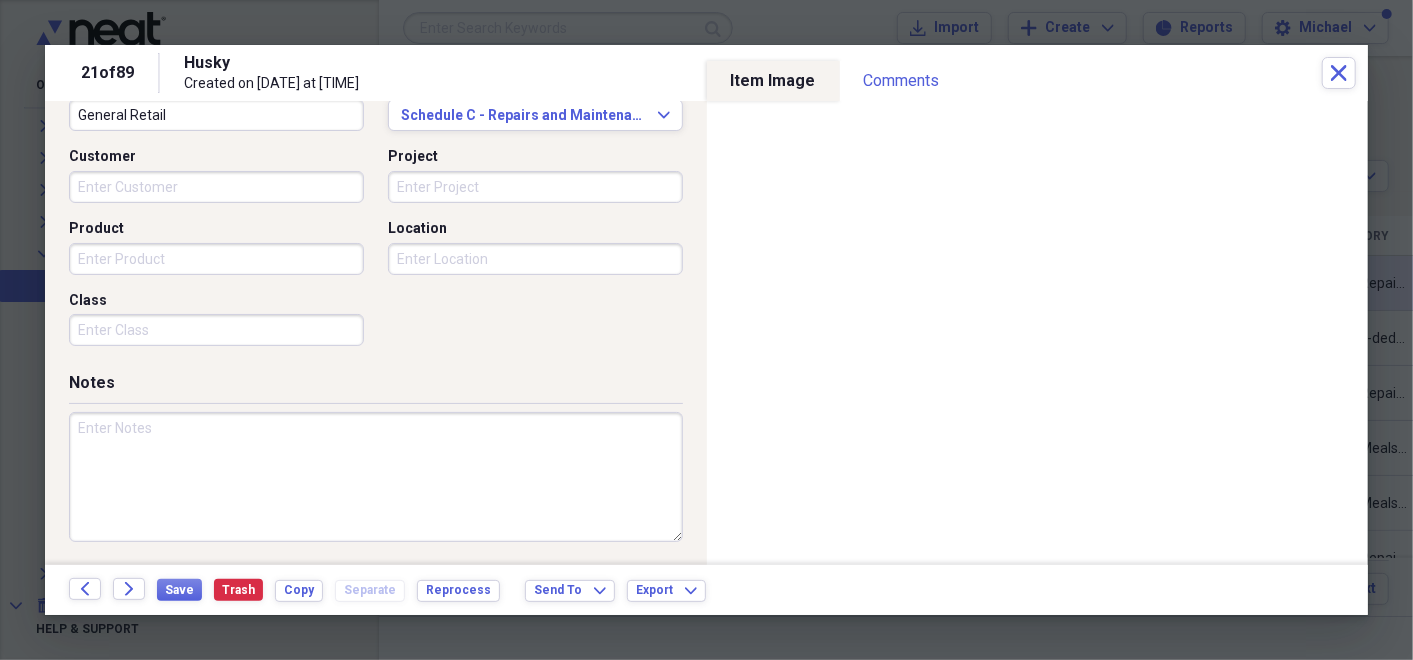 click at bounding box center [376, 477] 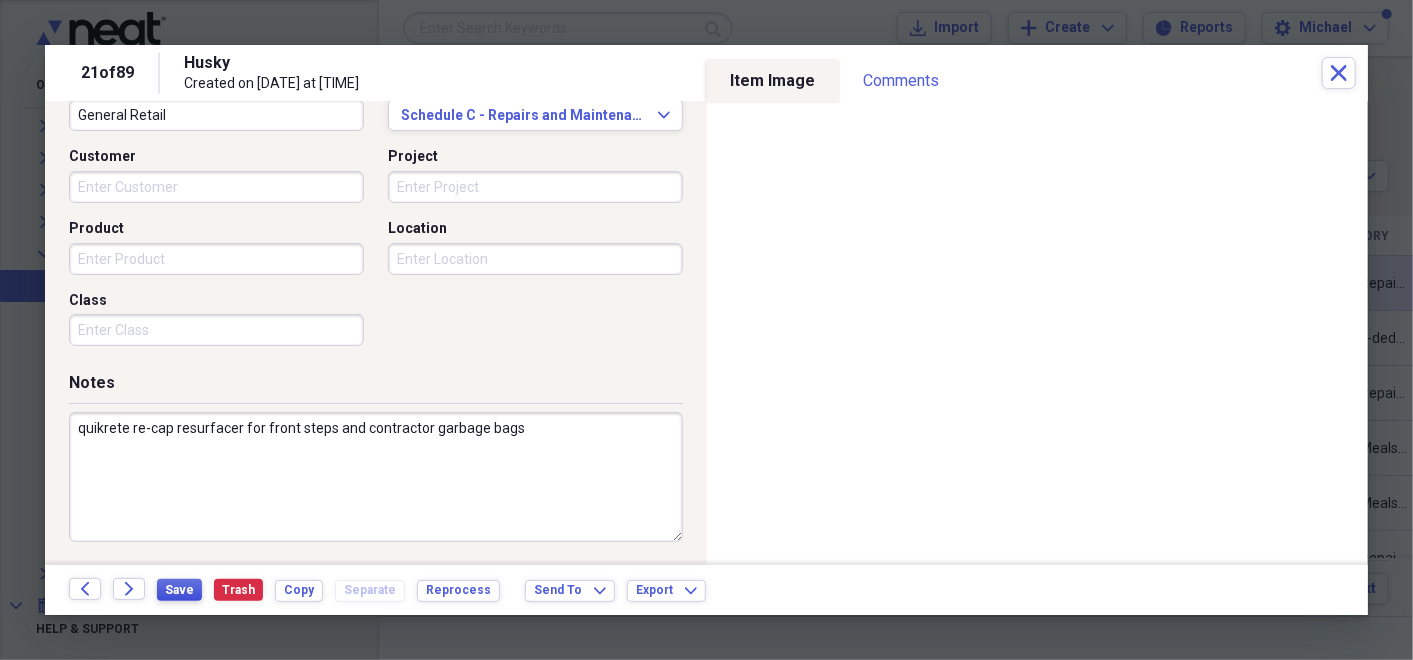 type on "quikrete re-cap resurfacer for front steps and contractor garbage bags" 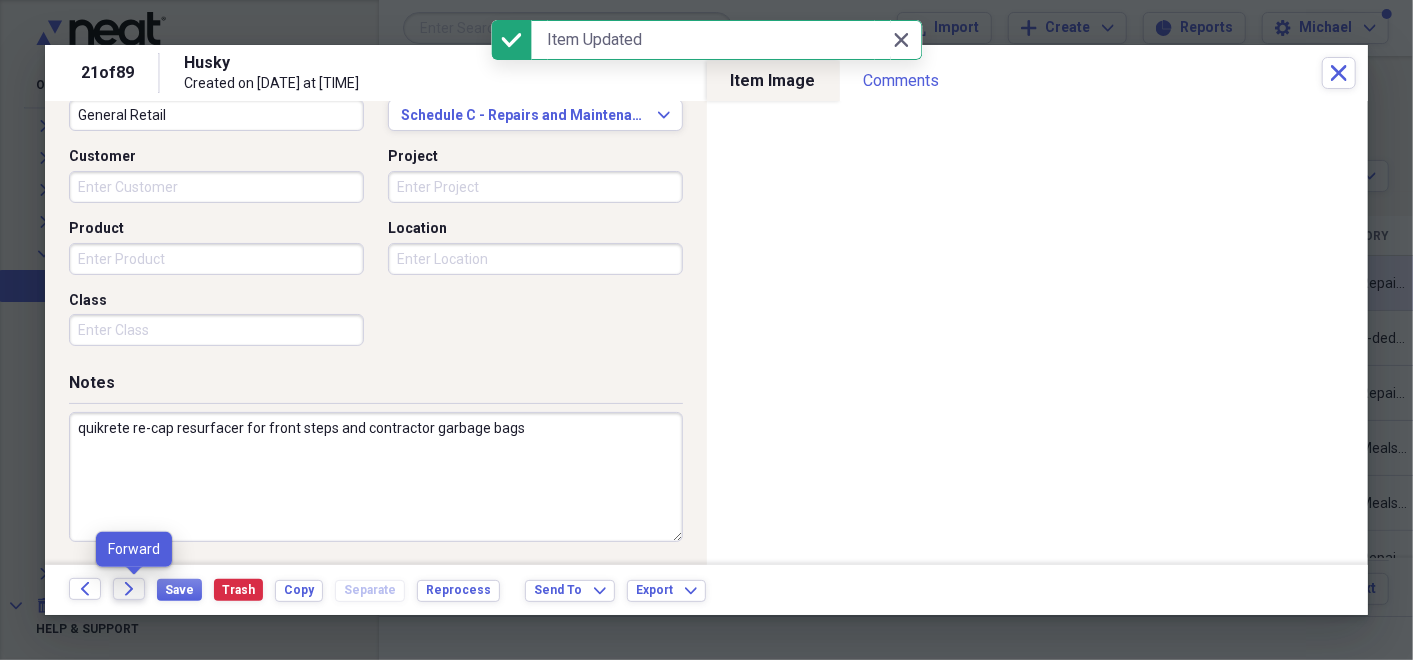 click on "Forward" at bounding box center (129, 589) 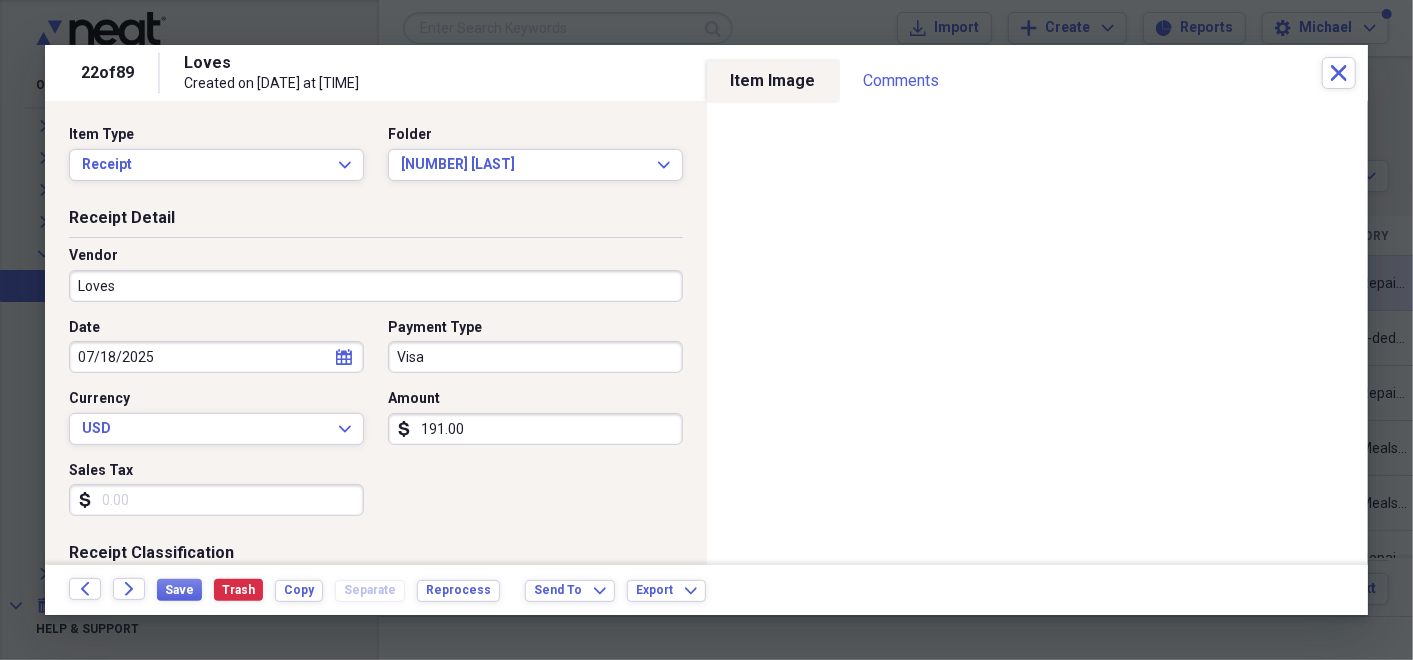 click on "Loves" at bounding box center (376, 286) 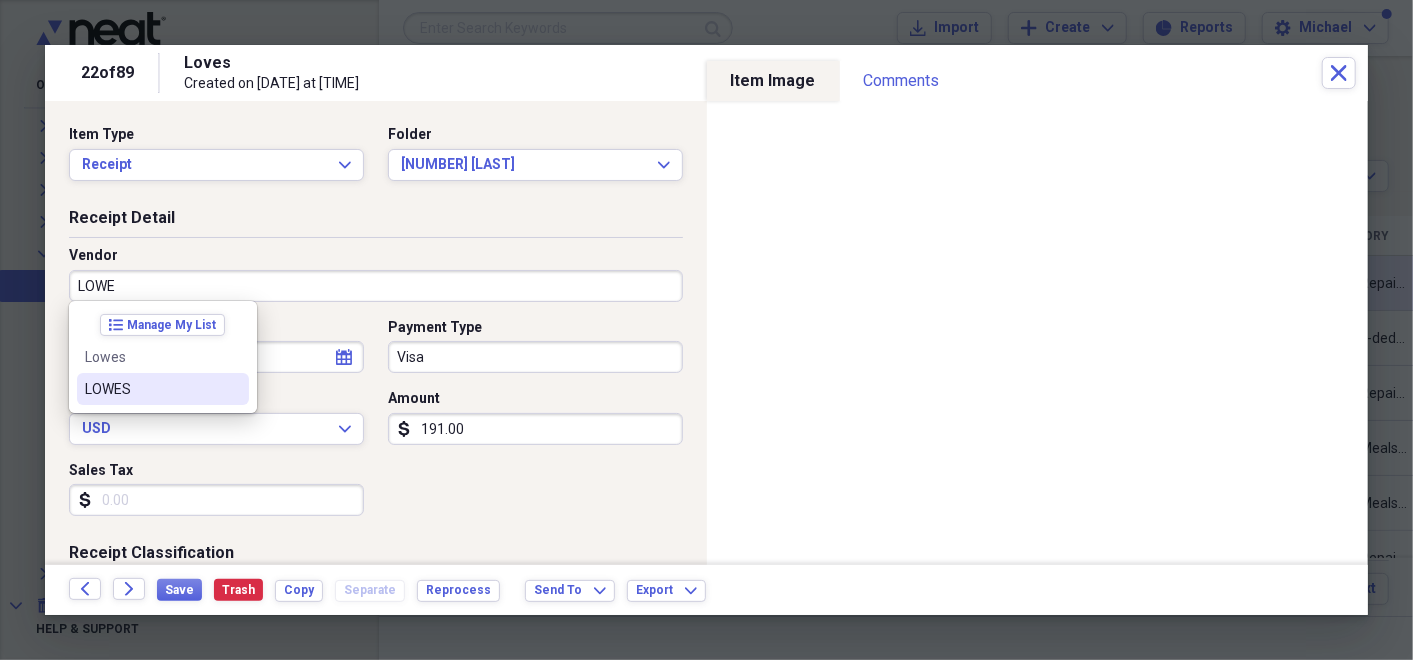 click on "LOWES" at bounding box center (151, 389) 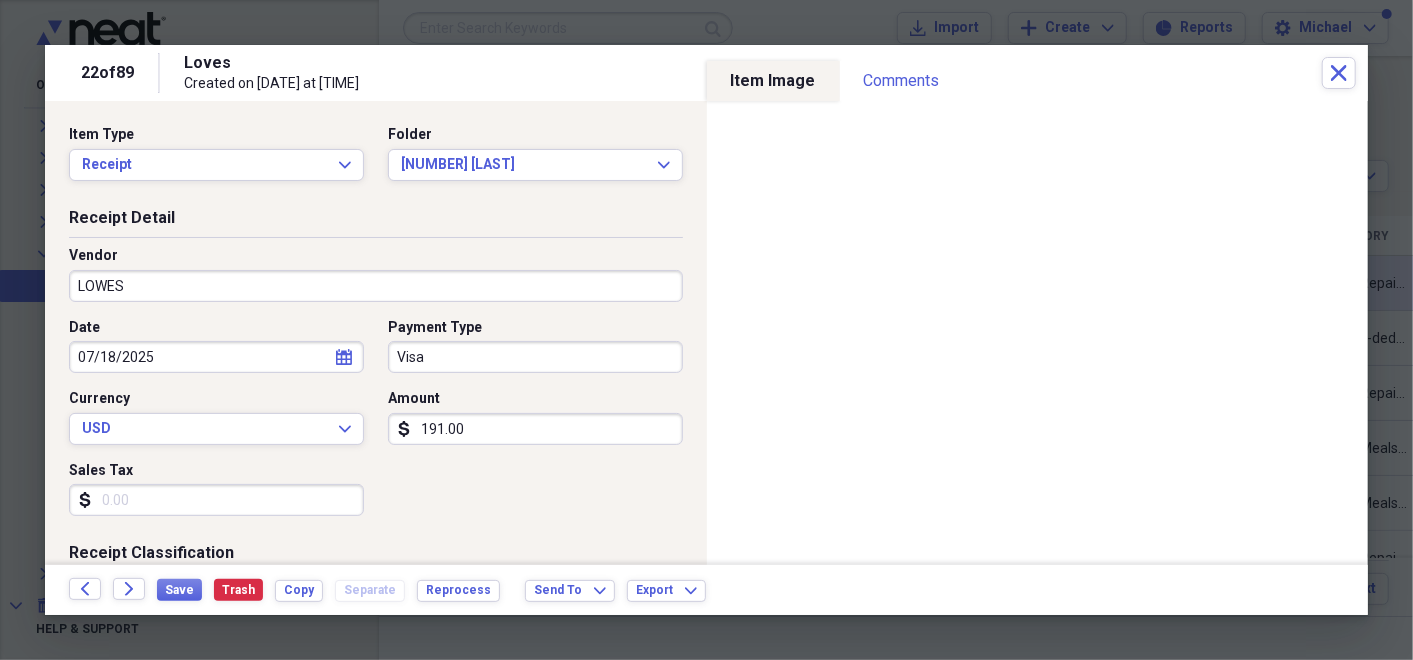 type on "Rental Maintenance" 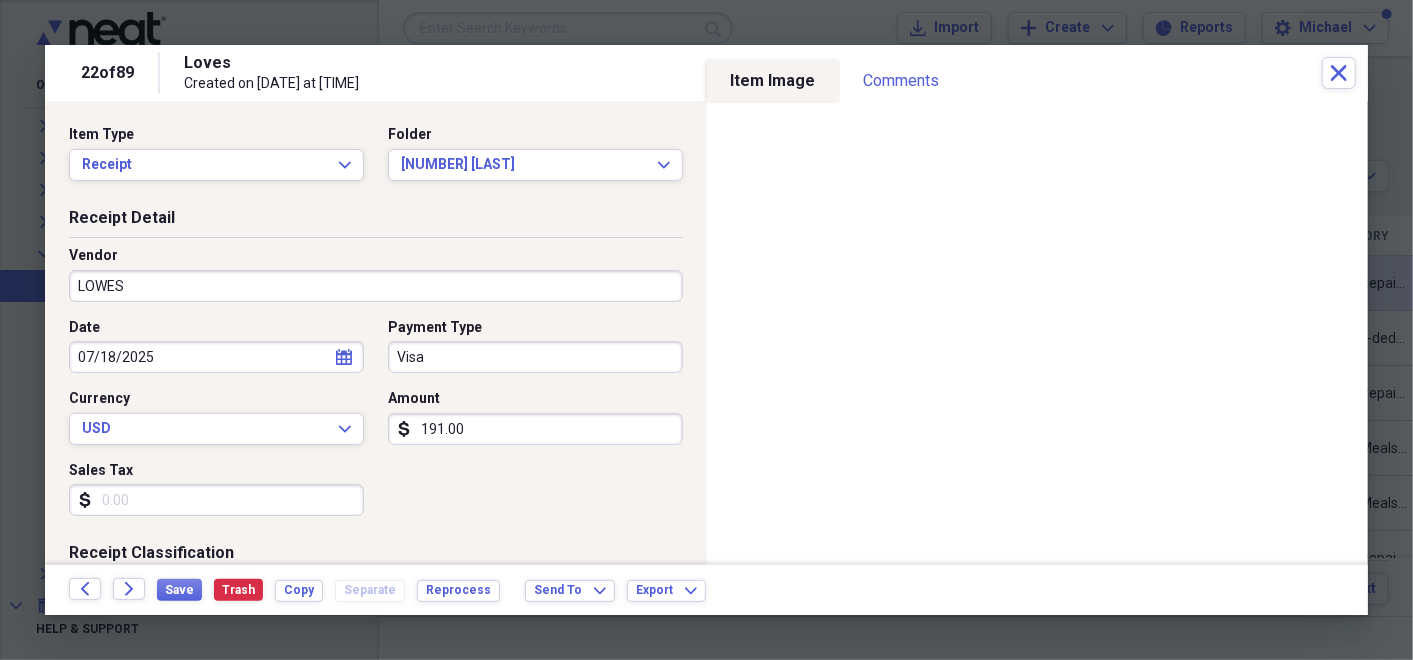 click on "Date [DATE] calendar Calendar Payment Type Visa Currency USD Expand Amount dollar-sign [NUMBER] Sales Tax dollar-sign" at bounding box center (376, 425) 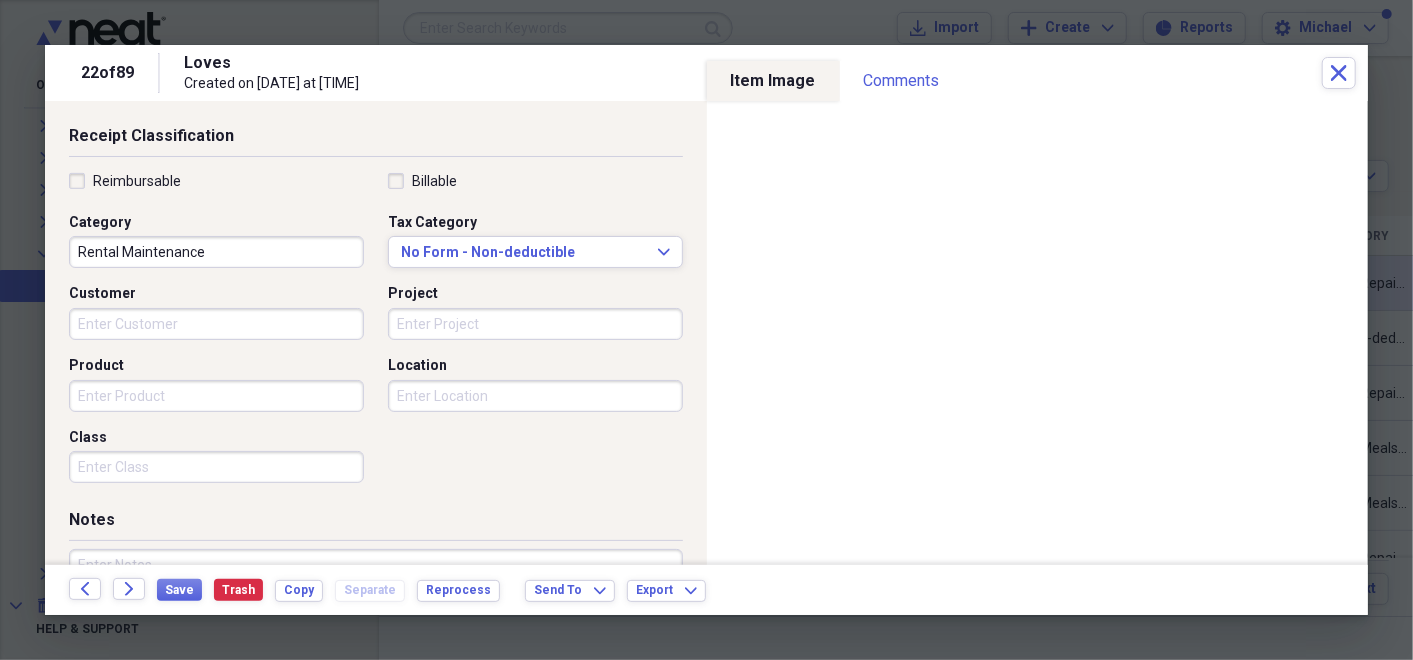 scroll, scrollTop: 427, scrollLeft: 0, axis: vertical 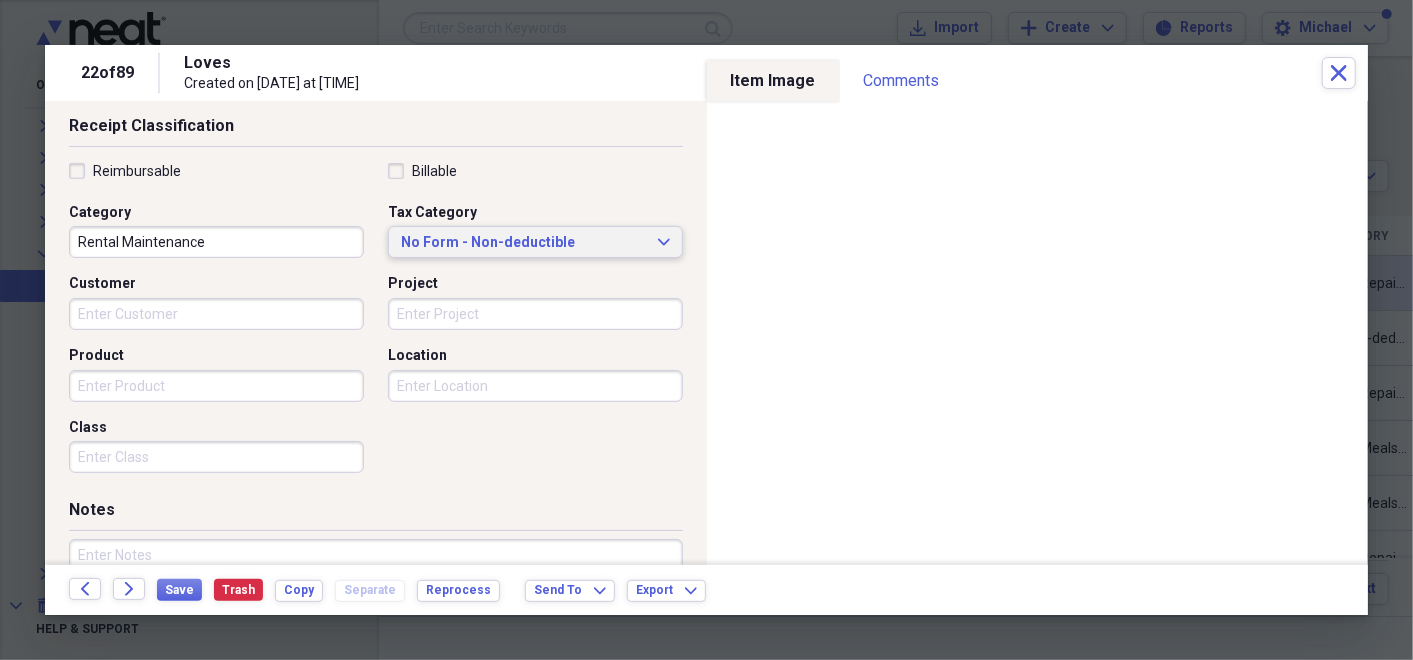click on "Expand" 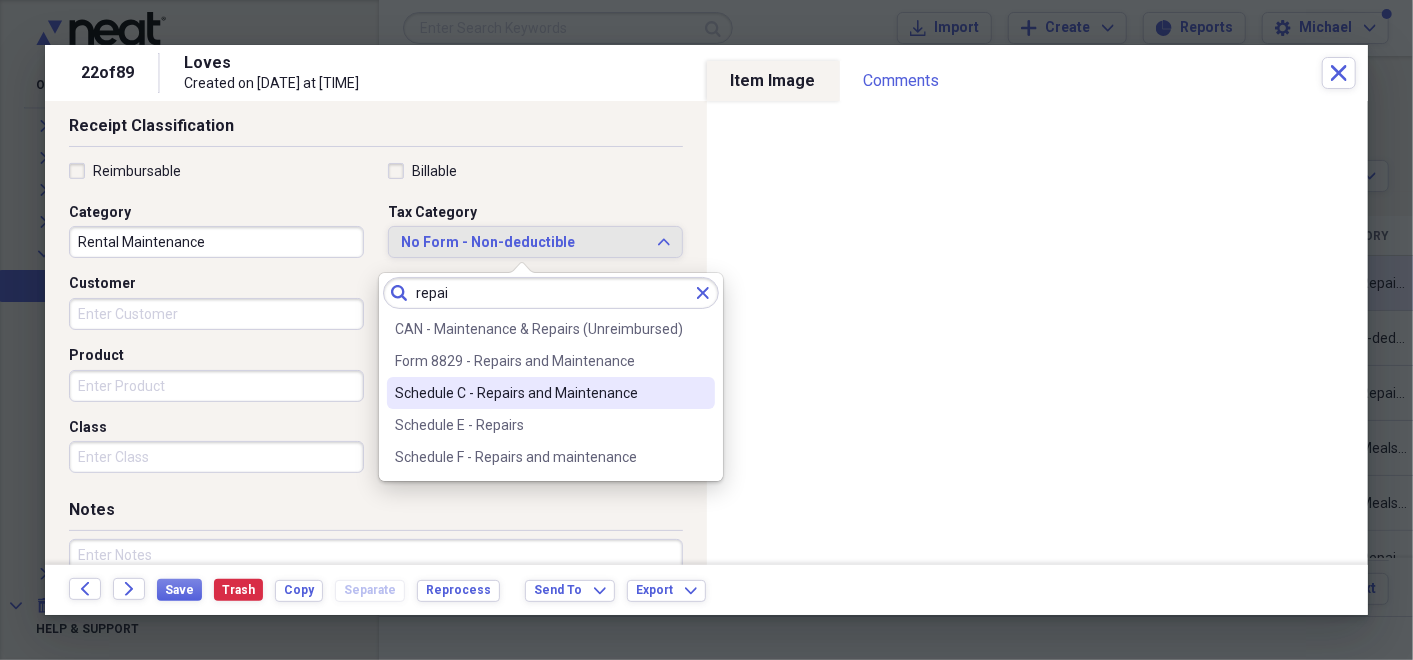 type on "repai" 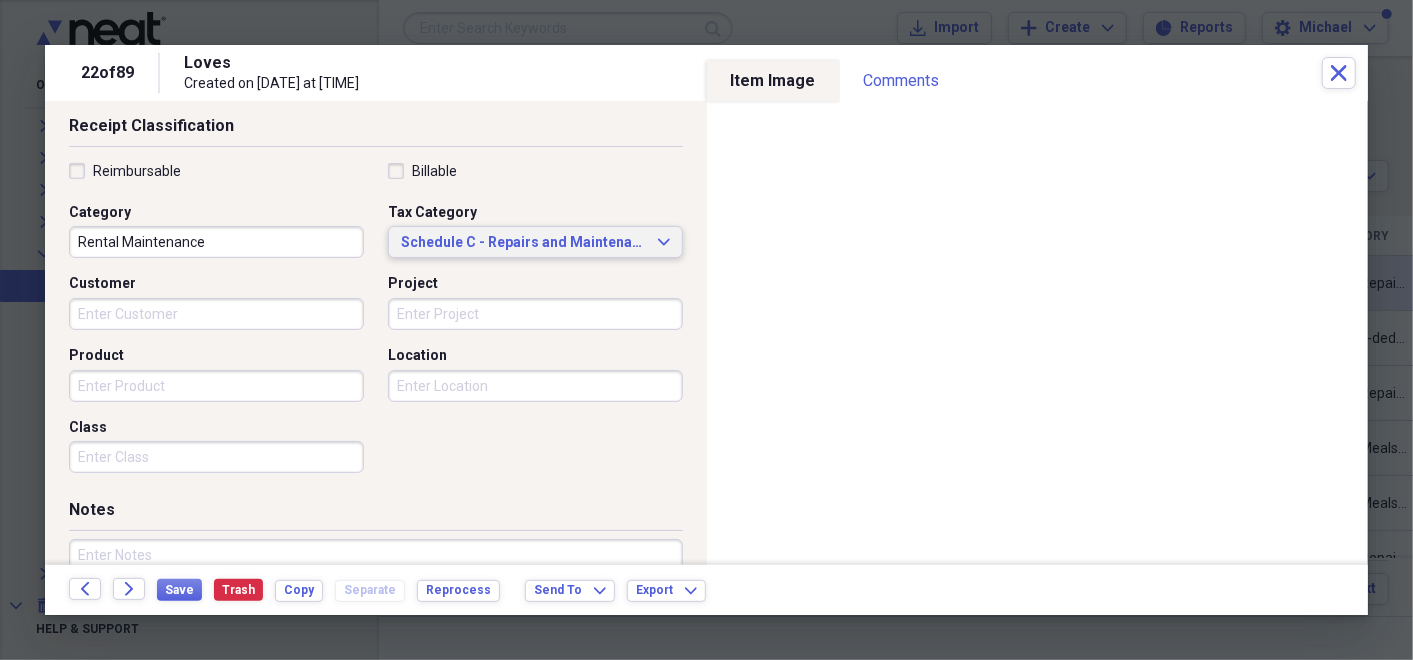 scroll, scrollTop: 554, scrollLeft: 0, axis: vertical 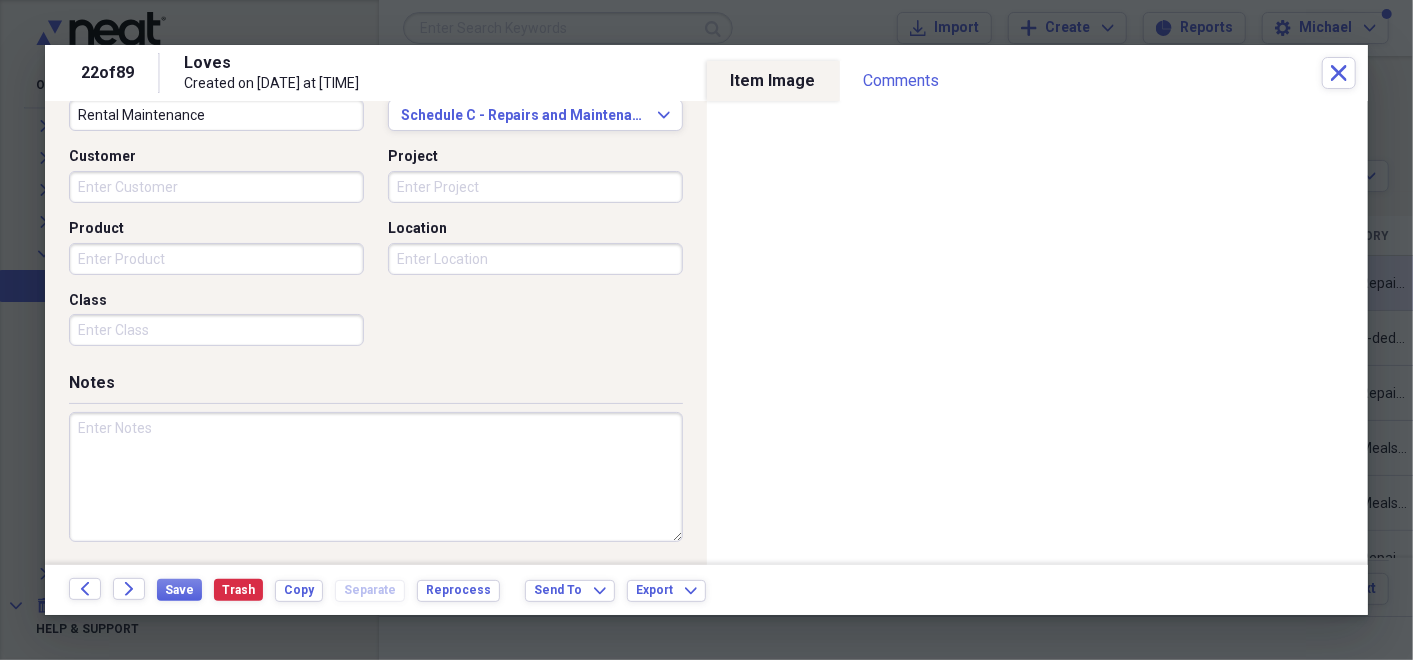 click at bounding box center (376, 477) 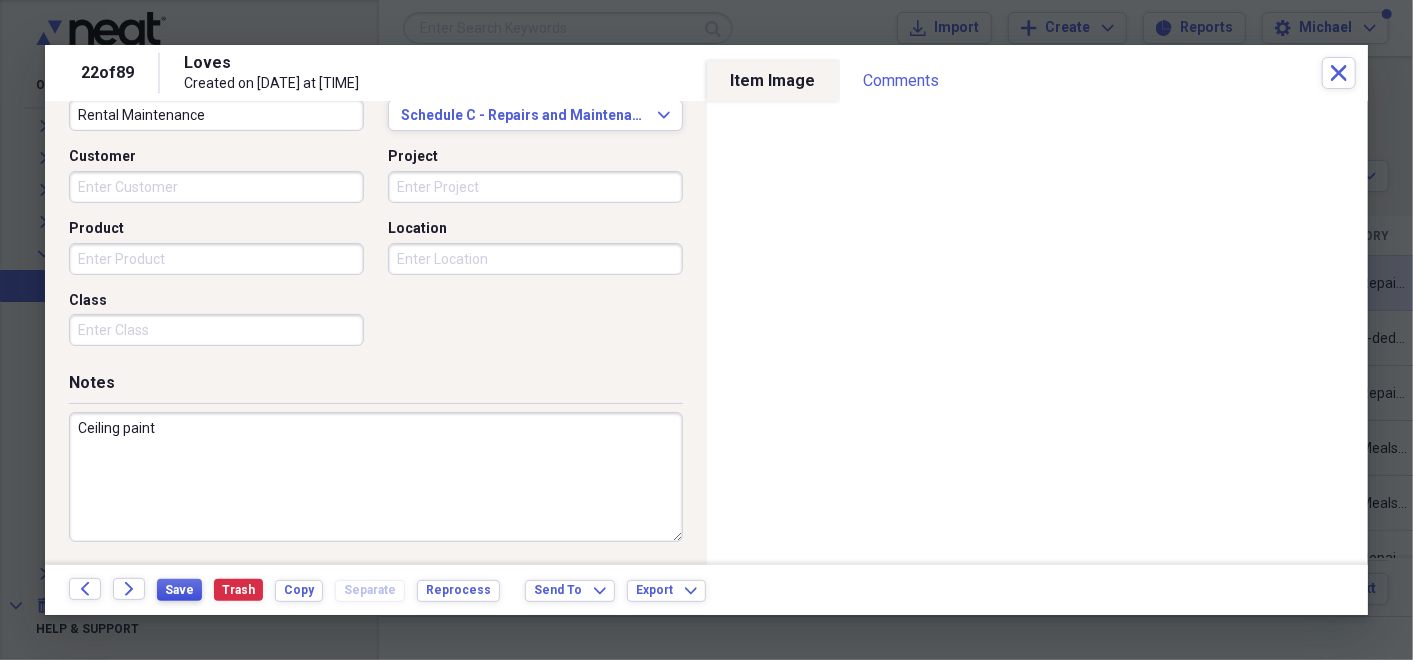 type on "Ceiling paint" 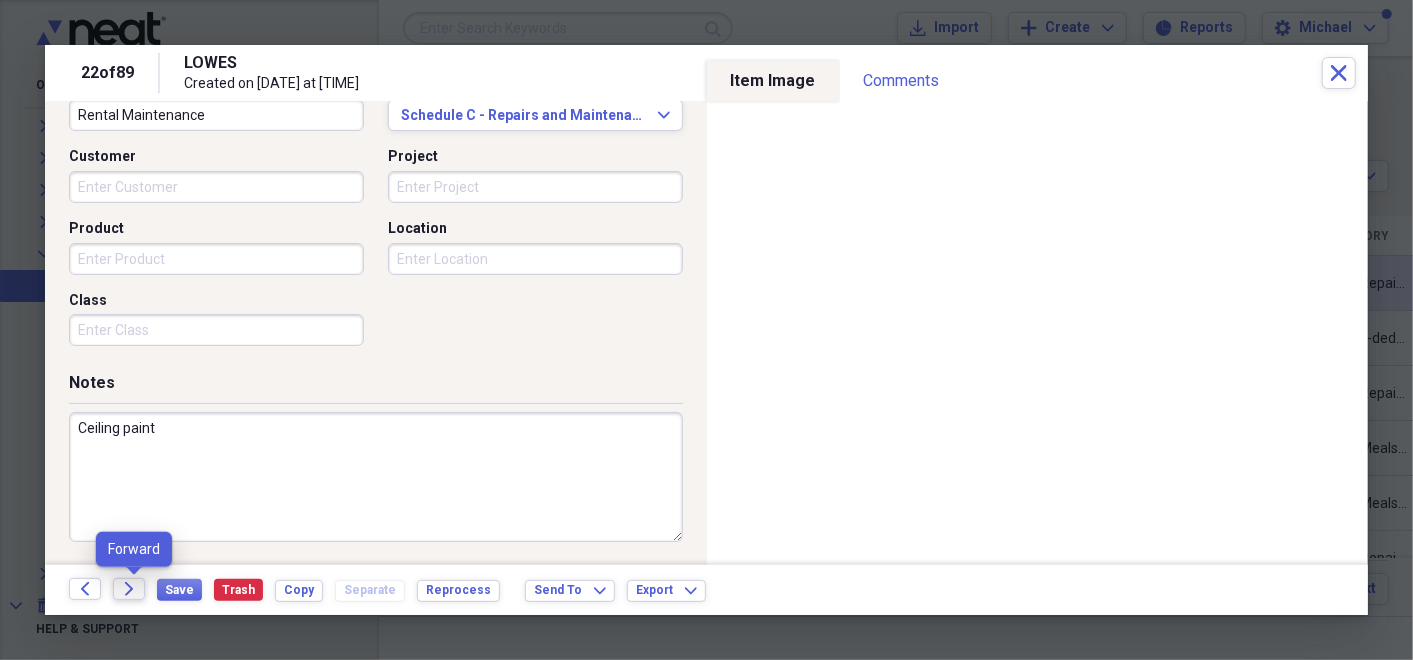 click on "Forward" 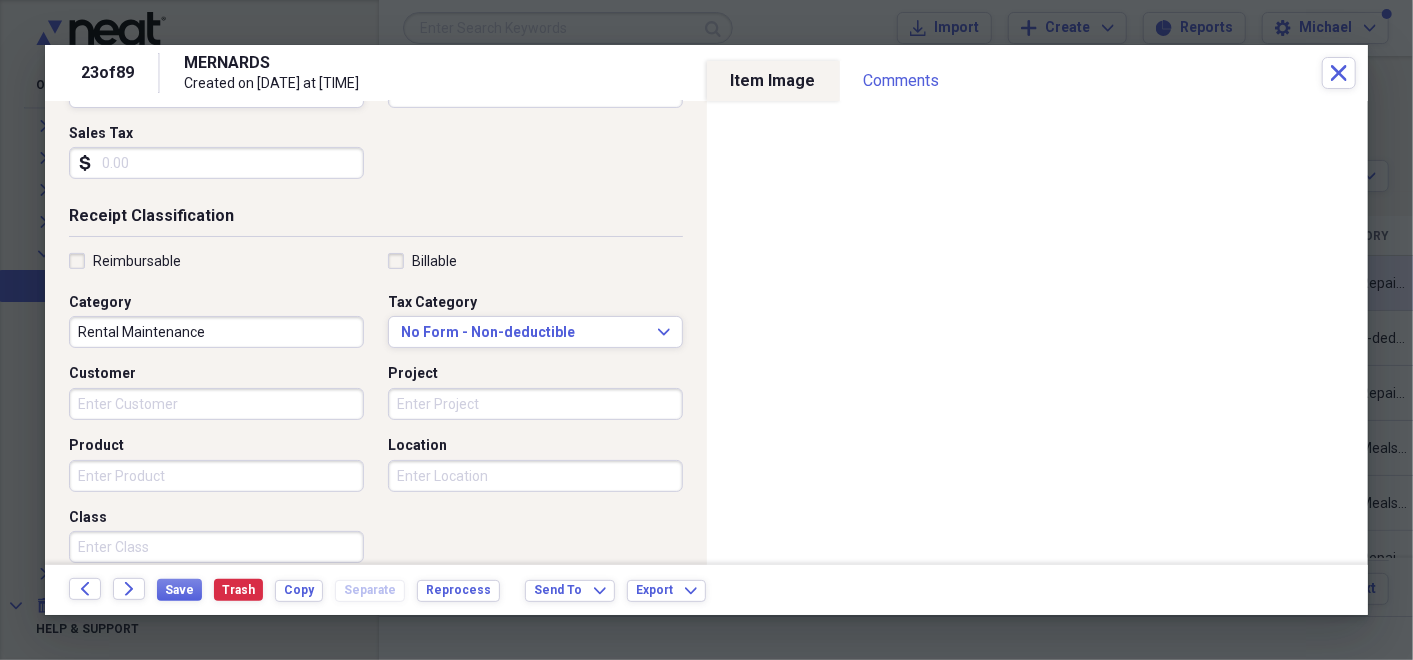 scroll, scrollTop: 441, scrollLeft: 0, axis: vertical 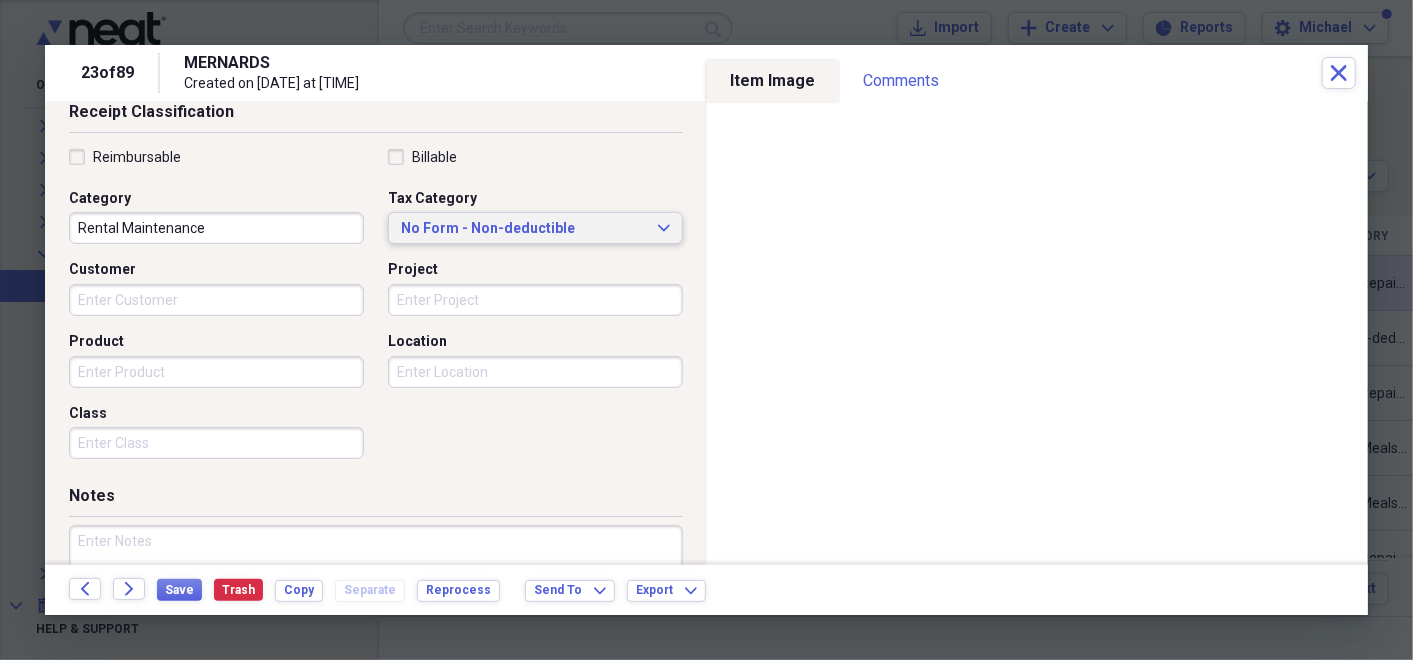 click on "Expand" 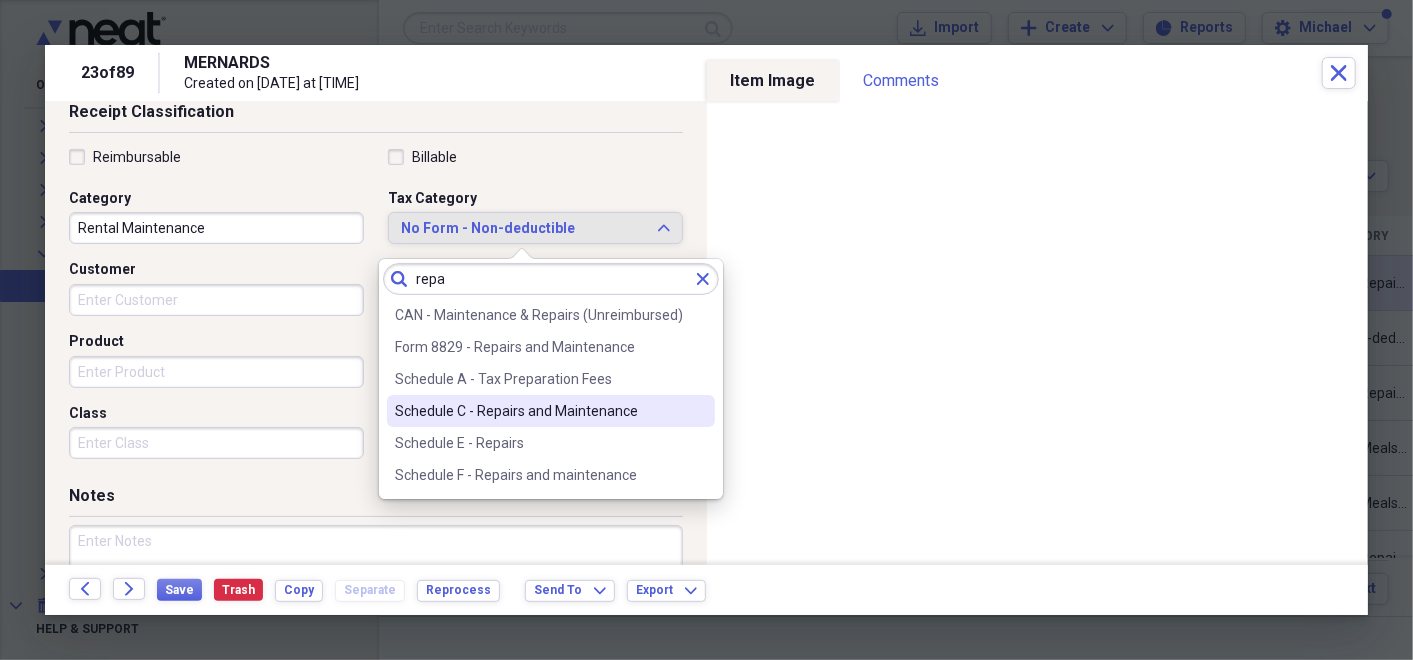 type on "repa" 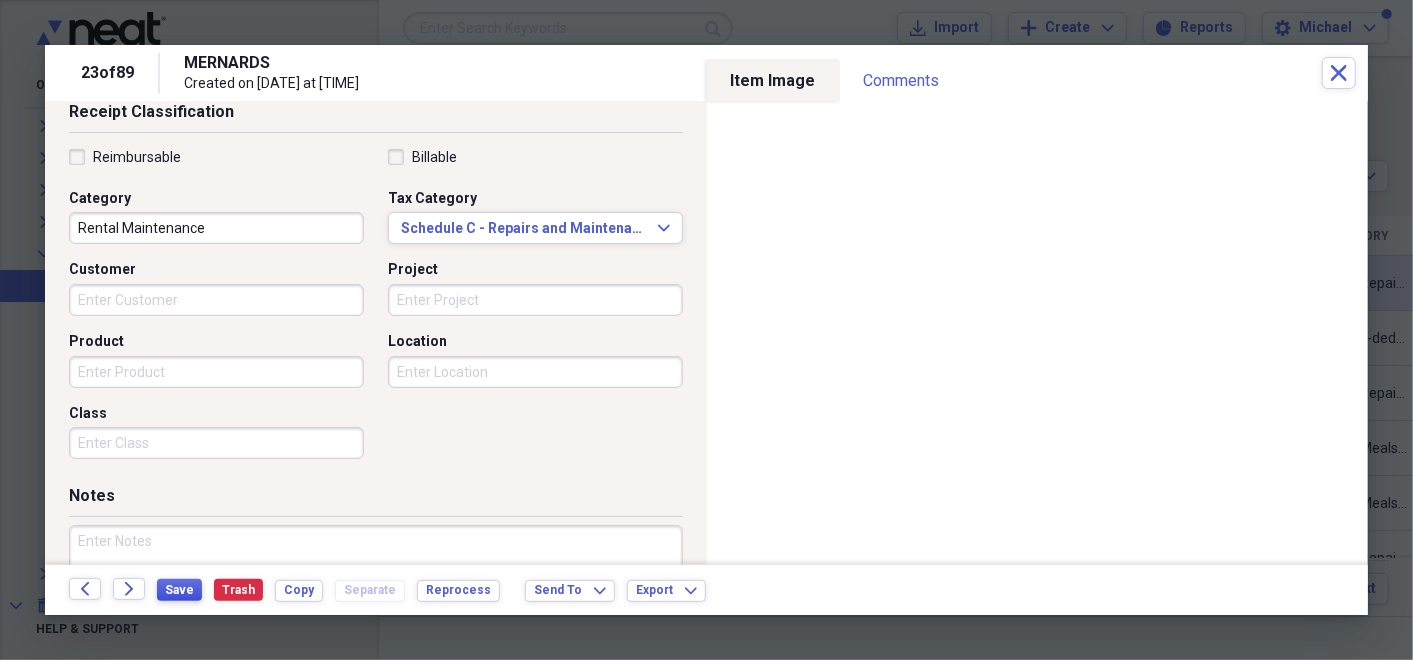 click on "Save" at bounding box center [179, 590] 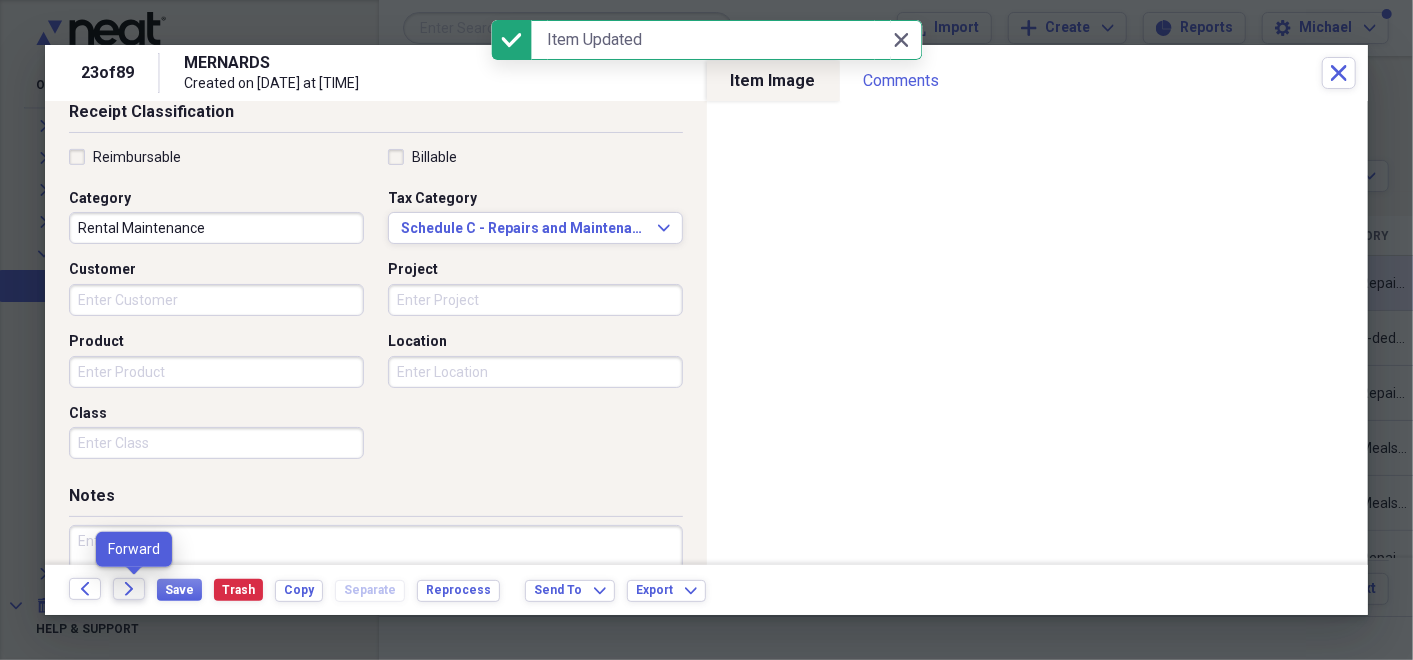 click on "Forward" 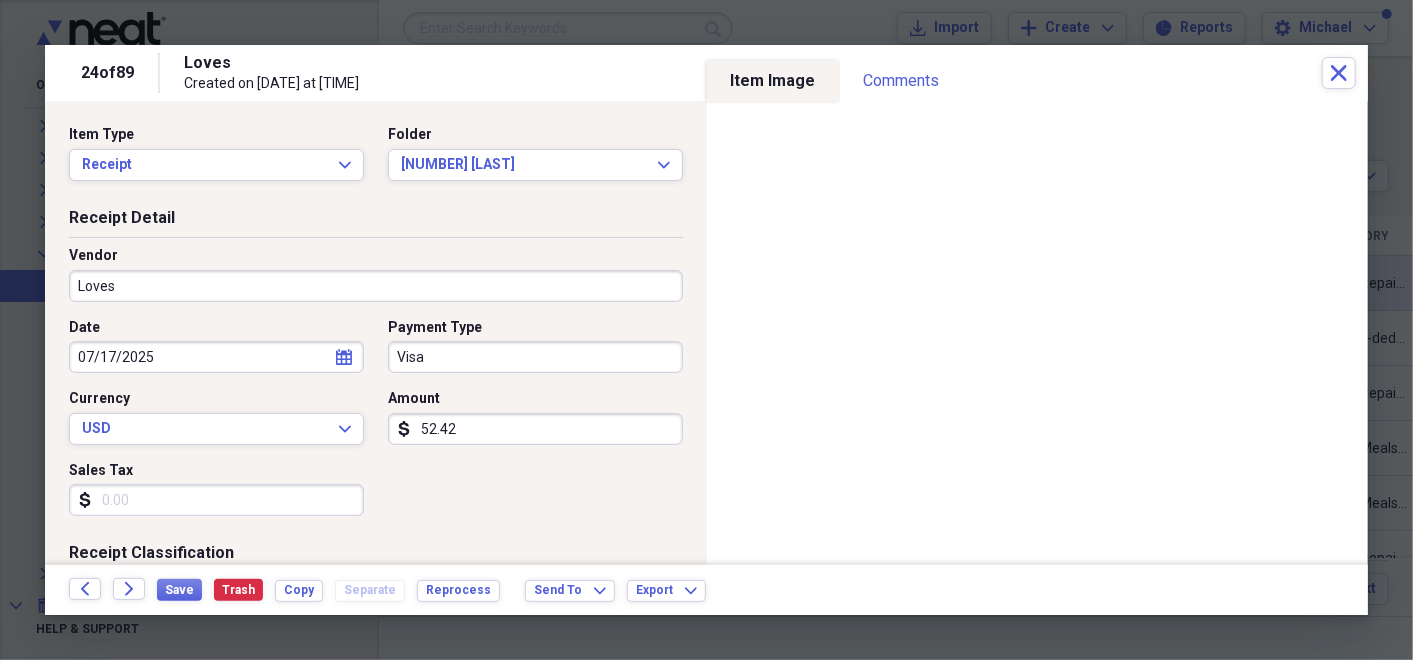 click on "Loves" at bounding box center (376, 286) 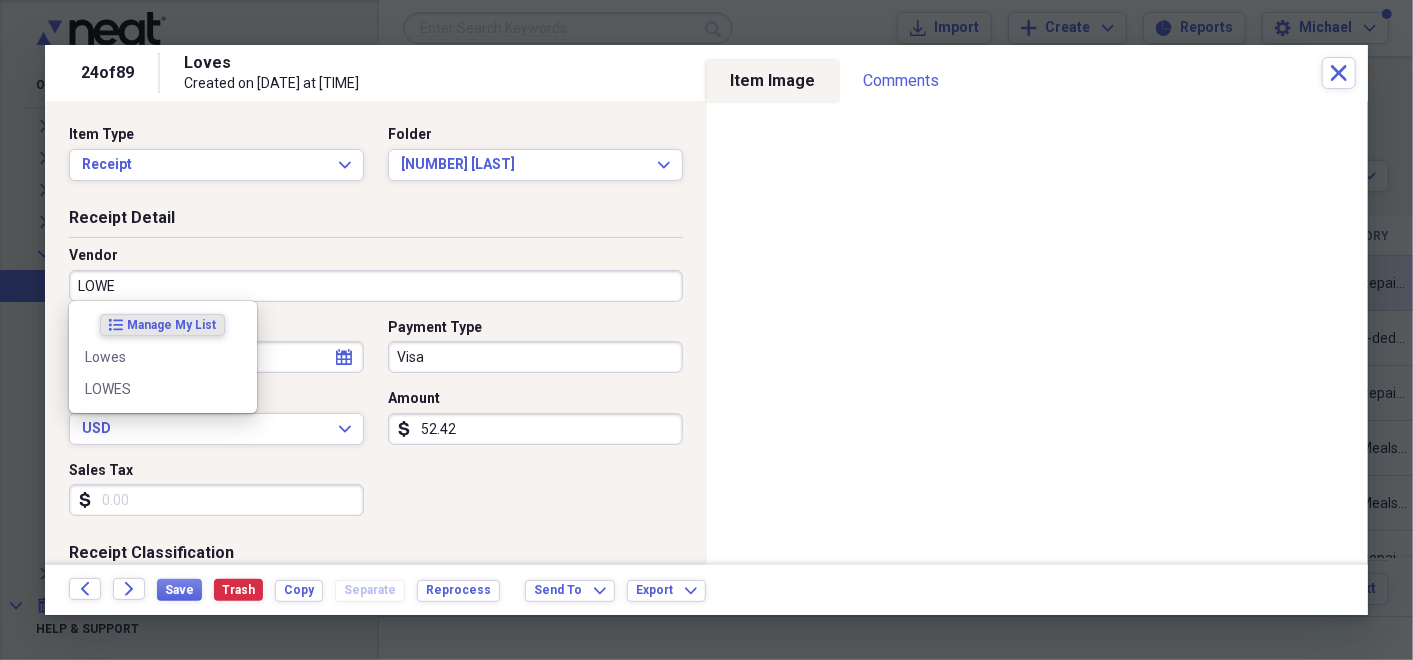 type on "LOWES" 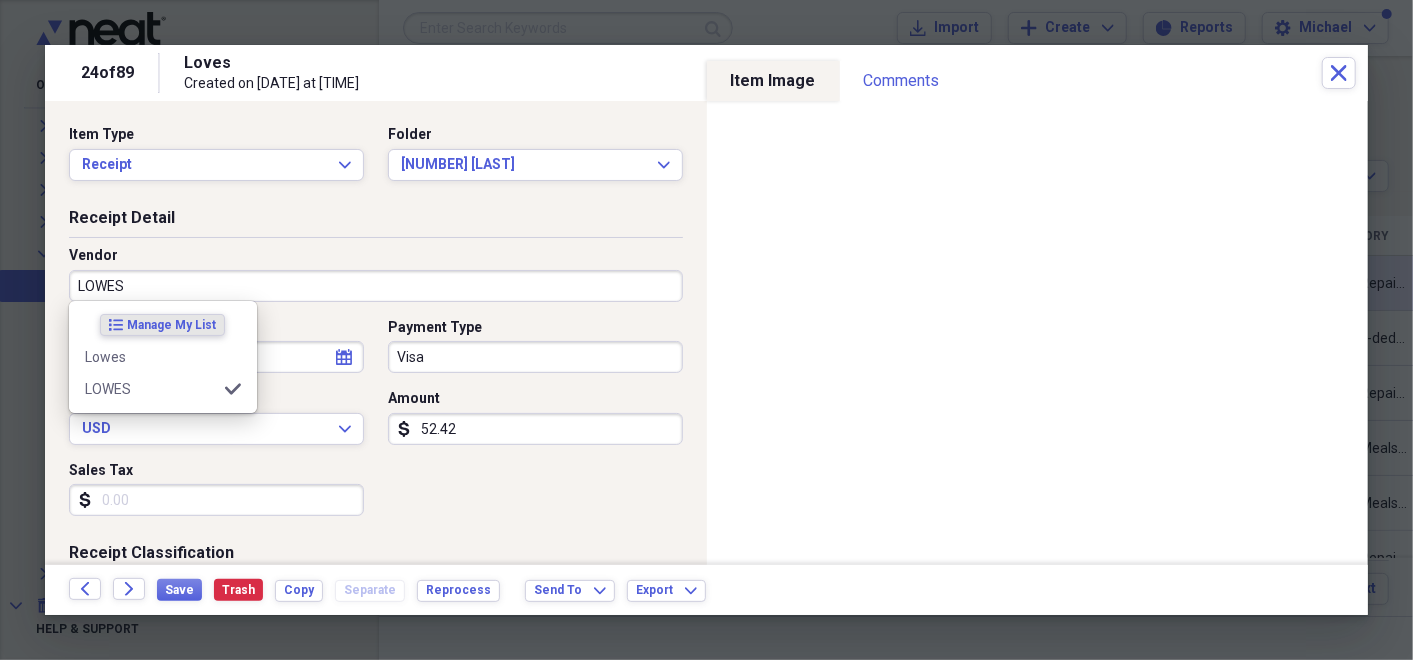 type on "Rental Maintenance" 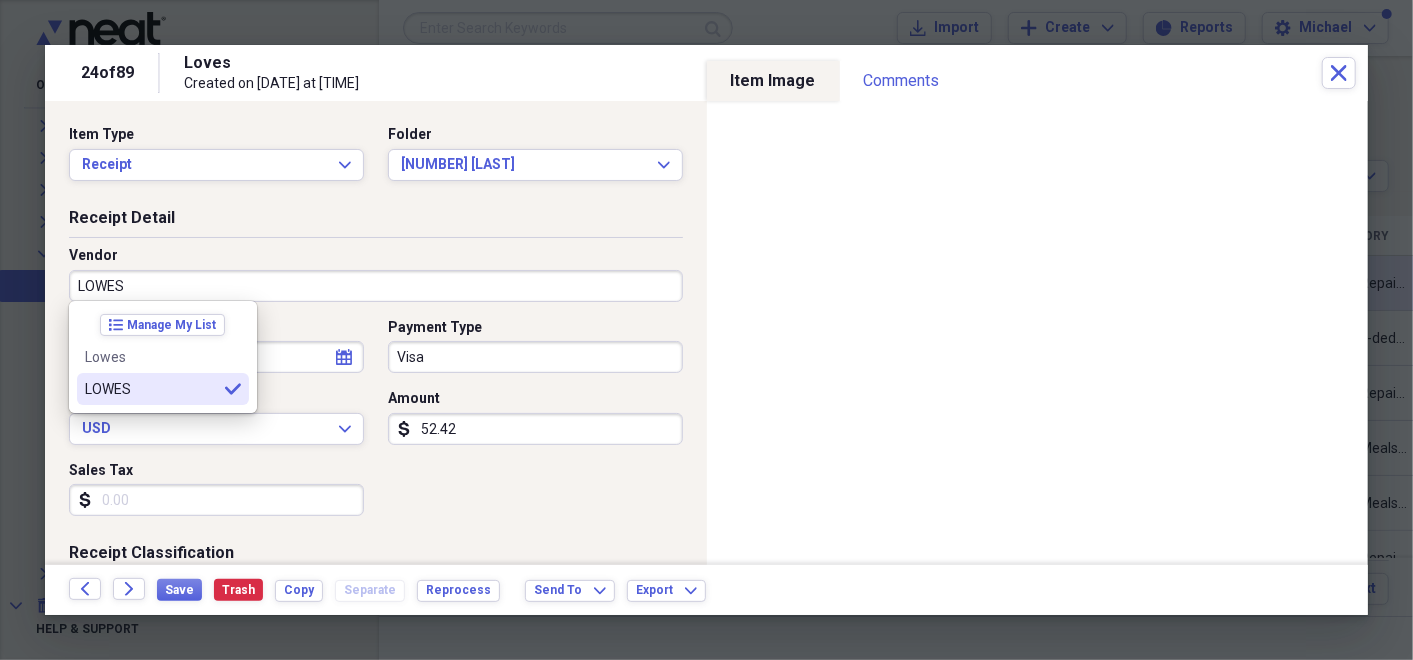 type on "LOWES" 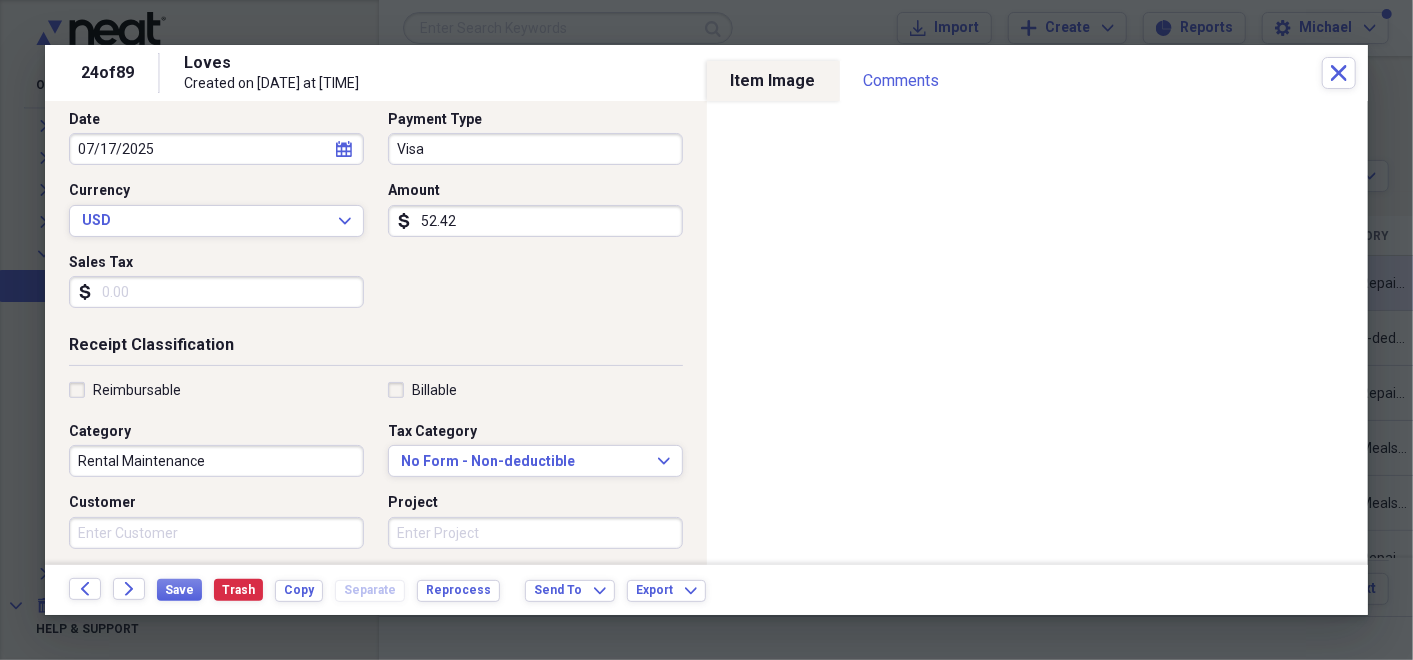 scroll, scrollTop: 275, scrollLeft: 0, axis: vertical 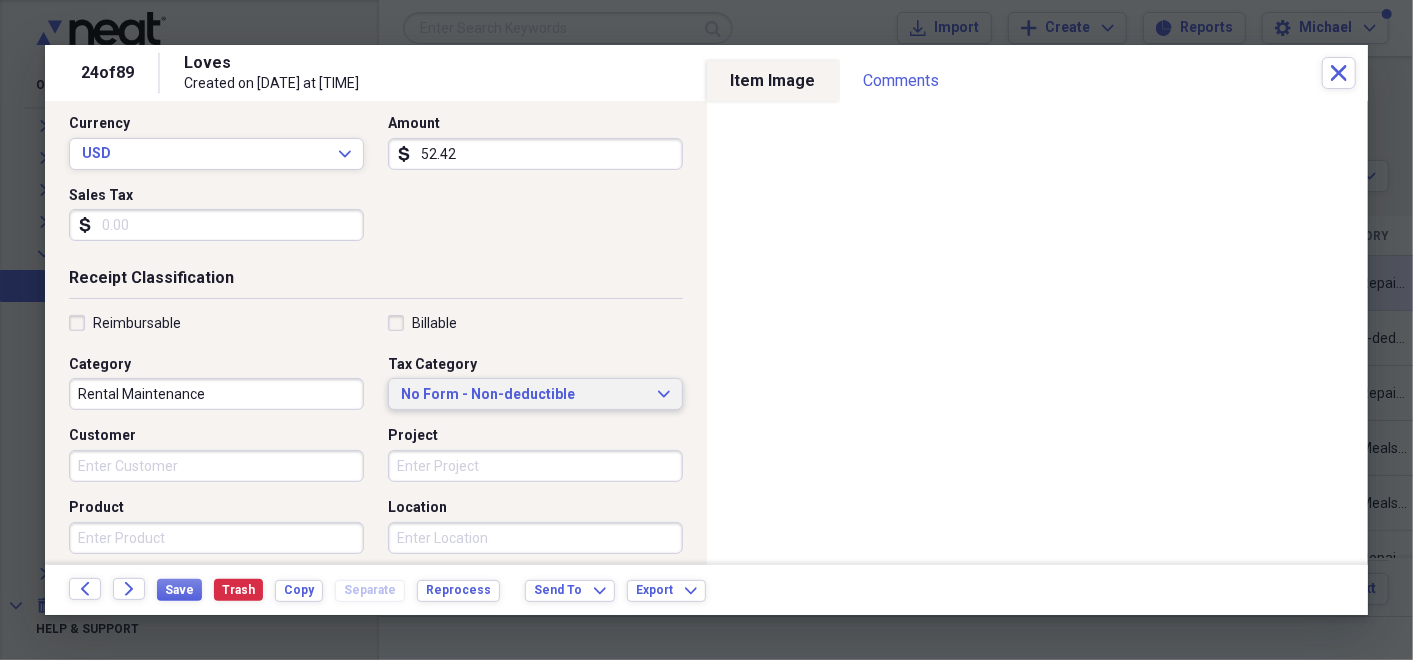 click on "No Form - Non-deductible Expand" at bounding box center [535, 394] 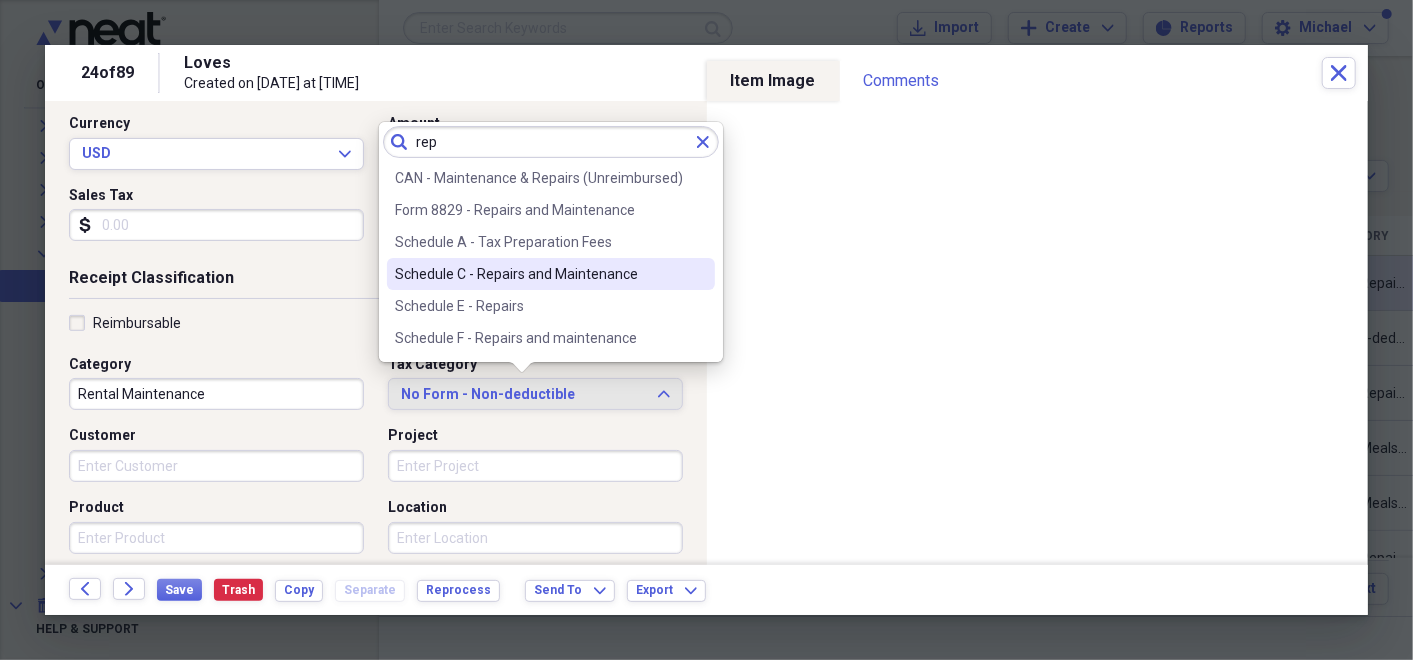 type on "rep" 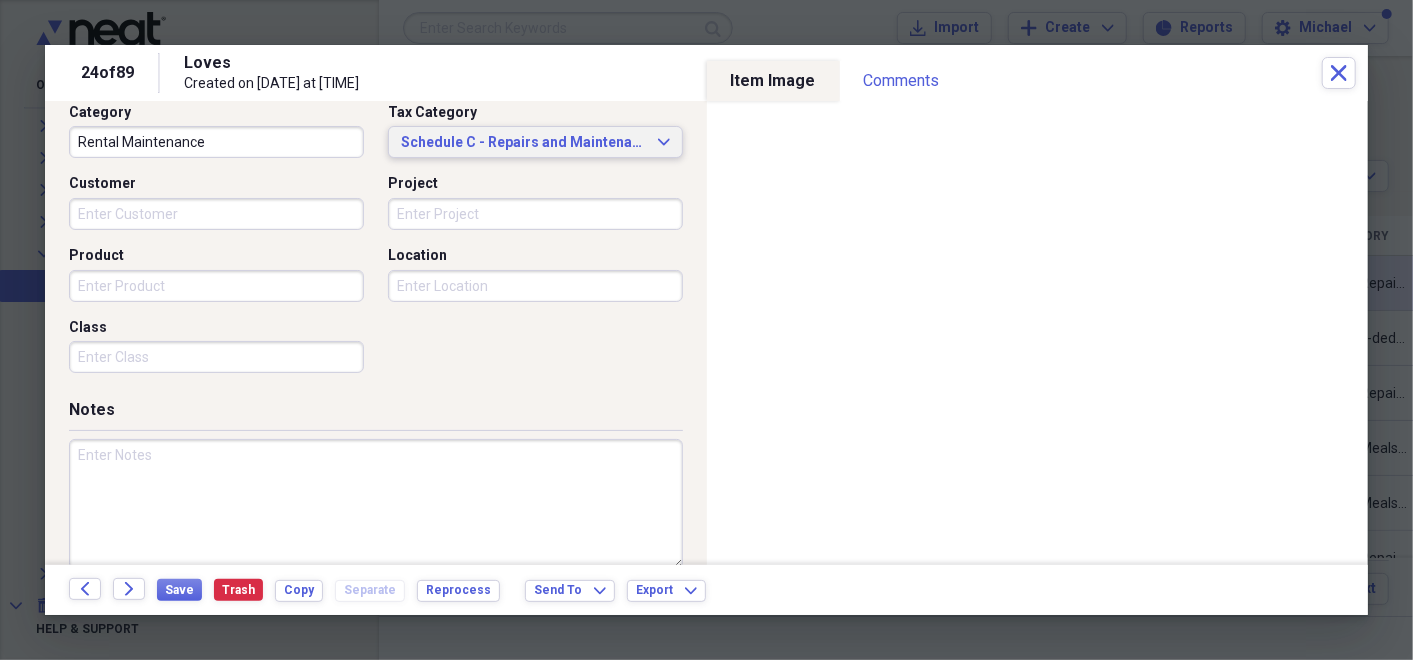 scroll, scrollTop: 554, scrollLeft: 0, axis: vertical 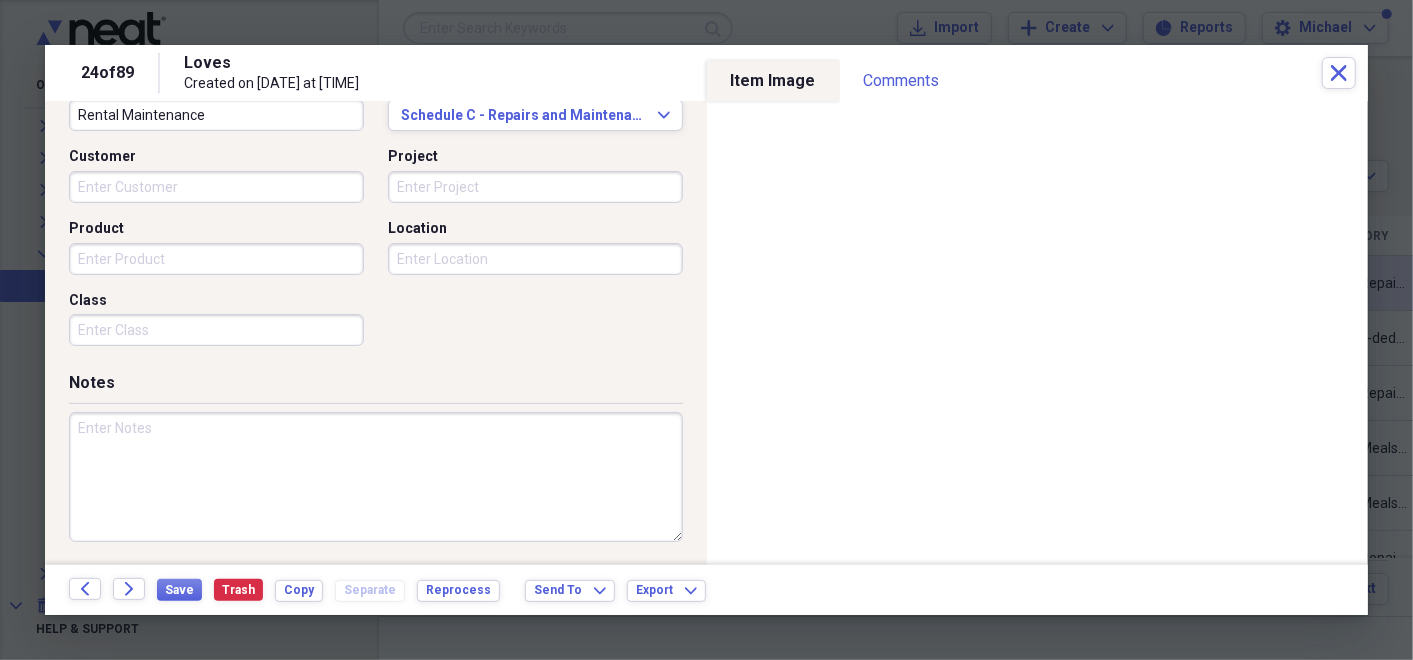 click at bounding box center [376, 477] 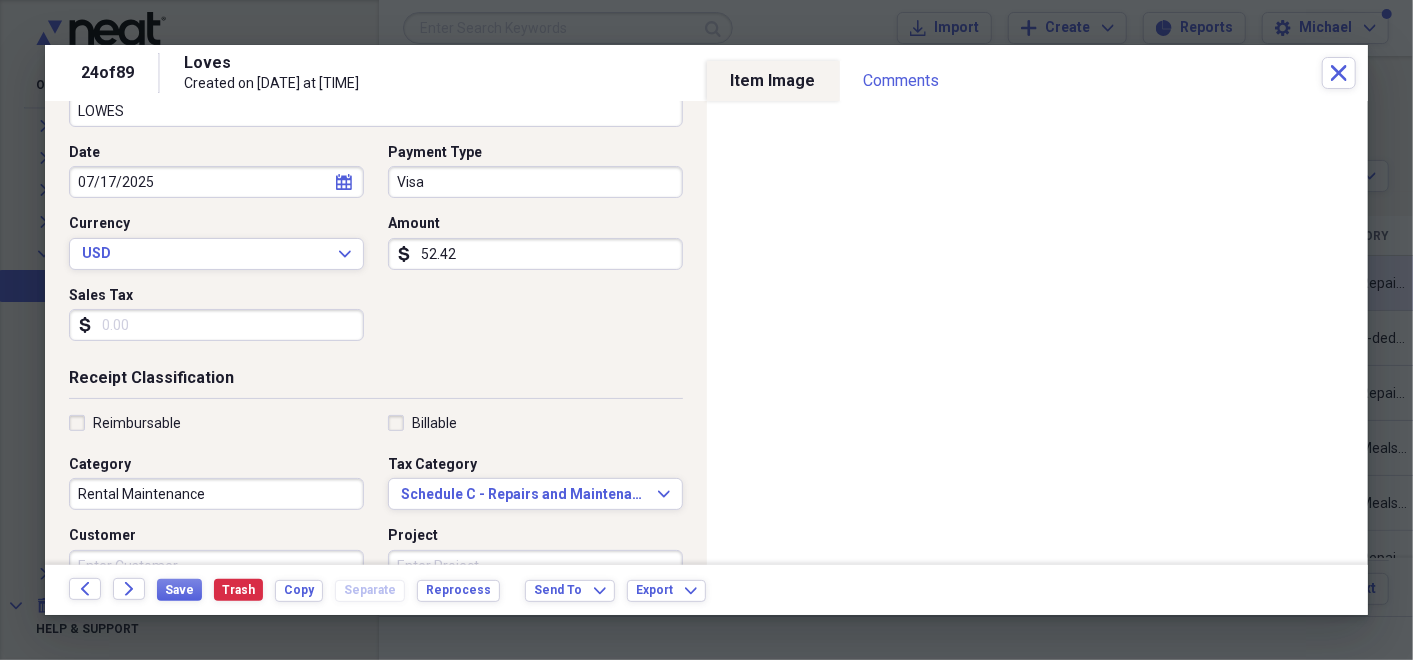 scroll, scrollTop: 173, scrollLeft: 0, axis: vertical 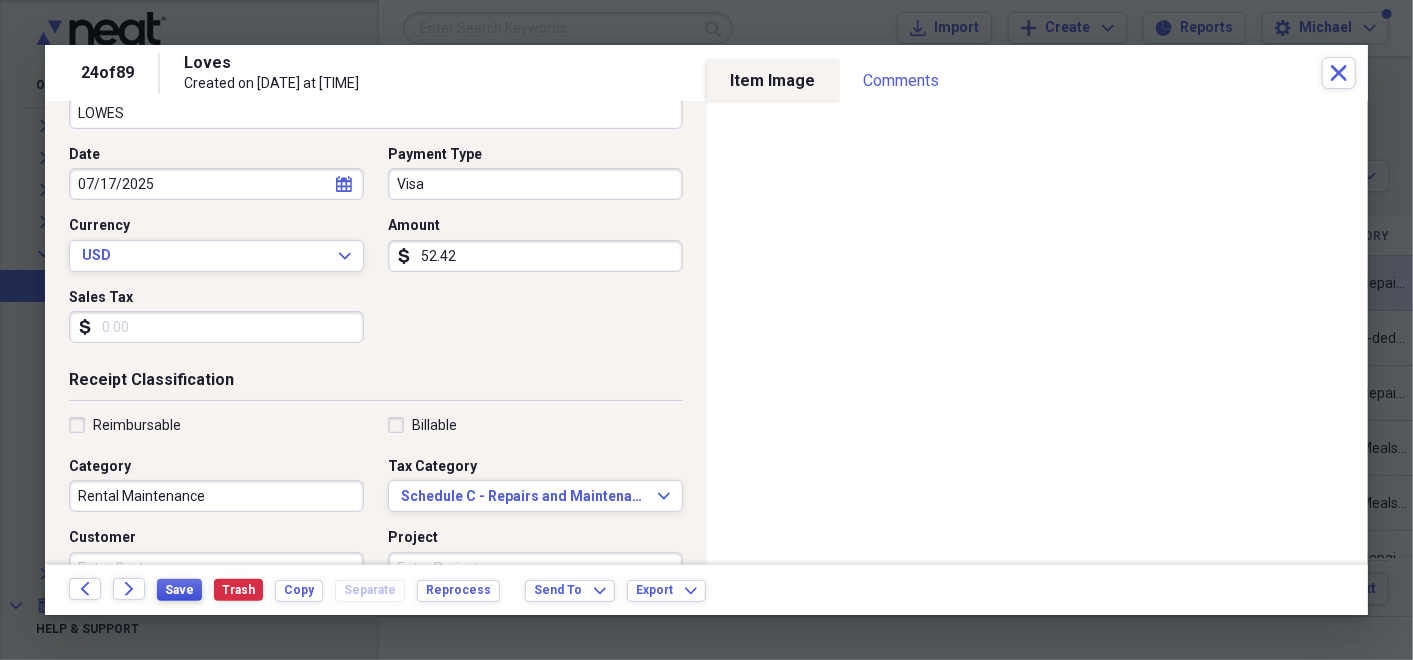 type on "Sidewalk edger" 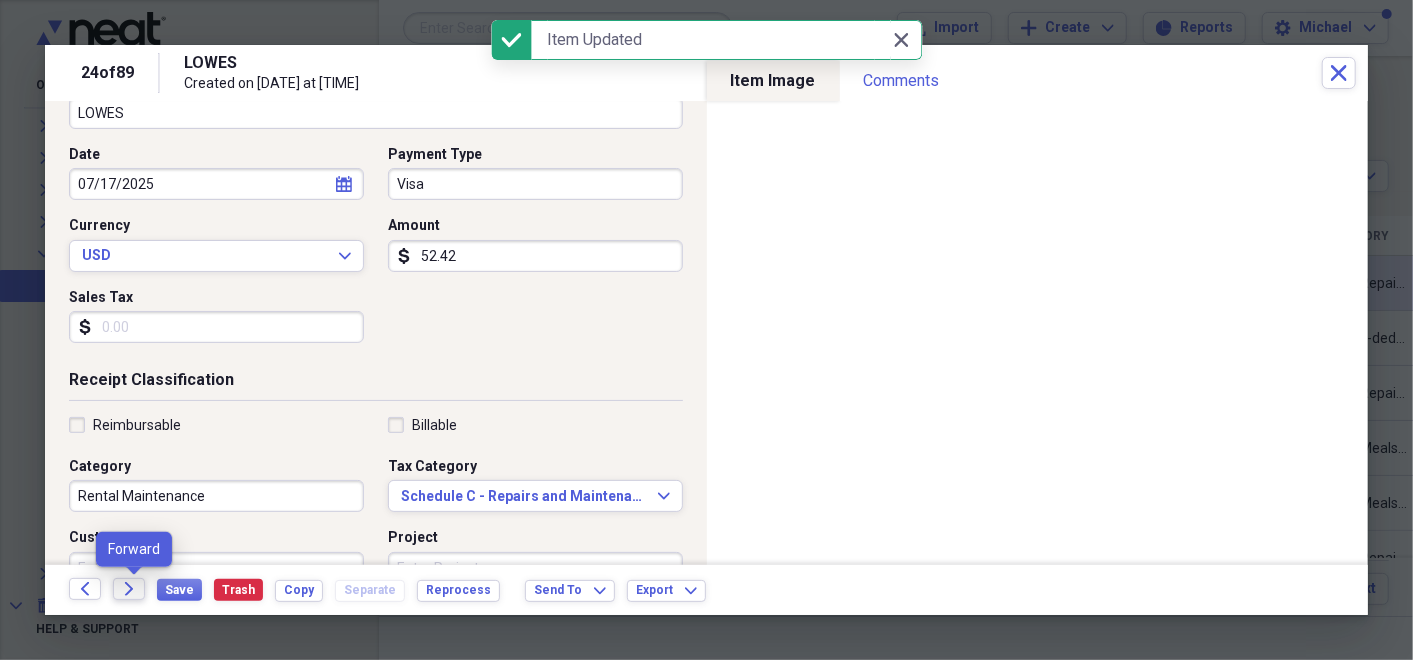 click on "Forward" at bounding box center [129, 589] 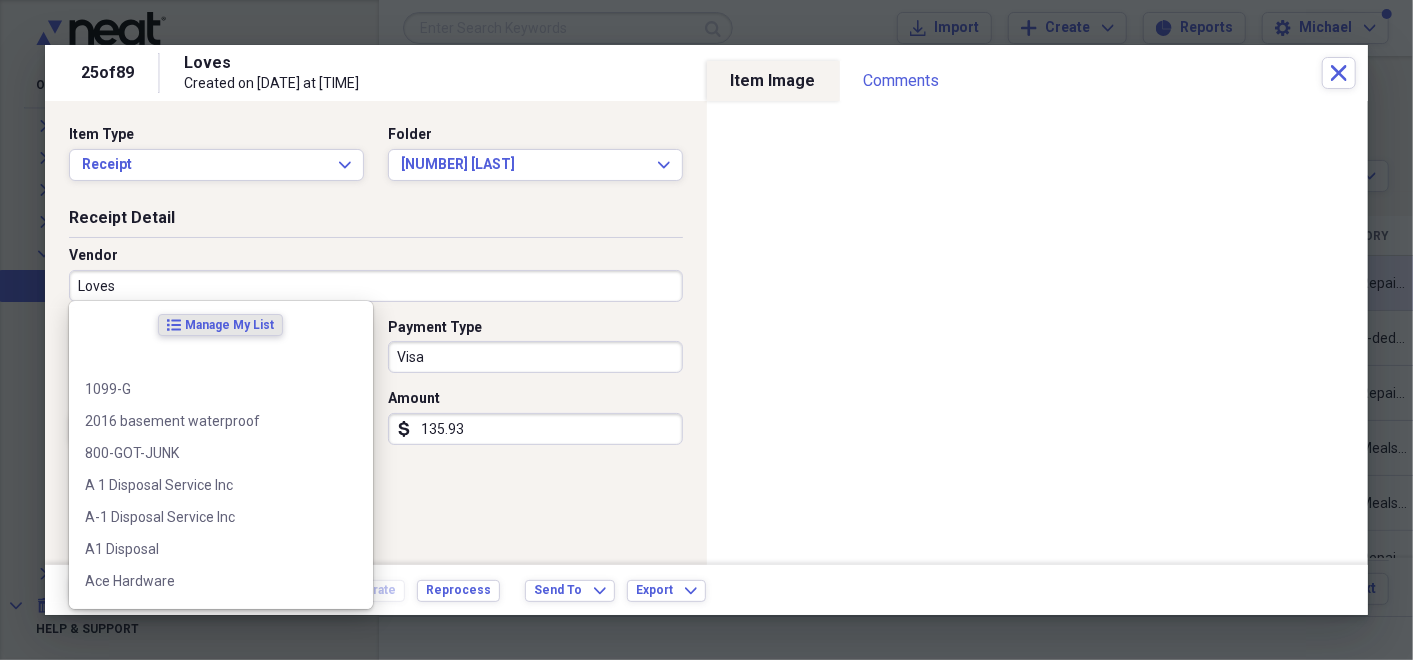 click on "Loves" at bounding box center (376, 286) 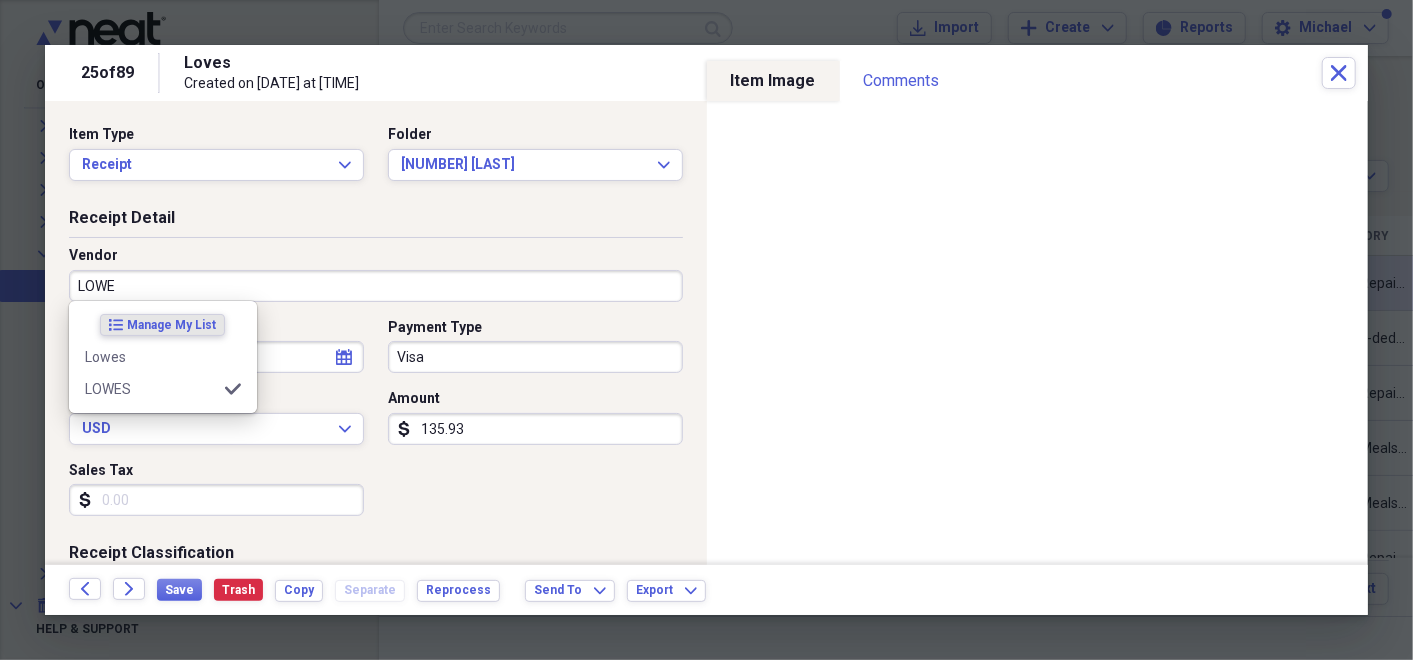 type on "LOWES" 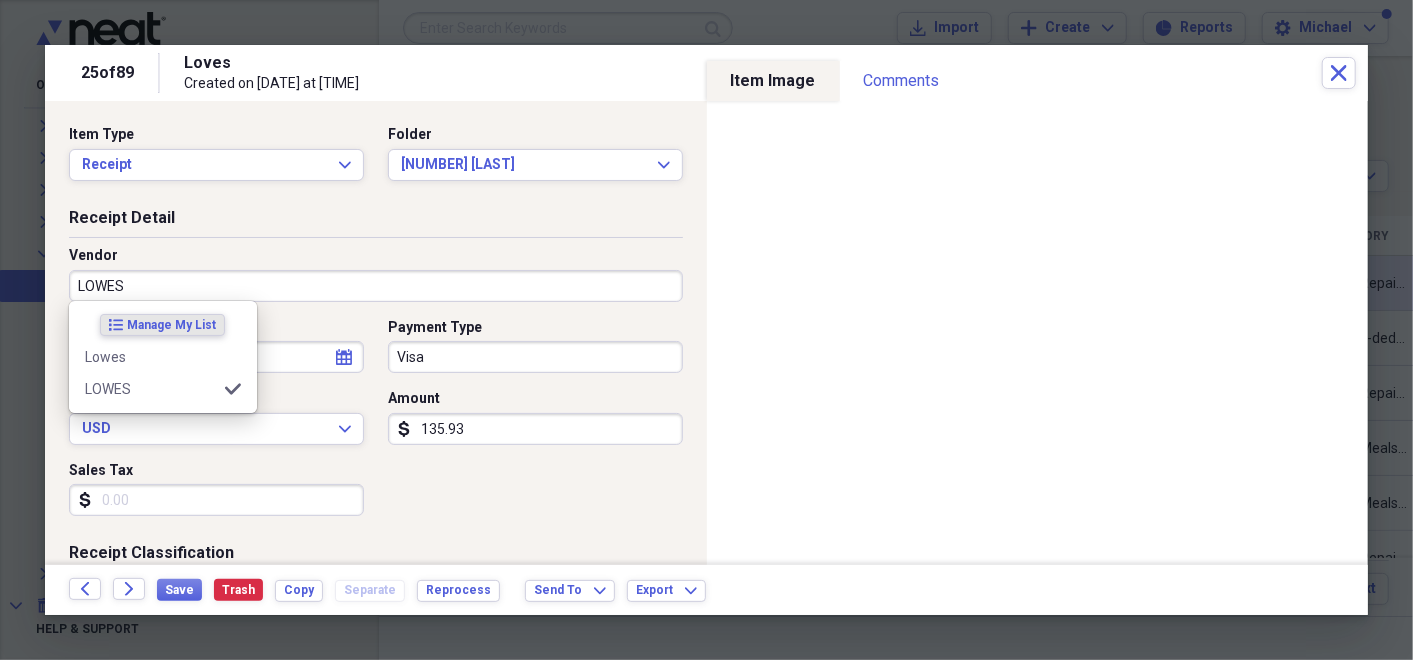 type on "Rental Maintenance" 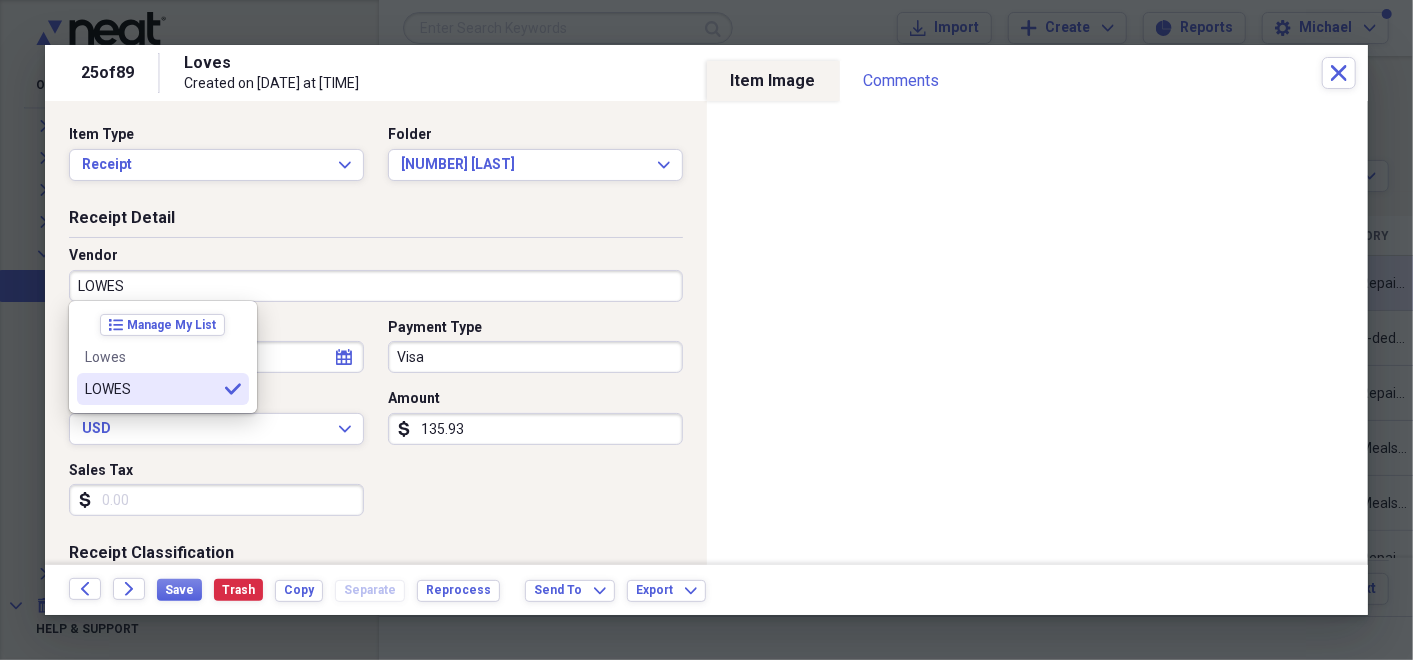 type on "LOWES" 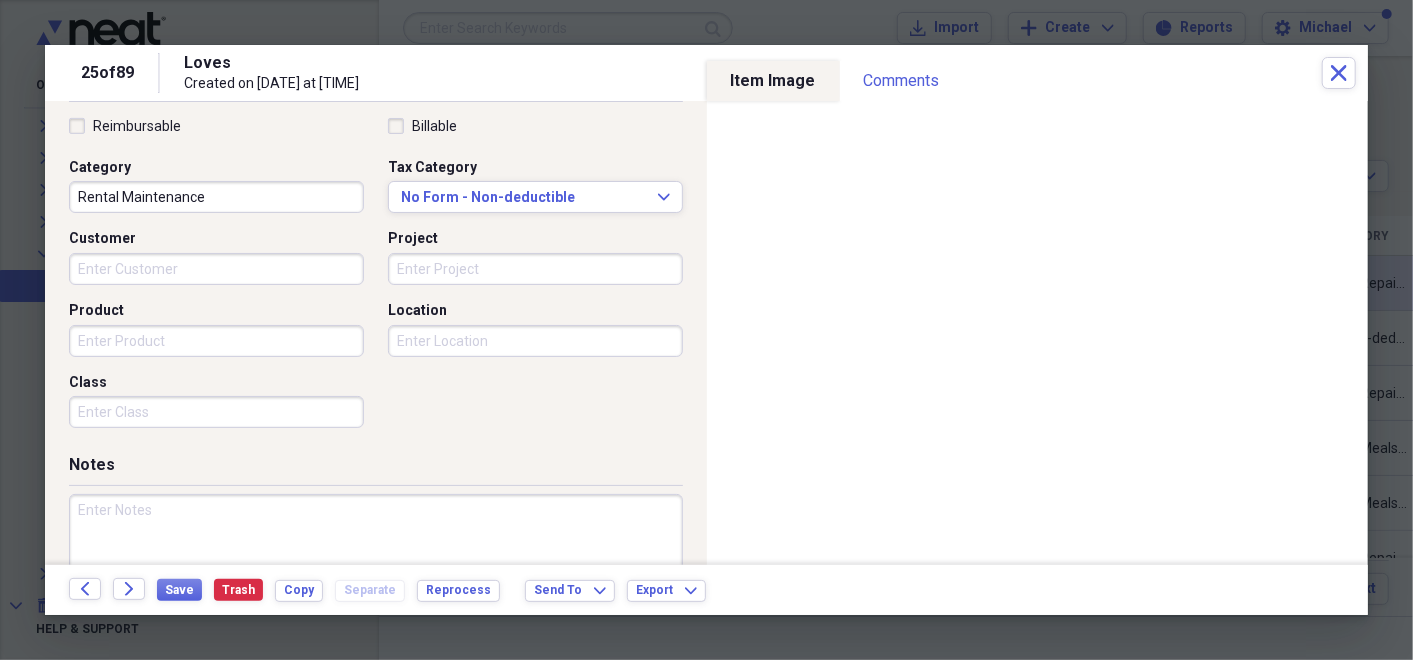 scroll, scrollTop: 474, scrollLeft: 0, axis: vertical 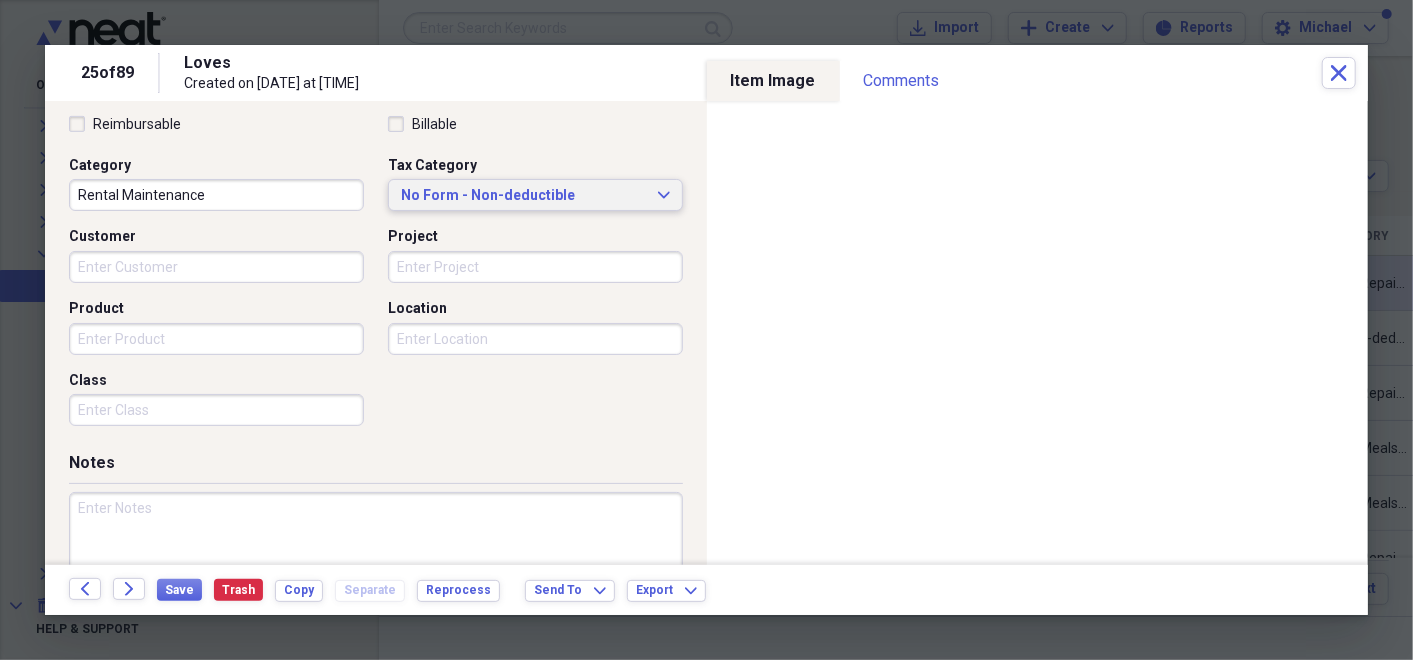 click on "No Form - Non-deductible Expand" at bounding box center (535, 196) 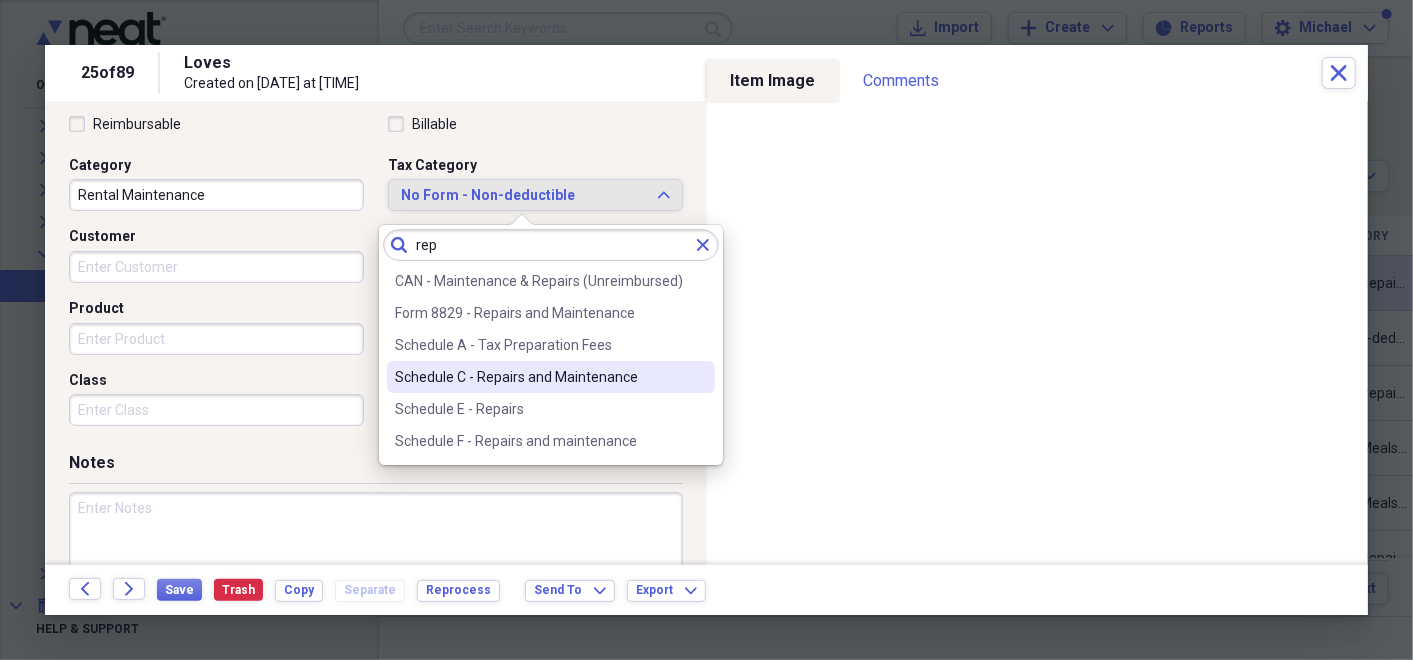 type on "rep" 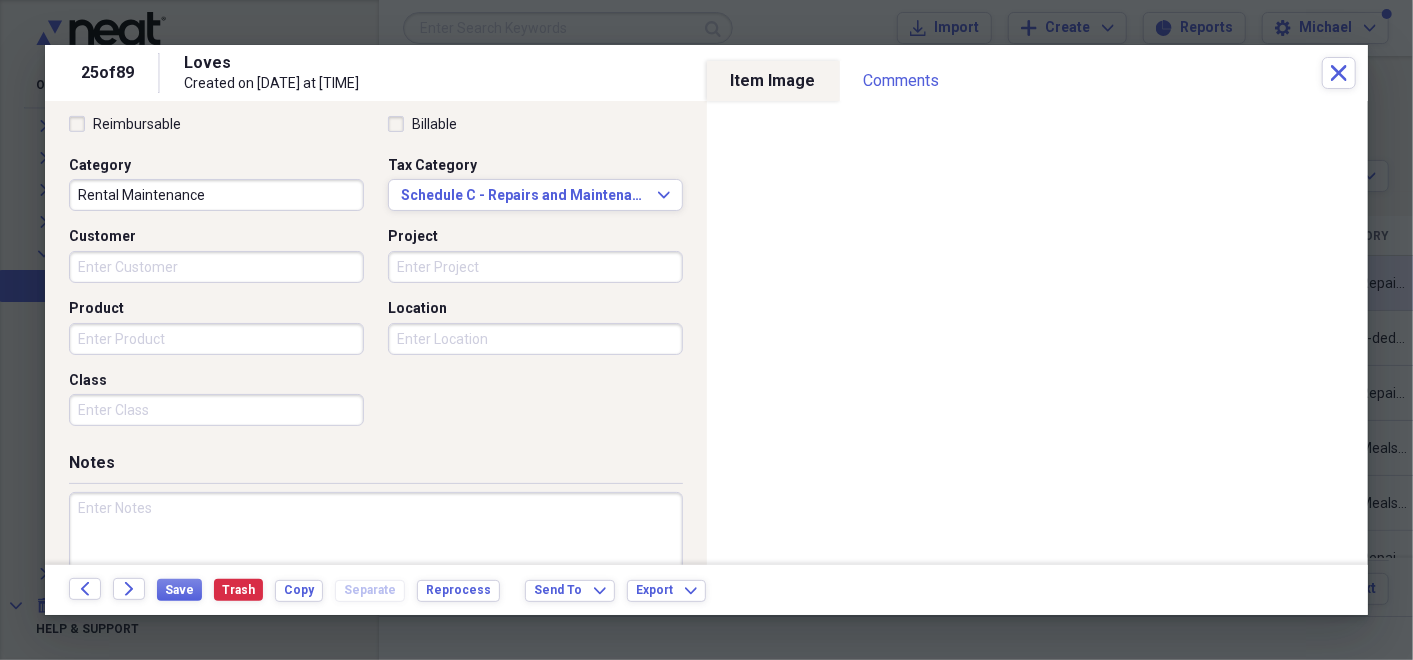 click at bounding box center [376, 557] 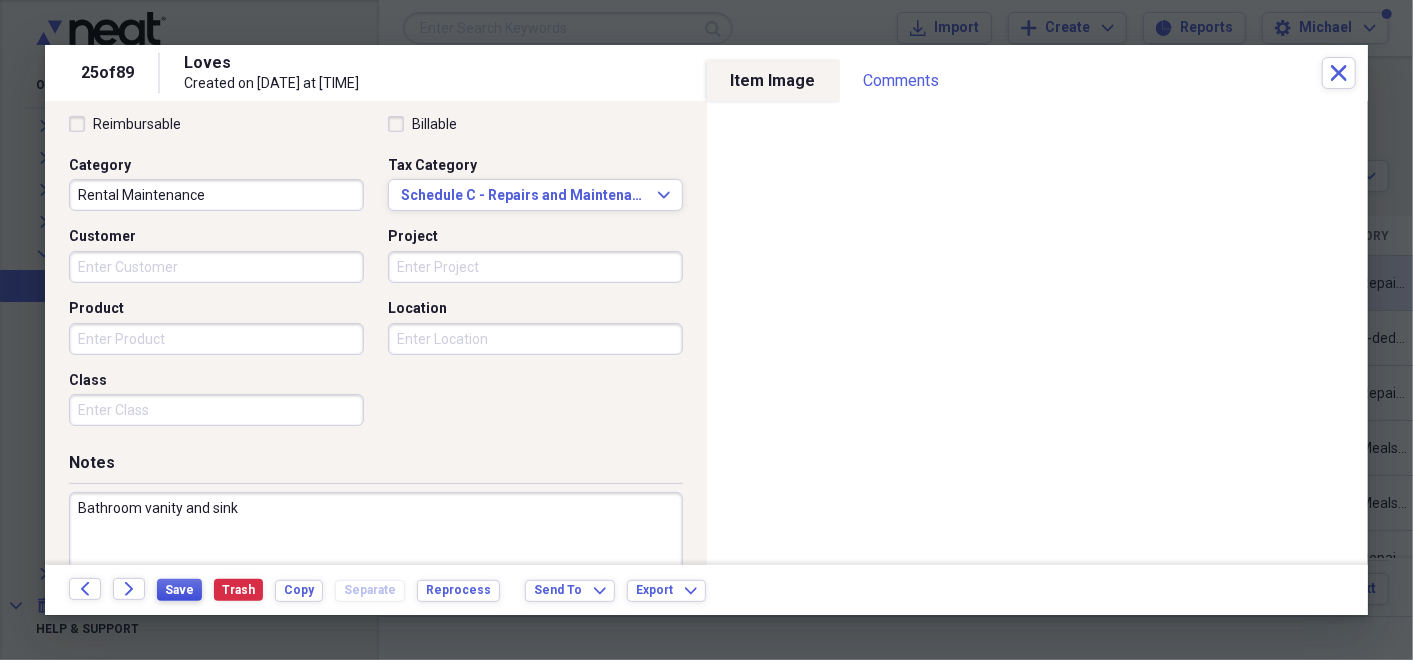 type on "Bathroom vanity and sink" 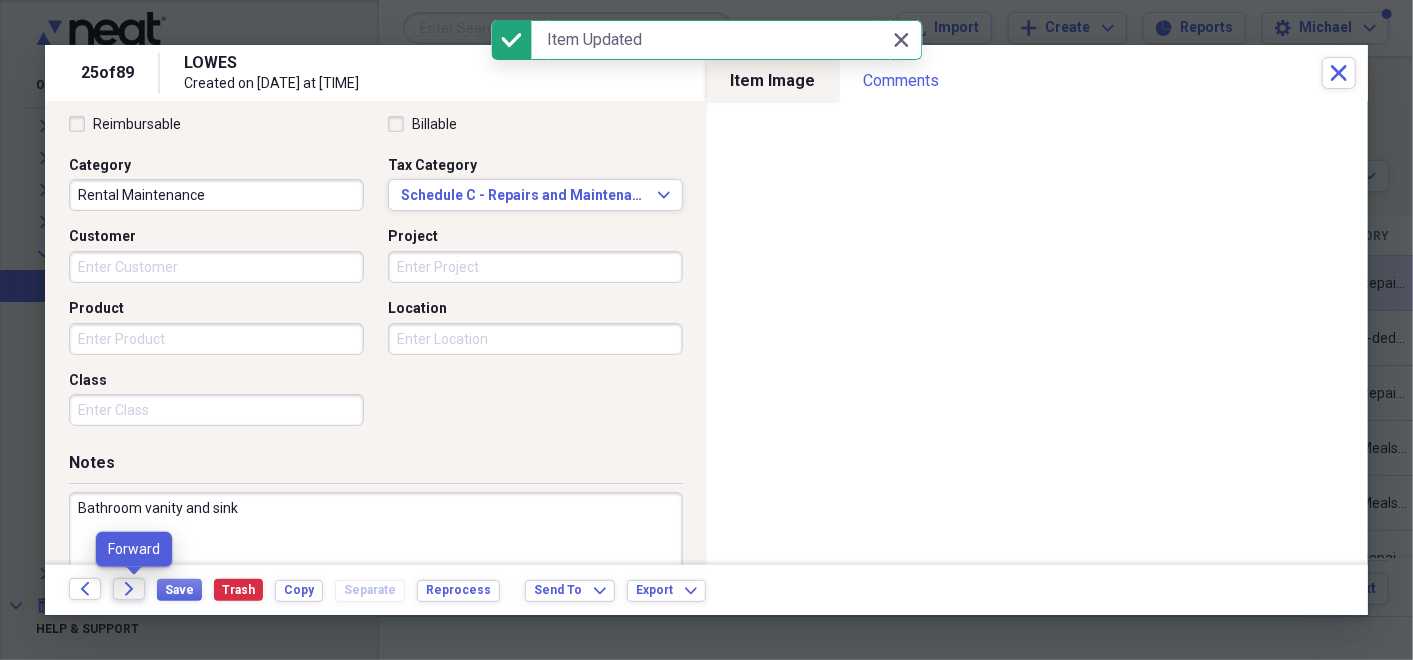 click on "Forward" 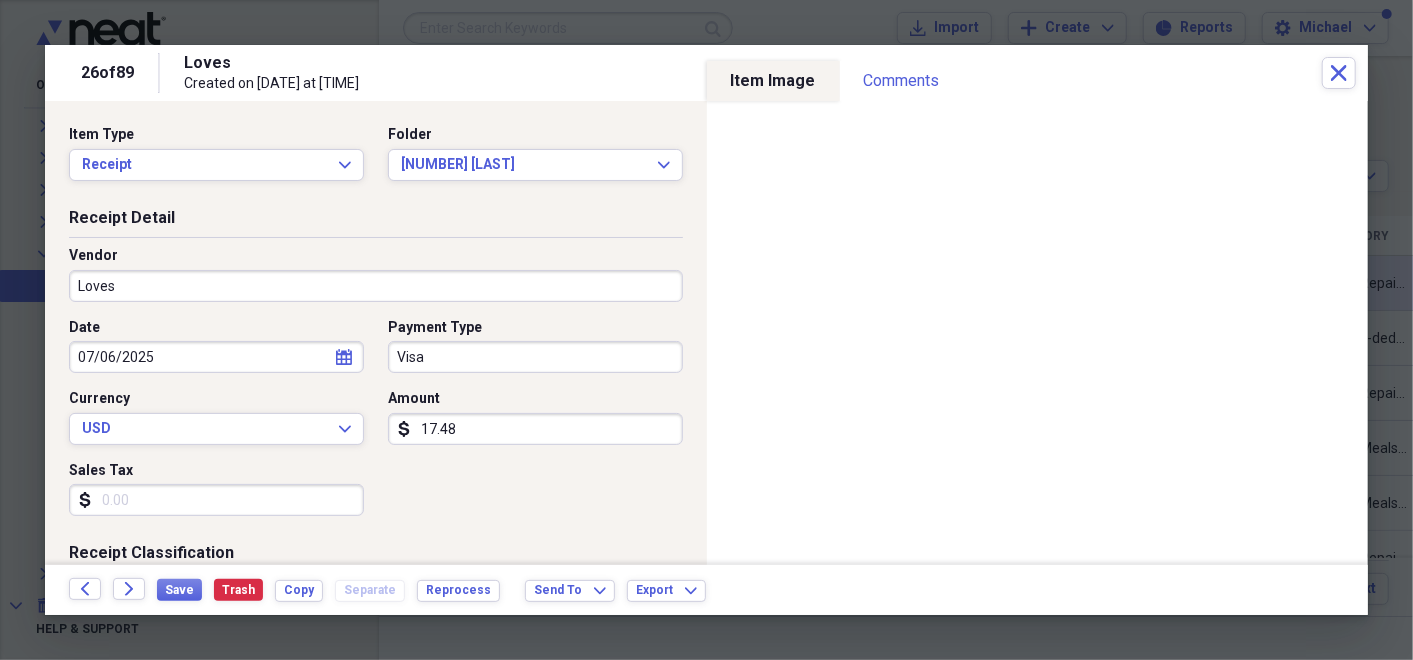 click on "Loves" at bounding box center [376, 286] 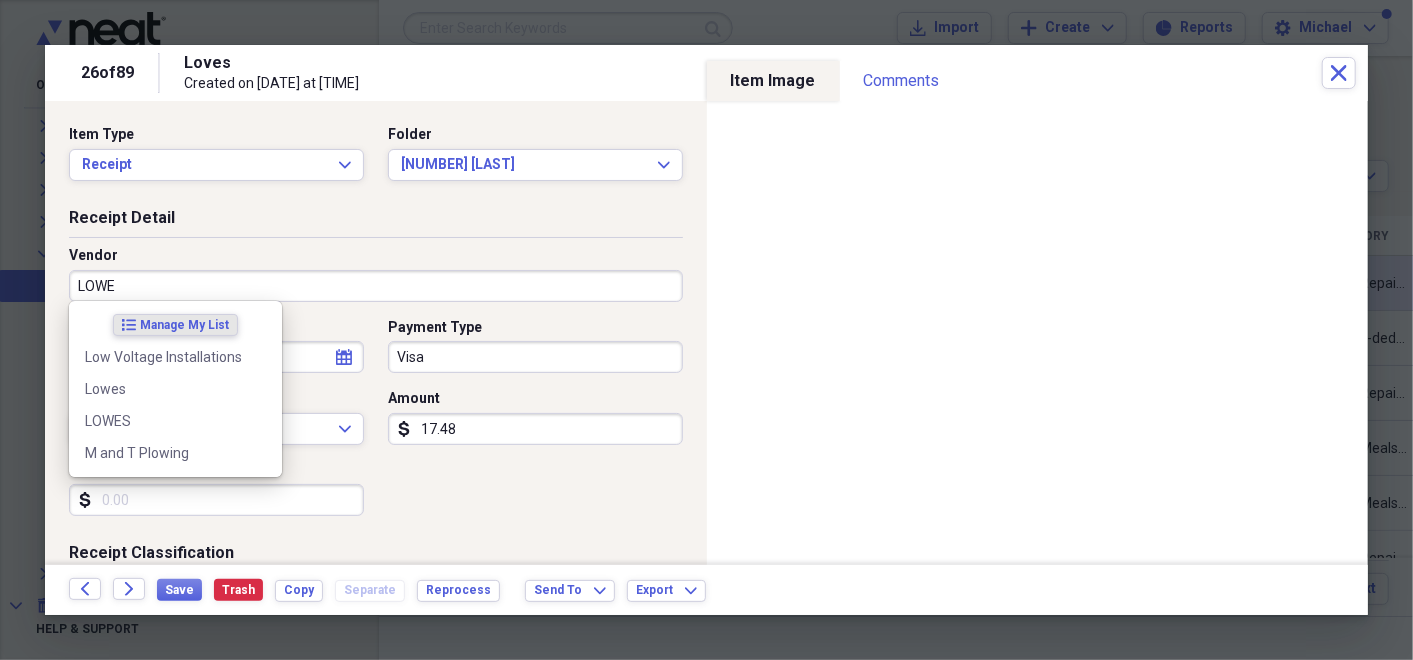 type on "LOWES" 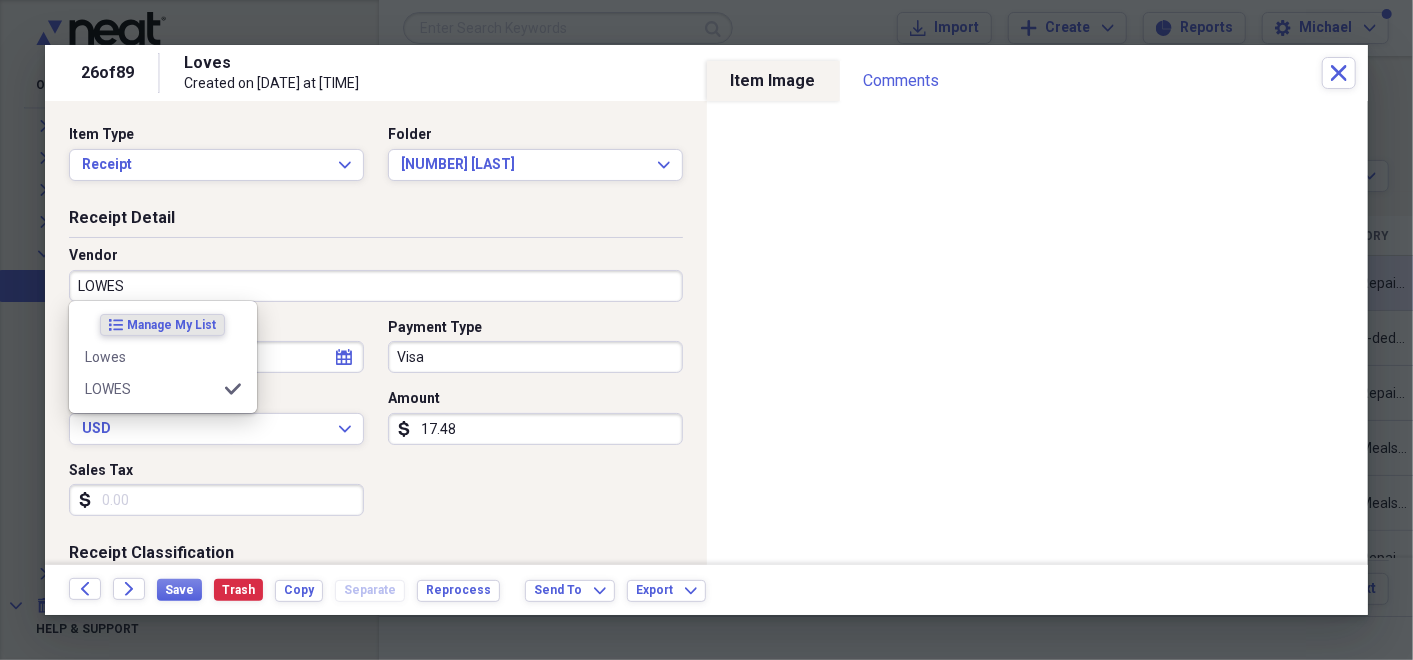 type on "Rental Maintenance" 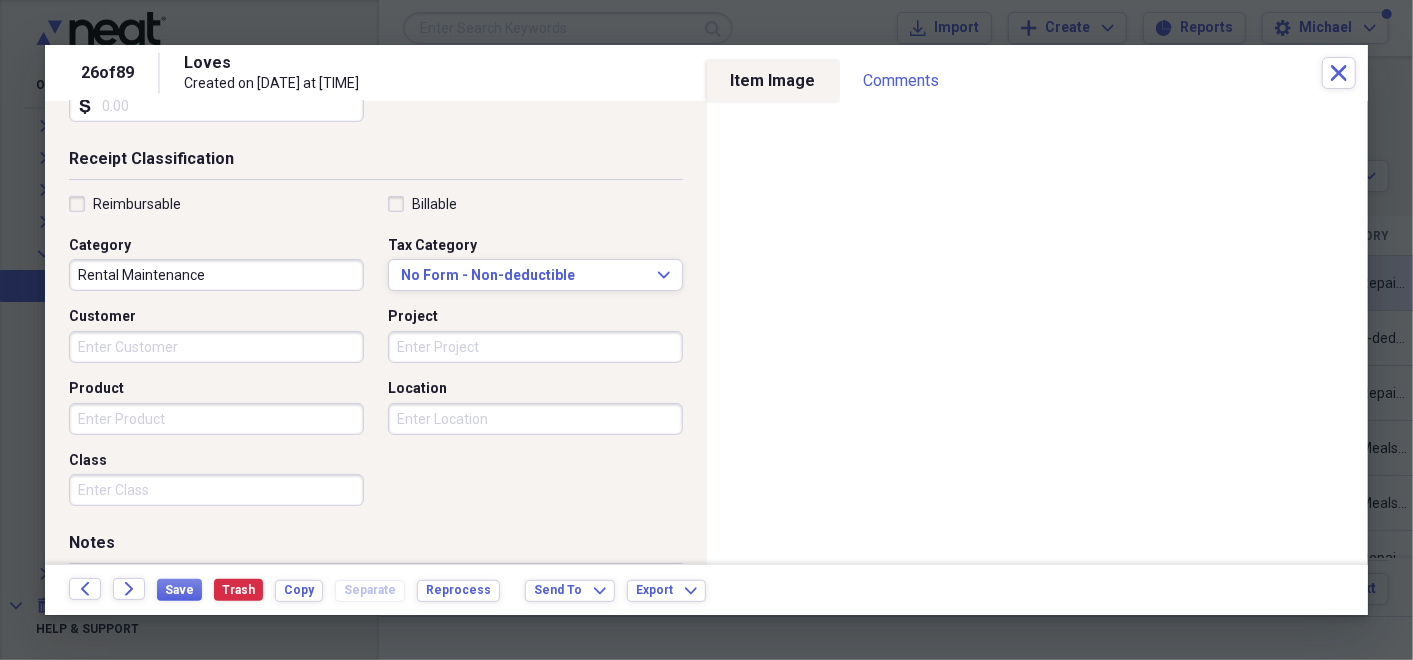 scroll, scrollTop: 434, scrollLeft: 0, axis: vertical 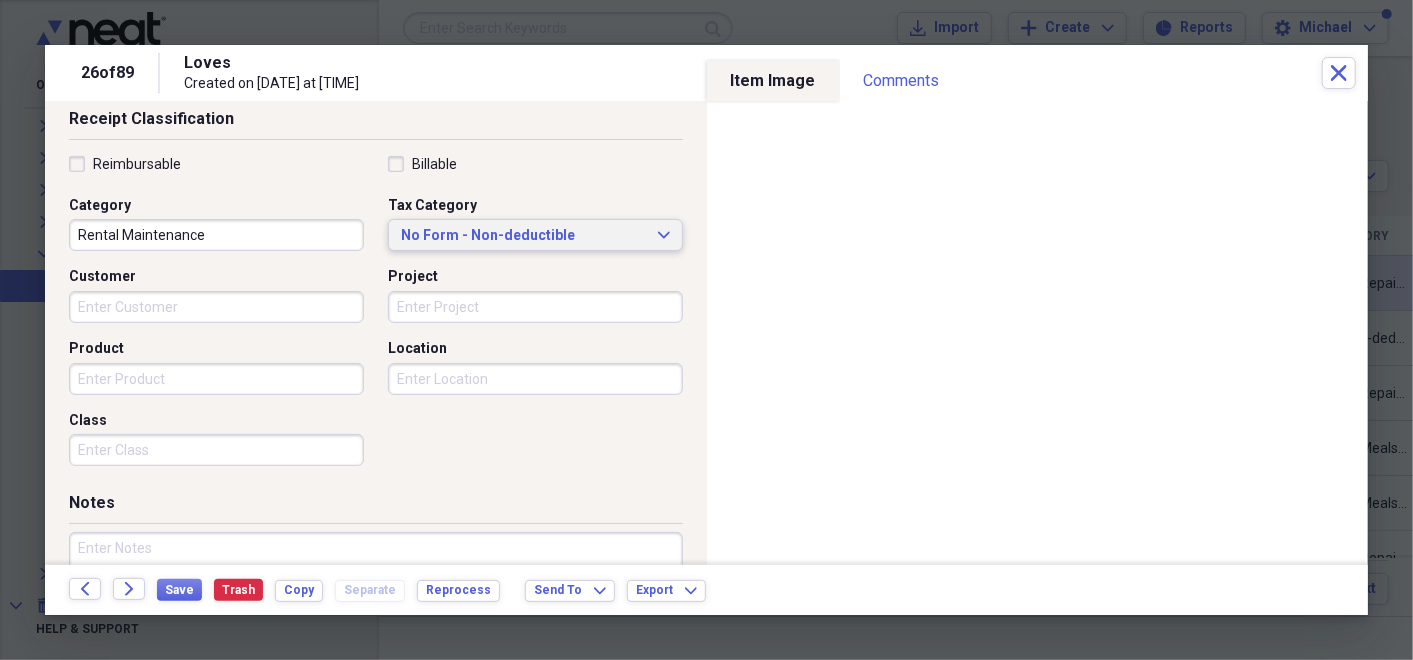type on "LOWES" 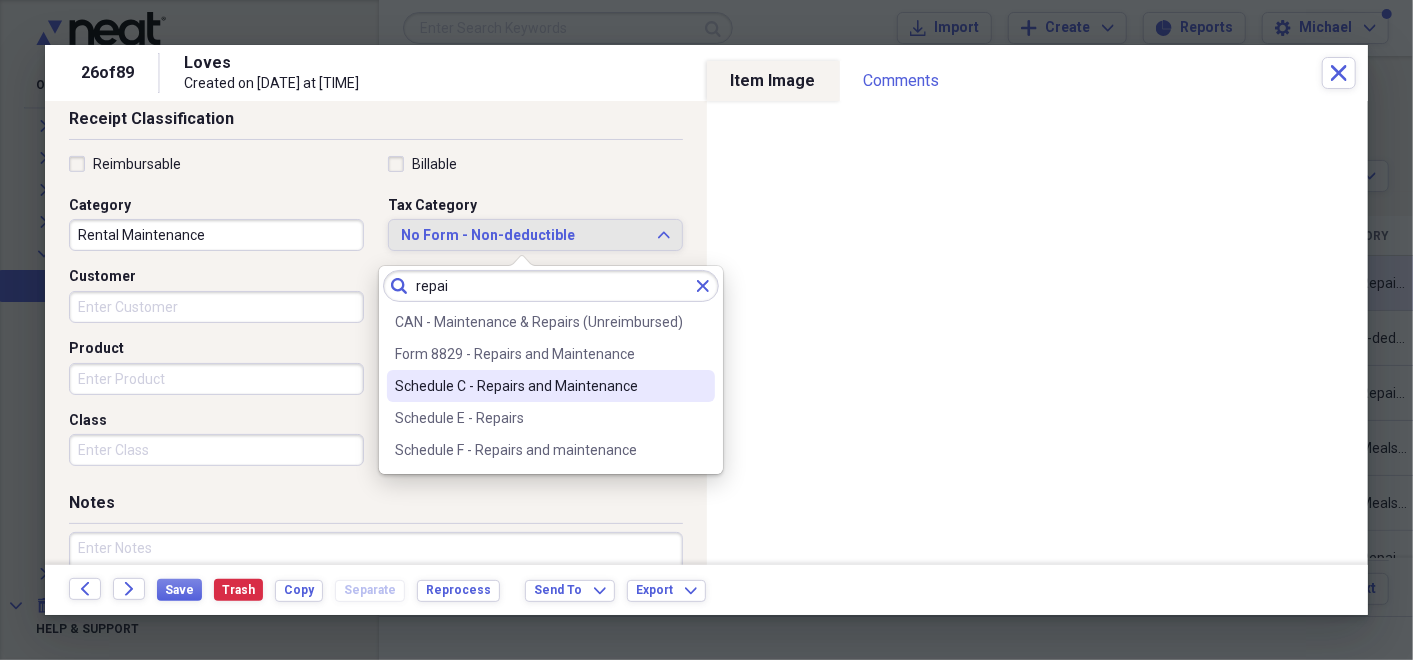 type on "repai" 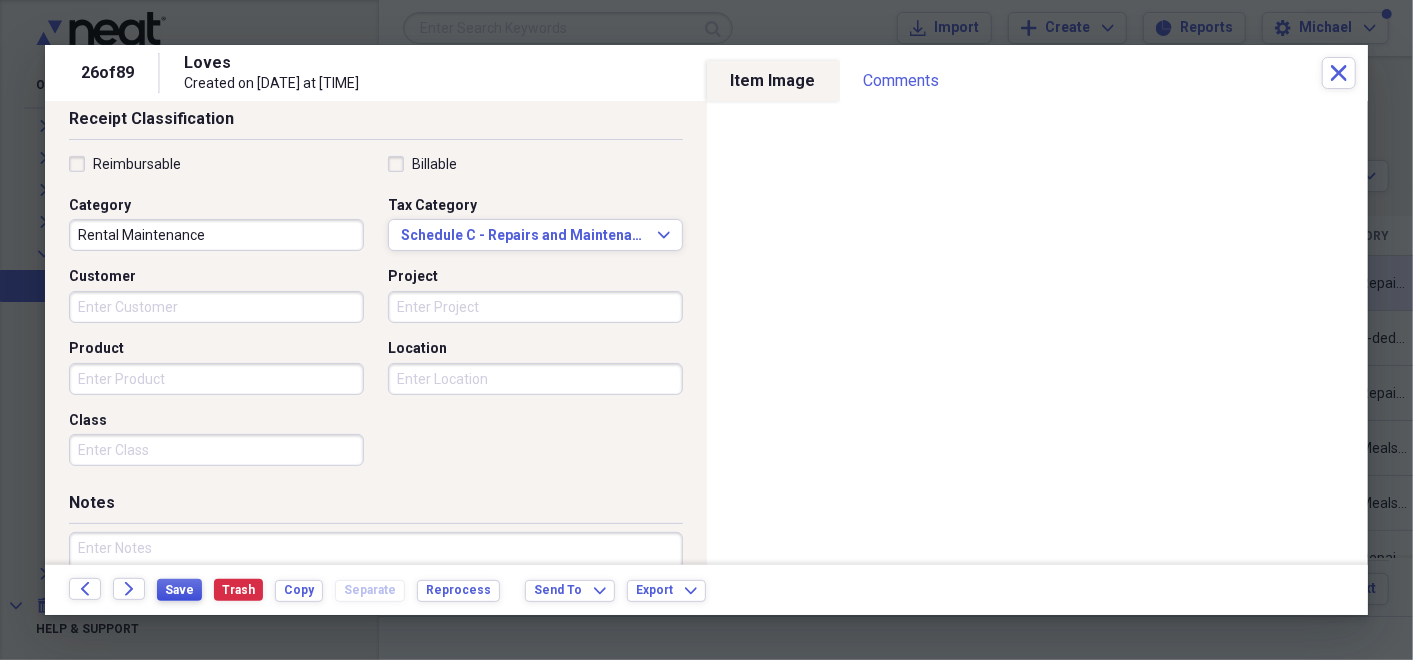 click on "Save" at bounding box center (179, 590) 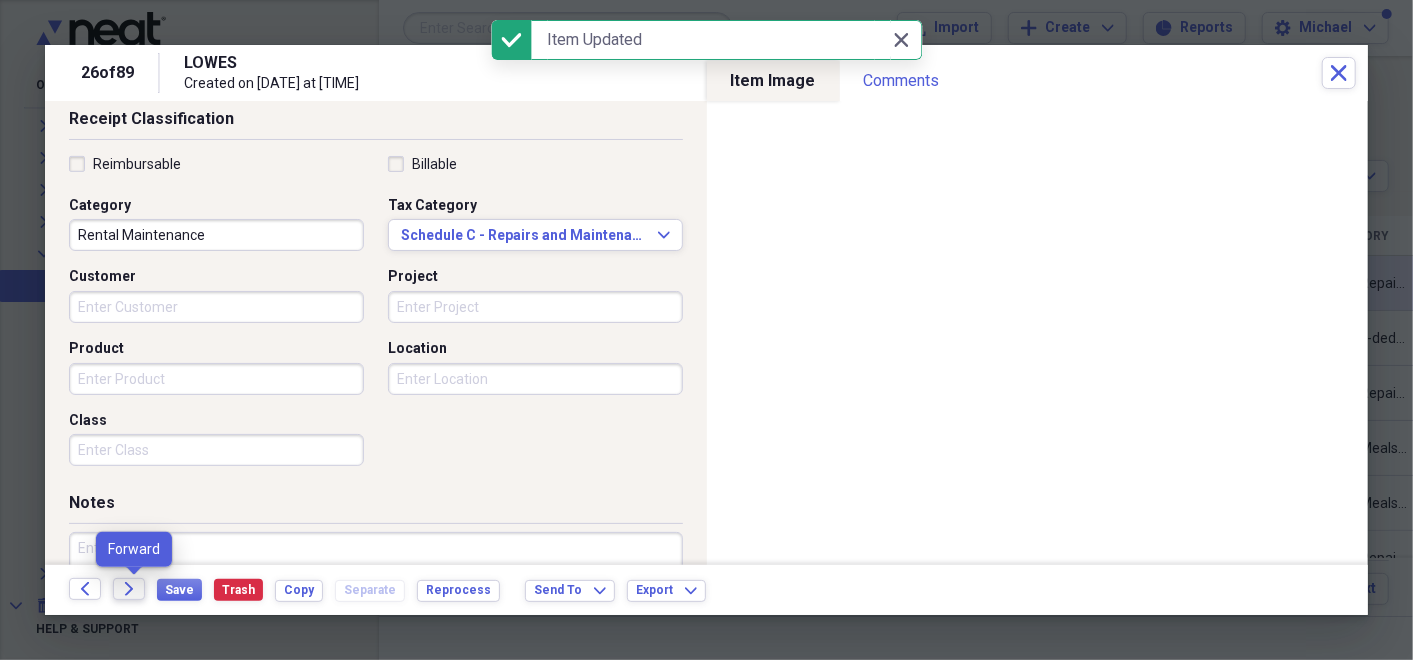 click on "Forward" 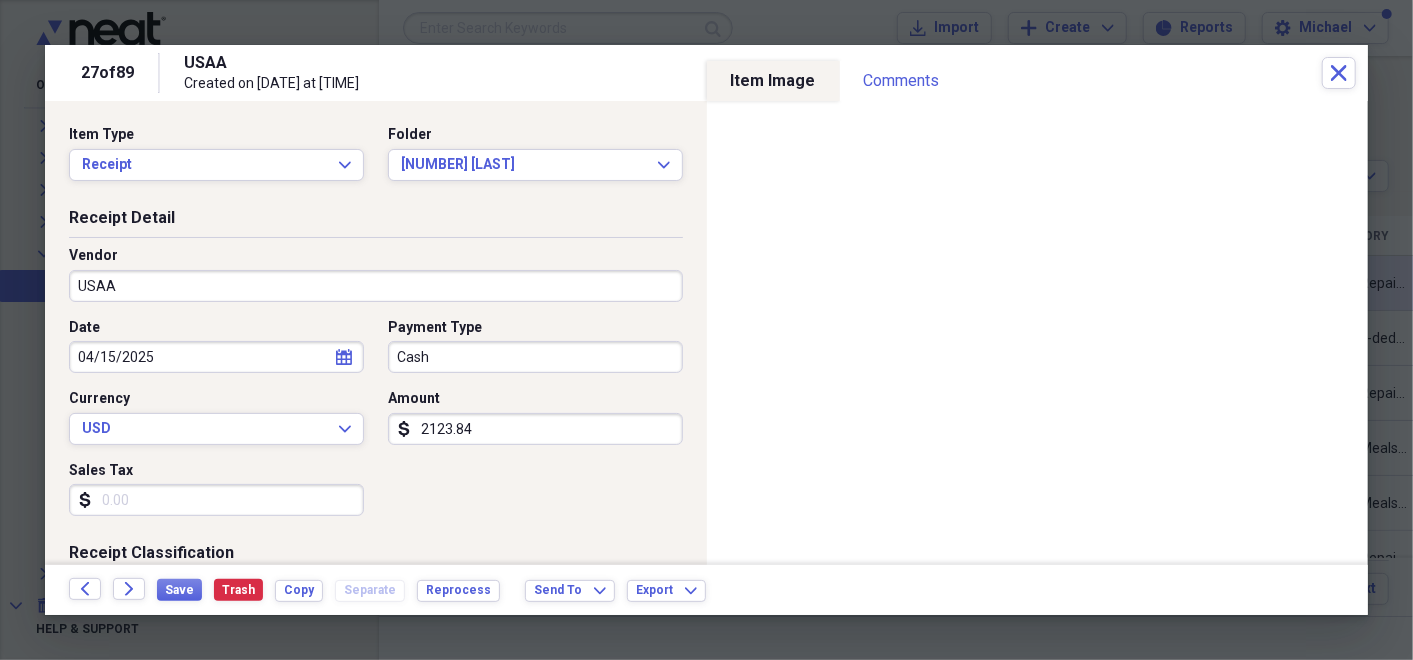click on "04/15/2025" at bounding box center [216, 357] 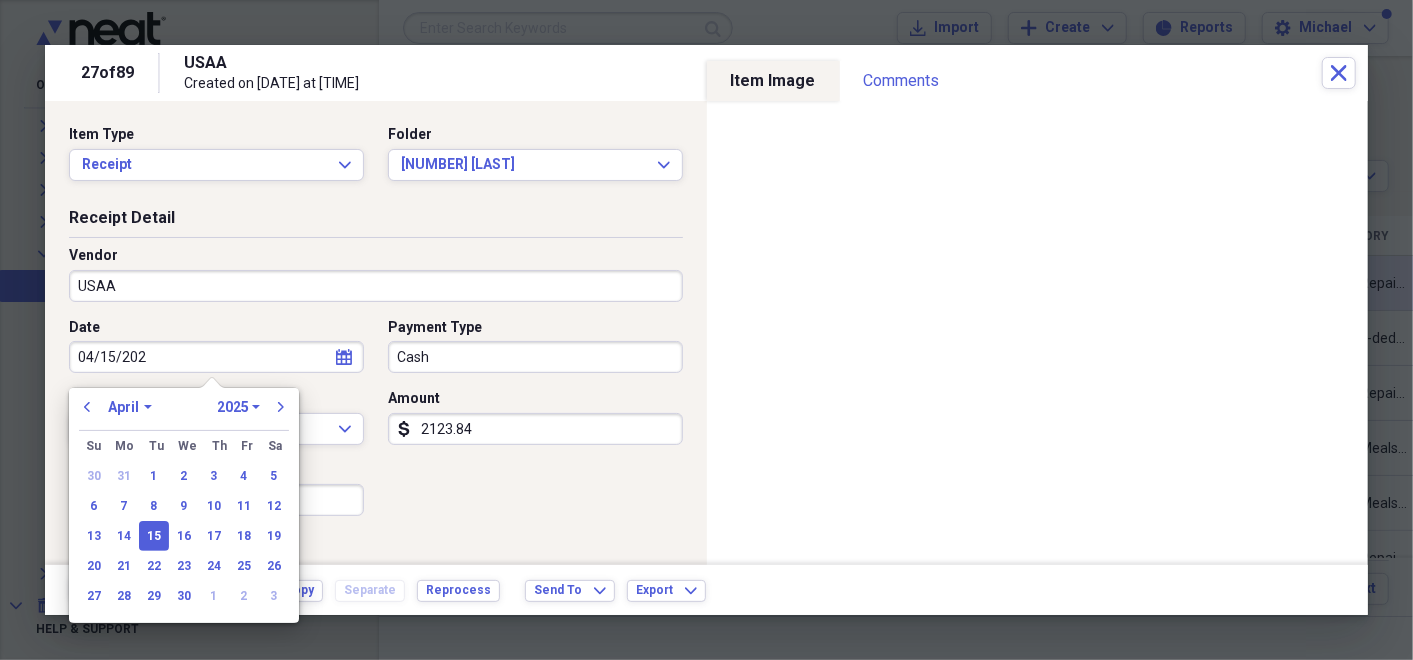 type on "[DATE]" 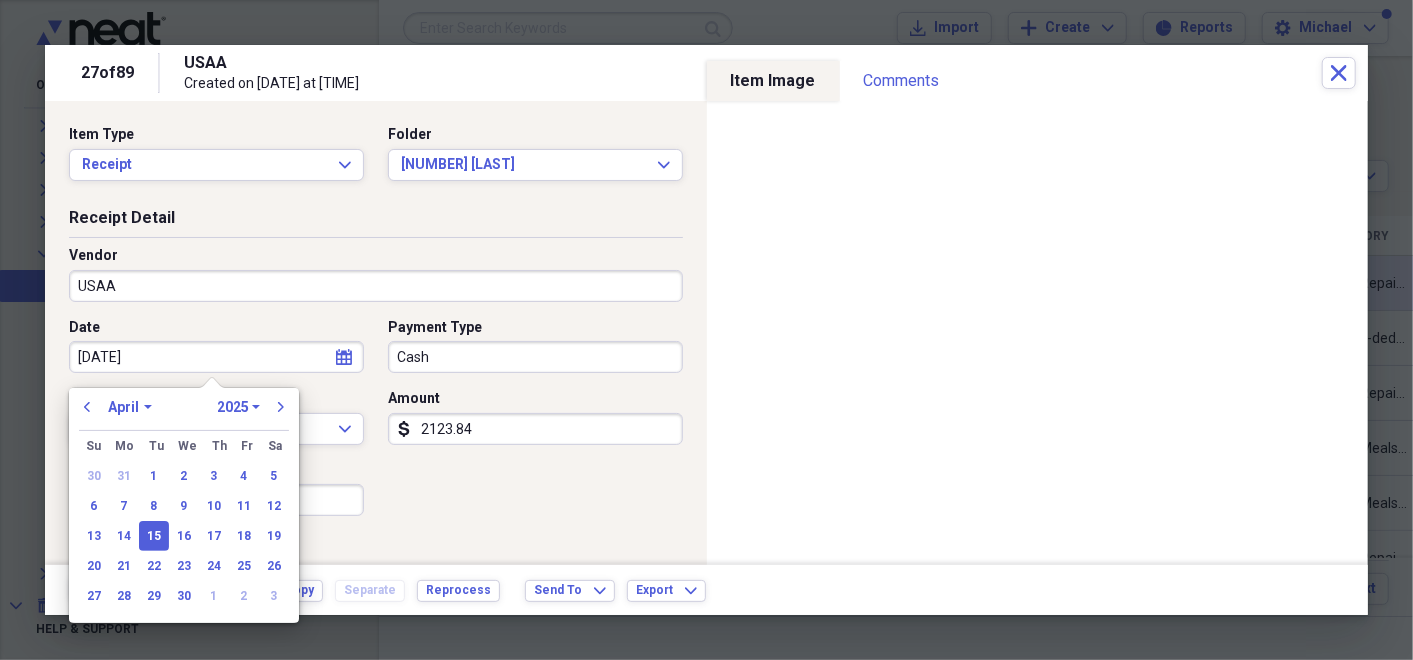 select on "2020" 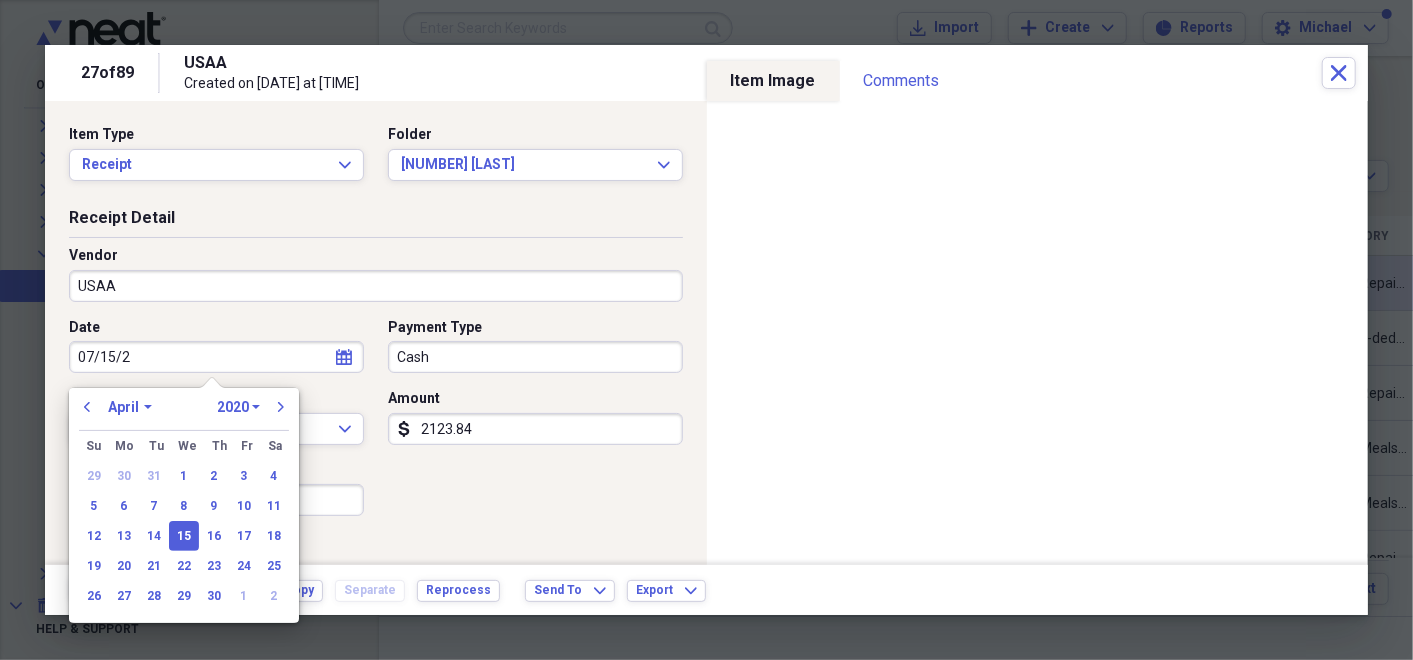 type on "07/15/20" 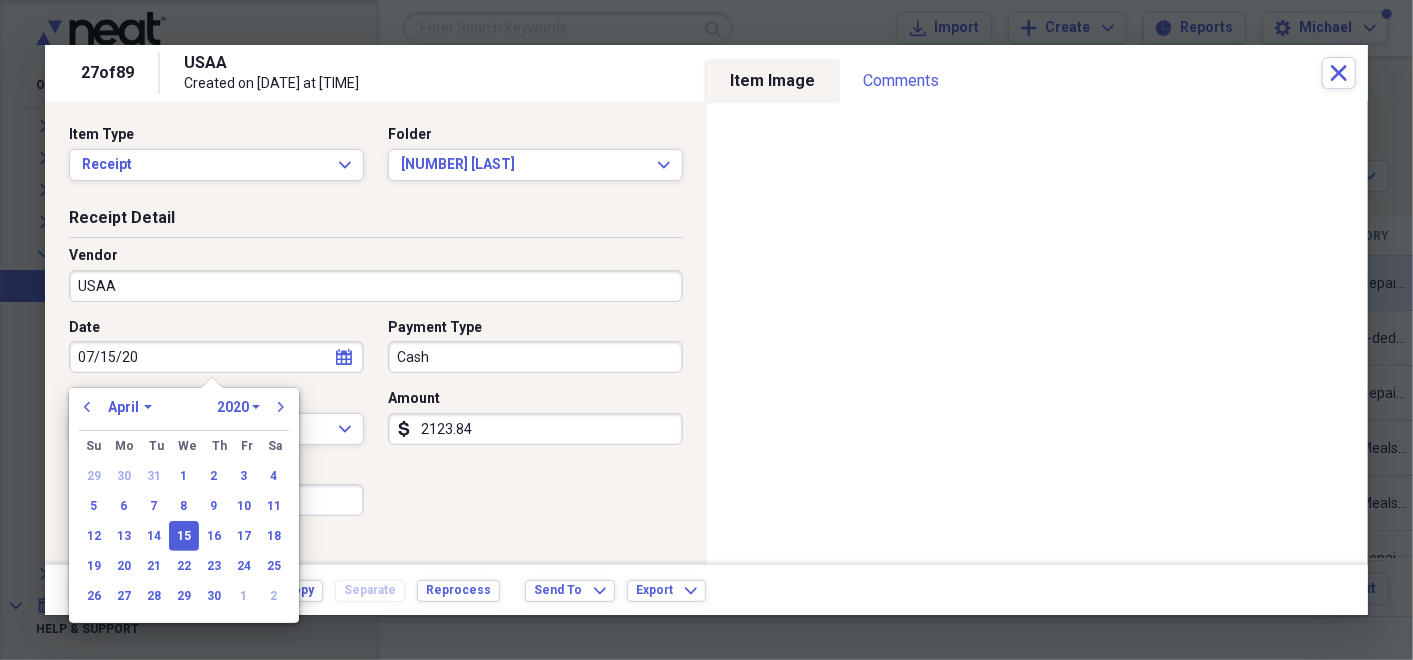 select on "6" 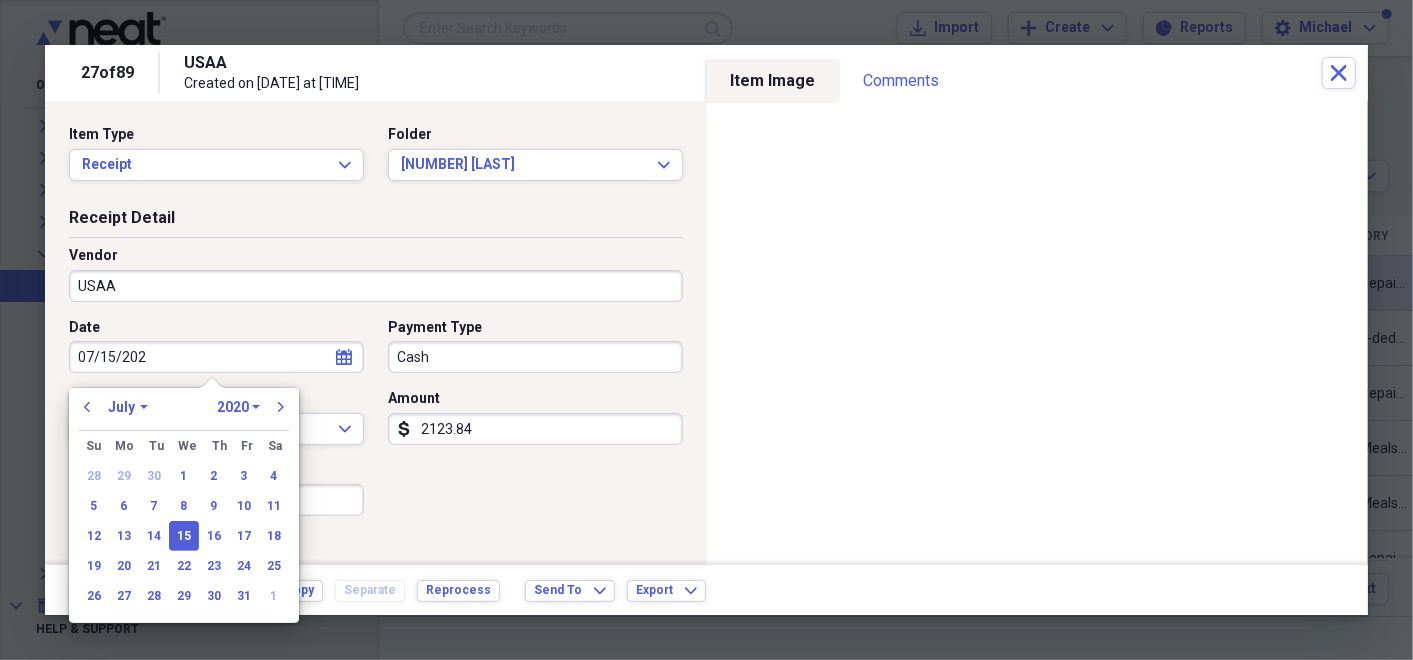 type on "07/15/2025" 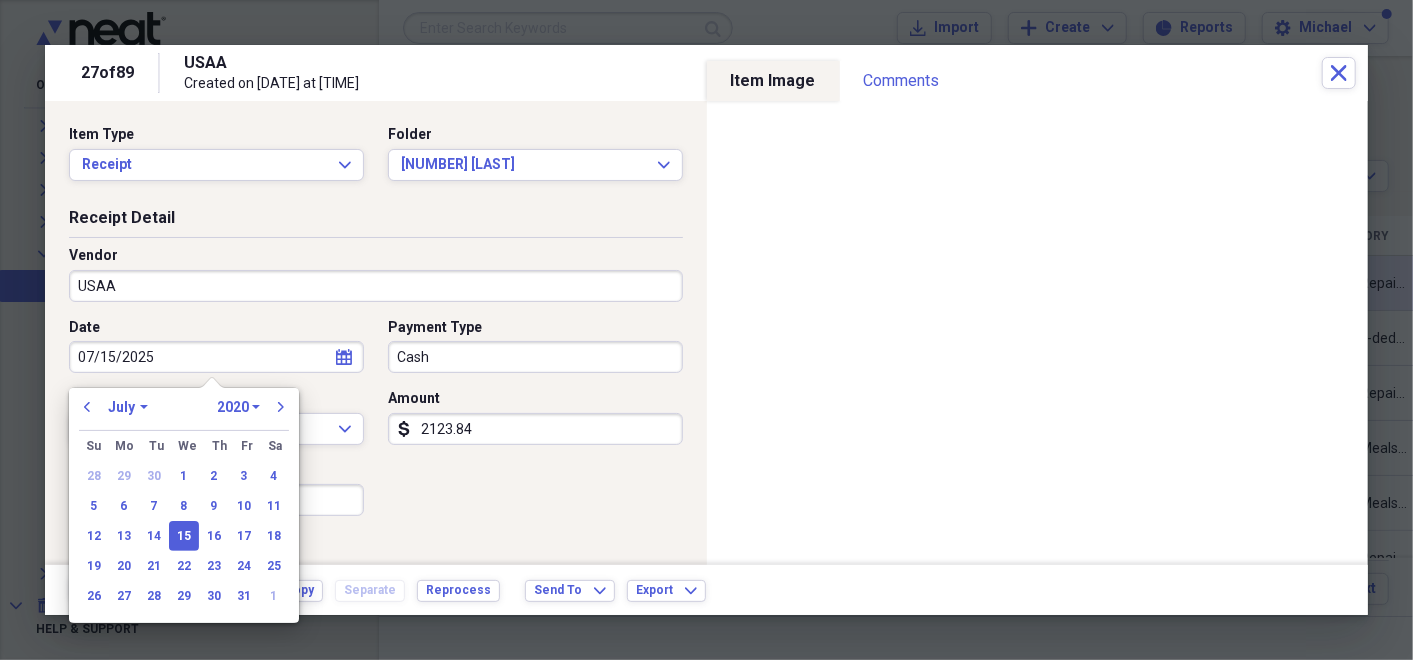 select on "2025" 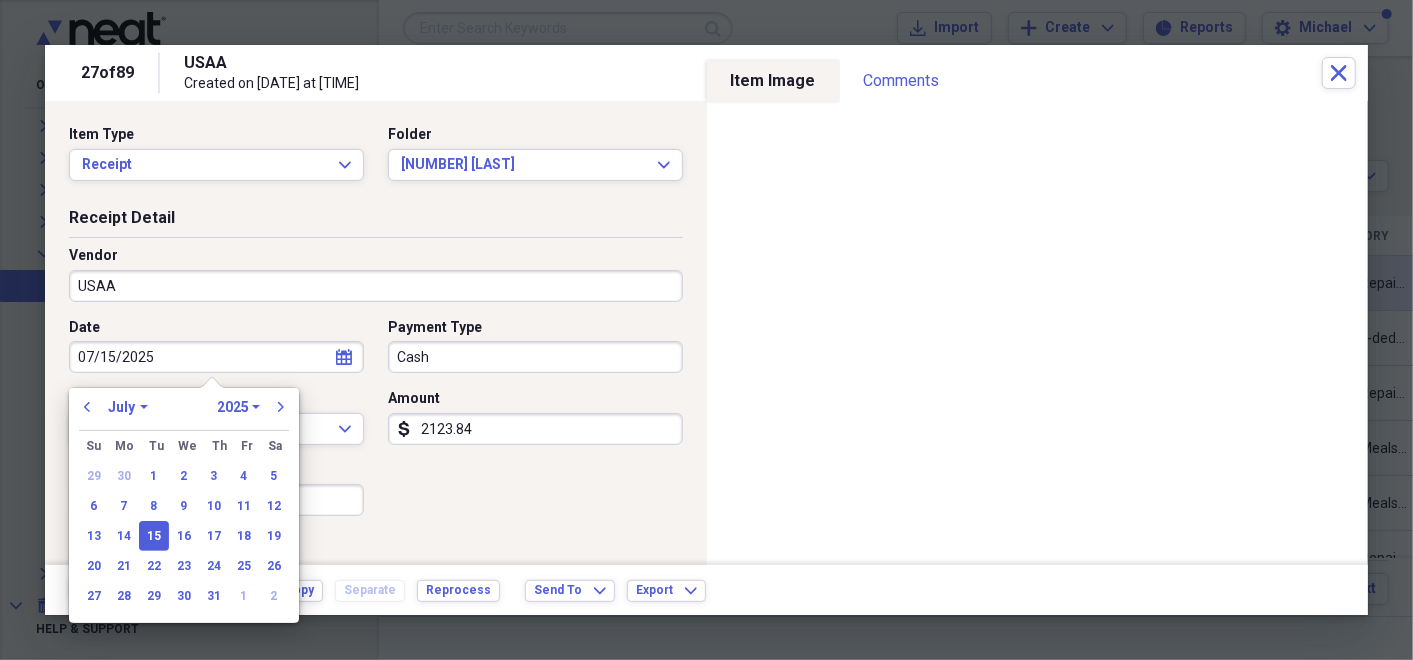 type on "07/15/2025" 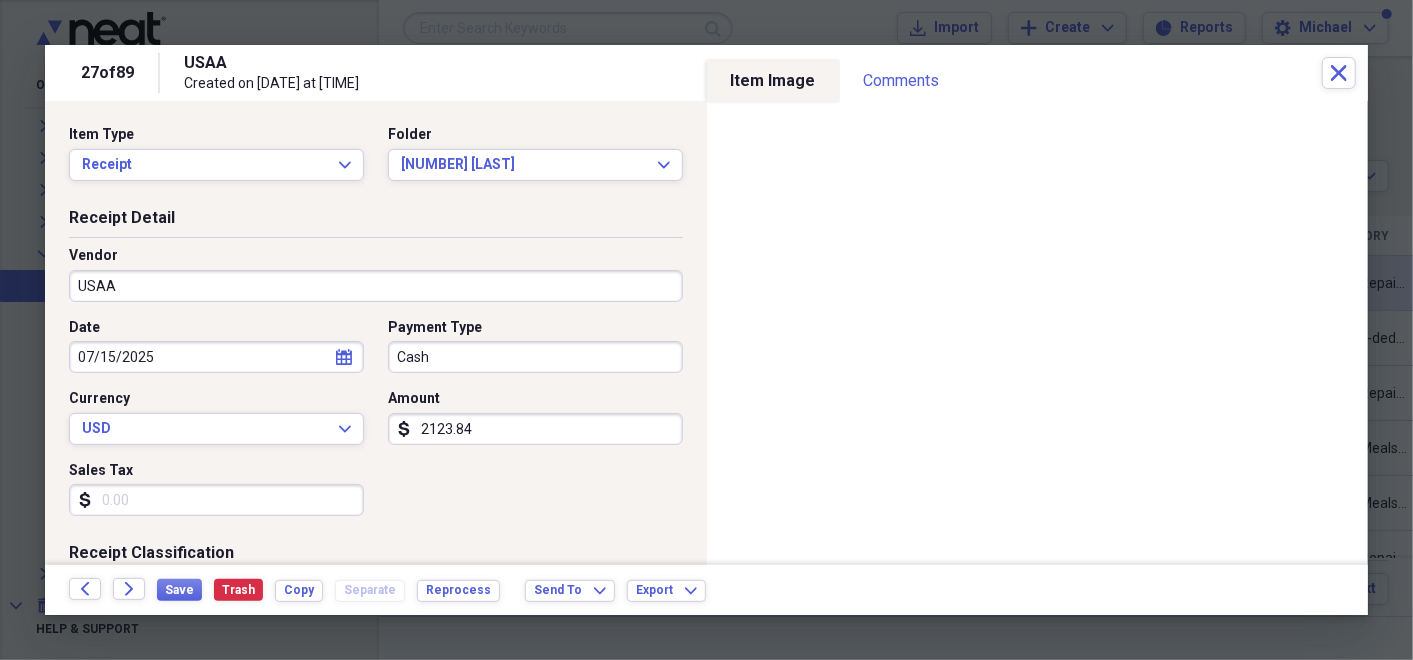 click on "2123.84" at bounding box center [535, 429] 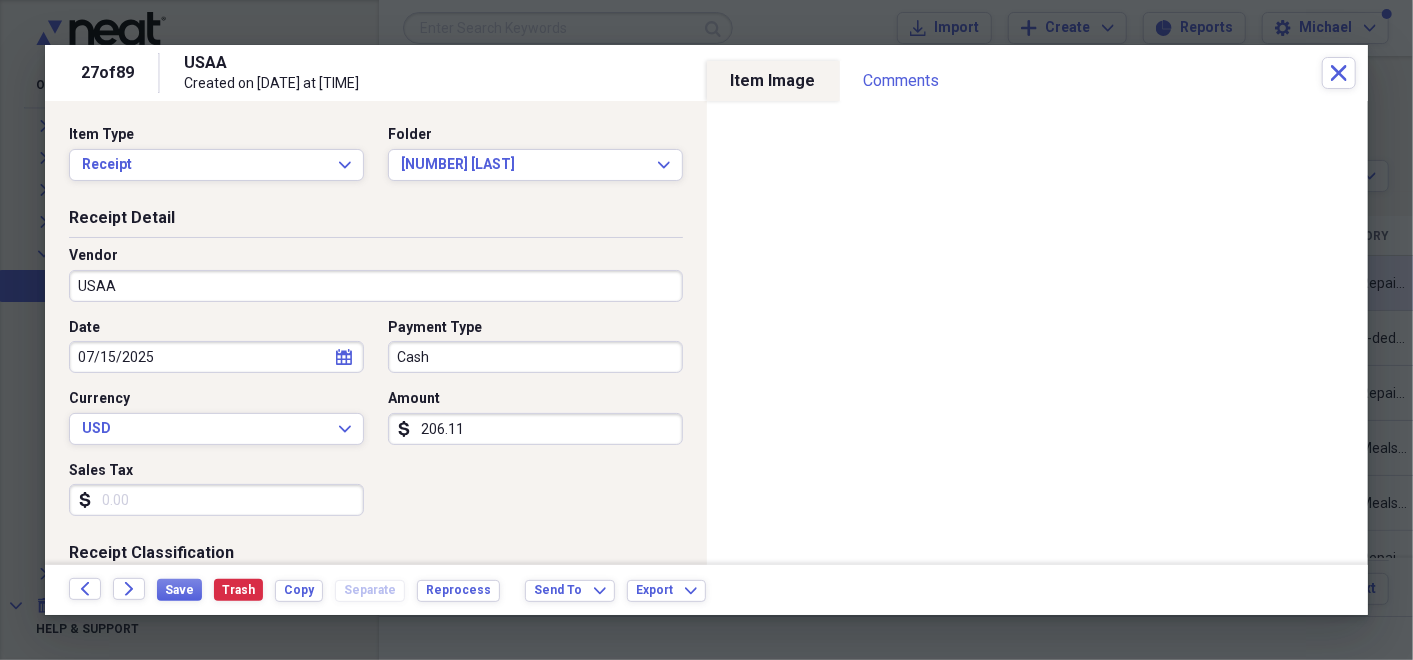 click on "Date [DATE] calendar Calendar Payment Type Cash Currency USD Expand Amount dollar-sign [AMOUNT] Sales Tax dollar-sign" at bounding box center [376, 425] 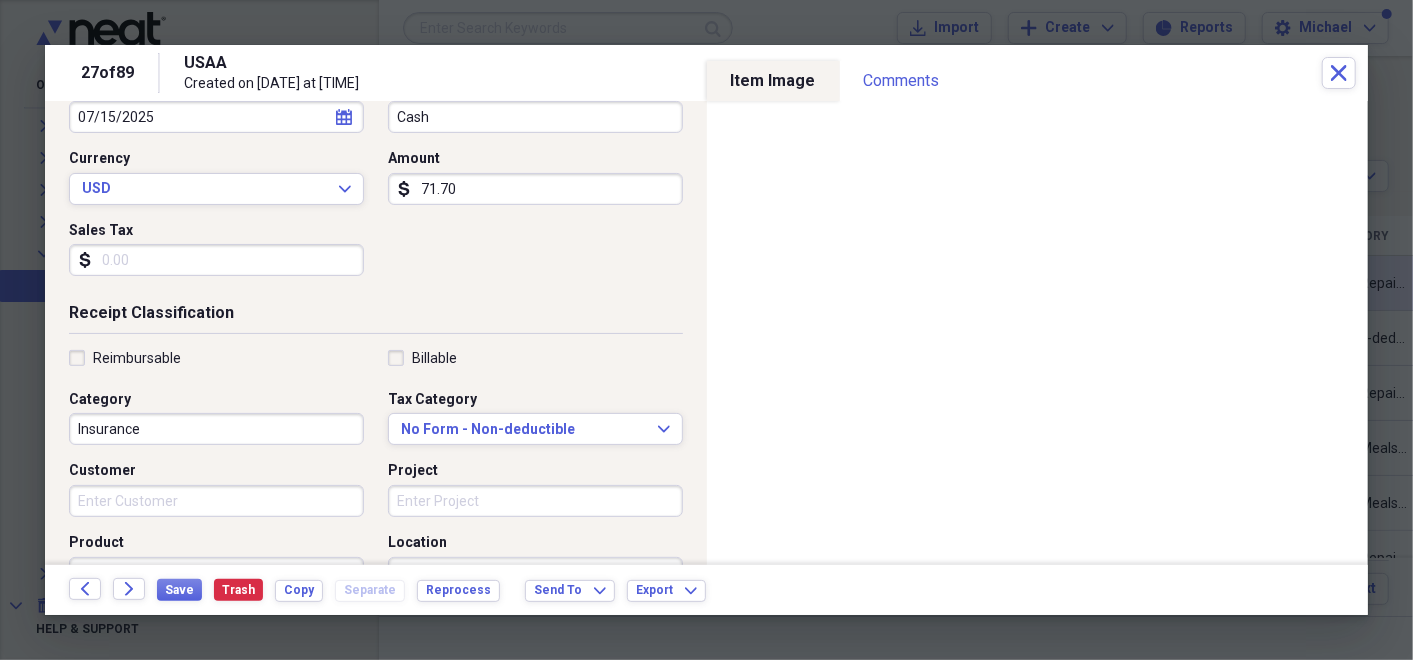 scroll, scrollTop: 286, scrollLeft: 0, axis: vertical 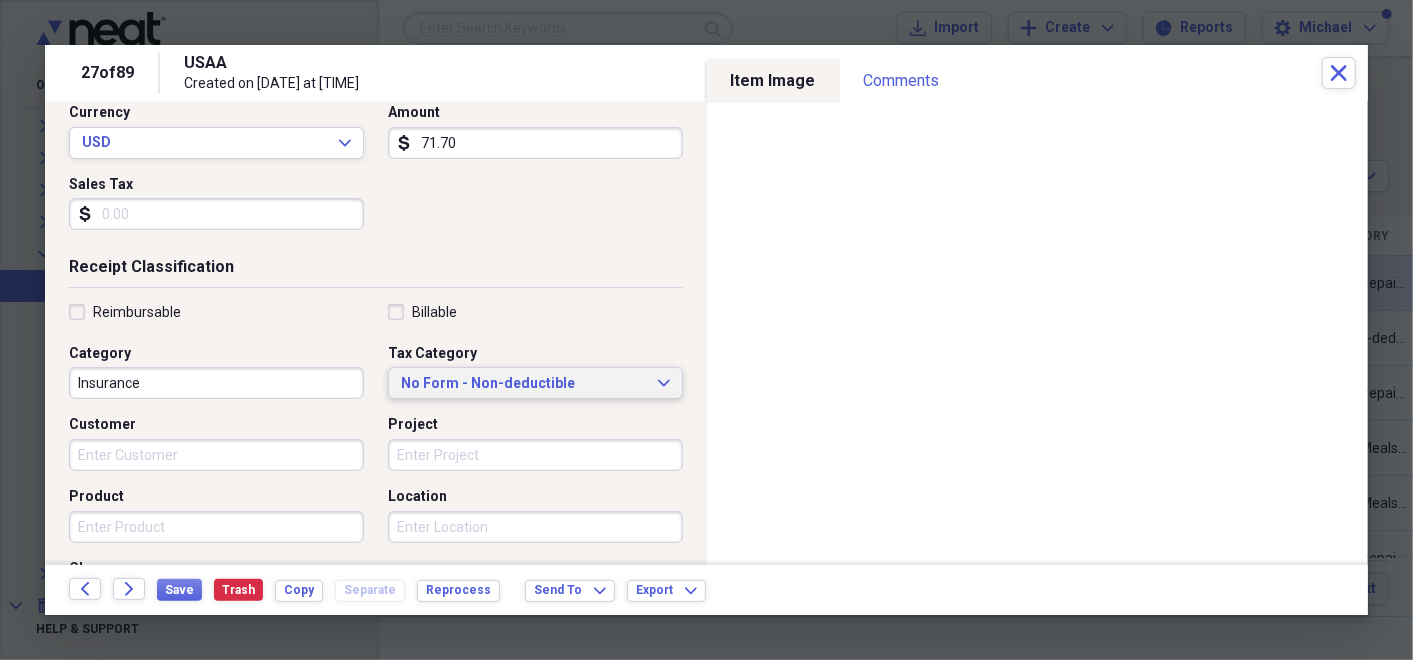 type on "71.70" 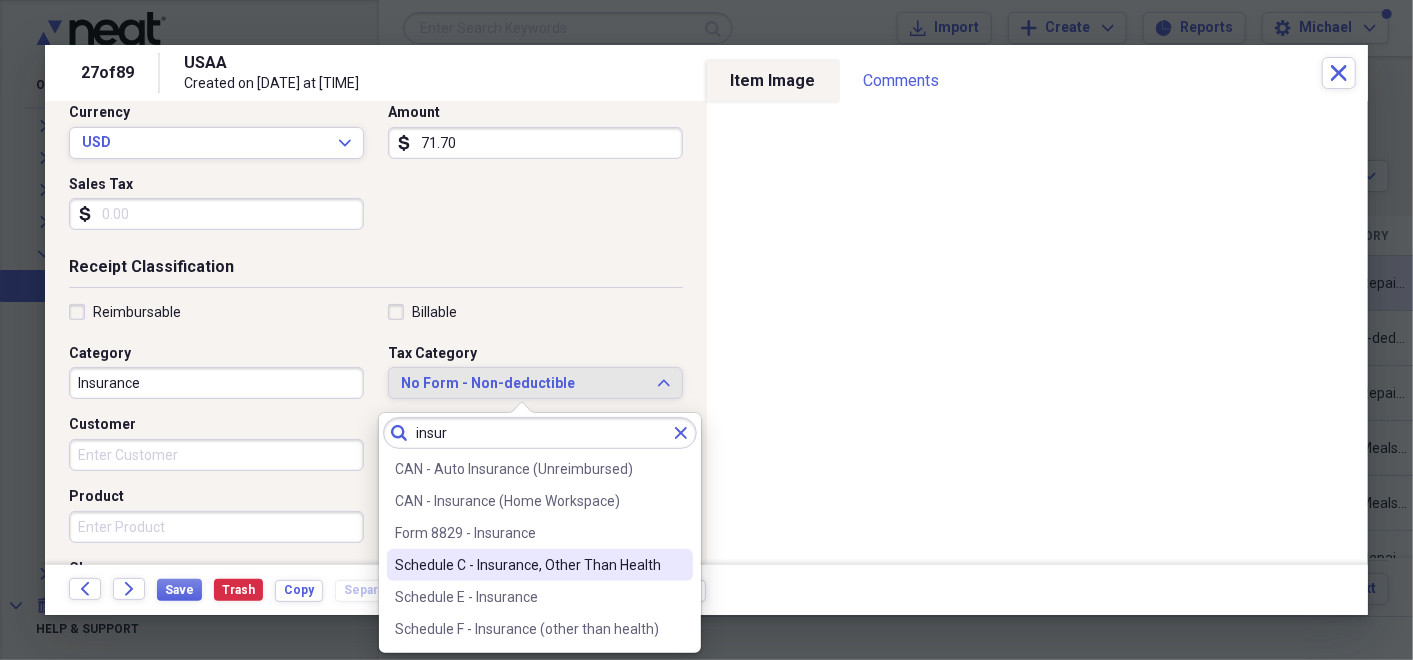 type on "insur" 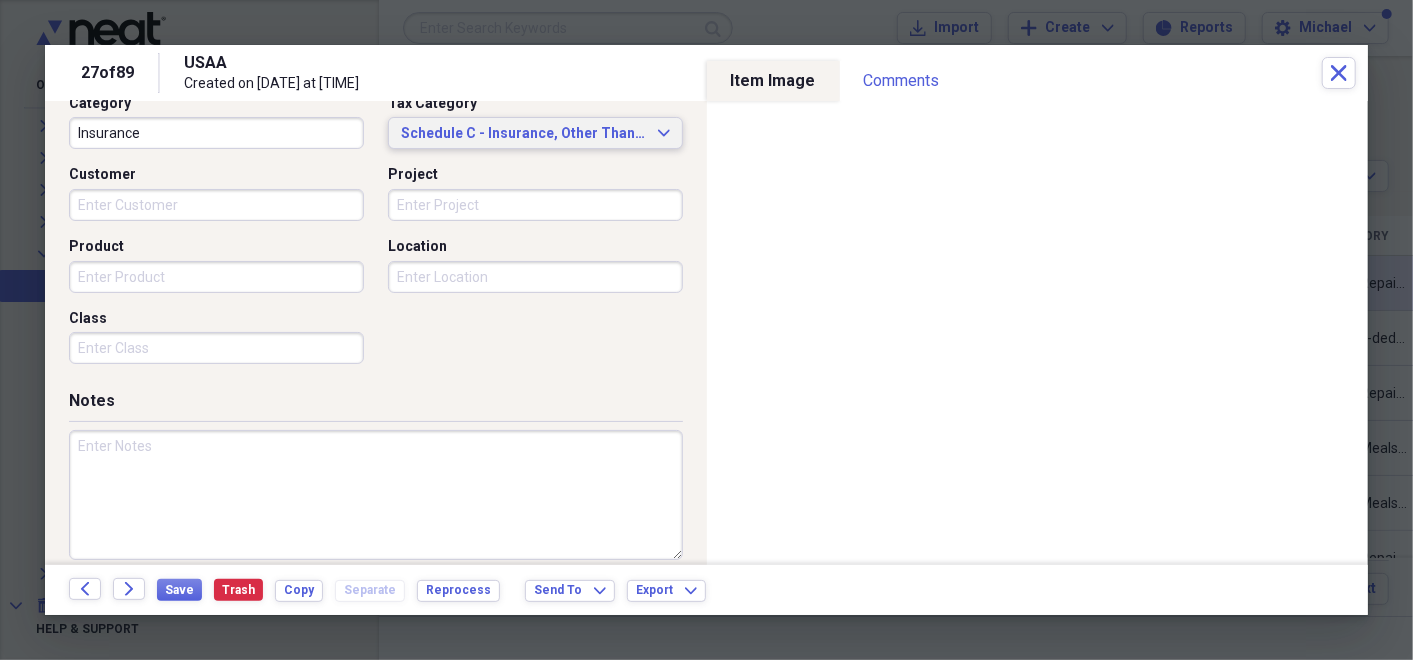scroll, scrollTop: 554, scrollLeft: 0, axis: vertical 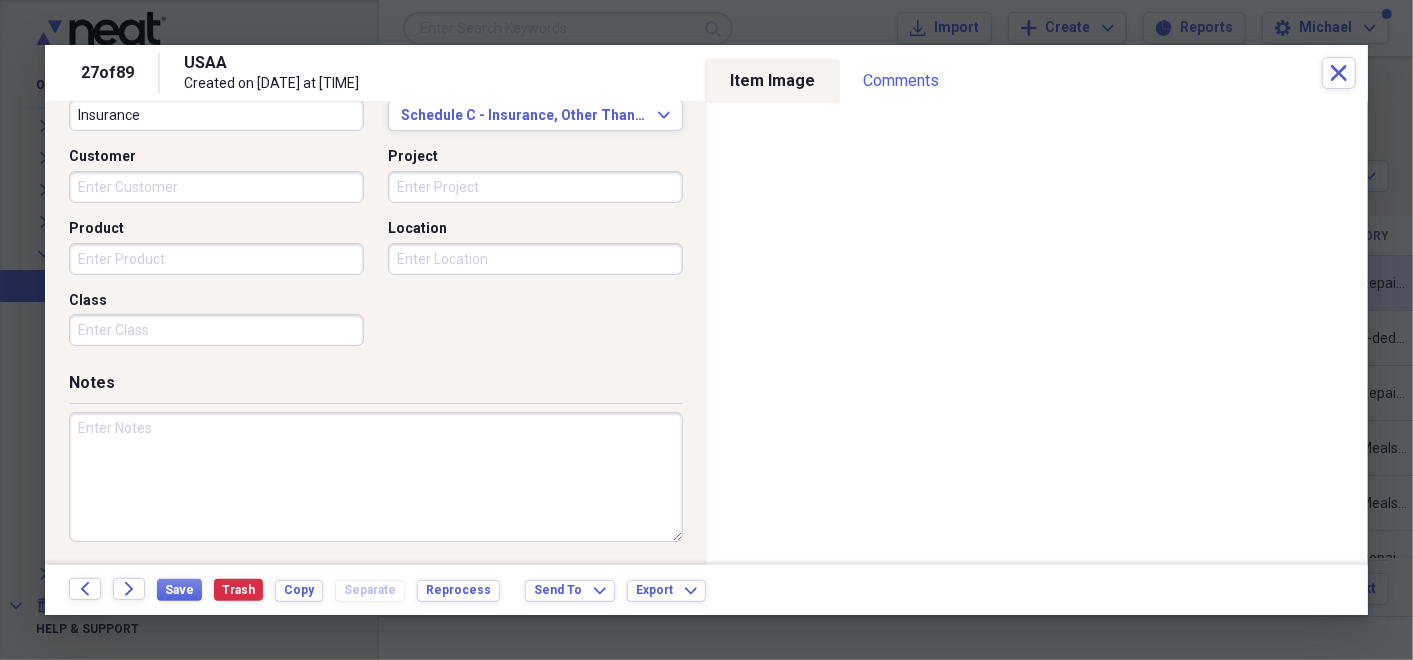 click at bounding box center [376, 477] 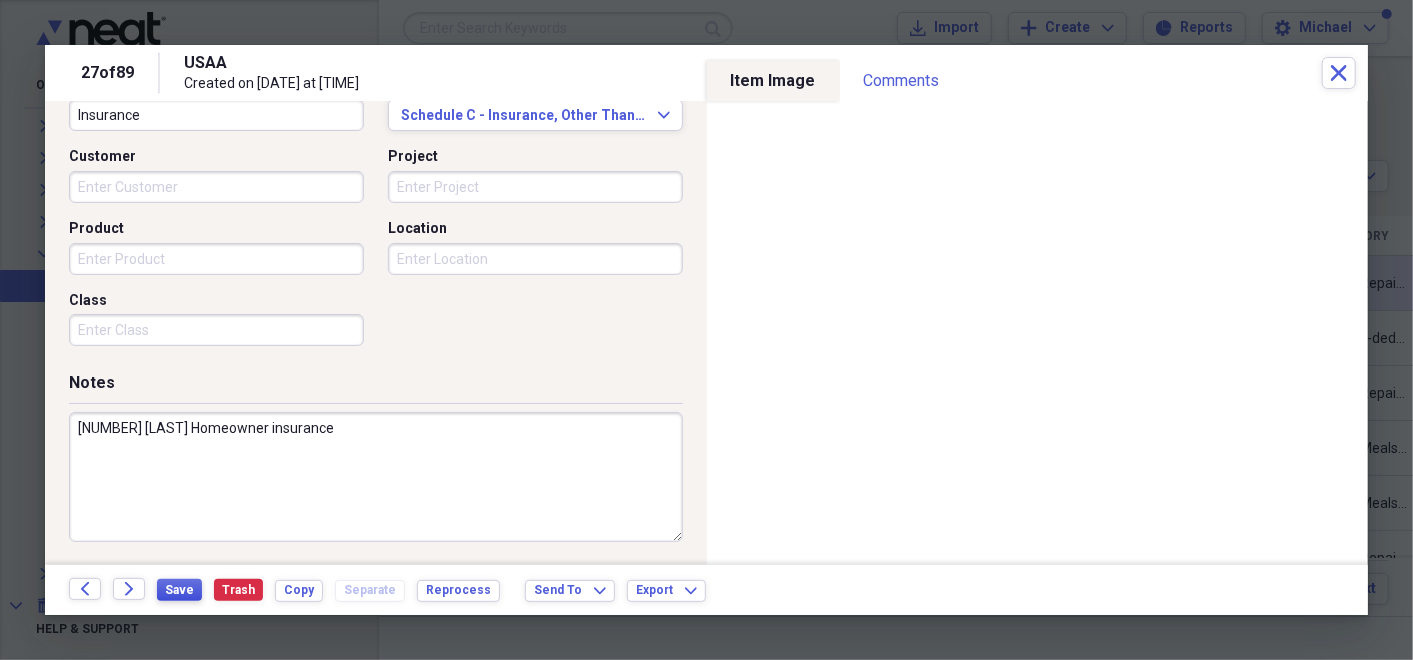 click on "Save" at bounding box center (179, 590) 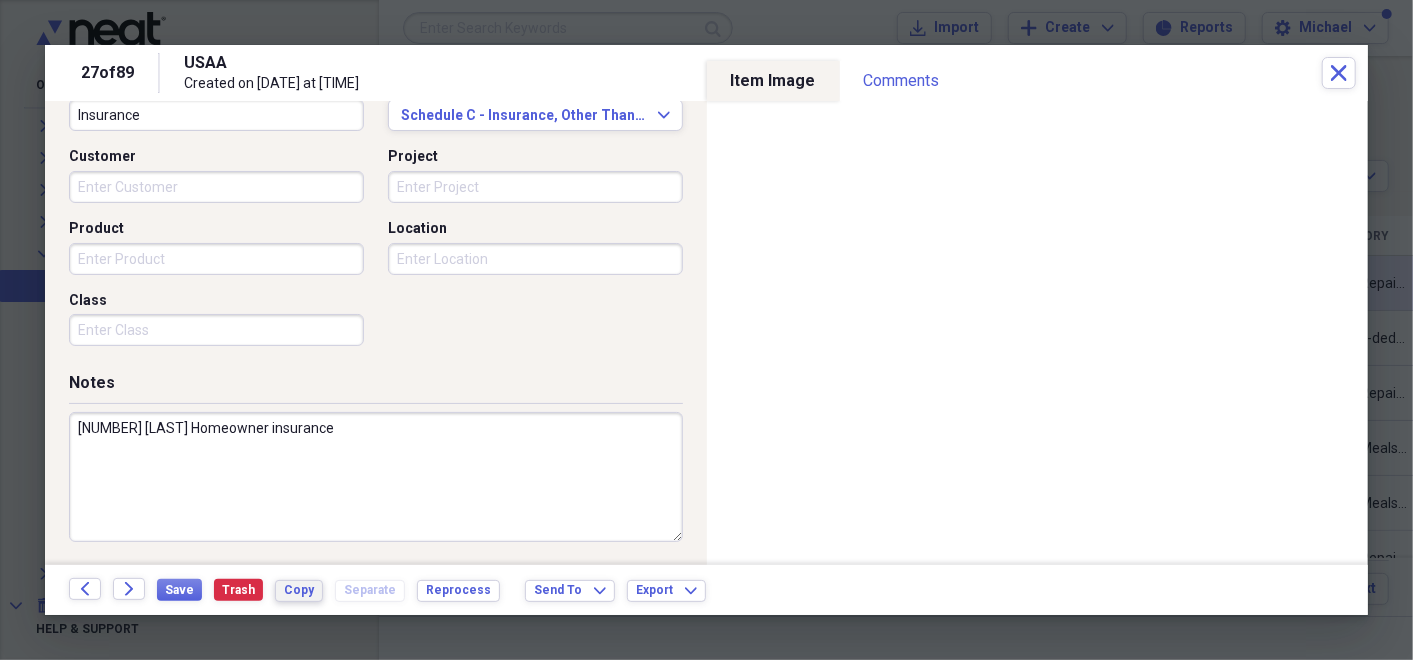 click on "Copy" at bounding box center [299, 590] 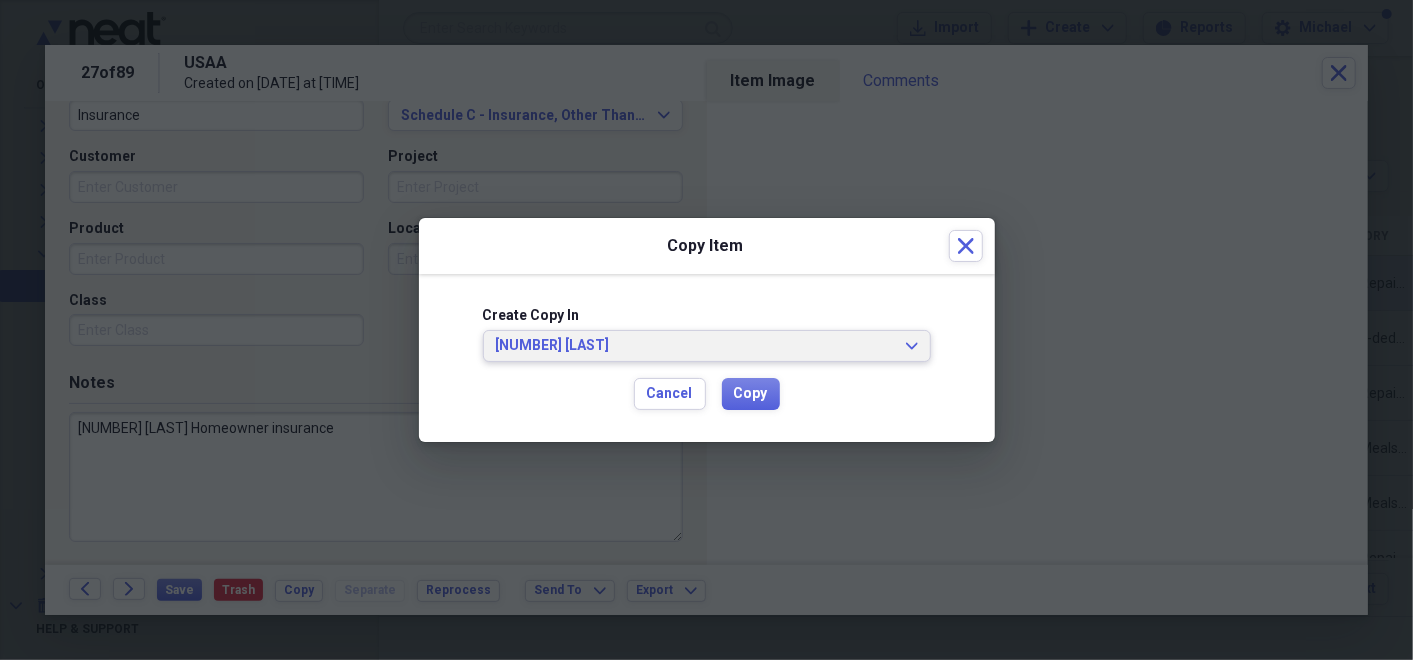 click on "[NUMBER] Expand" at bounding box center [707, 346] 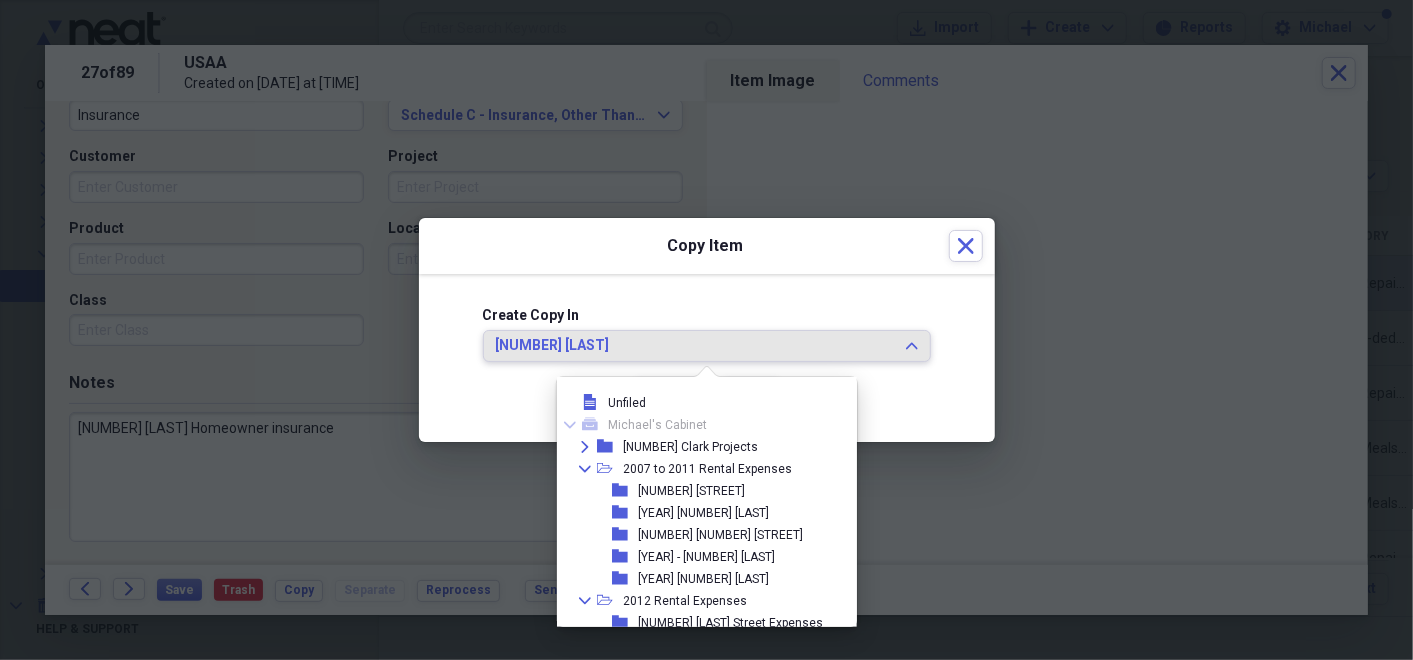 scroll, scrollTop: 1131, scrollLeft: 0, axis: vertical 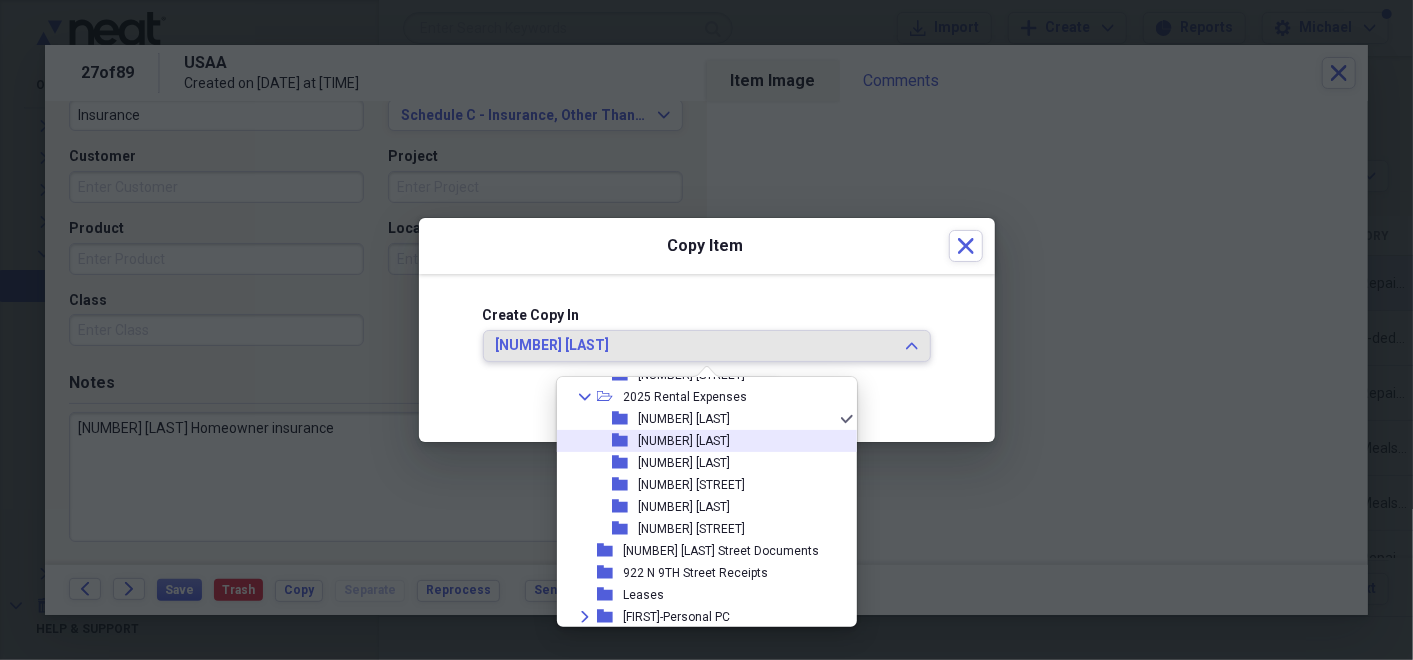 click on "[NUMBER] [LAST]" at bounding box center [684, 441] 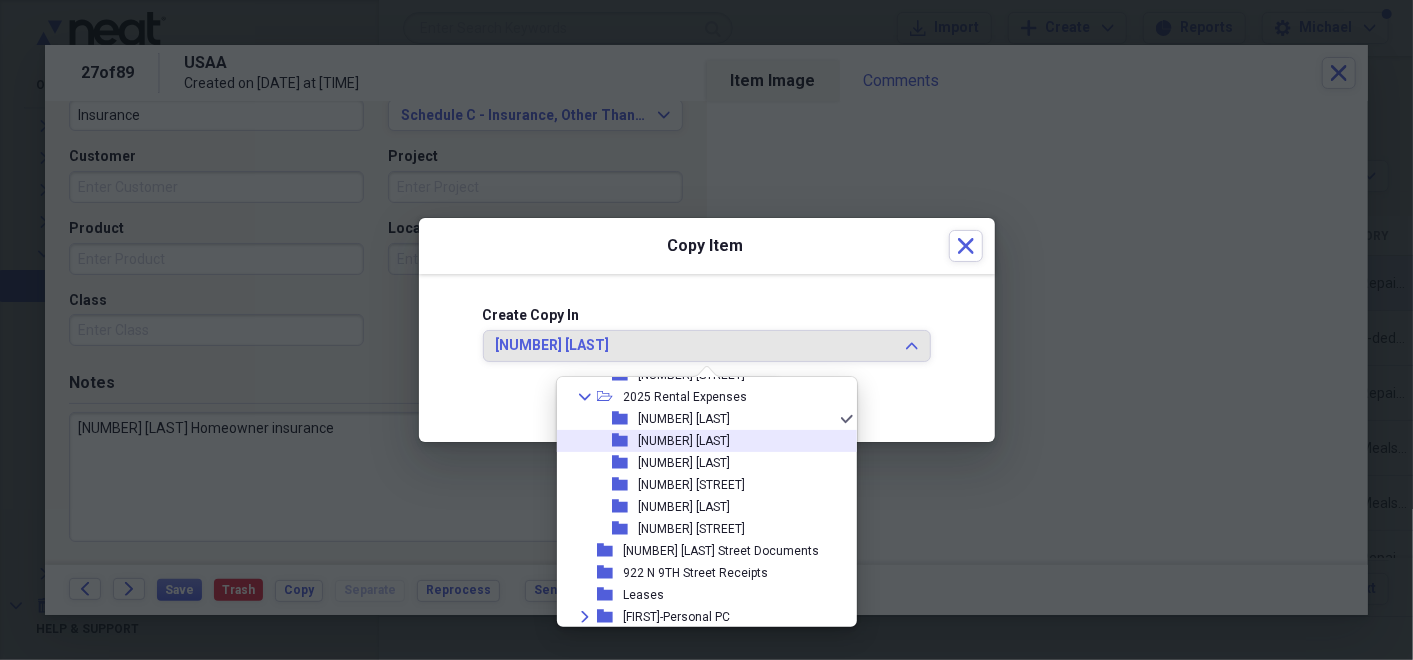 click at bounding box center [706, 330] 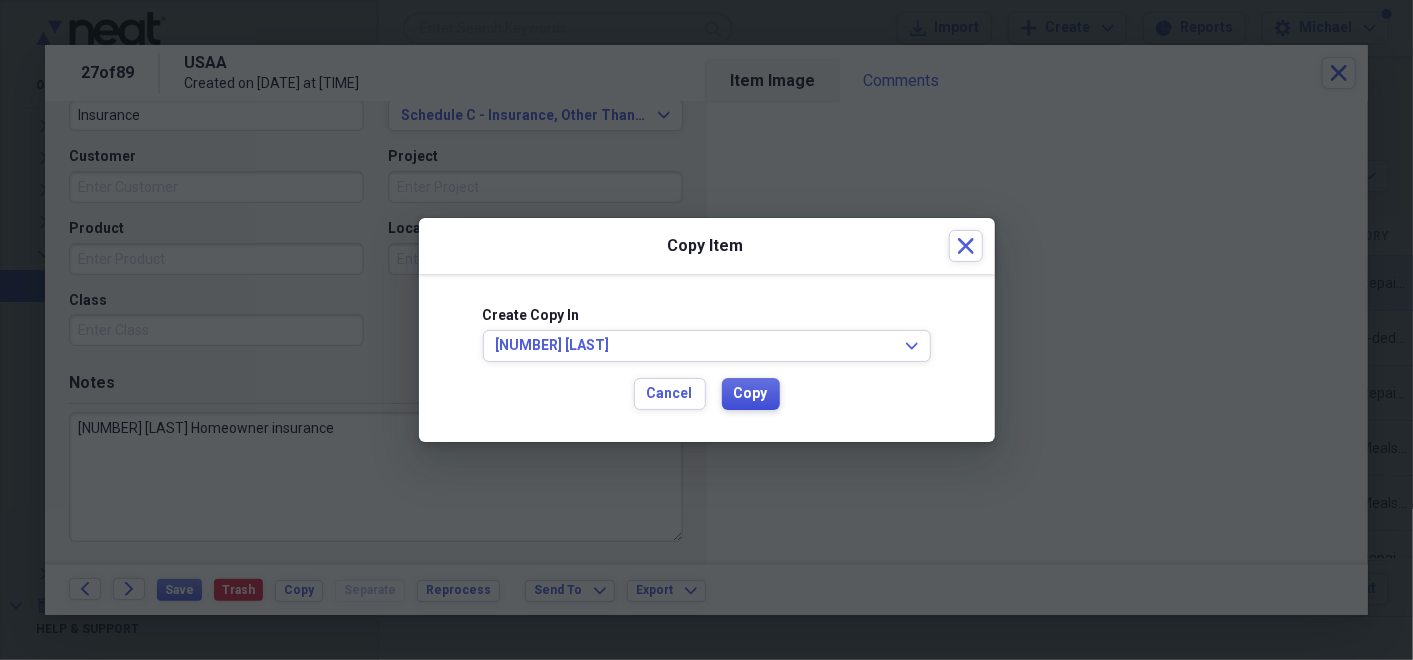 click on "Copy" at bounding box center (751, 394) 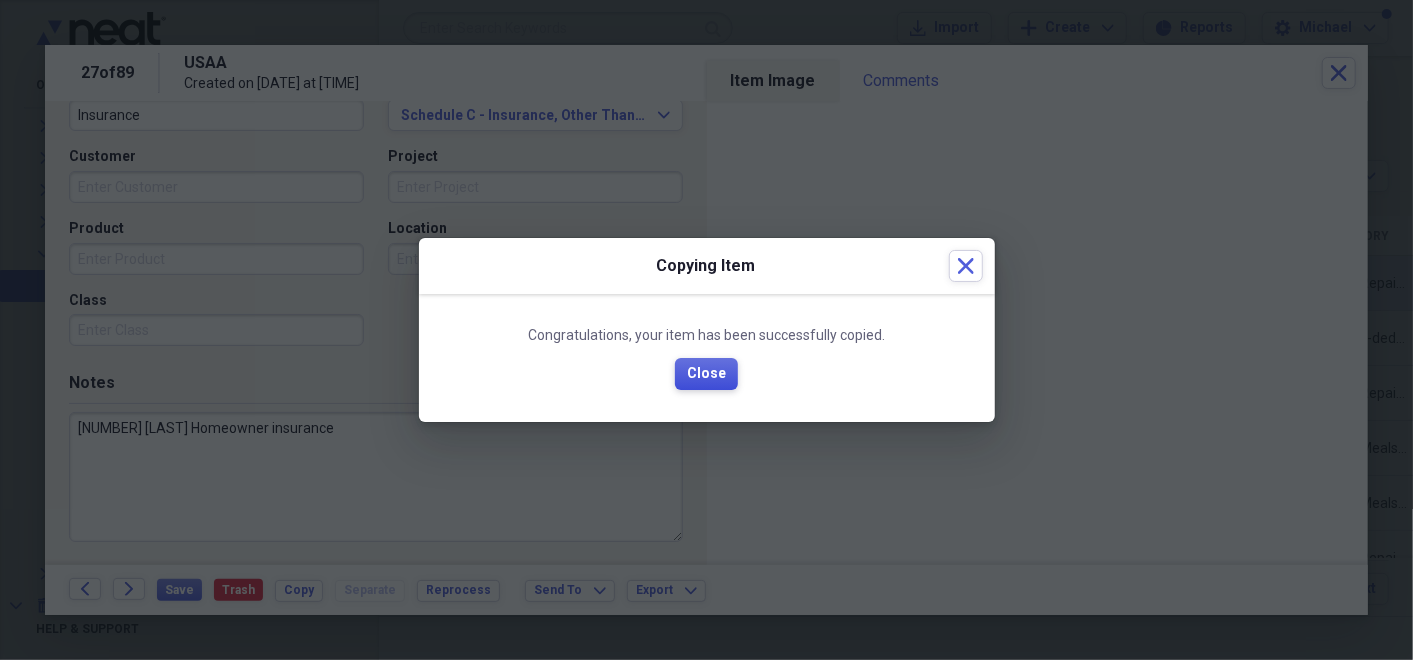 click on "Close" at bounding box center (706, 374) 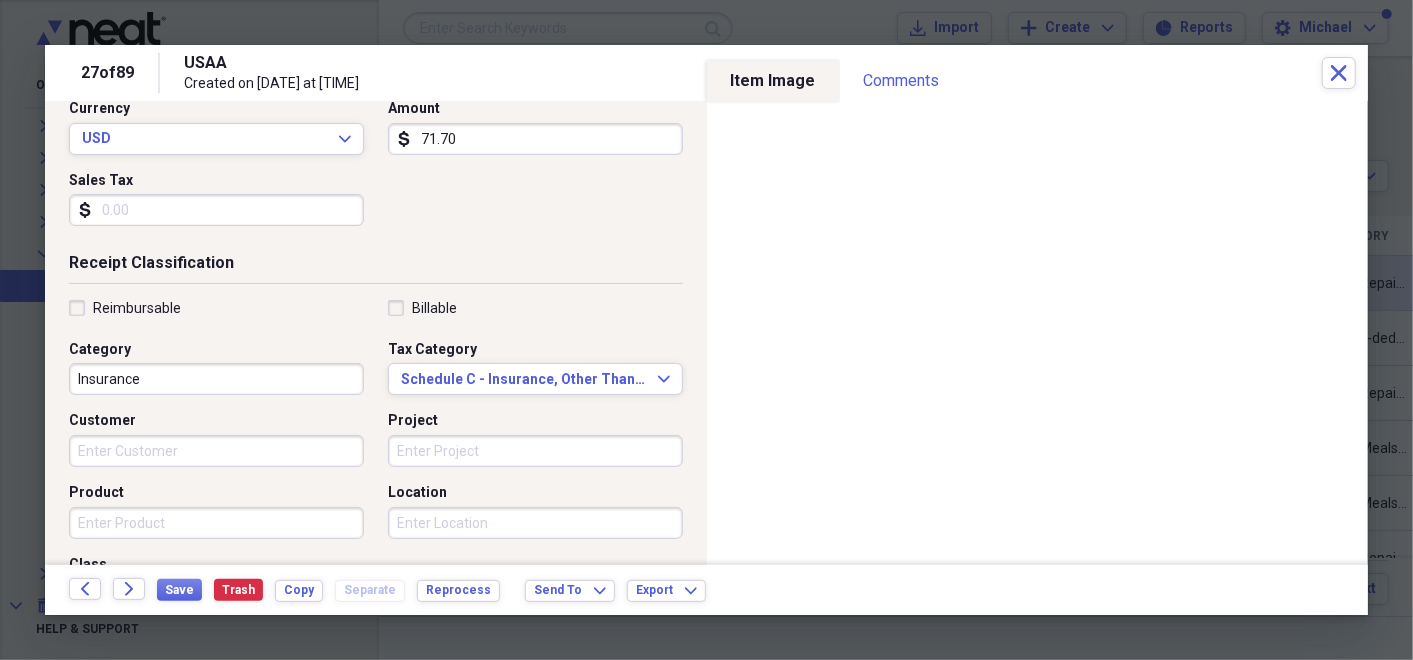 scroll, scrollTop: 286, scrollLeft: 0, axis: vertical 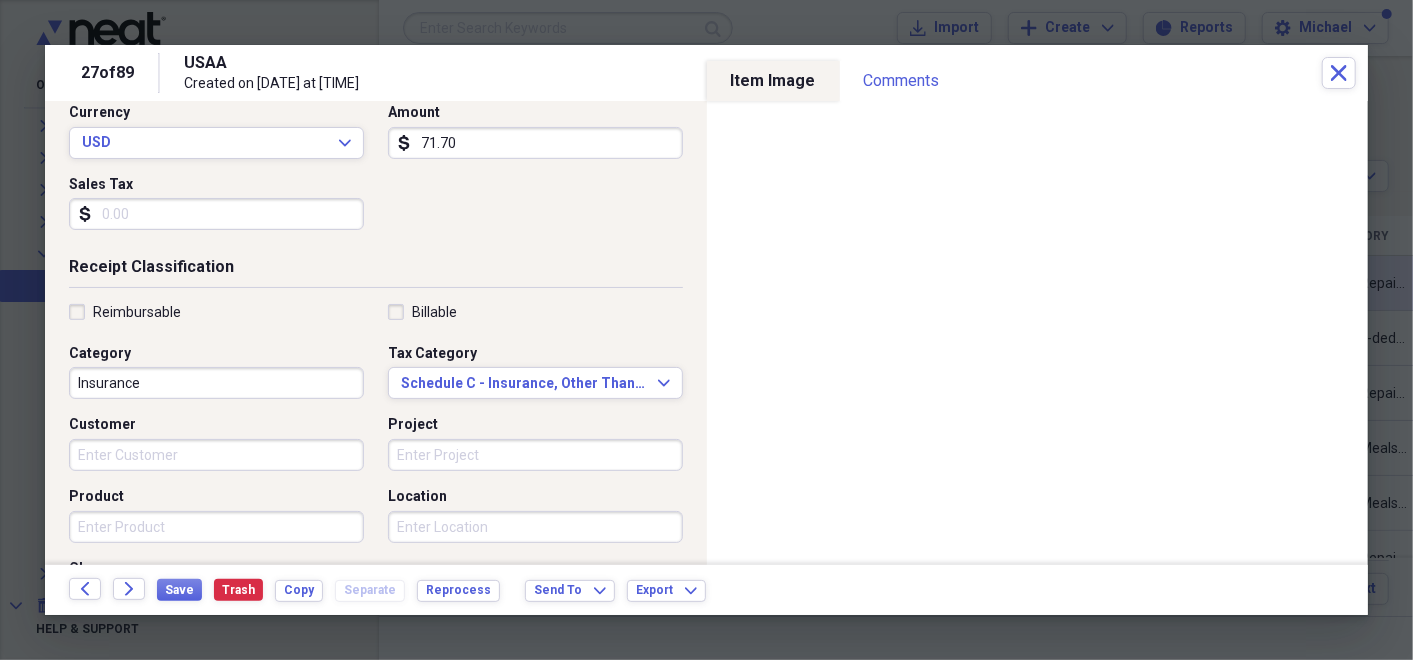 type on "[NUMBER] [LAST] Drive Homeowner insurance" 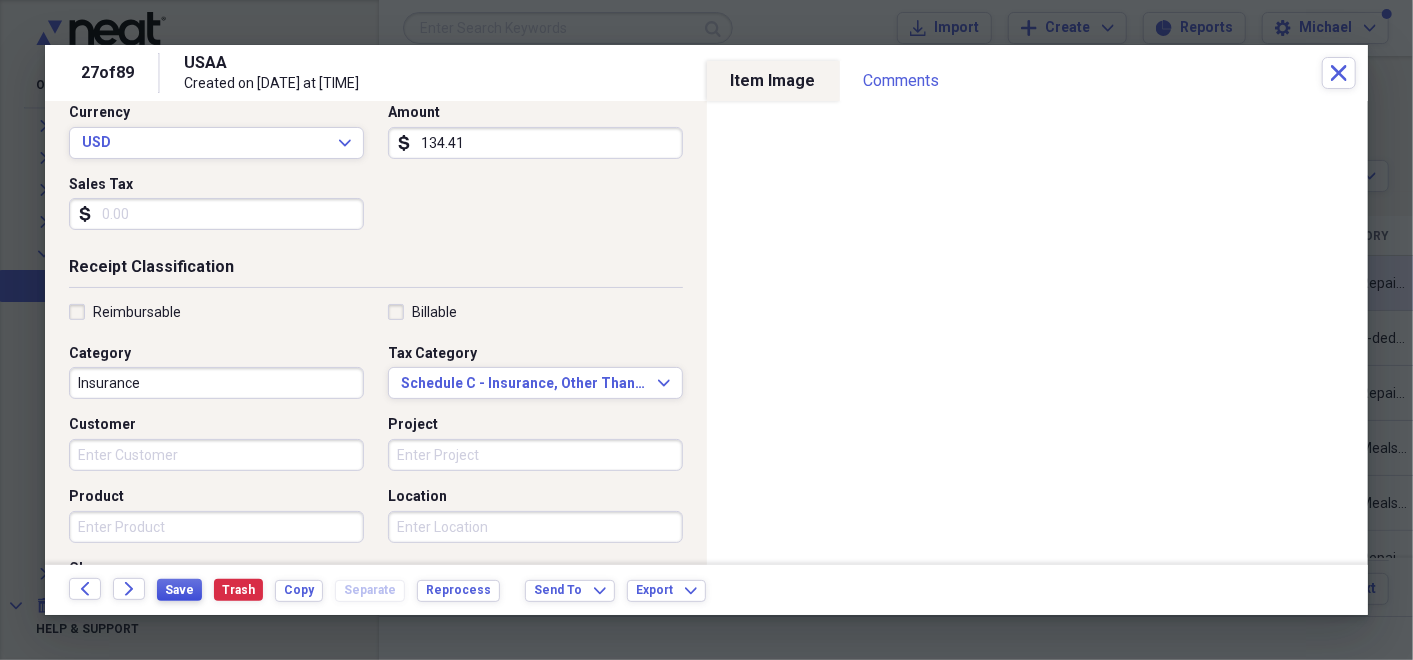 type on "134.41" 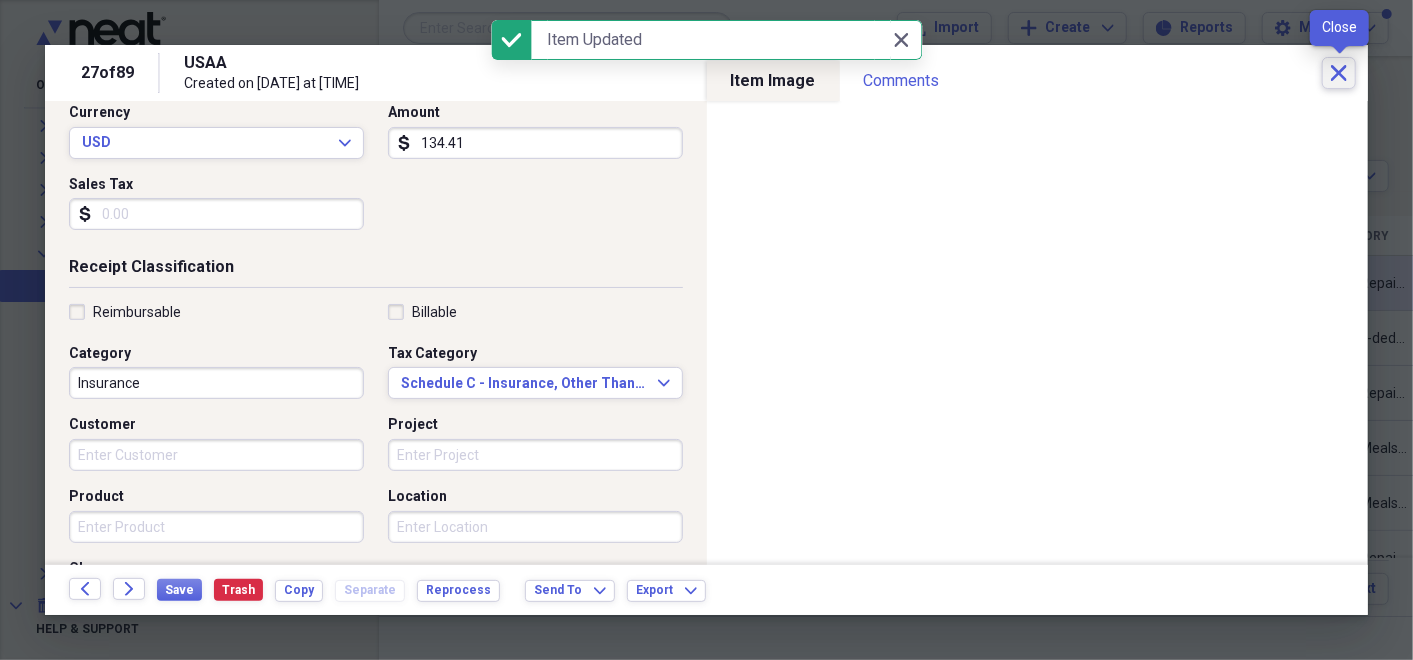 click on "Close" 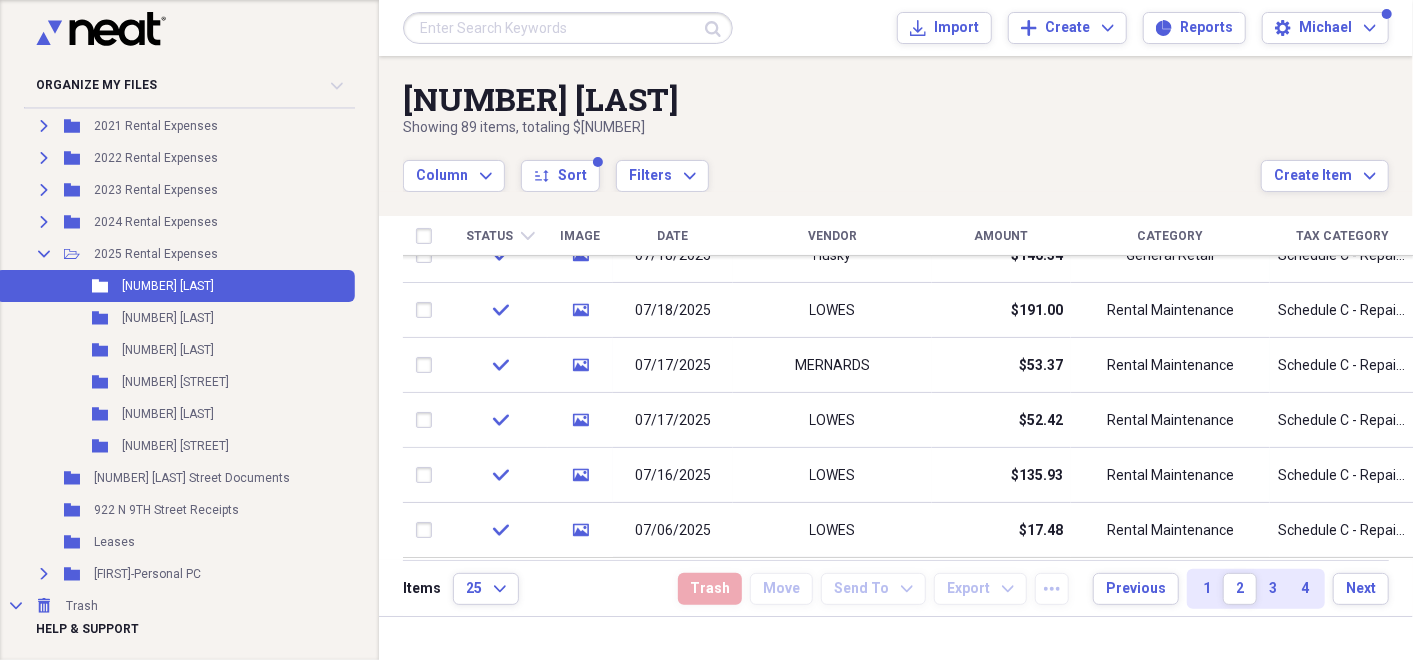 drag, startPoint x: 1404, startPoint y: 291, endPoint x: 1410, endPoint y: 611, distance: 320.05624 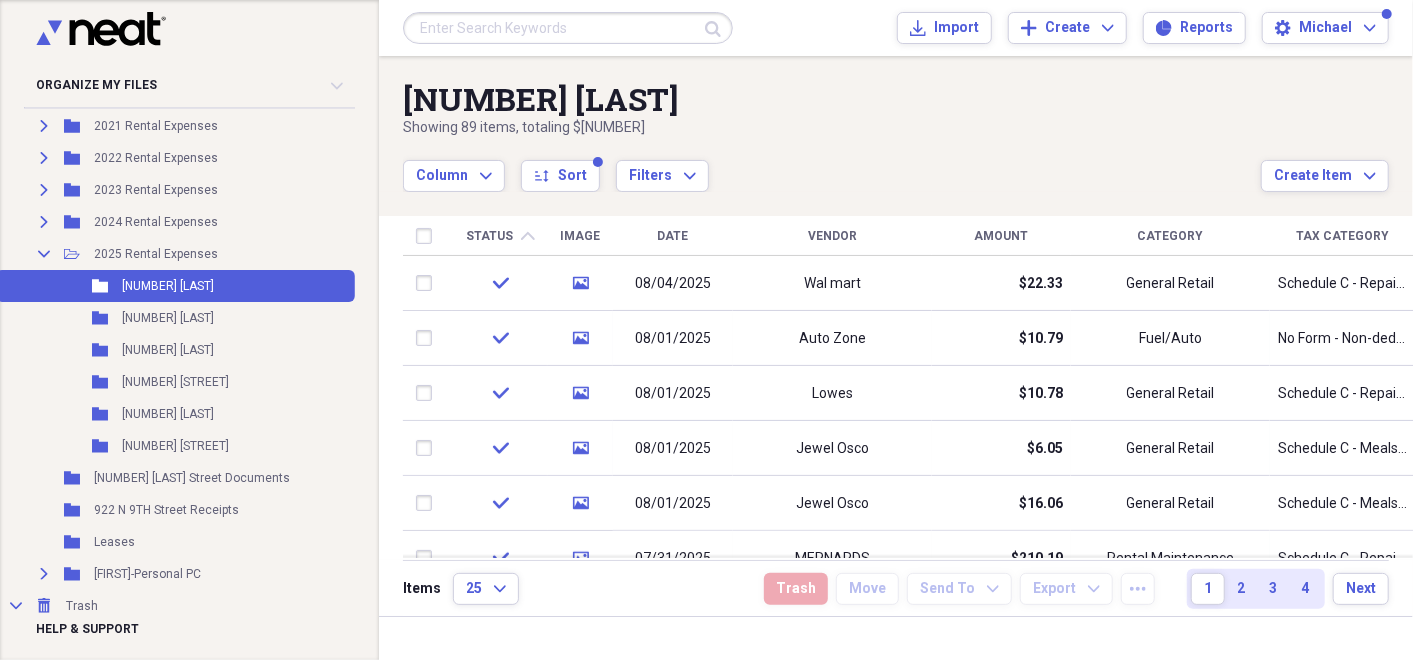 click on "Status chevron-up" at bounding box center (500, 236) 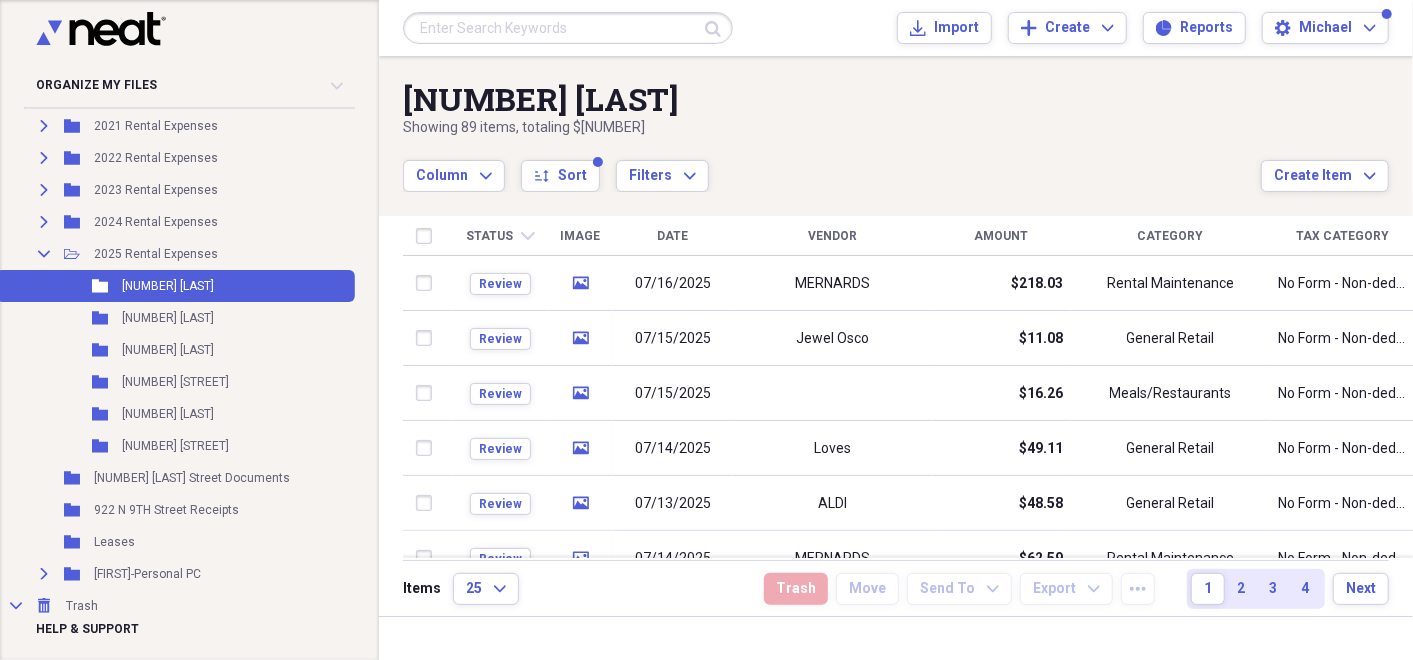drag, startPoint x: 1408, startPoint y: 282, endPoint x: 1416, endPoint y: 49, distance: 233.1373 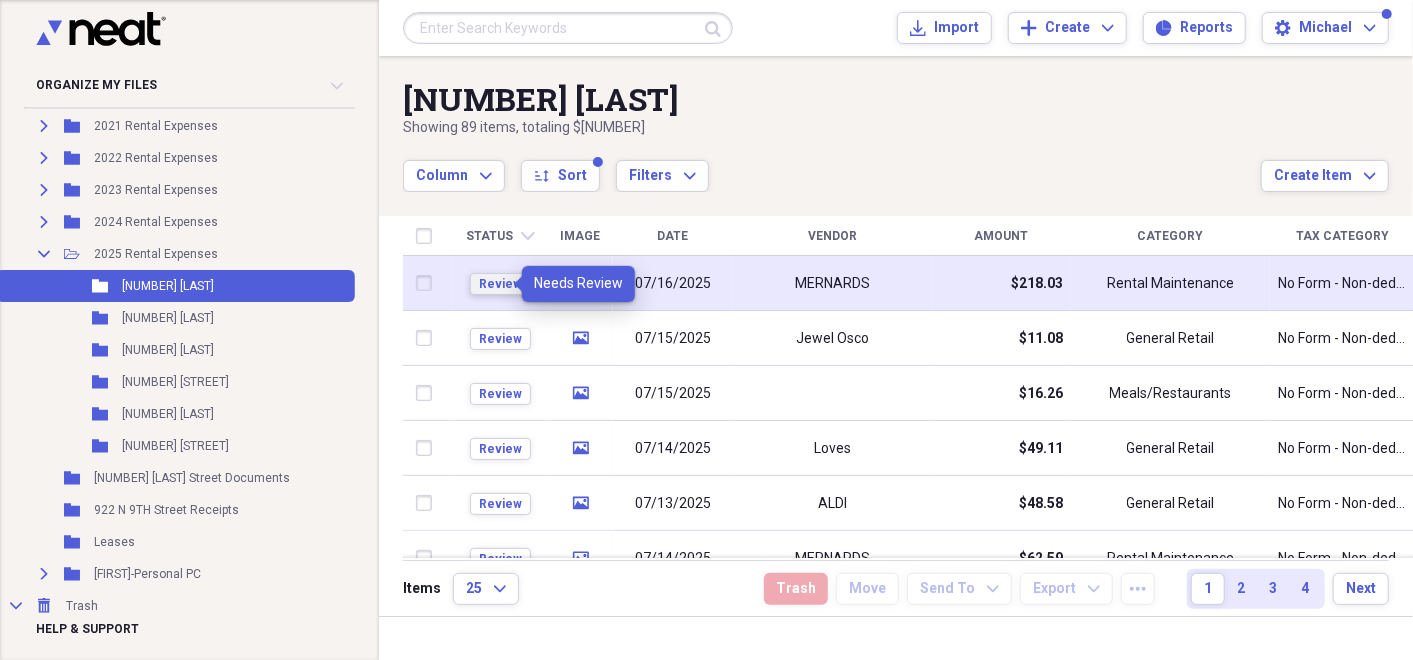 click on "Review" at bounding box center (500, 284) 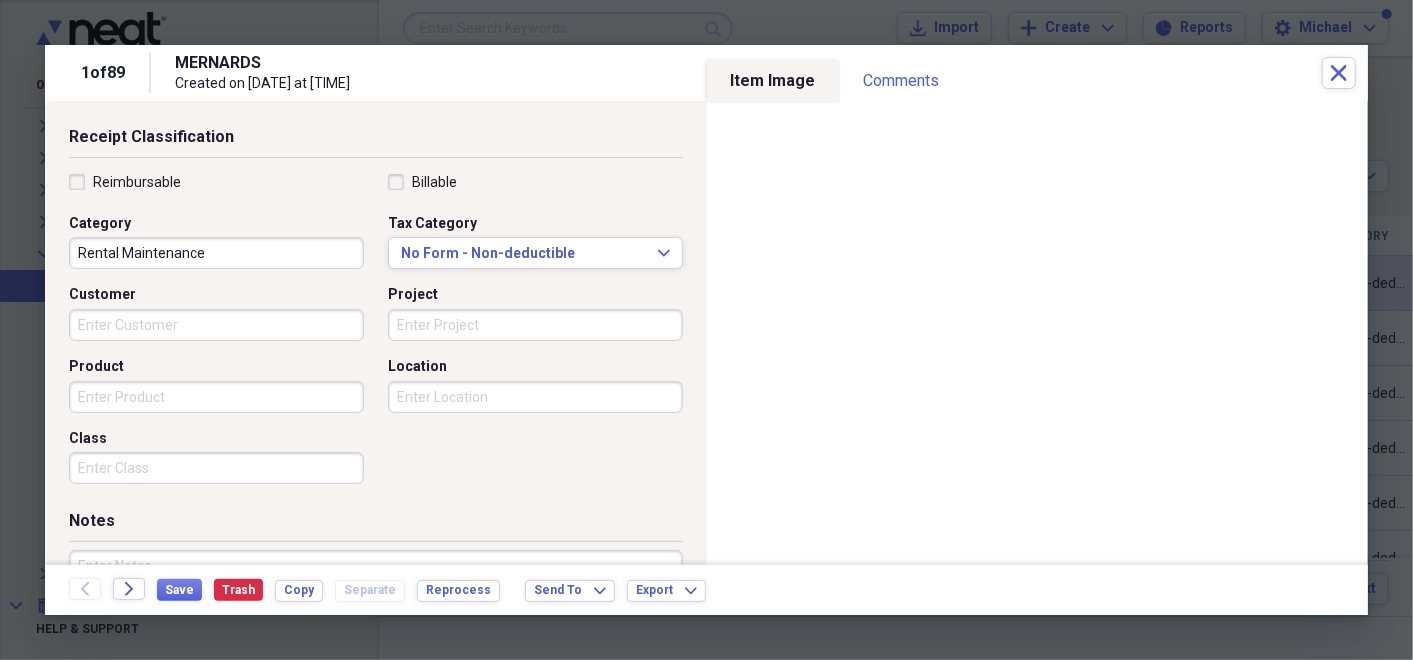 scroll, scrollTop: 421, scrollLeft: 0, axis: vertical 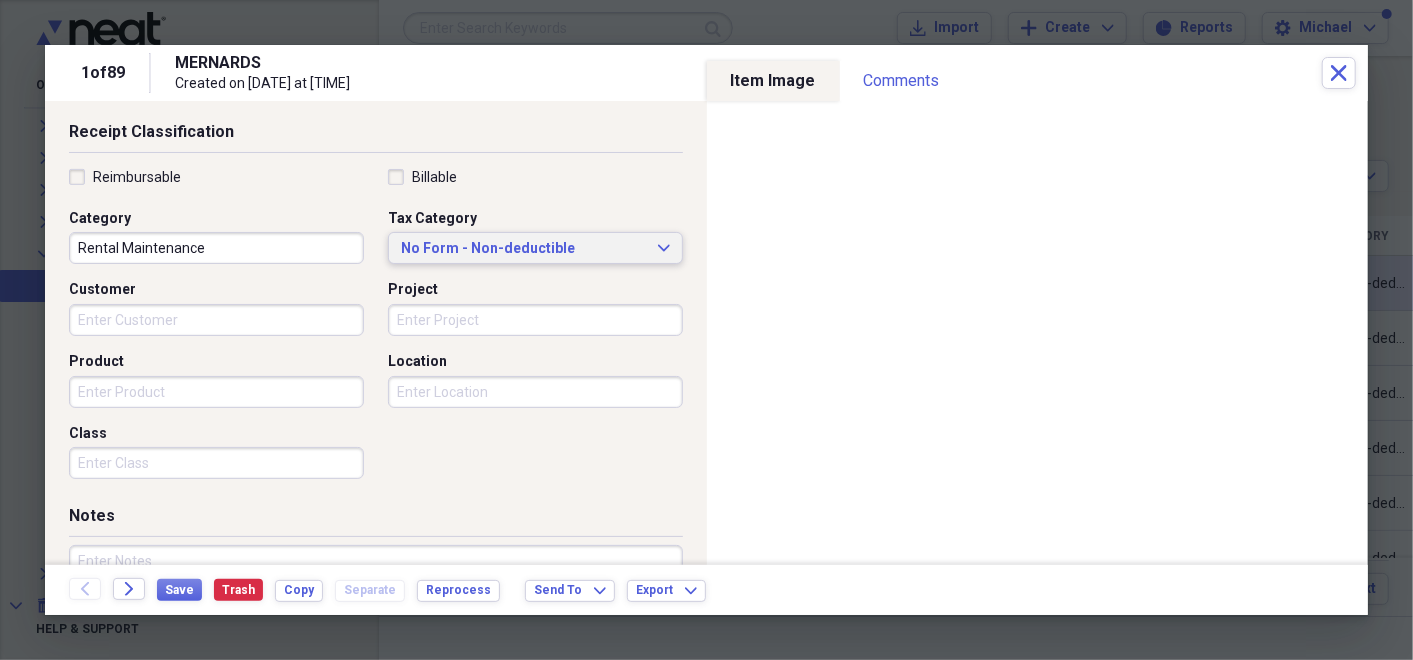 click on "Expand" 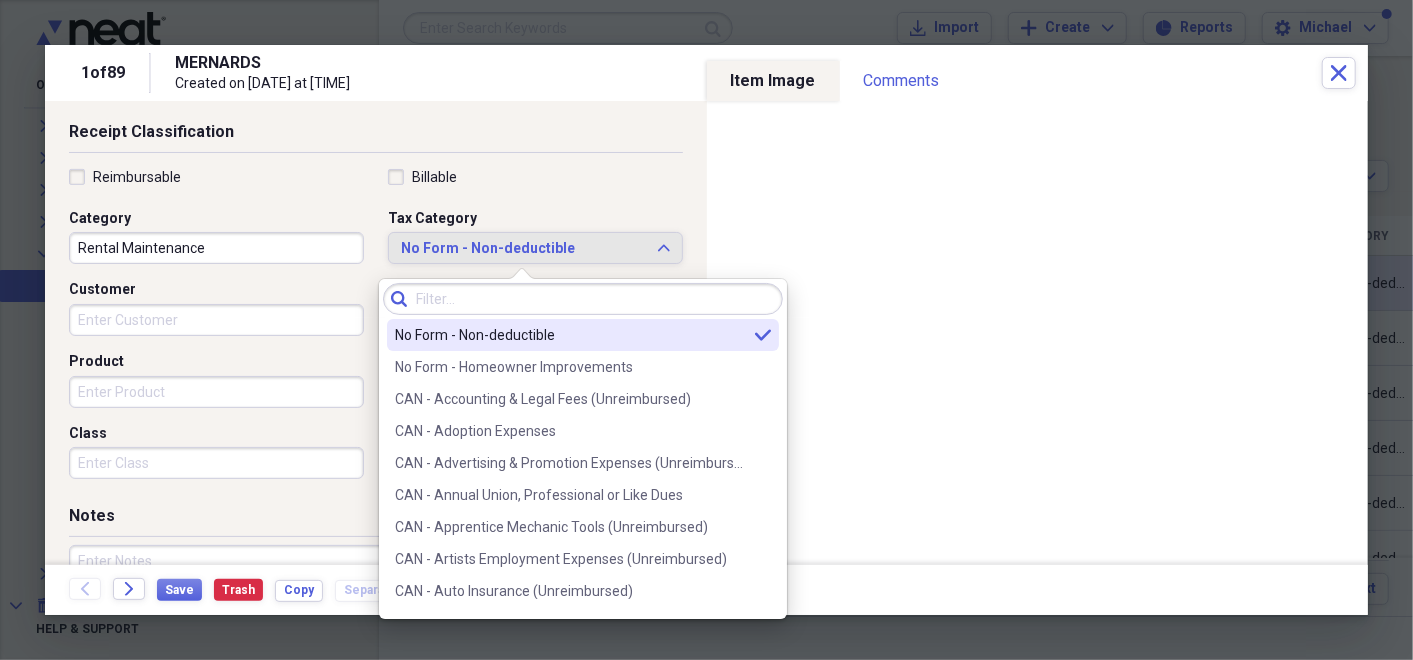 type on "d" 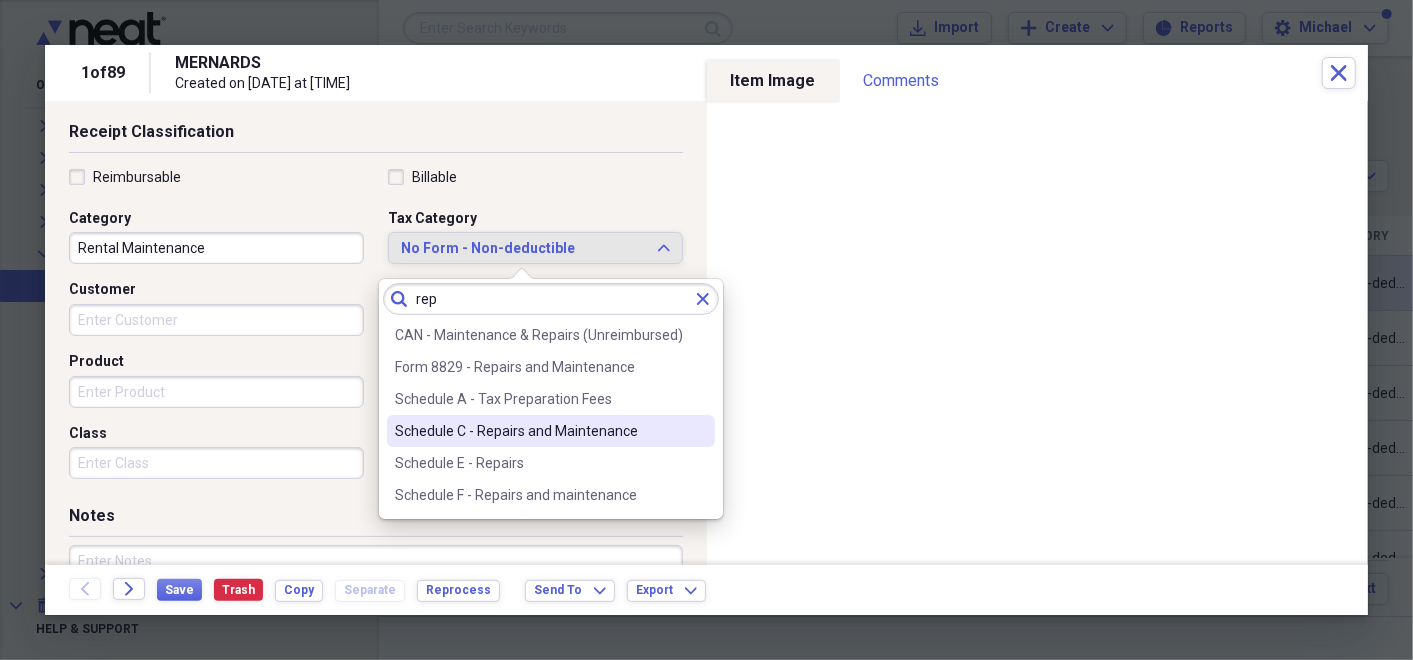 type on "rep" 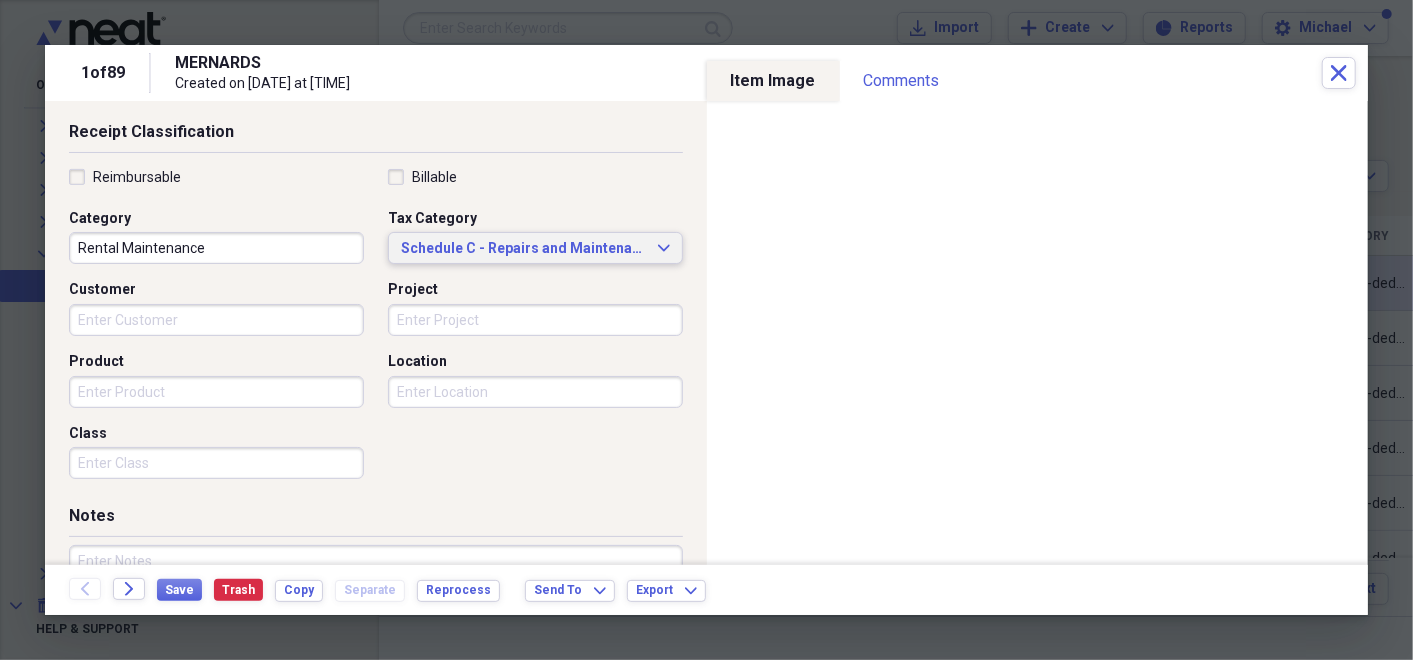 scroll, scrollTop: 554, scrollLeft: 0, axis: vertical 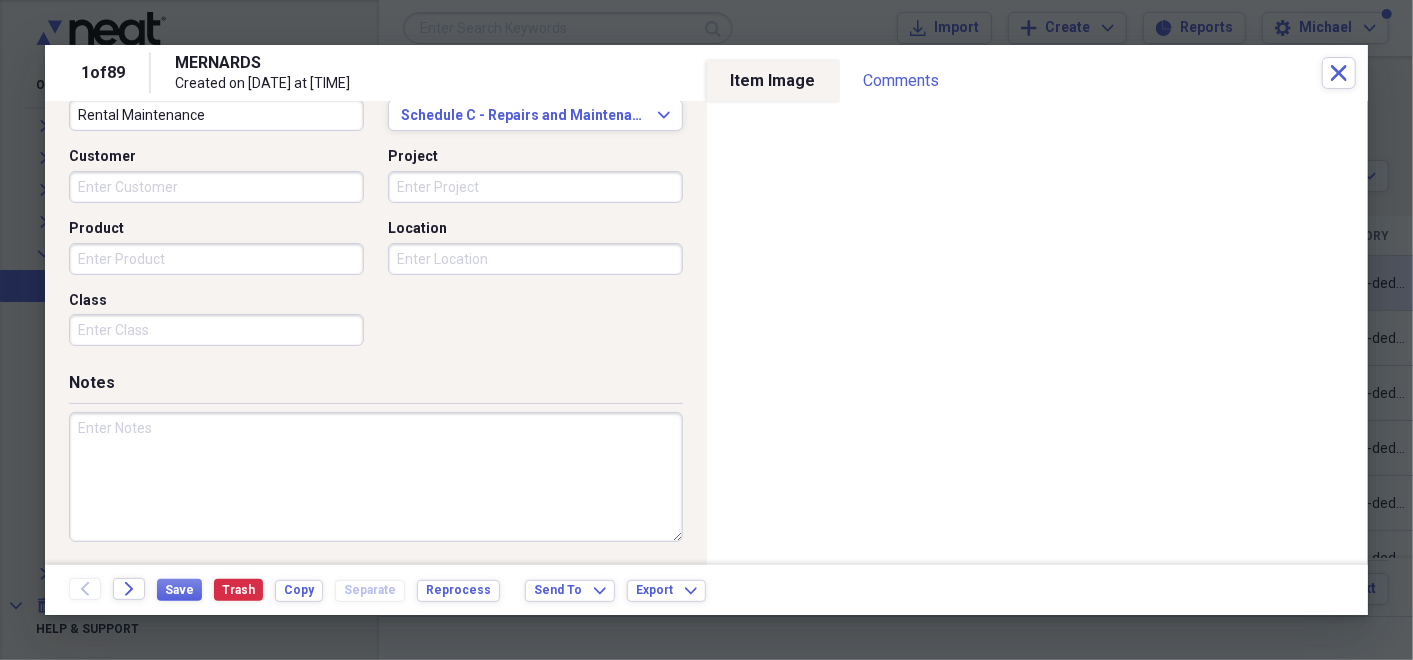 click at bounding box center [376, 477] 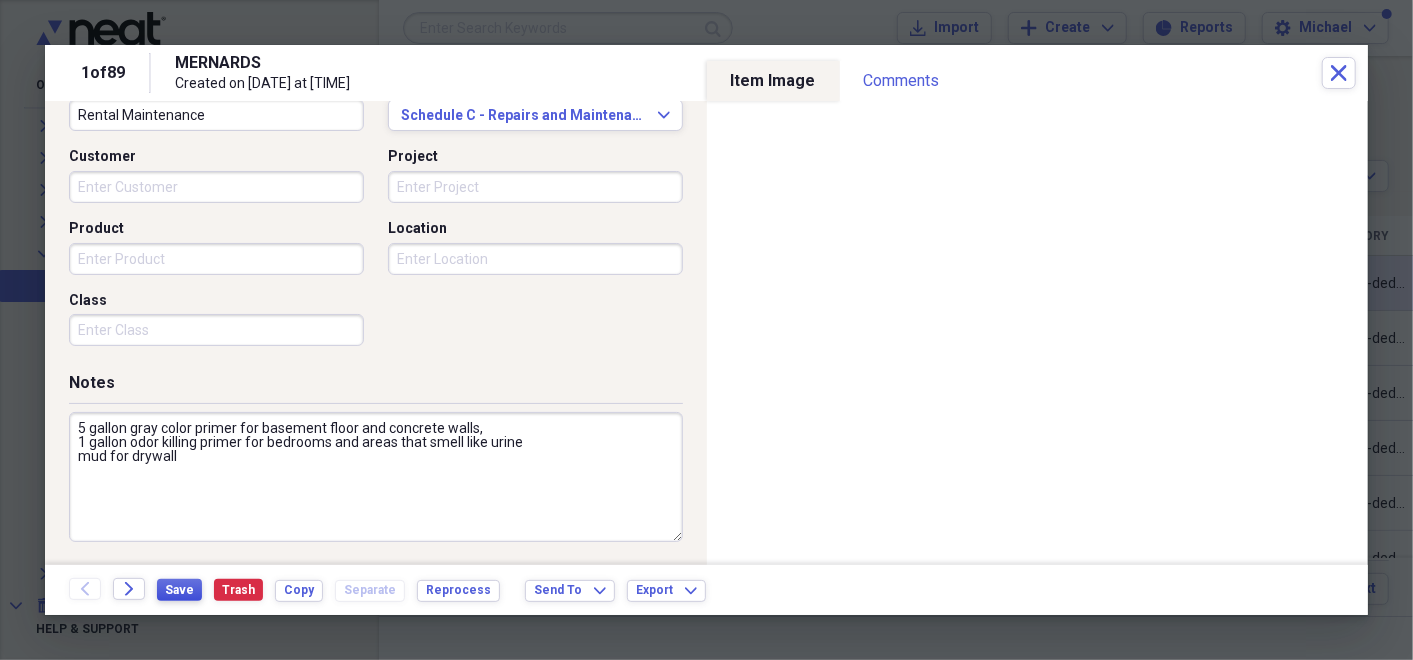 type on "5 gallon gray color primer for basement floor and concrete walls,
1 gallon odor killing primer for bedrooms and areas that smell like urine
mud for drywall" 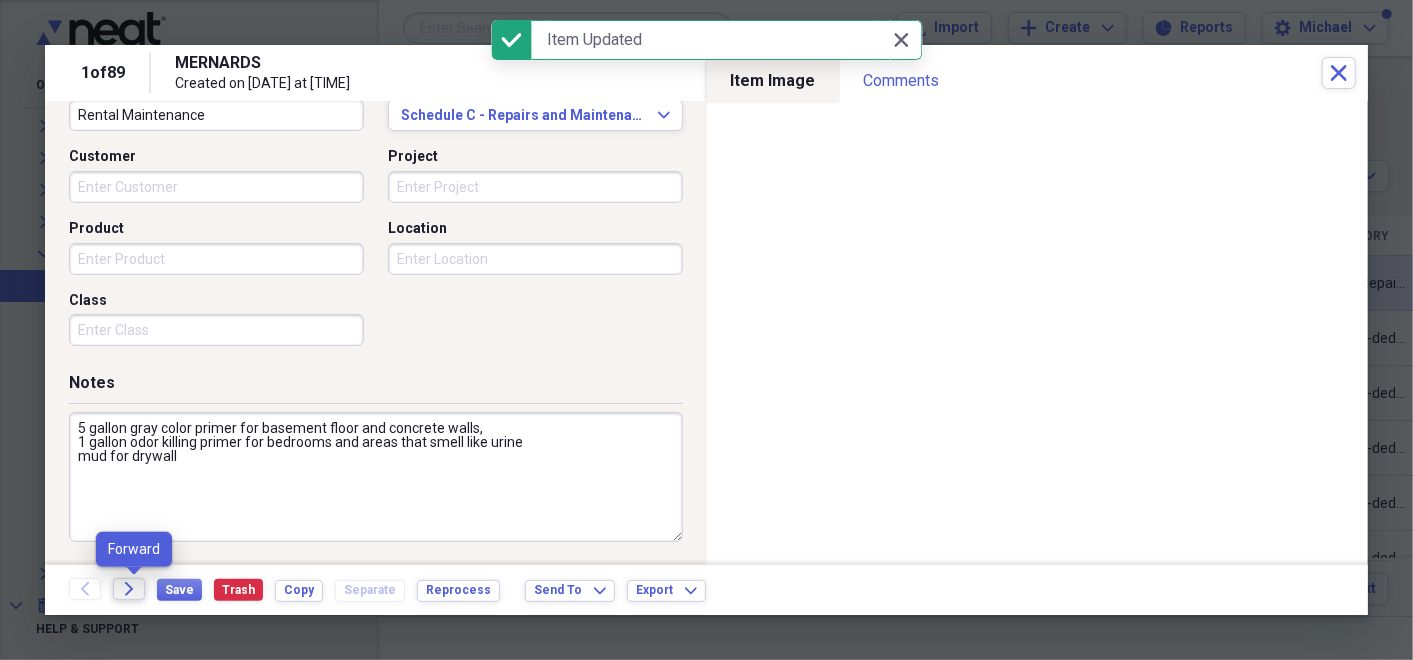 click on "Forward" 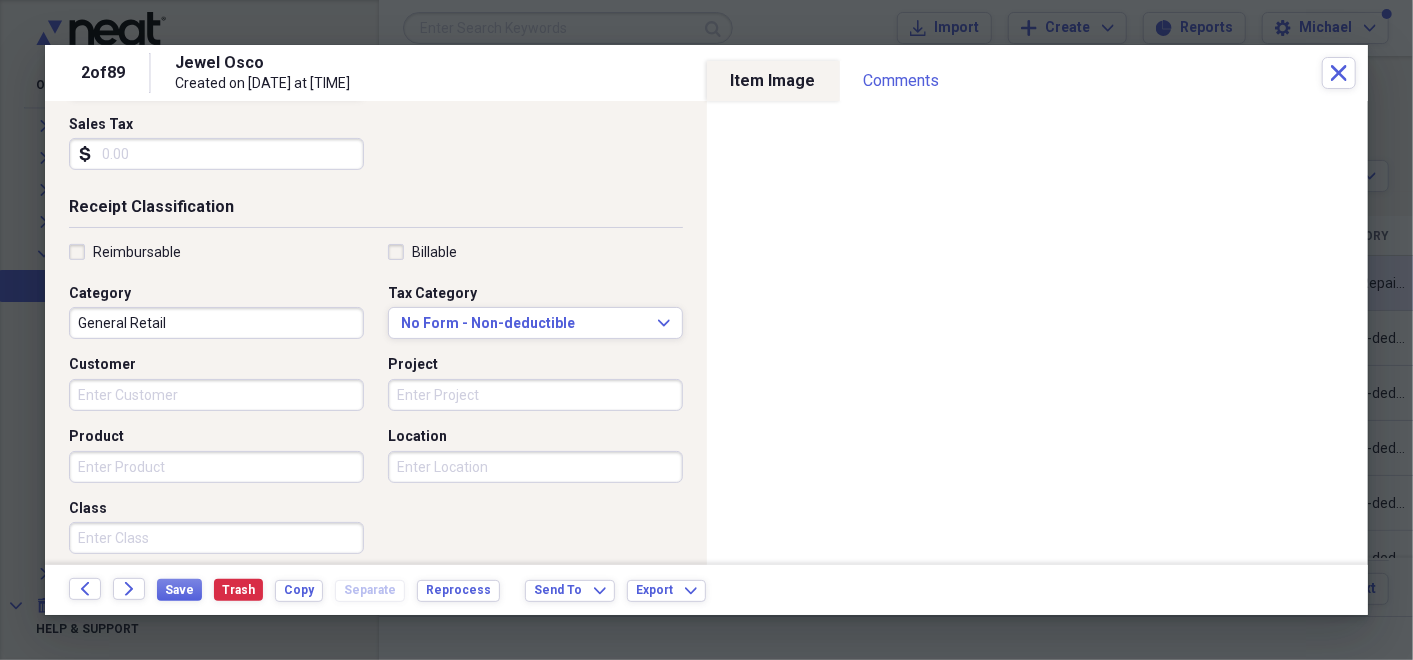 scroll, scrollTop: 355, scrollLeft: 0, axis: vertical 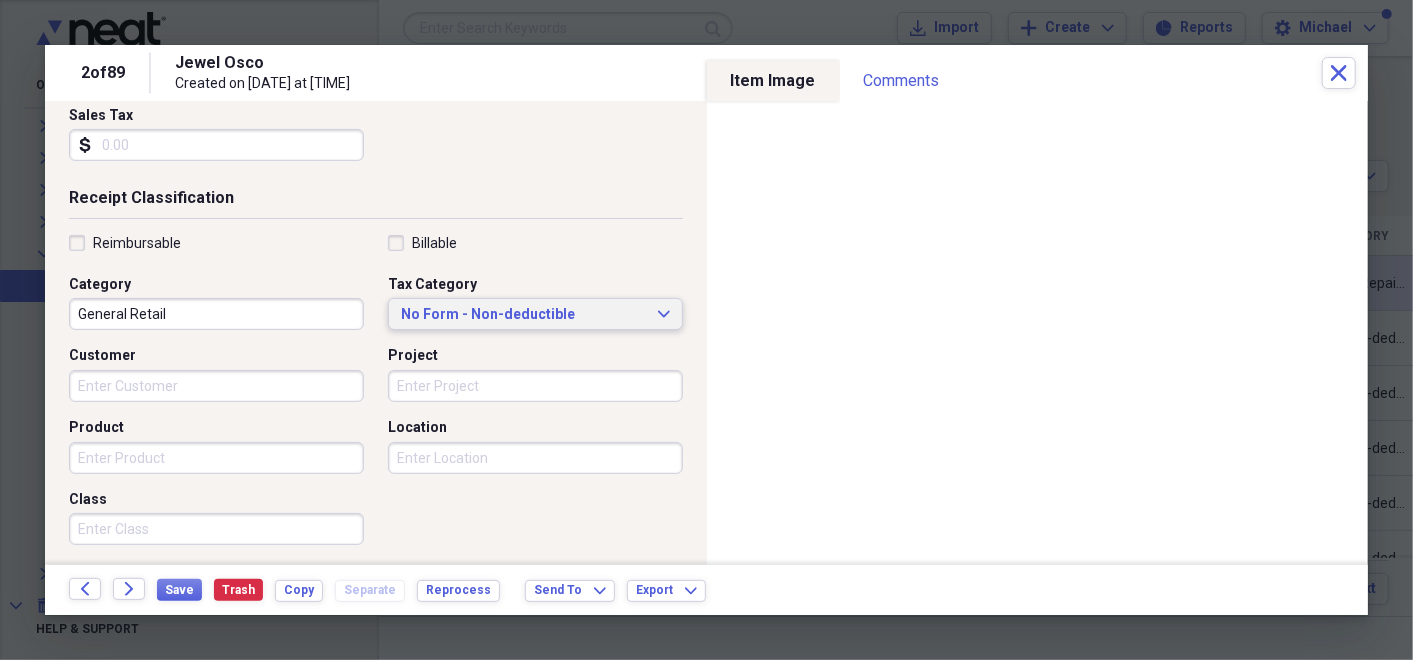 click on "No Form - Non-deductible" at bounding box center (523, 315) 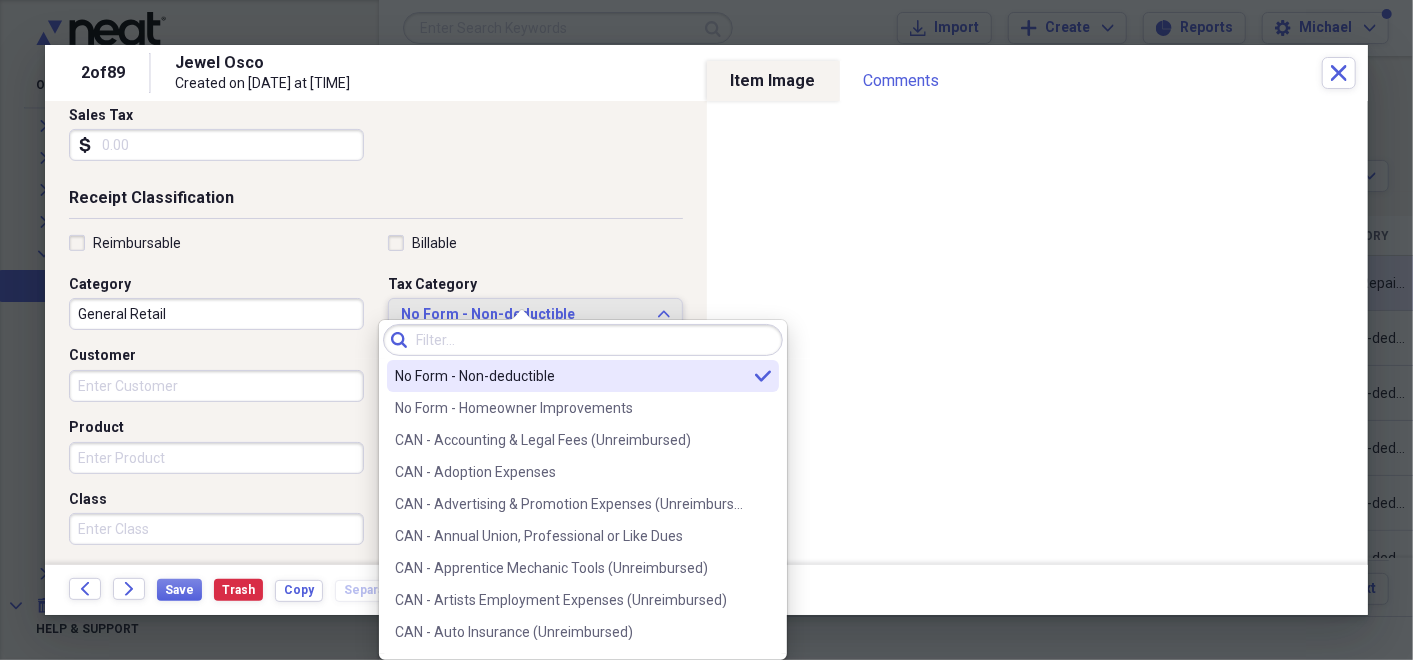 click on "No Form - Non-deductible" at bounding box center (523, 315) 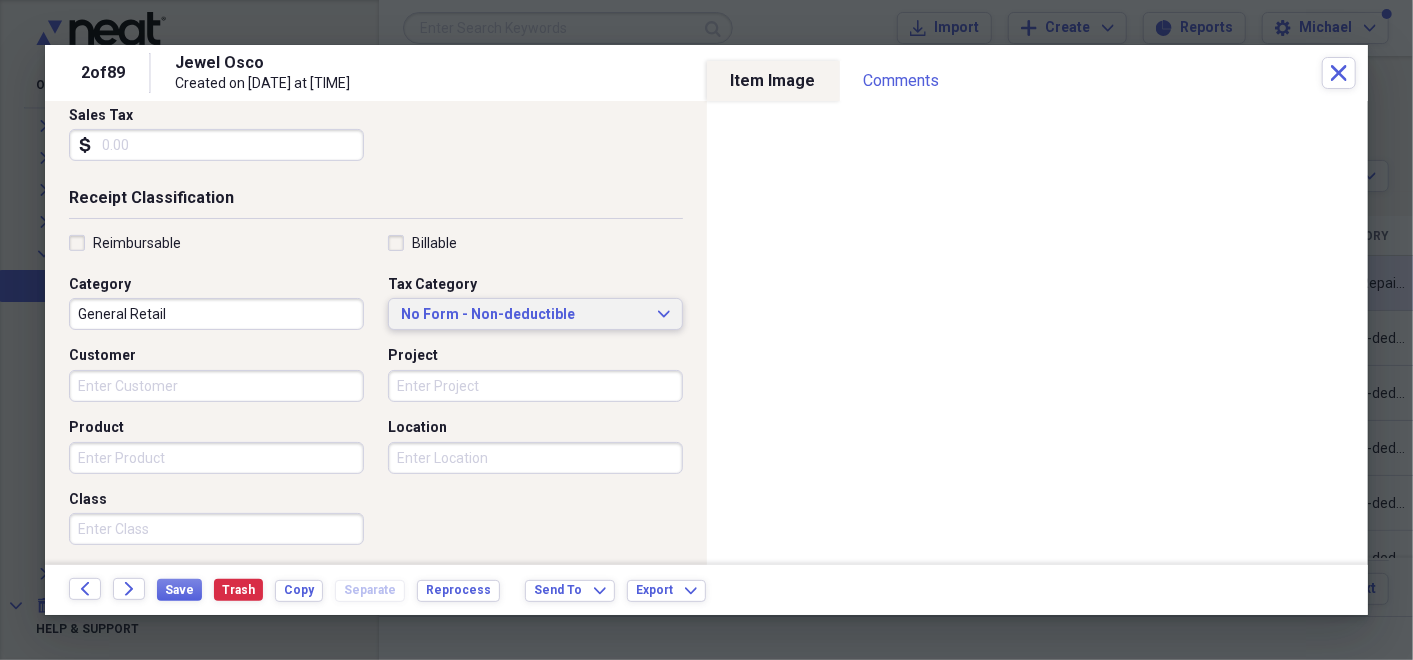 click on "No Form - Non-deductible" at bounding box center (523, 315) 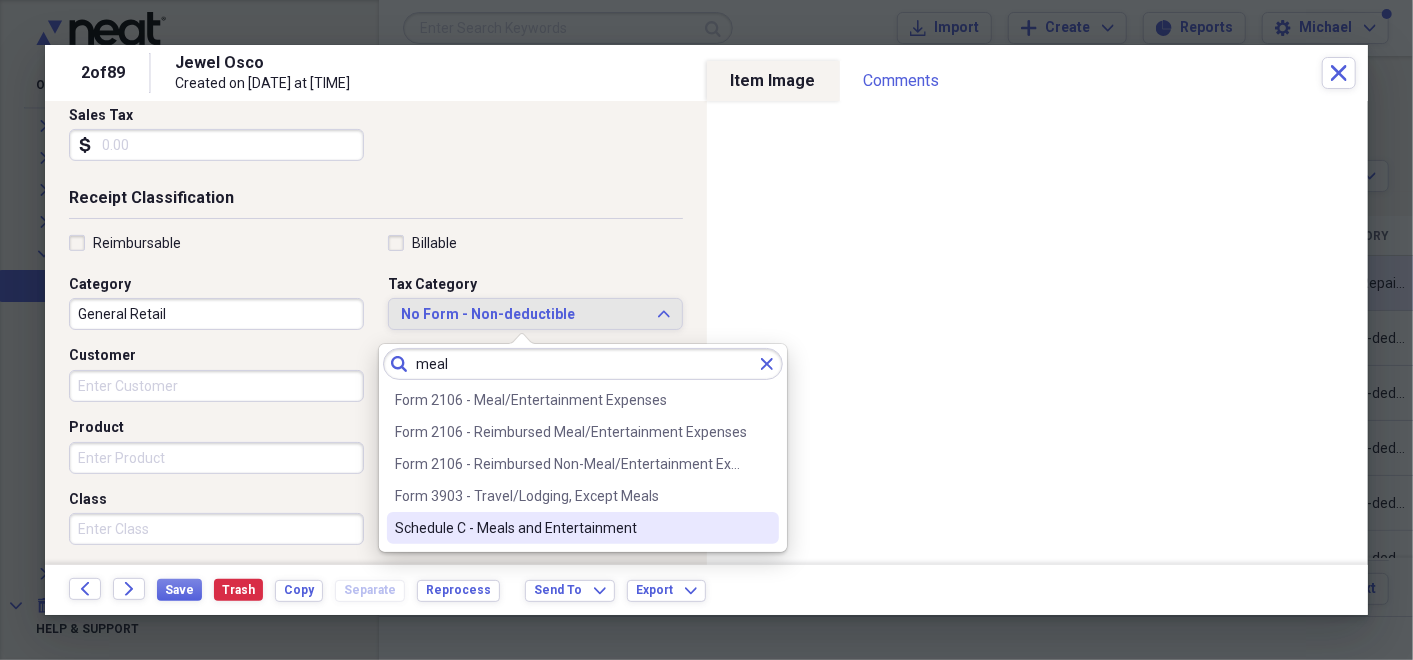 type on "meal" 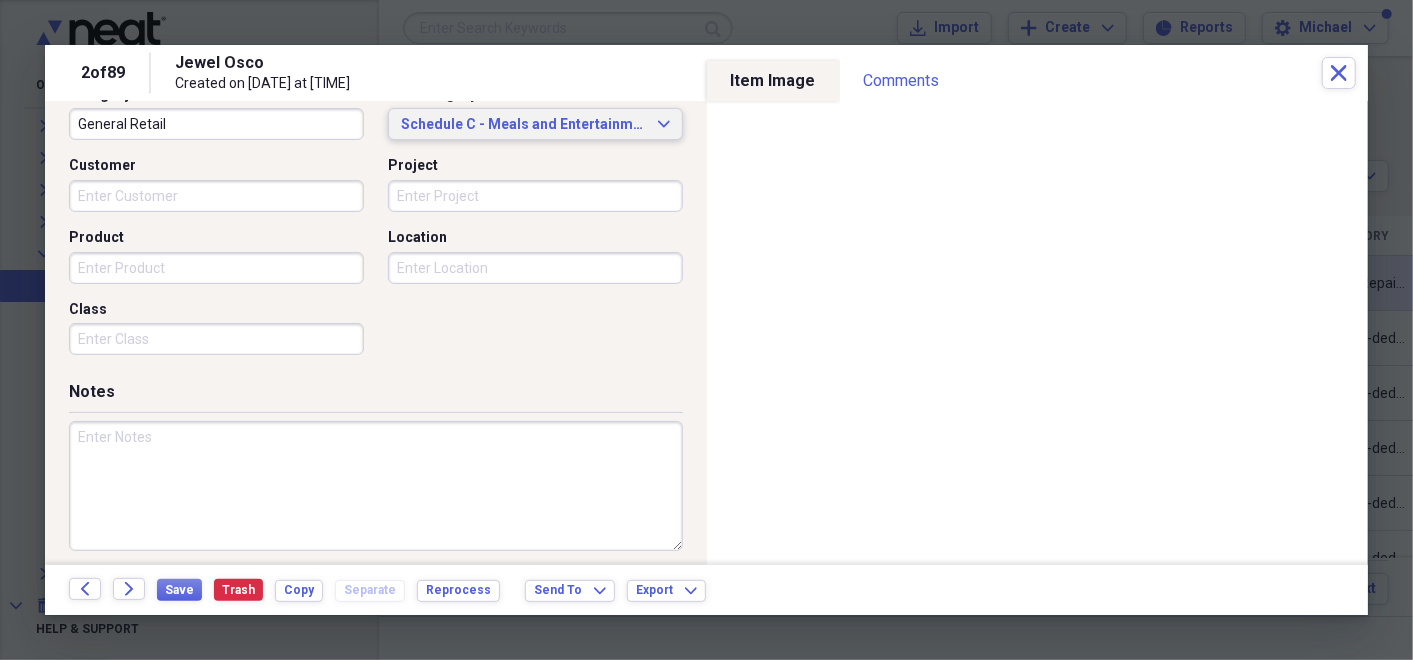 scroll, scrollTop: 554, scrollLeft: 0, axis: vertical 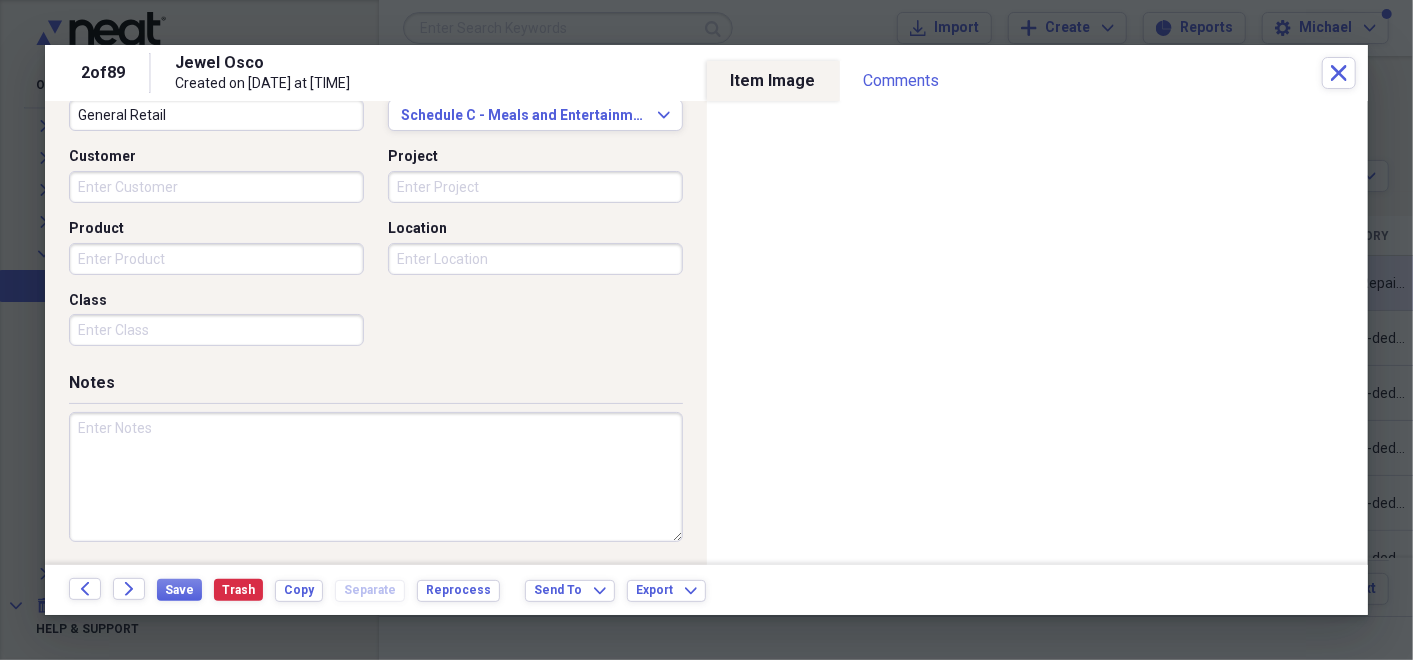 click at bounding box center [376, 477] 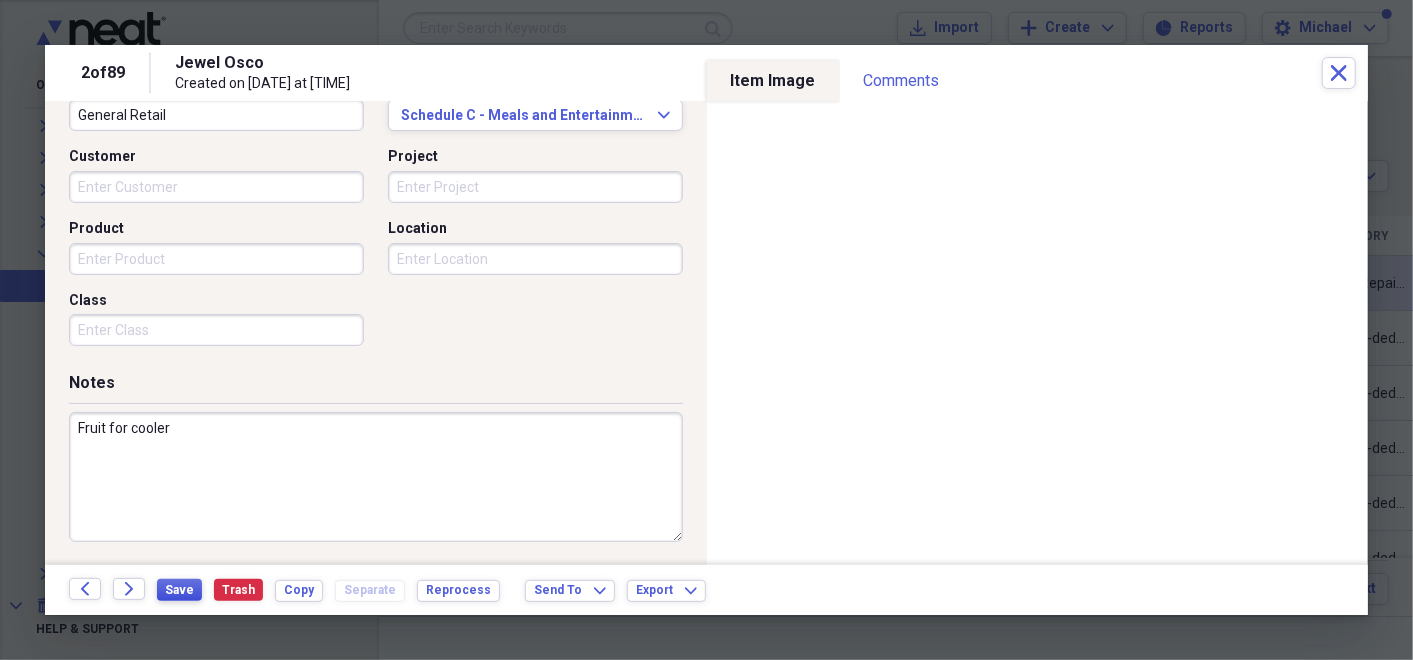 type on "Fruit for cooler" 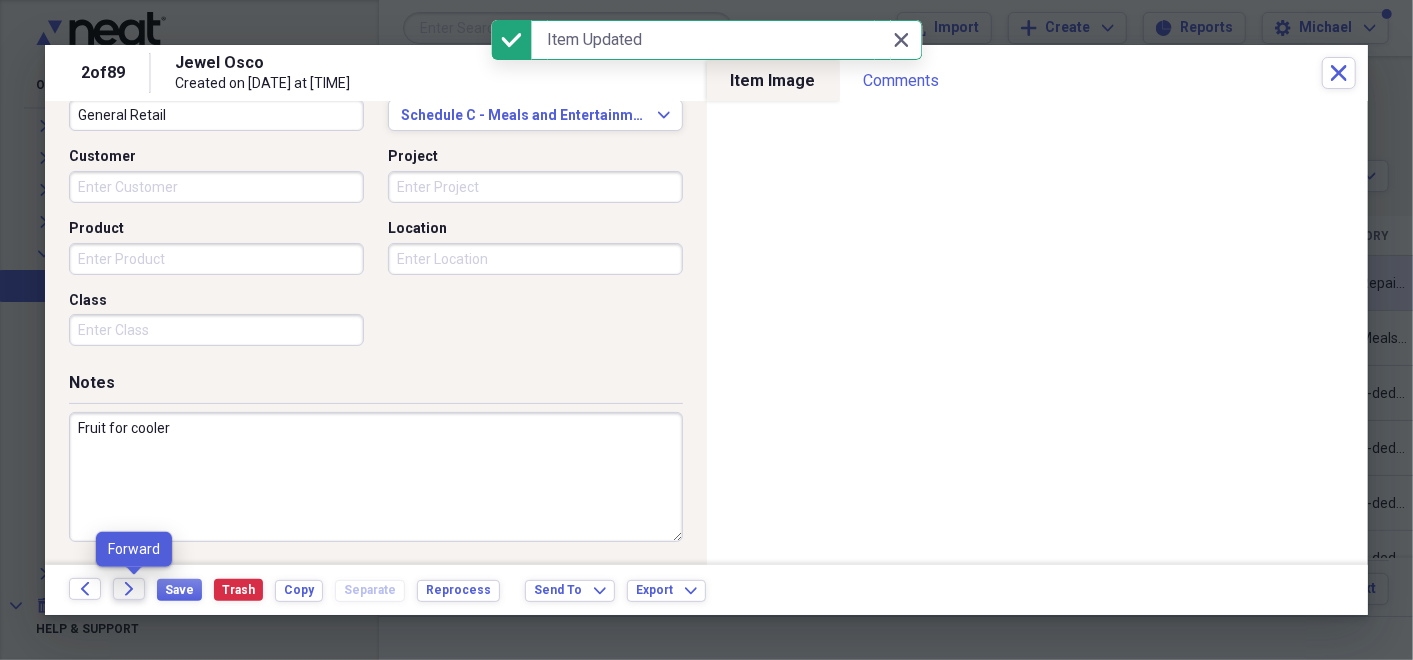 click on "Forward" 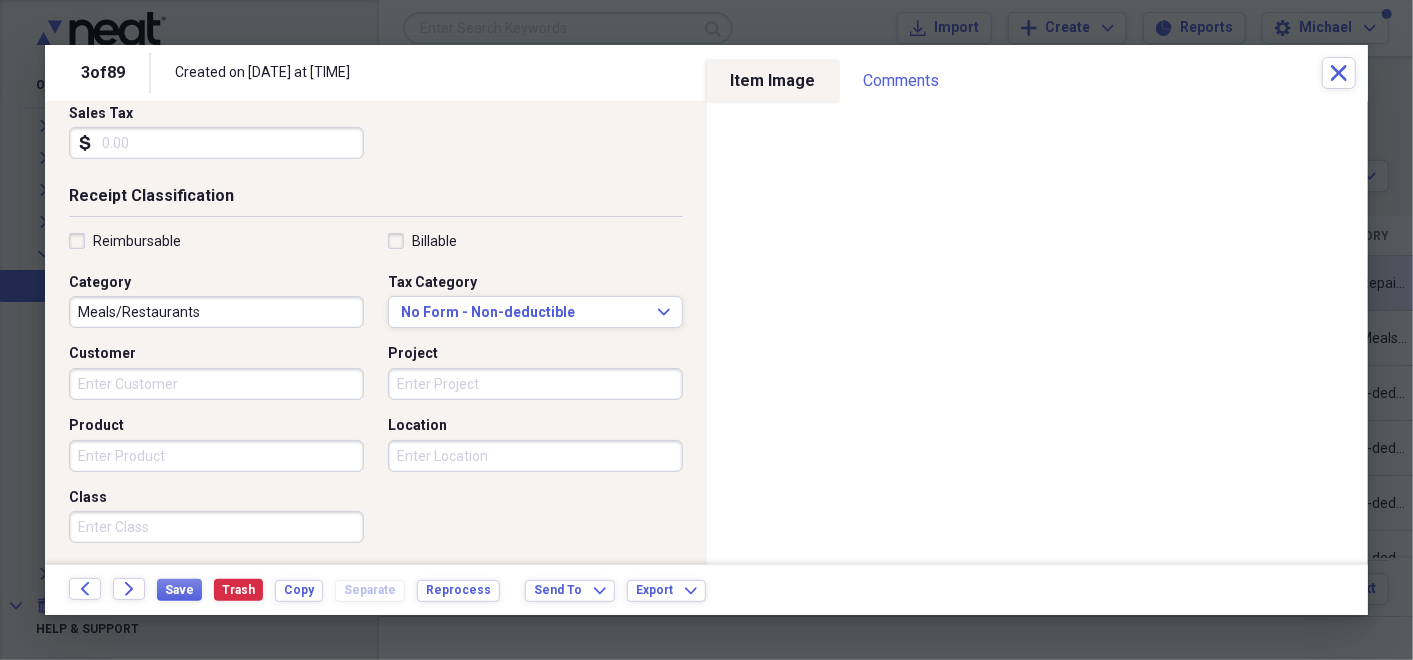 scroll, scrollTop: 365, scrollLeft: 0, axis: vertical 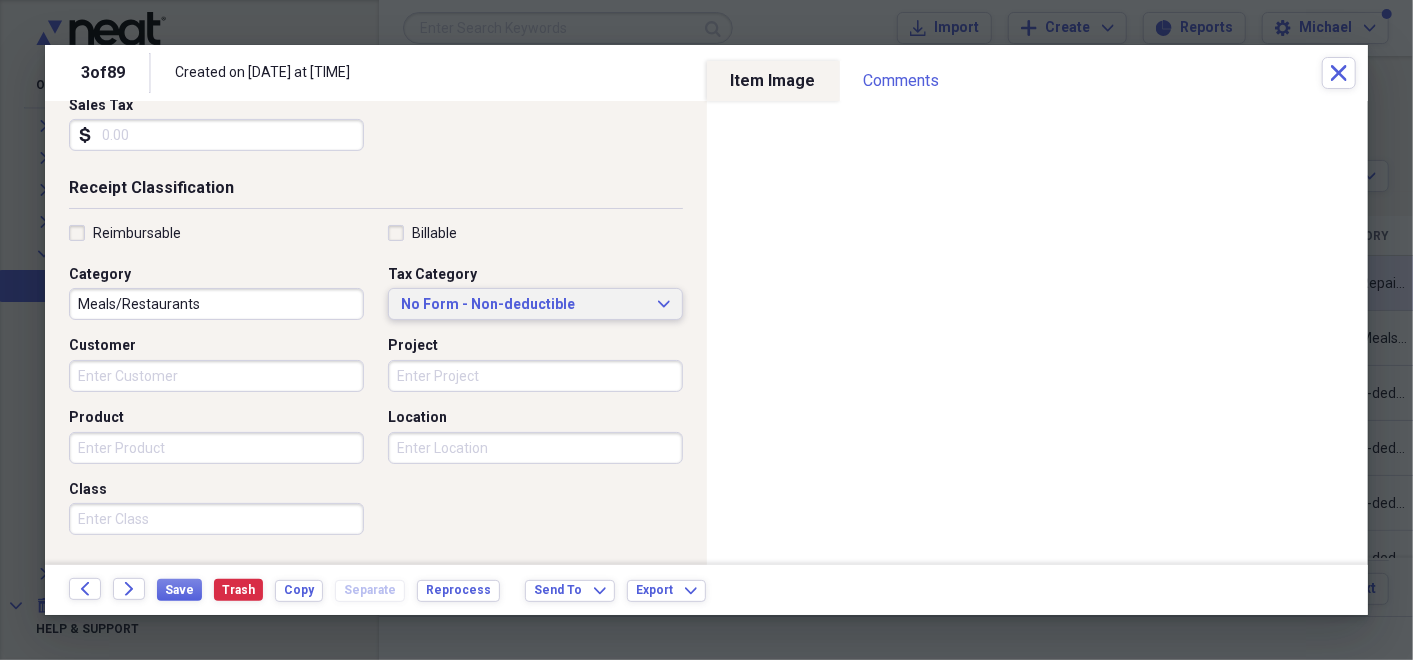 click on "Expand" 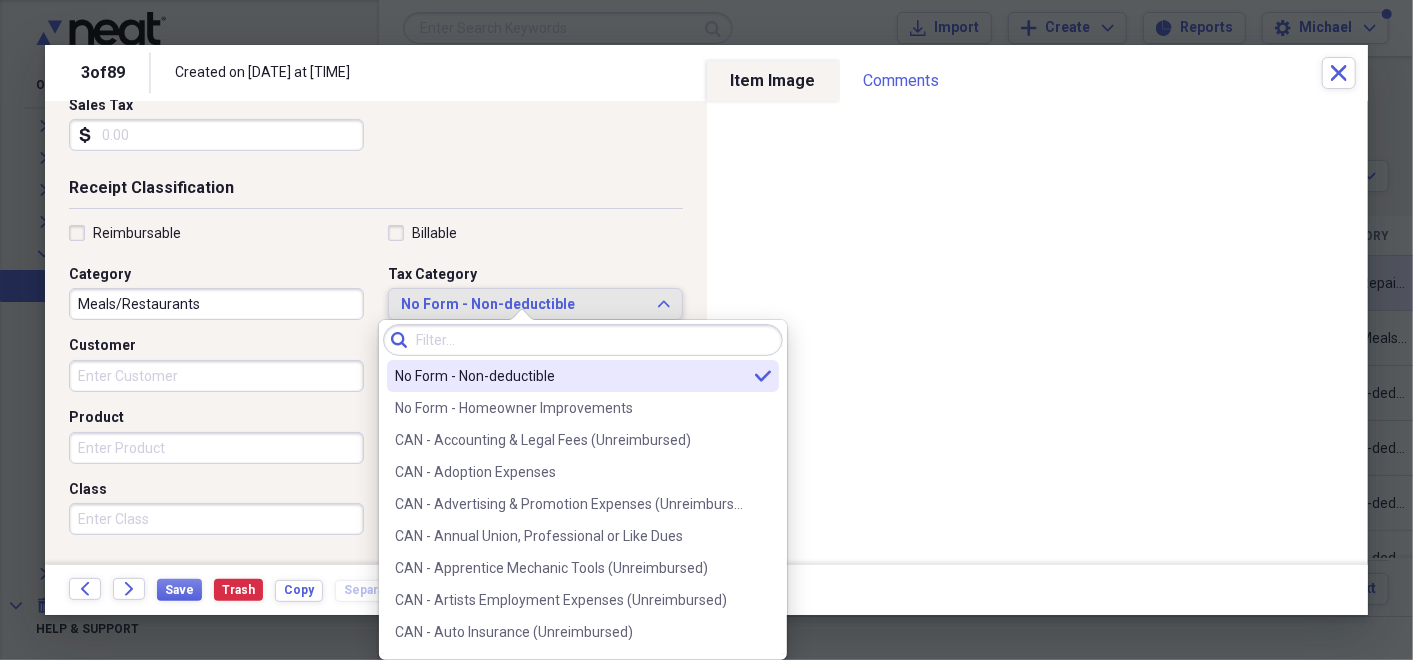 click on "Expand" 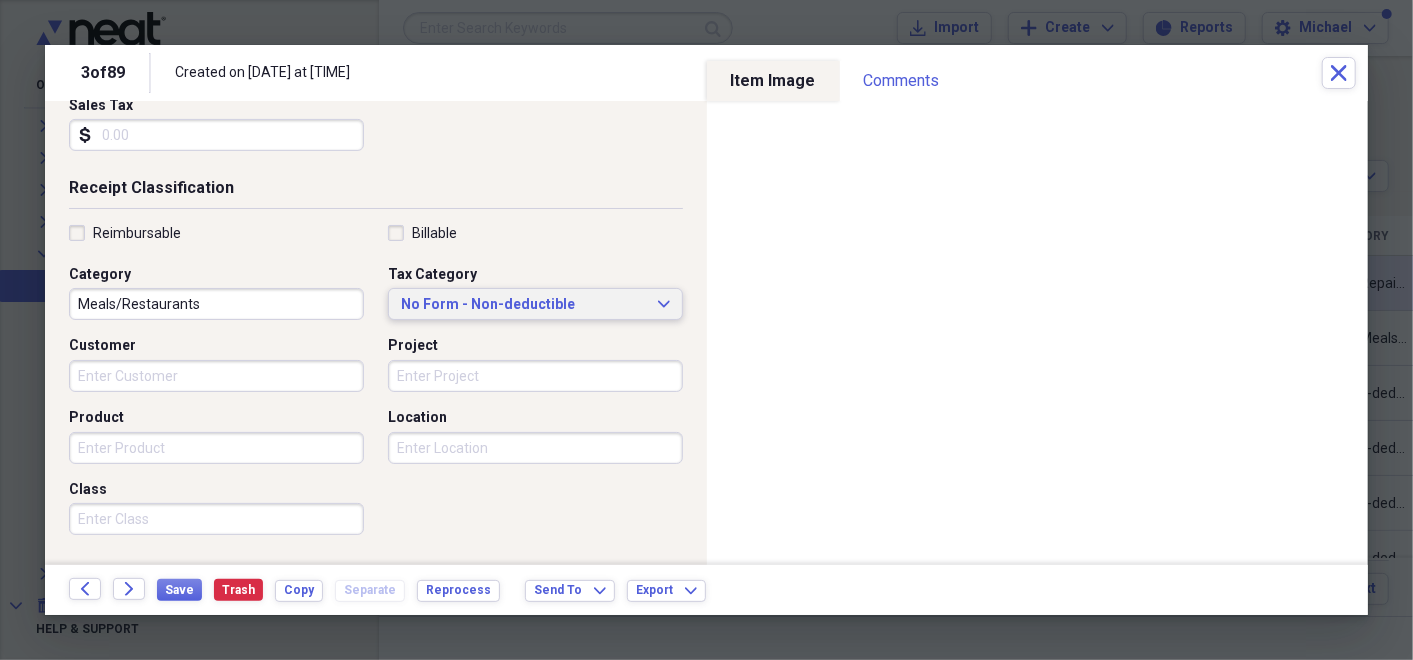 click on "Expand" 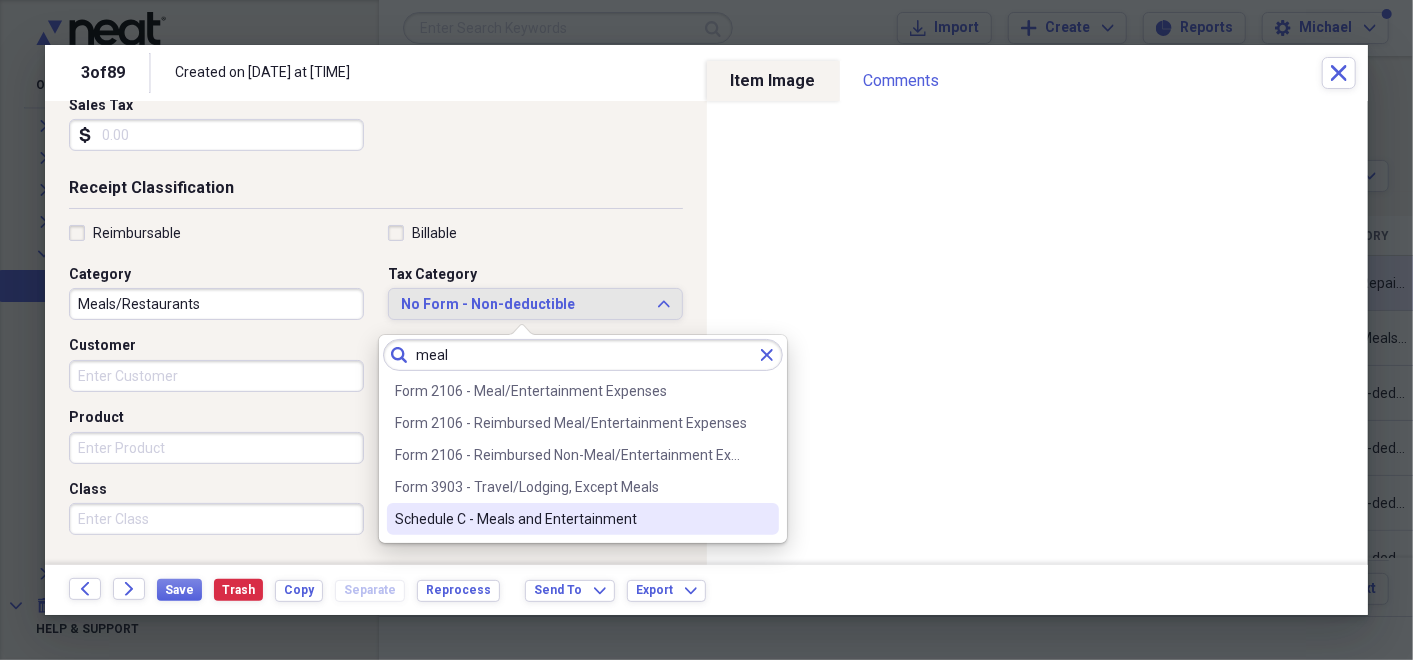 type on "meal" 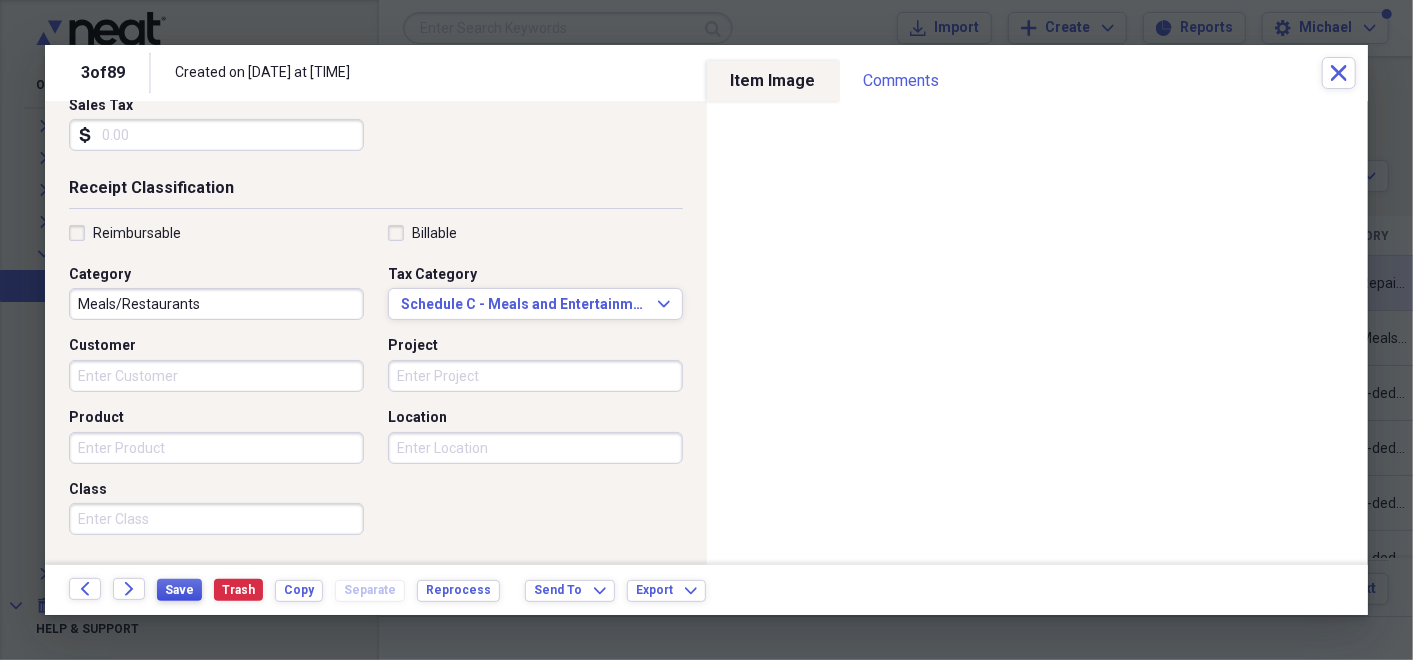 click on "Save" at bounding box center (179, 590) 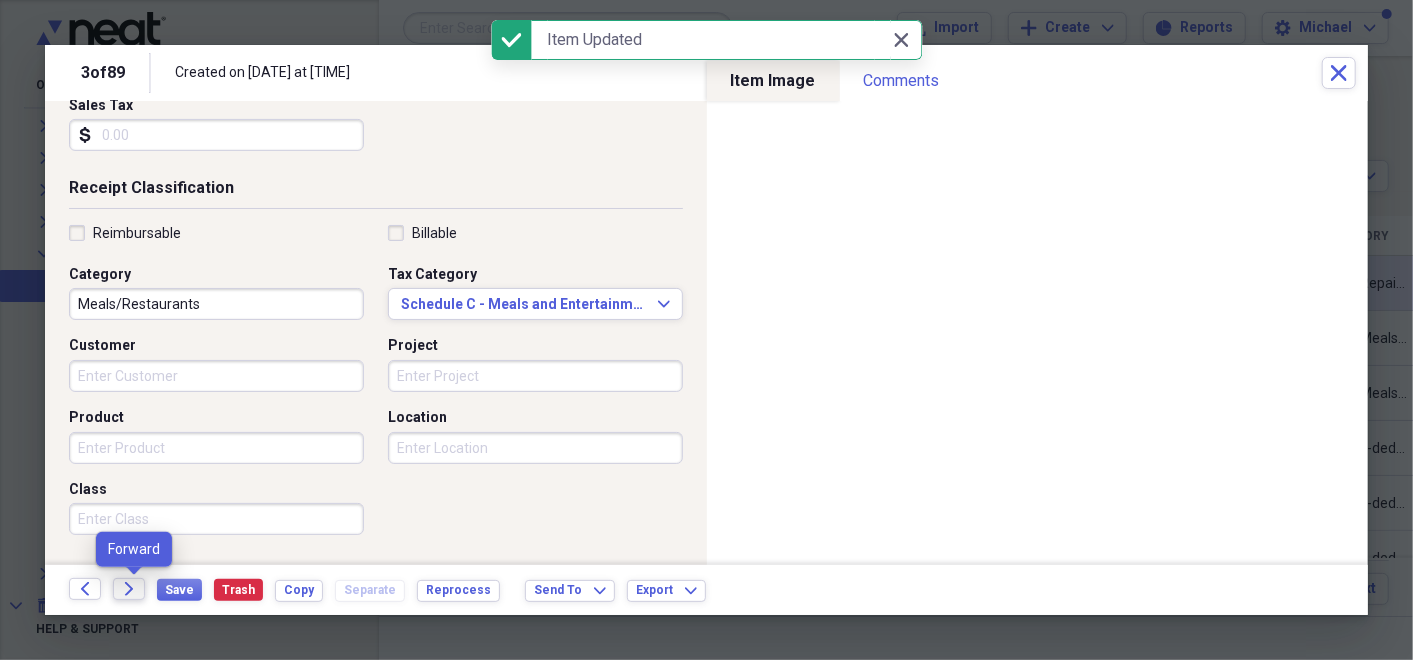 click on "Forward" 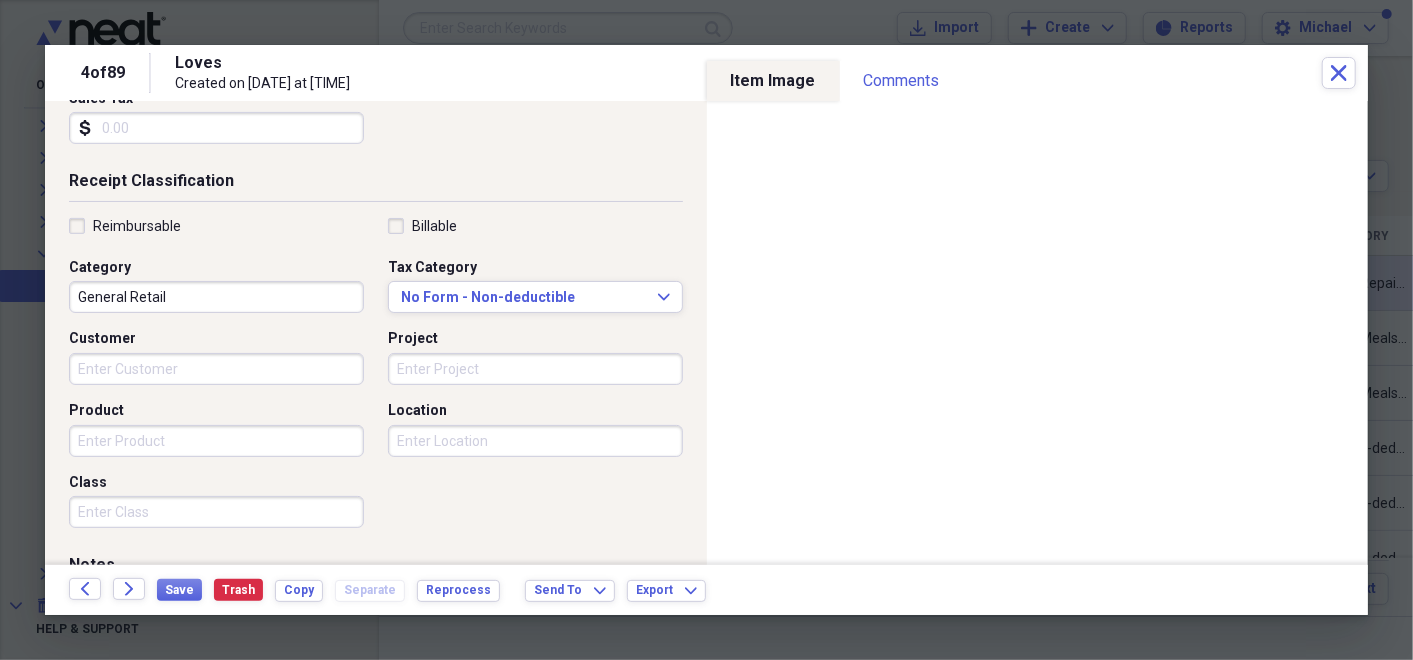 scroll, scrollTop: 377, scrollLeft: 0, axis: vertical 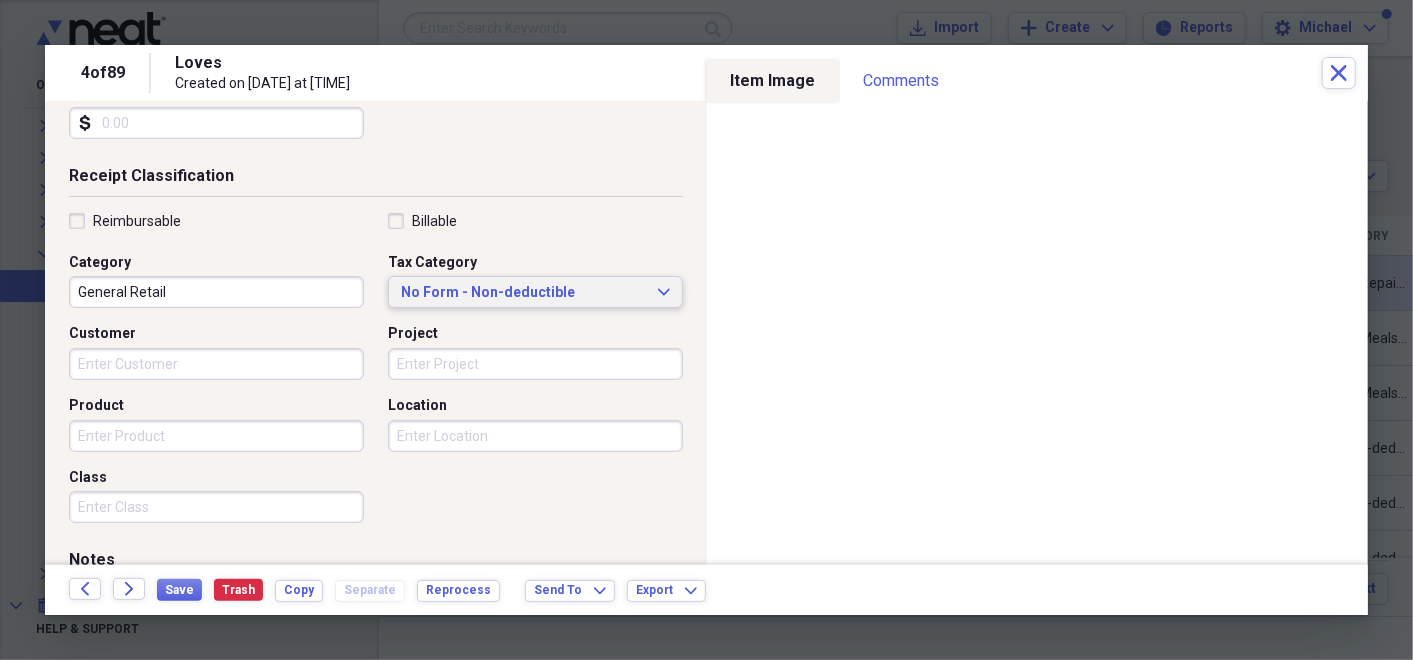 click on "Expand" 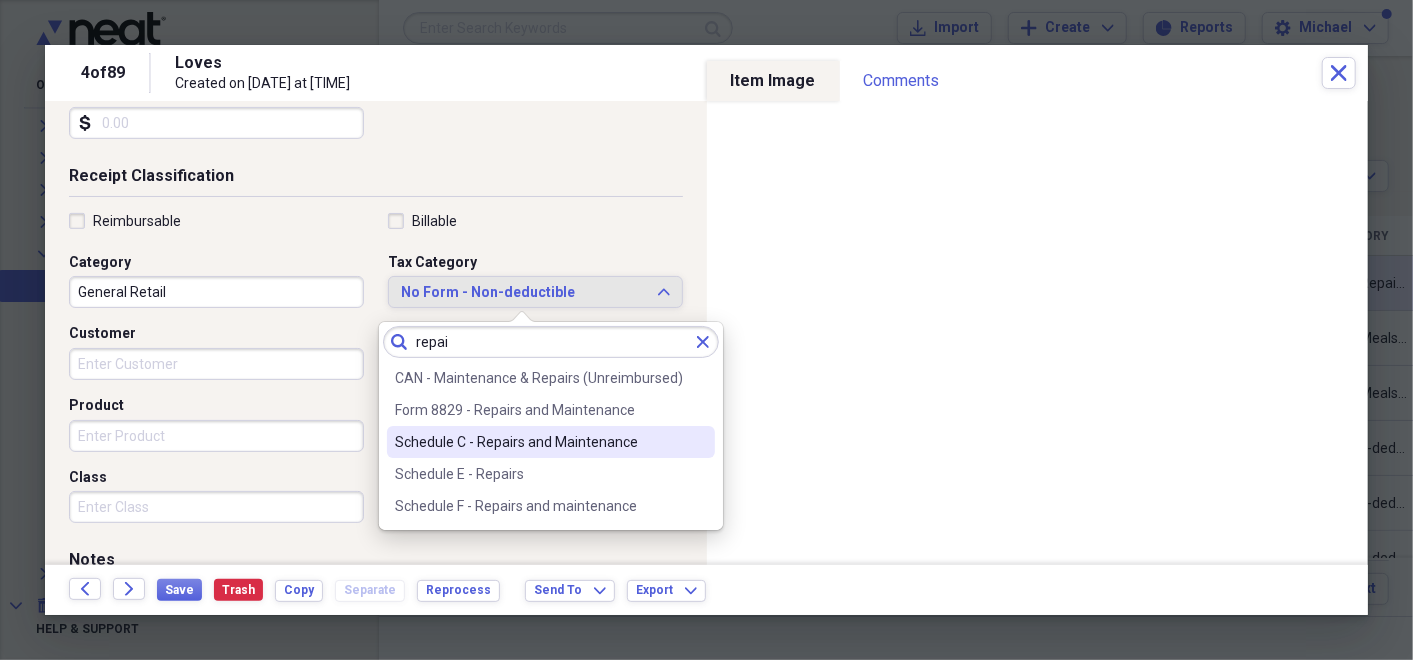 type on "repai" 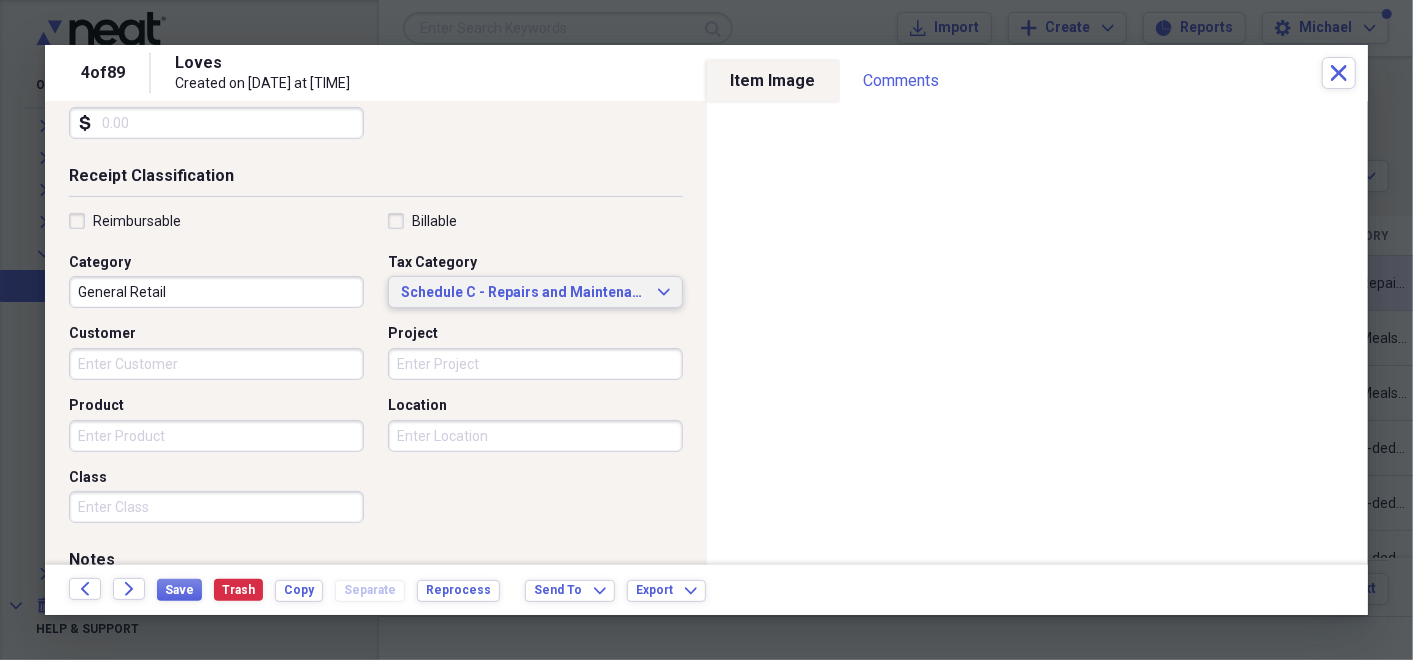 scroll, scrollTop: 554, scrollLeft: 0, axis: vertical 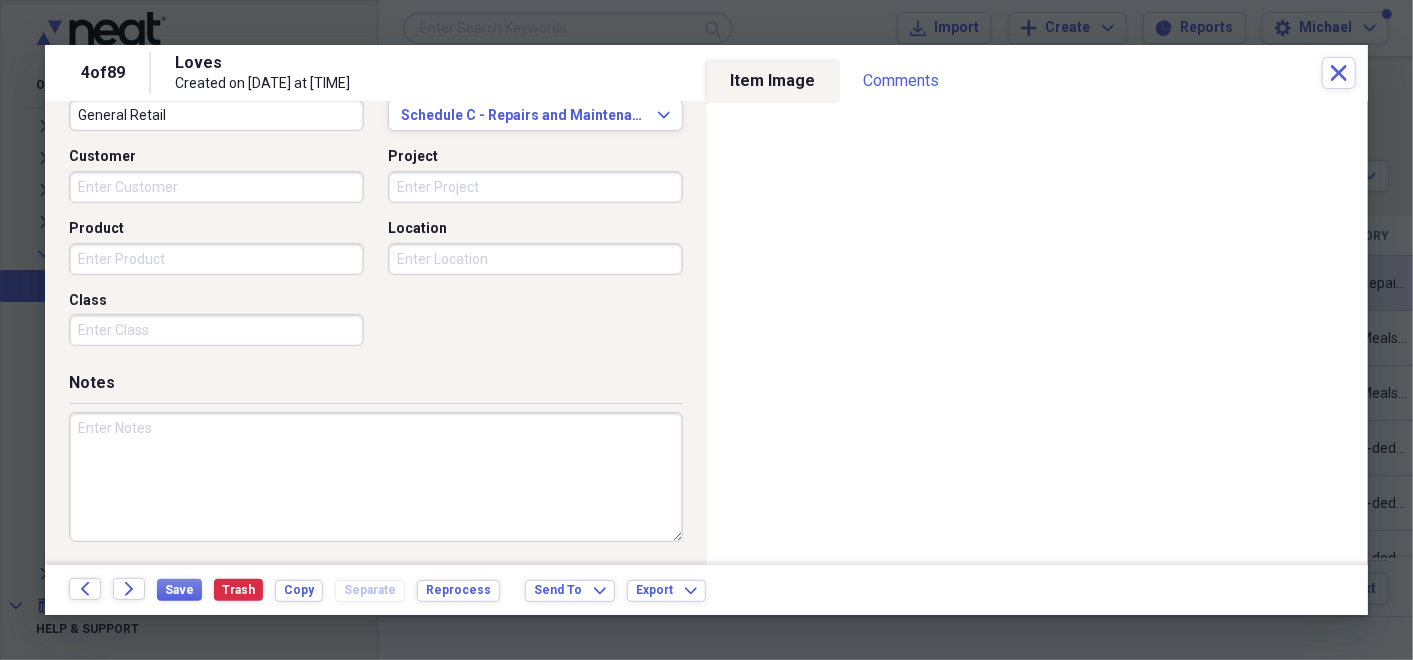click at bounding box center [376, 477] 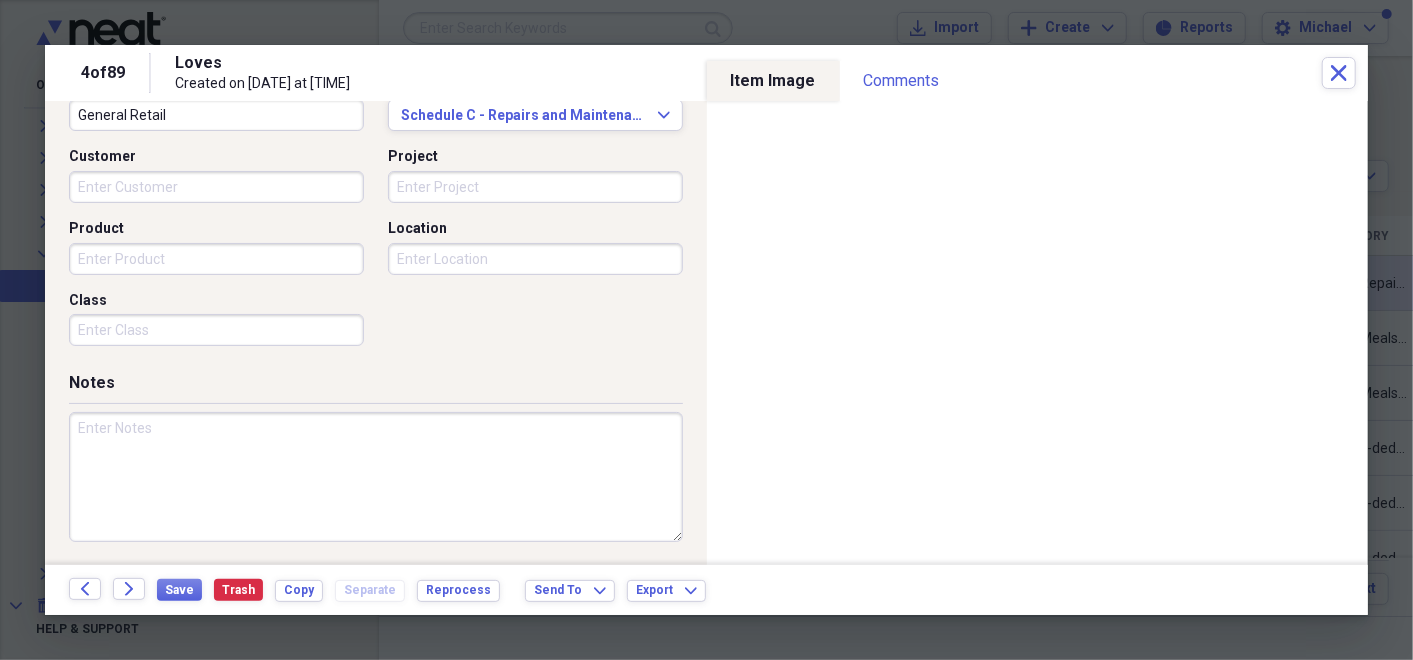 click at bounding box center (376, 477) 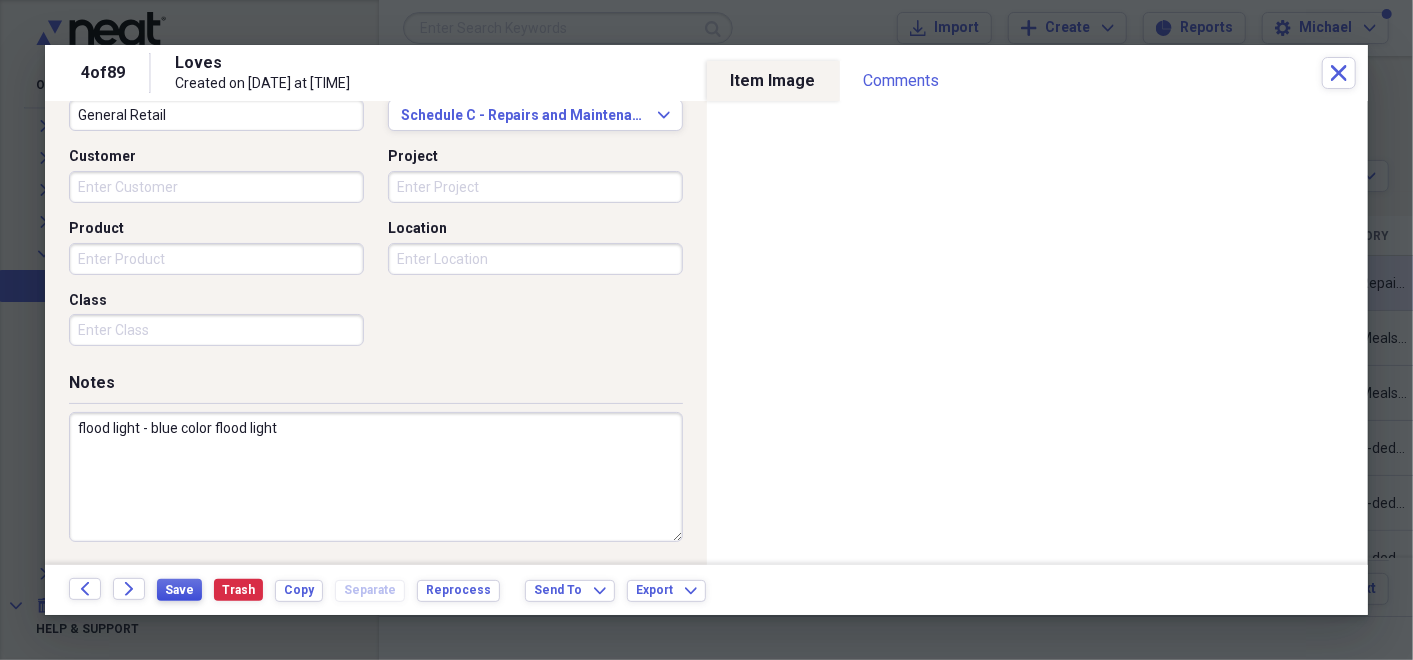 type on "flood light - blue color flood light" 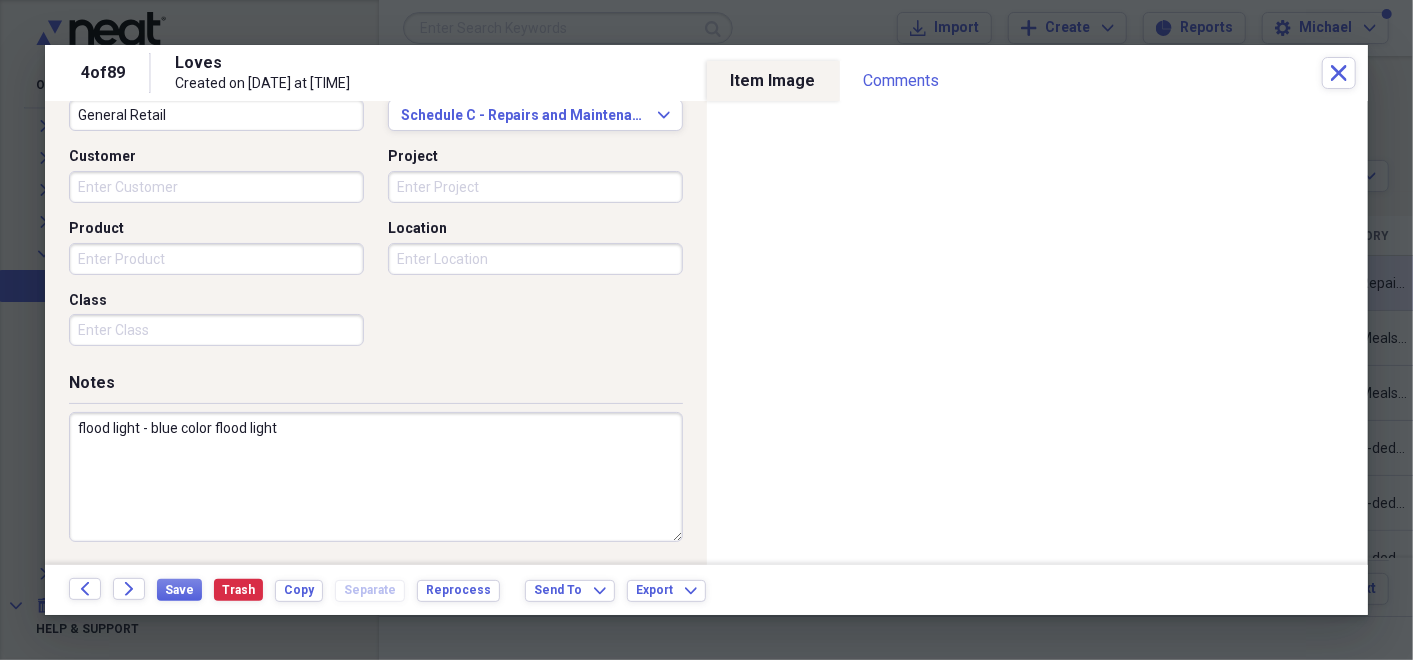 click on "Save Trash Copy Separate Reprocess" at bounding box center (334, 590) 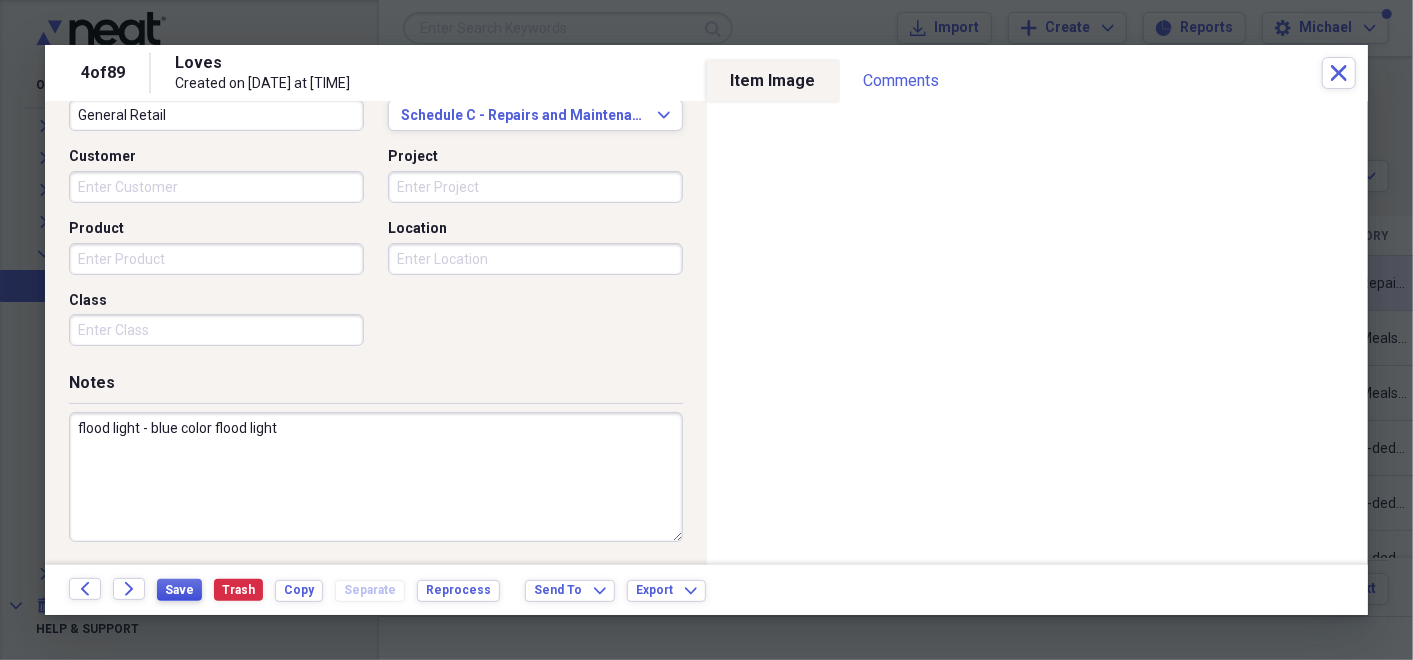 click on "Save" at bounding box center [179, 590] 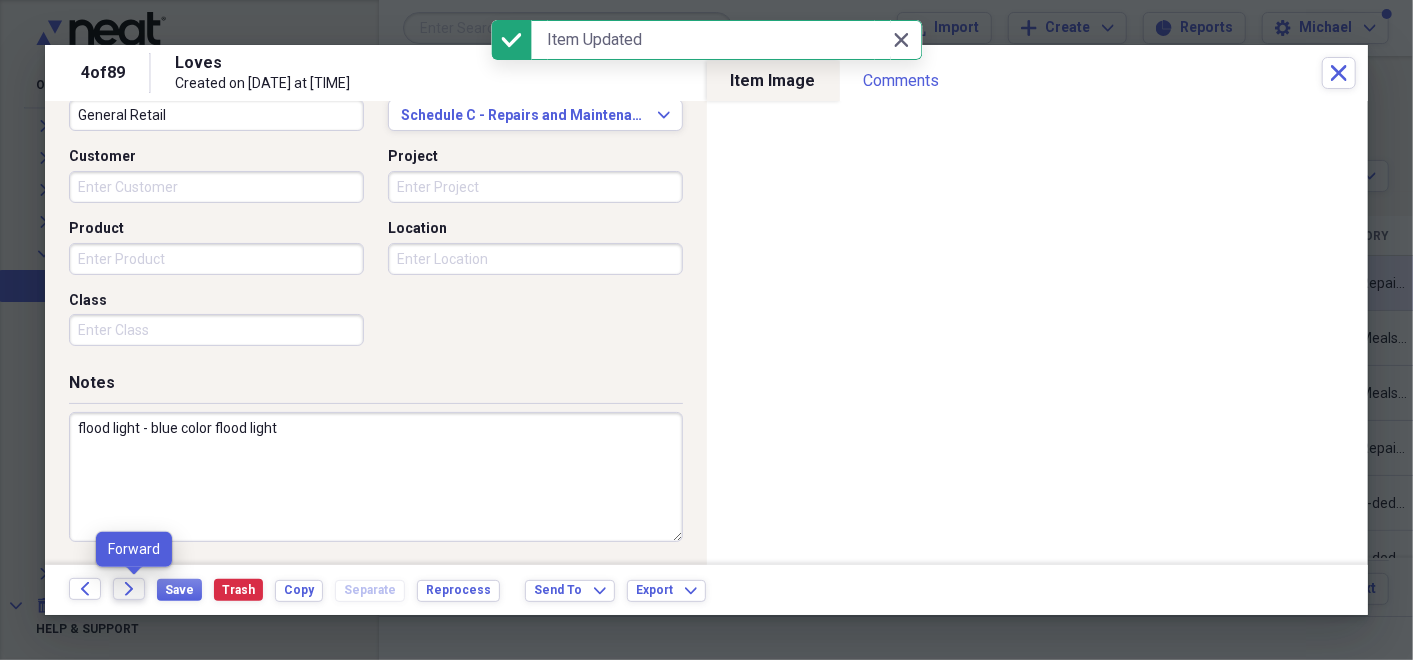 click on "Forward" 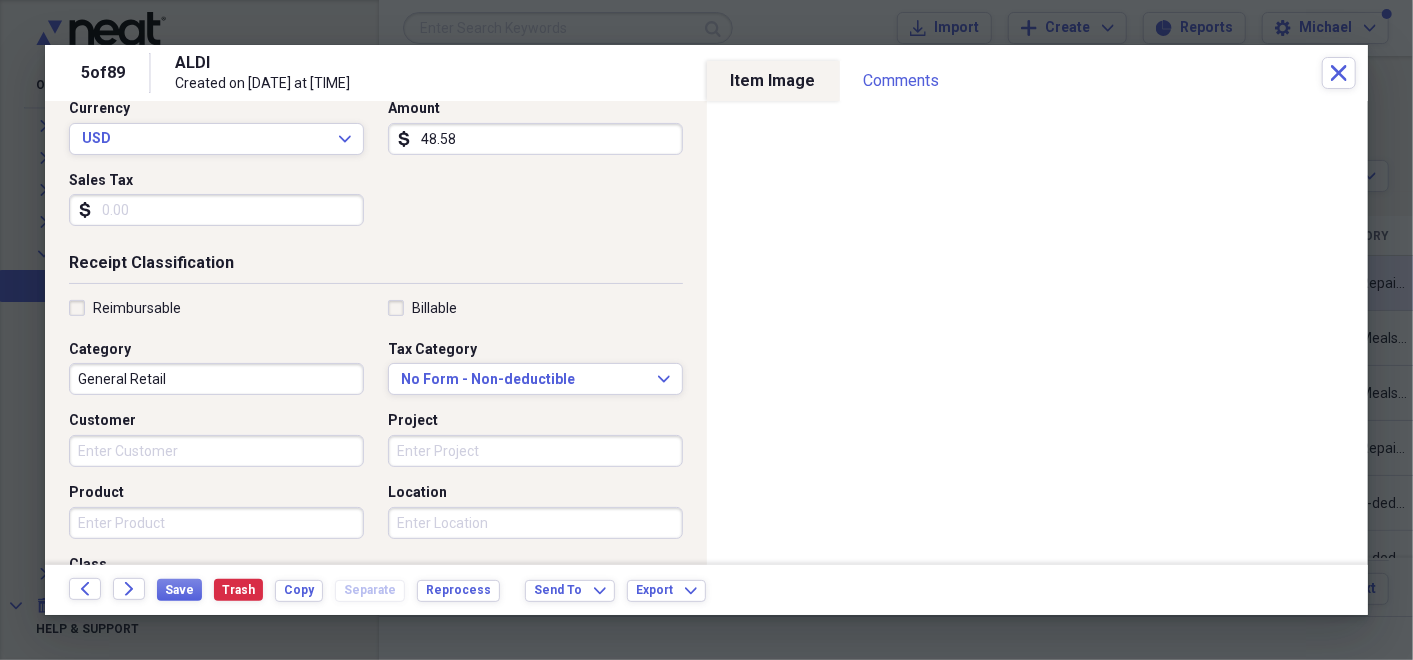scroll, scrollTop: 294, scrollLeft: 0, axis: vertical 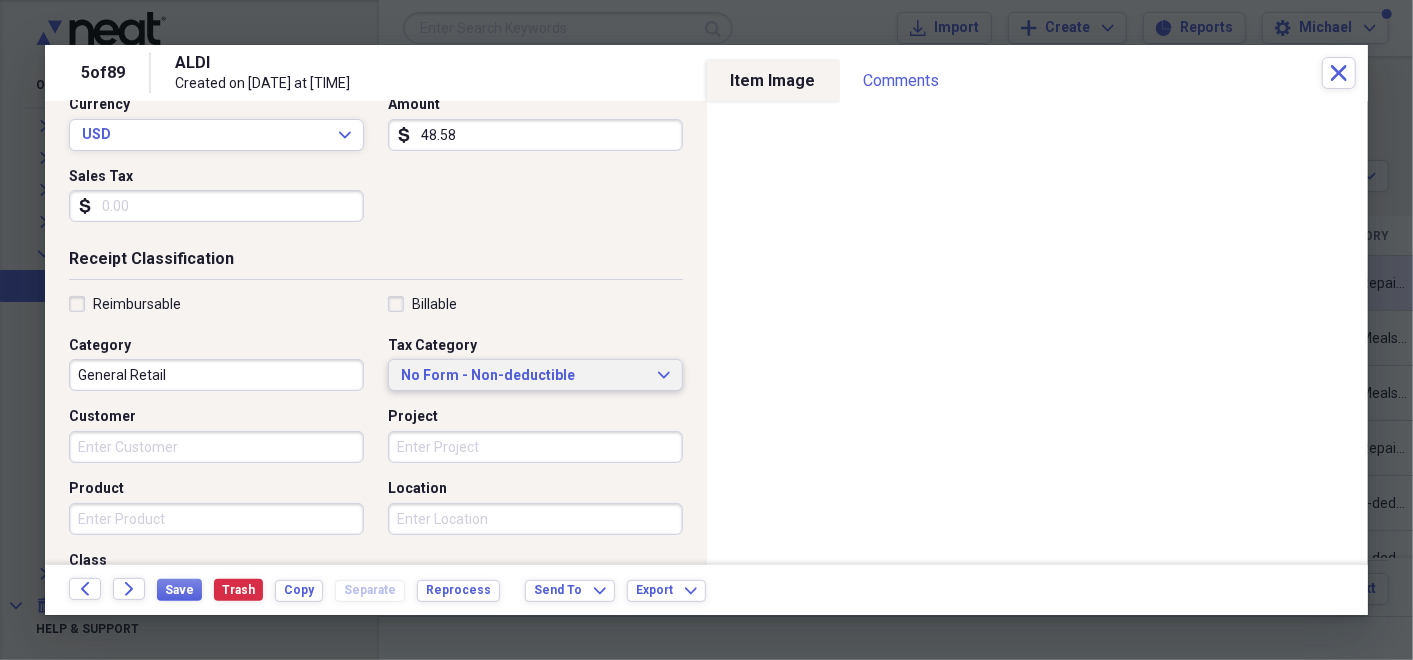 click on "No Form - Non-deductible Expand" at bounding box center [535, 376] 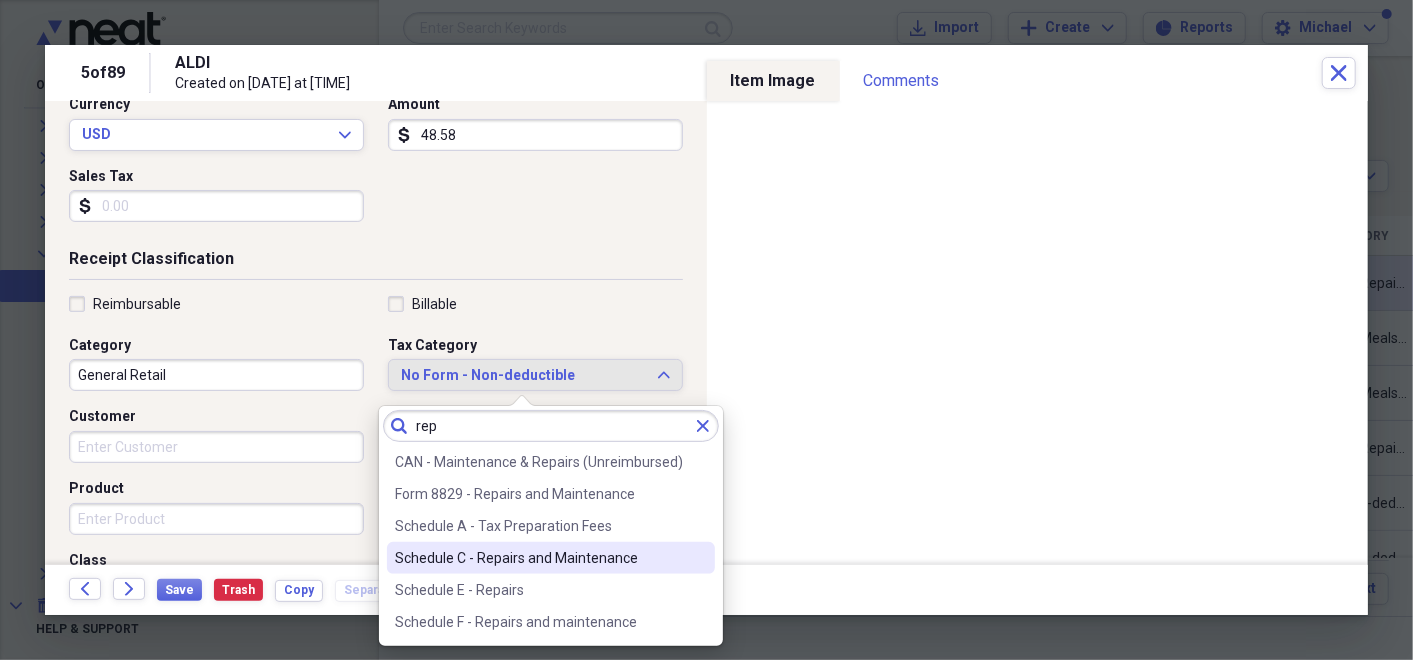 type on "rep" 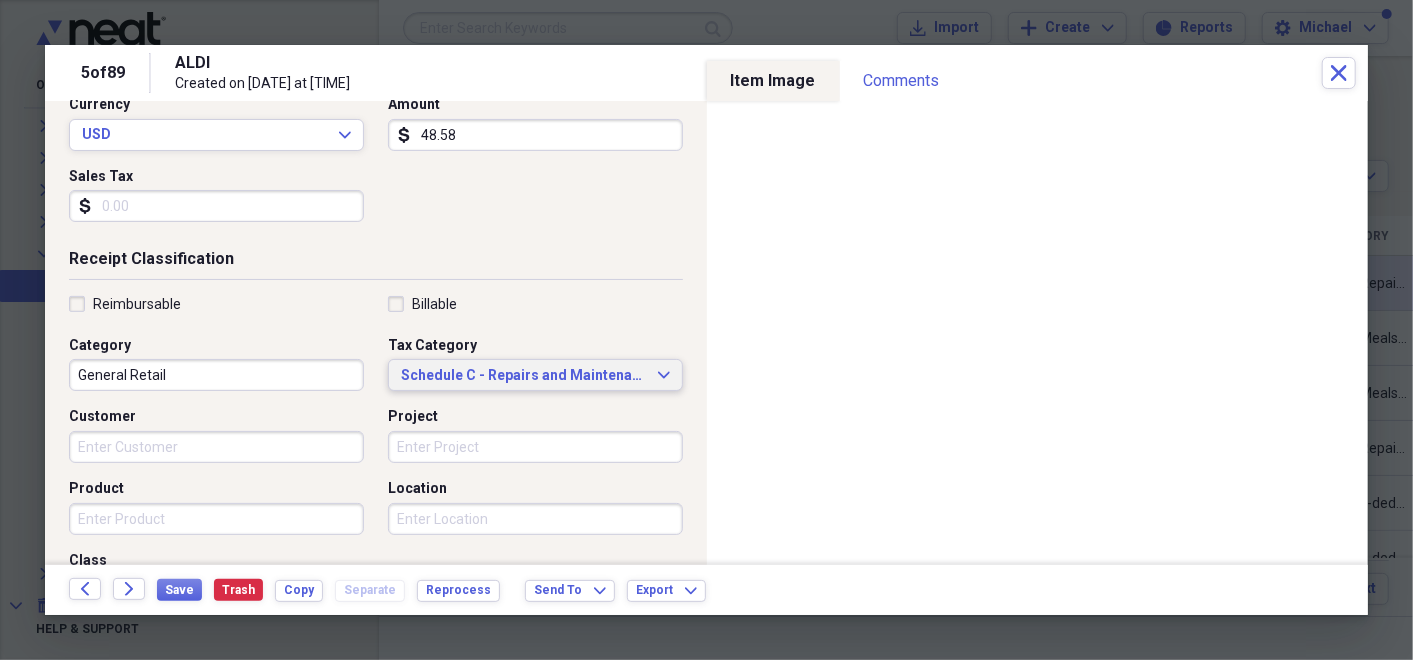 scroll, scrollTop: 554, scrollLeft: 0, axis: vertical 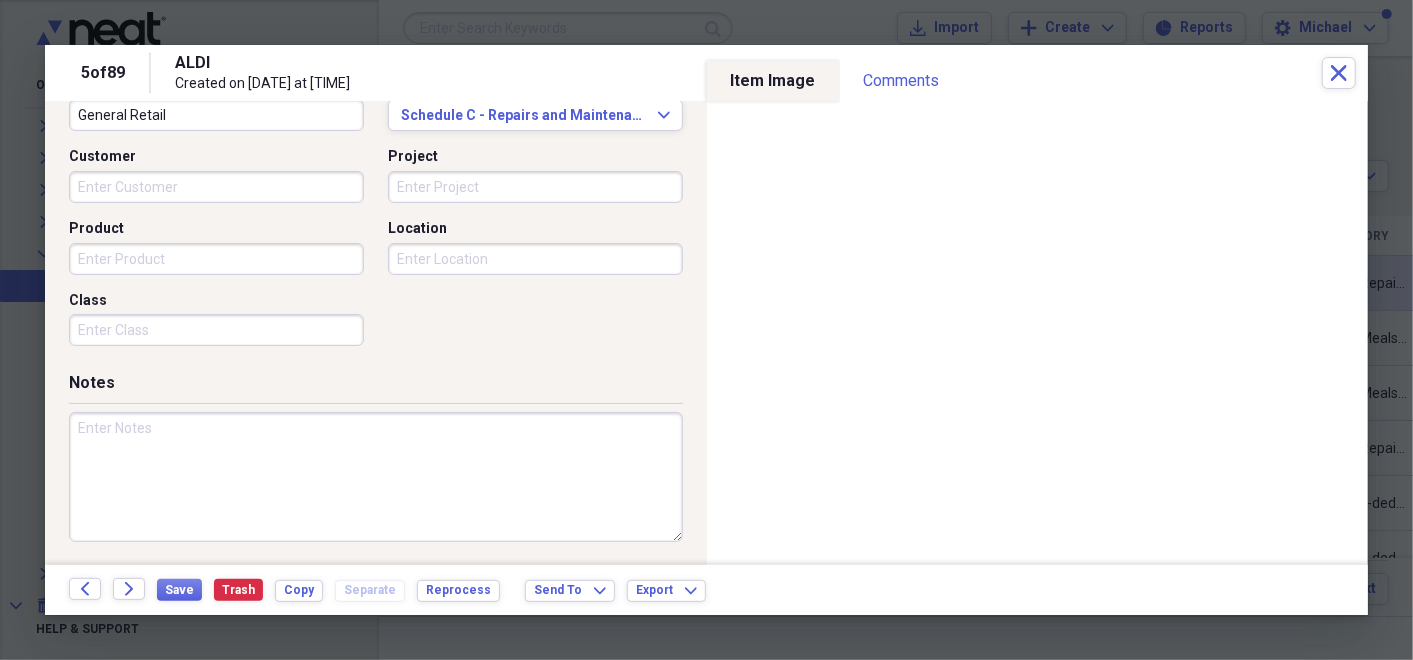 click at bounding box center (376, 477) 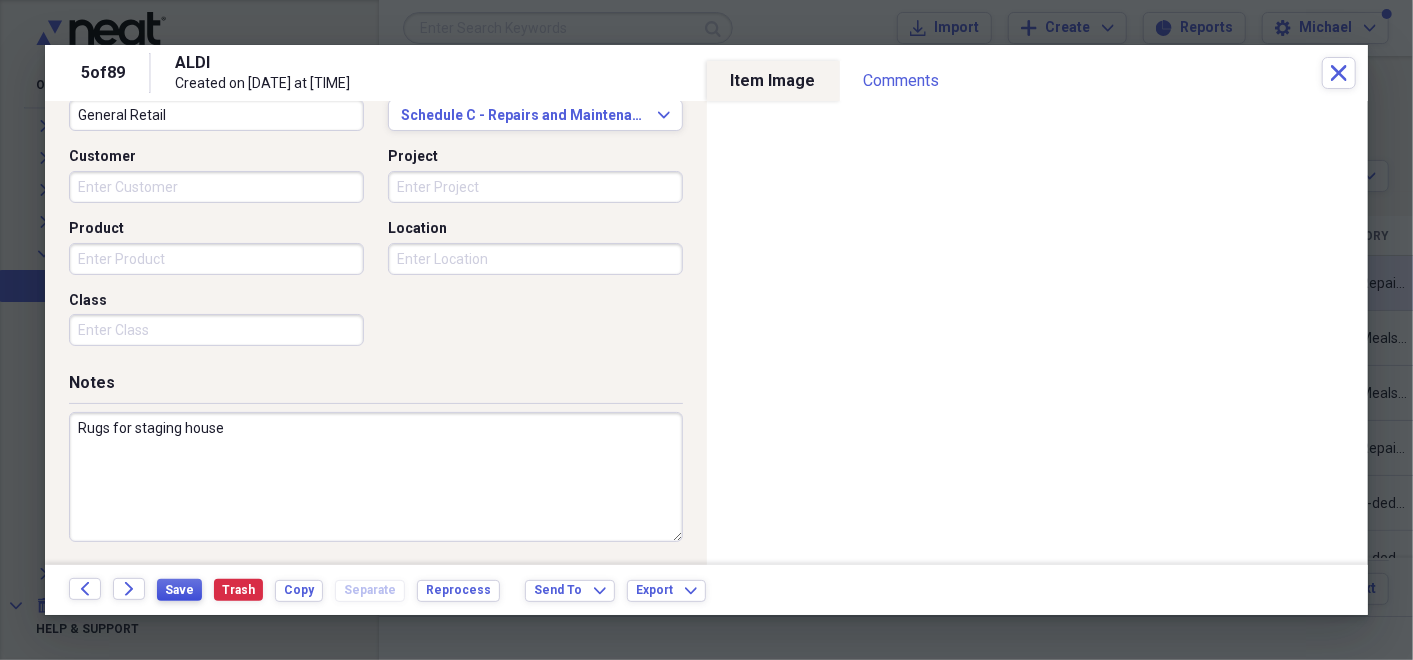 type on "Rugs for staging house" 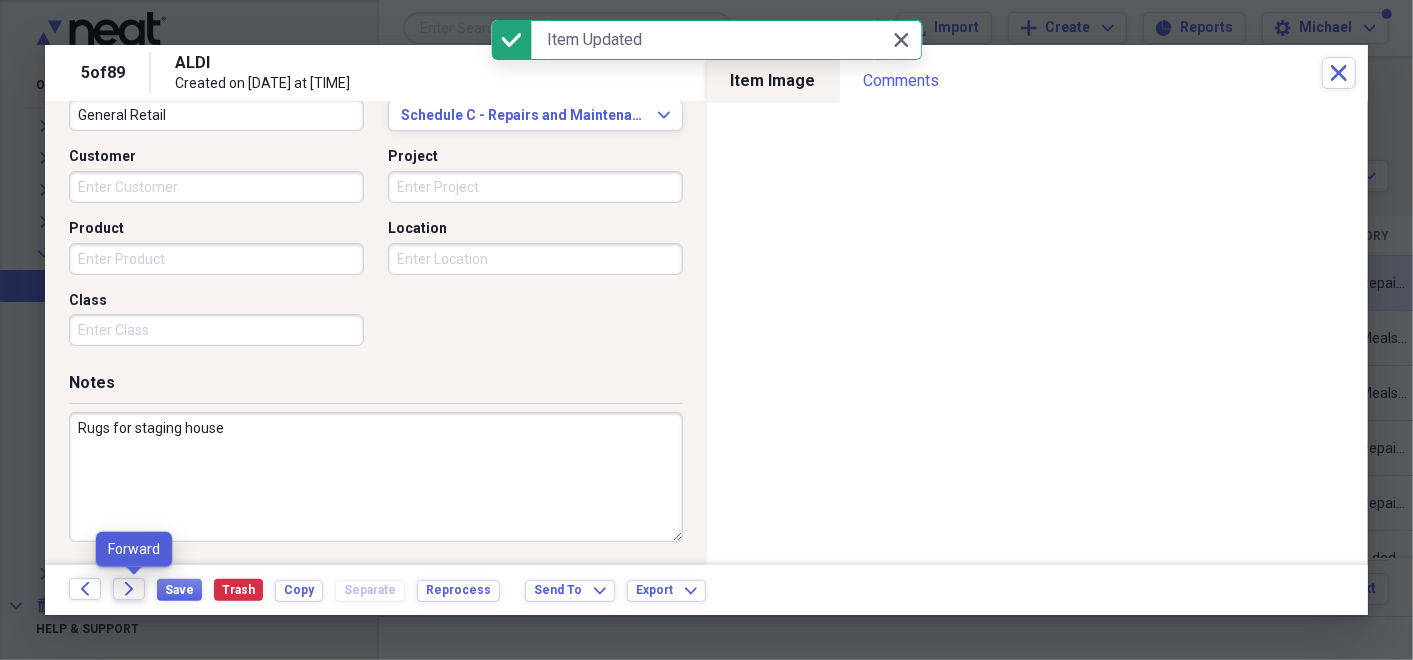 click on "Forward" 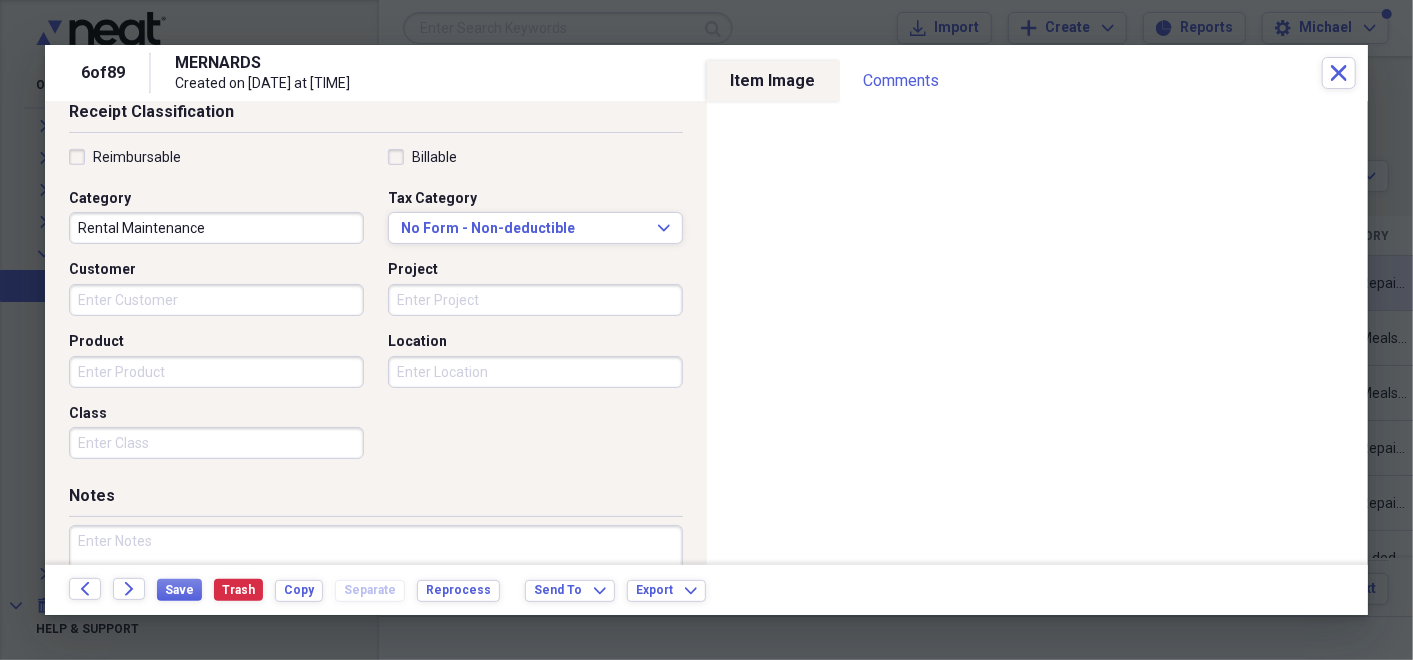 scroll, scrollTop: 454, scrollLeft: 0, axis: vertical 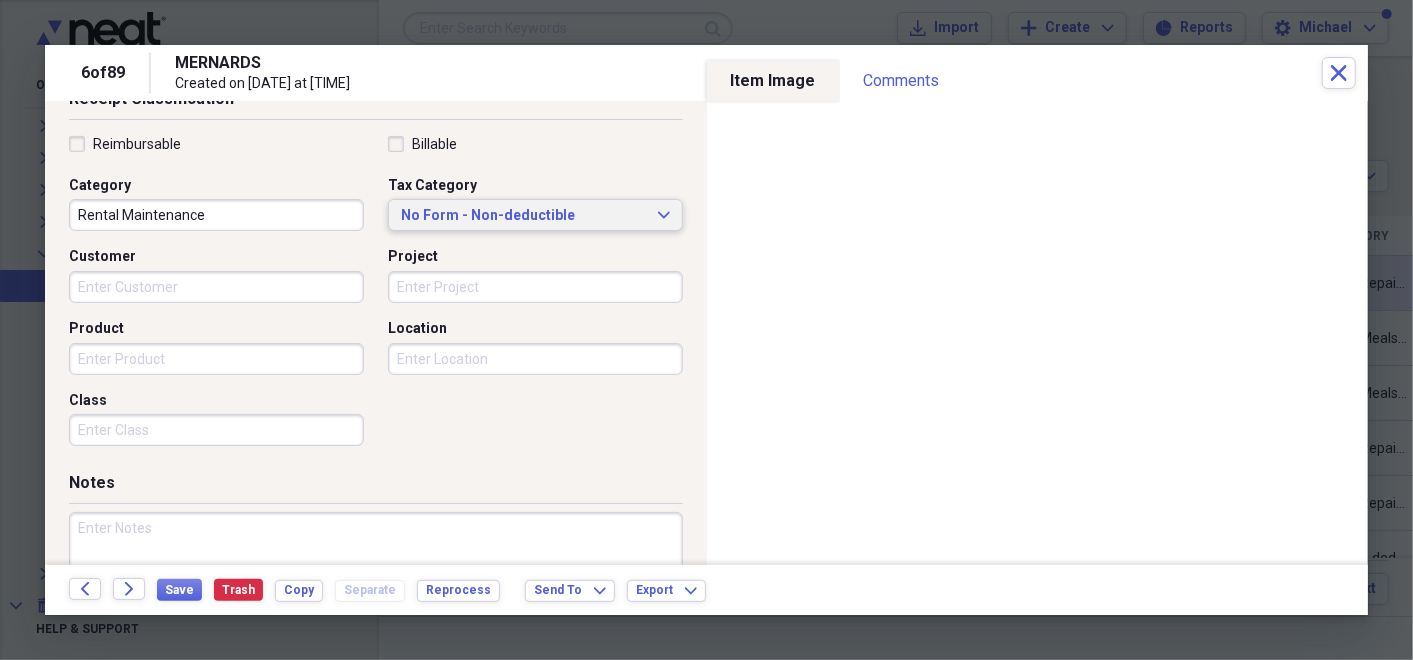 click on "No Form - Non-deductible Expand" at bounding box center [535, 216] 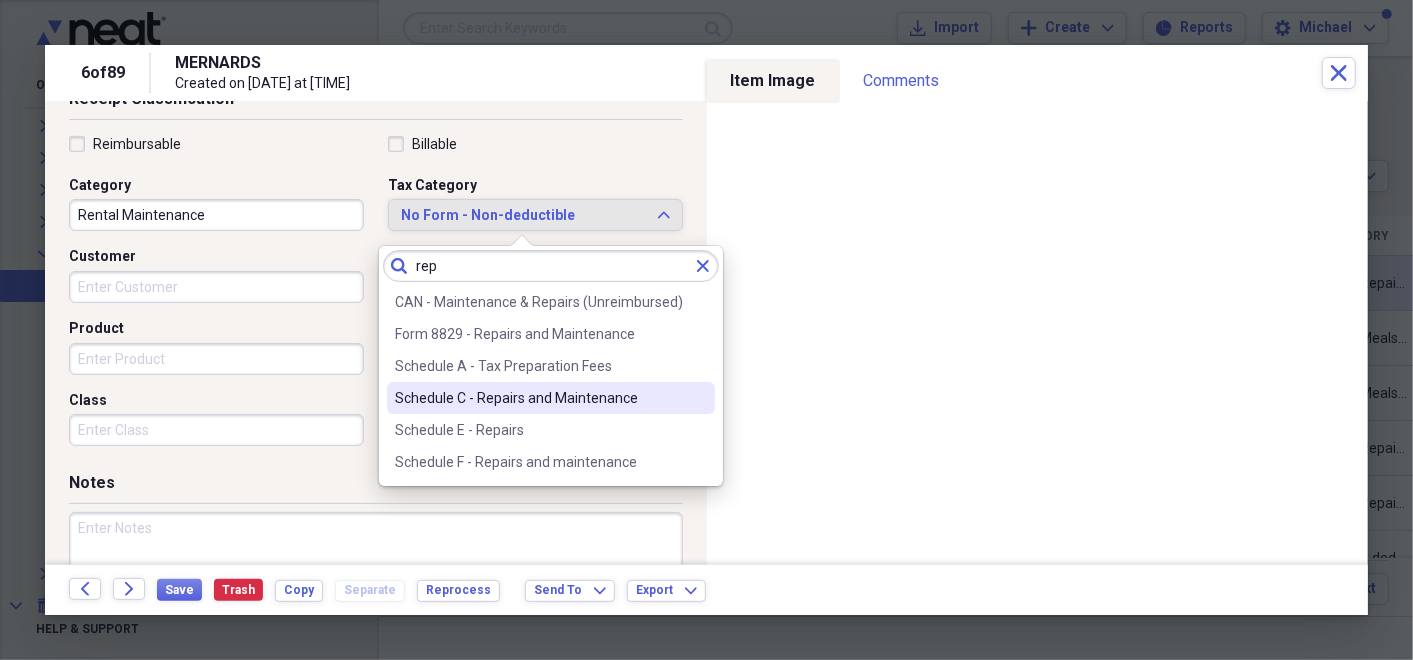 type on "rep" 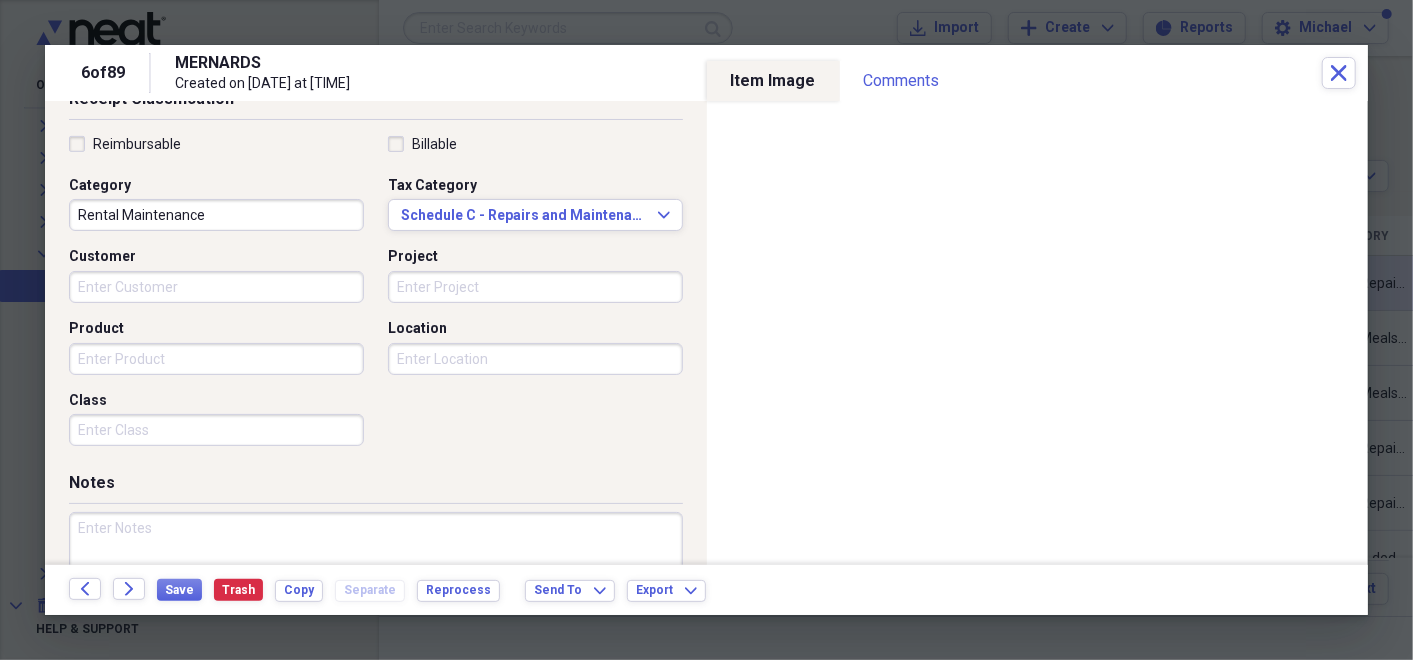 click at bounding box center [376, 577] 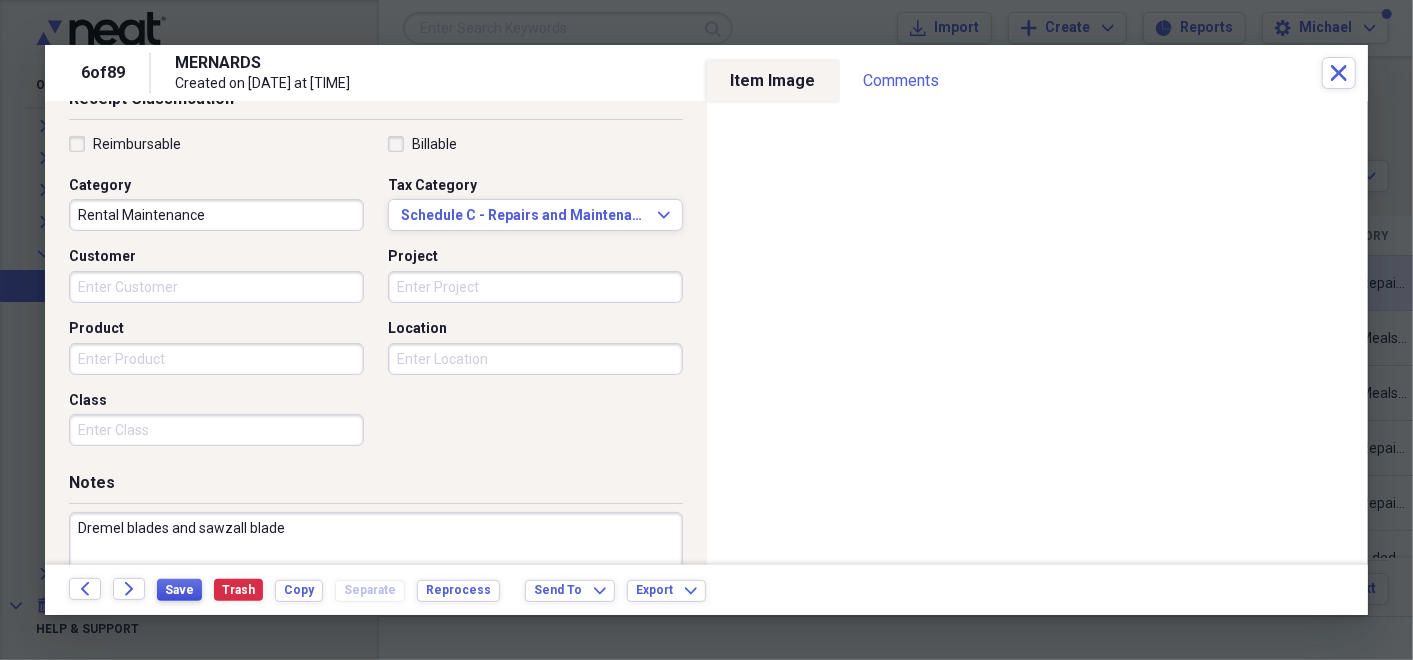 type on "Dremel blades and sawzall blade" 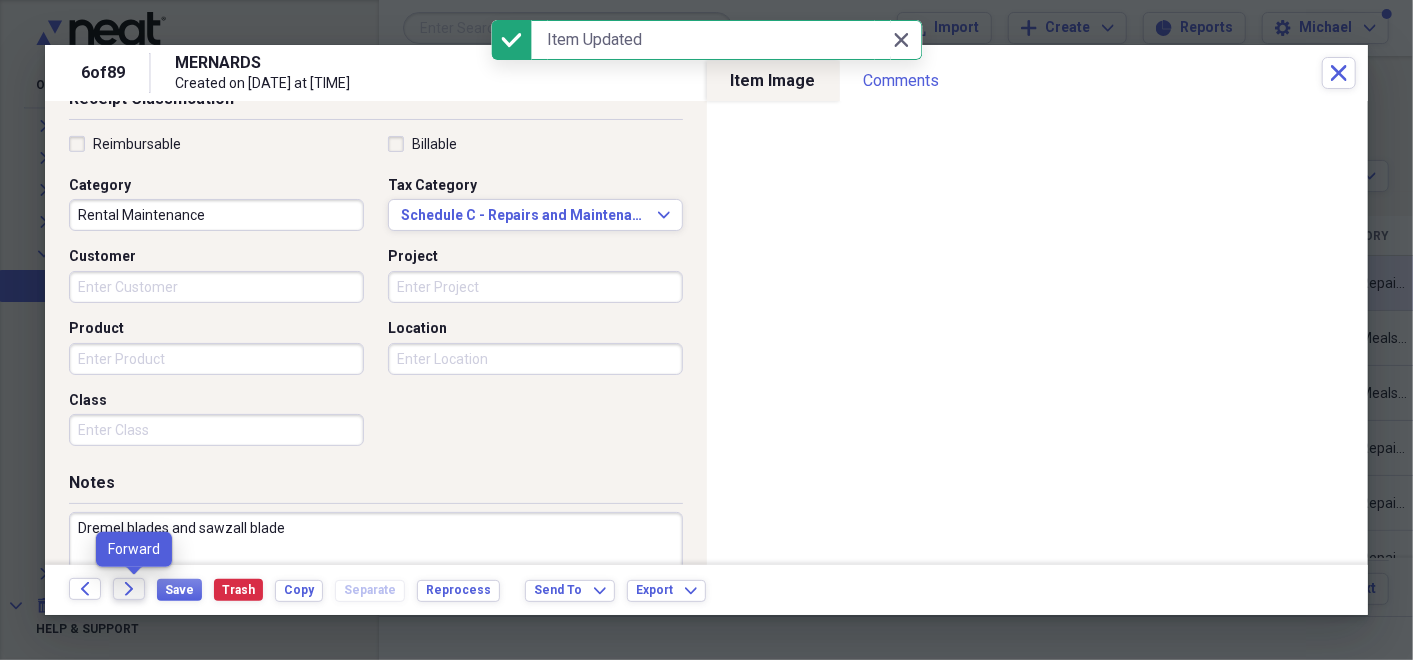 click on "Forward" 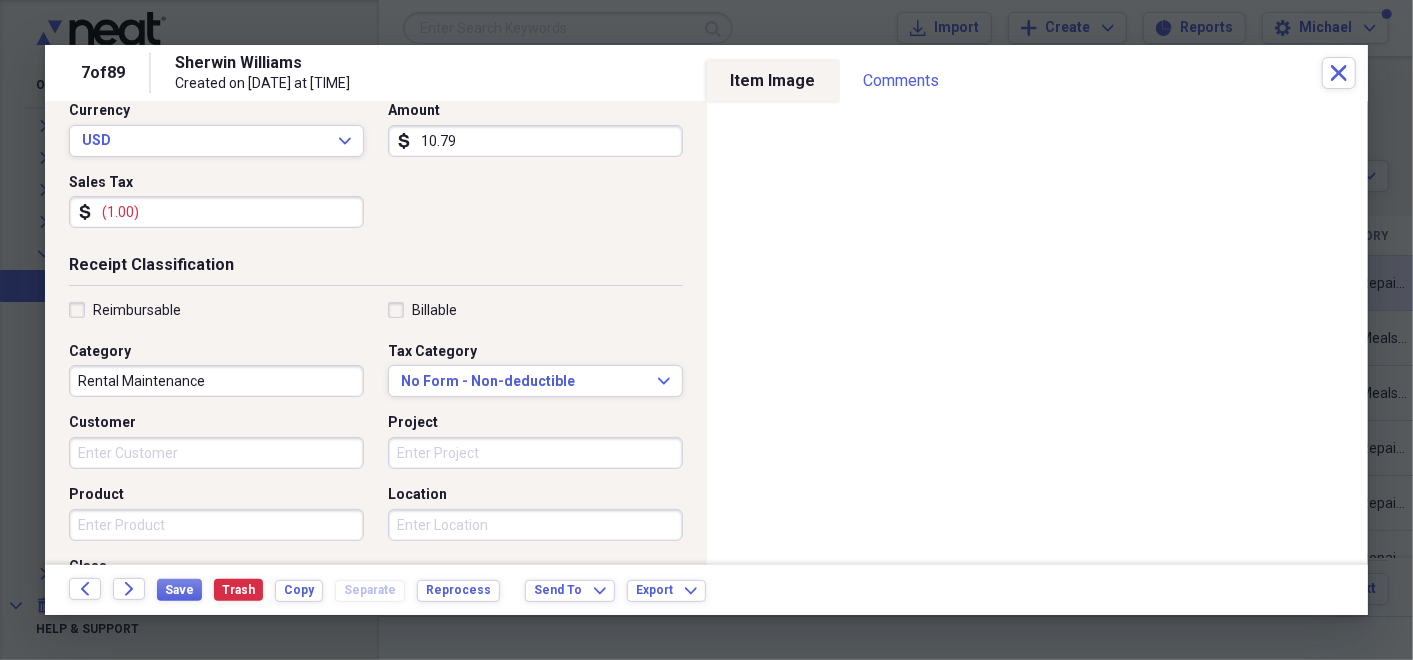 scroll, scrollTop: 290, scrollLeft: 0, axis: vertical 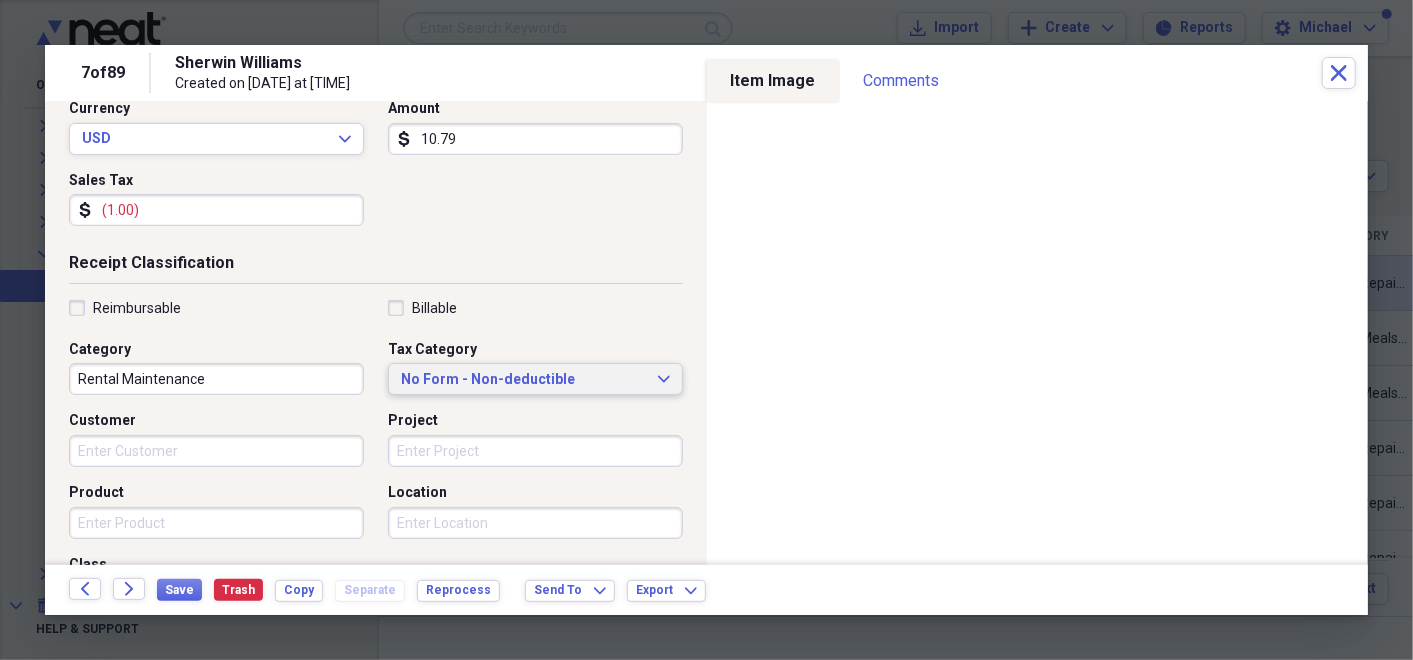 click on "No Form - Non-deductible Expand" at bounding box center [535, 380] 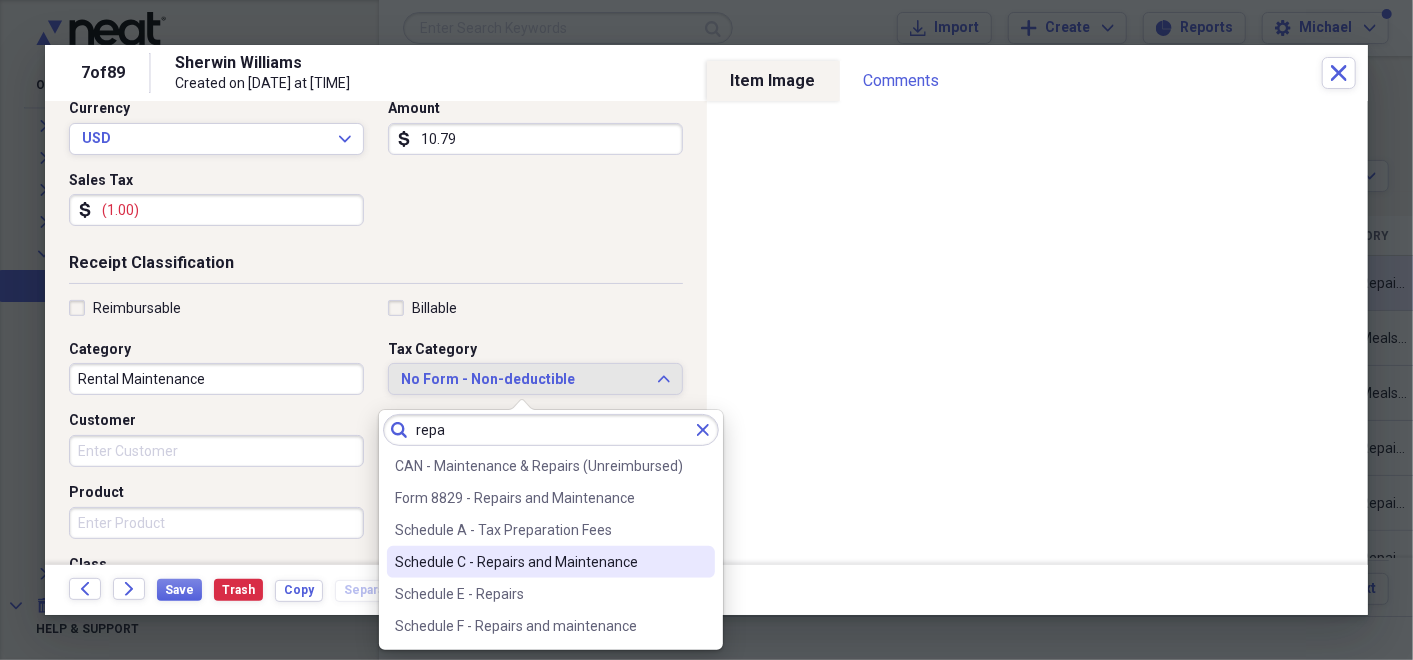 type on "repa" 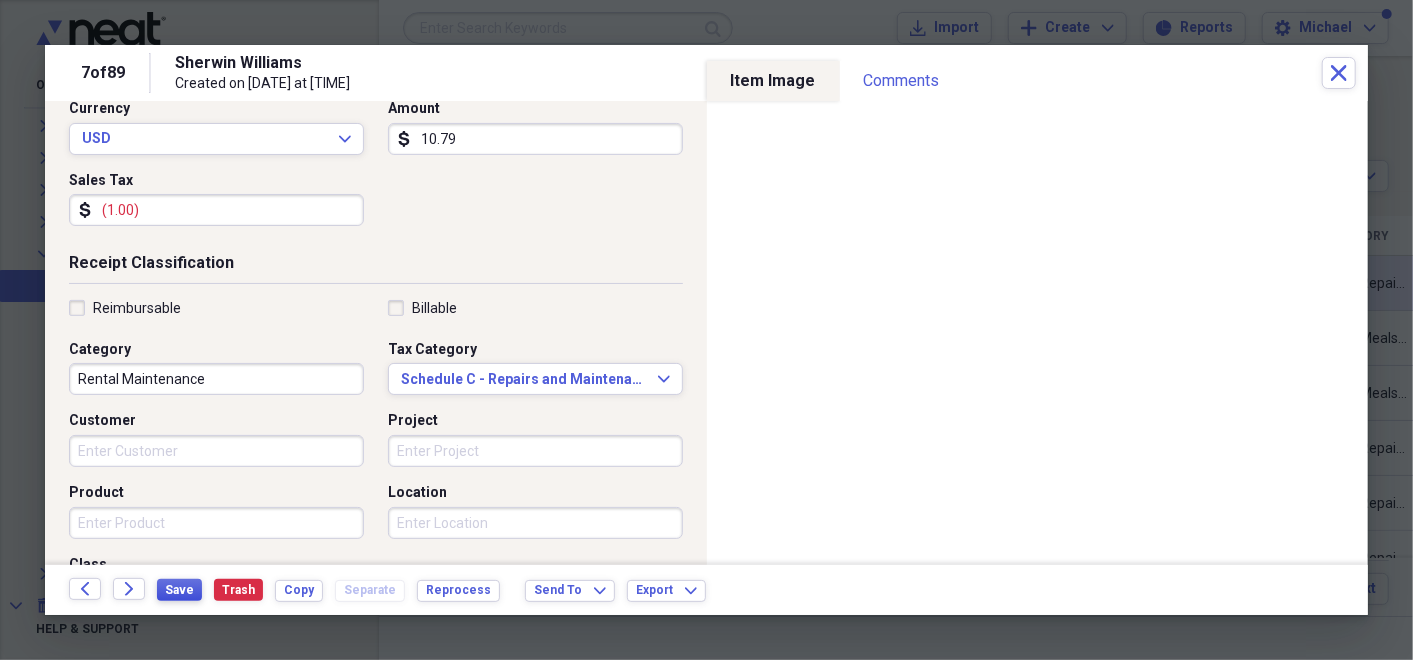 click on "Save" at bounding box center (179, 590) 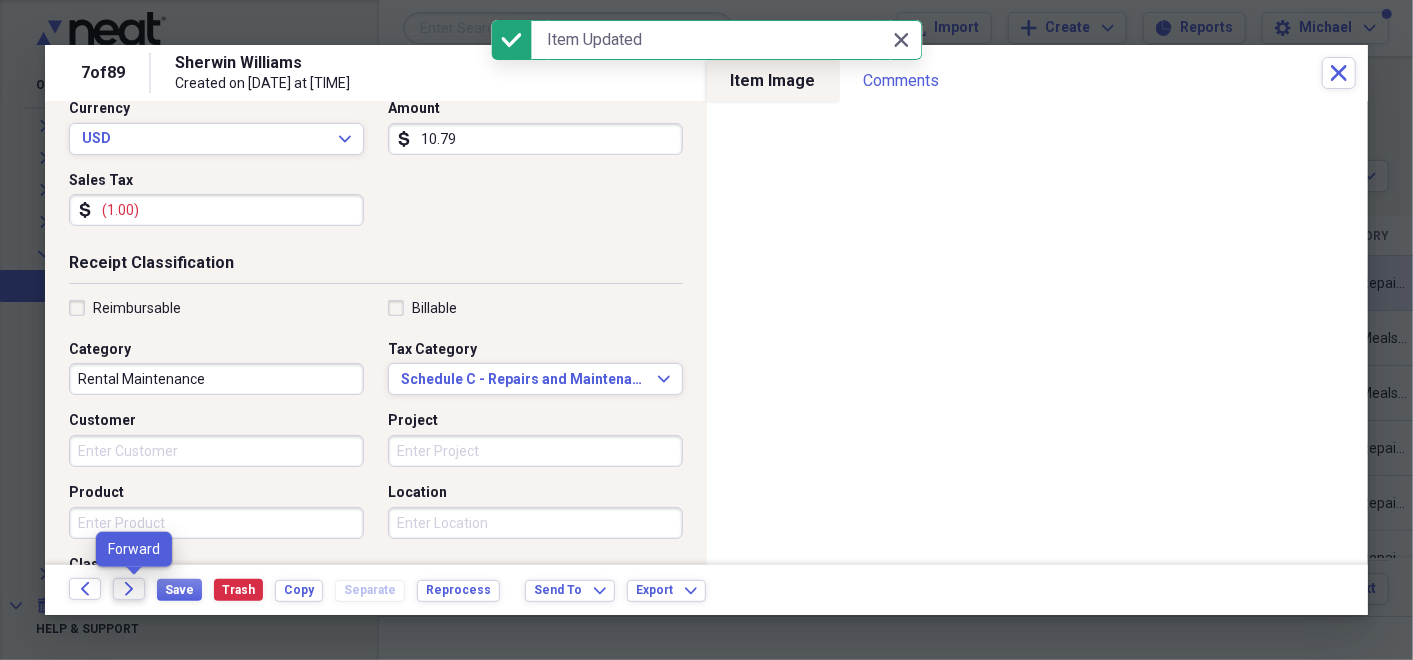 click on "Forward" 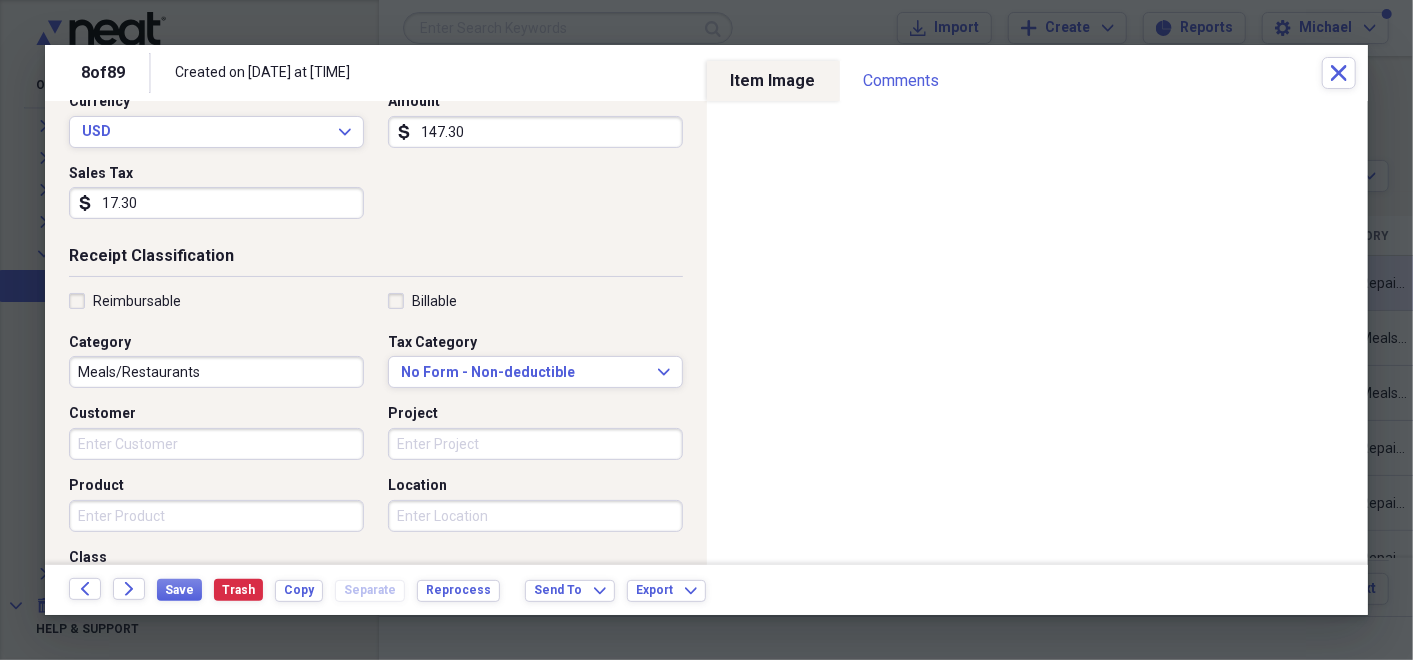 scroll, scrollTop: 321, scrollLeft: 0, axis: vertical 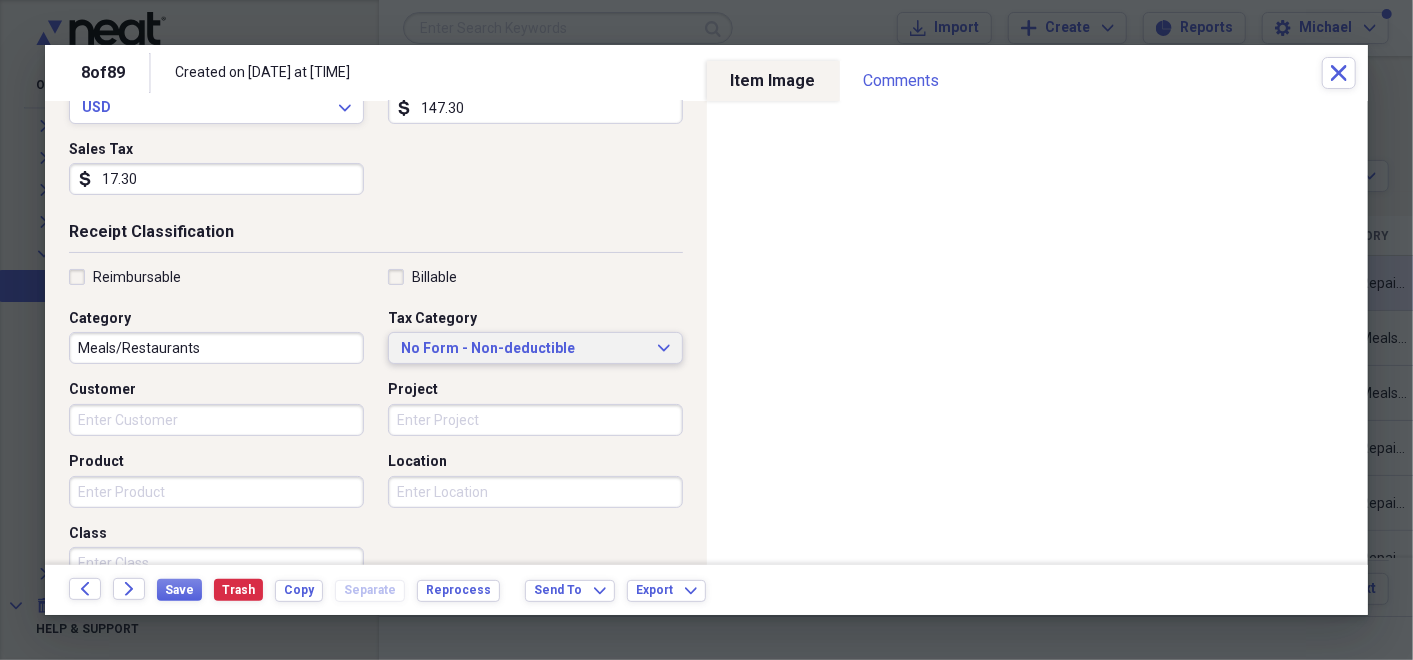 click on "No Form - Non-deductible Expand" at bounding box center (535, 349) 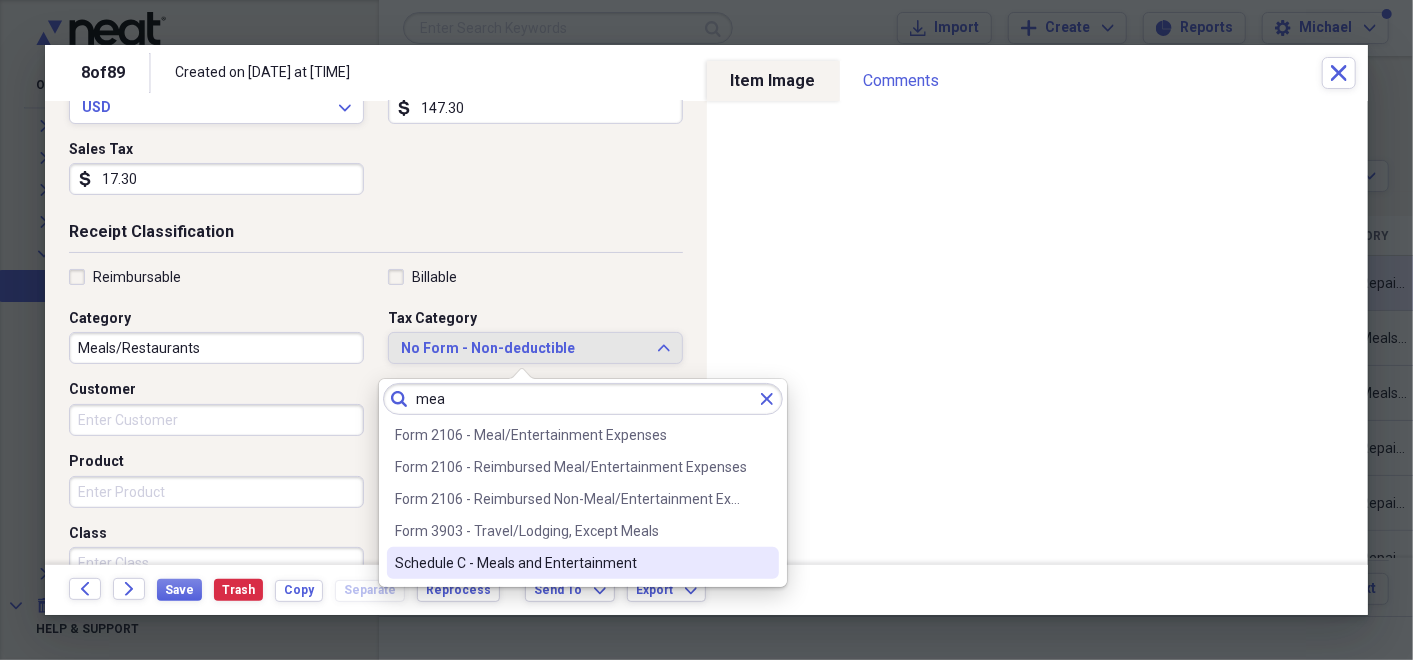 type on "mea" 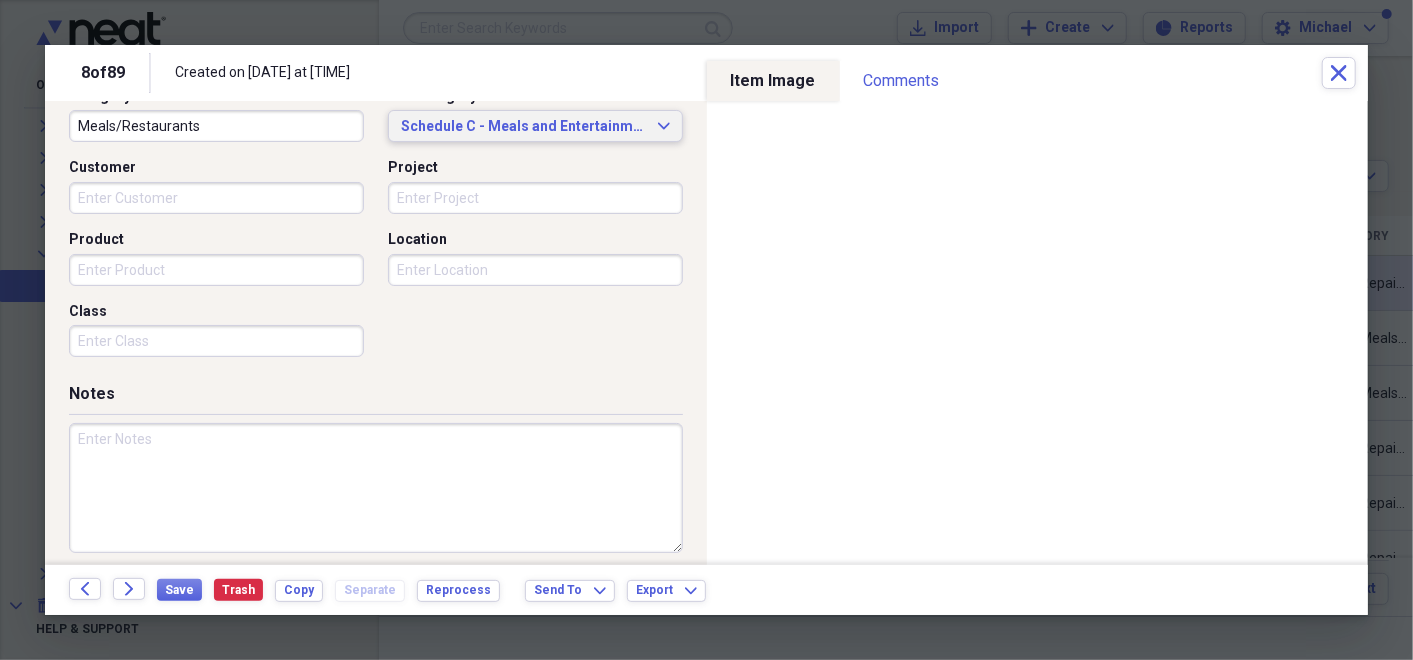 scroll, scrollTop: 554, scrollLeft: 0, axis: vertical 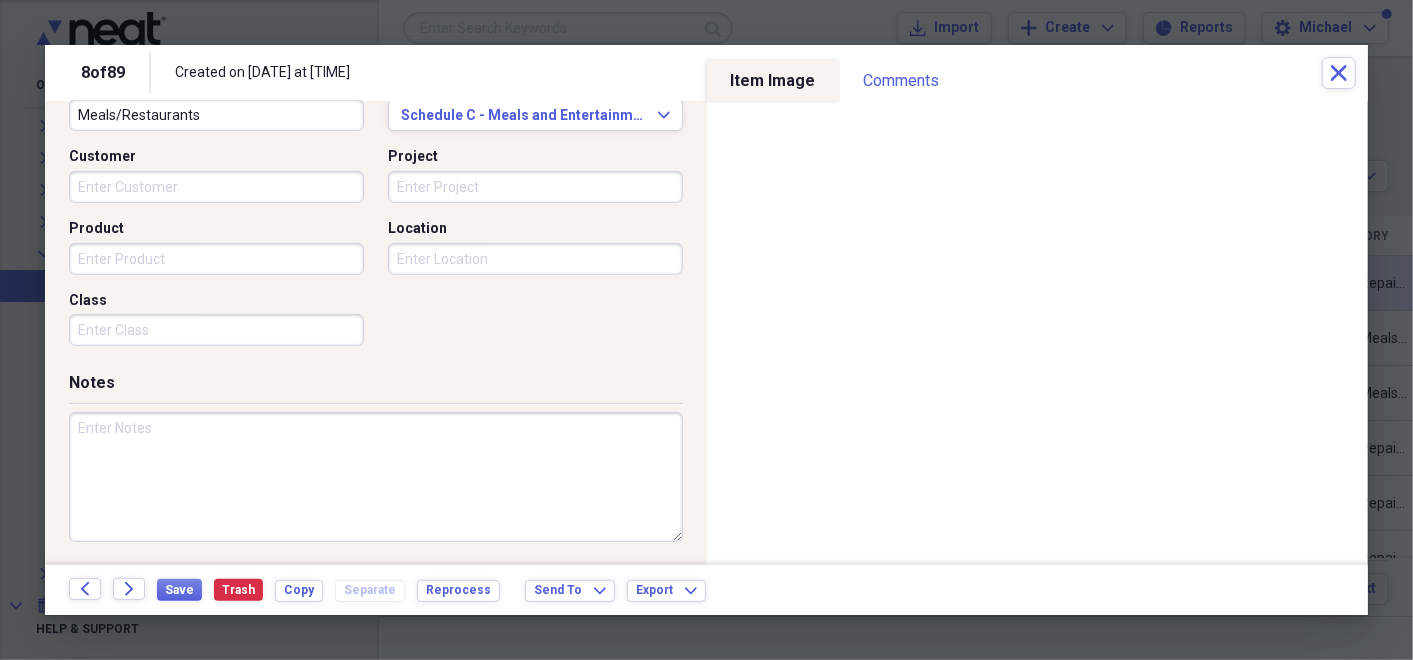 click at bounding box center (376, 477) 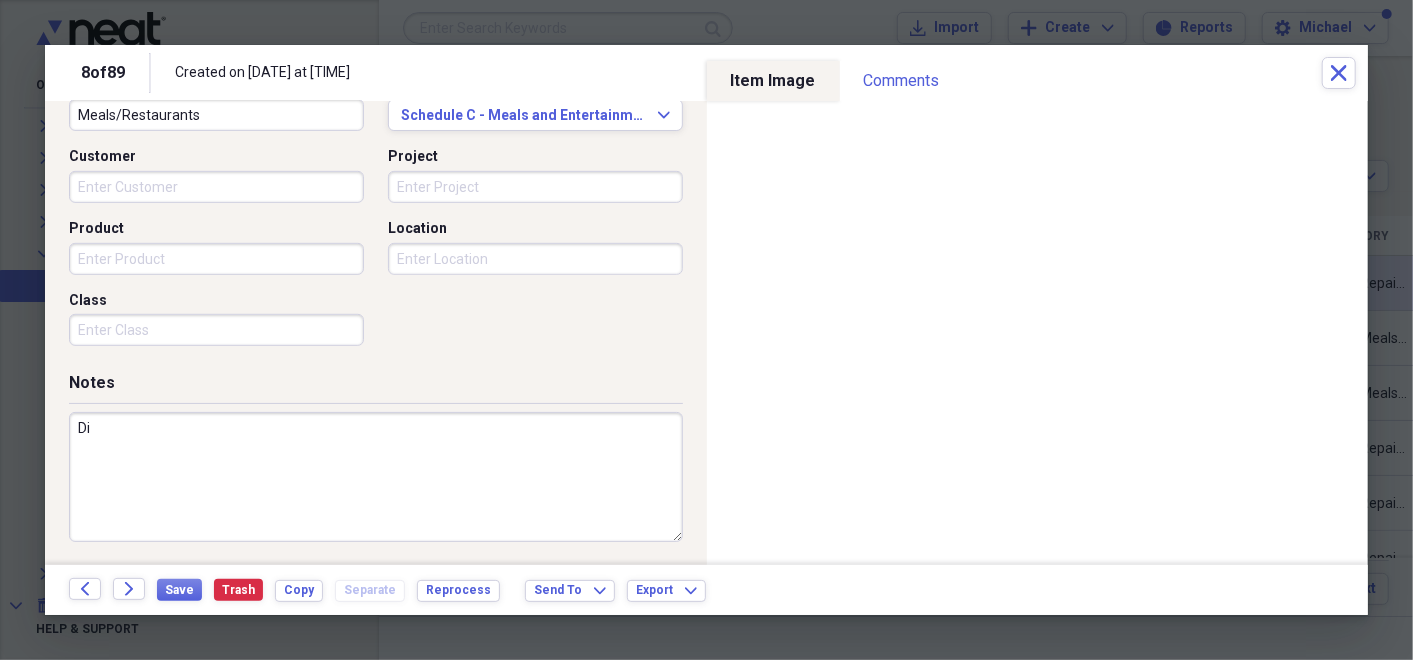 type on "D" 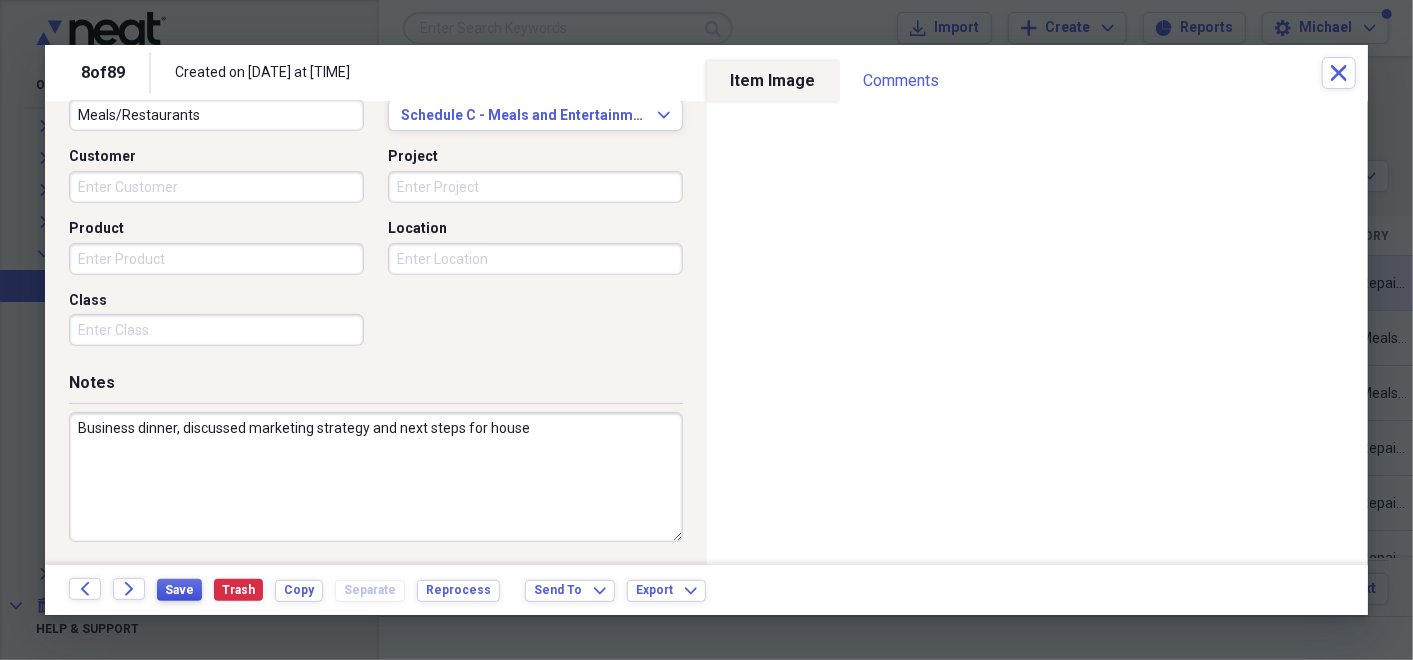 type on "Business dinner, discussed marketing strategy and next steps for house" 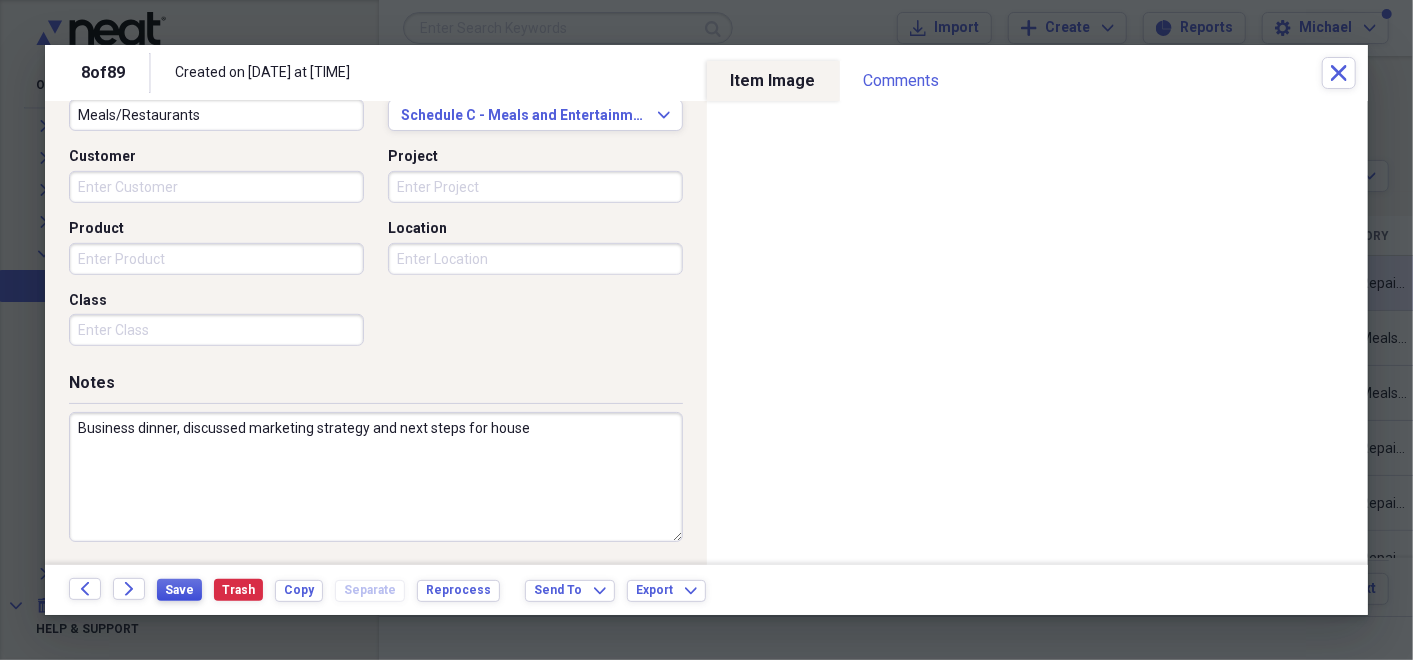 click on "Save" at bounding box center (179, 590) 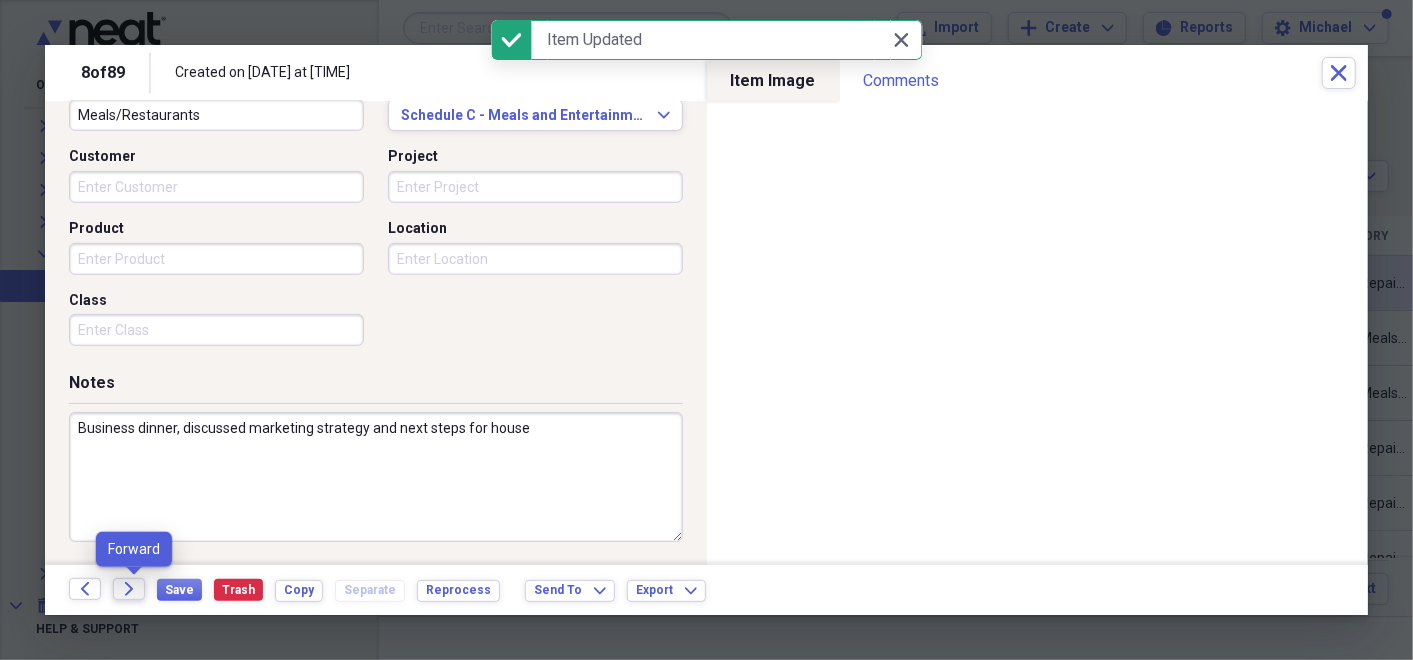 click on "Forward" 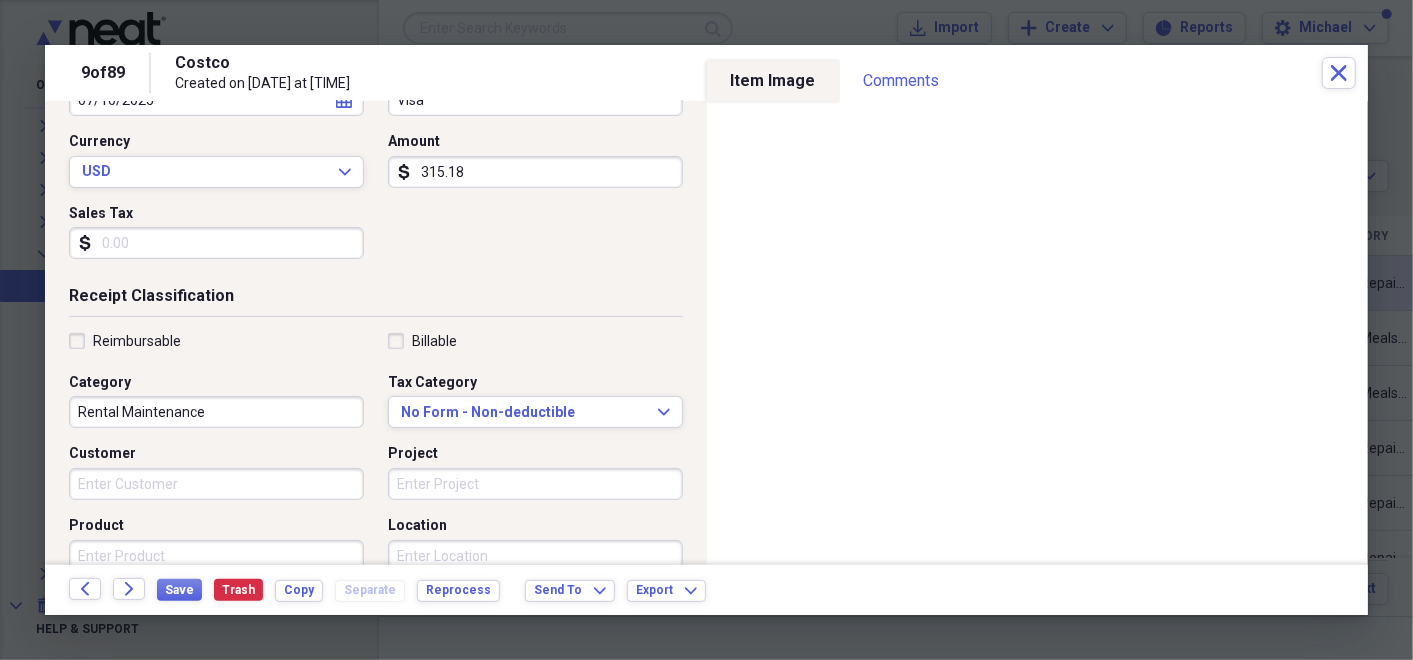 scroll, scrollTop: 259, scrollLeft: 0, axis: vertical 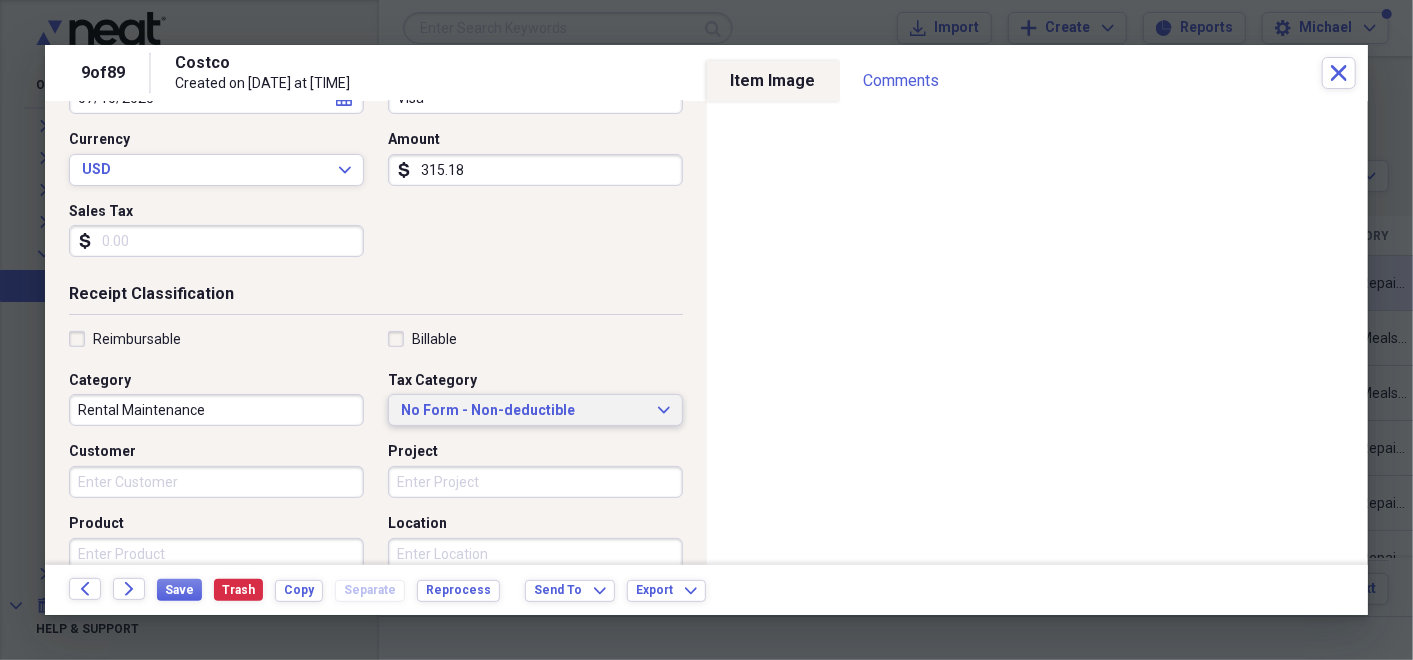 click on "Expand" 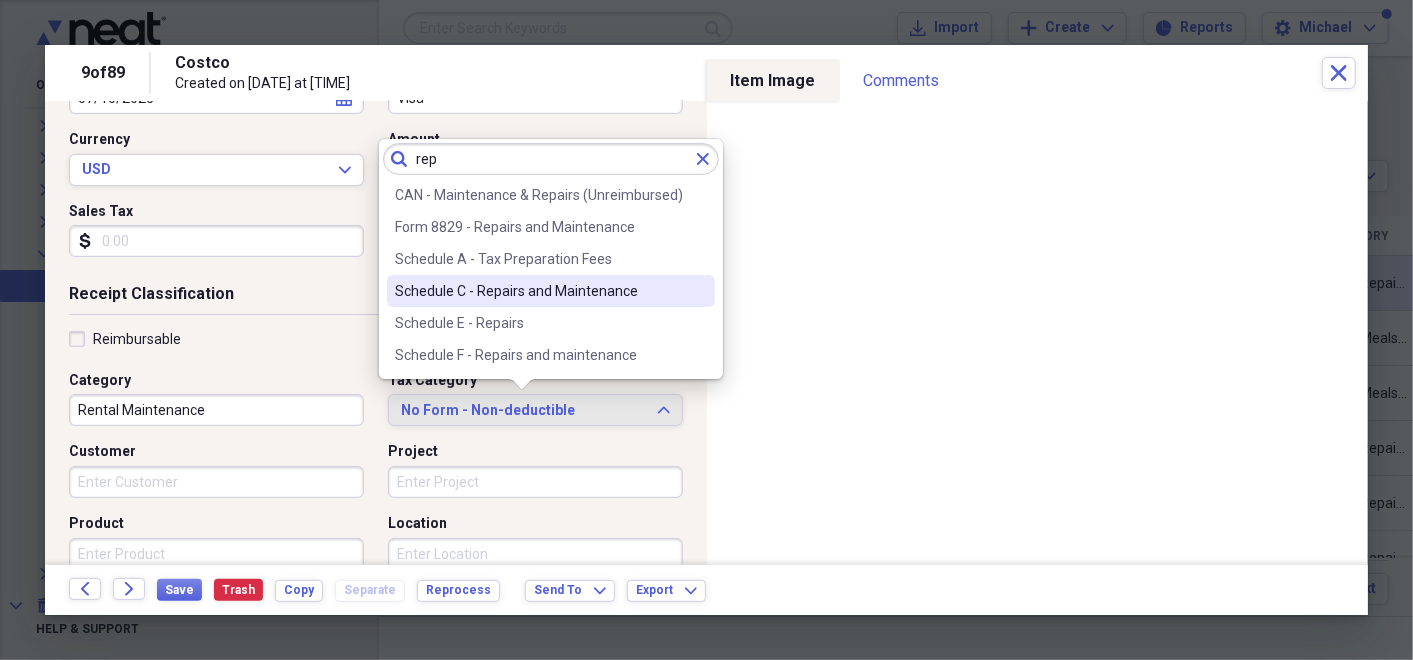 type on "rep" 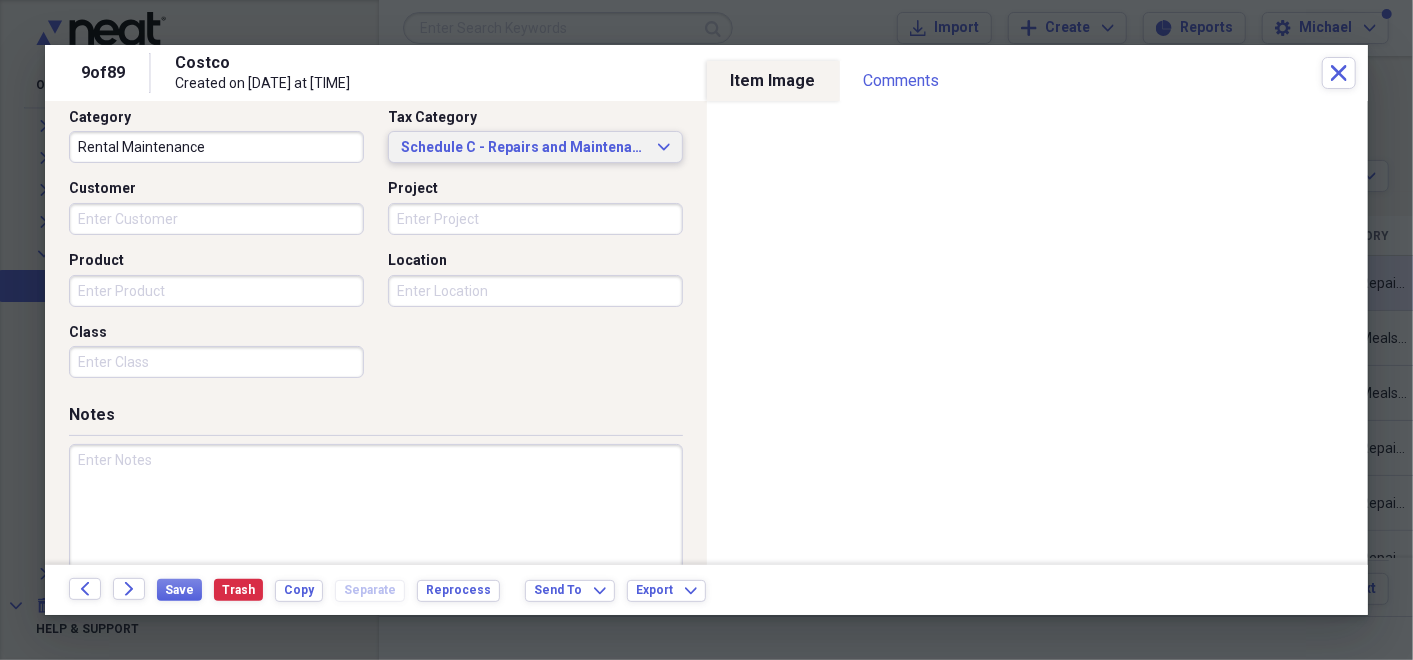 scroll, scrollTop: 554, scrollLeft: 0, axis: vertical 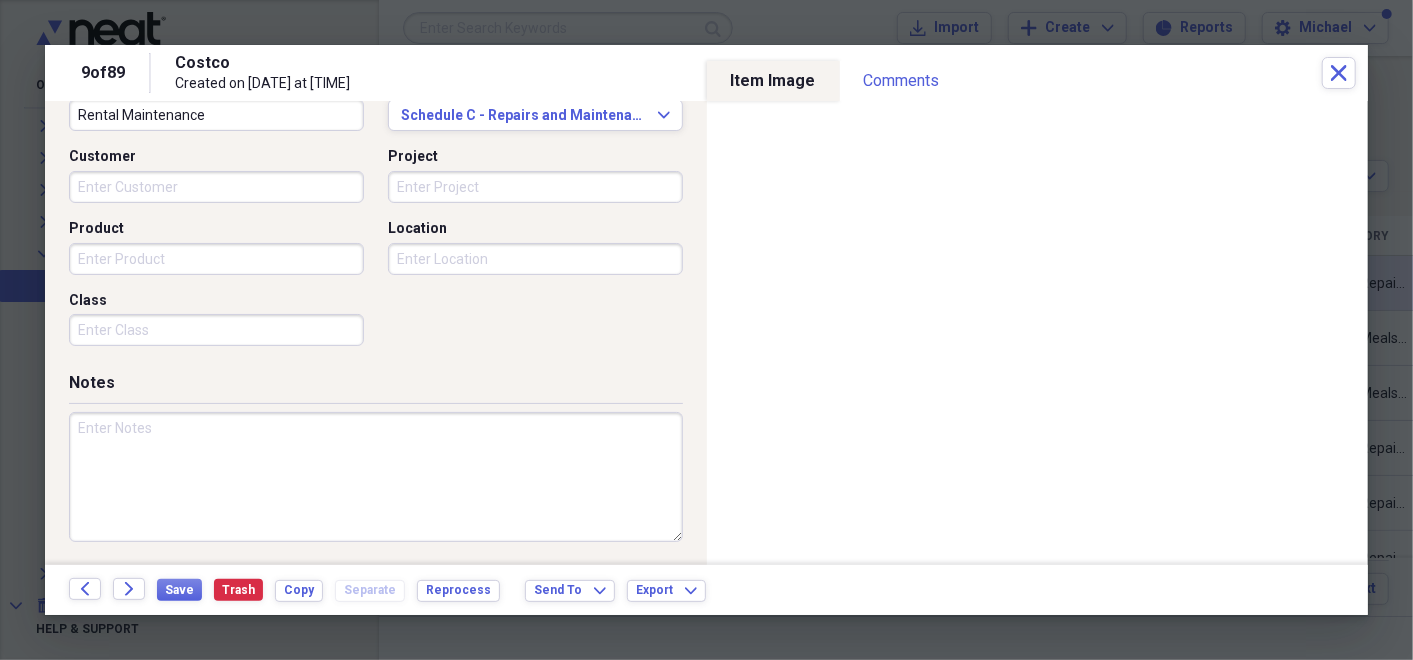 click at bounding box center (376, 477) 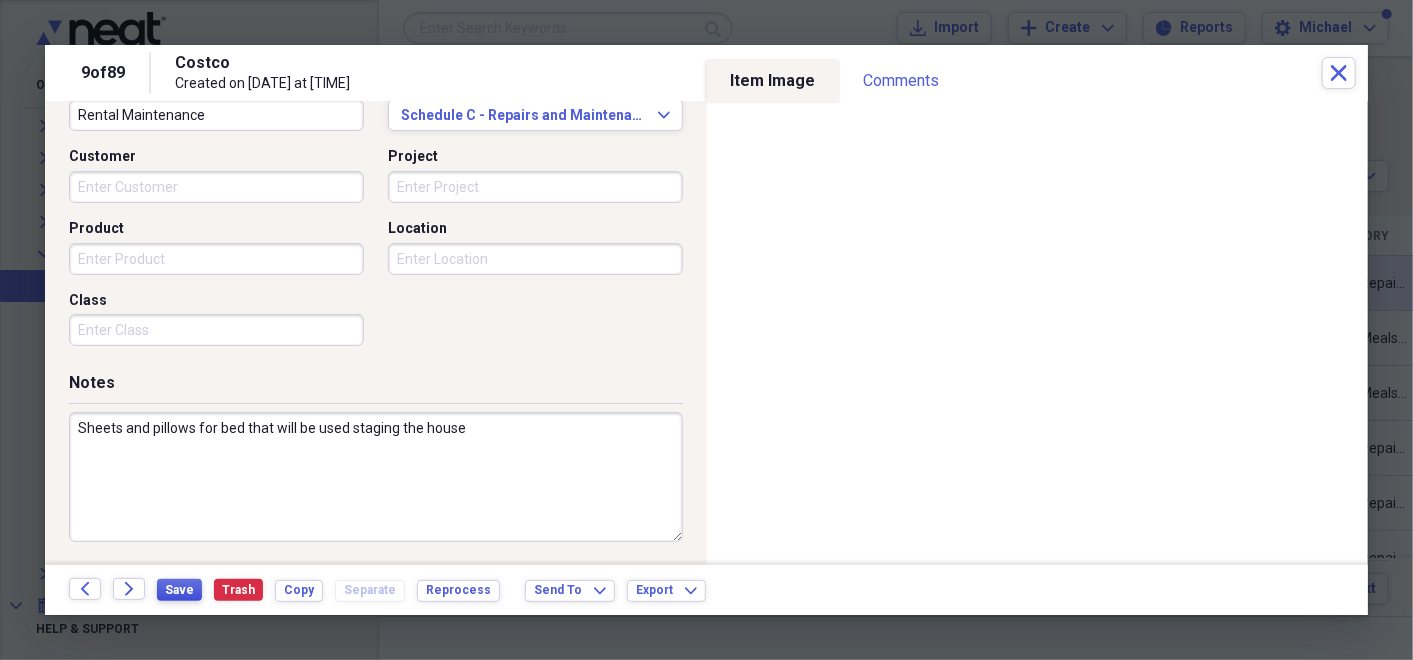 type on "Sheets and pillows for bed that will be used staging the house" 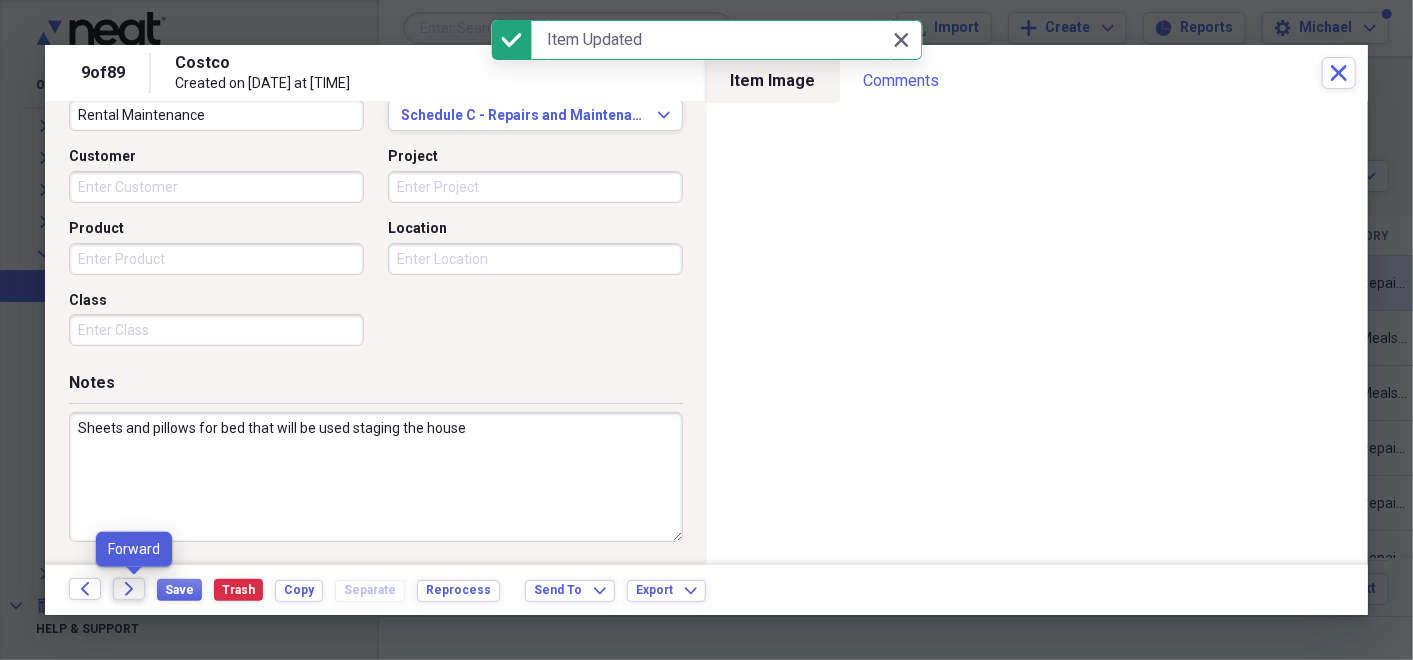 click on "Forward" at bounding box center (129, 589) 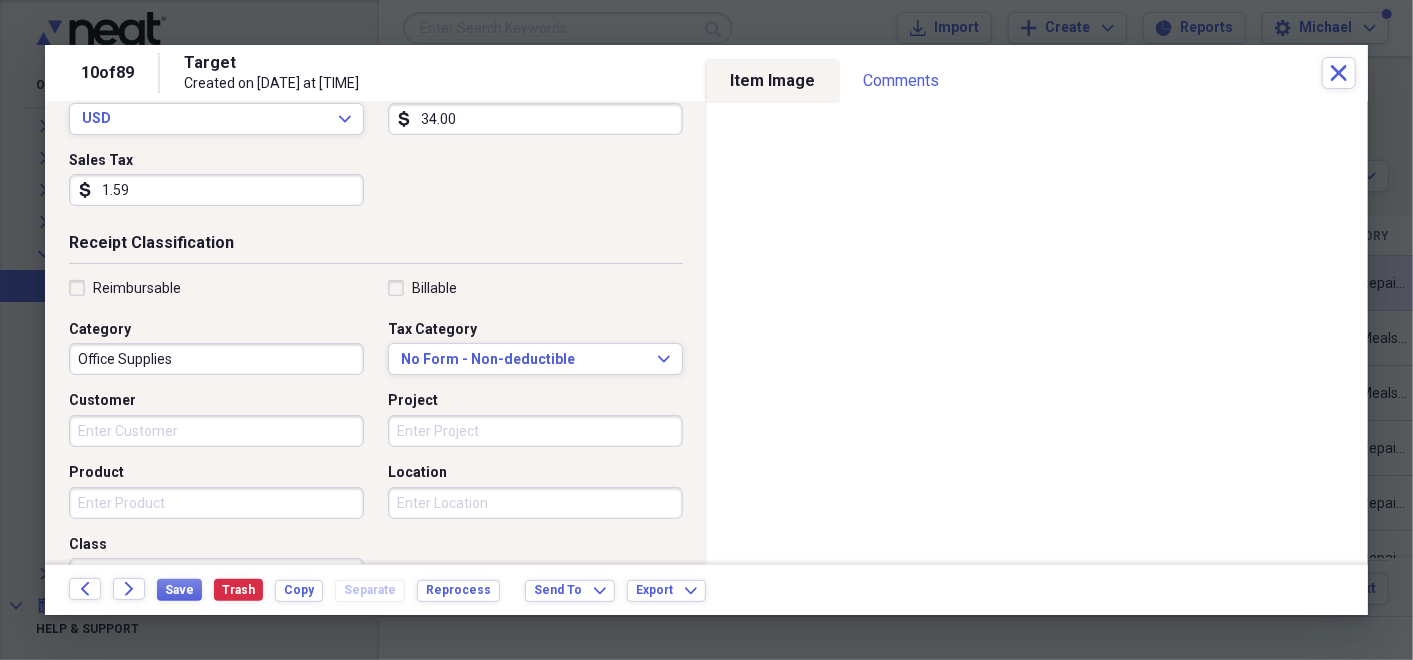 scroll, scrollTop: 321, scrollLeft: 0, axis: vertical 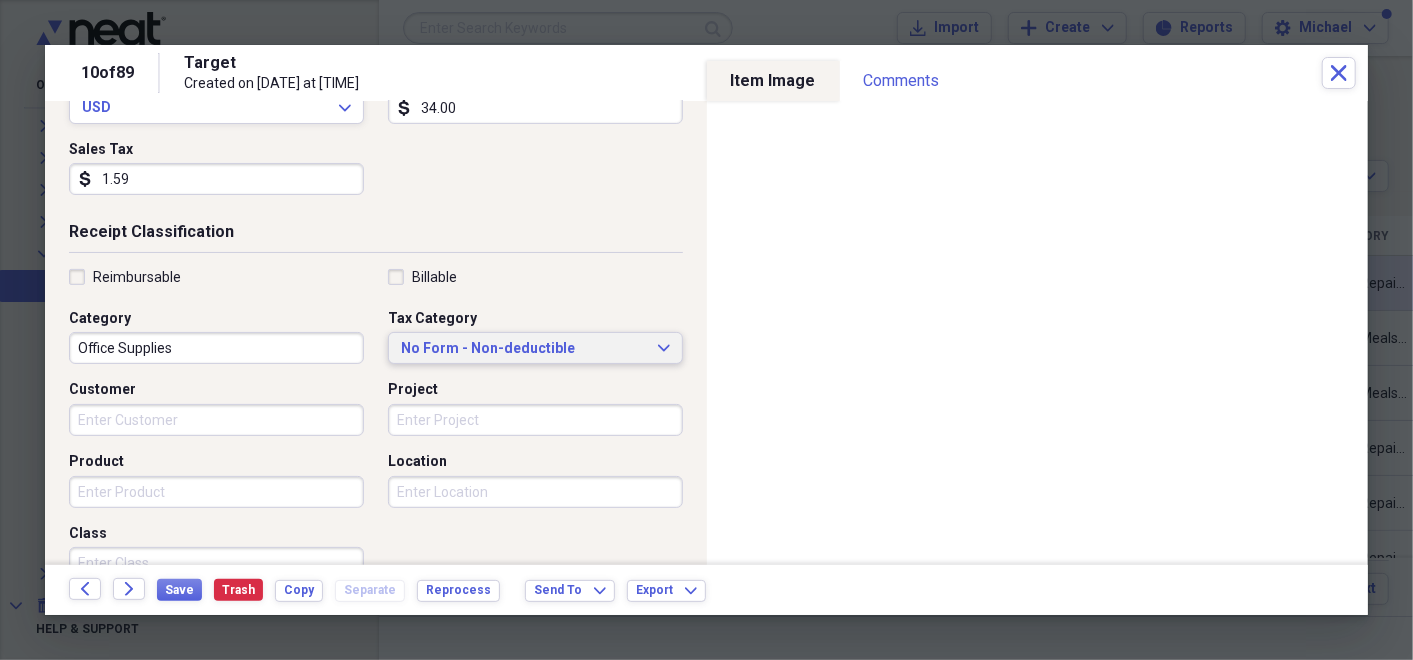 click on "Expand" 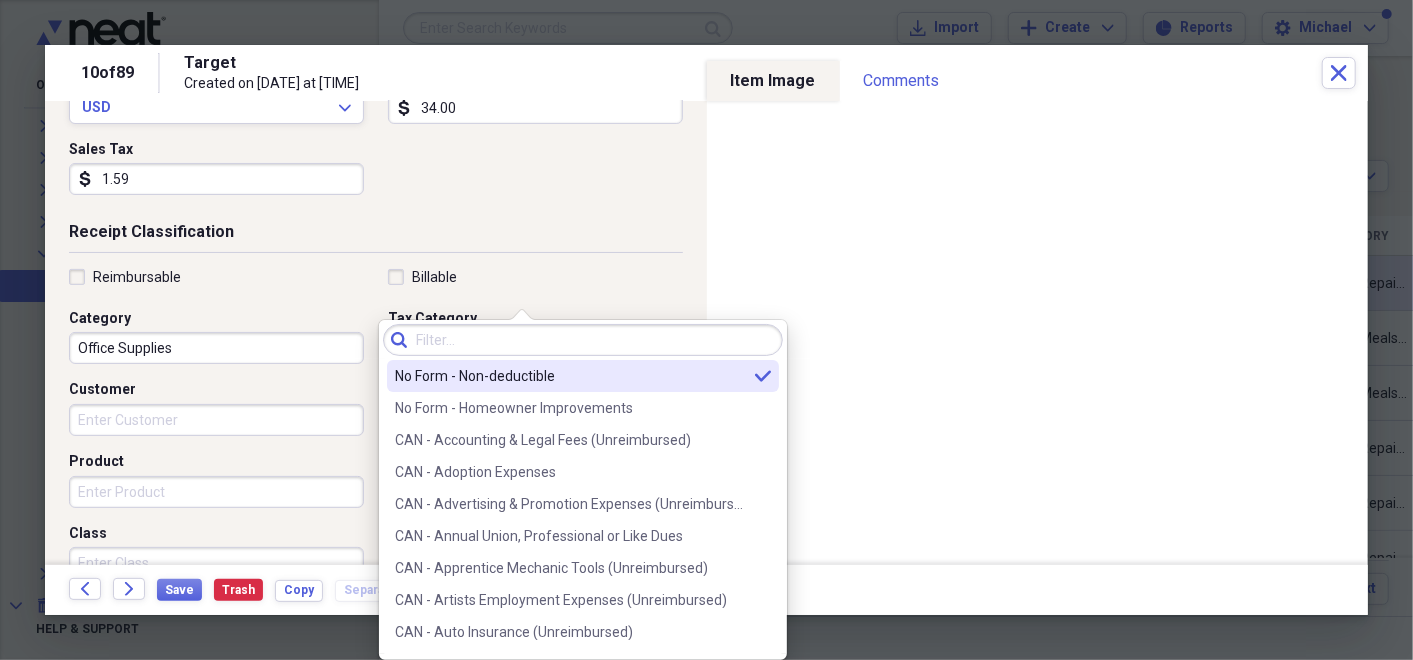 click at bounding box center (583, 340) 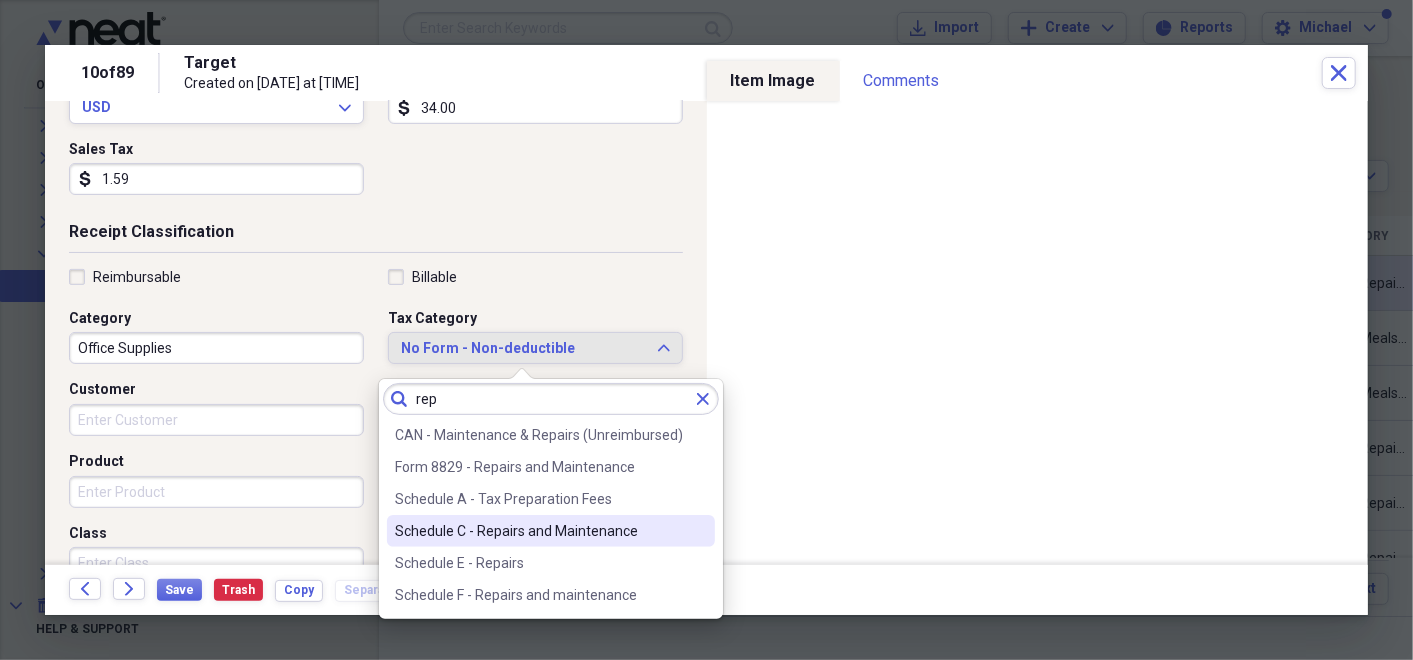 type on "rep" 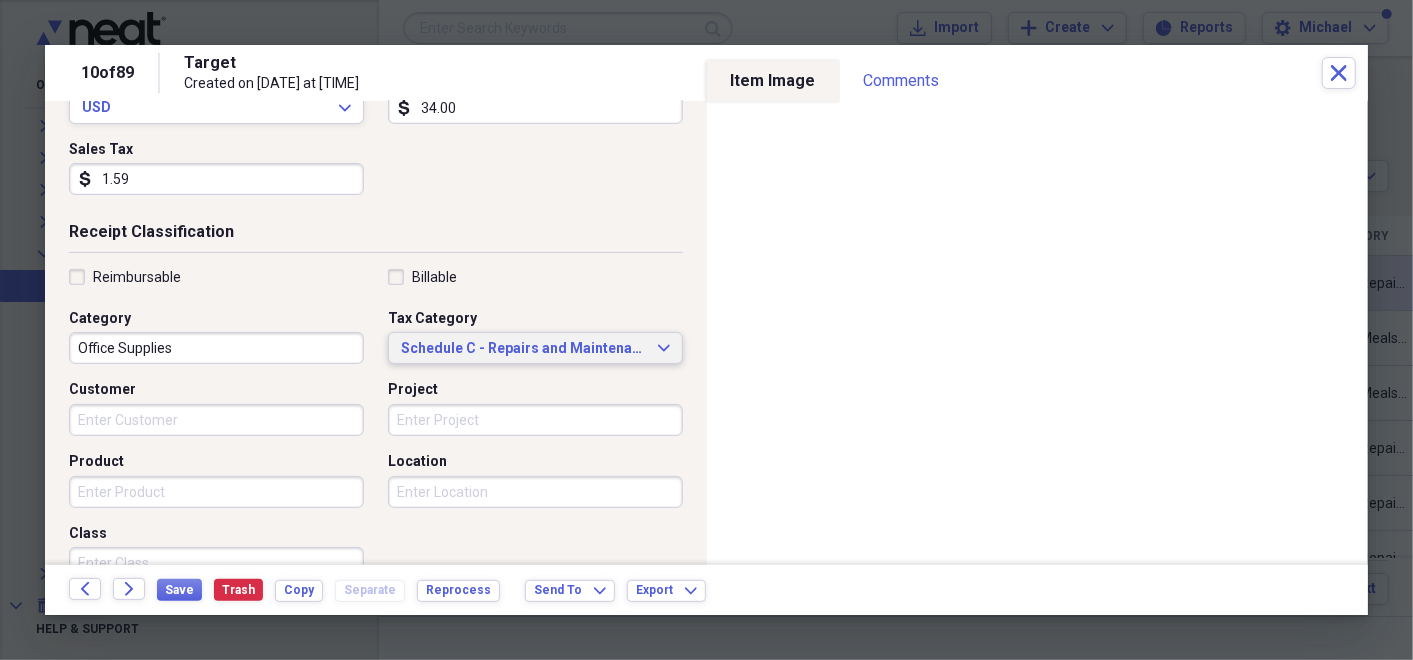 scroll, scrollTop: 554, scrollLeft: 0, axis: vertical 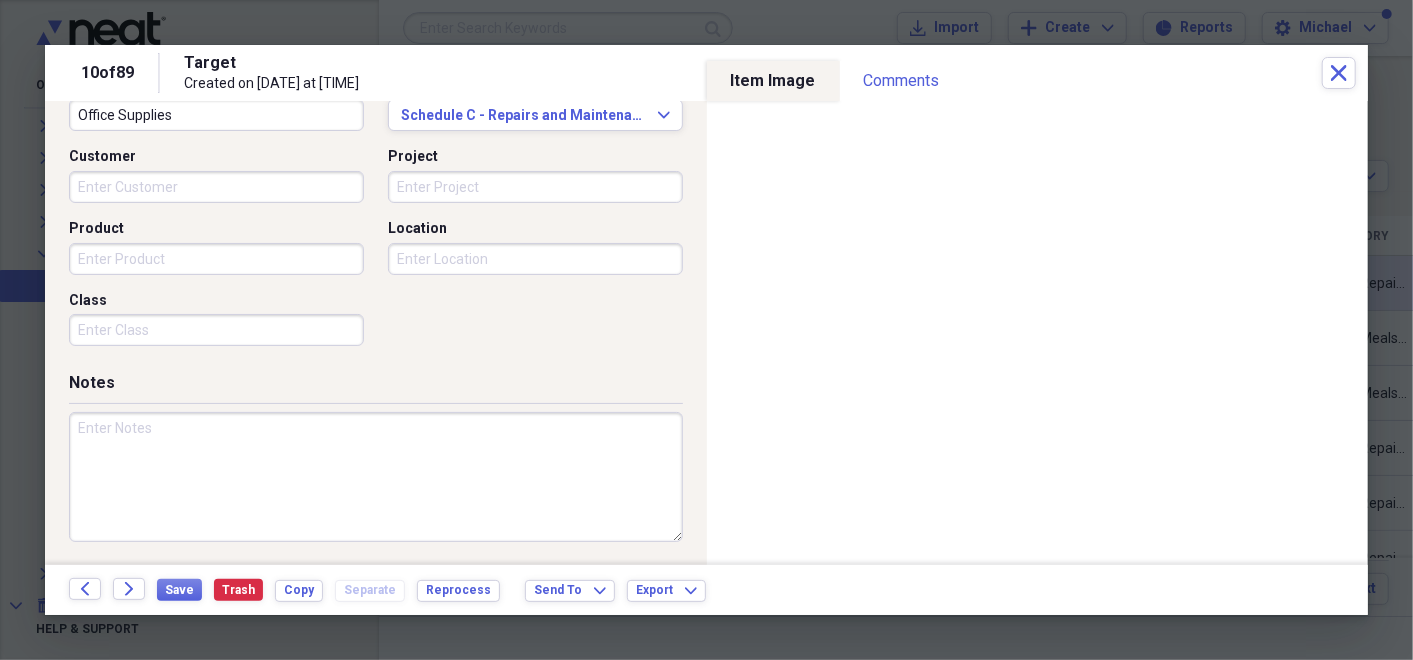 click at bounding box center (376, 477) 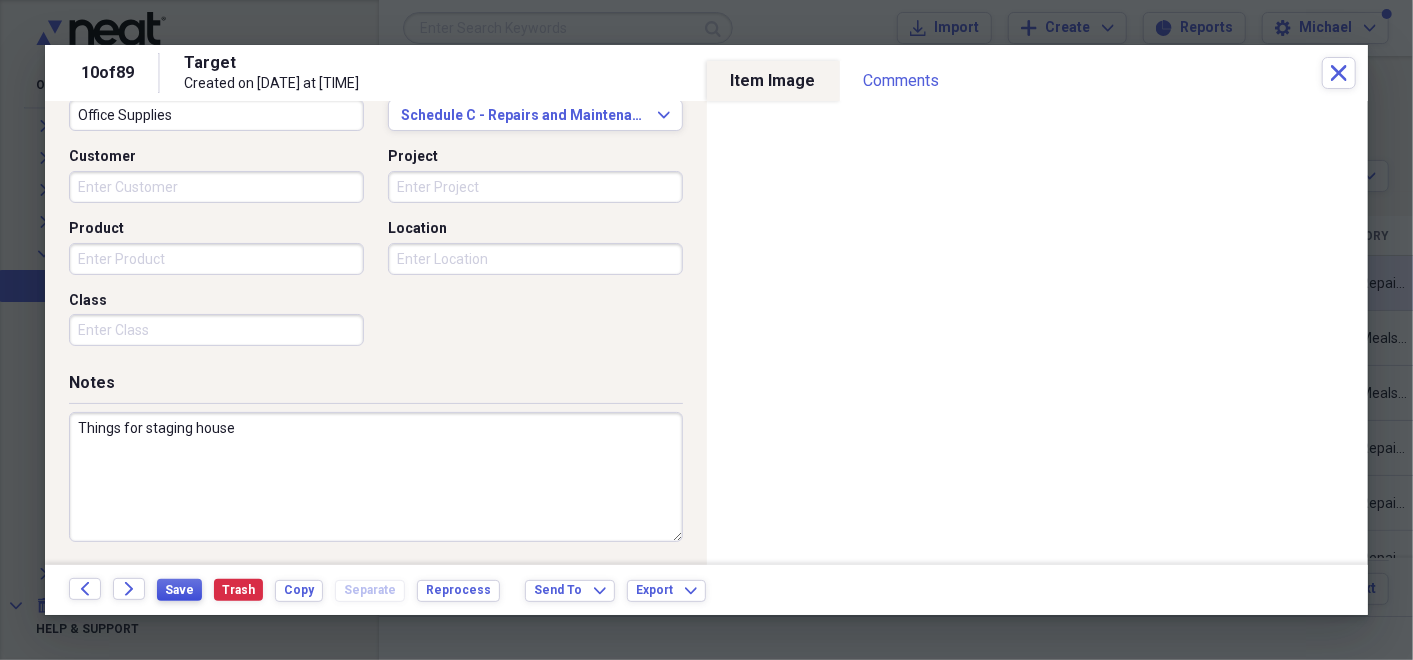 type on "Things for staging house" 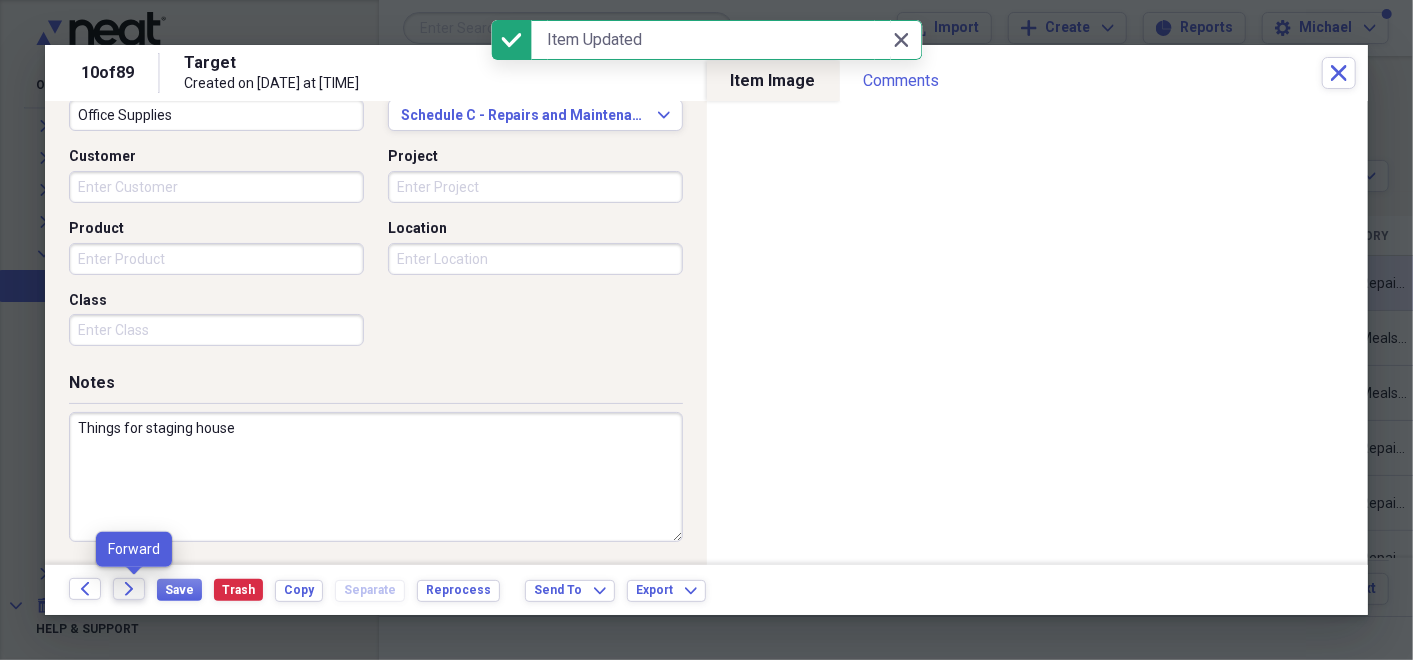 click on "Forward" 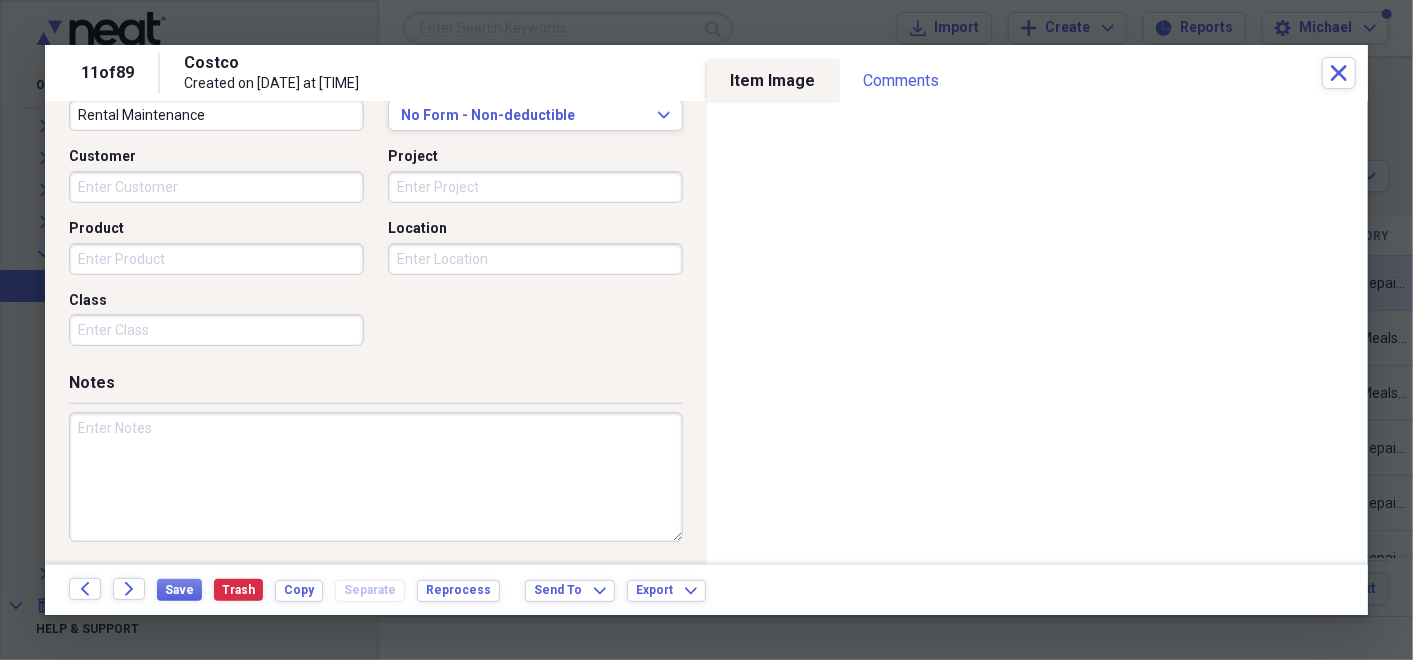 scroll, scrollTop: 0, scrollLeft: 0, axis: both 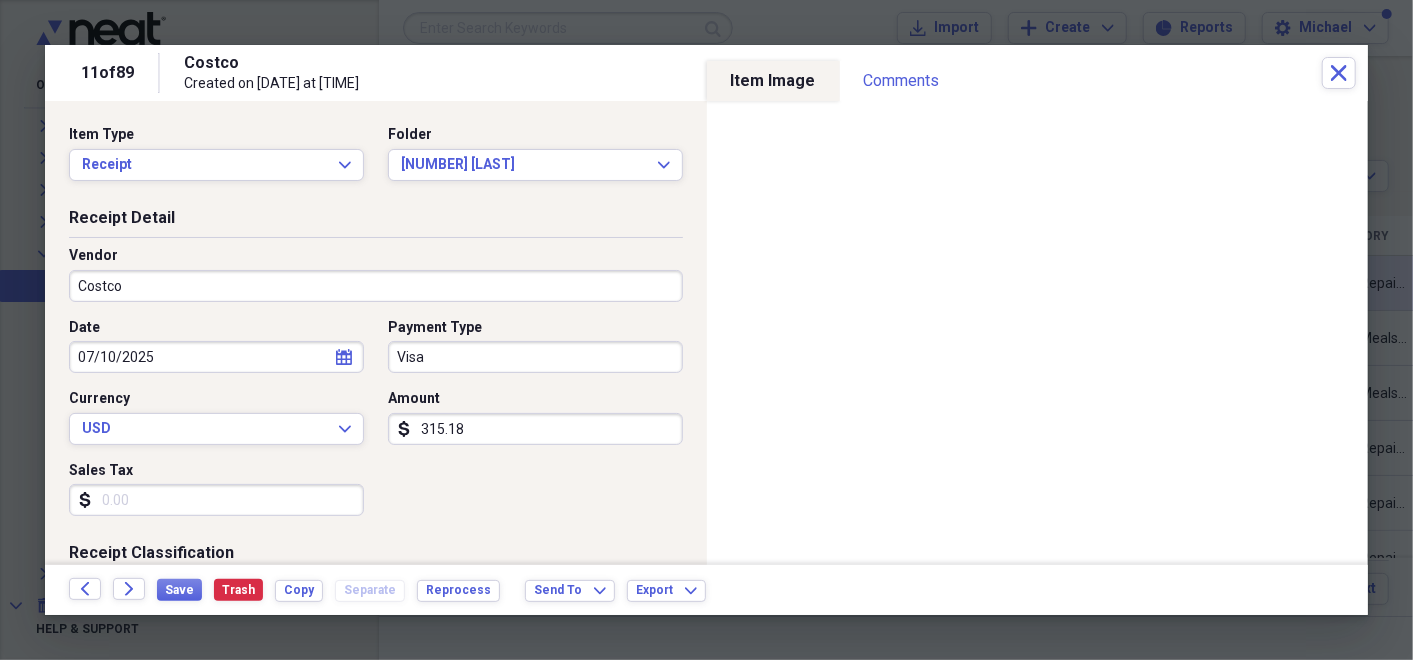 click at bounding box center [706, 330] 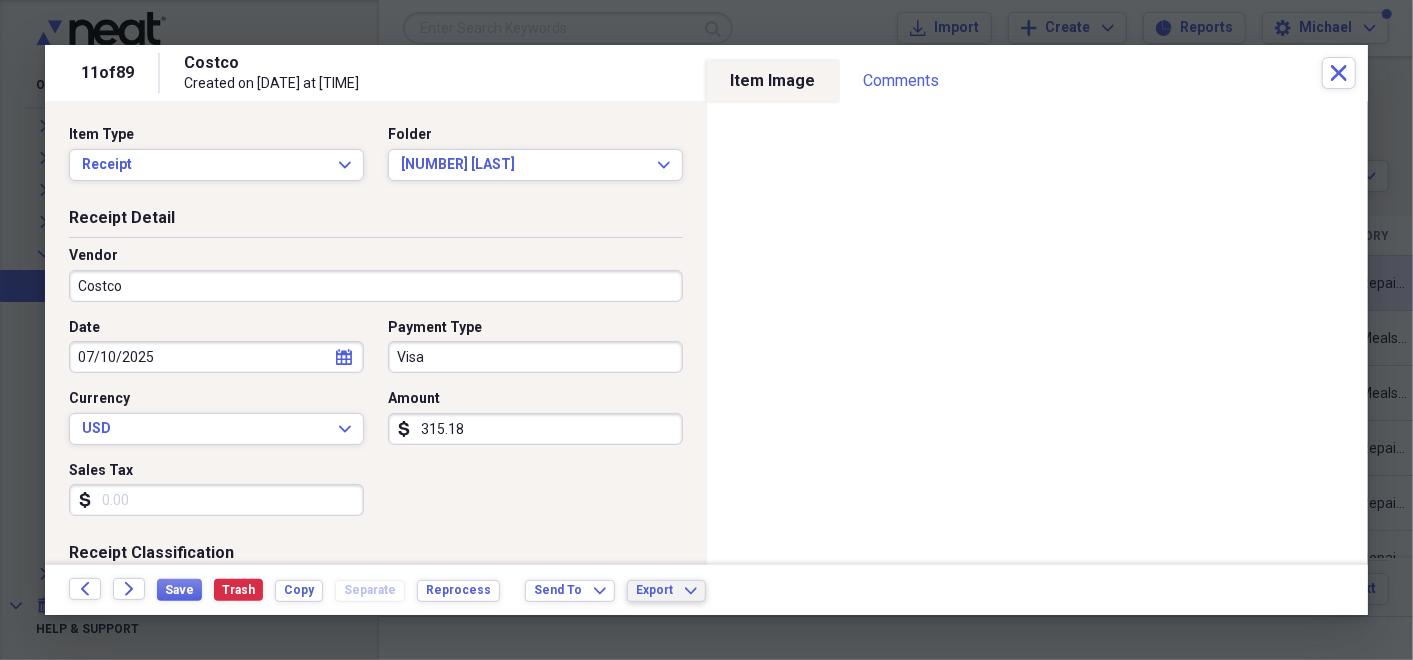 click on "Expand" 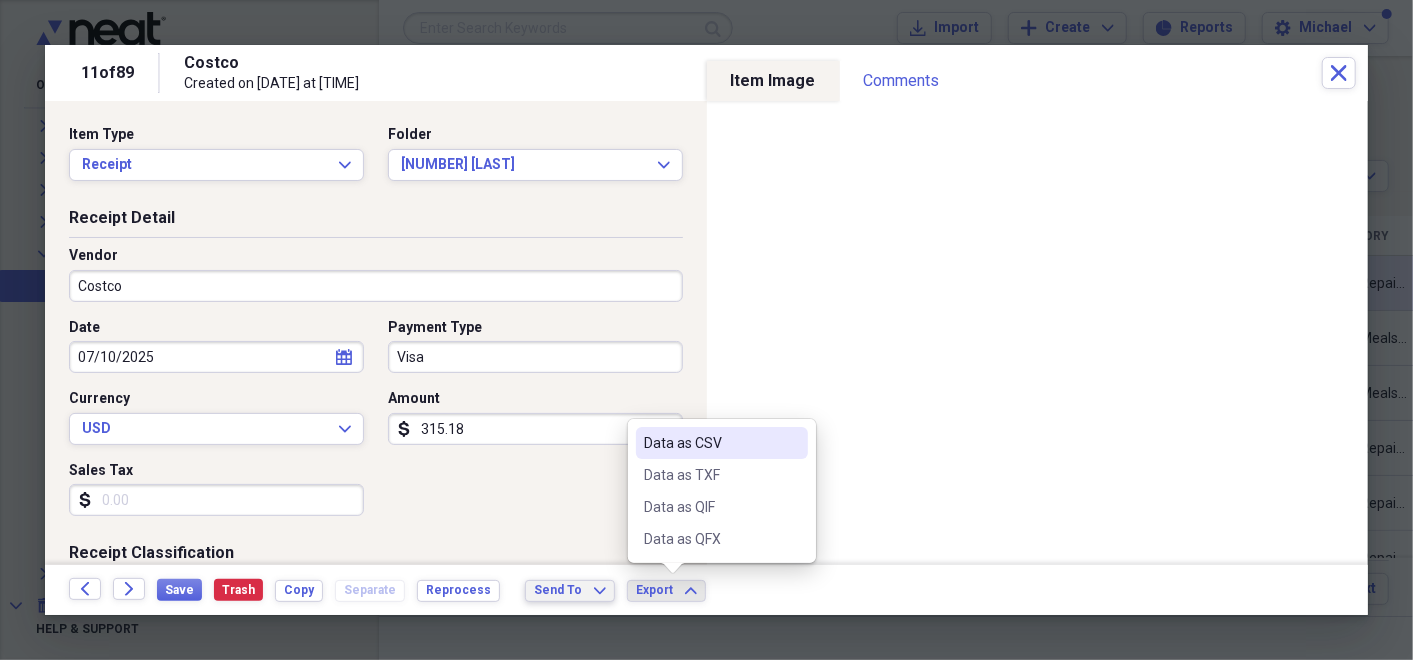 click on "Send To Expand" at bounding box center [570, 590] 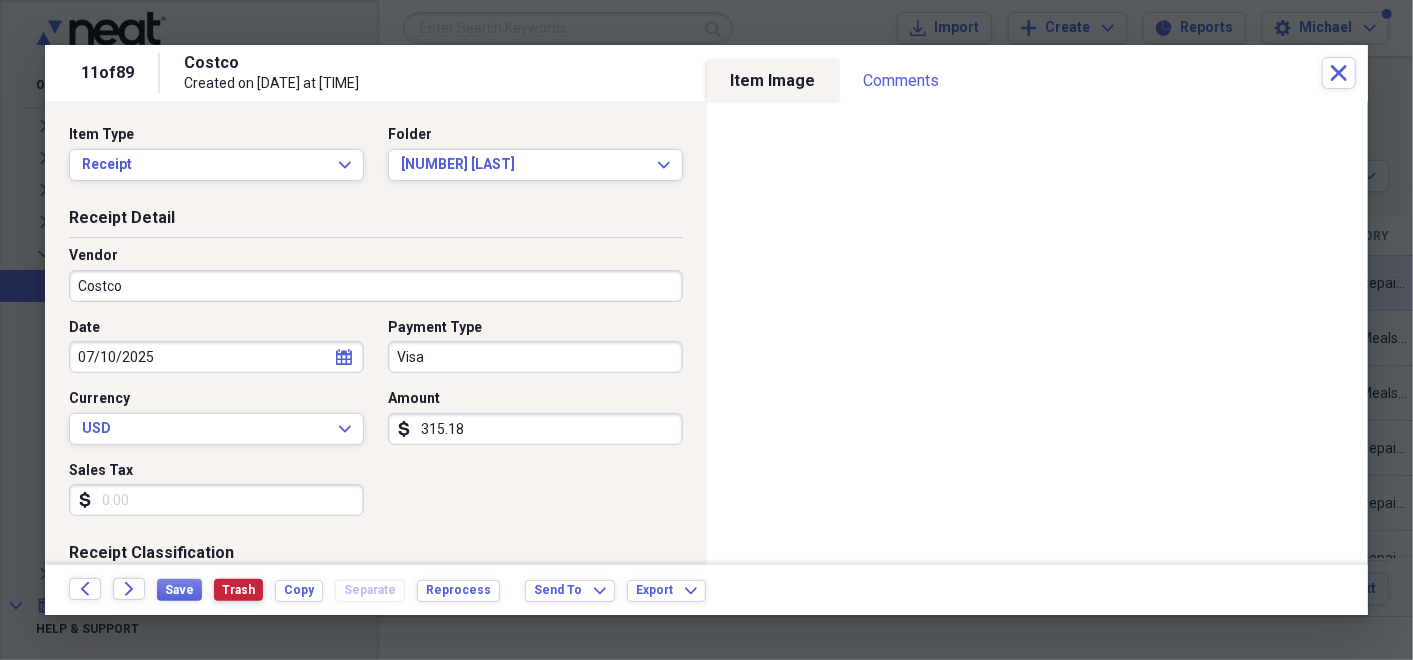 click on "Trash" at bounding box center (238, 590) 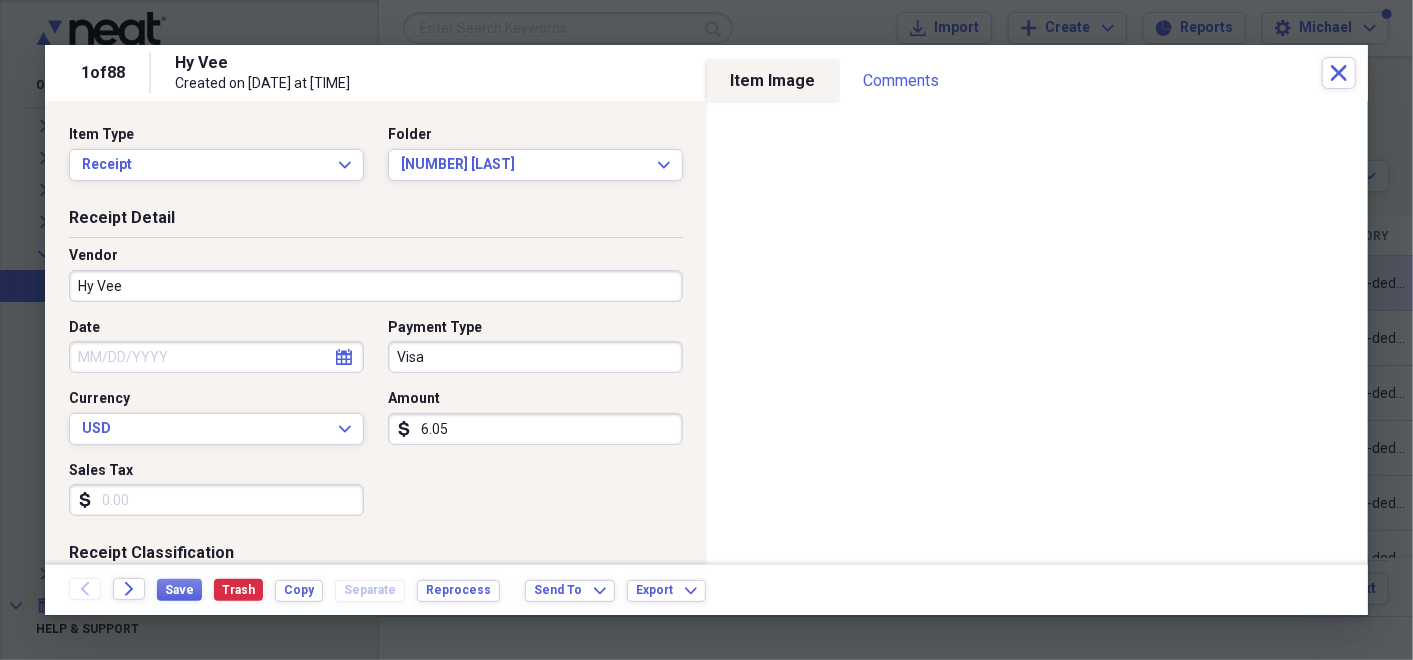 click on "Receipt Detail Vendor Hy Vee Date calendar Calendar Payment Type Visa Currency USD Expand Amount dollar-sign 6.05 Sales Tax dollar-sign" at bounding box center [376, 375] 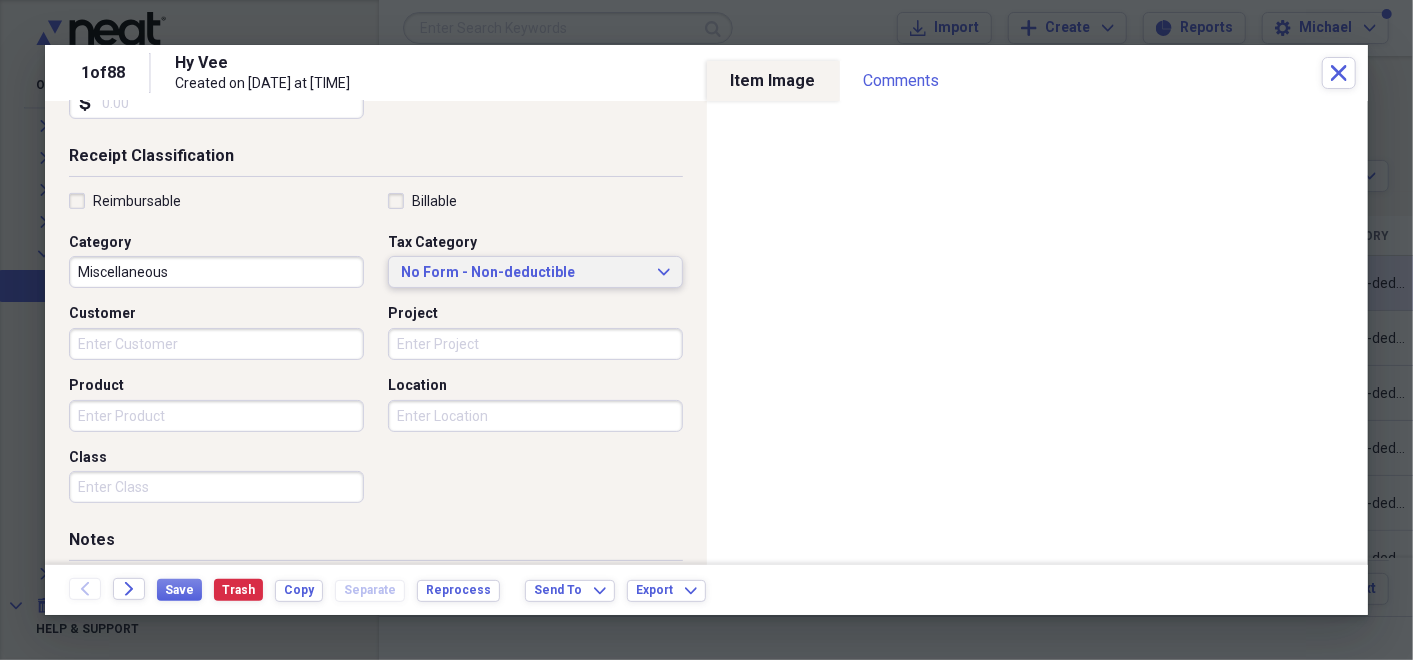 click on "No Form - Non-deductible" at bounding box center [523, 273] 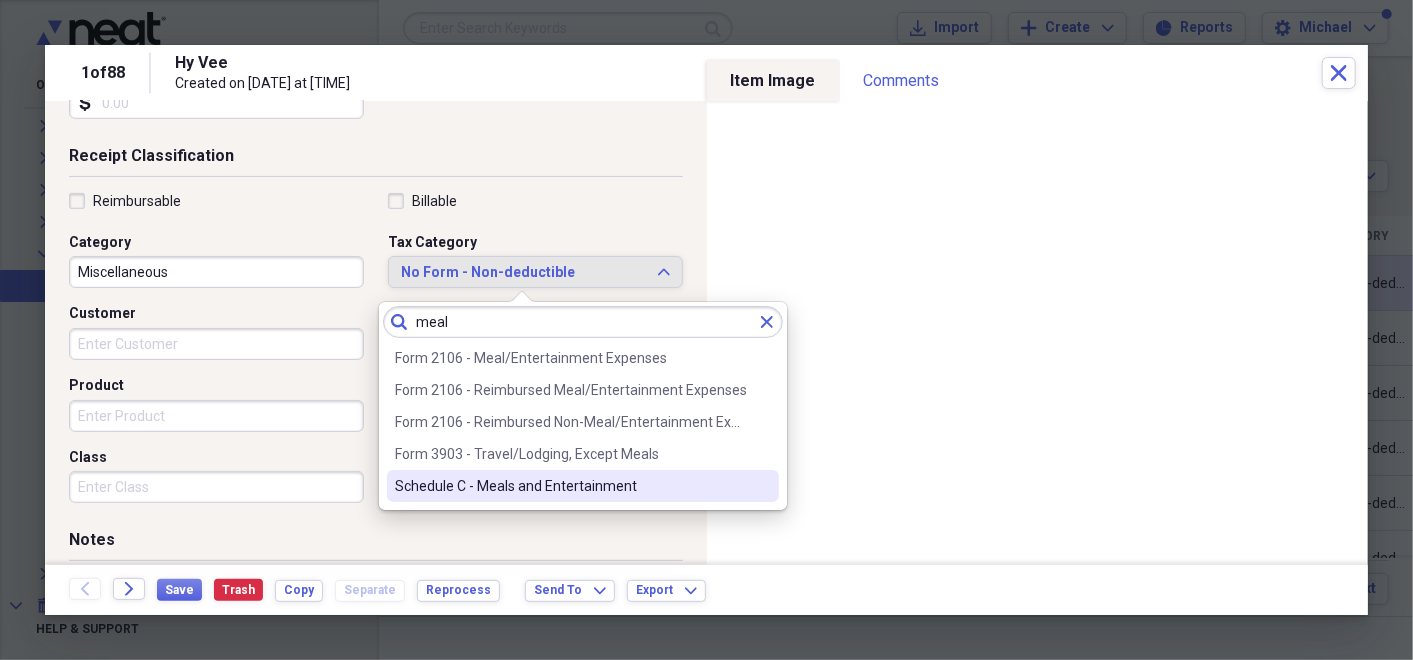 type on "meal" 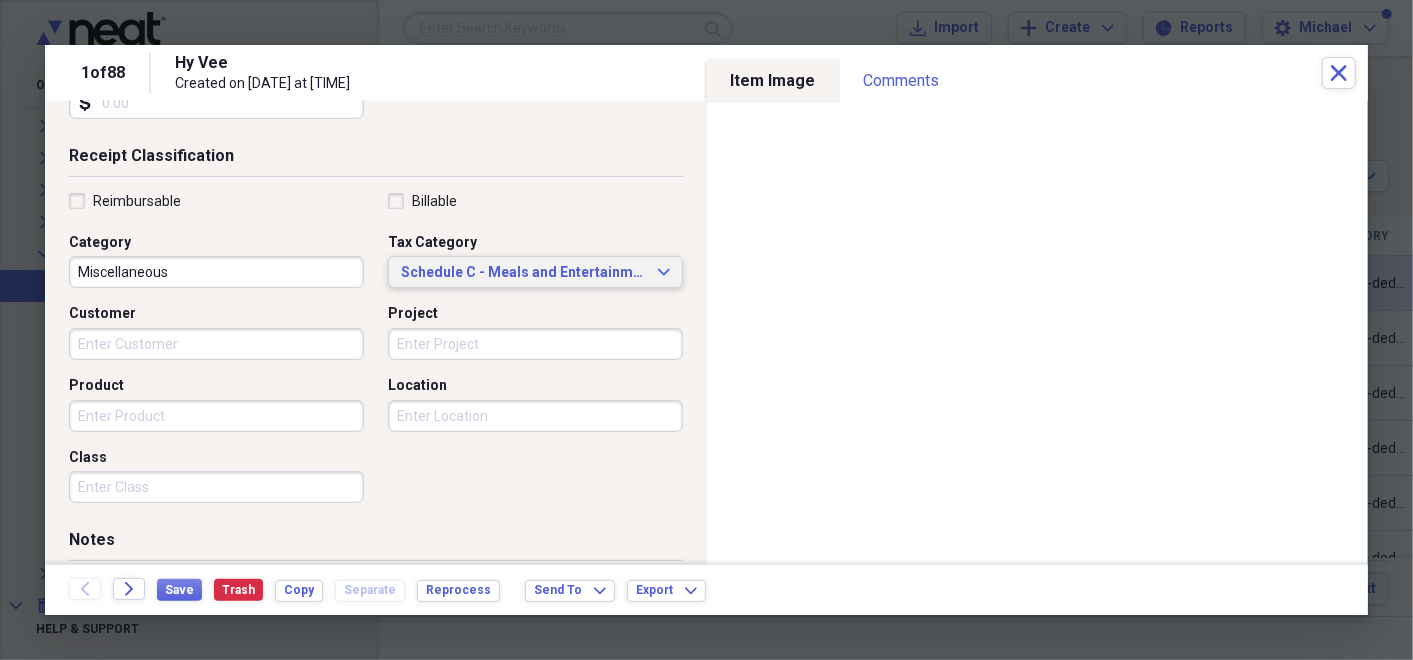 scroll, scrollTop: 554, scrollLeft: 0, axis: vertical 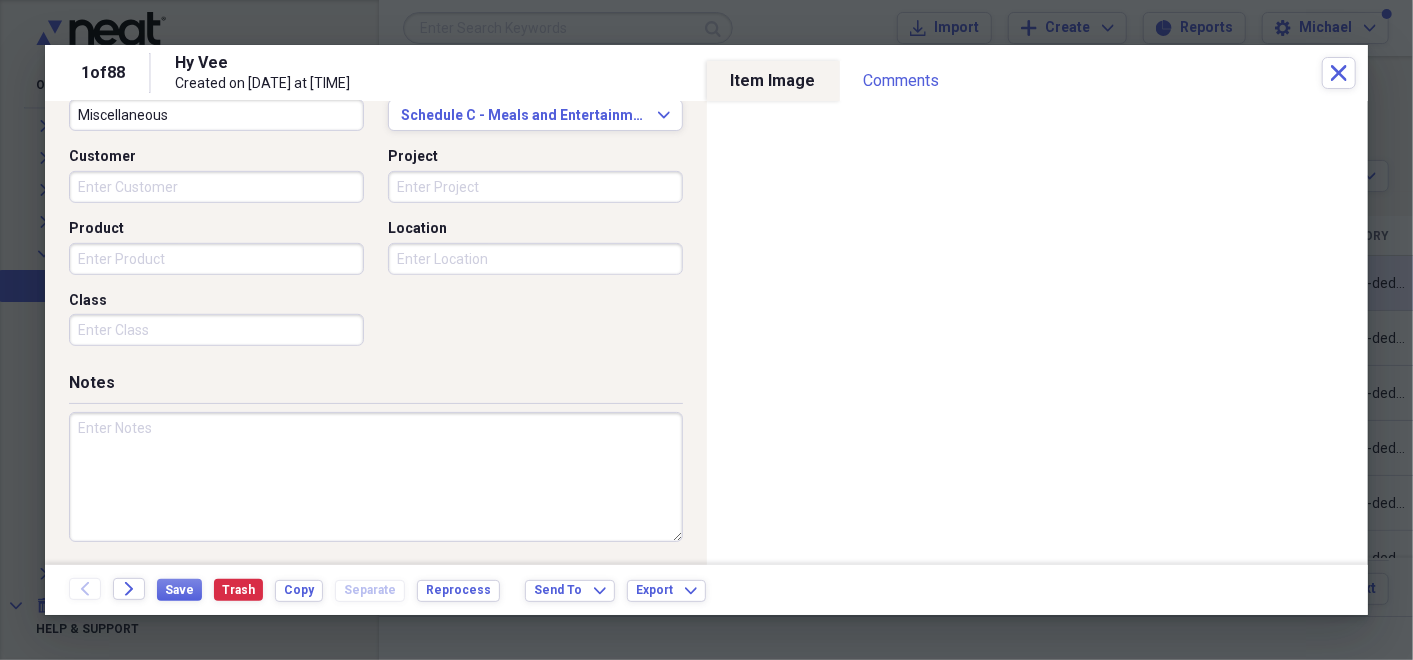 click at bounding box center [376, 477] 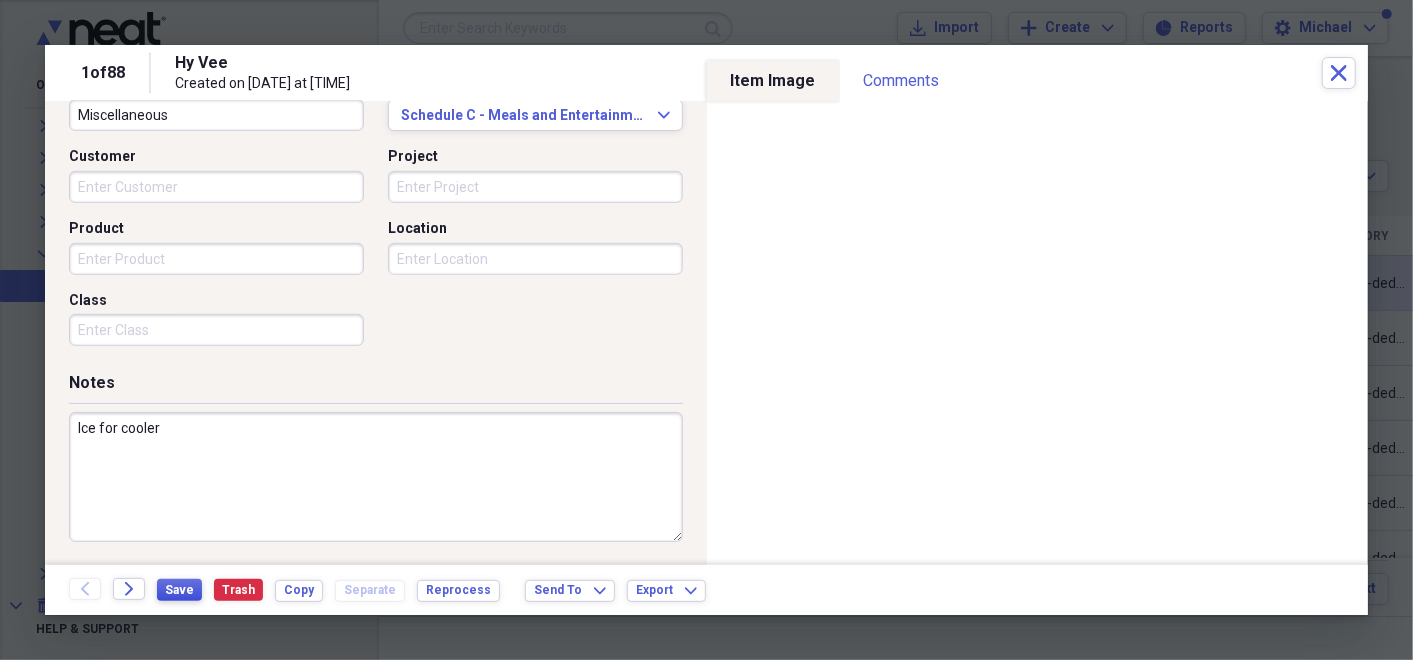 type on "Ice for cooler" 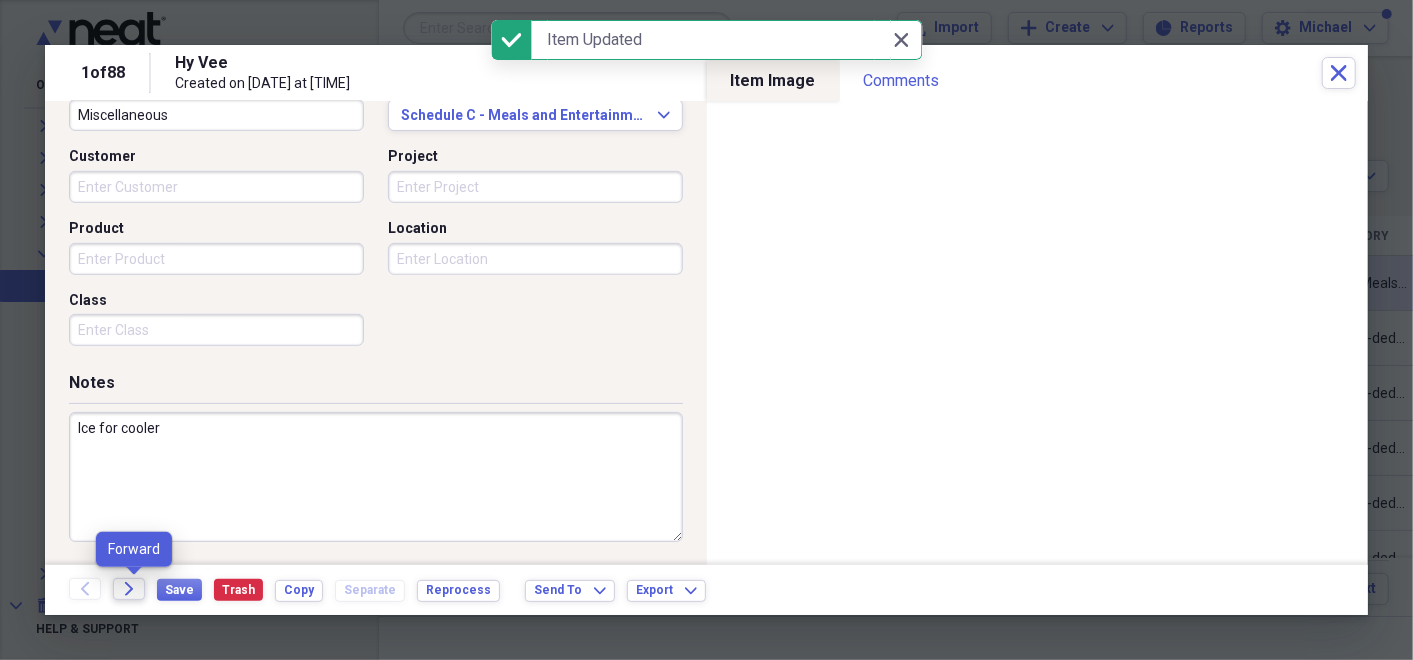 click on "Forward" 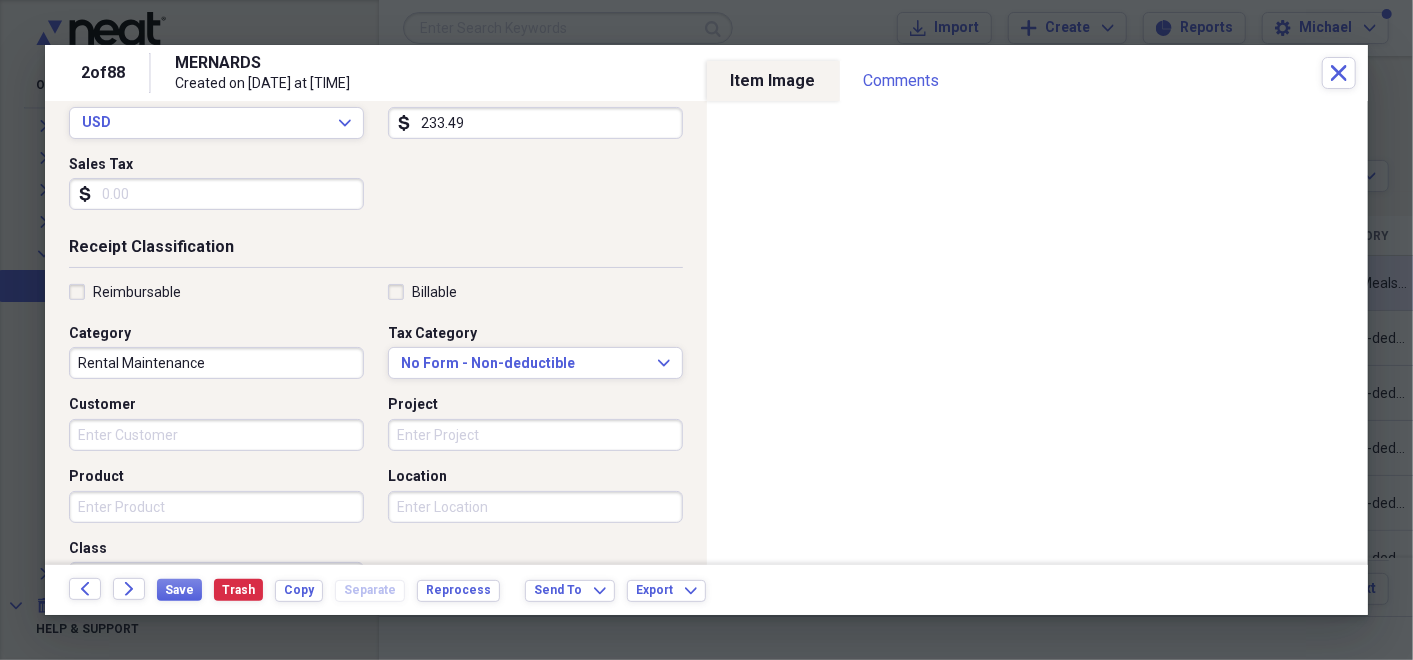 scroll, scrollTop: 310, scrollLeft: 0, axis: vertical 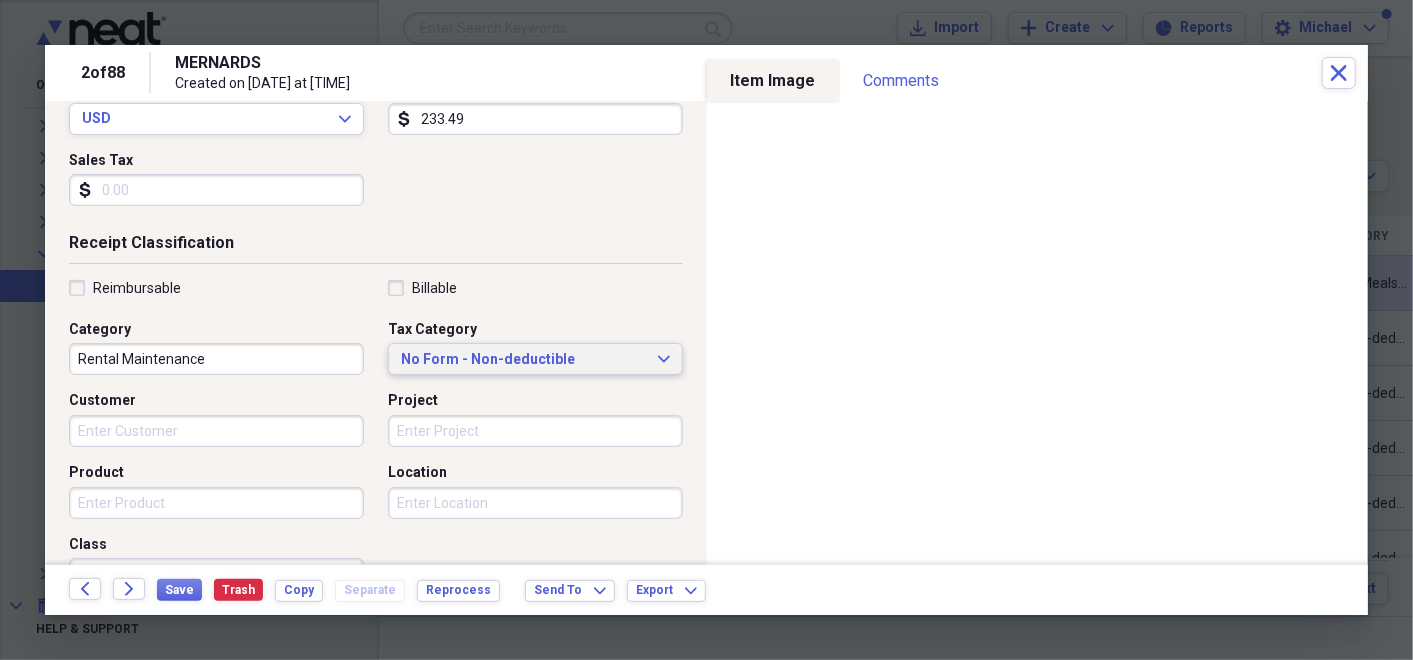 click on "Expand" 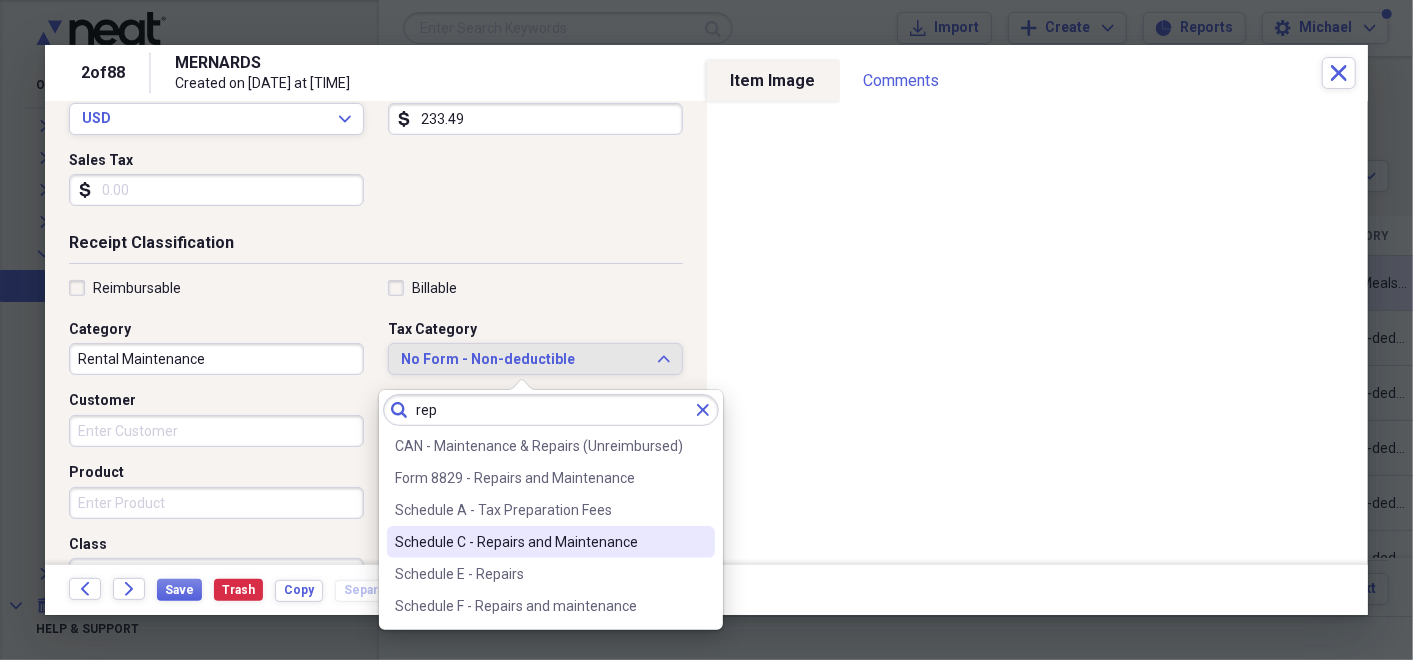 type on "rep" 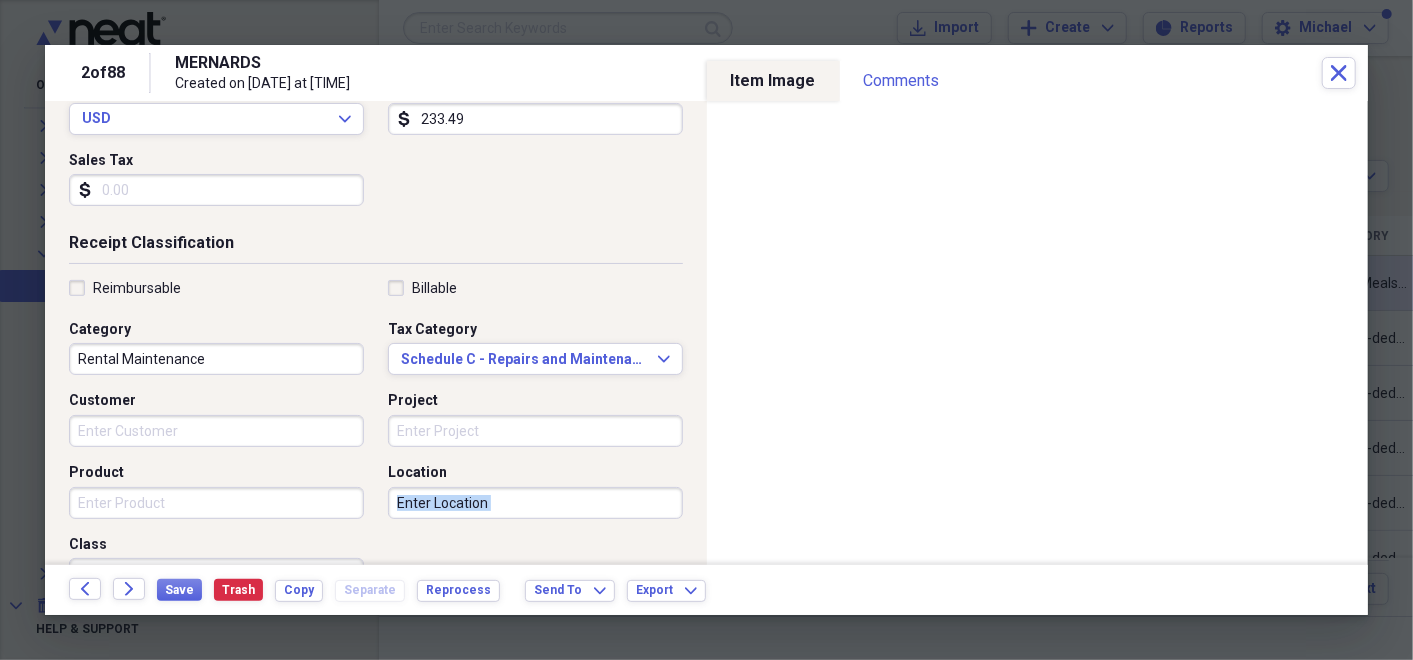 click on "Reimbursable Billable Category Rental Maintenance Tax Category Schedule C - Repairs and Maintenance Expand Customer Project Product Location Class" at bounding box center (376, 439) 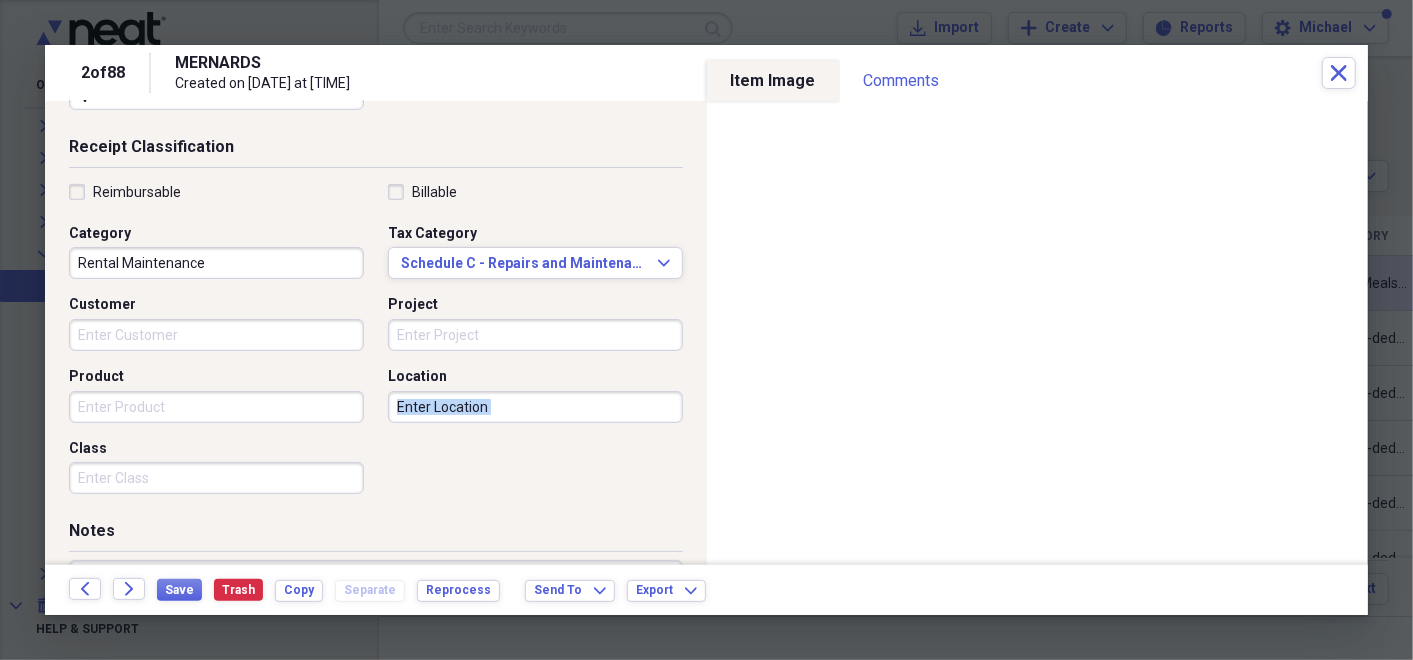 scroll, scrollTop: 554, scrollLeft: 0, axis: vertical 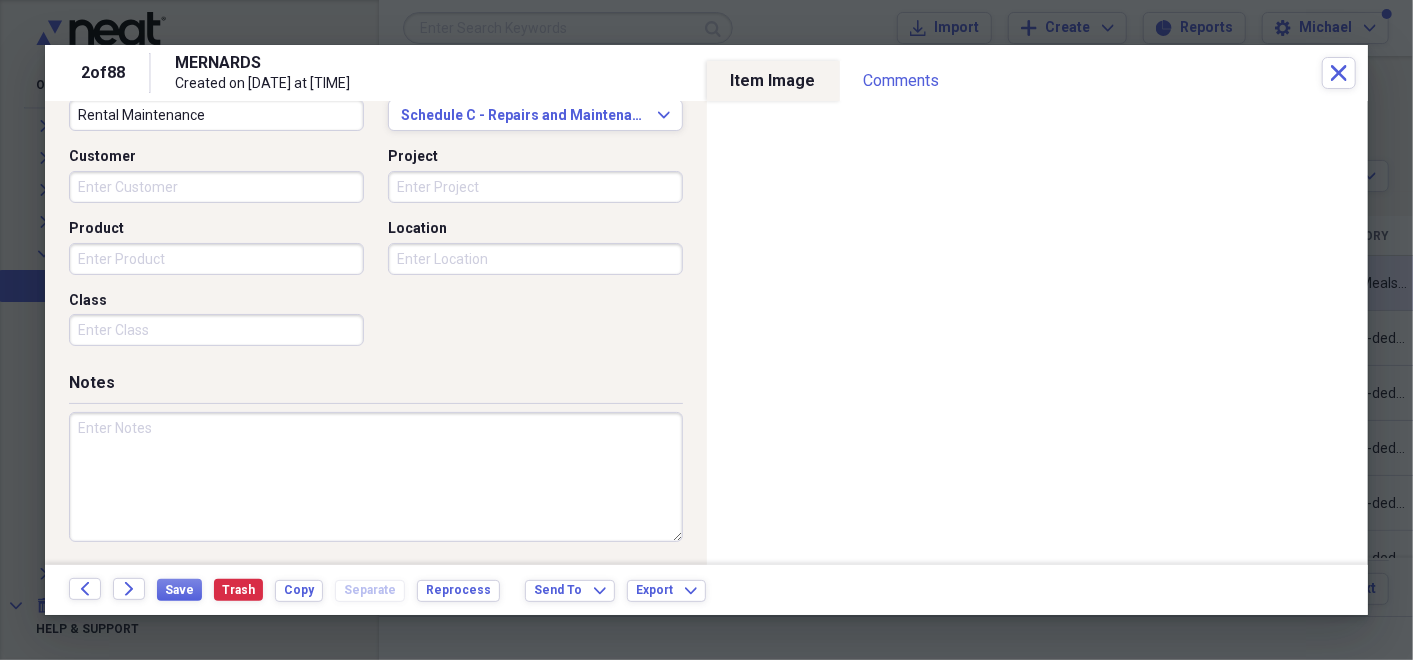 click at bounding box center [376, 477] 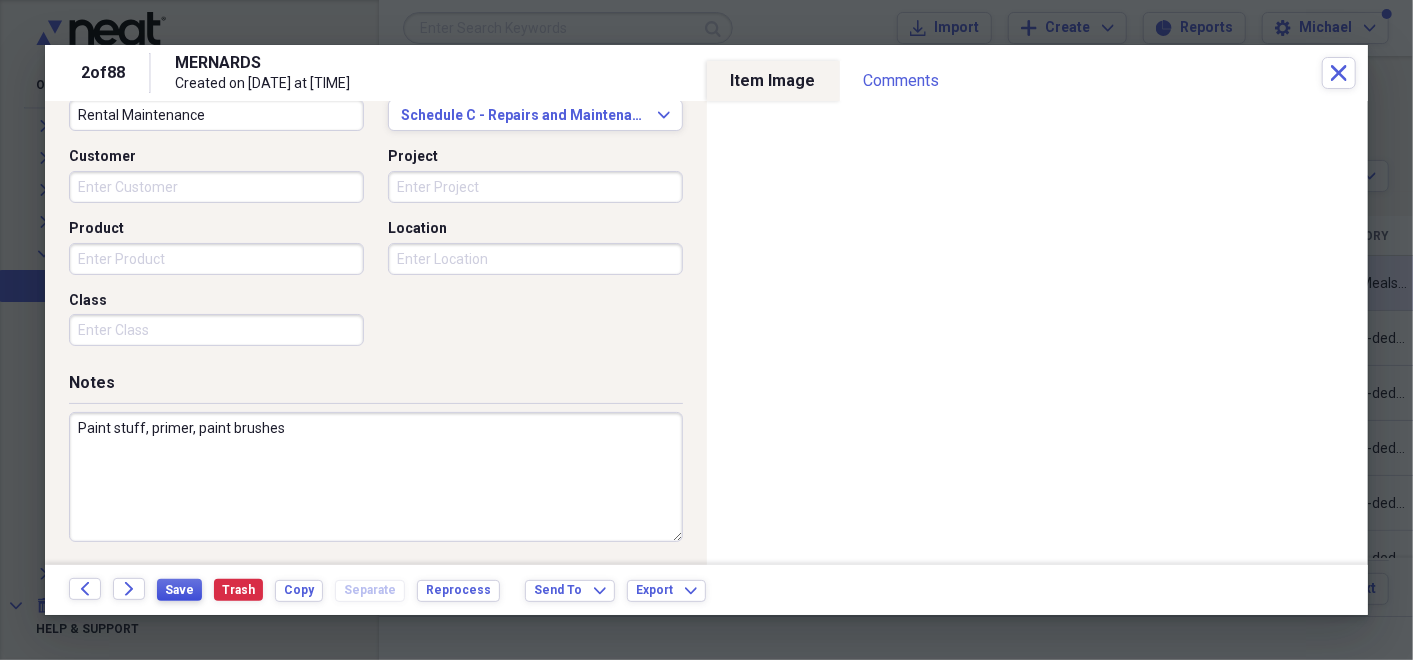 type on "Paint stuff, primer, paint brushes" 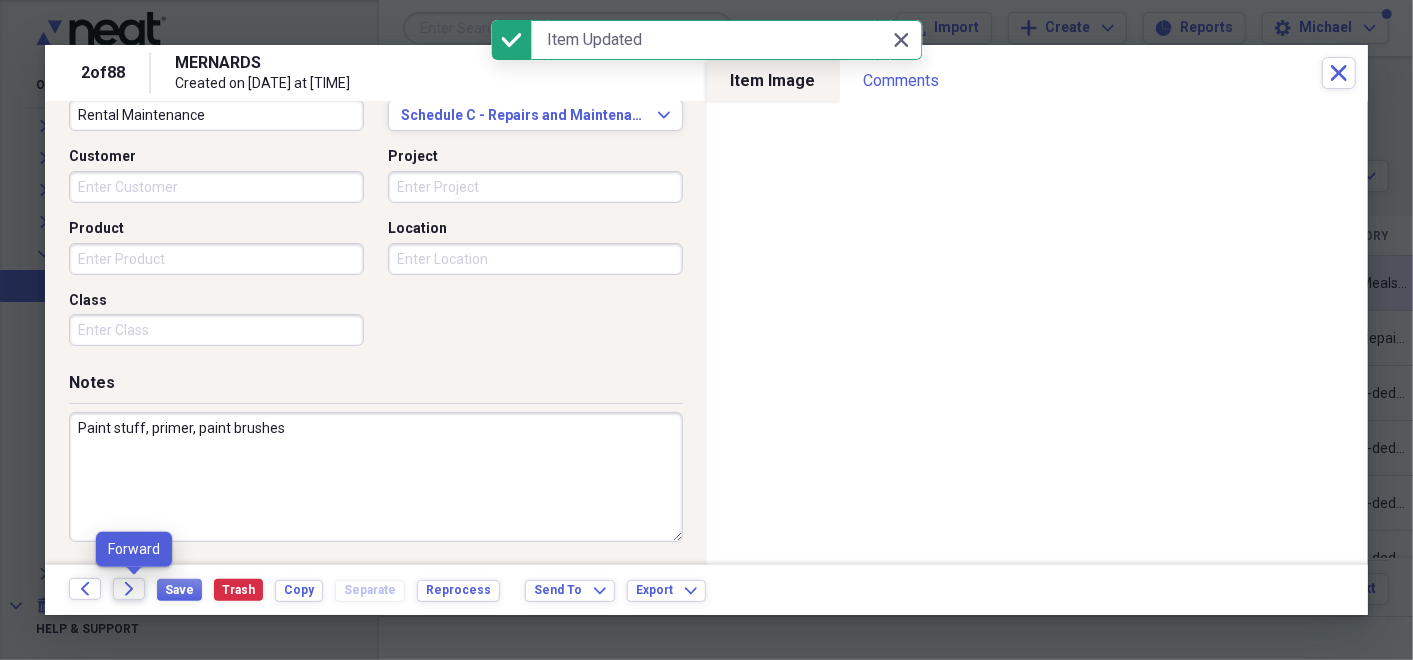 click on "Forward" 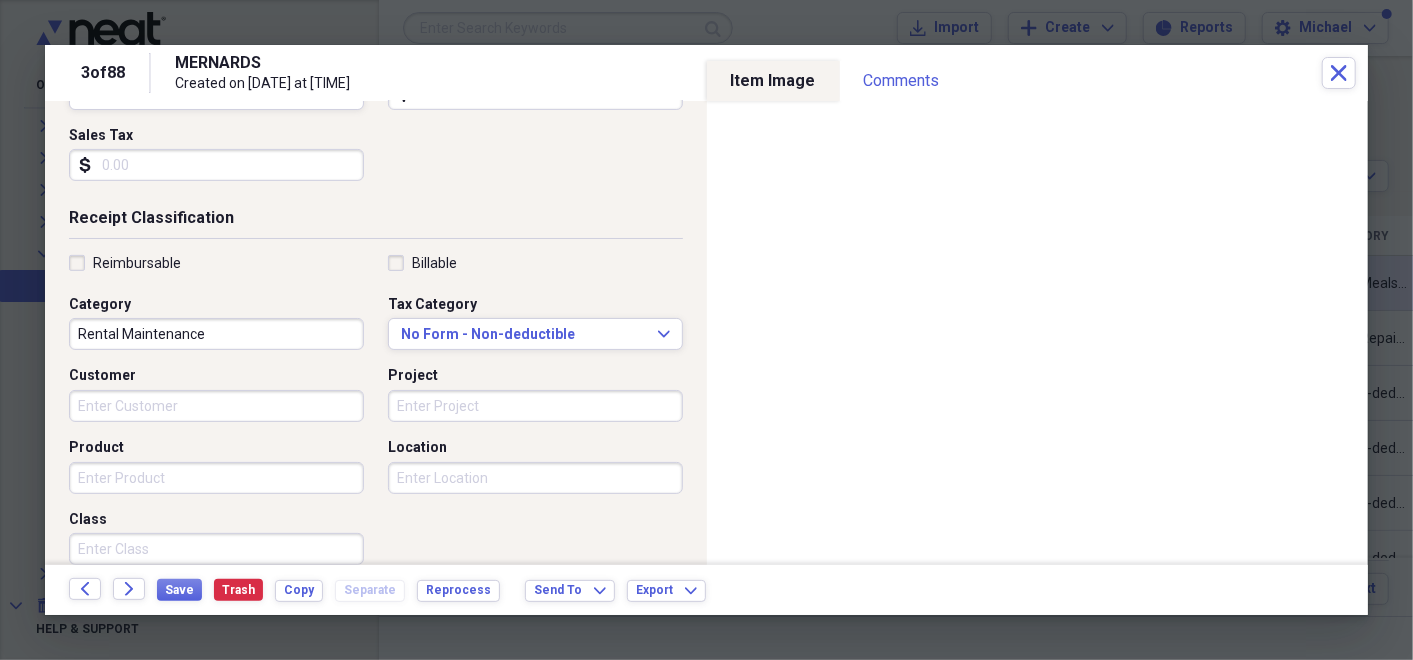scroll, scrollTop: 341, scrollLeft: 0, axis: vertical 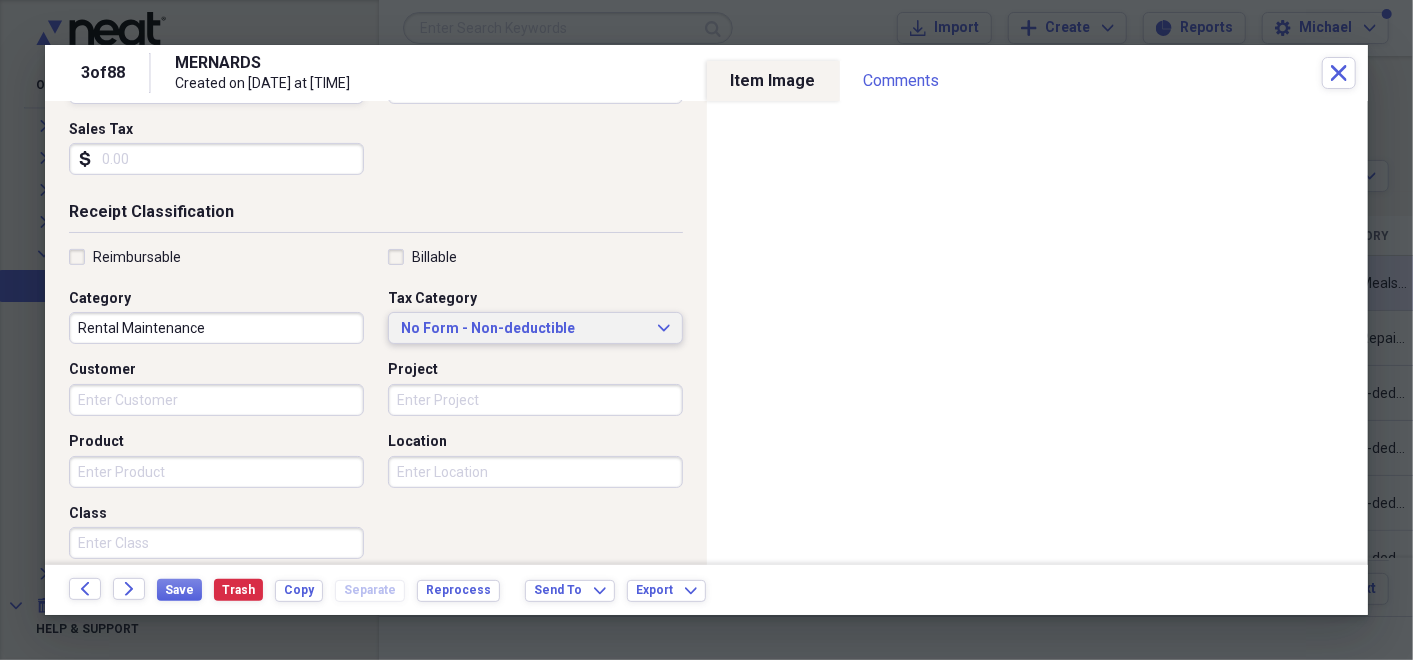 click on "Expand" 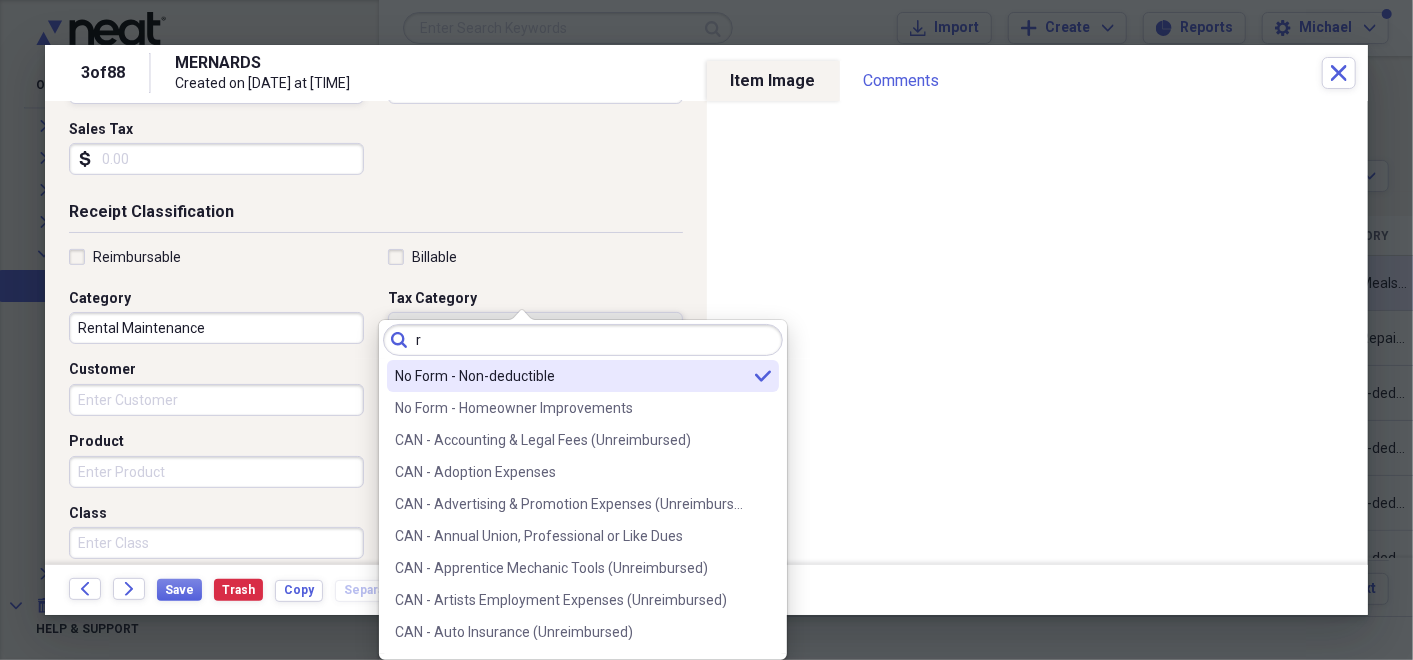 click on "r" at bounding box center (583, 340) 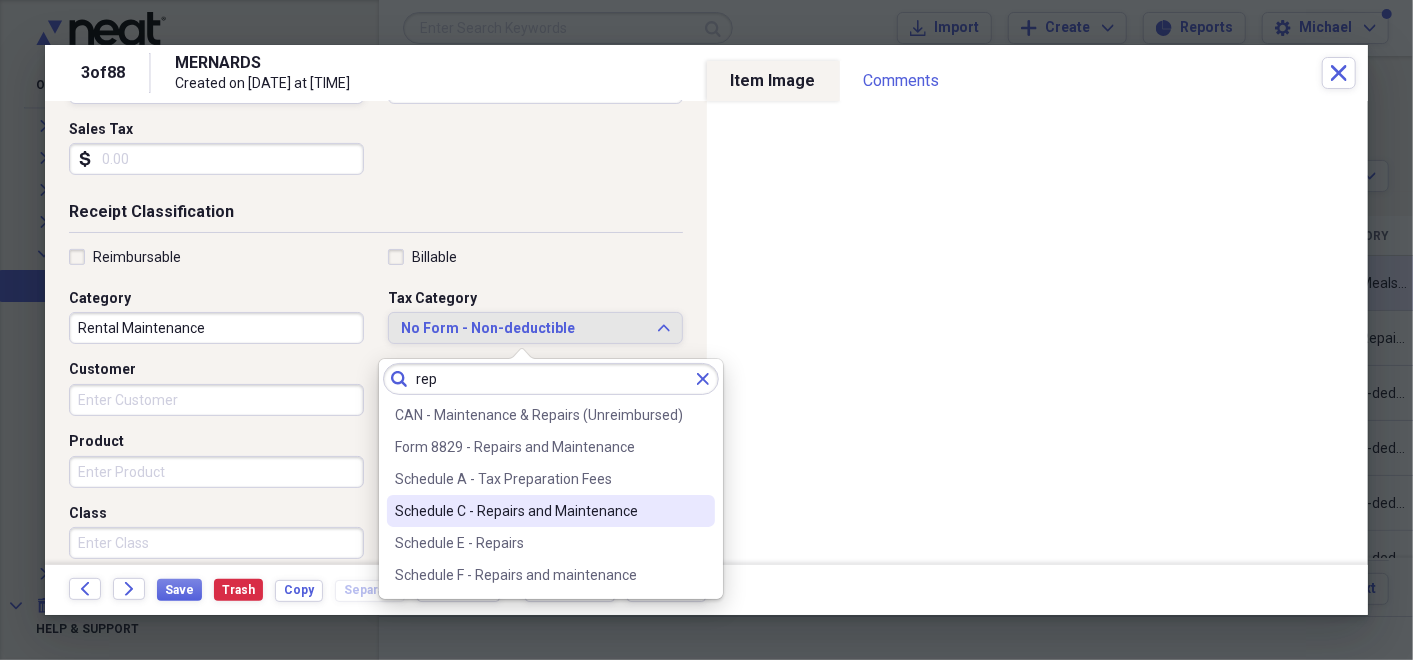 type on "rep" 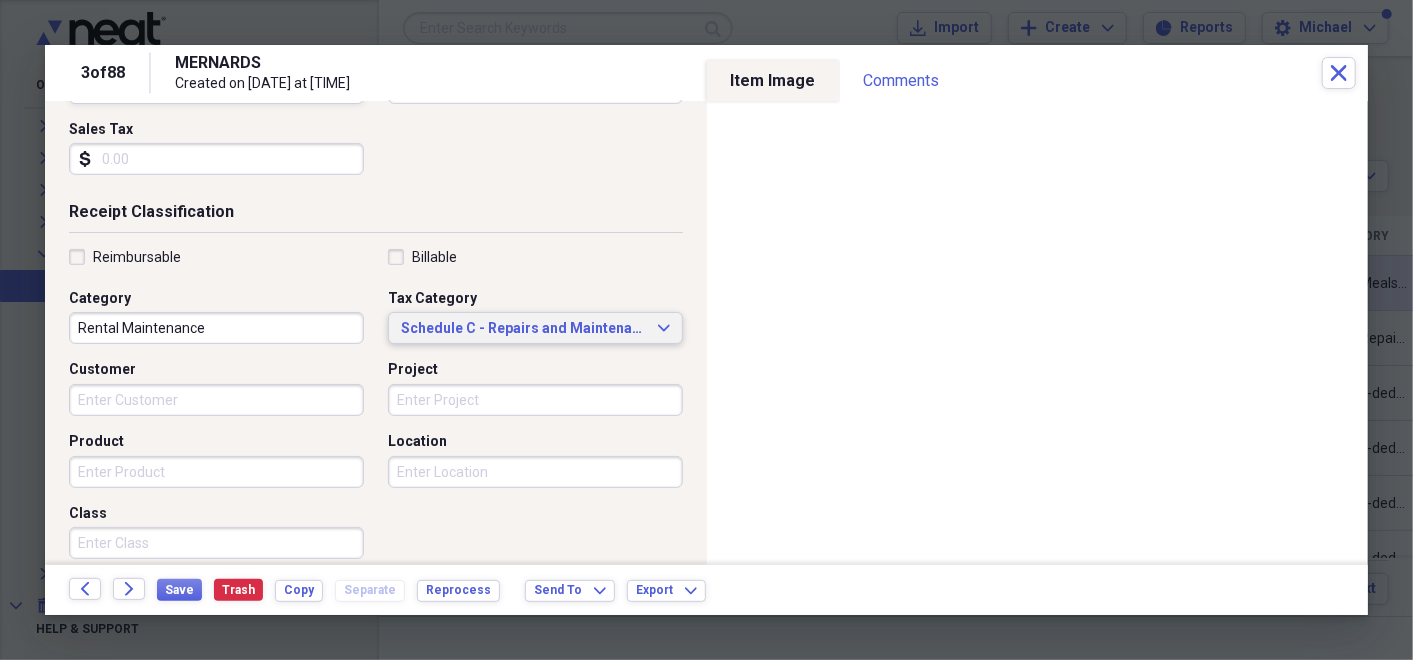 scroll, scrollTop: 554, scrollLeft: 0, axis: vertical 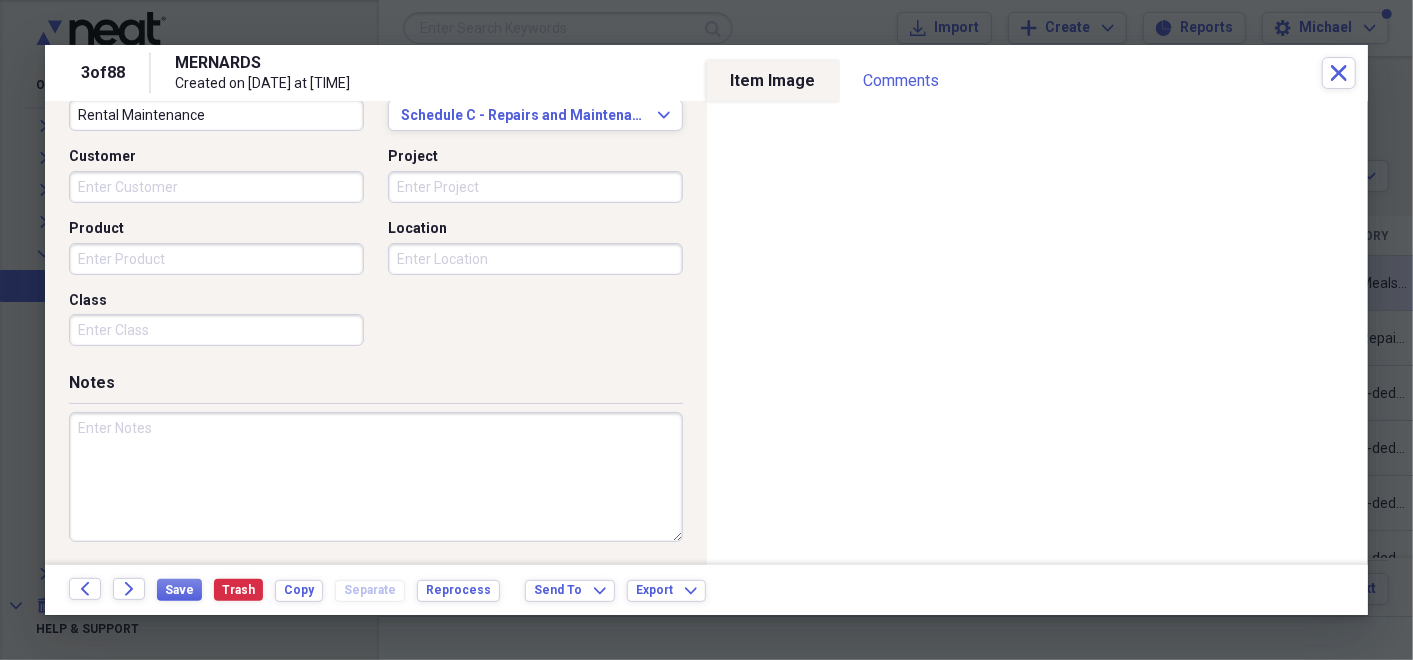 click at bounding box center (376, 477) 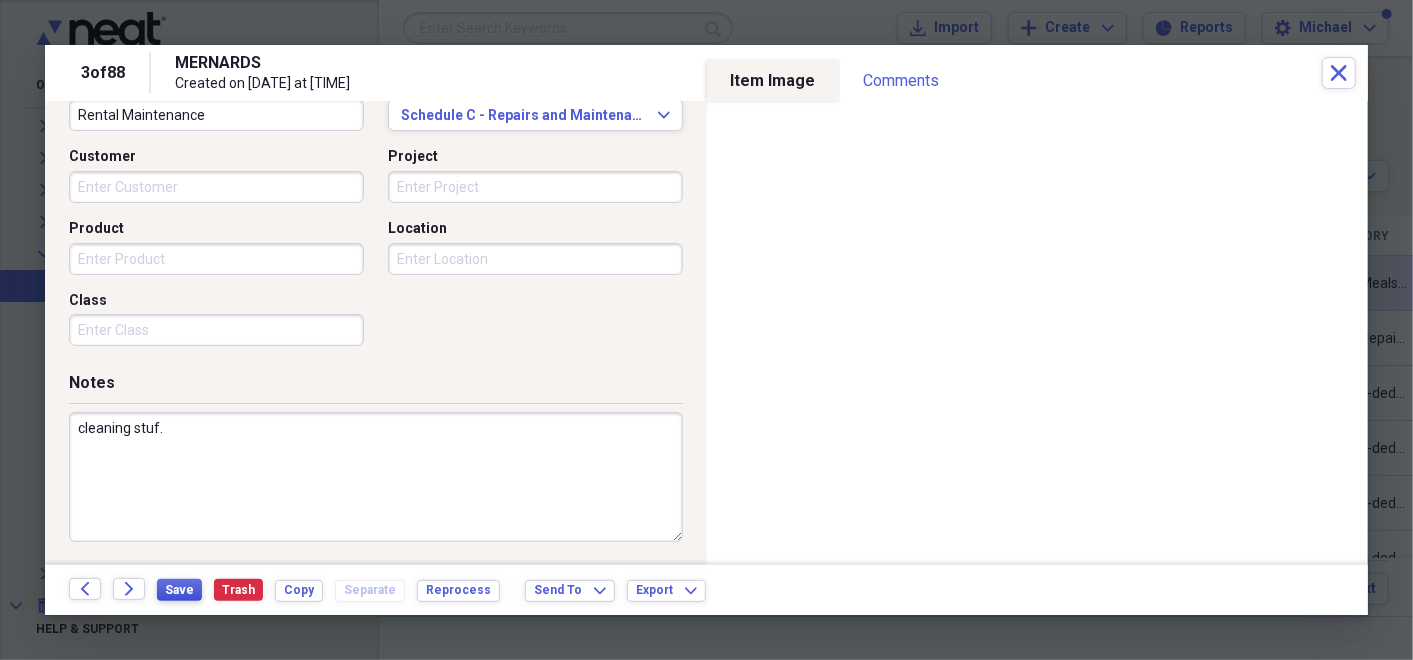 type on "cleaning stuf." 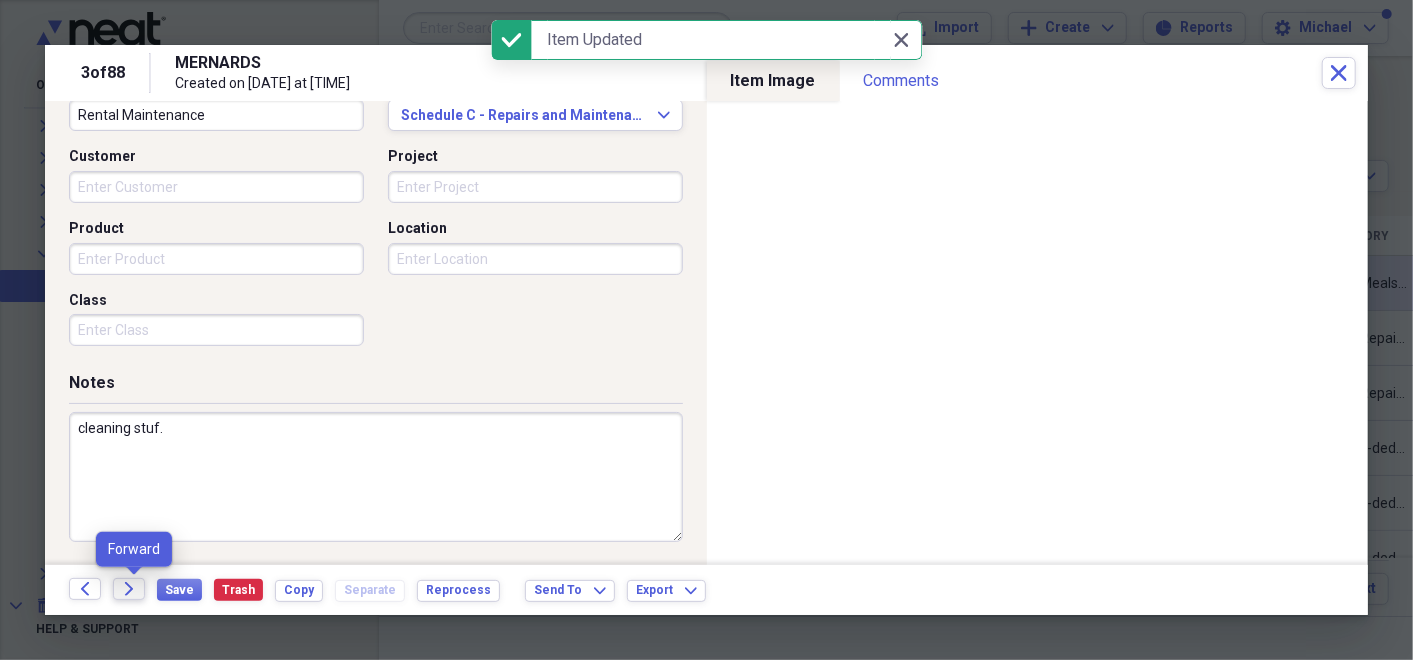 click on "Forward" at bounding box center [129, 589] 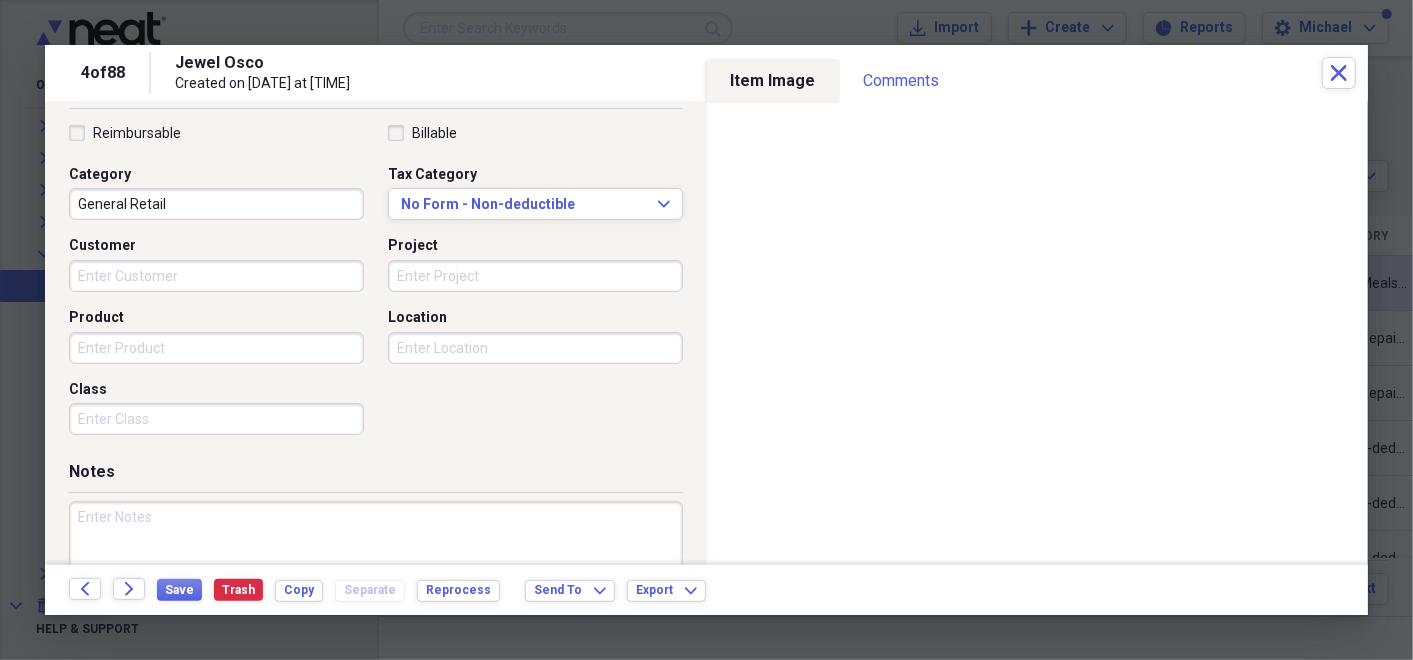 scroll, scrollTop: 467, scrollLeft: 0, axis: vertical 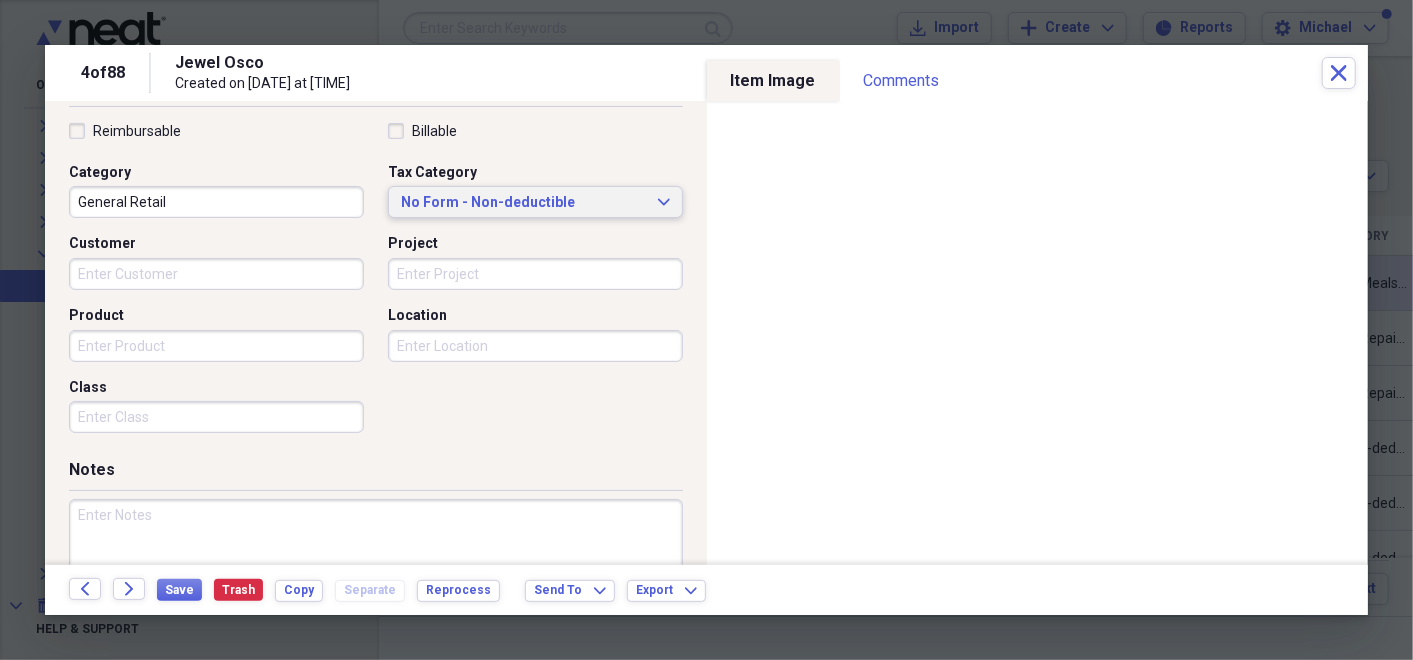 click on "Expand" 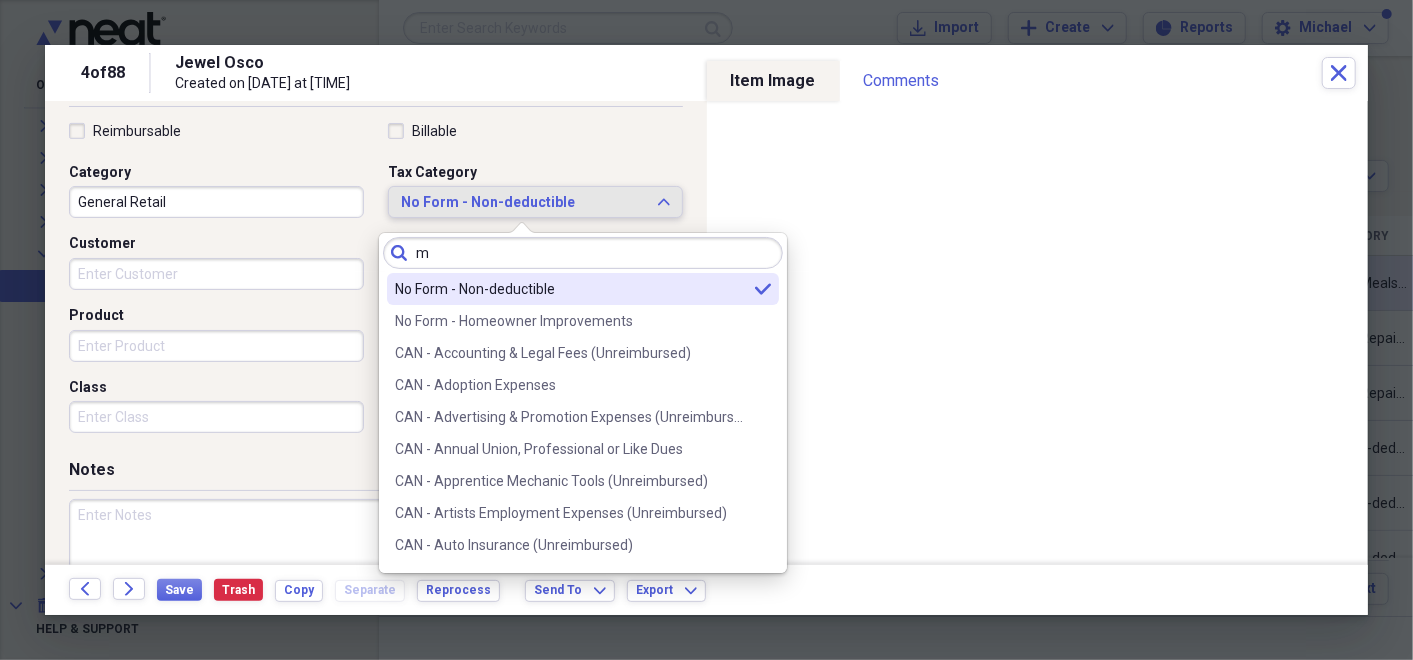 click on "Expand" 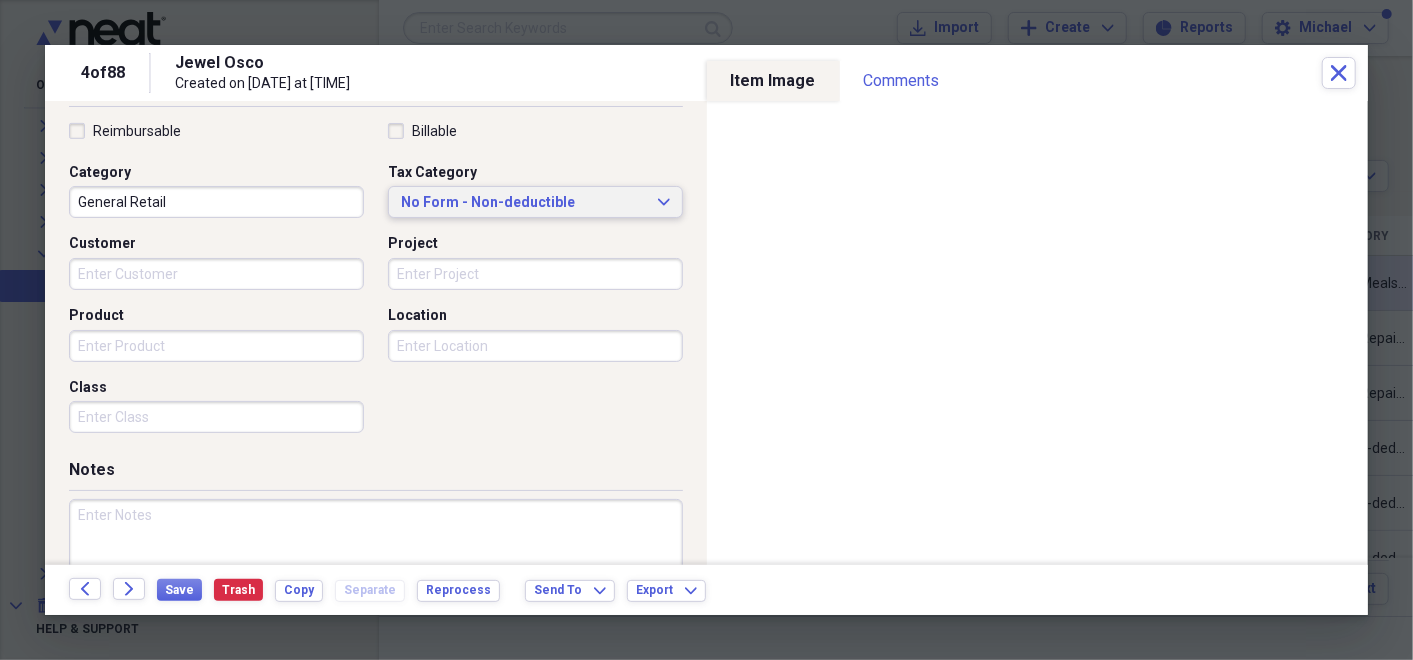 click on "Expand" 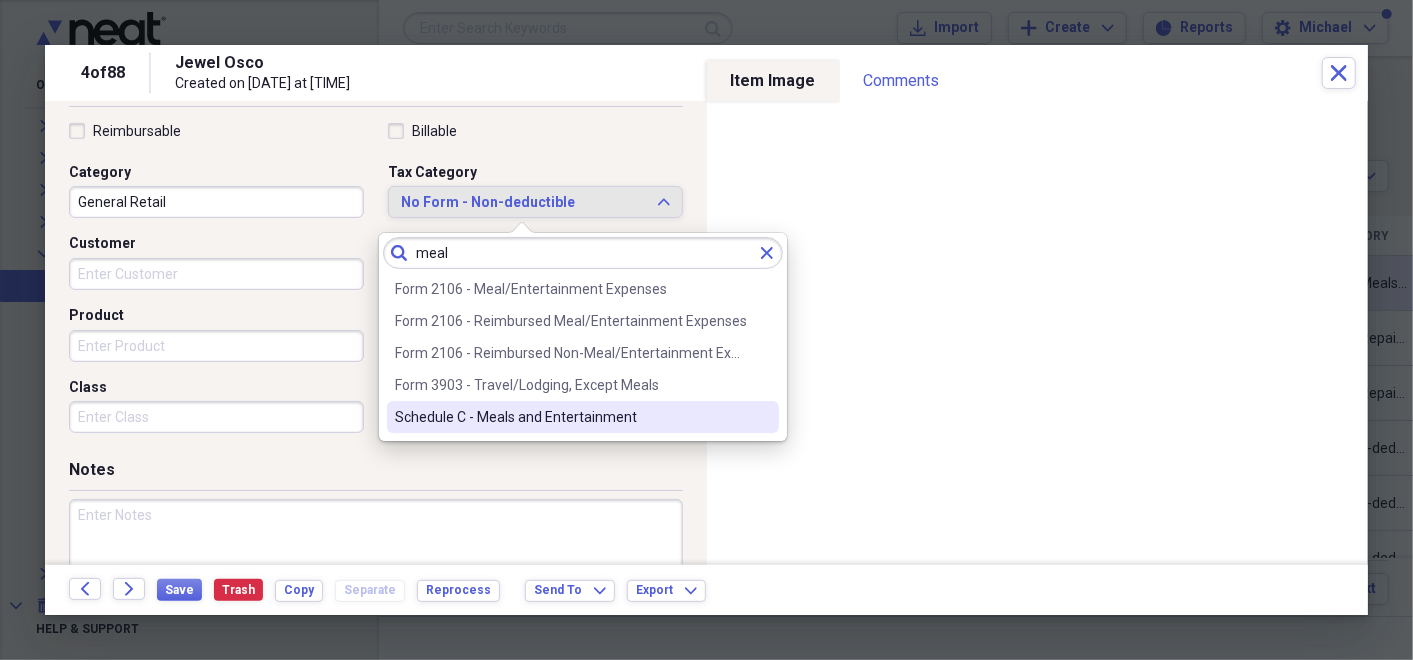 type on "meal" 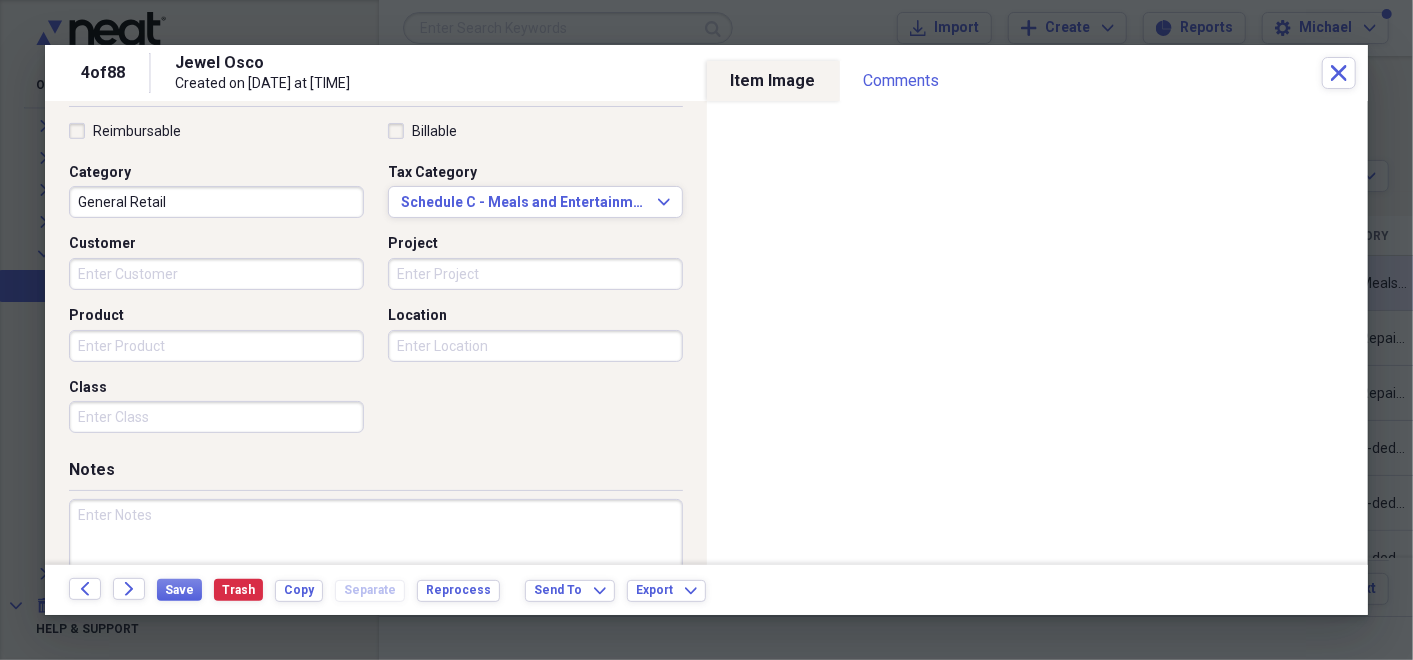 click at bounding box center (376, 564) 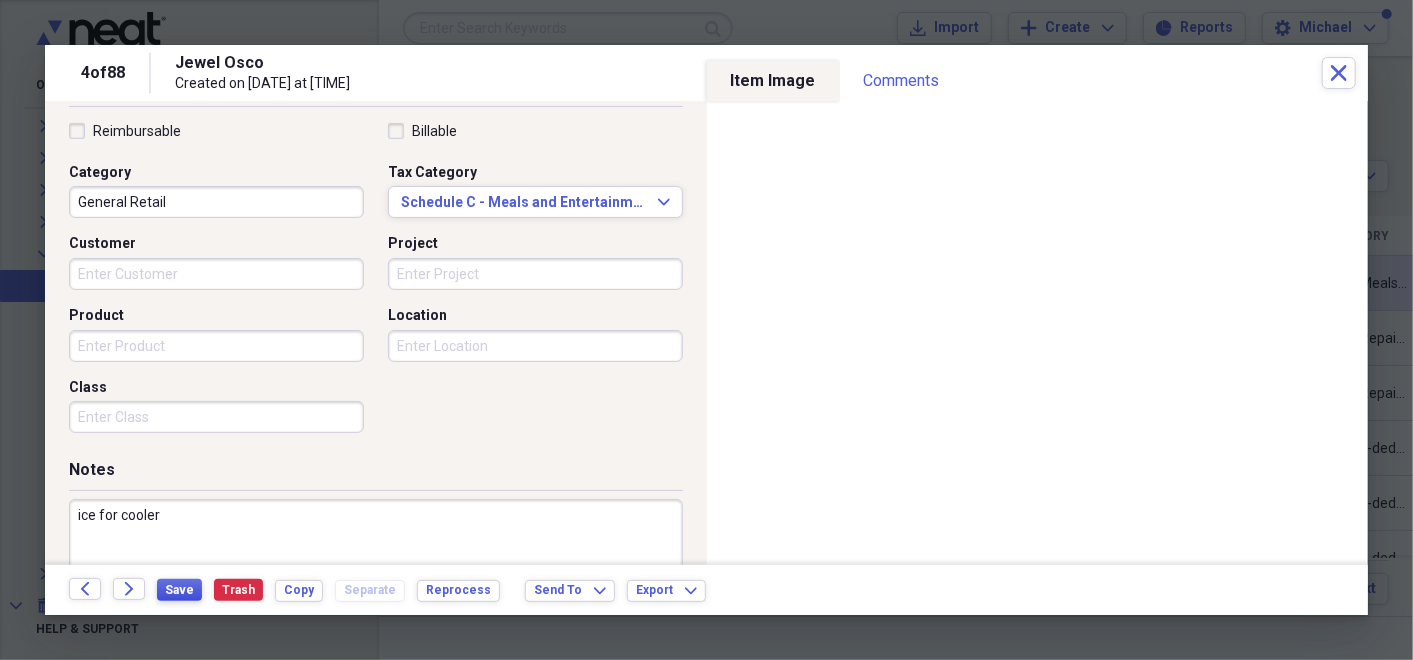 type on "ice for cooler" 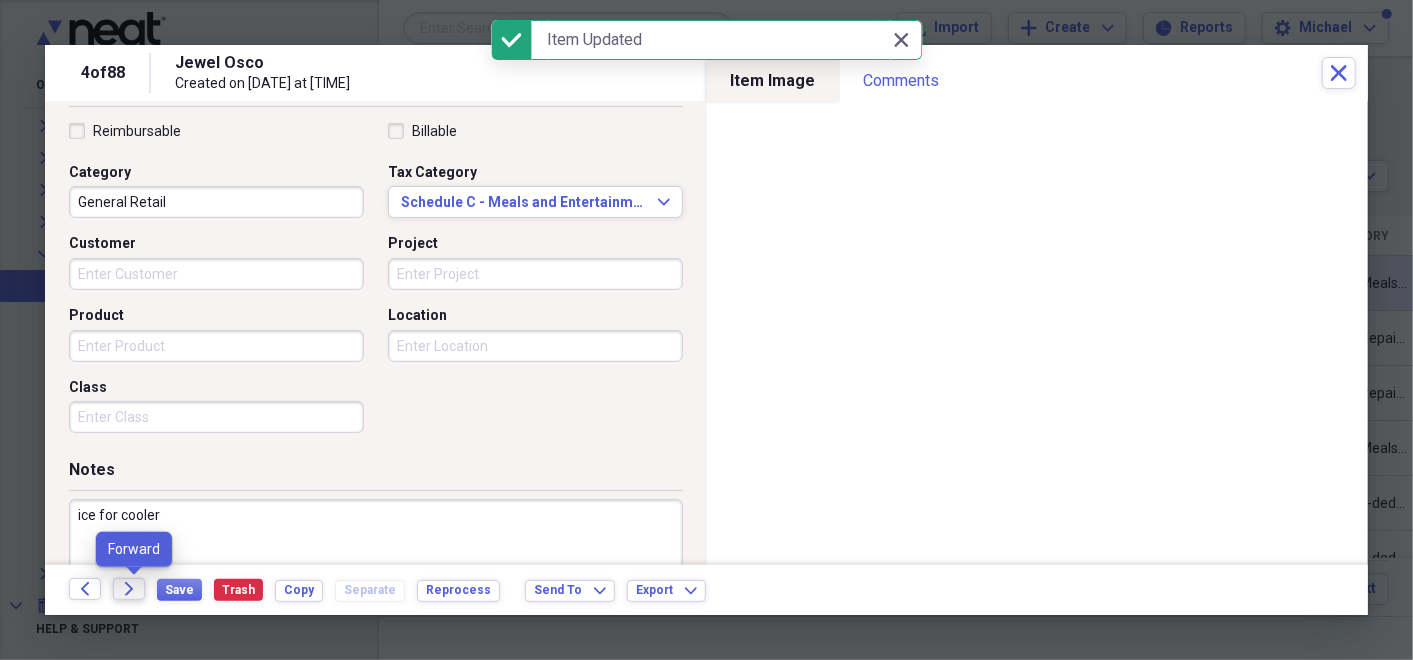 click on "Forward" at bounding box center [129, 589] 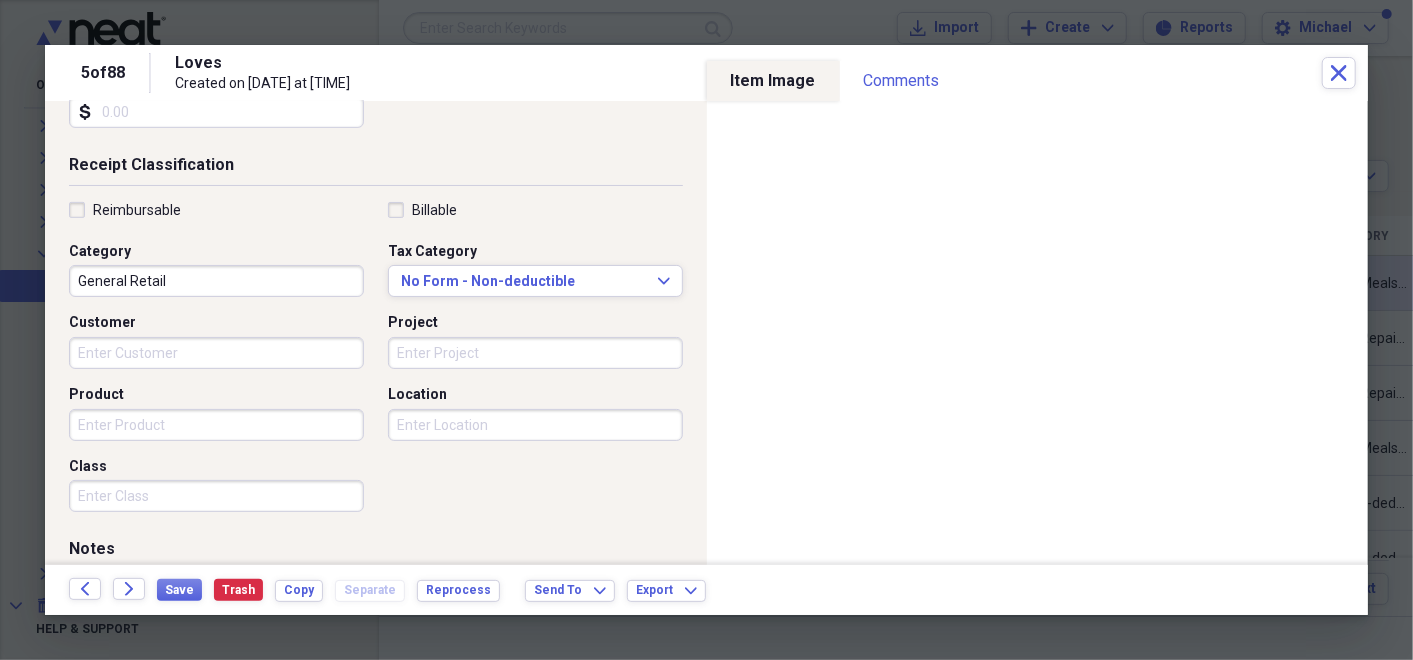 scroll, scrollTop: 390, scrollLeft: 0, axis: vertical 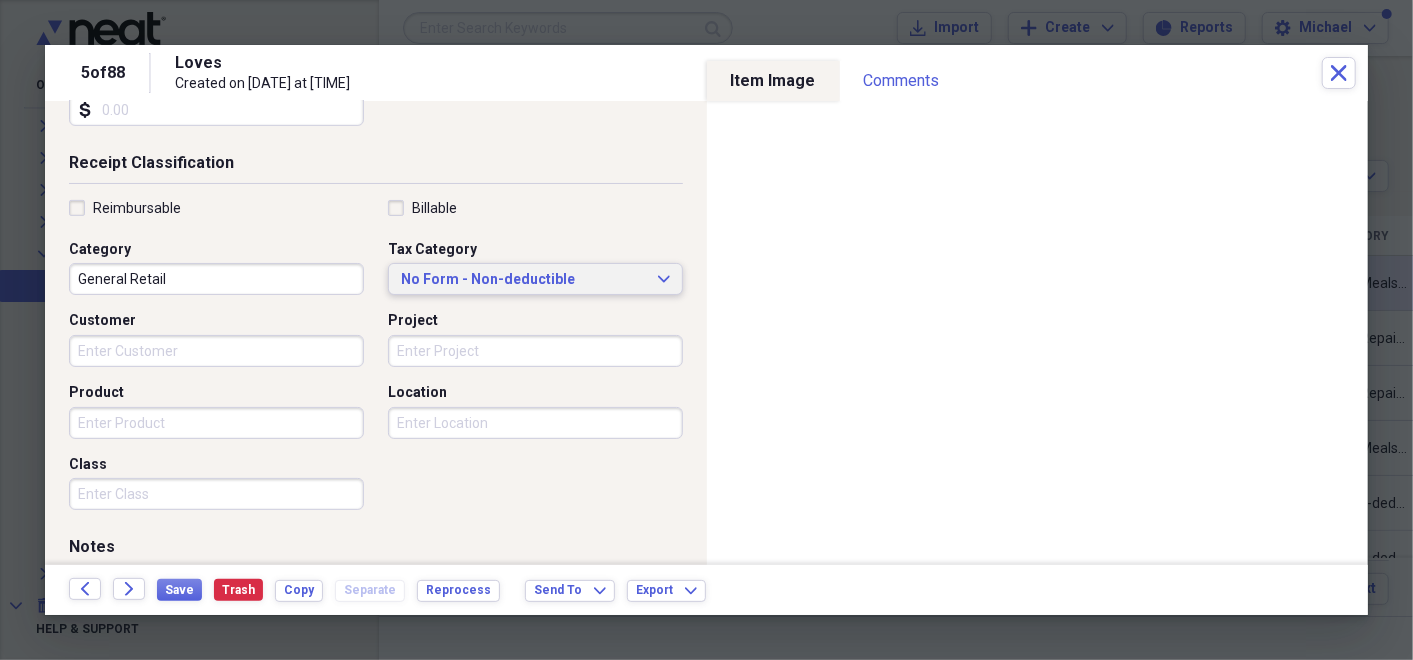 click on "No Form - Non-deductible Expand" at bounding box center (535, 279) 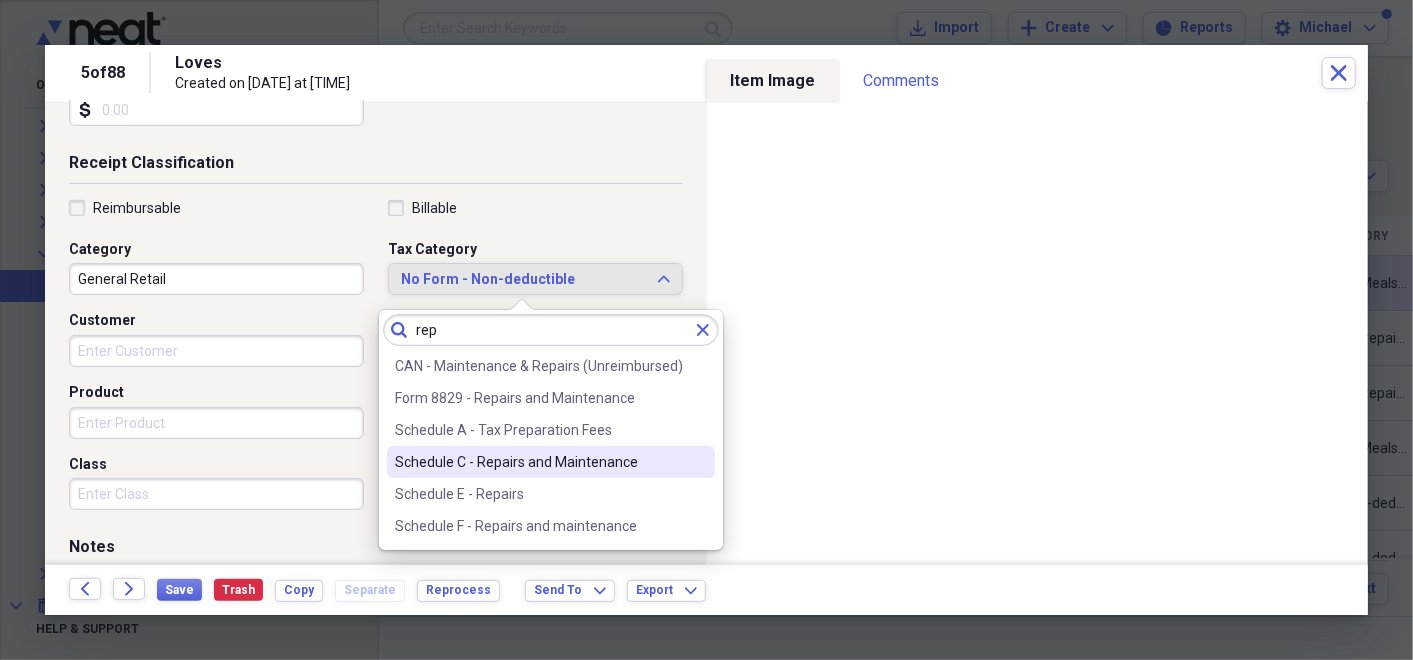 type on "rep" 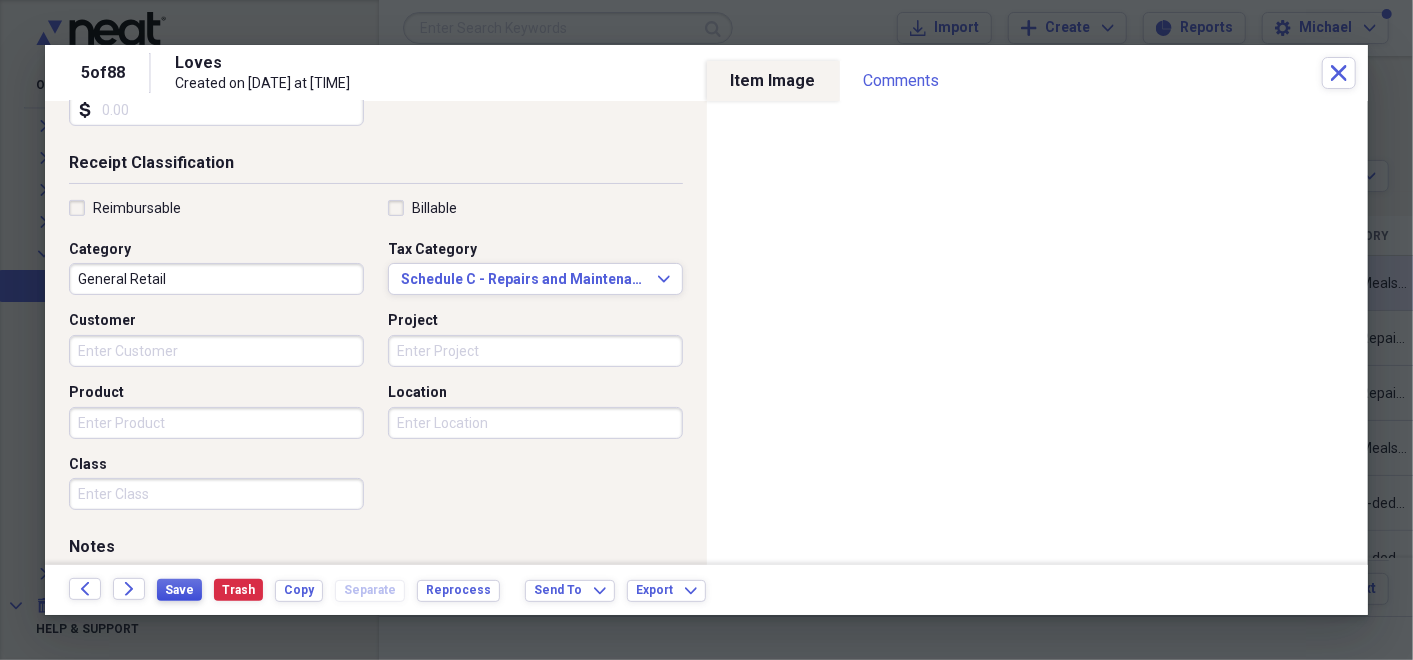 click on "Save" at bounding box center [179, 590] 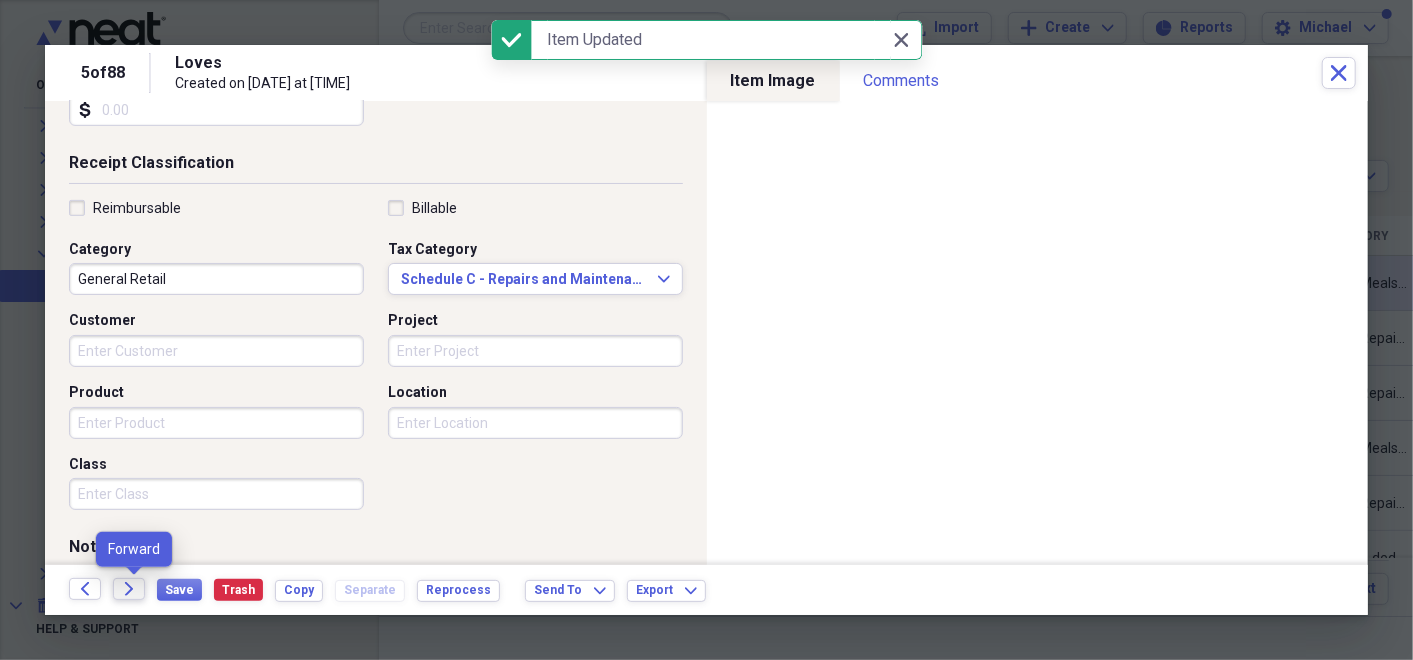 click on "Forward" 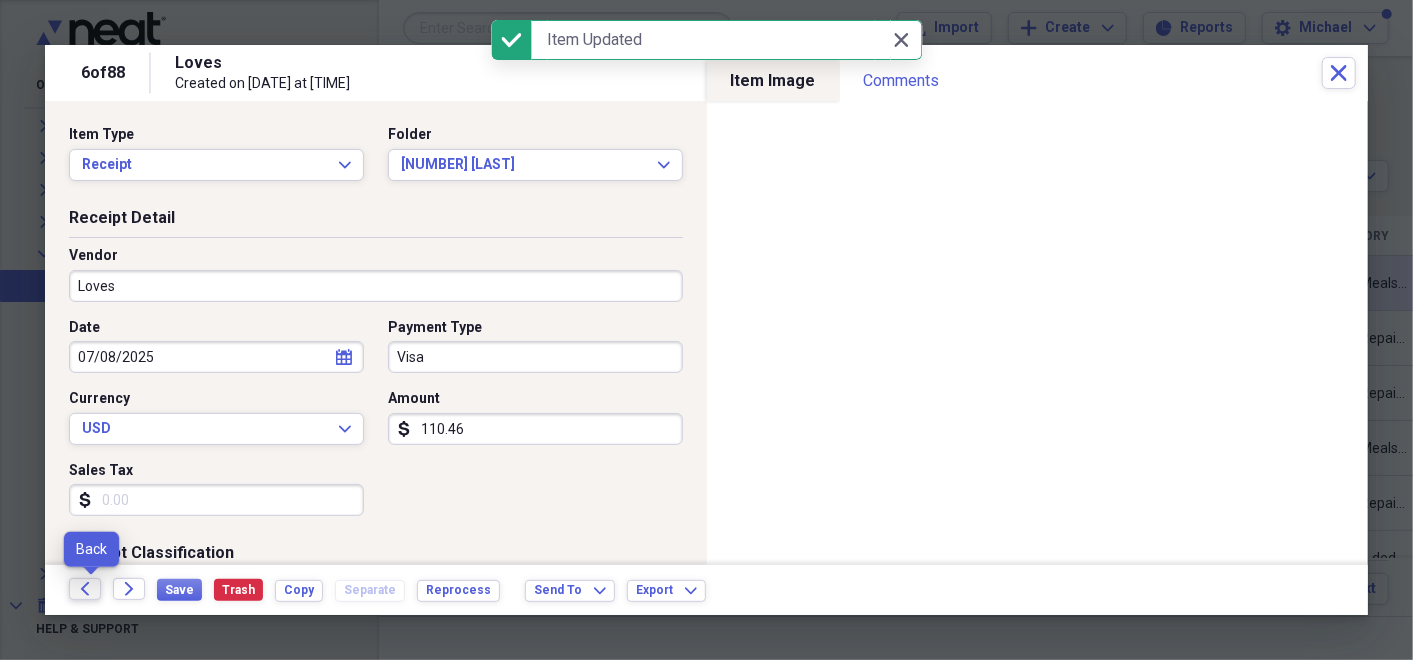 click on "Back" at bounding box center [85, 589] 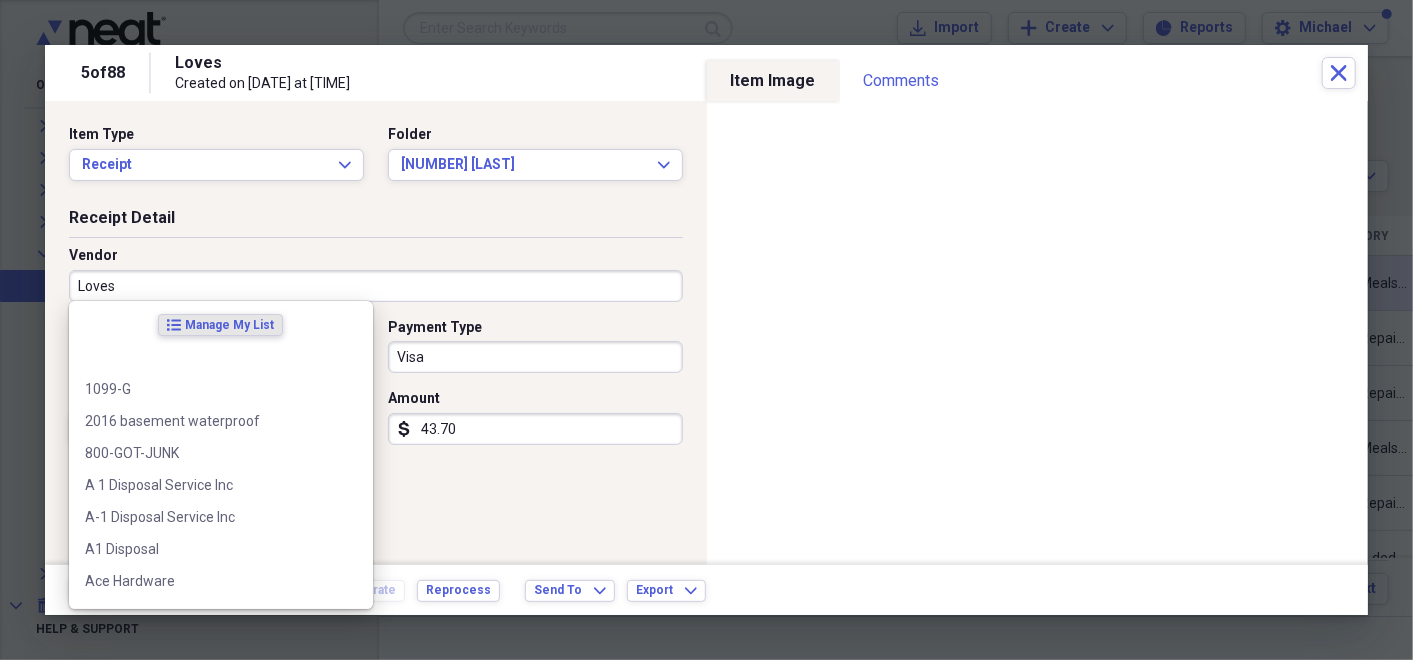click on "Loves" at bounding box center (376, 286) 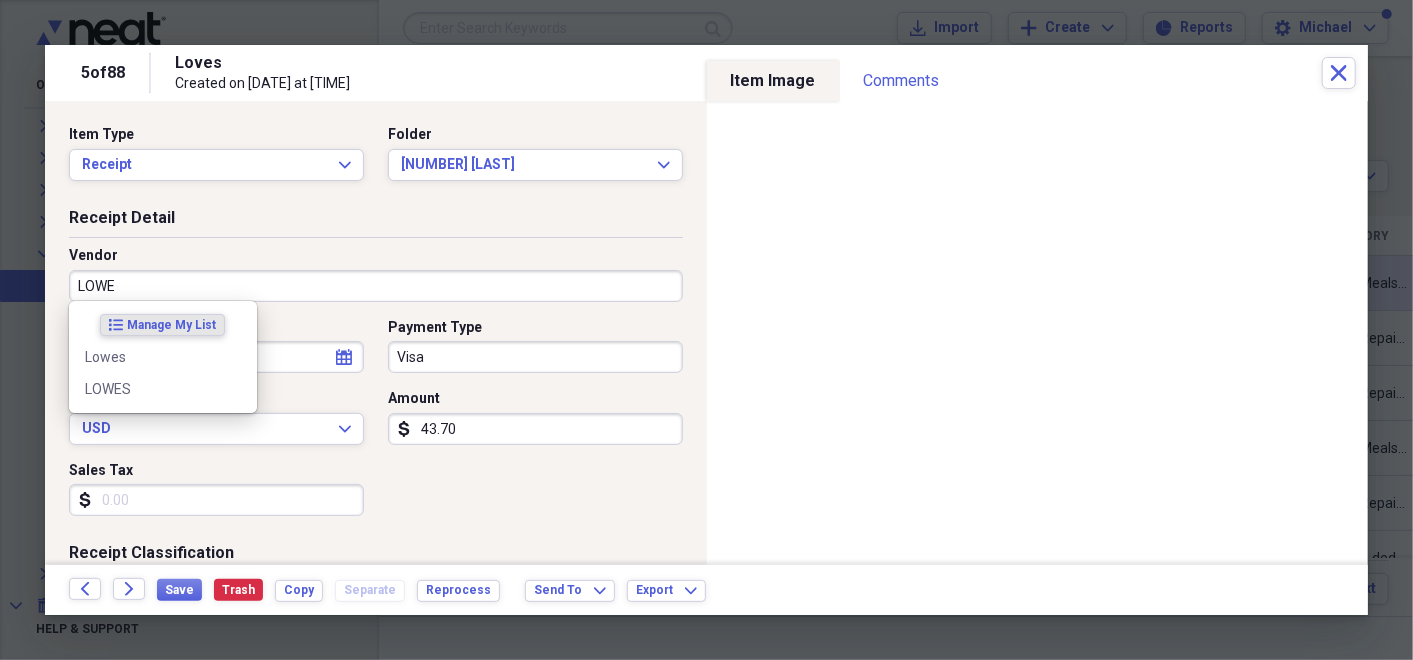type on "LOWES" 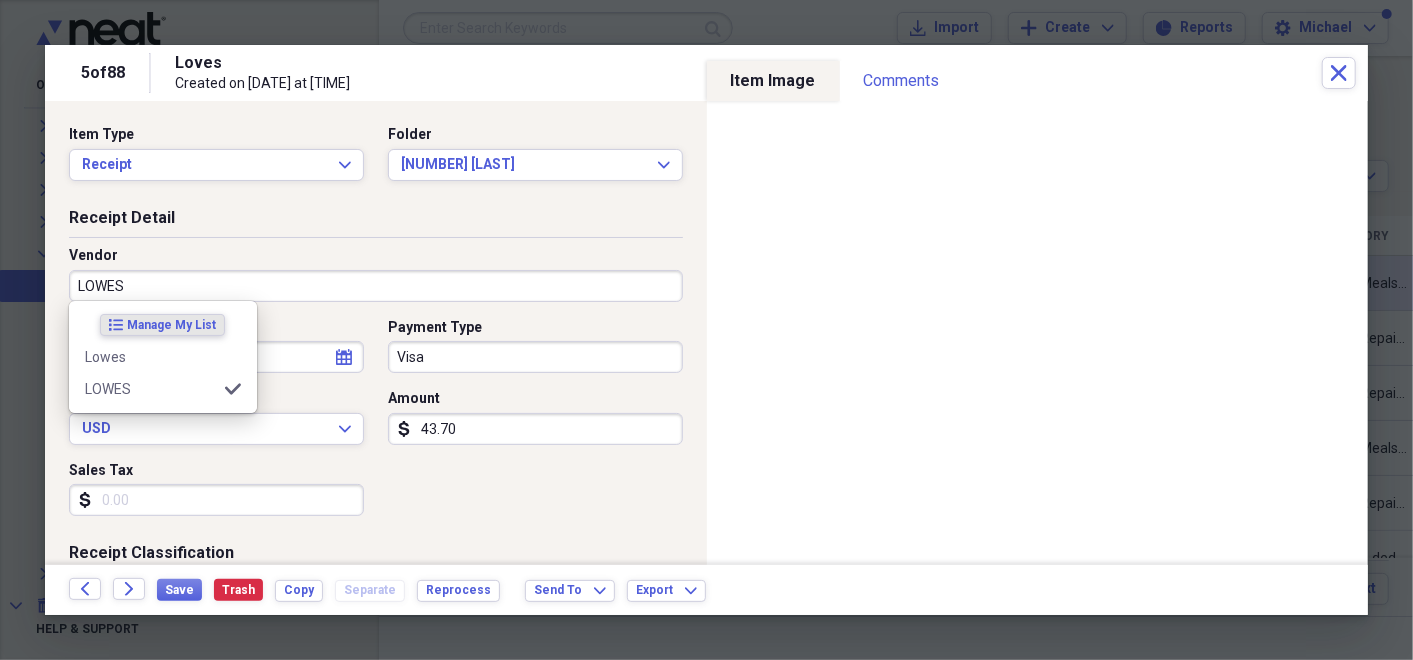 type on "Rental Maintenance" 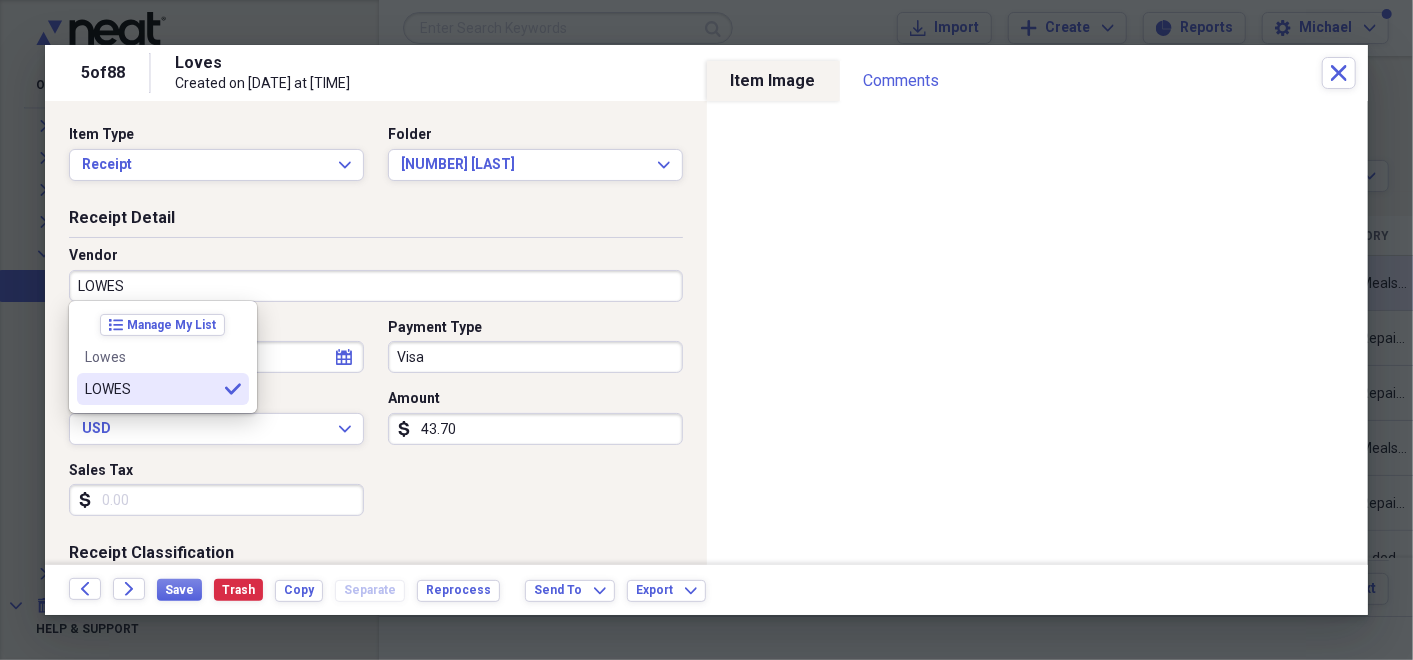 type on "LOWES" 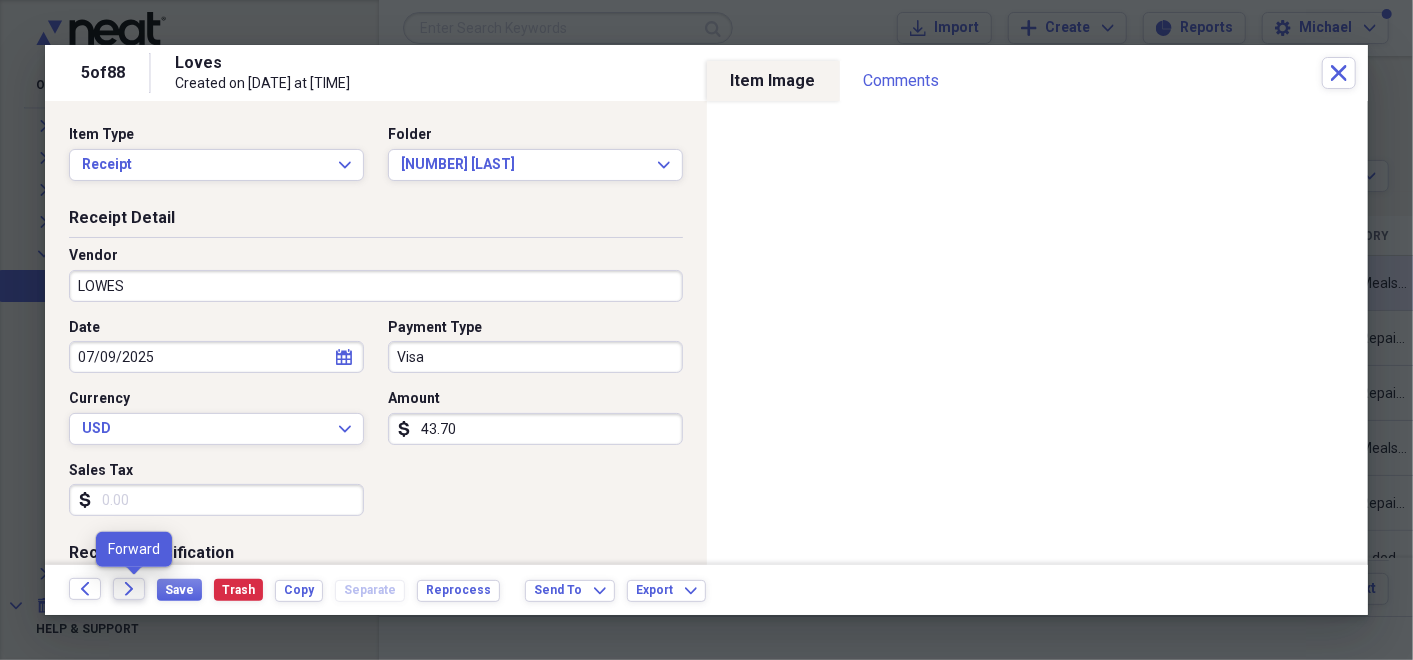 click on "Forward" at bounding box center [129, 589] 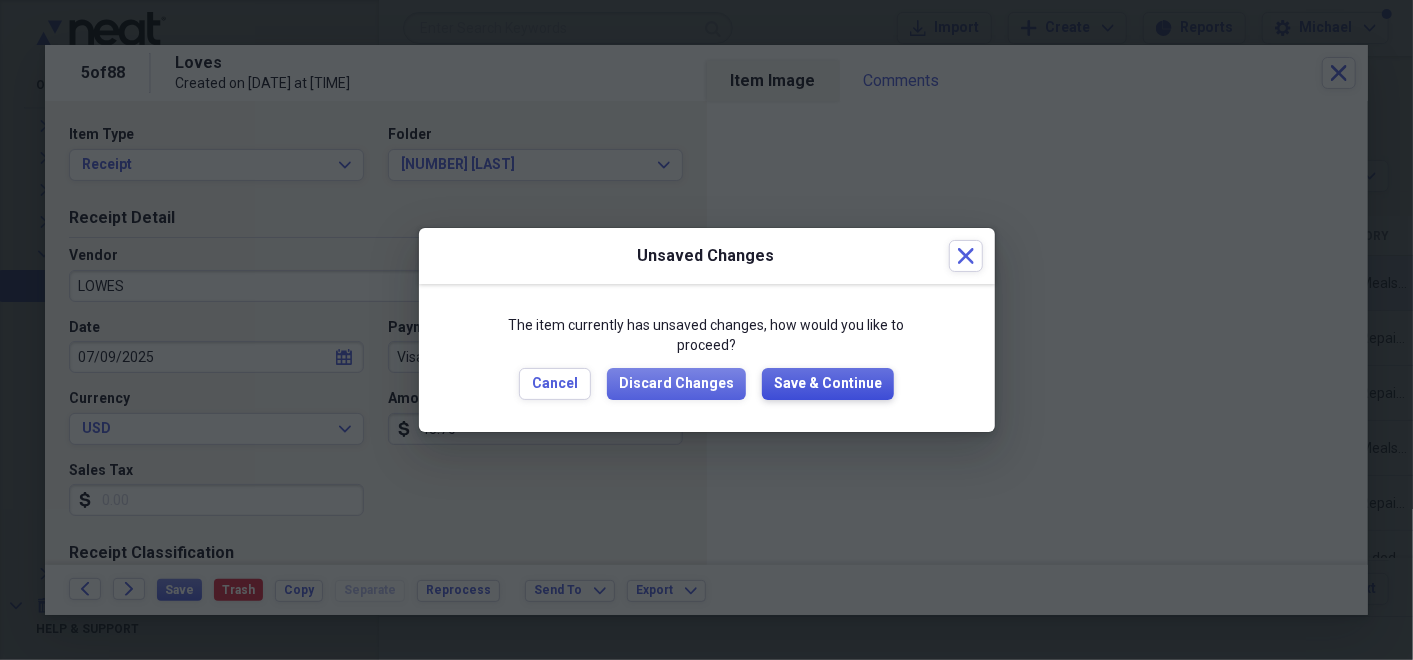 click on "Save & Continue" at bounding box center [828, 384] 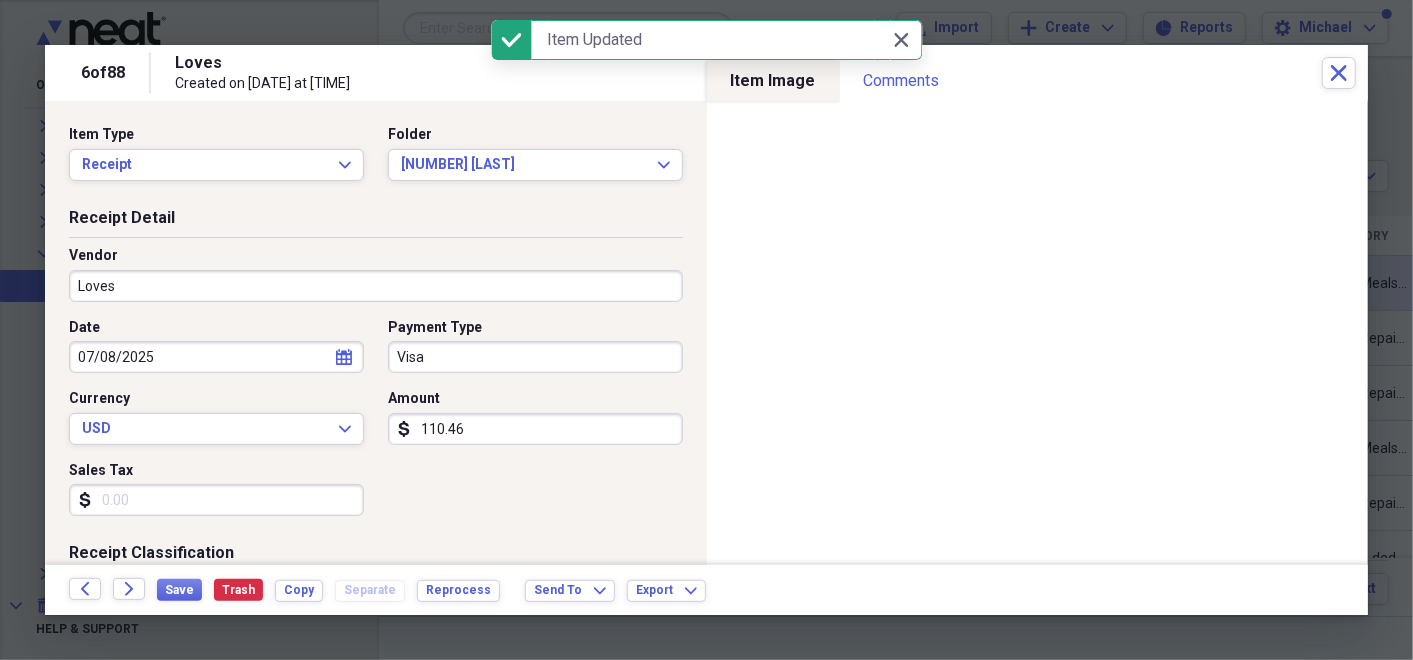 click on "Loves" at bounding box center (376, 286) 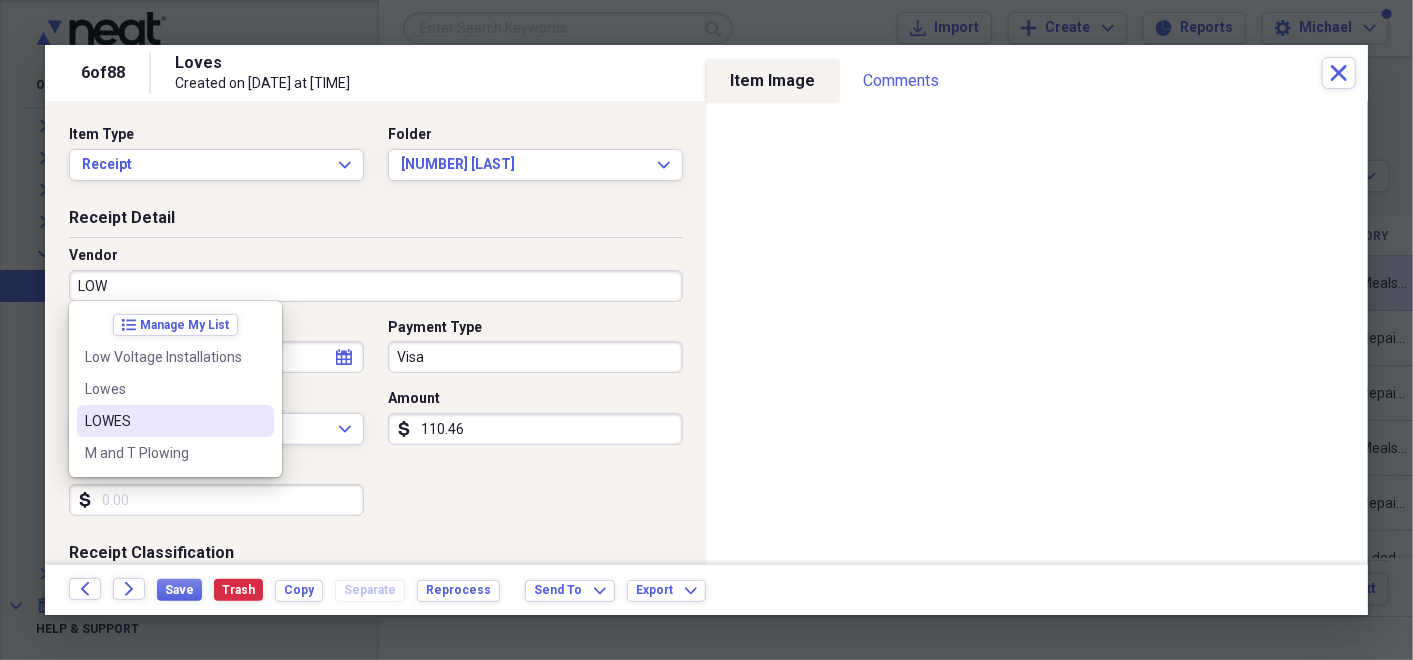 click on "LOWES" at bounding box center [163, 421] 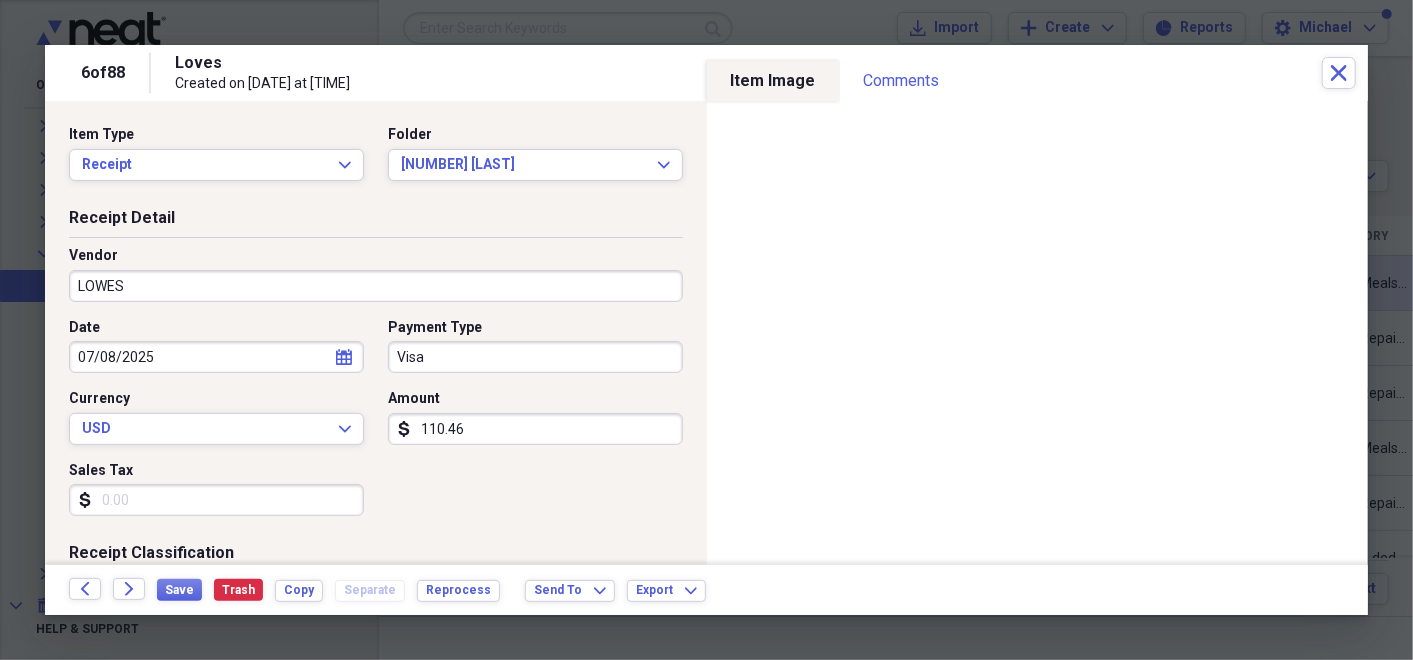 type on "Rental Maintenance" 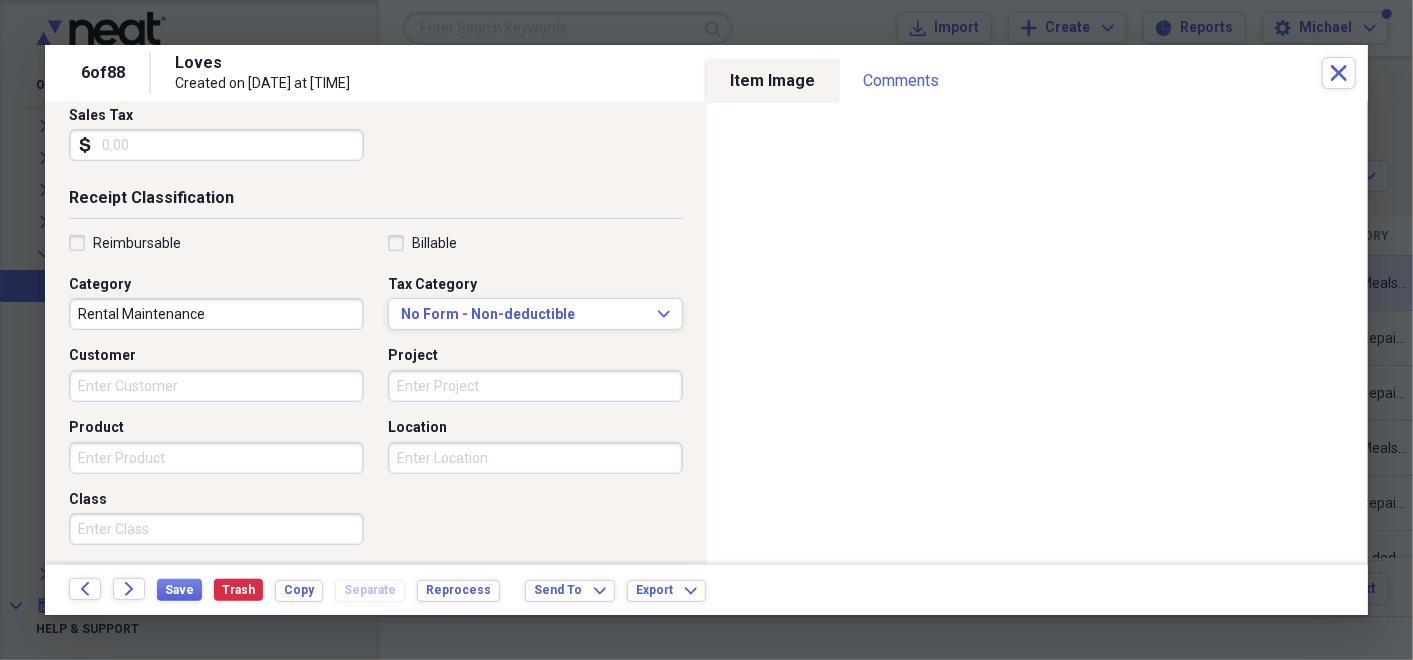 scroll, scrollTop: 381, scrollLeft: 0, axis: vertical 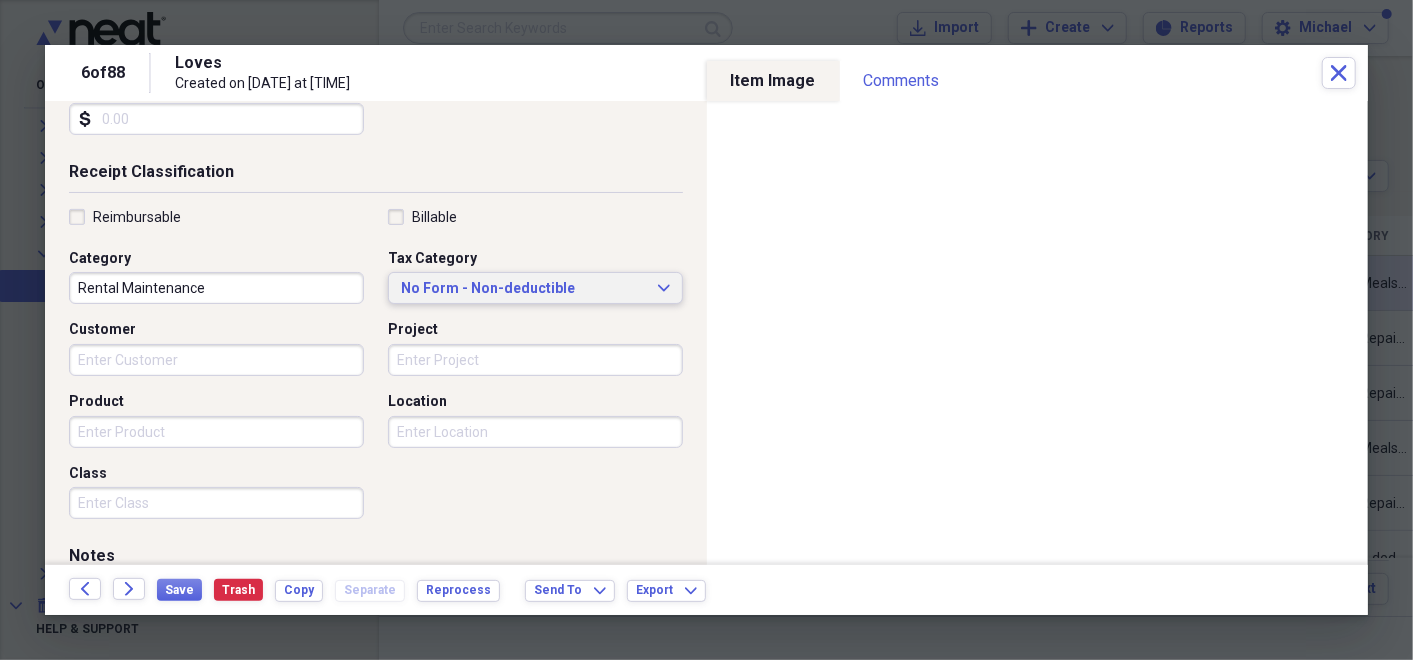 click on "Expand" 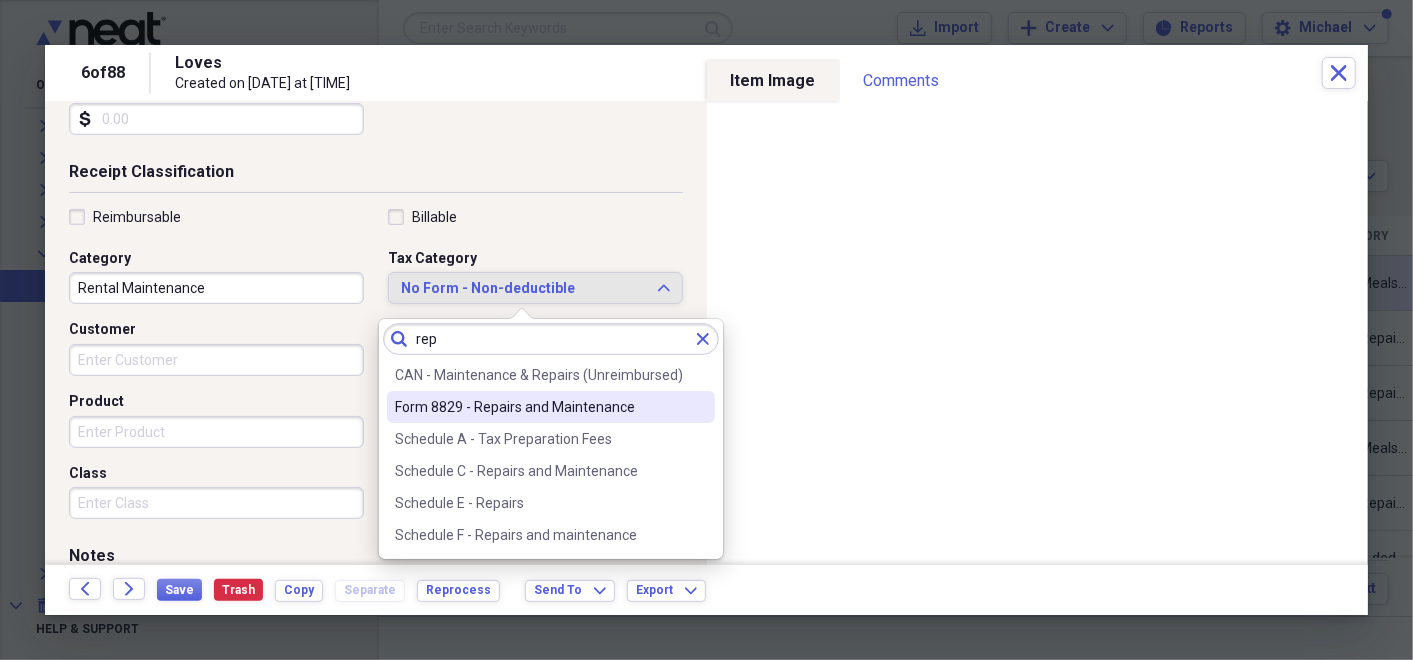 type on "rep" 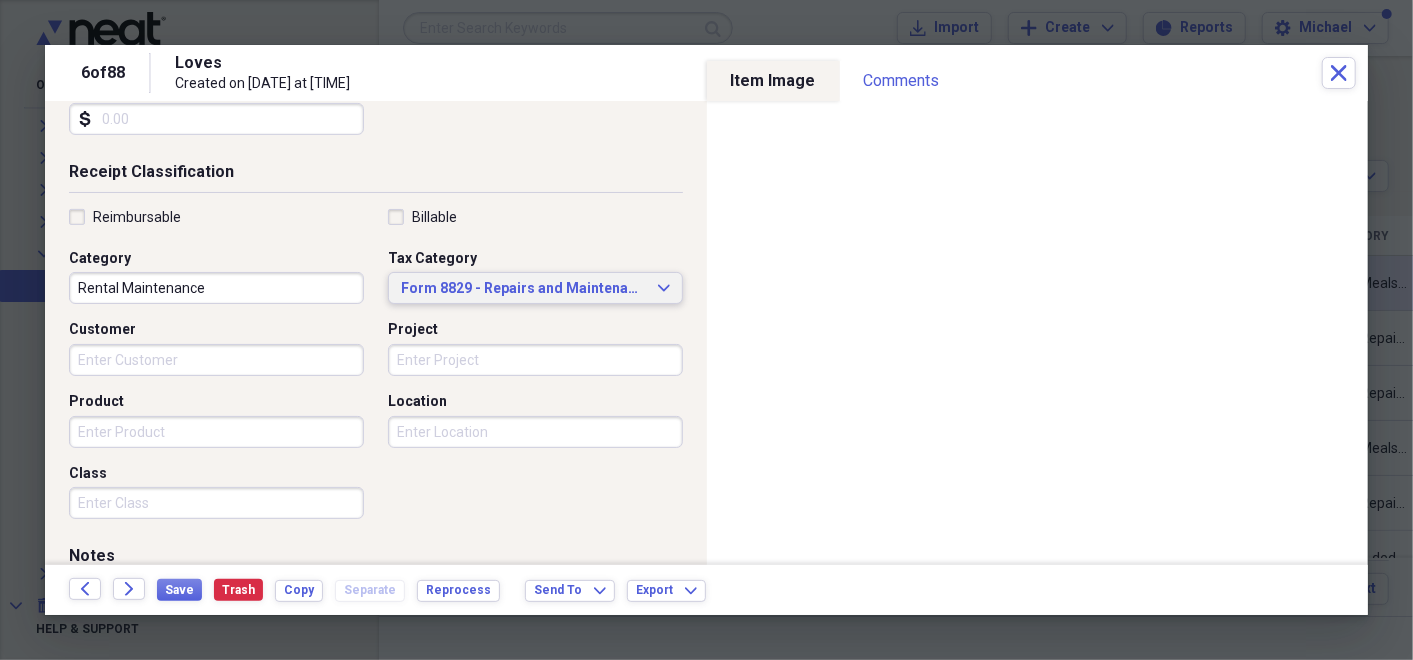 scroll, scrollTop: 554, scrollLeft: 0, axis: vertical 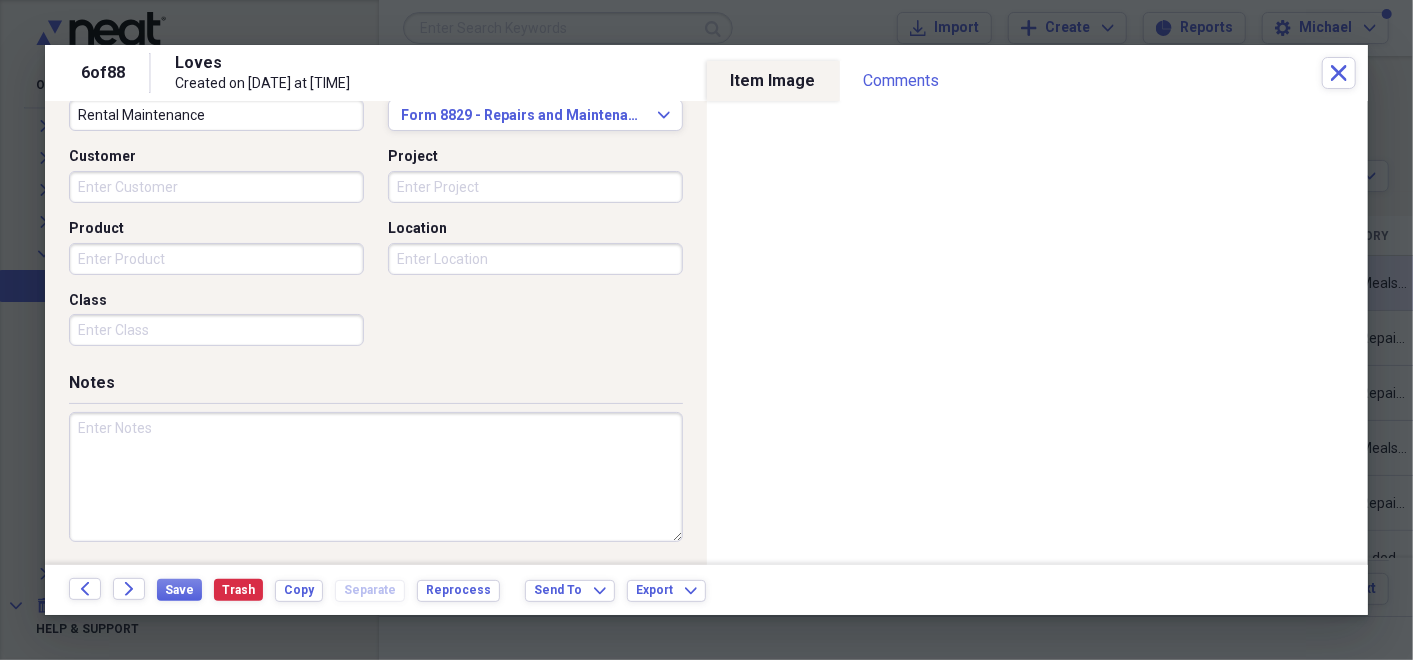 click at bounding box center [376, 477] 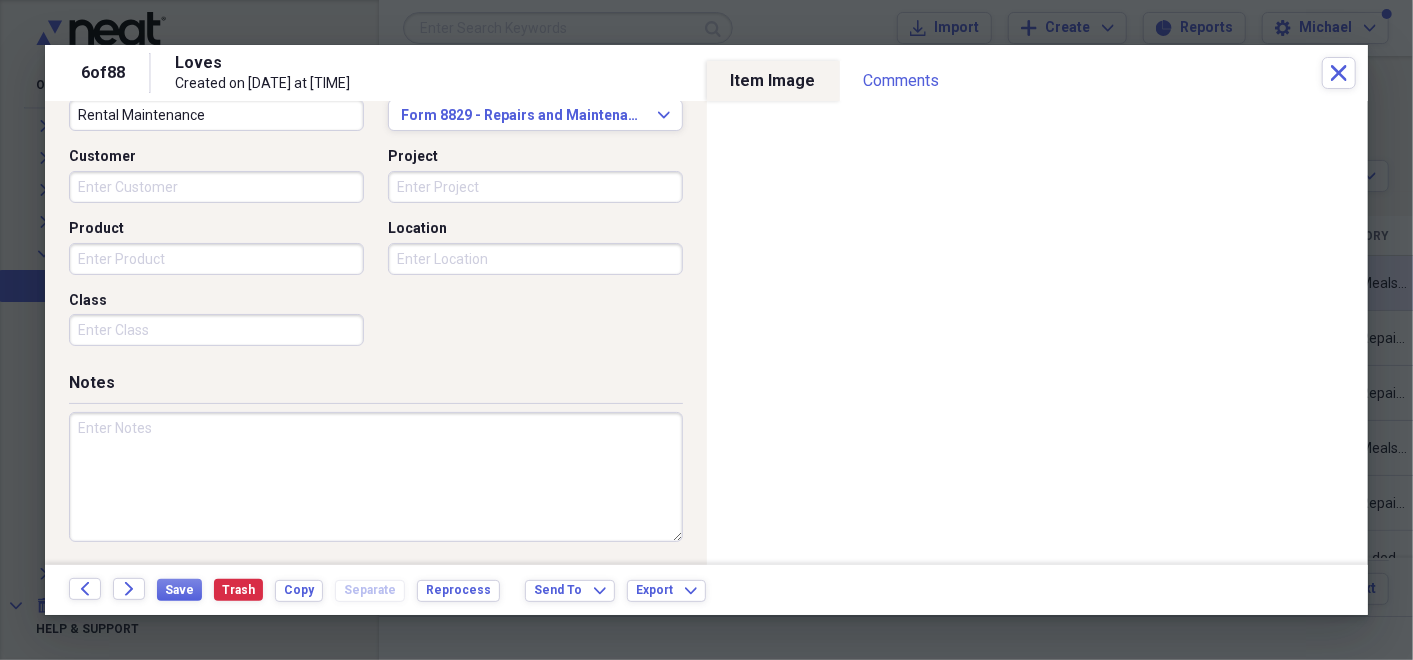 click at bounding box center (376, 477) 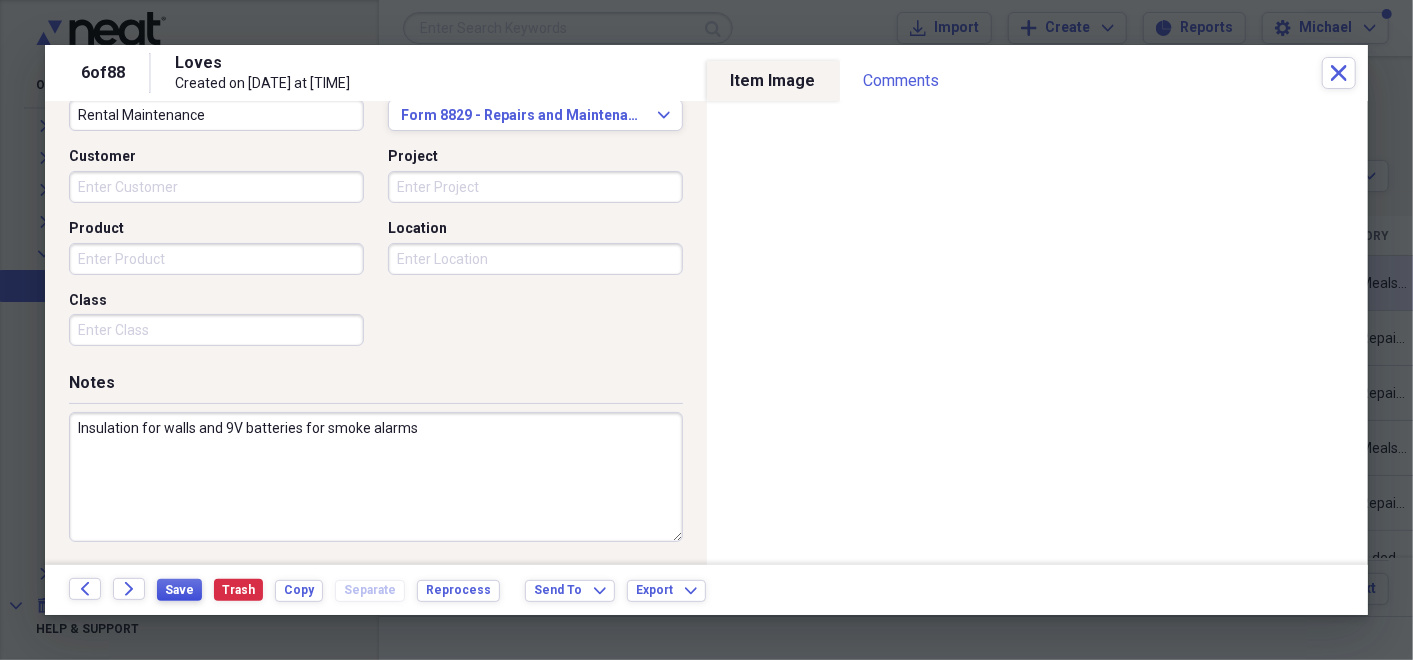type on "Insulation for walls and 9V batteries for smoke alarms" 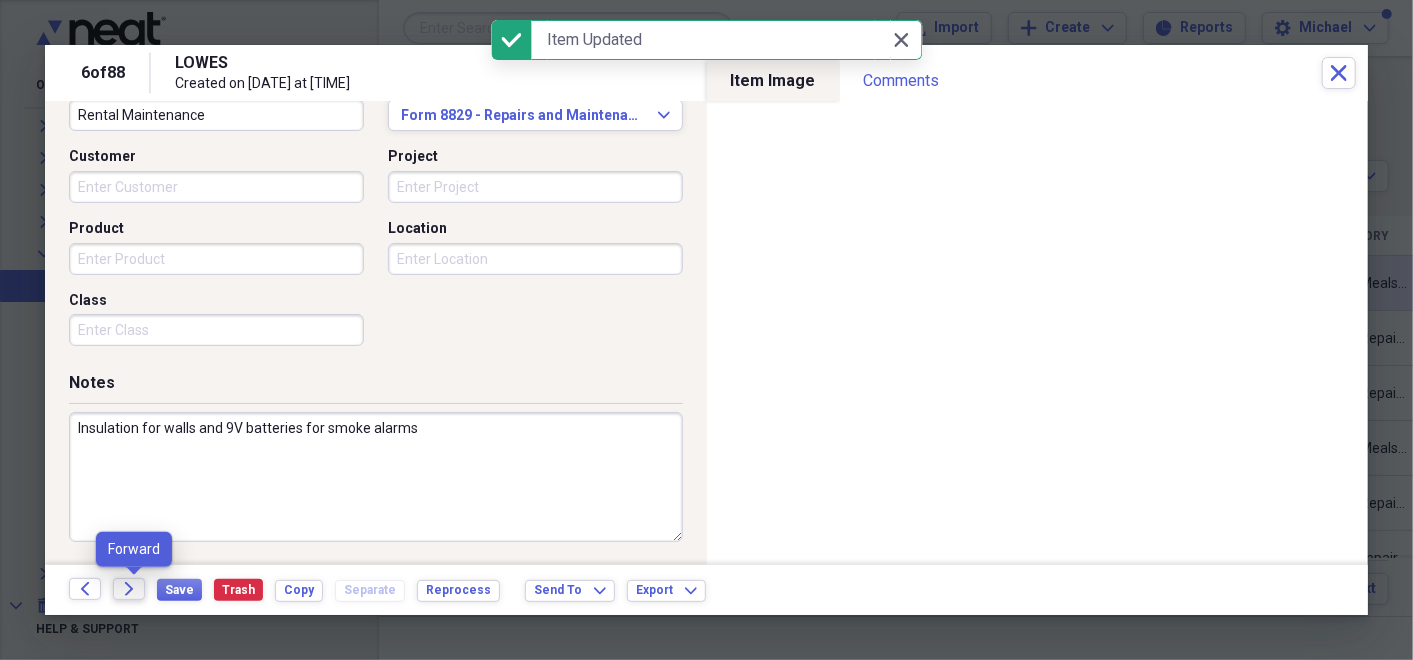 click 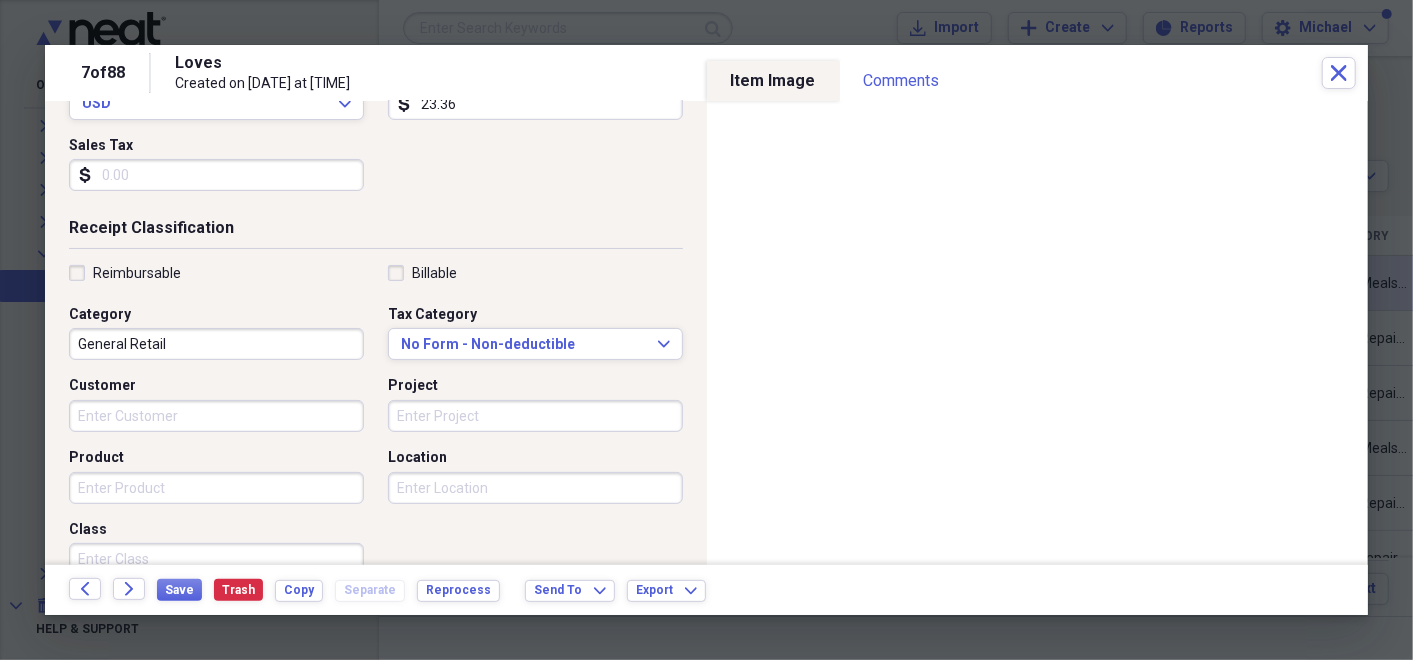 scroll, scrollTop: 374, scrollLeft: 0, axis: vertical 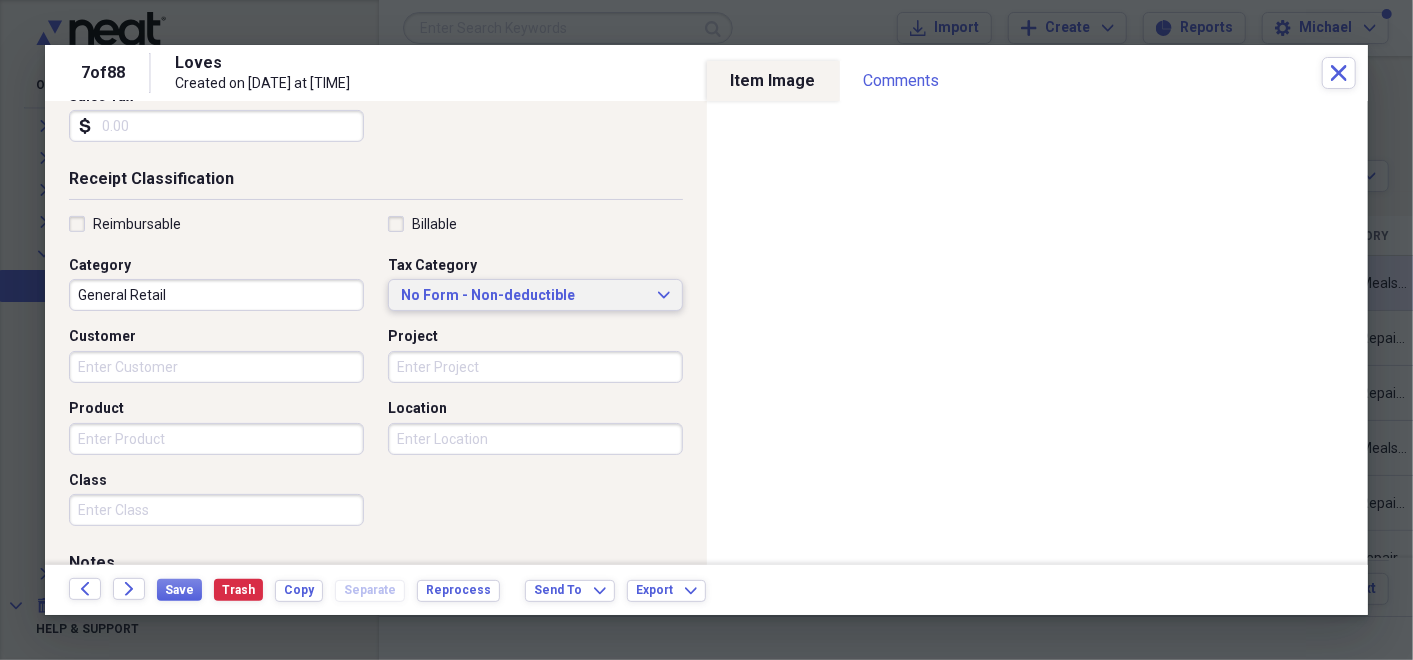 click on "No Form - Non-deductible Expand" at bounding box center (535, 296) 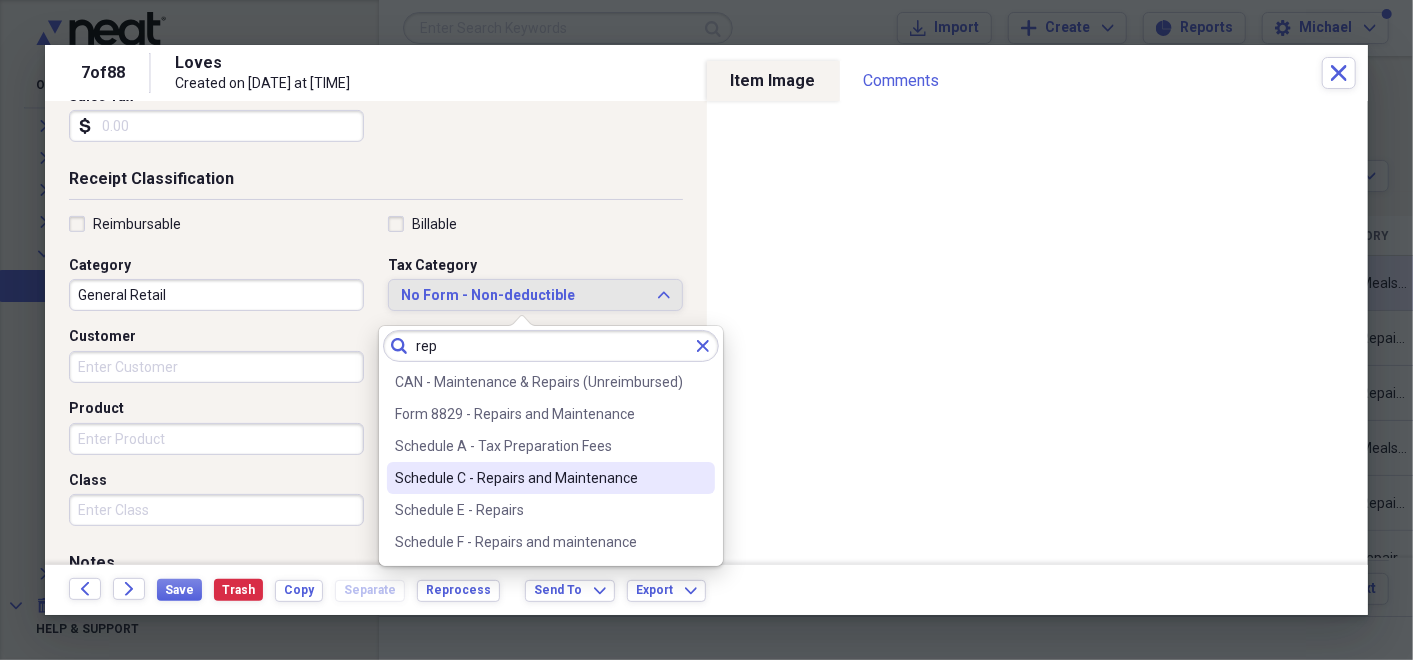 type on "rep" 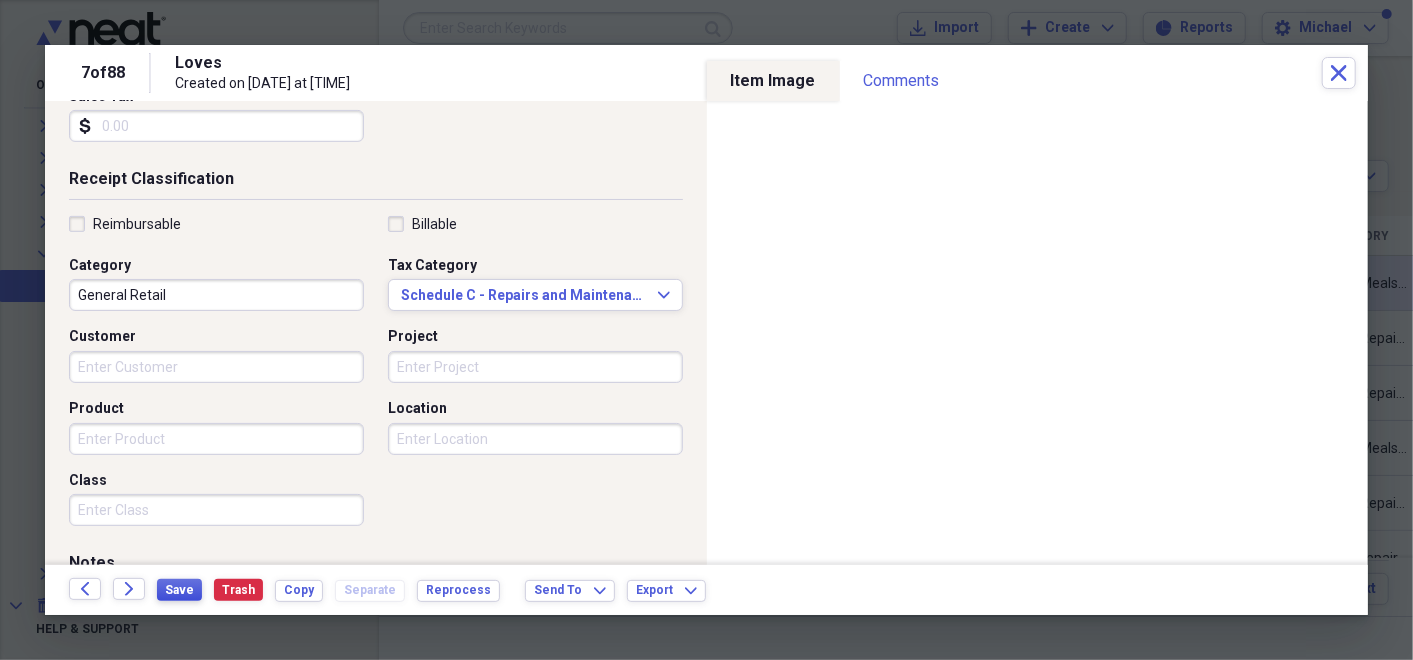 click on "Save" at bounding box center [179, 590] 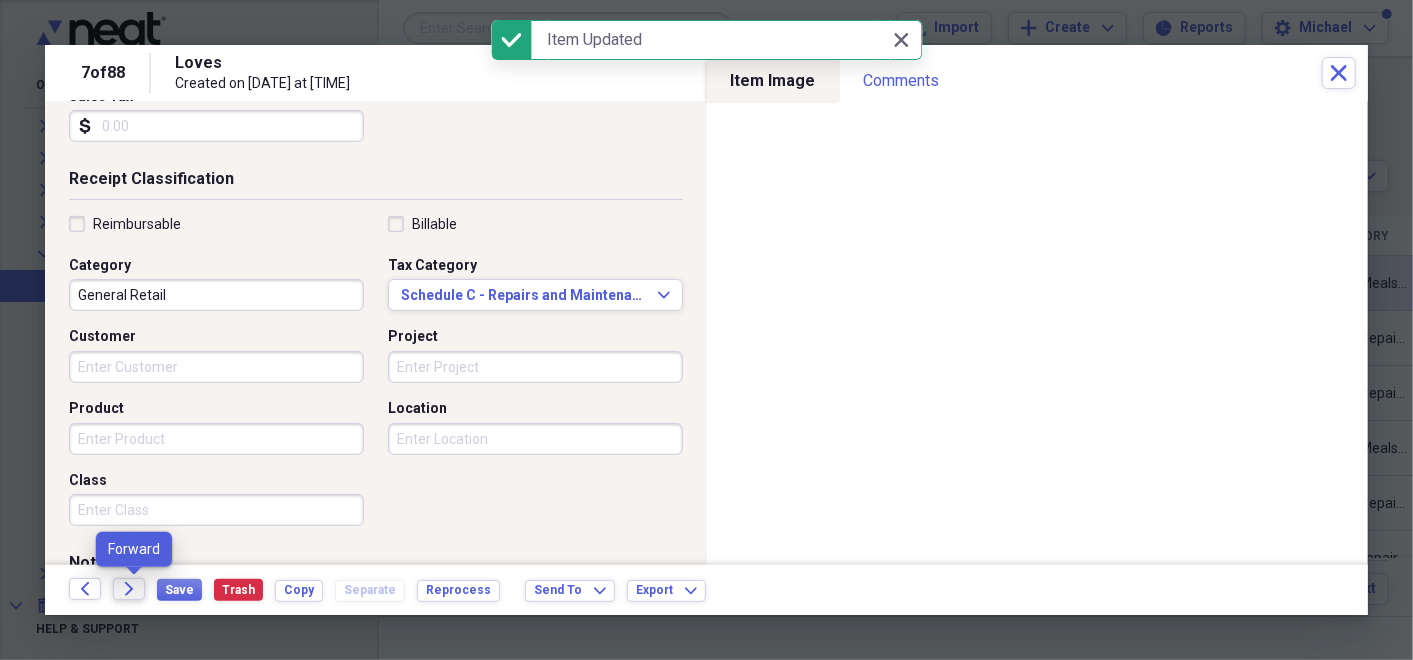 click 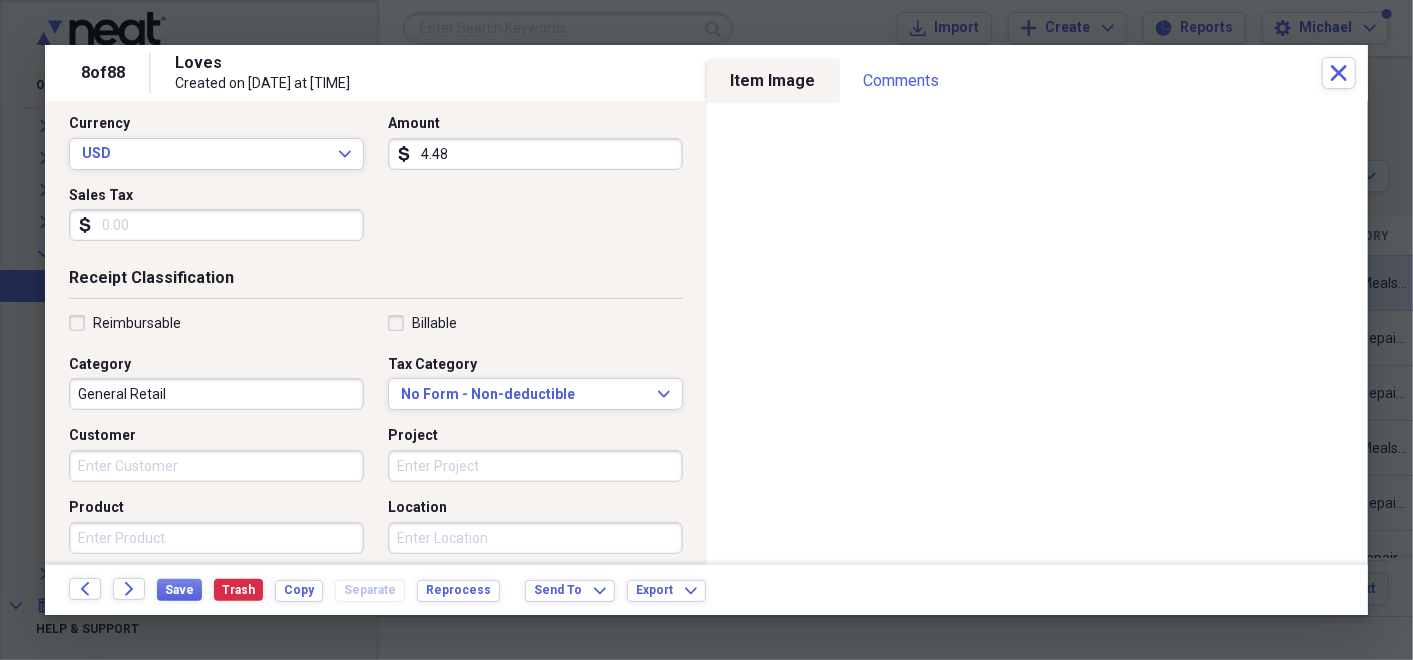 scroll, scrollTop: 277, scrollLeft: 0, axis: vertical 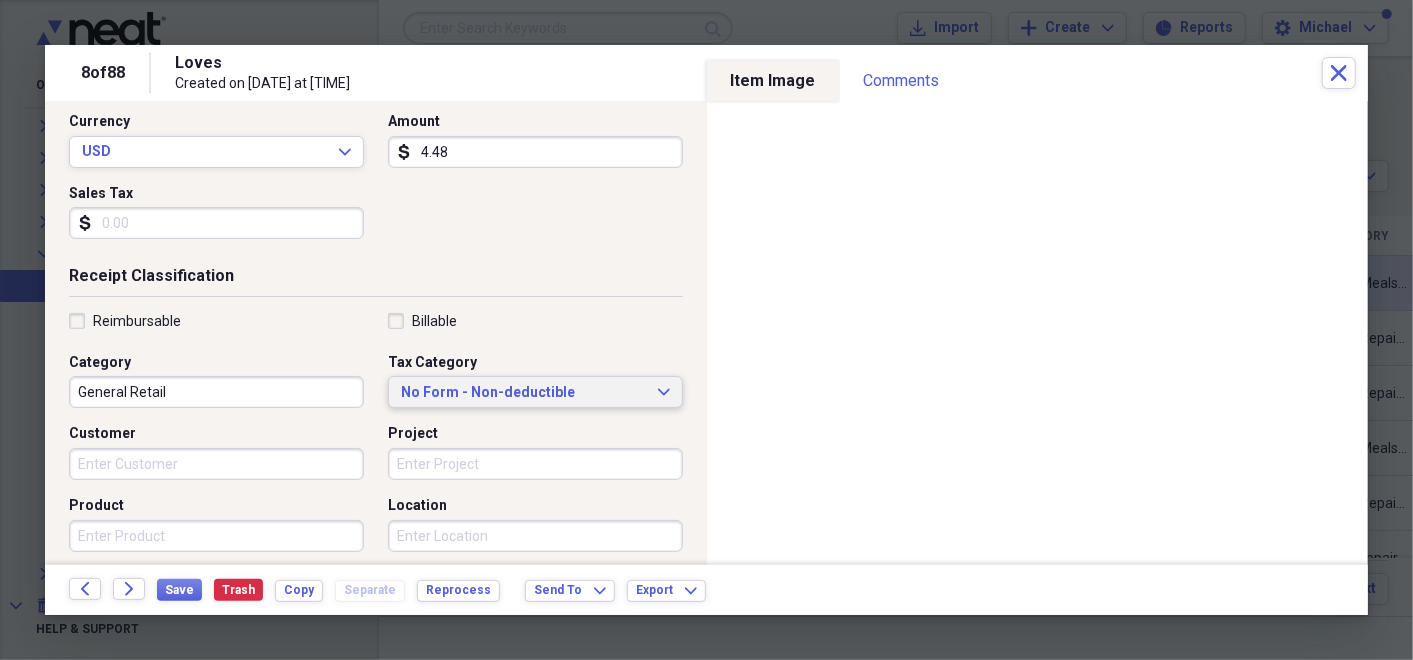 click on "No Form - Non-deductible Expand" at bounding box center [535, 392] 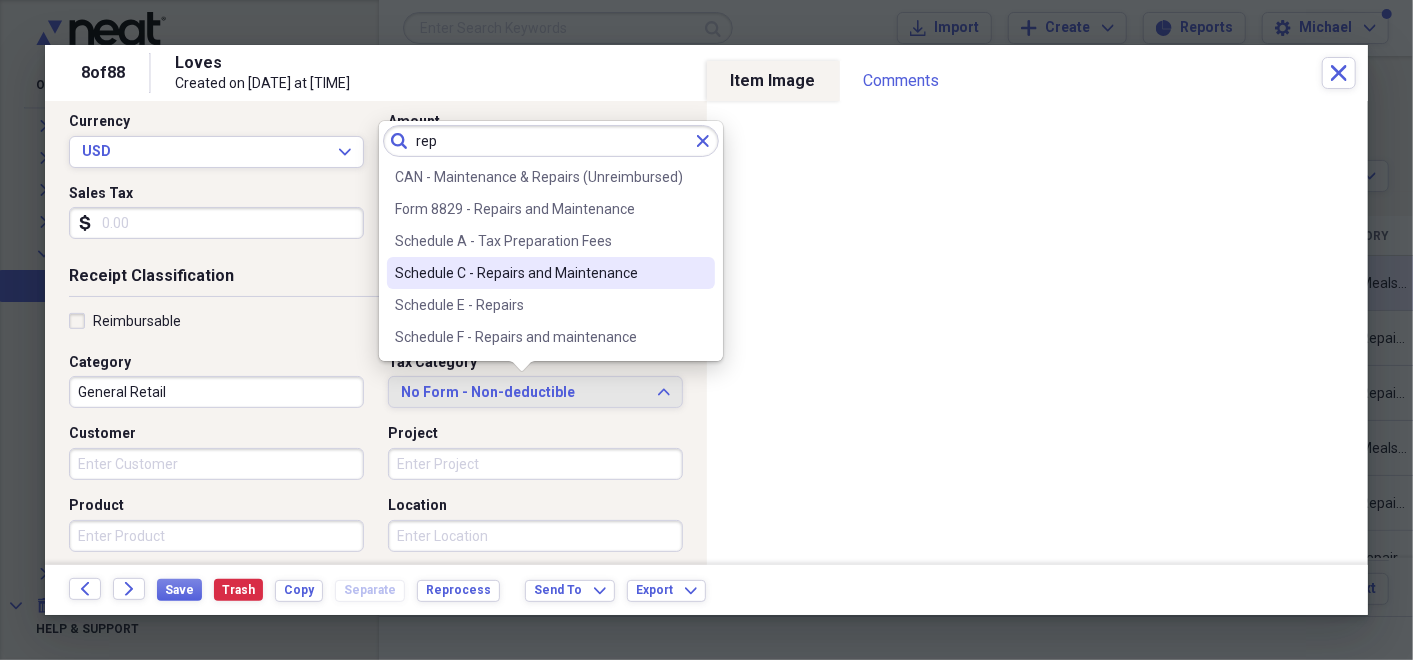 type on "rep" 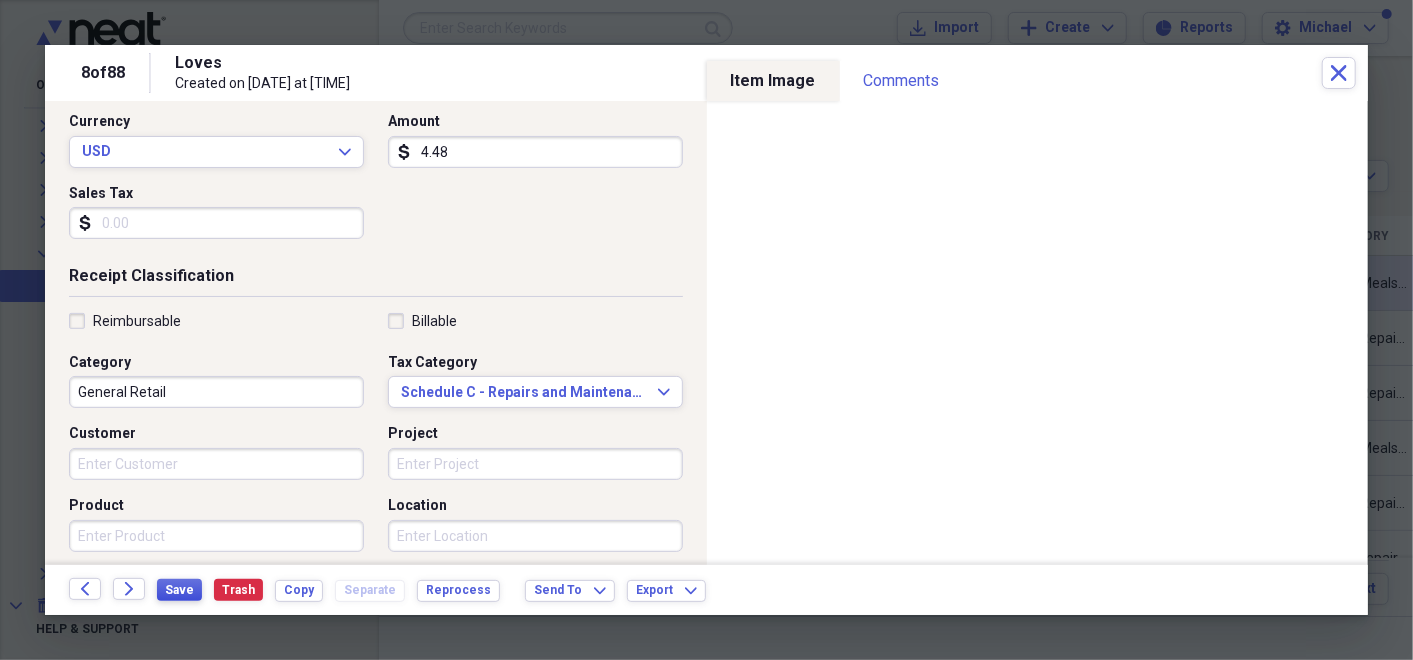 click on "Save" at bounding box center [179, 590] 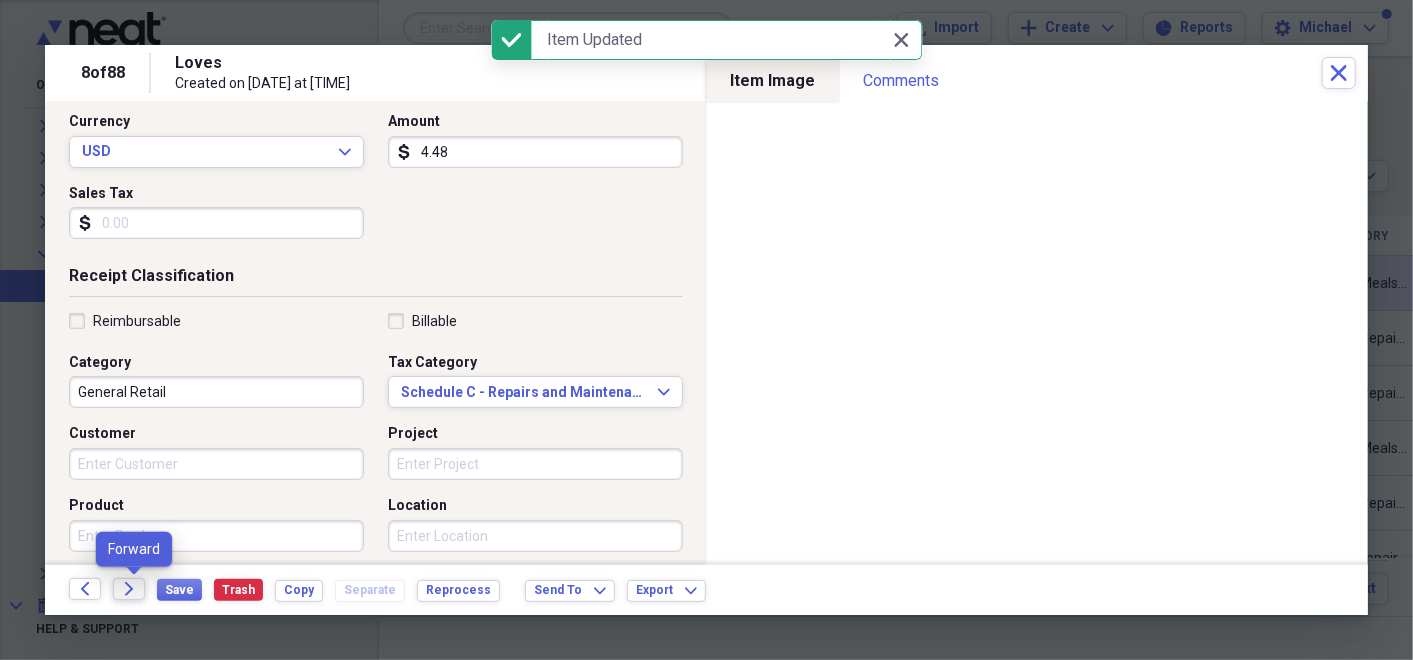click on "Forward" at bounding box center [129, 589] 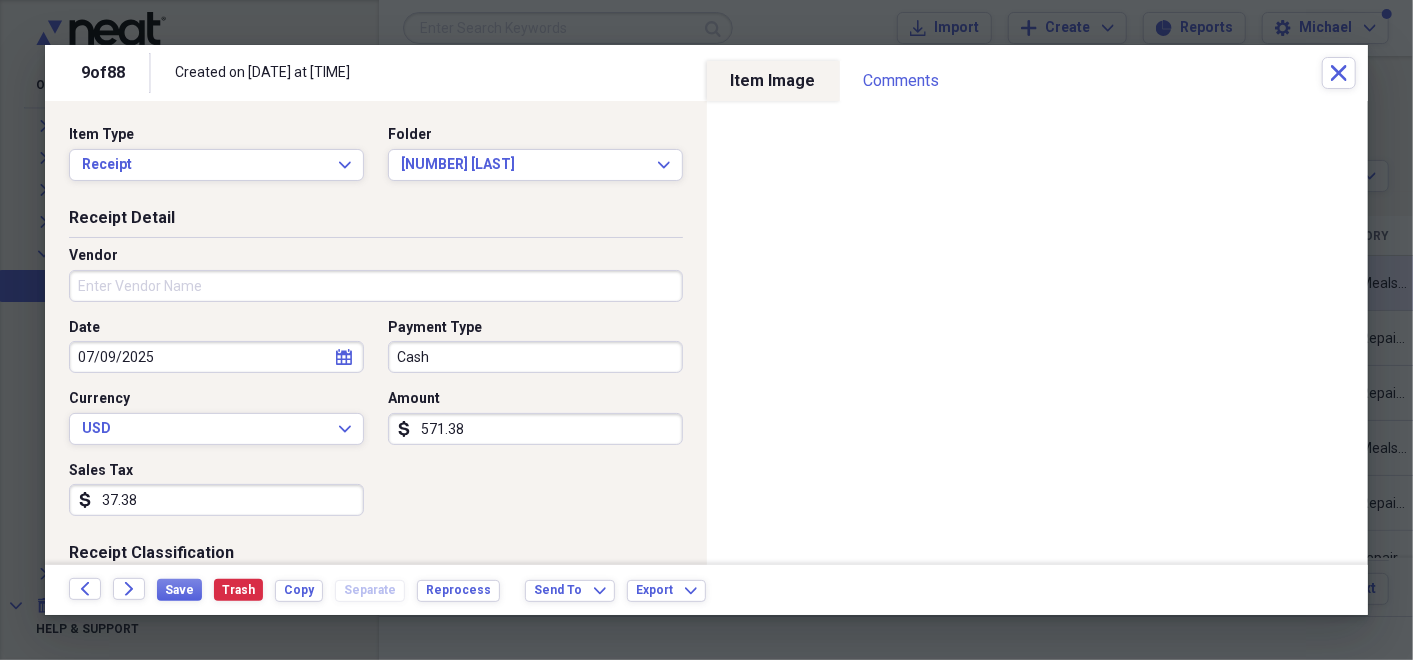 click on "Vendor" at bounding box center [376, 286] 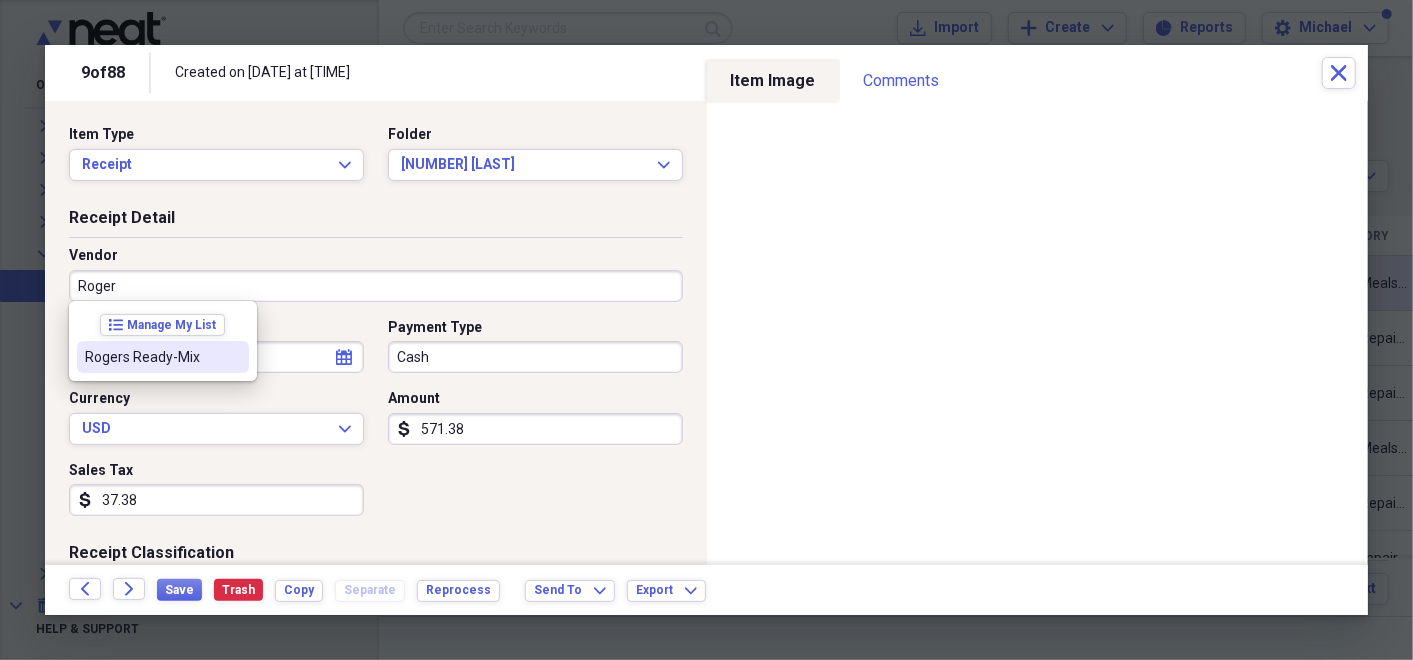 click at bounding box center [233, 357] 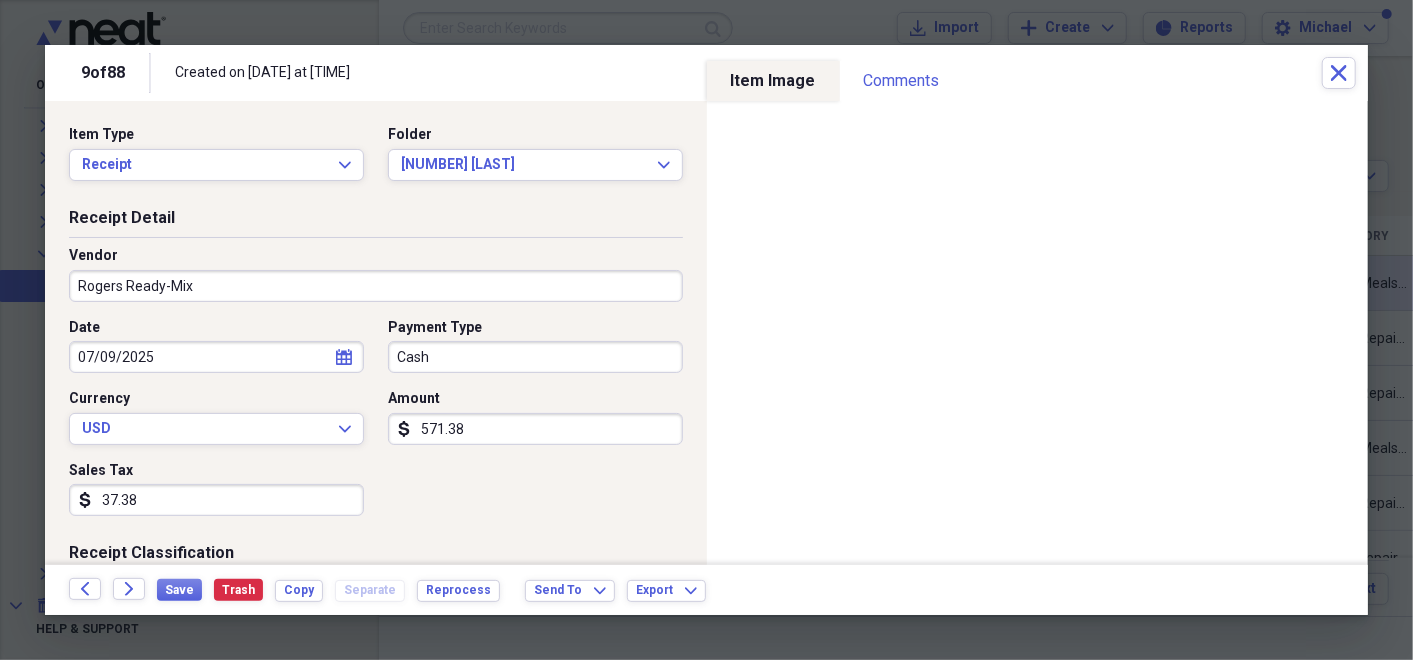 type on "sump pump" 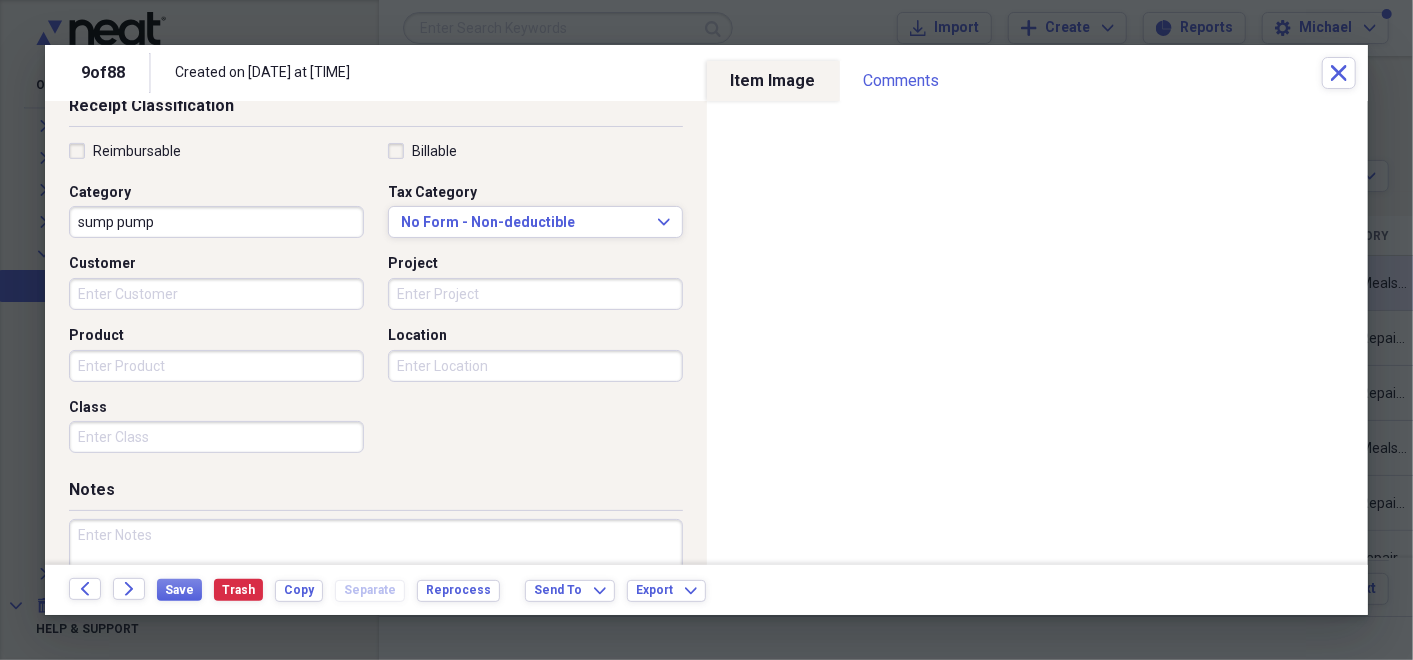 scroll, scrollTop: 451, scrollLeft: 0, axis: vertical 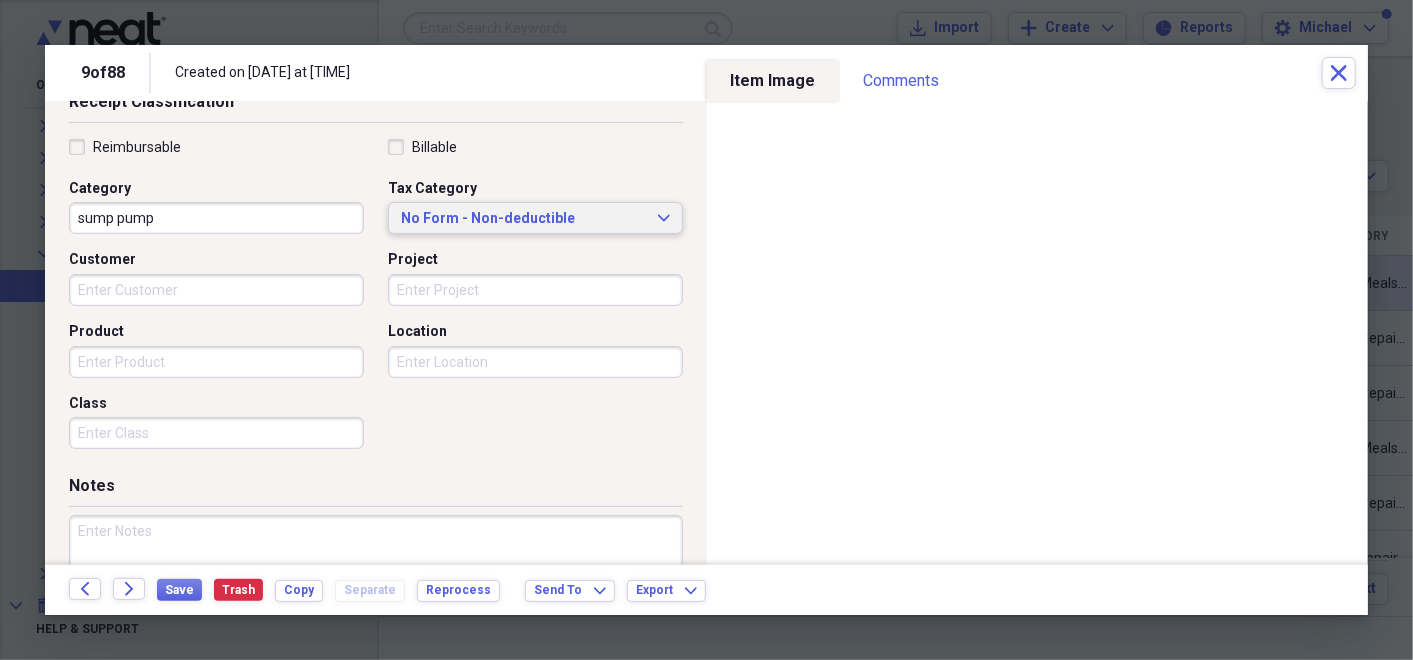 click on "No Form - Non-deductible Expand" at bounding box center [535, 218] 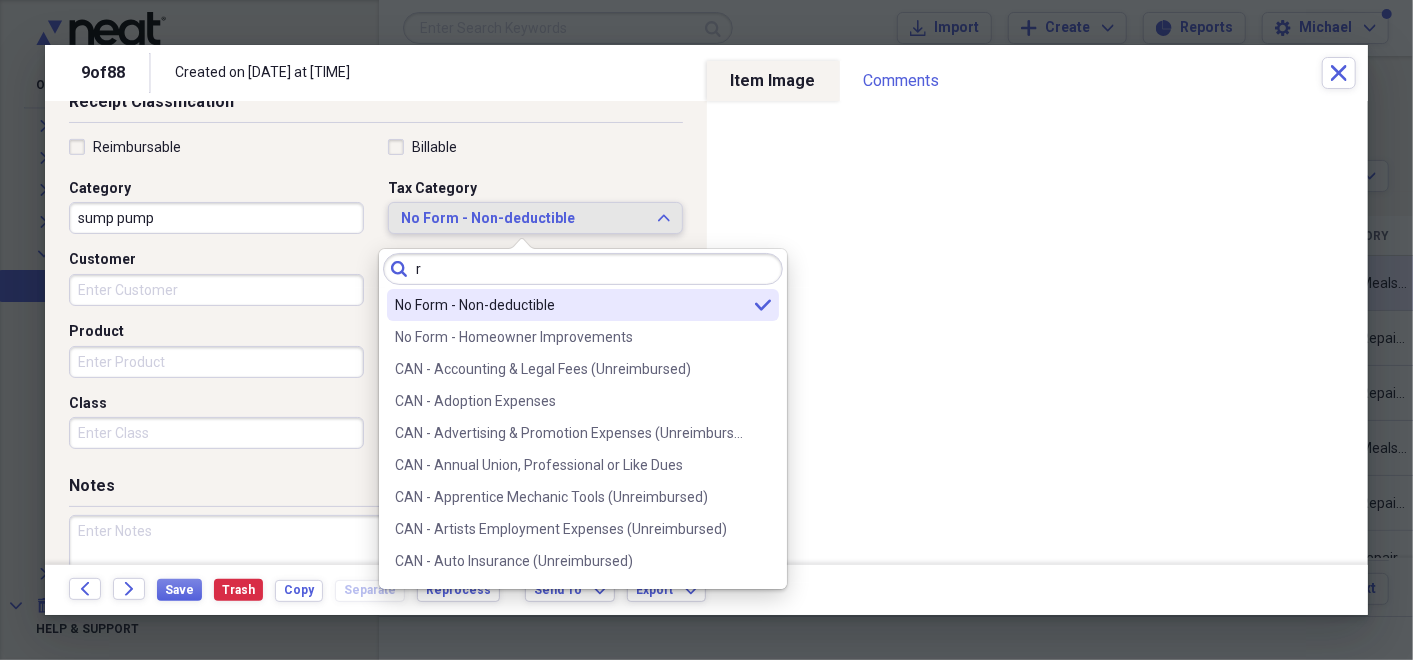 click on "No Form - Non-deductible Expand" at bounding box center [535, 218] 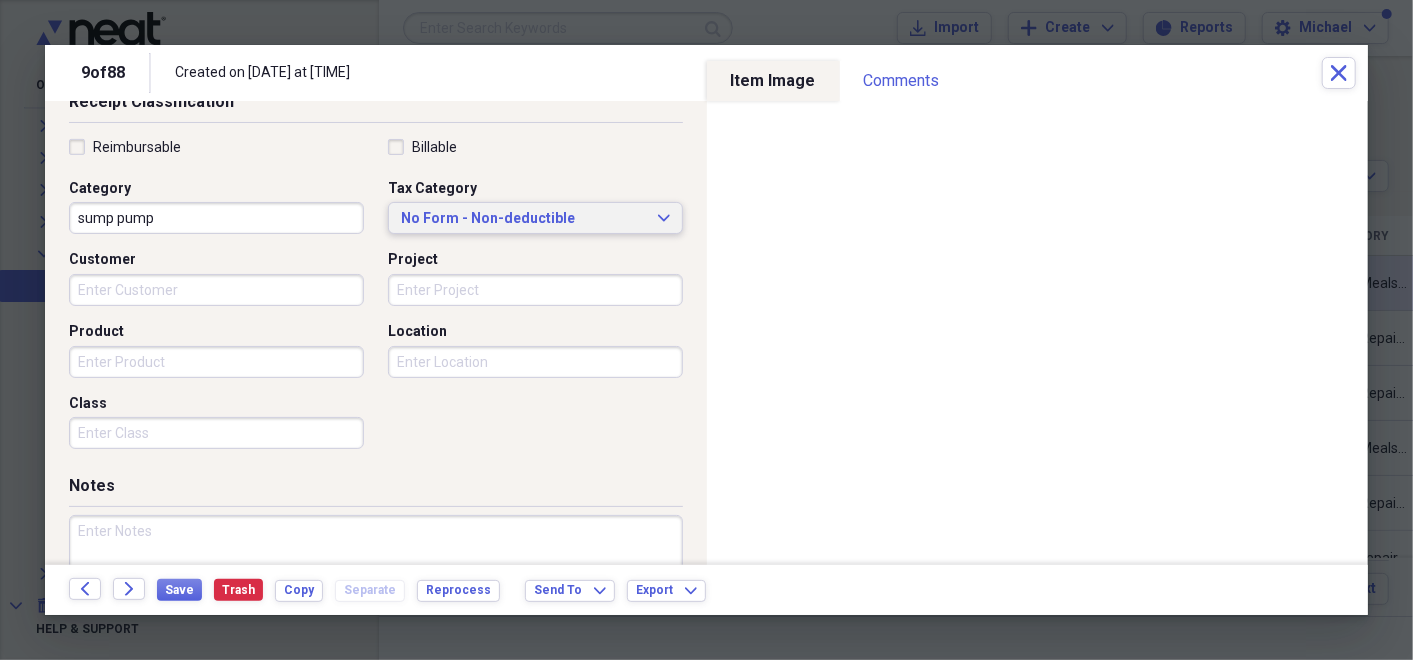 type 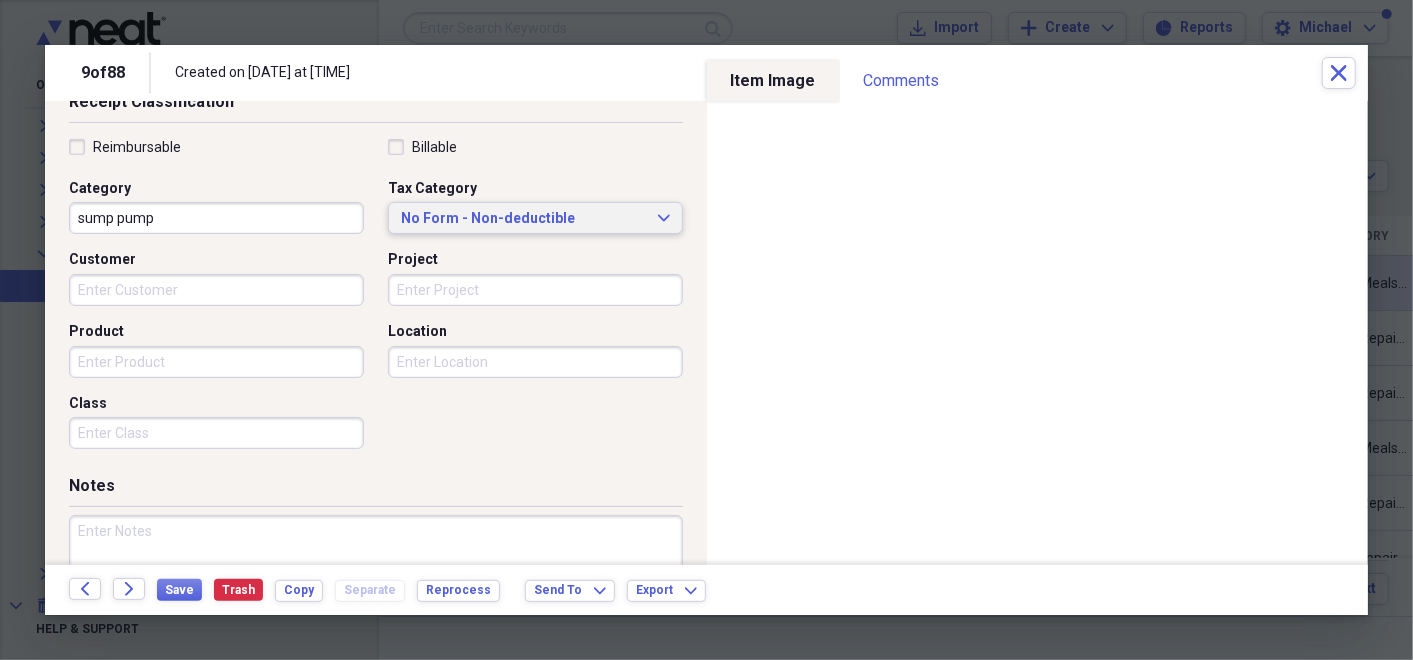 click on "No Form - Non-deductible Expand" at bounding box center (535, 218) 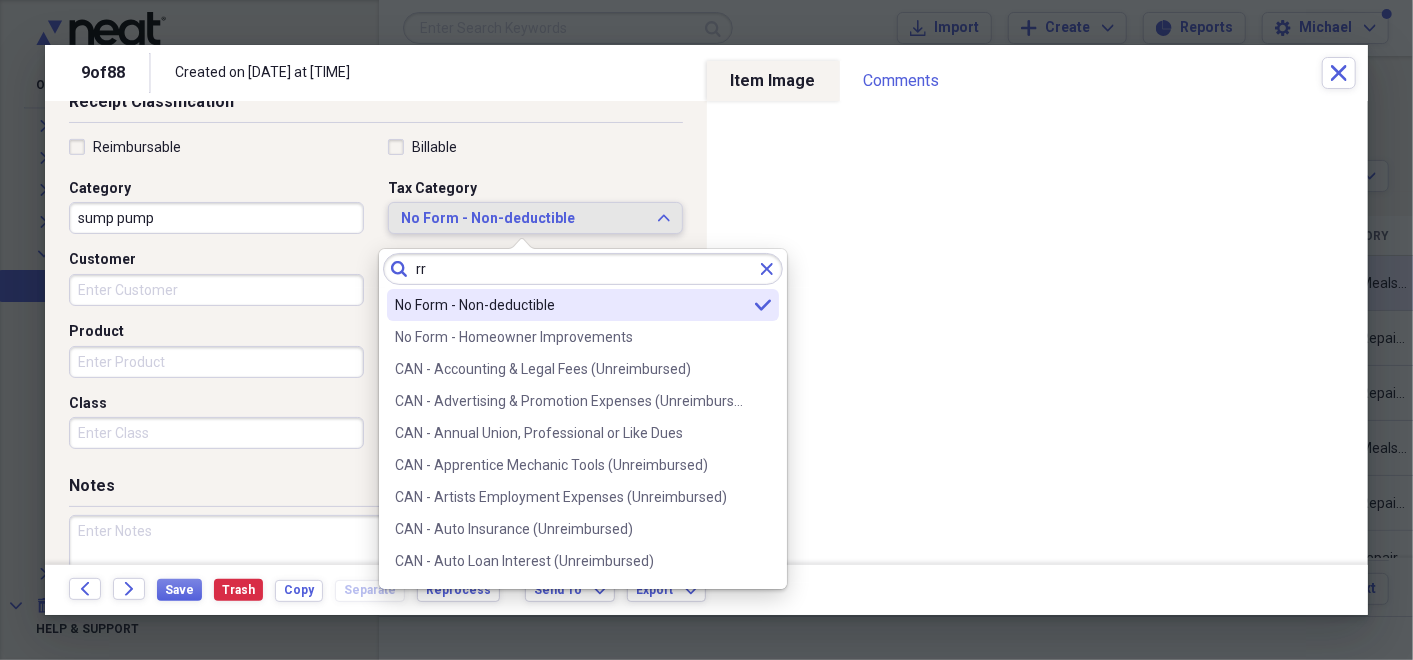 click on "No Form - Non-deductible Expand" at bounding box center (535, 218) 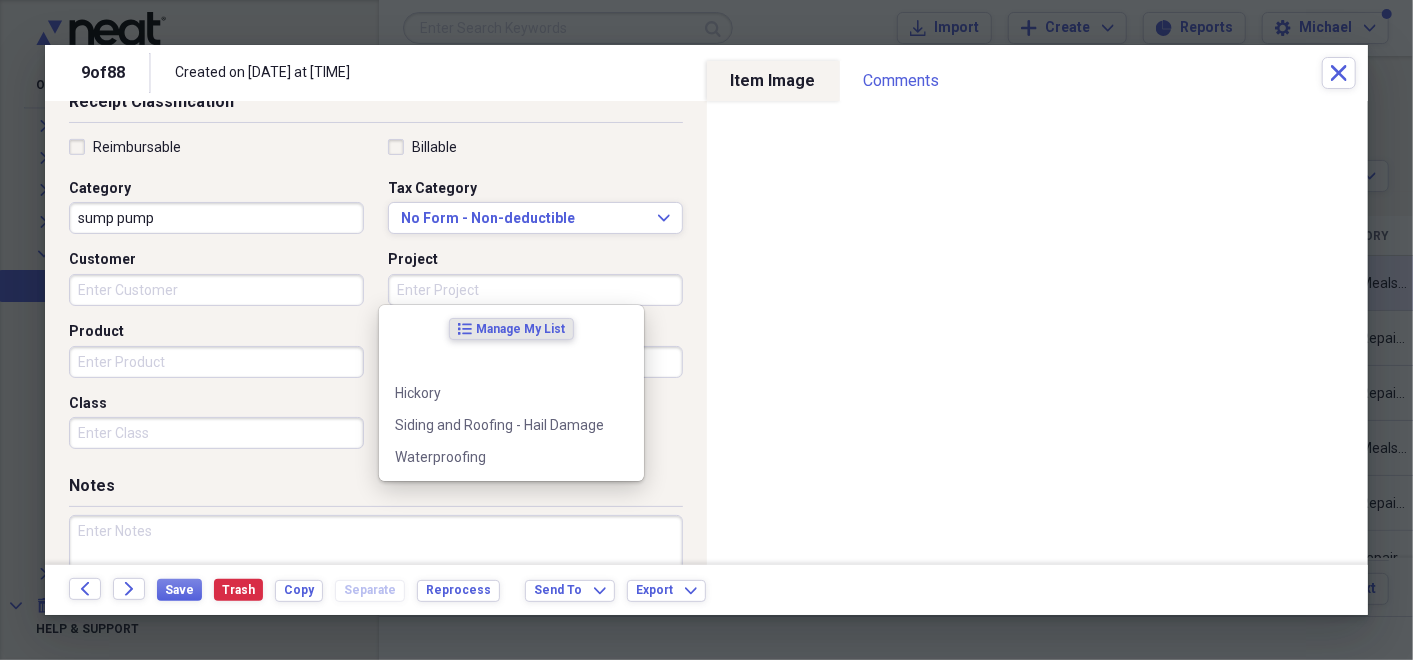 click on "Project" at bounding box center [535, 290] 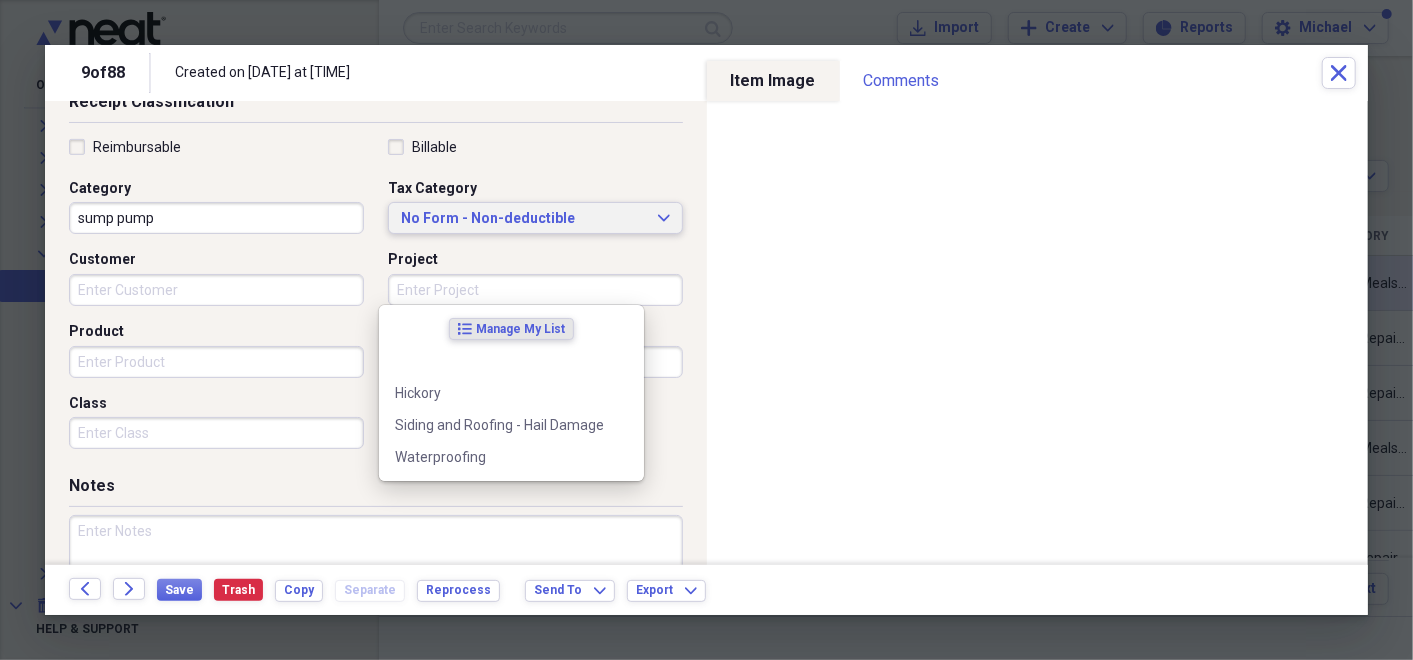 click on "Expand" 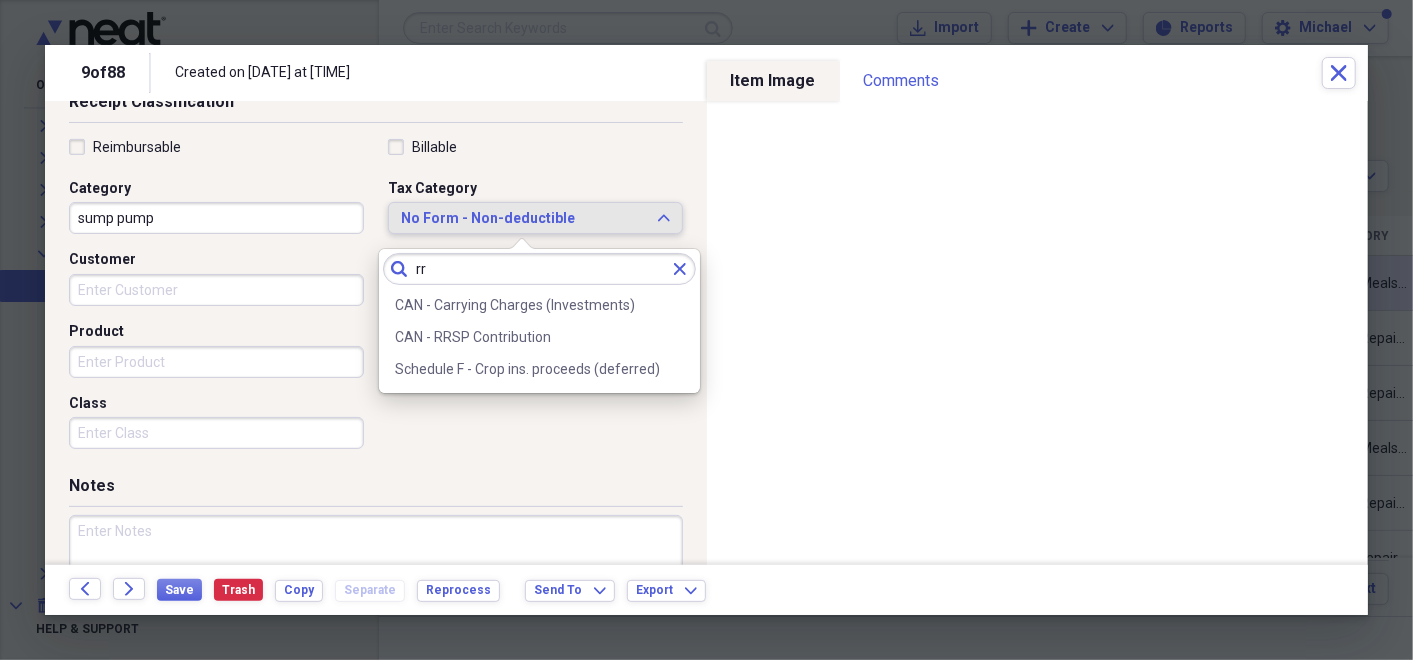 click on "Expand" 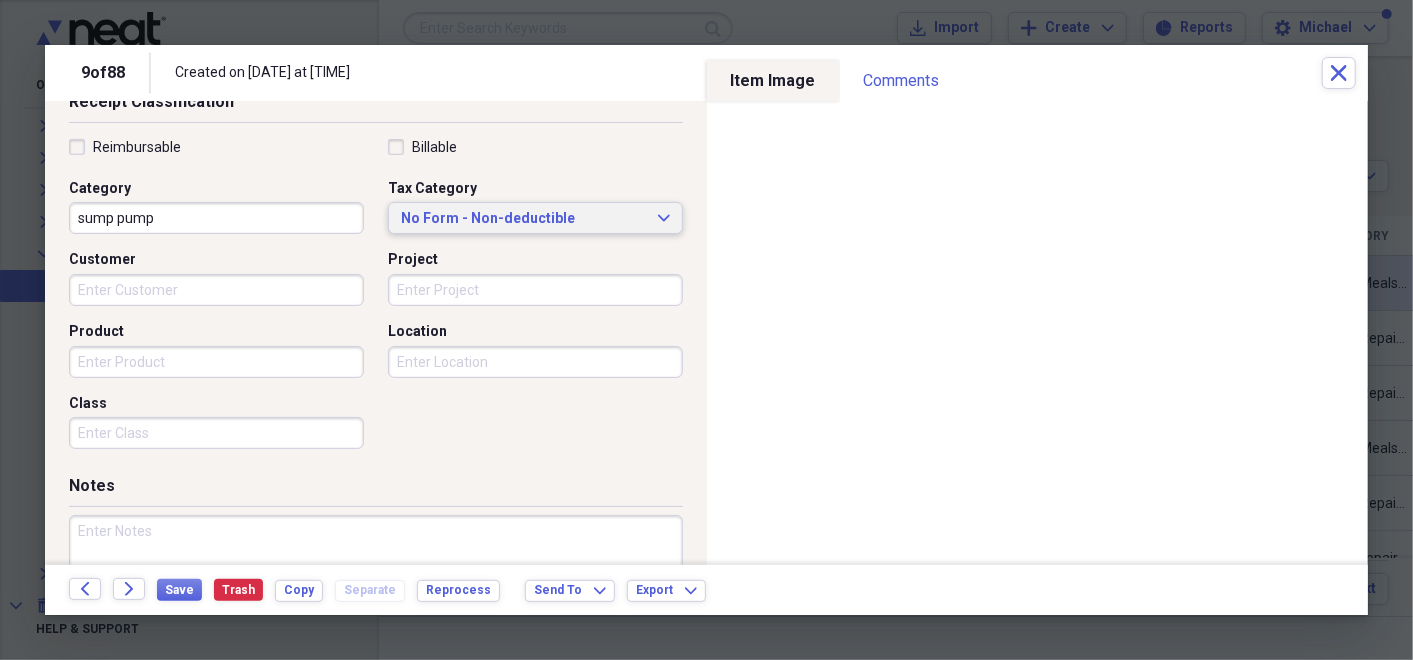 click on "Expand" 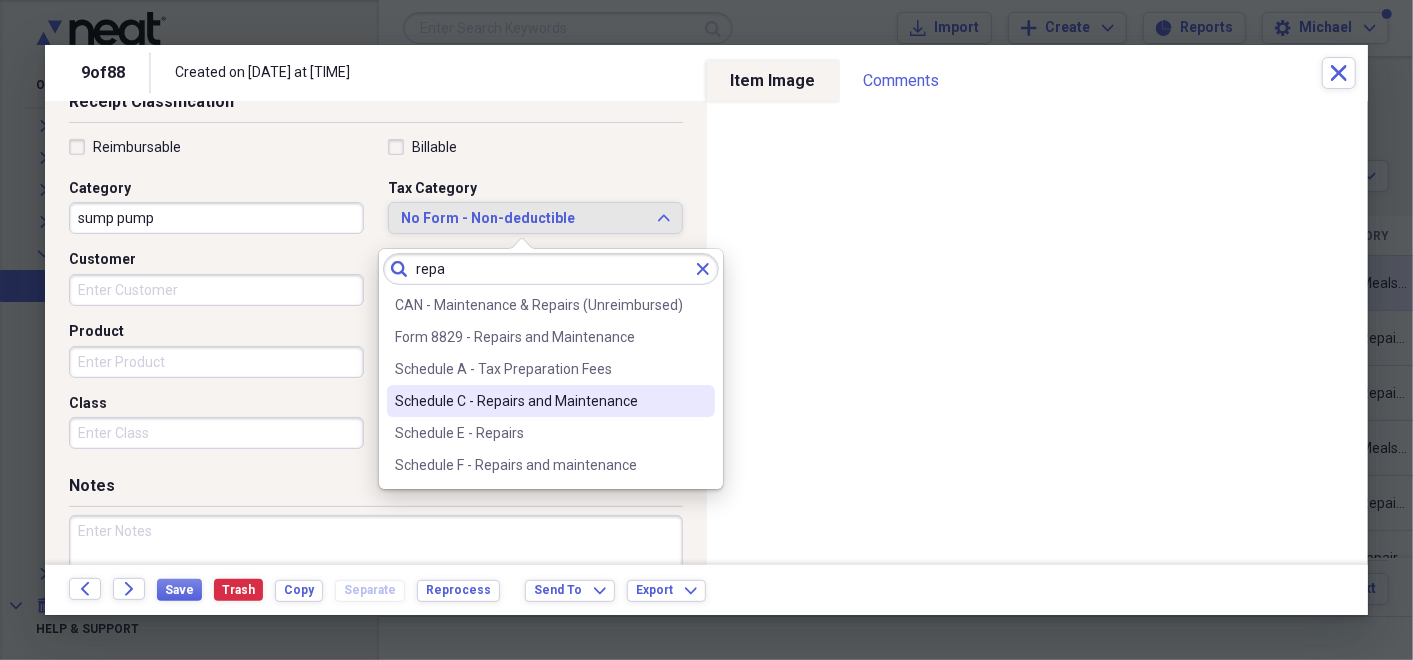 type on "repa" 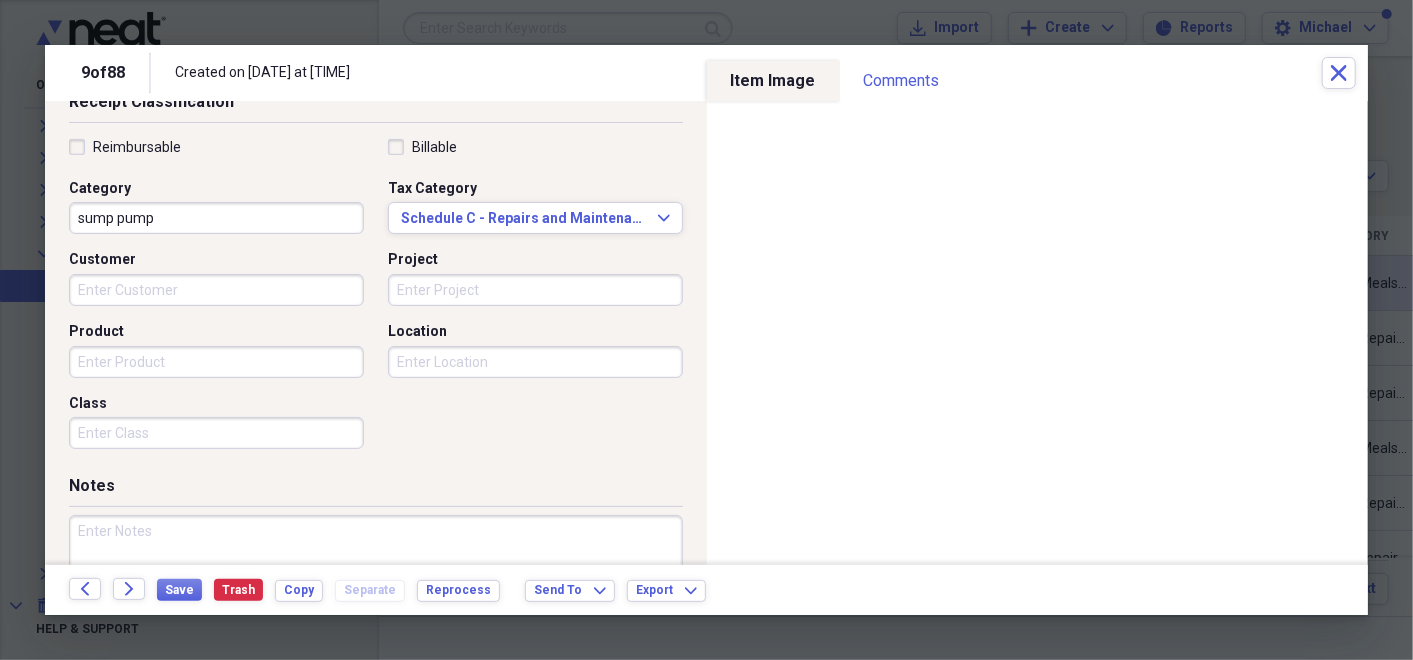 click at bounding box center [376, 580] 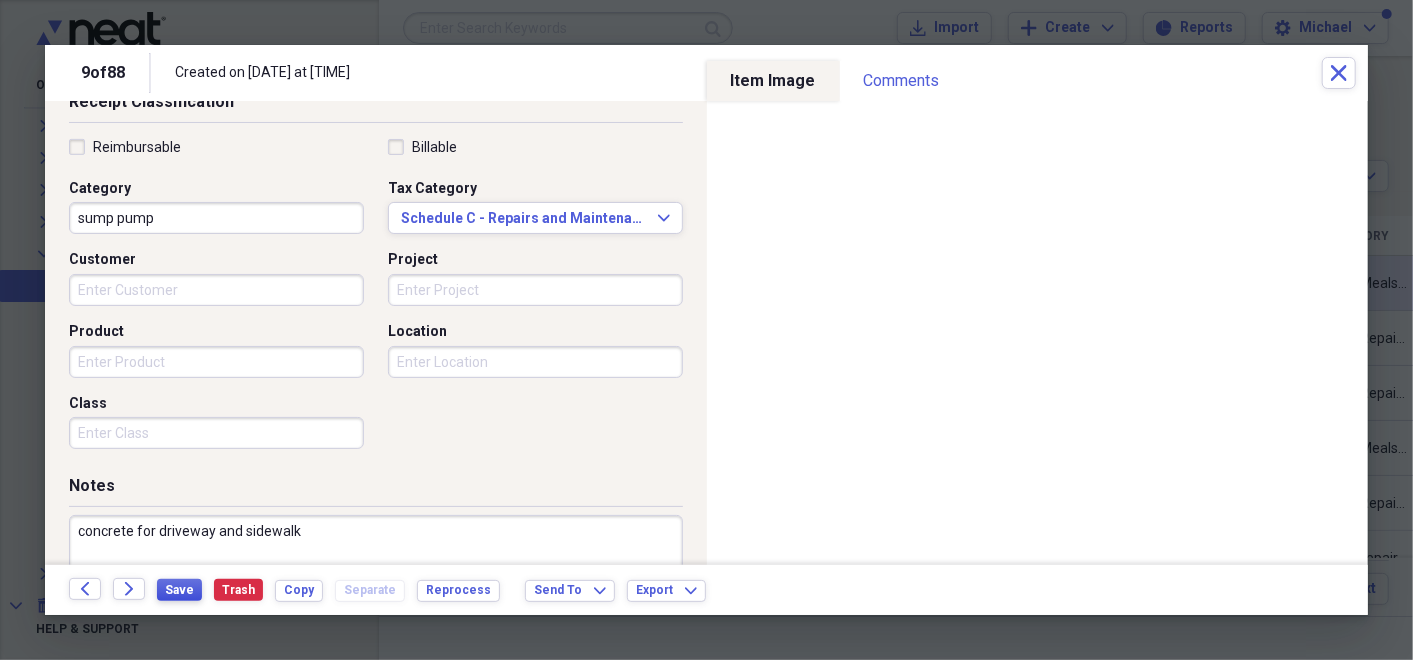 type on "concrete for driveway and sidewalk" 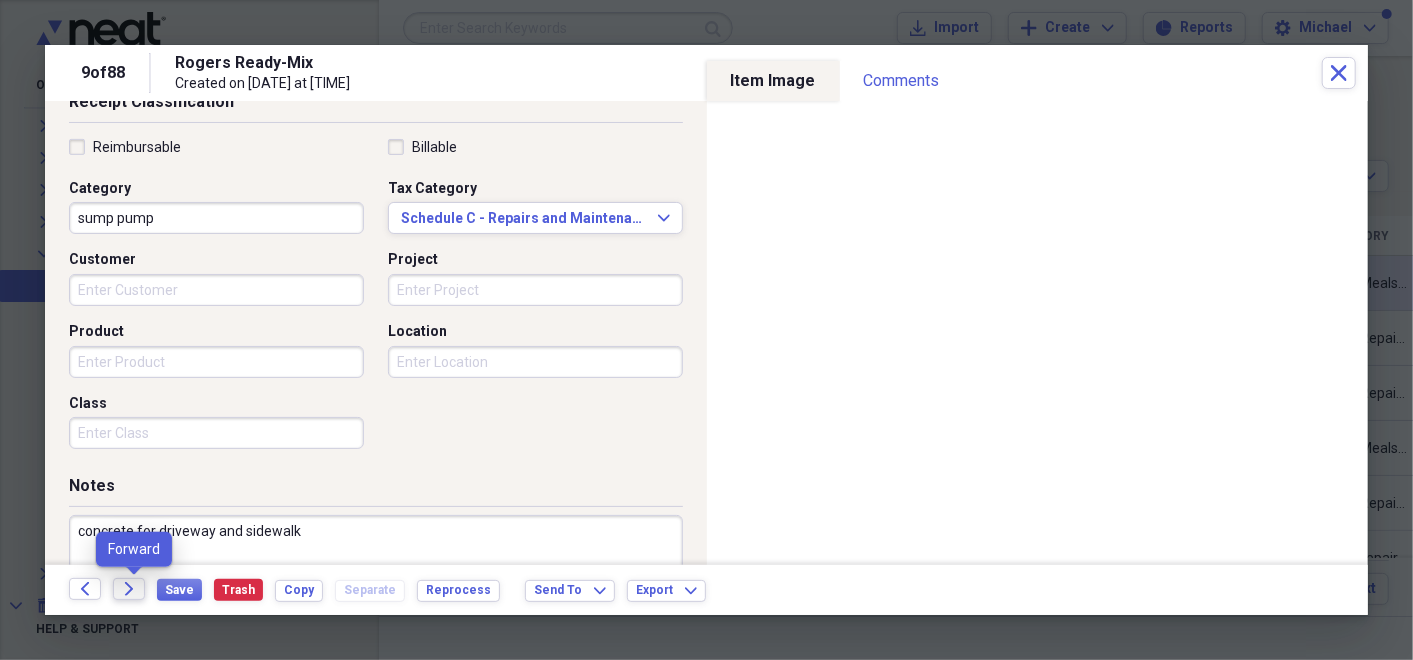 click on "Forward" at bounding box center (129, 589) 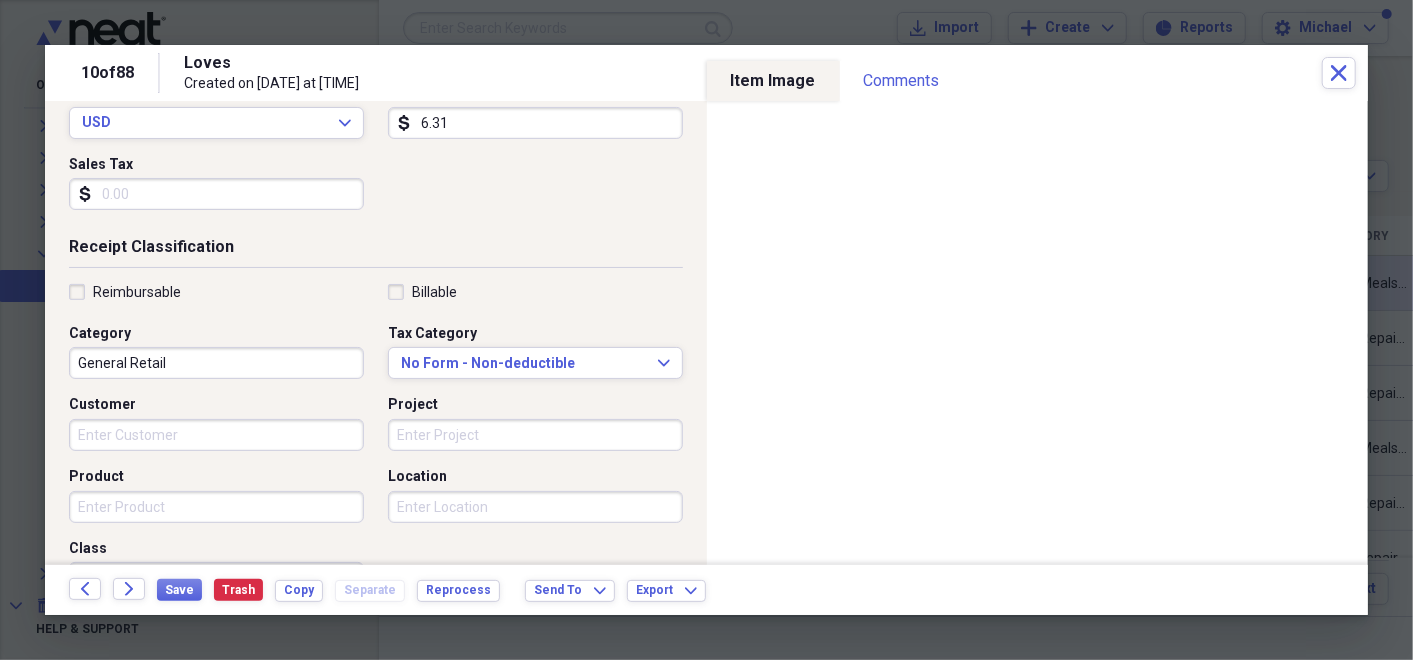 scroll, scrollTop: 308, scrollLeft: 0, axis: vertical 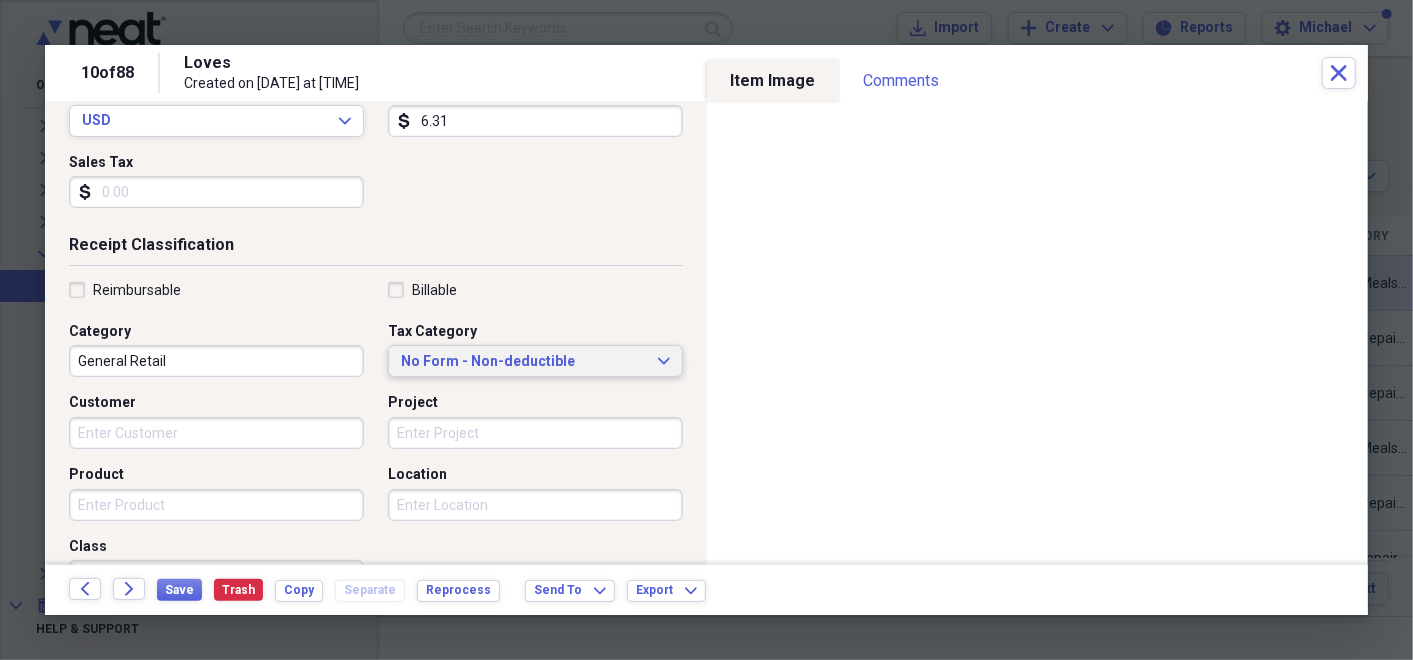 click on "Expand" 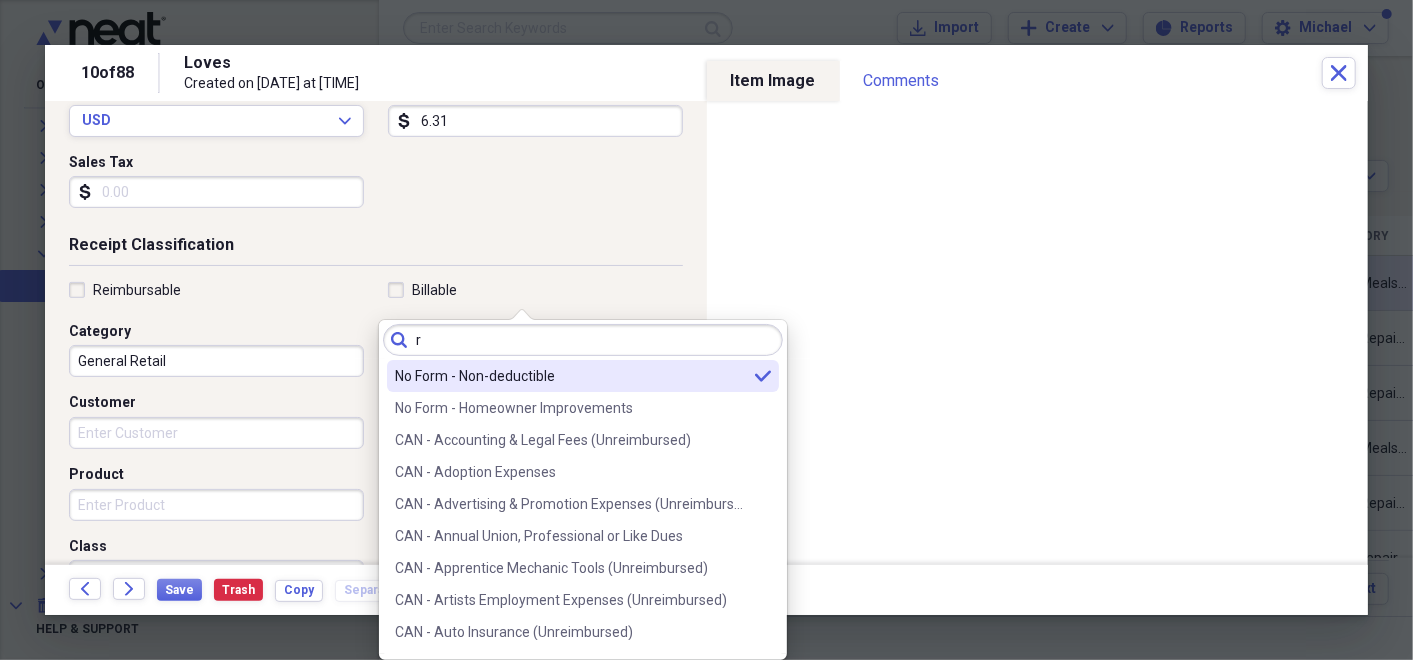 click on "No Form - Non-deductible selected No Form - Homeowner Improvements CAN - Accounting & Legal Fees (Unreimbursed) CAN - Adoption Expenses CAN - Advertising & Promotion Expenses (Unreimbursed) CAN - Annual Union, Professional or Like Dues CAN - Apprentice Mechanic Tools (Unreimbursed) CAN - Artists Employment Expenses (Unreimbursed) CAN - Auto Insurance (Unreimbursed) CAN - Auto Loan Interest (Unreimbursed) CAN - Carrying Charges (Investments) CAN - Child Care Expenses CAN - Children's Fitness Expenses CAN - Clergy Residence Expenses CAN - Disability Supports Expenses CAN - Donations & Gifts (Monetary) CAN - Education Expenses CAN - Electricity, Heat & Water (Home Workspace) CAN - Federal Political Contributions CAN - Food, Bev. & Entertainment Expenses (Unreimbursed) CAN - Foreign Tax Payments CAN - Fuel (Unreimbursed) CAN - Insurance (Home Workspace) CAN - Interest Expenses (Investments) CAN - Interest Paid on Student Loans CAN - License & Registration (Unreimbursed) CAN - Lodging (Unreimbursed)" at bounding box center [583, 506] 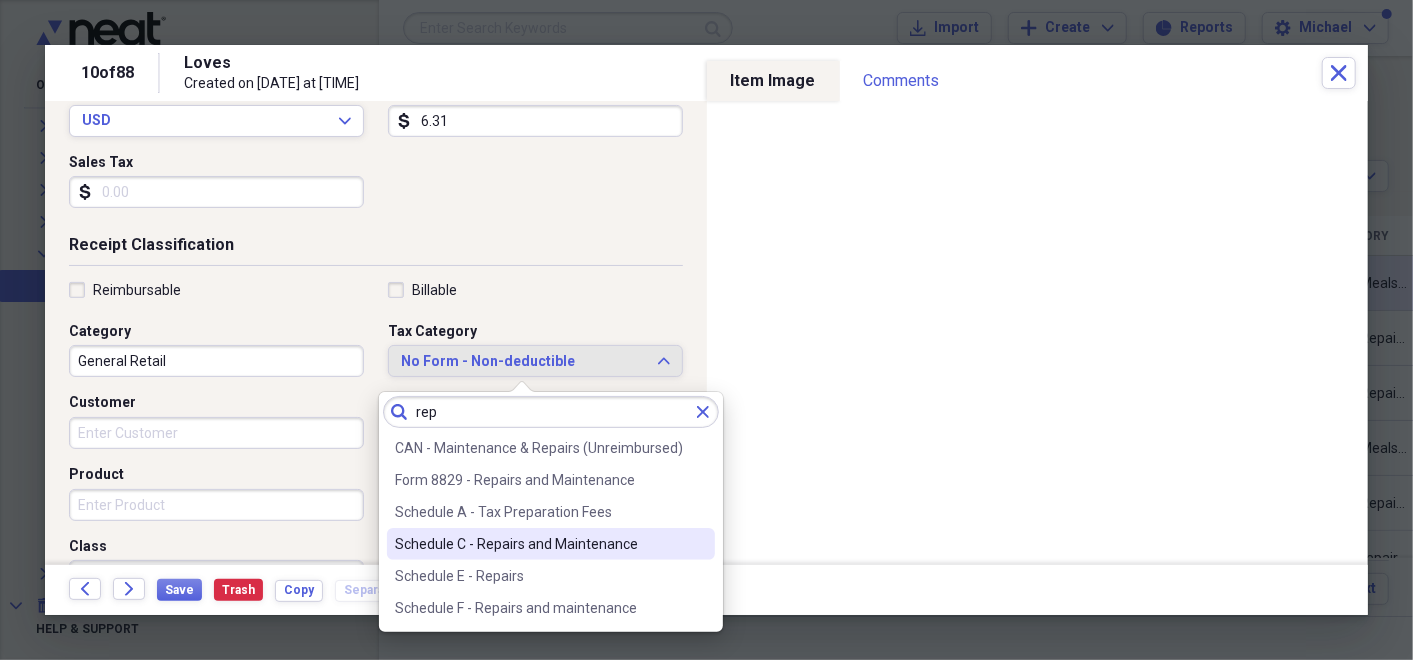 type on "rep" 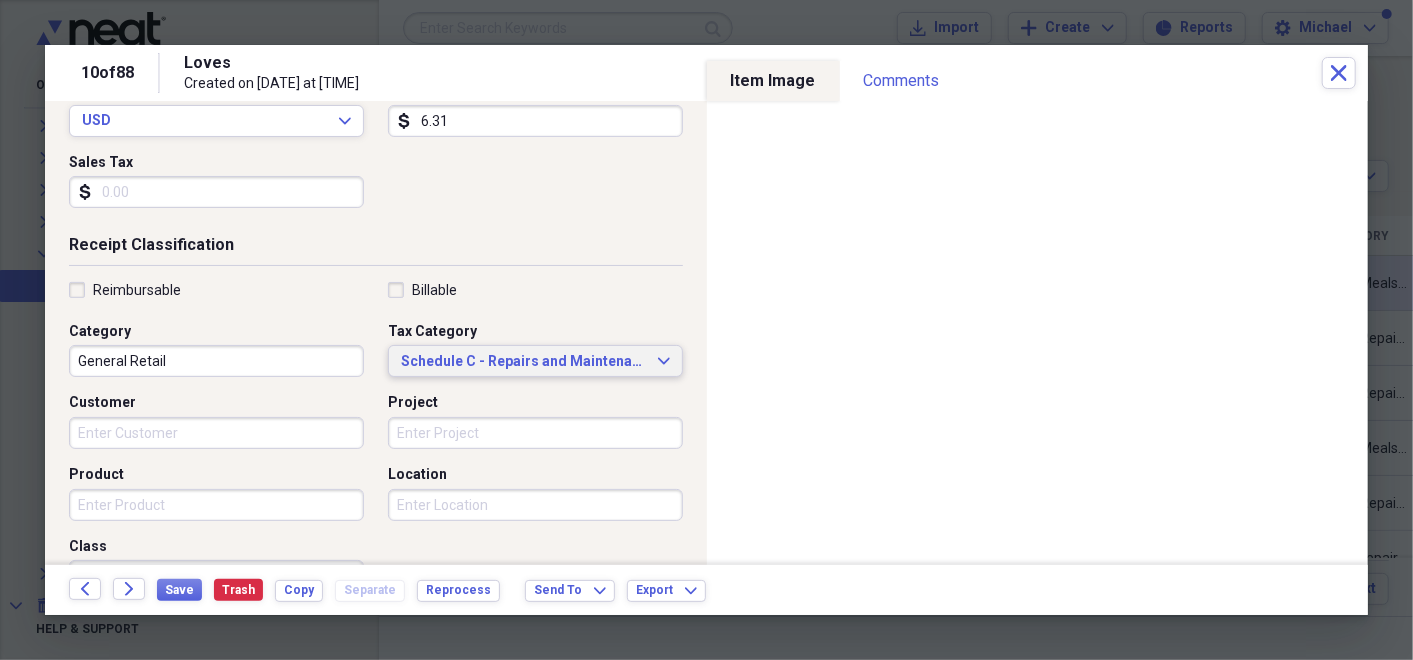 scroll, scrollTop: 0, scrollLeft: 0, axis: both 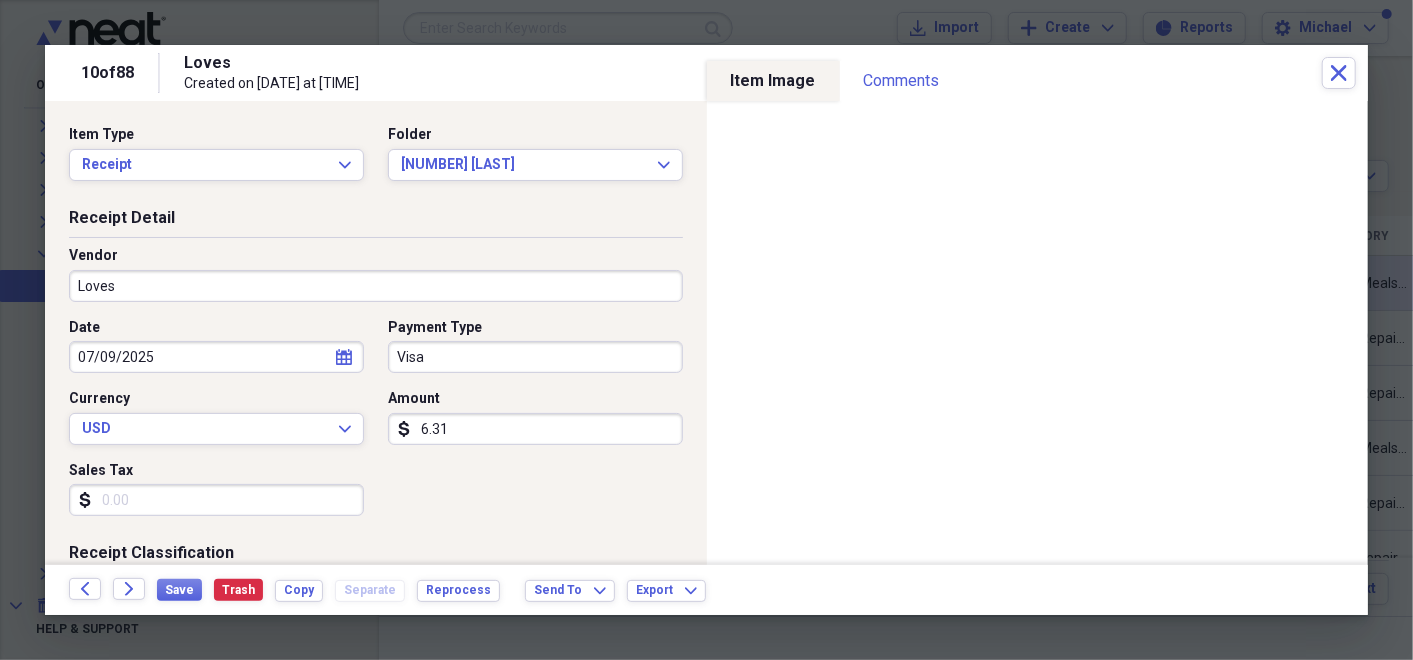 click on "Loves" at bounding box center [376, 286] 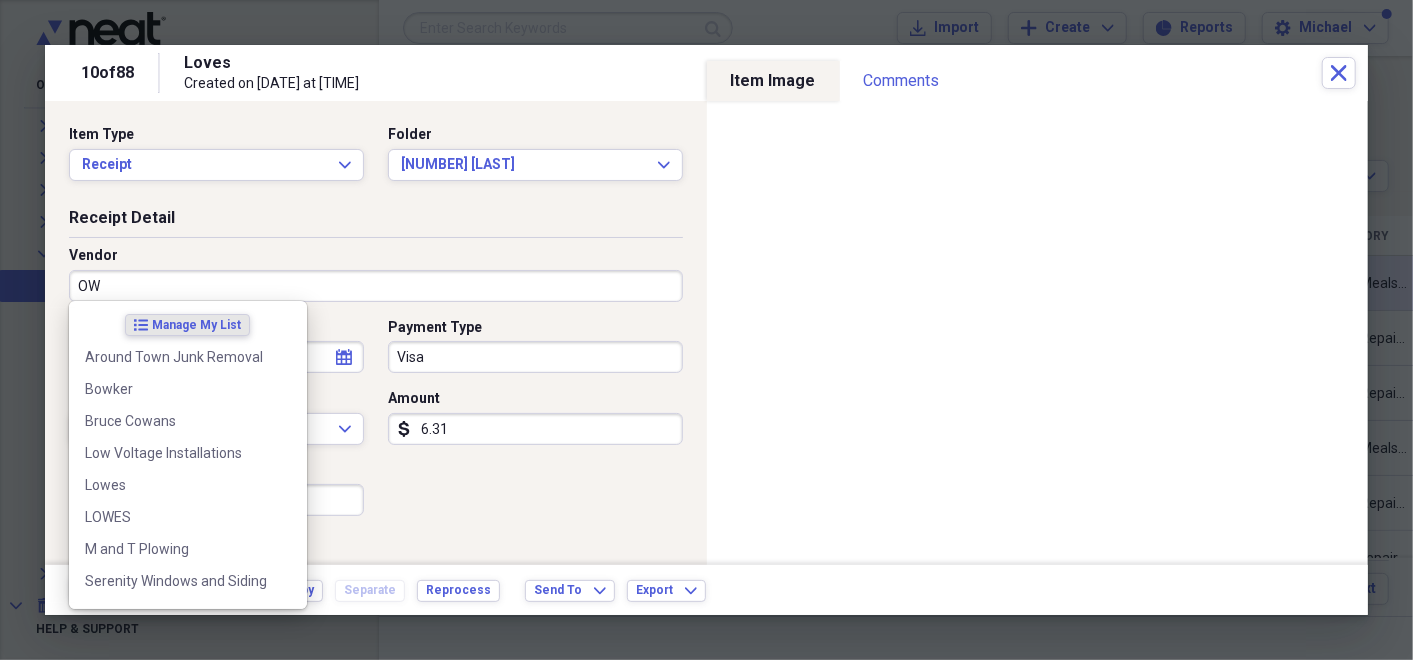 type on "O" 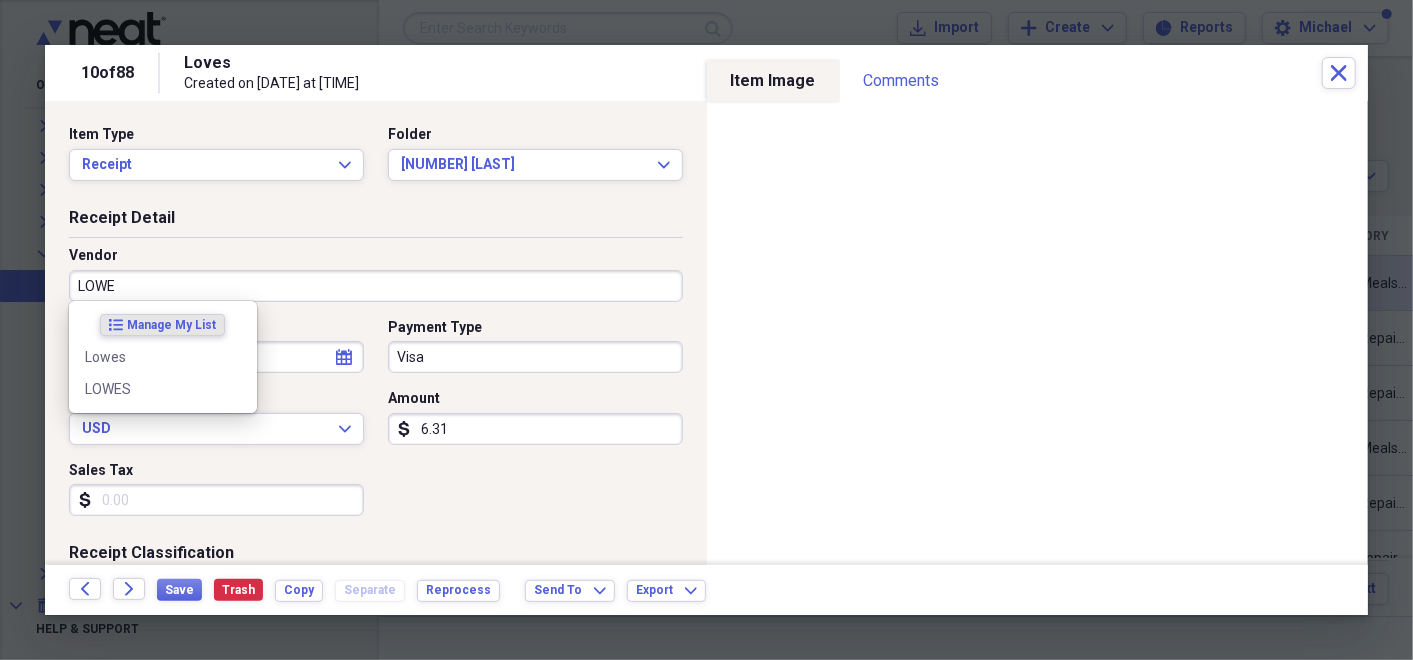 type on "LOWES" 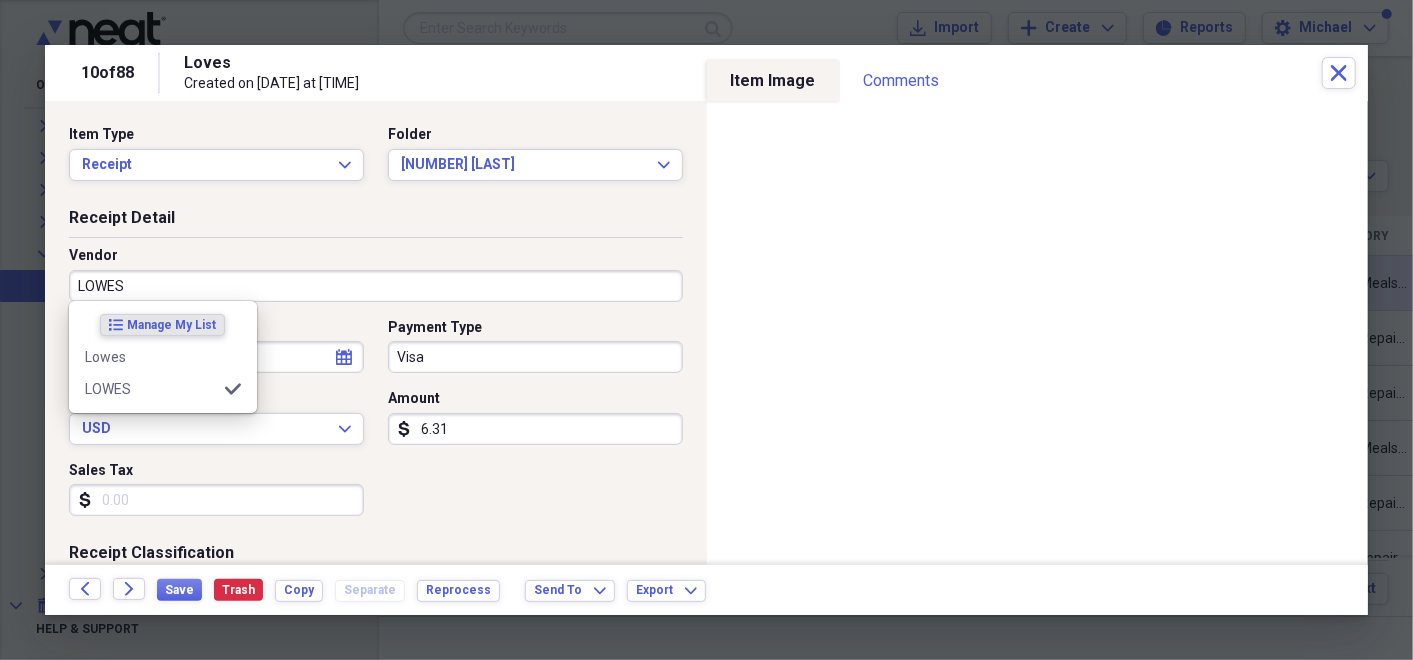 type on "Rental Maintenance" 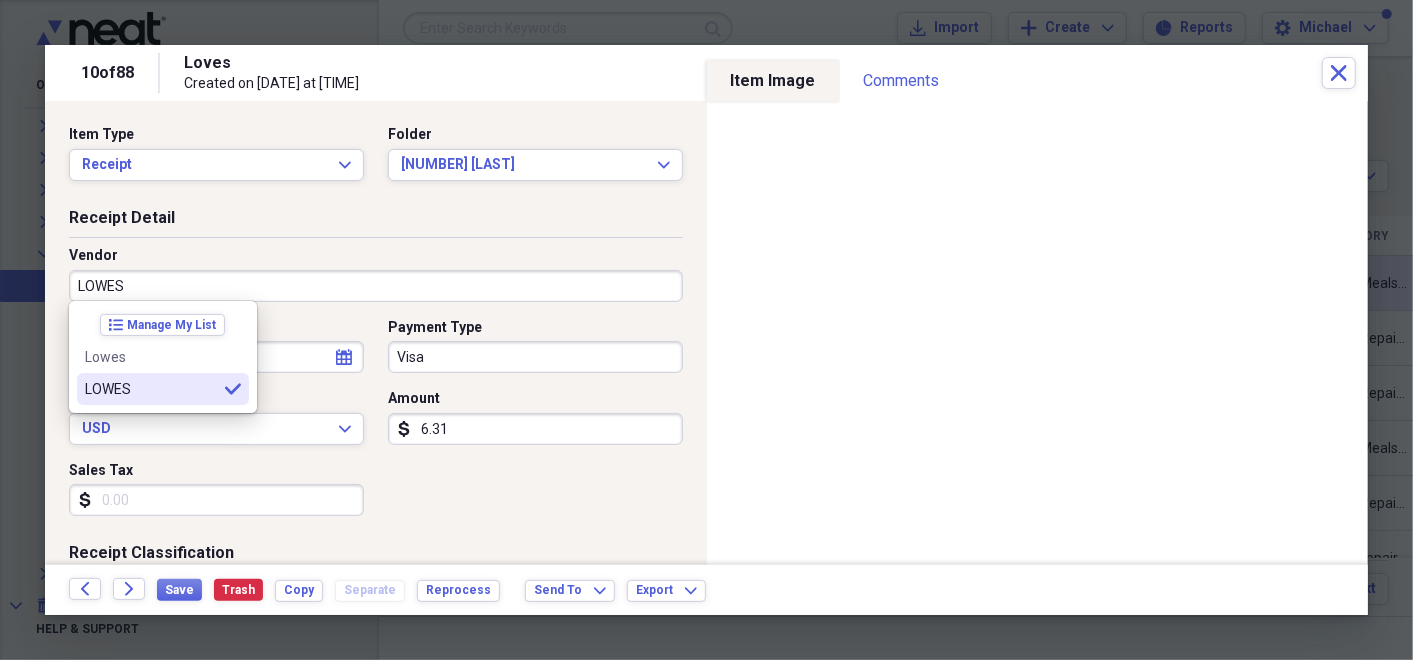 type on "LOWES" 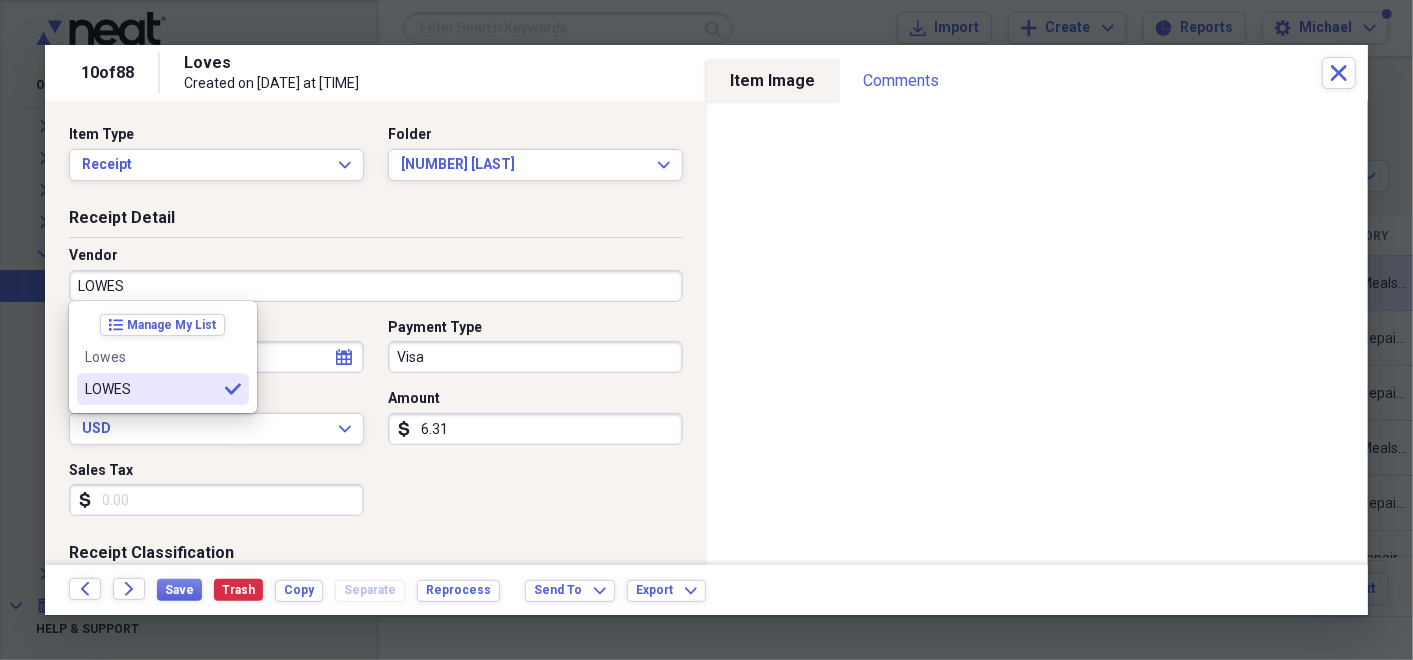 click on "LOWES" at bounding box center (151, 389) 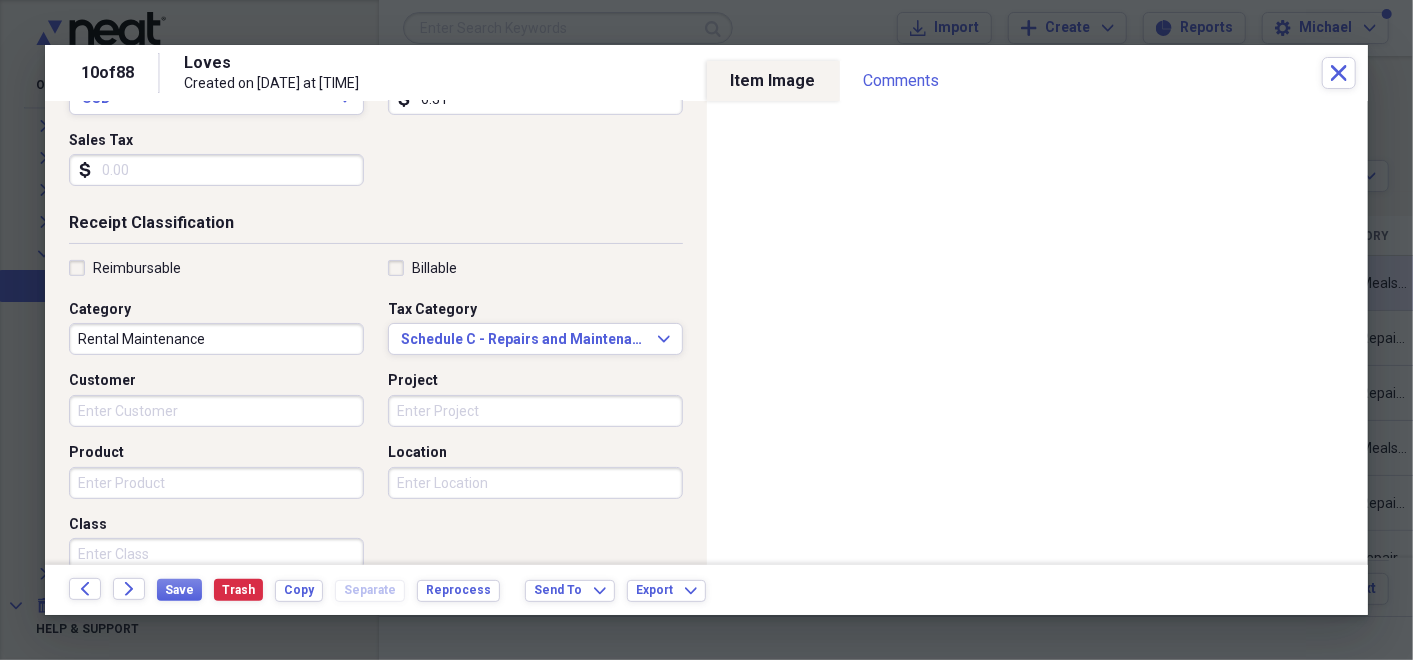 scroll, scrollTop: 334, scrollLeft: 0, axis: vertical 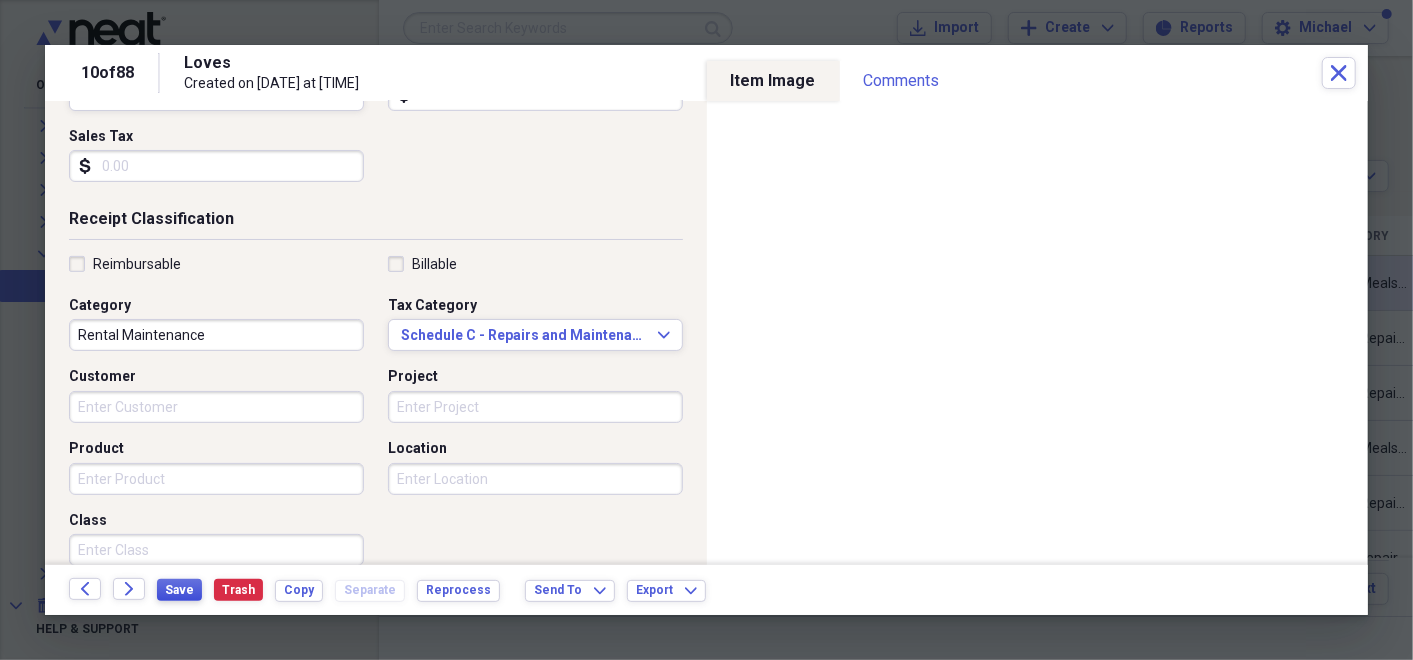 click on "Save" at bounding box center [179, 590] 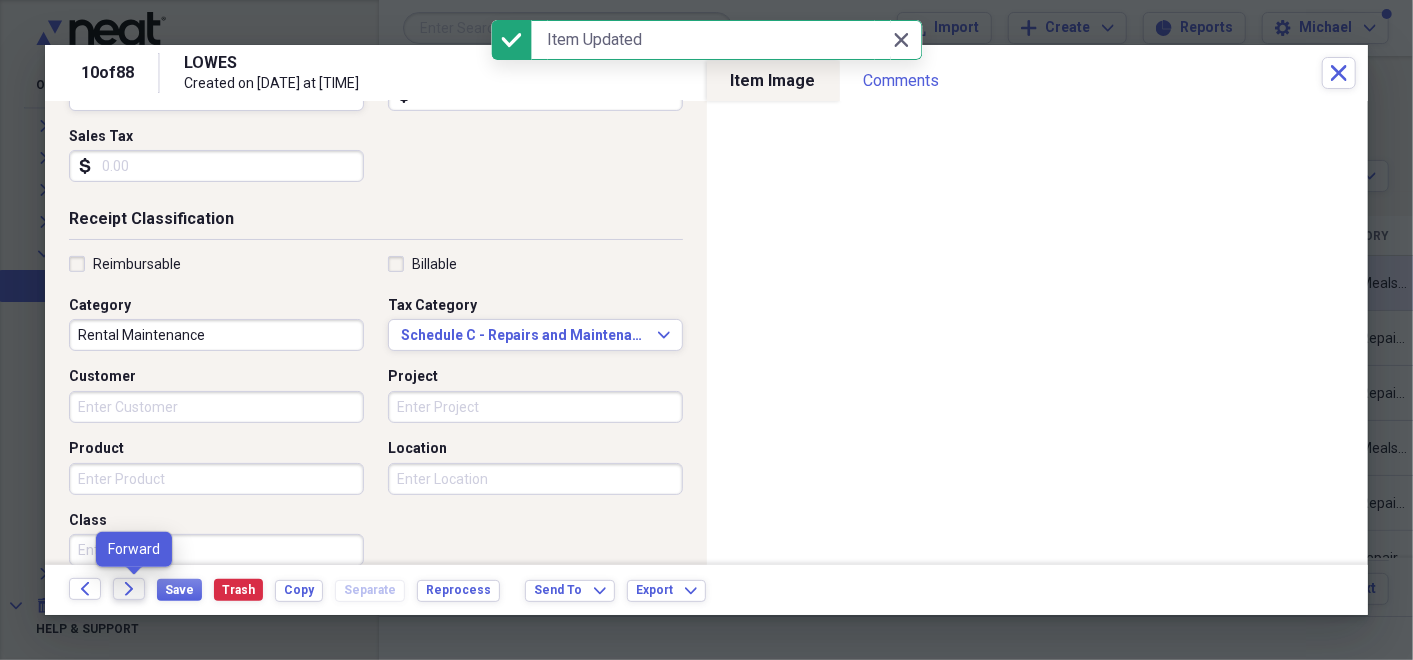 click on "Forward" 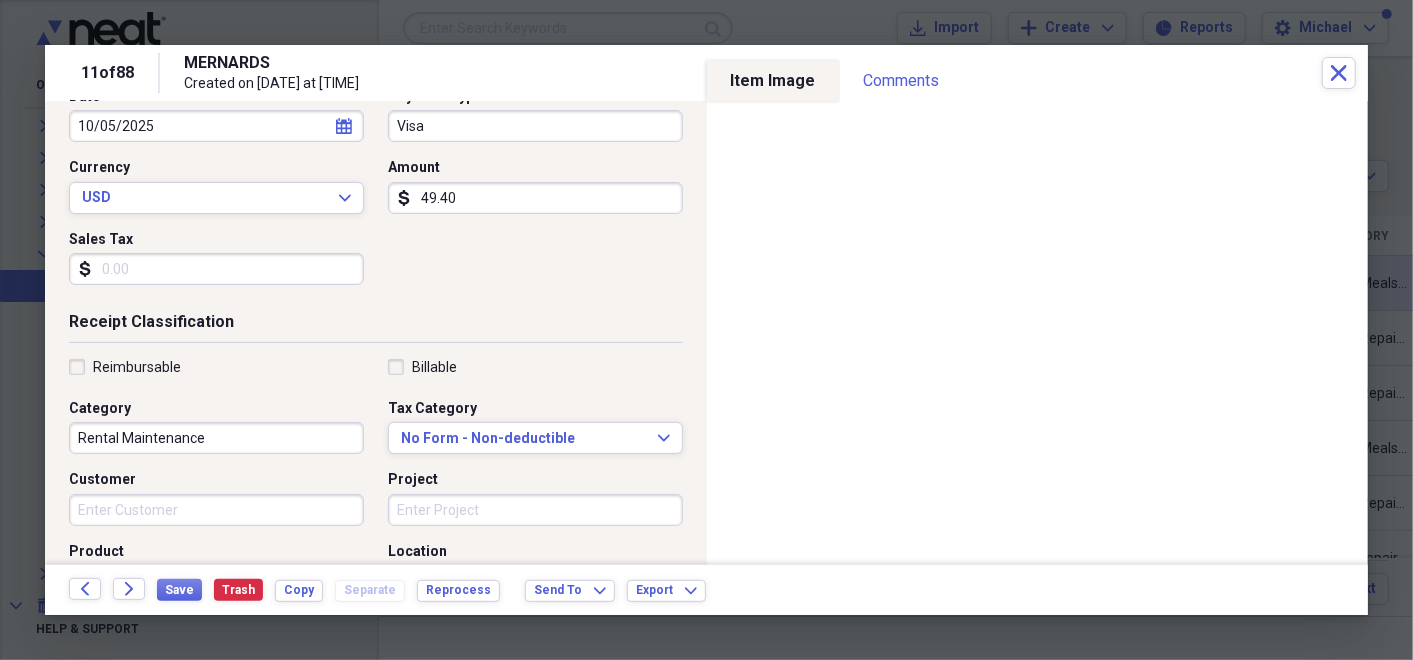 scroll, scrollTop: 239, scrollLeft: 0, axis: vertical 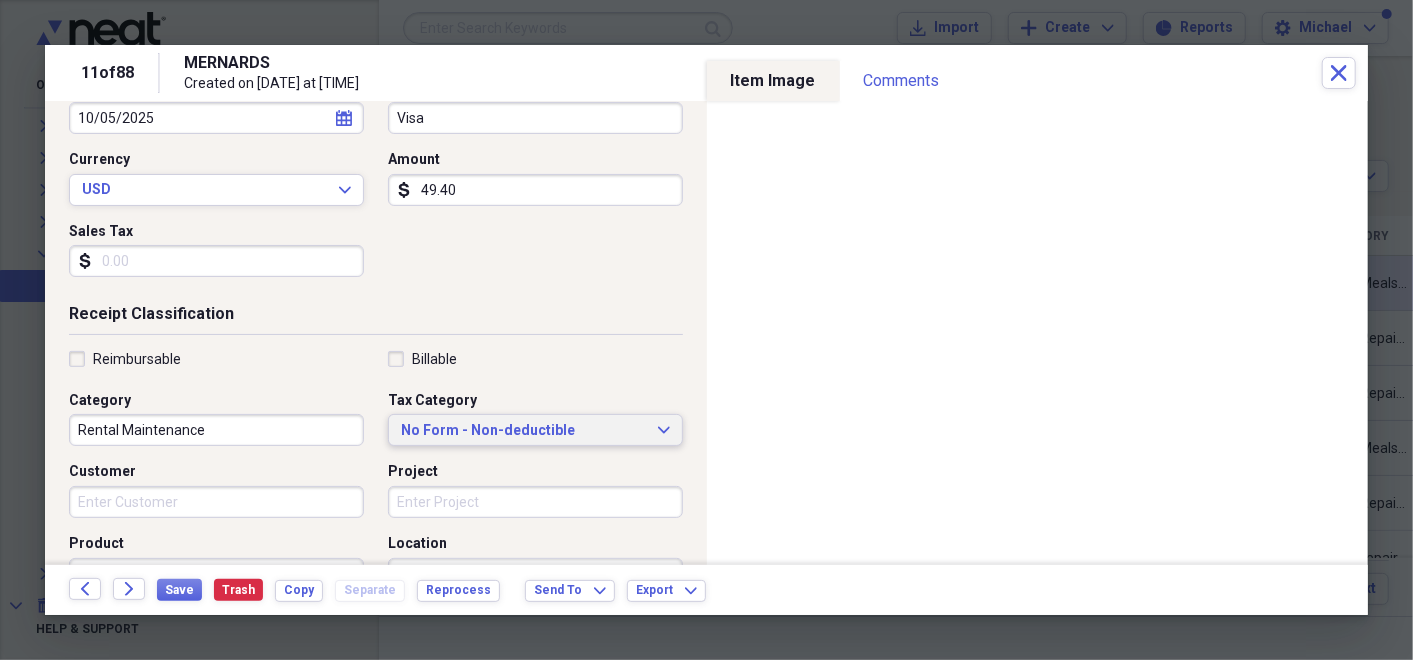 click on "No Form - Non-deductible Expand" at bounding box center [535, 430] 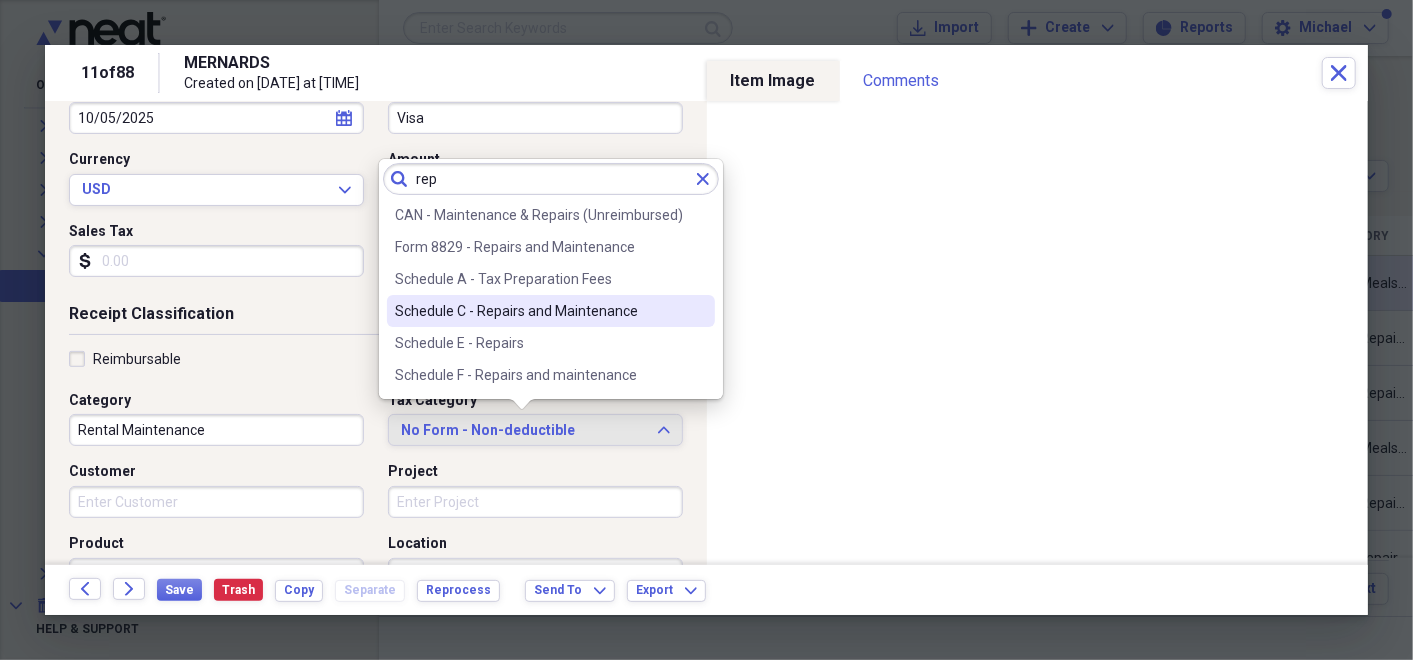 type on "rep" 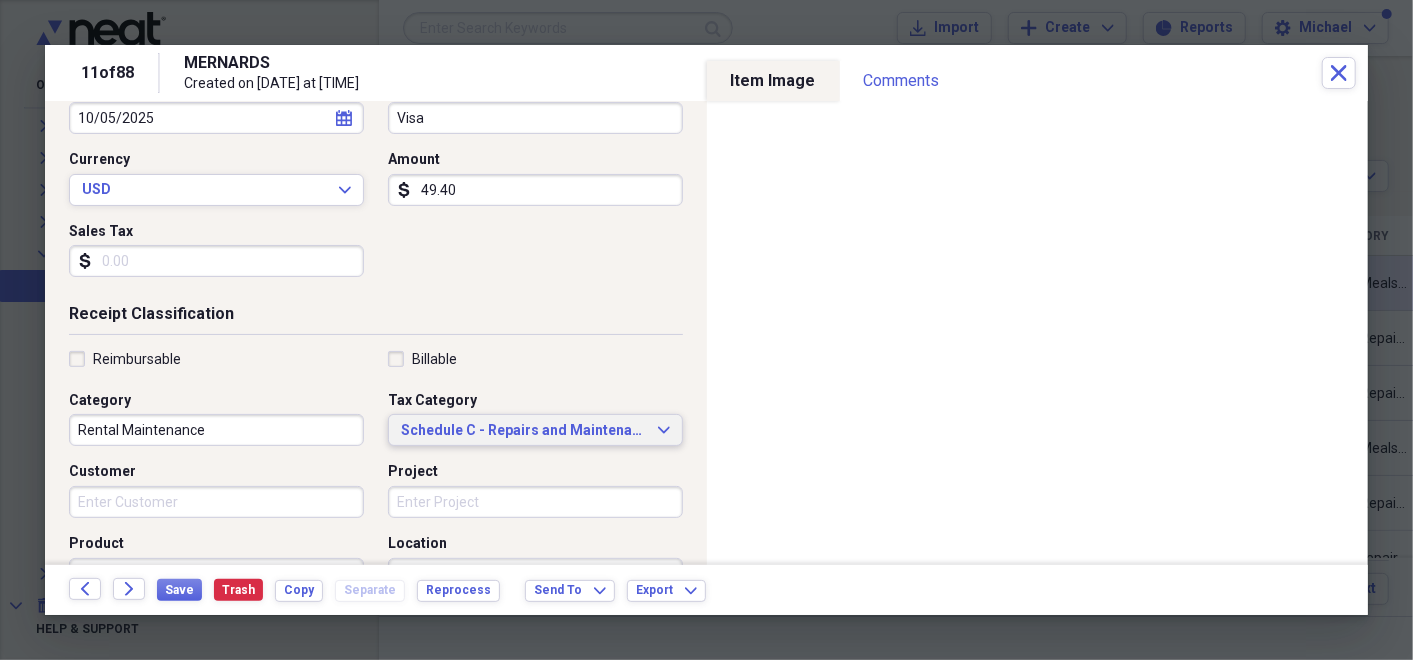 scroll, scrollTop: 554, scrollLeft: 0, axis: vertical 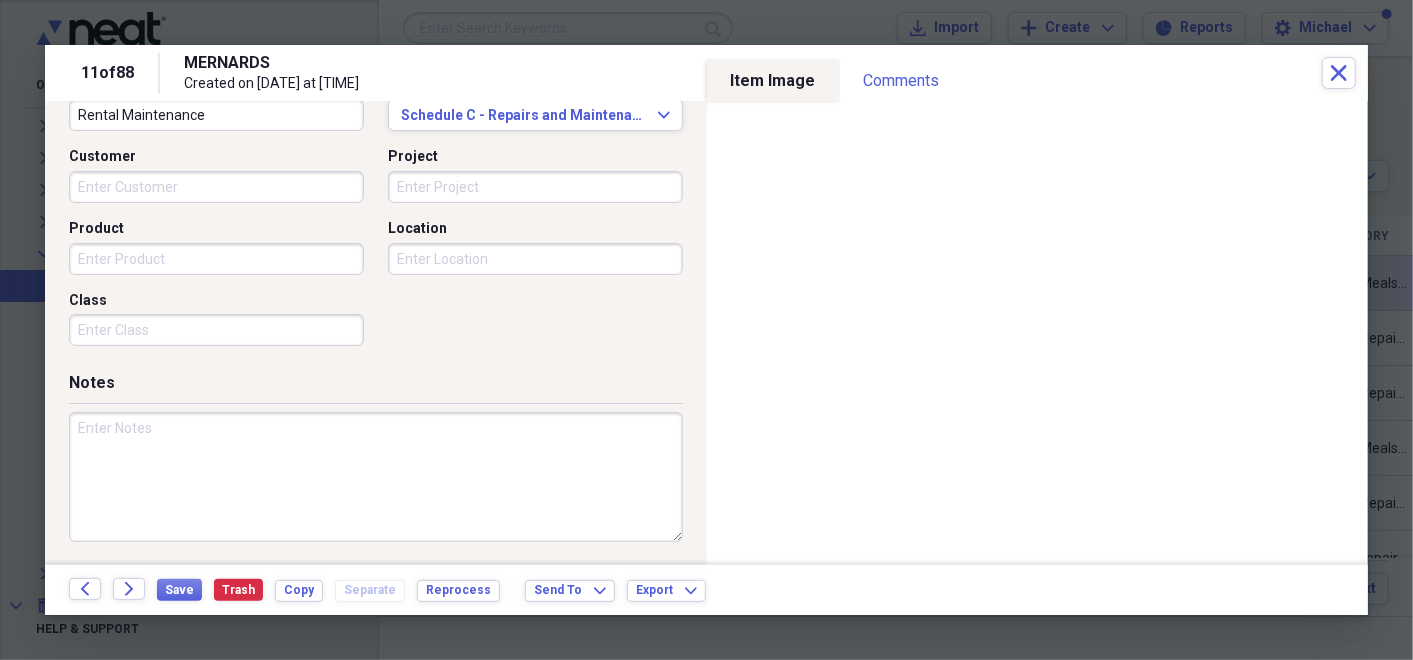 click at bounding box center (376, 477) 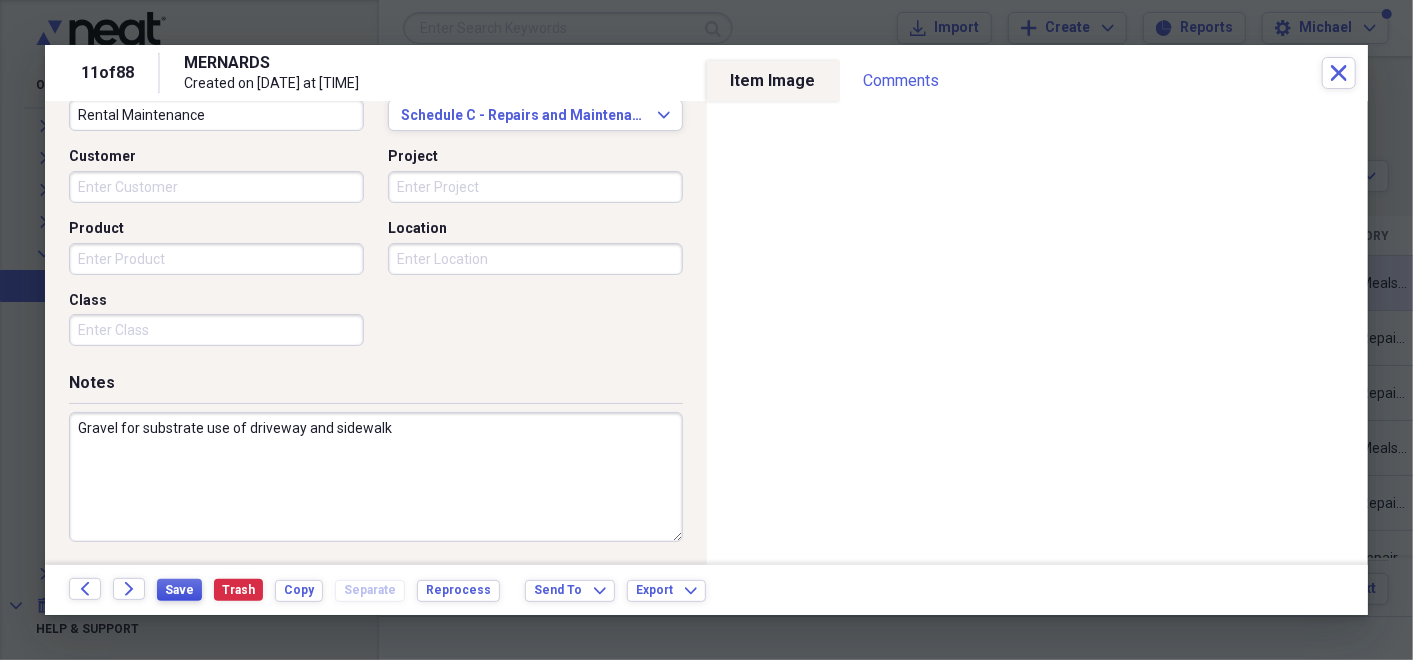type on "Gravel for substrate use of driveway and sidewalk" 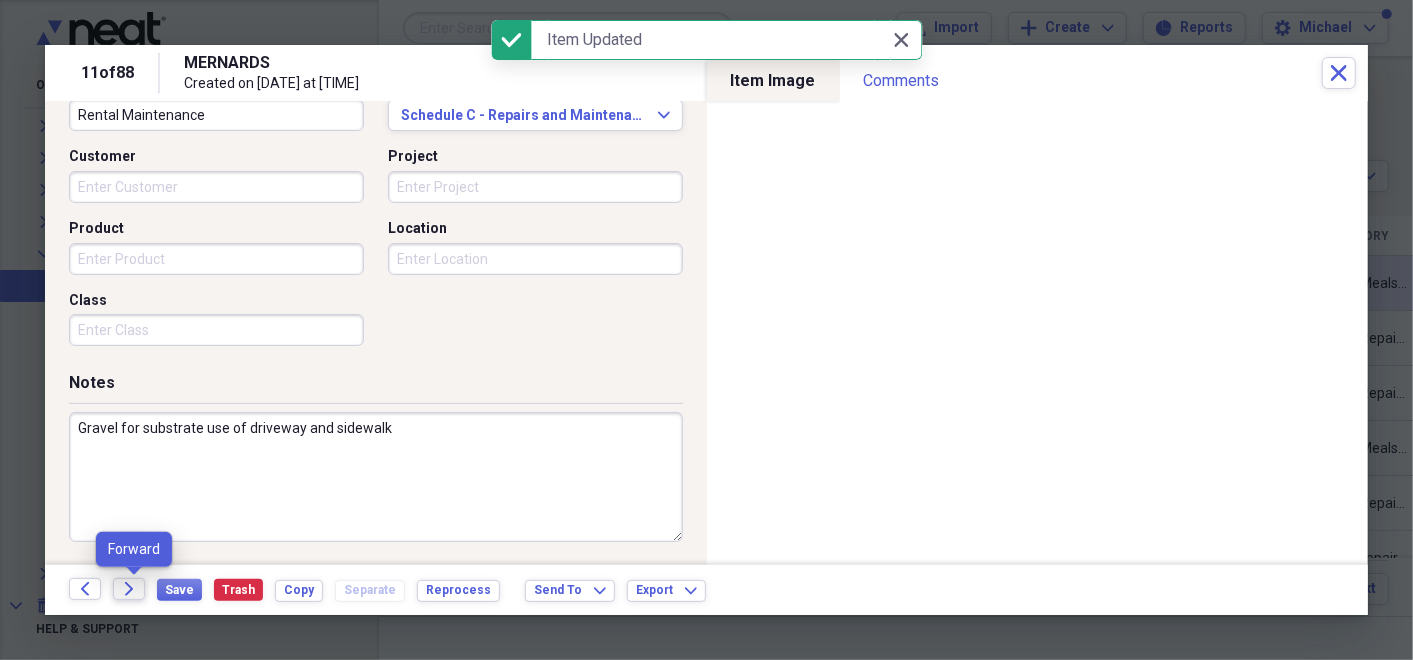 click on "Forward" 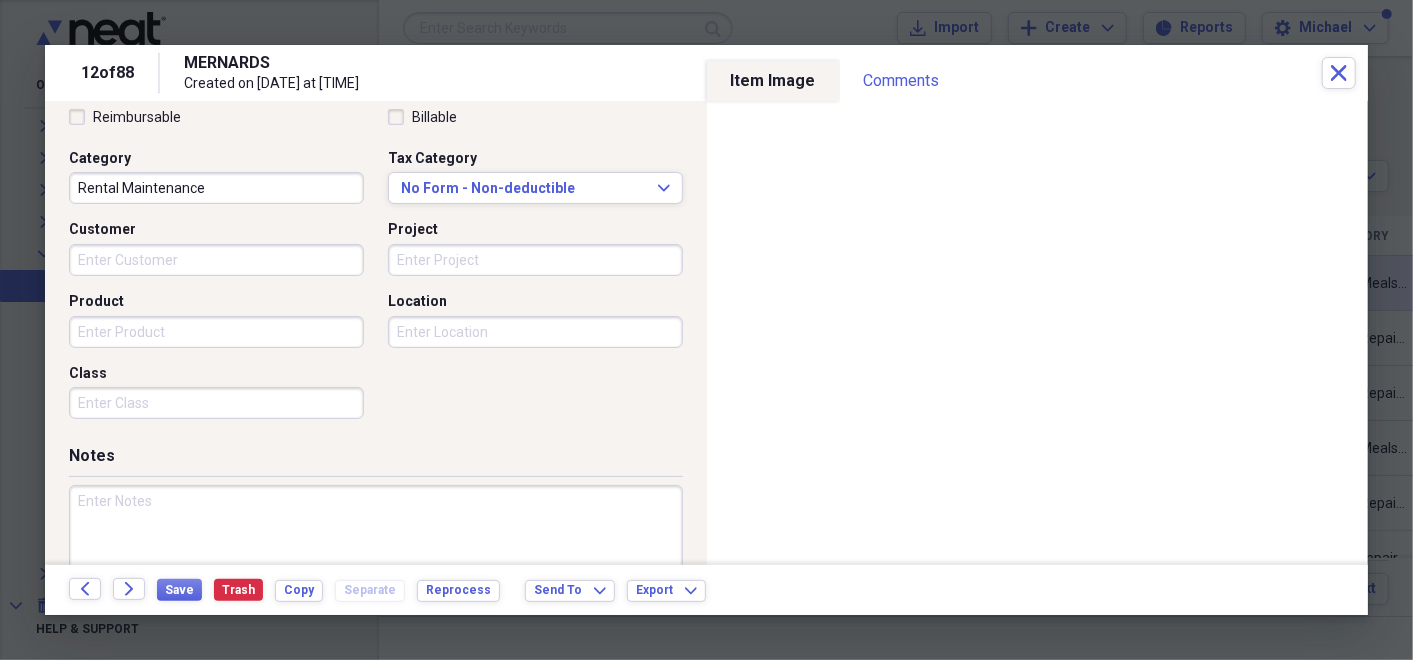 scroll, scrollTop: 500, scrollLeft: 0, axis: vertical 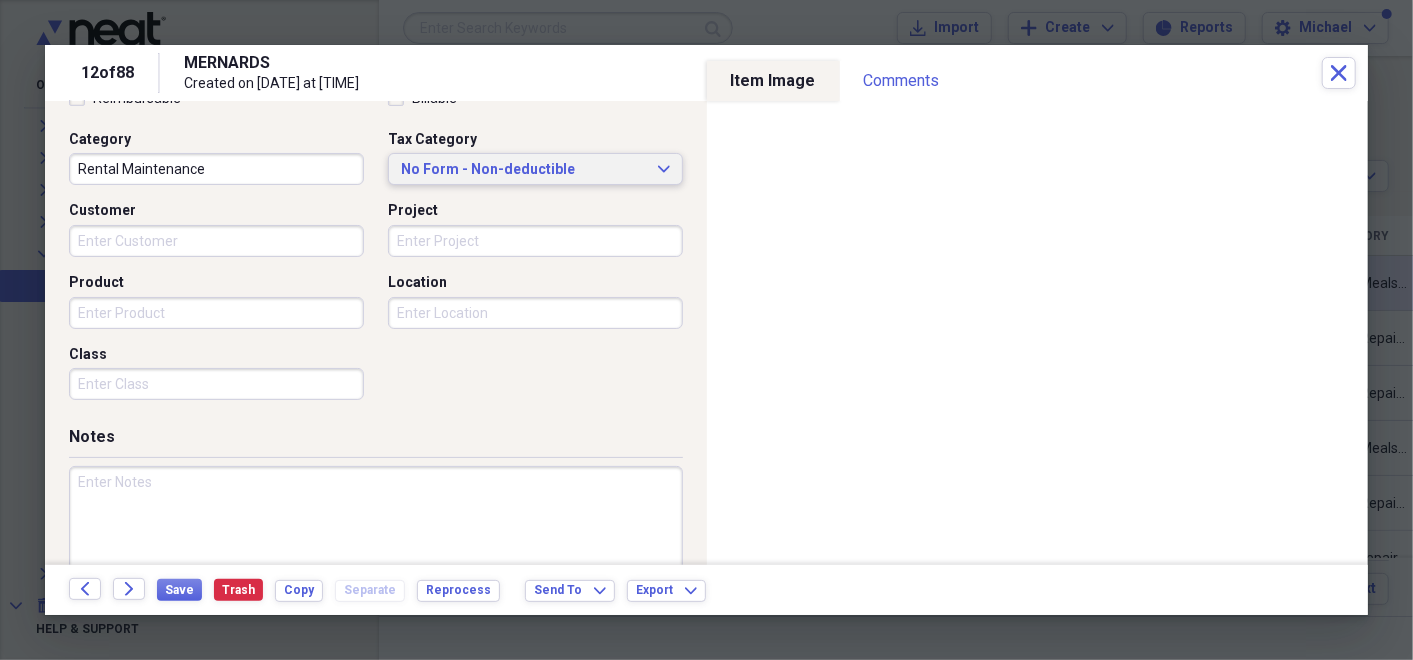 click on "No Form - Non-deductible" at bounding box center (523, 170) 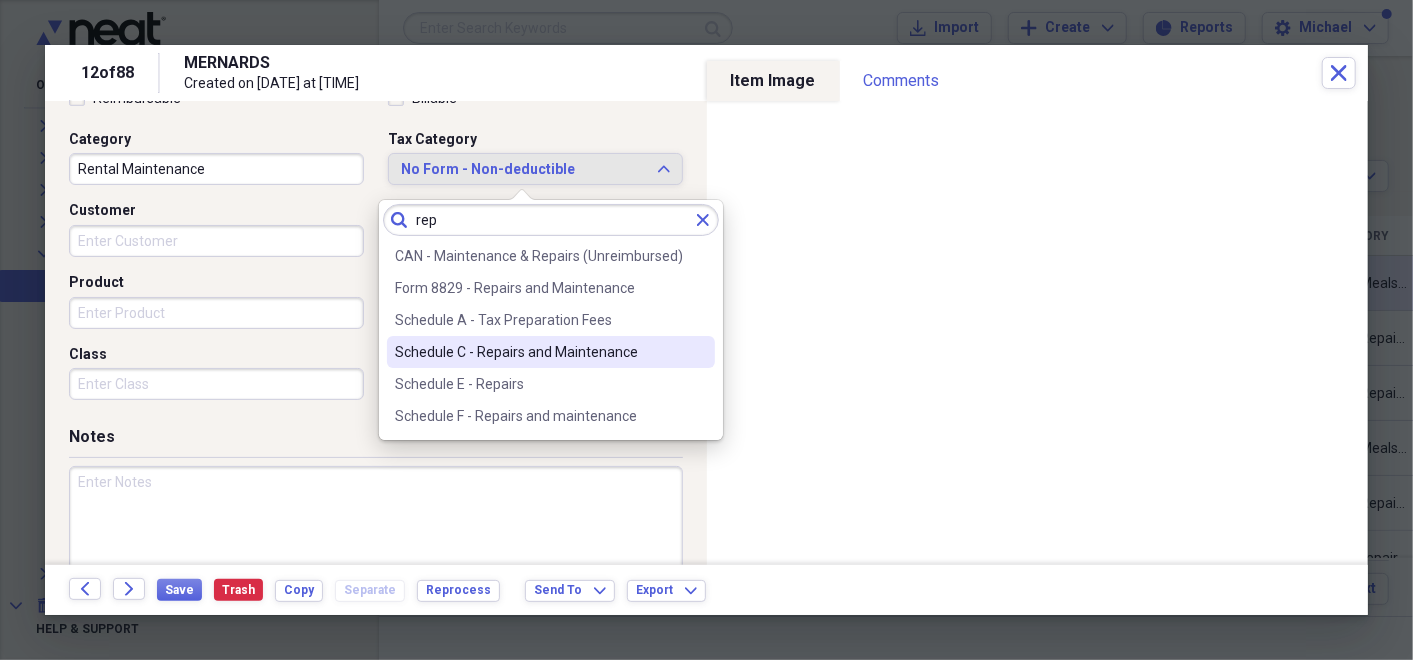 type on "rep" 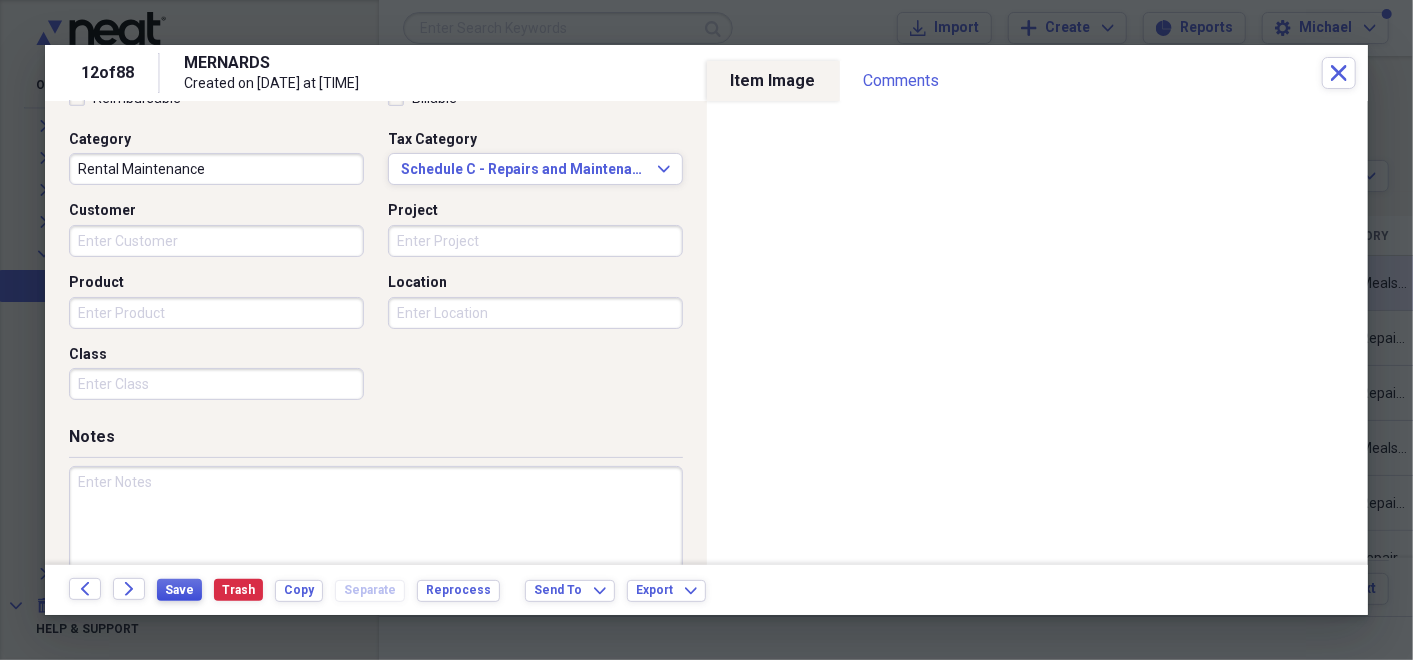 click on "Save" at bounding box center (179, 590) 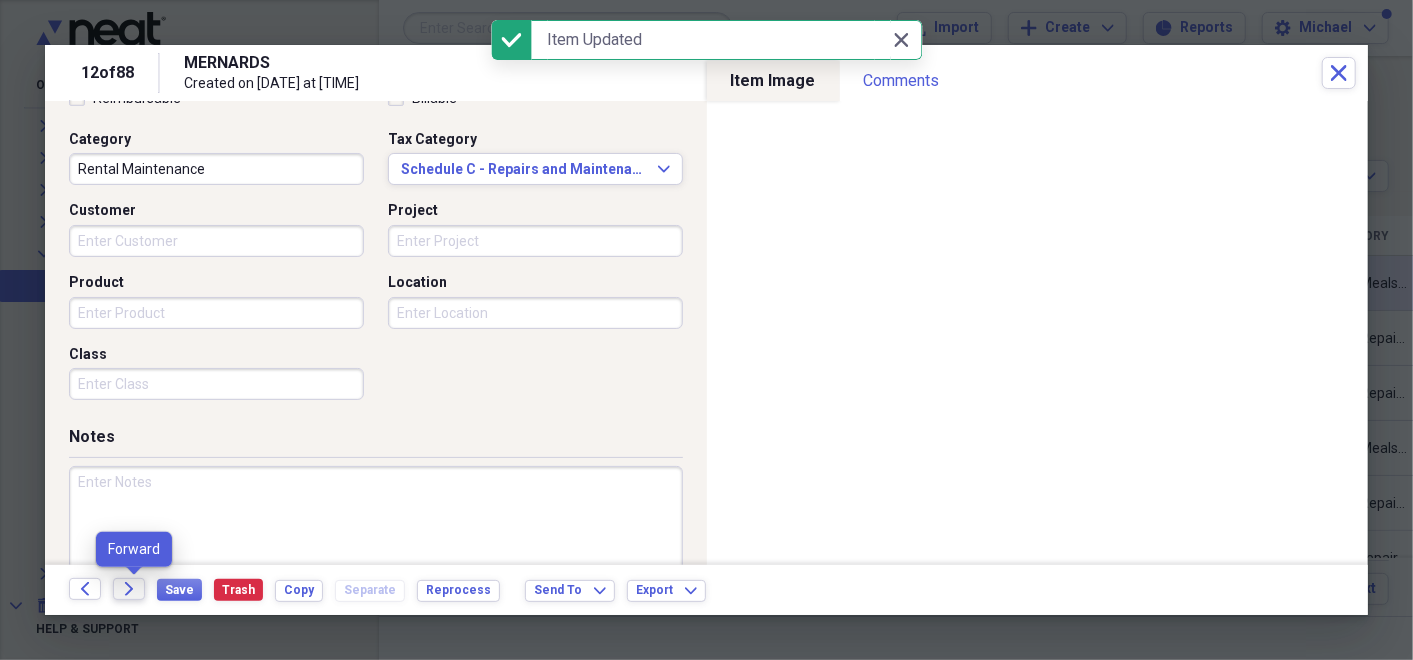 click on "Forward" 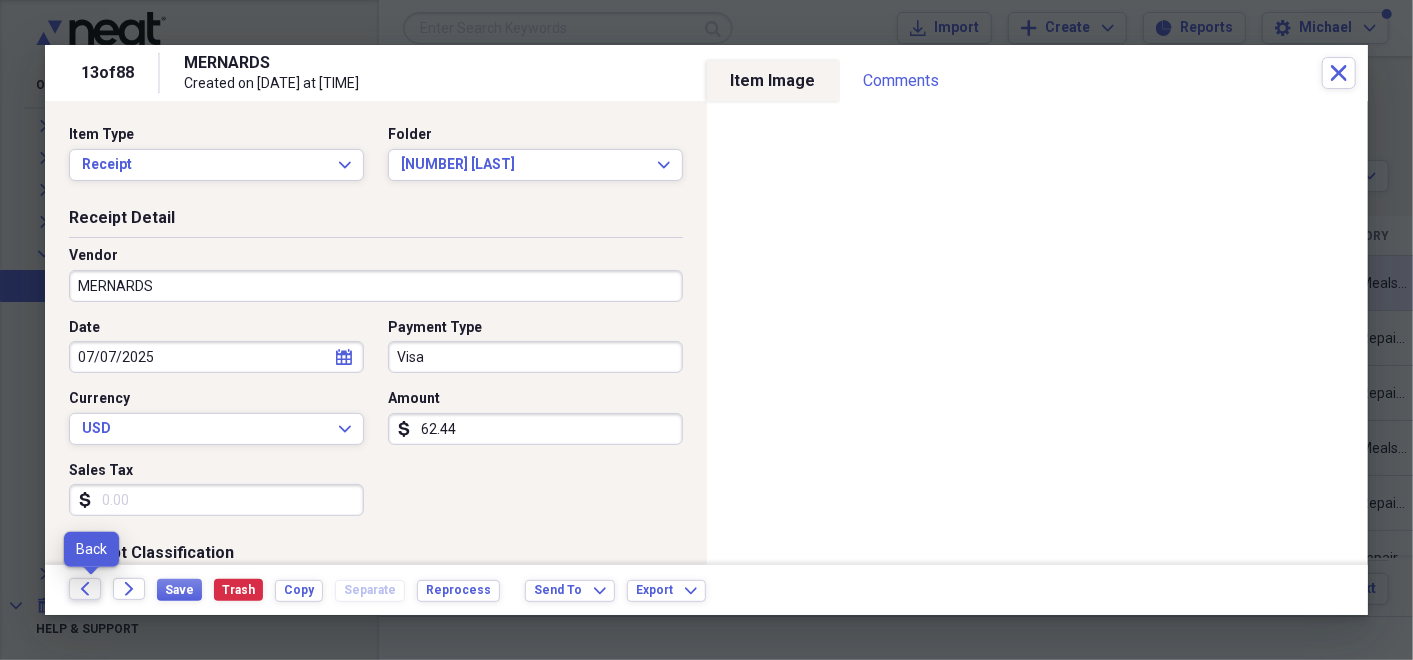 click on "Back" at bounding box center (85, 589) 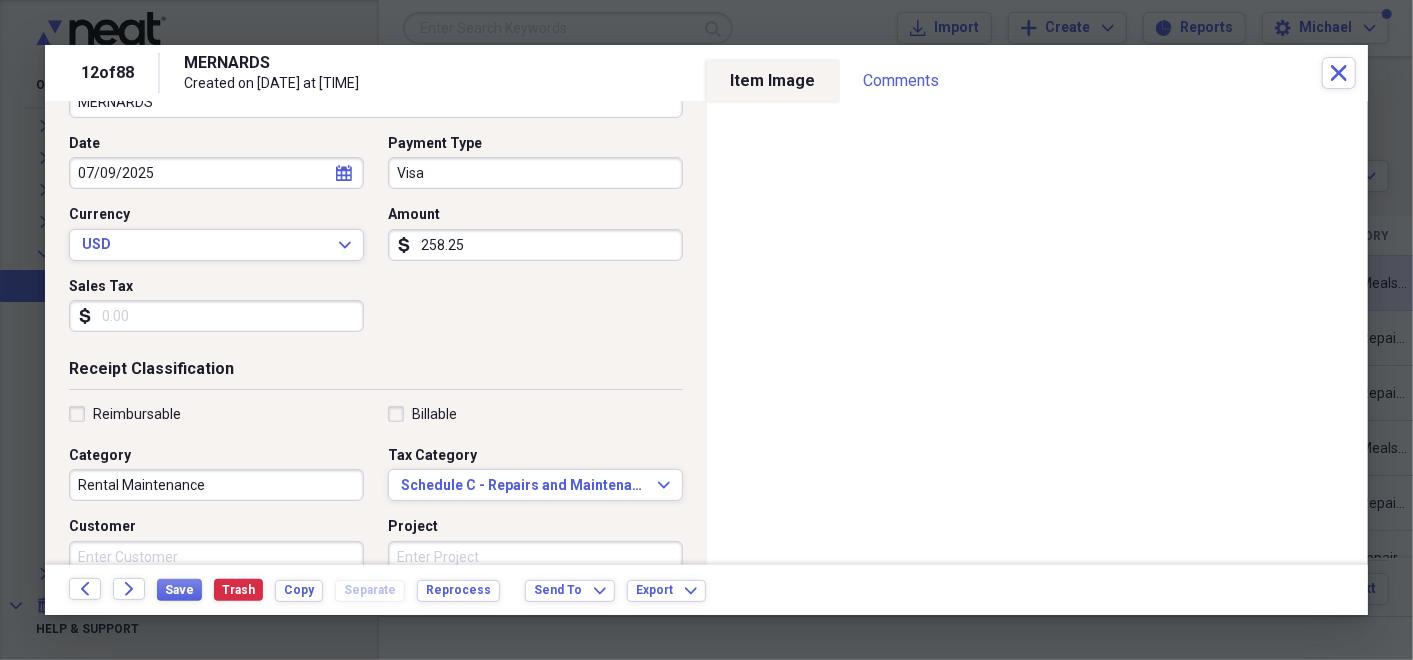 scroll, scrollTop: 185, scrollLeft: 0, axis: vertical 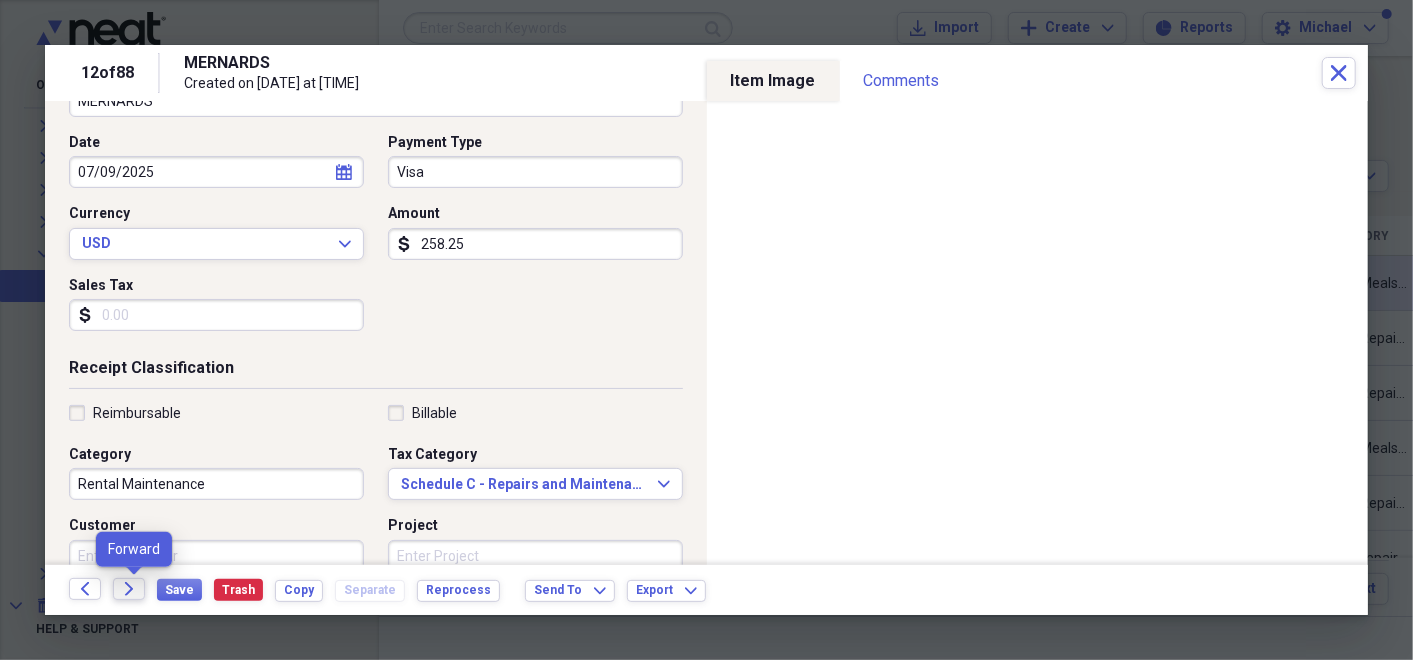 click on "Forward" 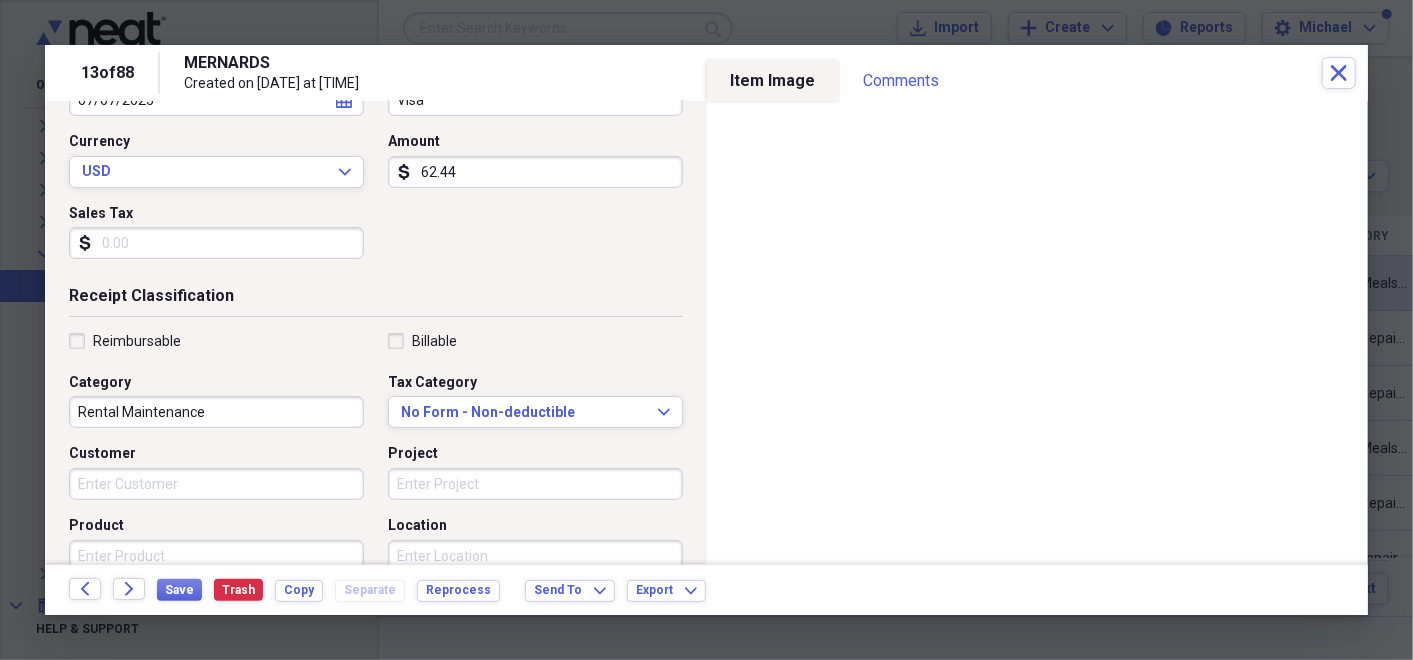 scroll, scrollTop: 354, scrollLeft: 0, axis: vertical 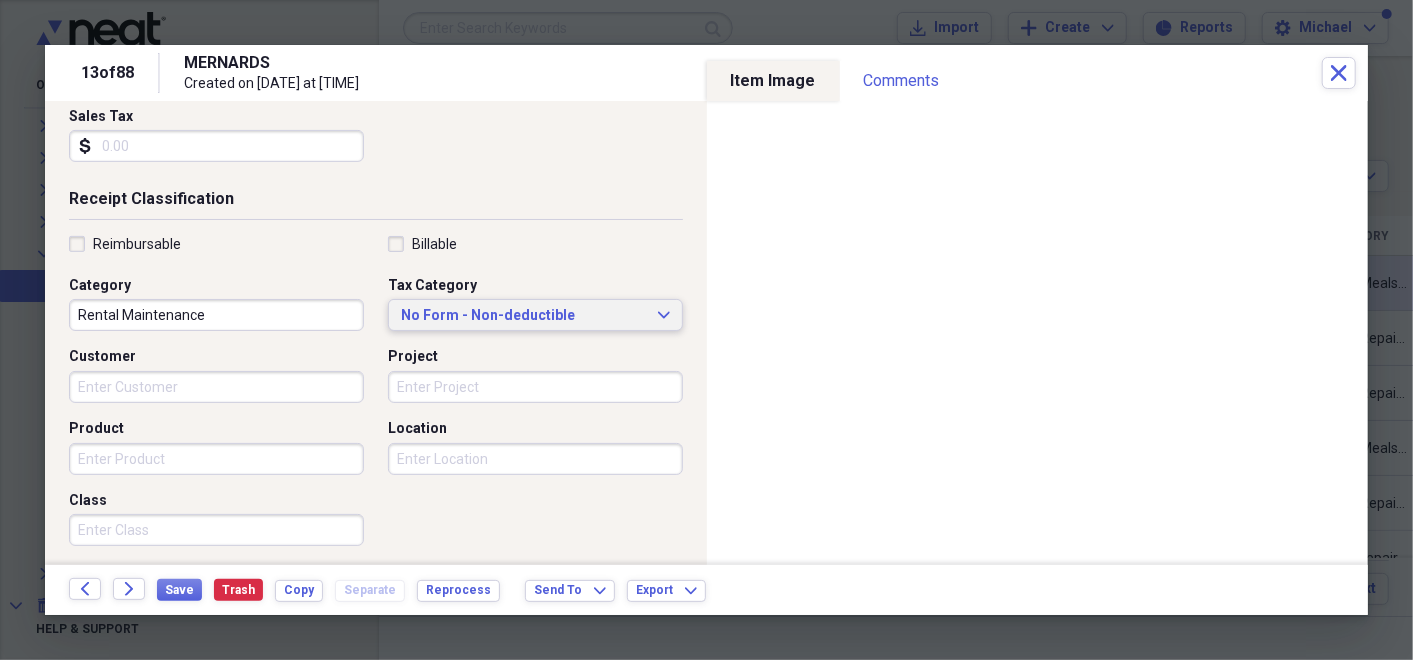 click on "No Form - Non-deductible Expand" at bounding box center [535, 315] 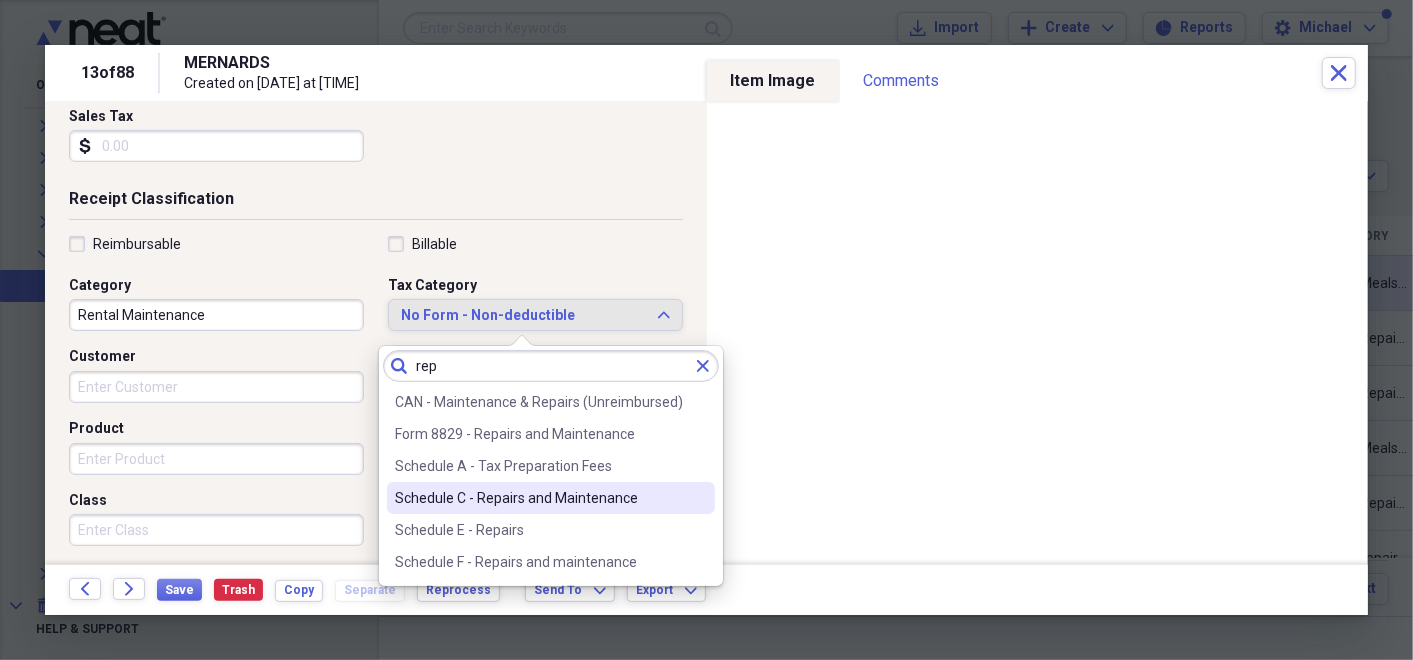 type on "rep" 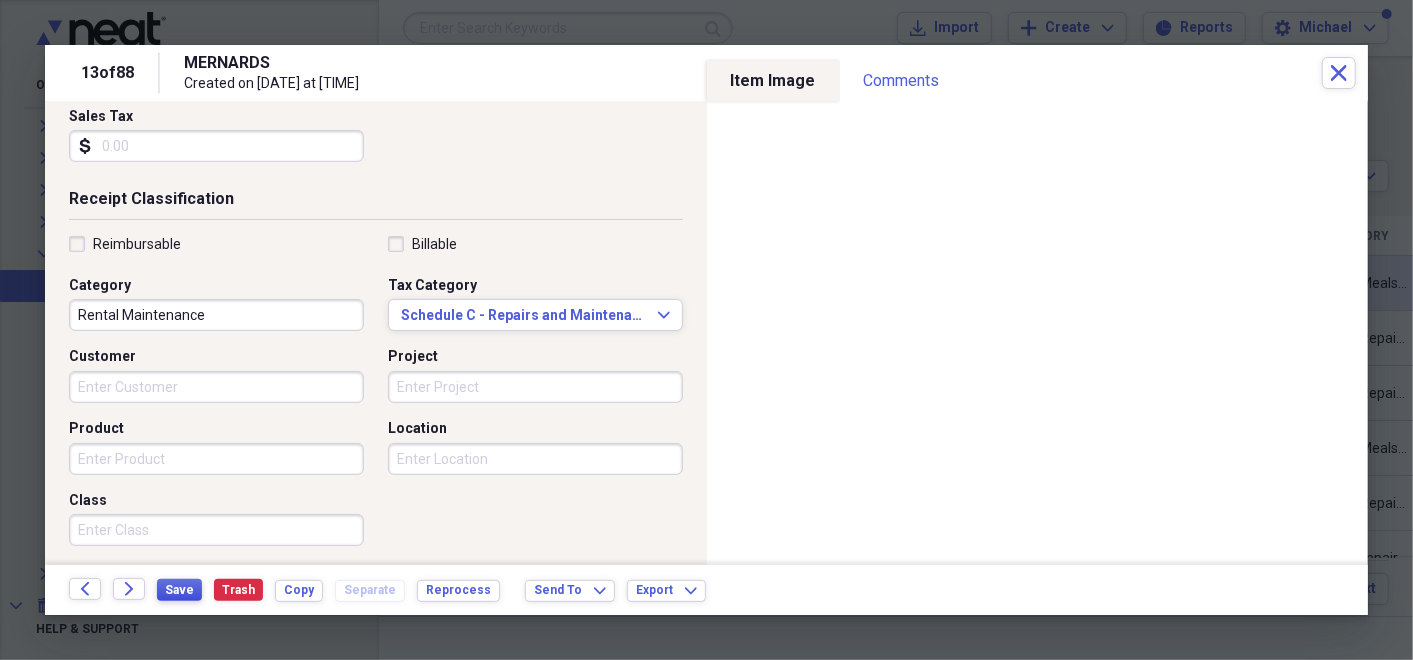 click on "Save" at bounding box center (179, 590) 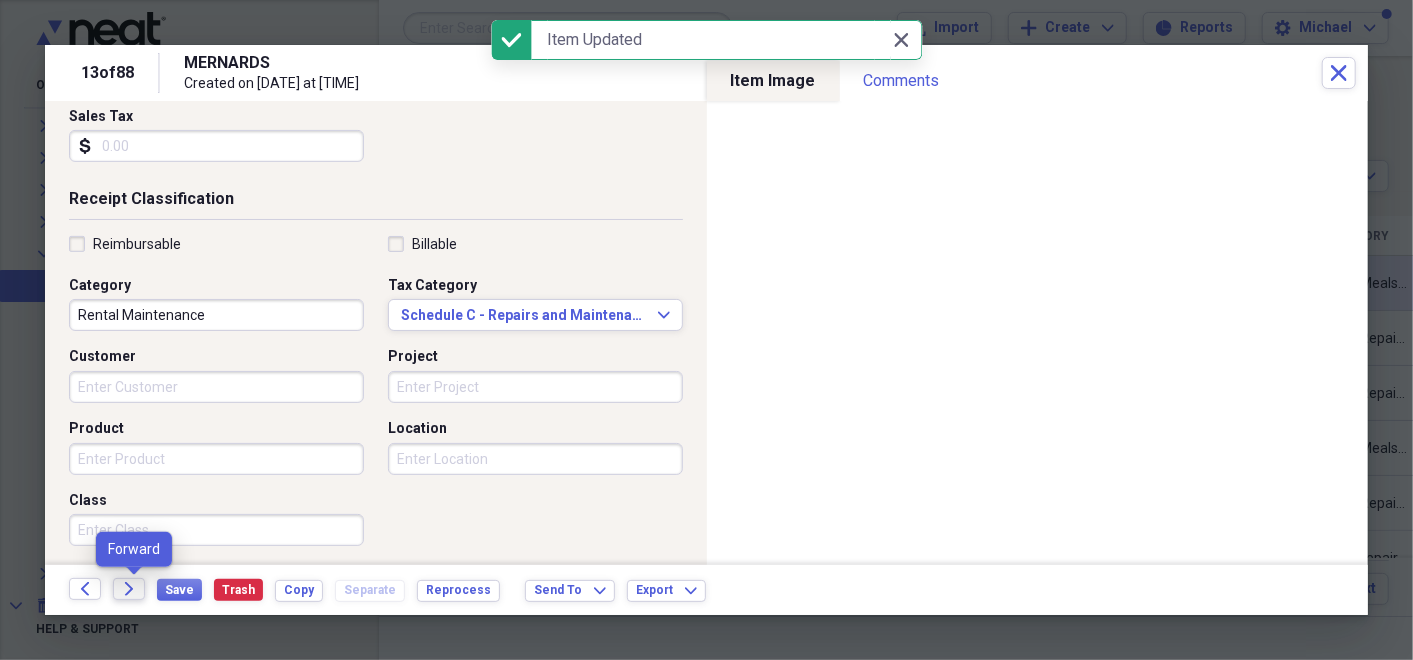 click on "Forward" 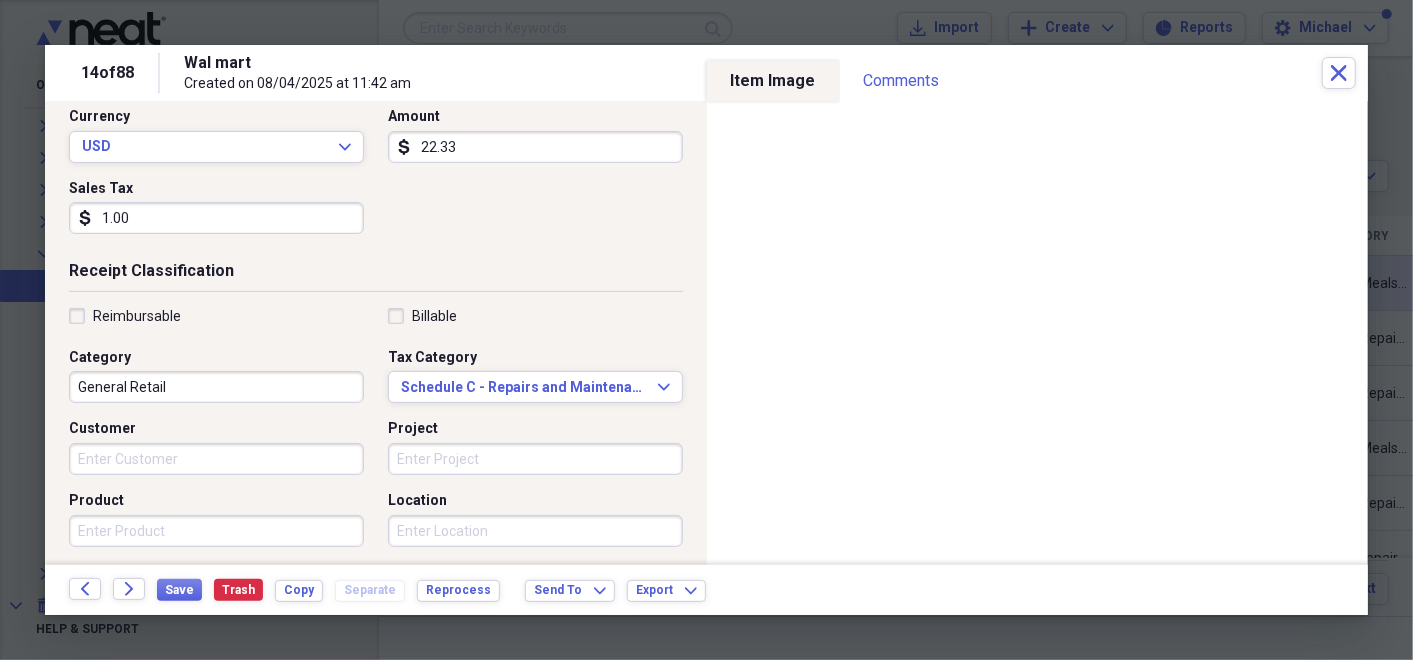 scroll, scrollTop: 554, scrollLeft: 0, axis: vertical 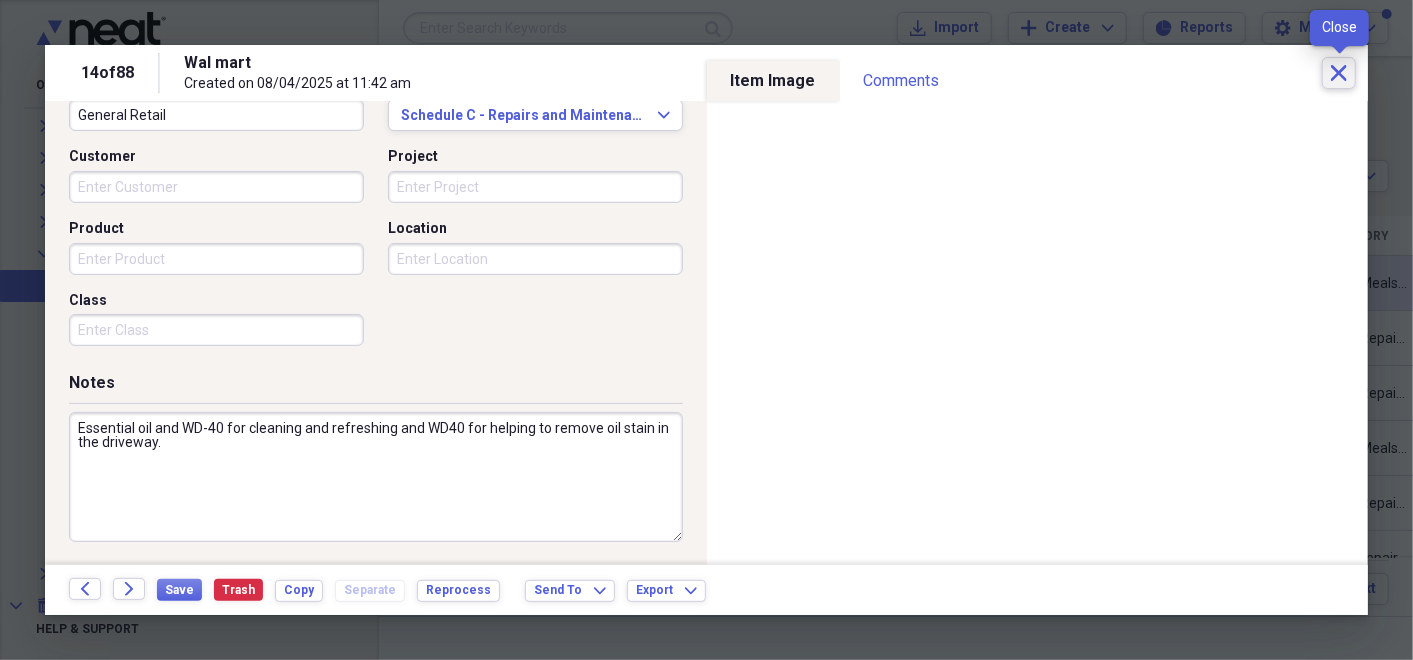 click on "Close" 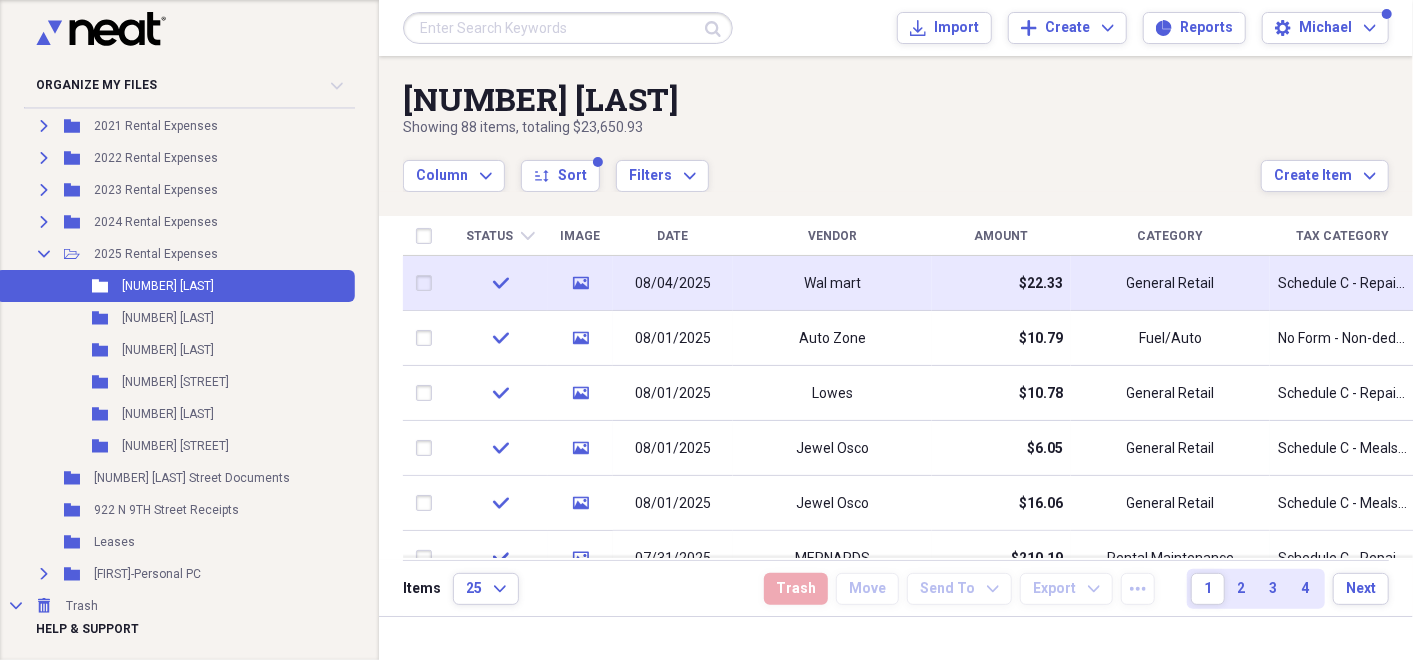 click on "Status" at bounding box center (489, 236) 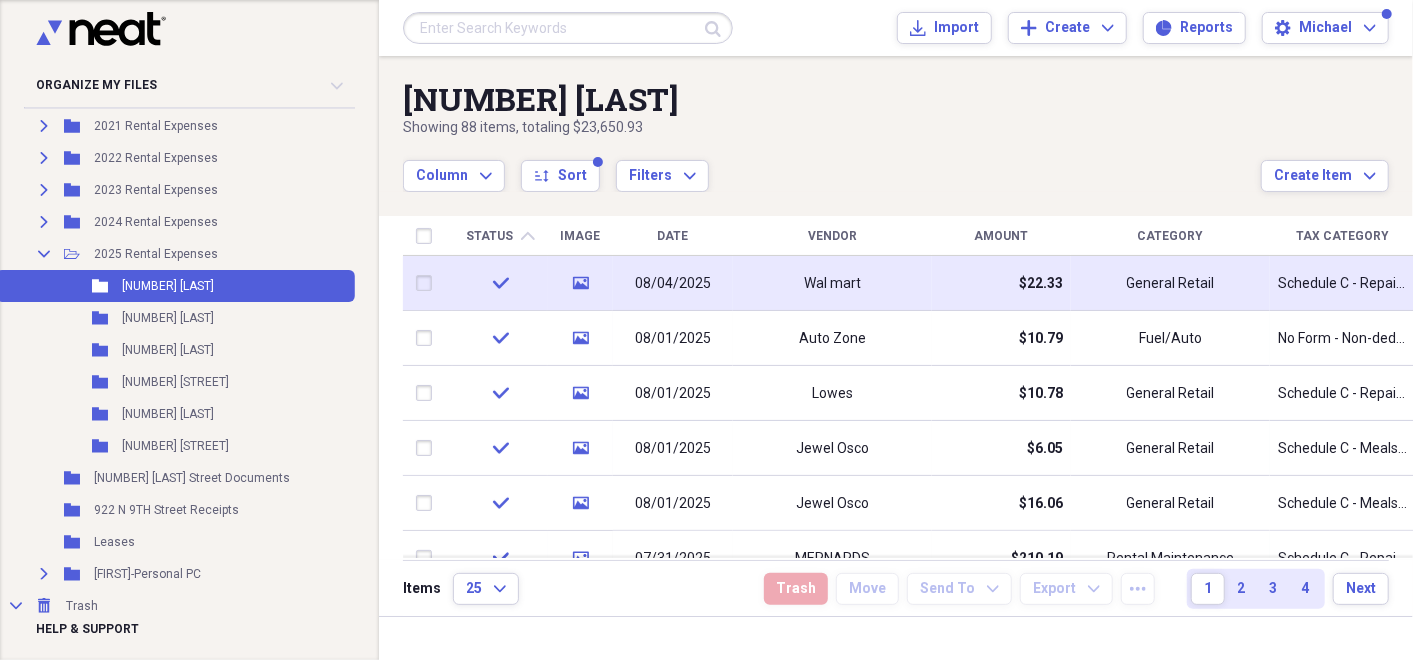 click on "chevron-up" 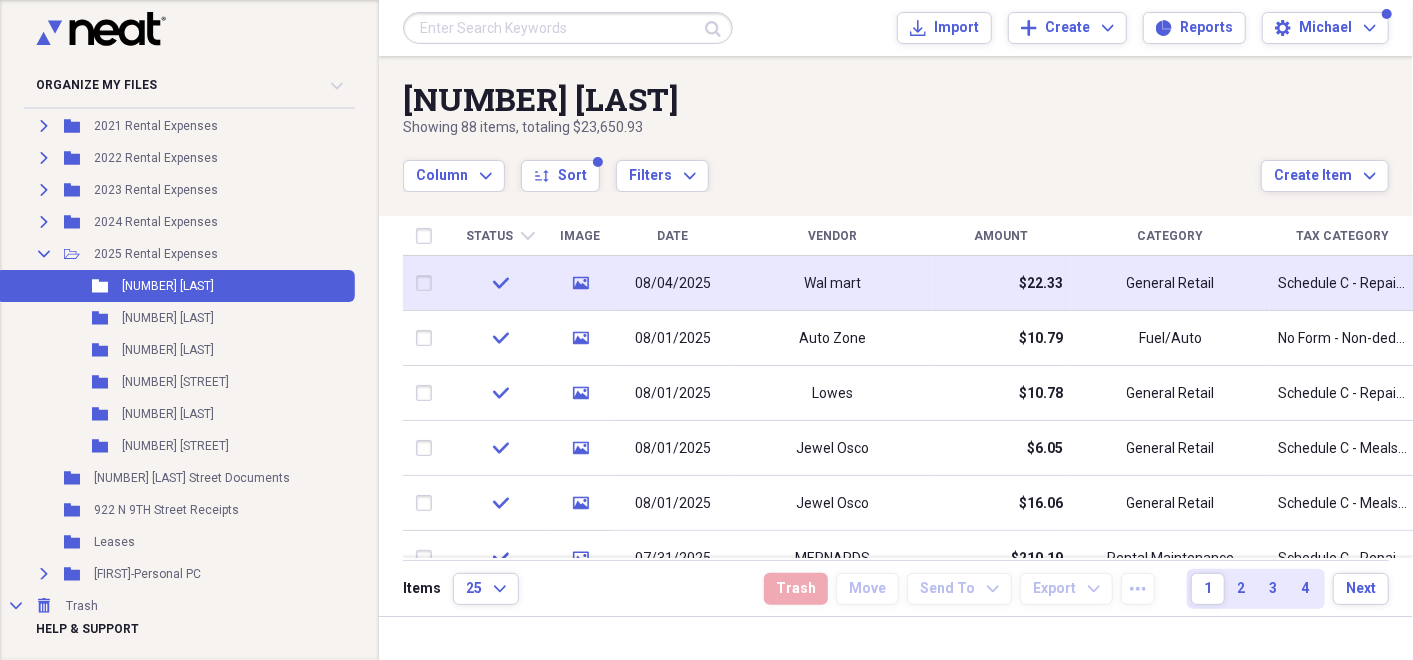 click on "Vendor" at bounding box center [832, 236] 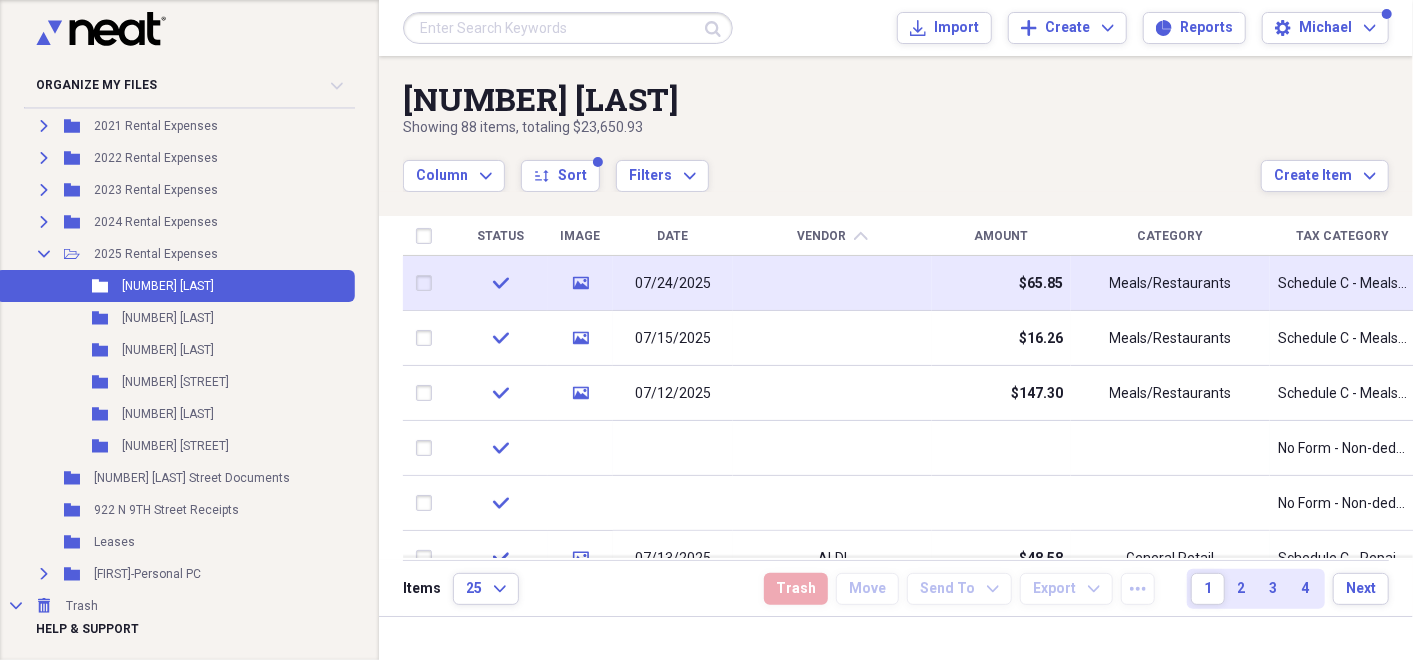 click at bounding box center [1423, 407] 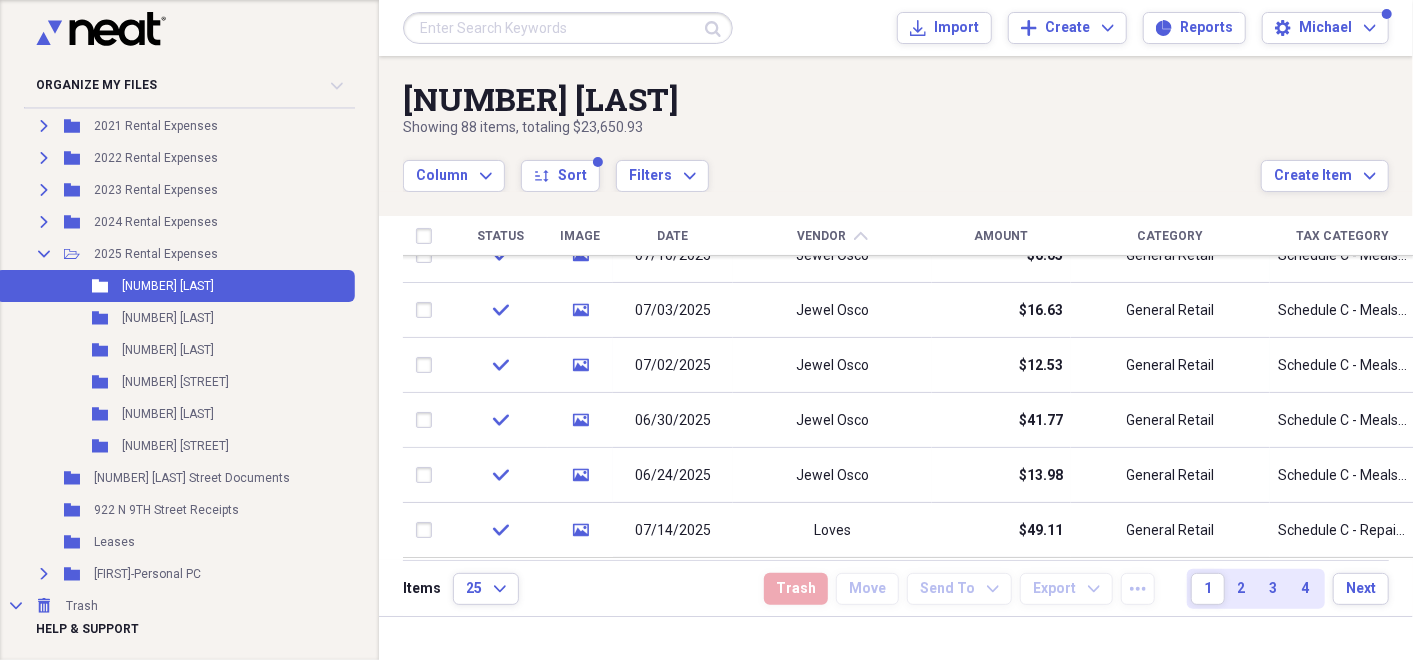 drag, startPoint x: 1410, startPoint y: 422, endPoint x: 1412, endPoint y: 570, distance: 148.01352 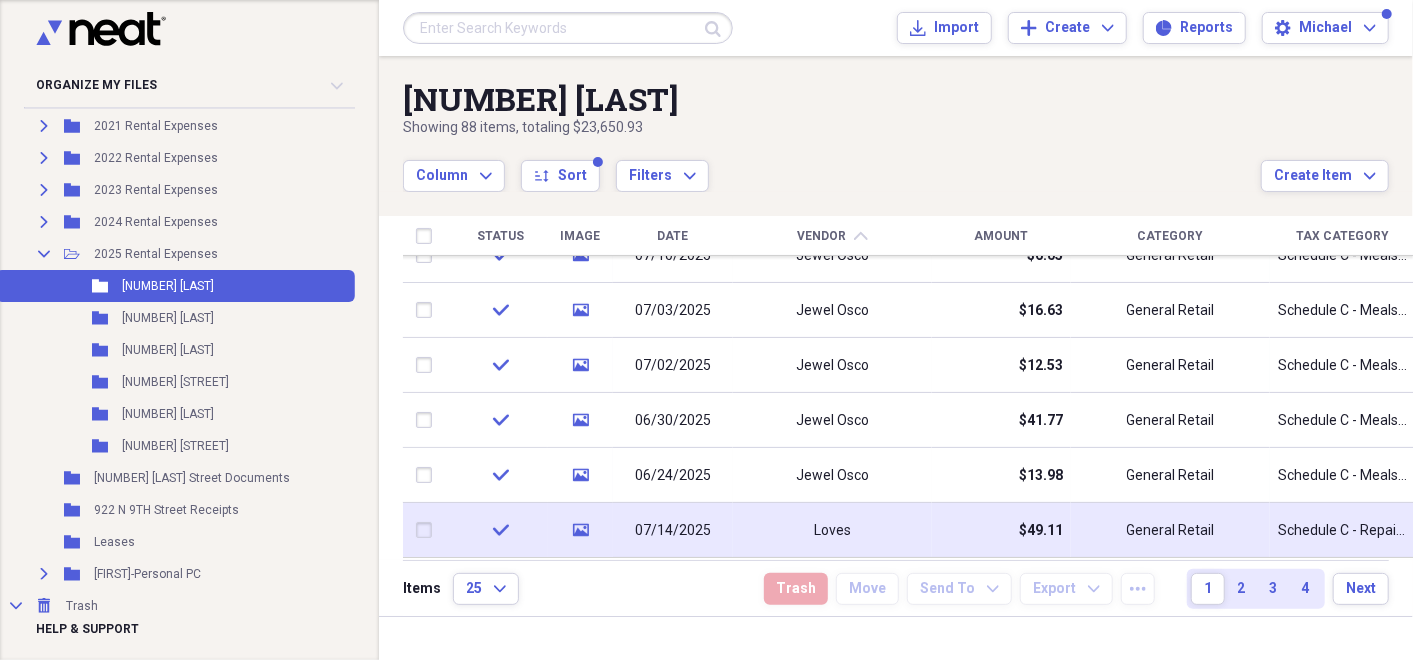 click on "Loves" at bounding box center [832, 530] 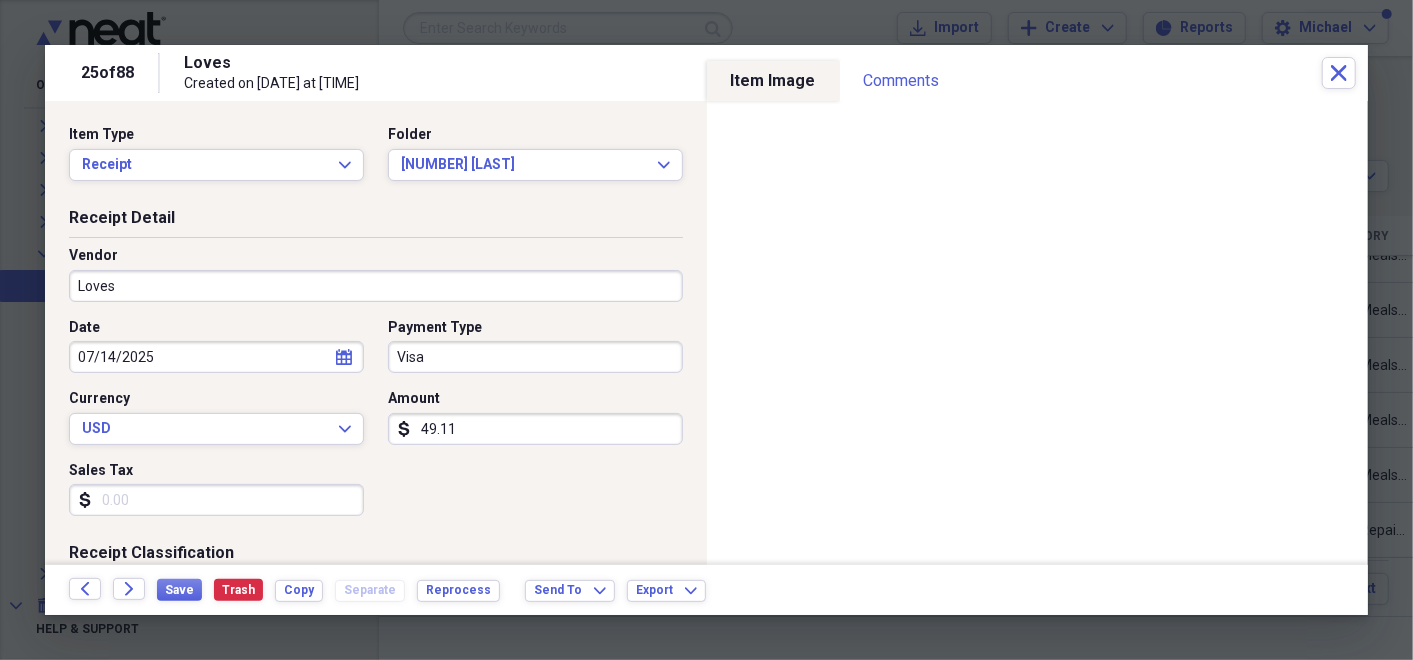 click on "Loves" at bounding box center (376, 286) 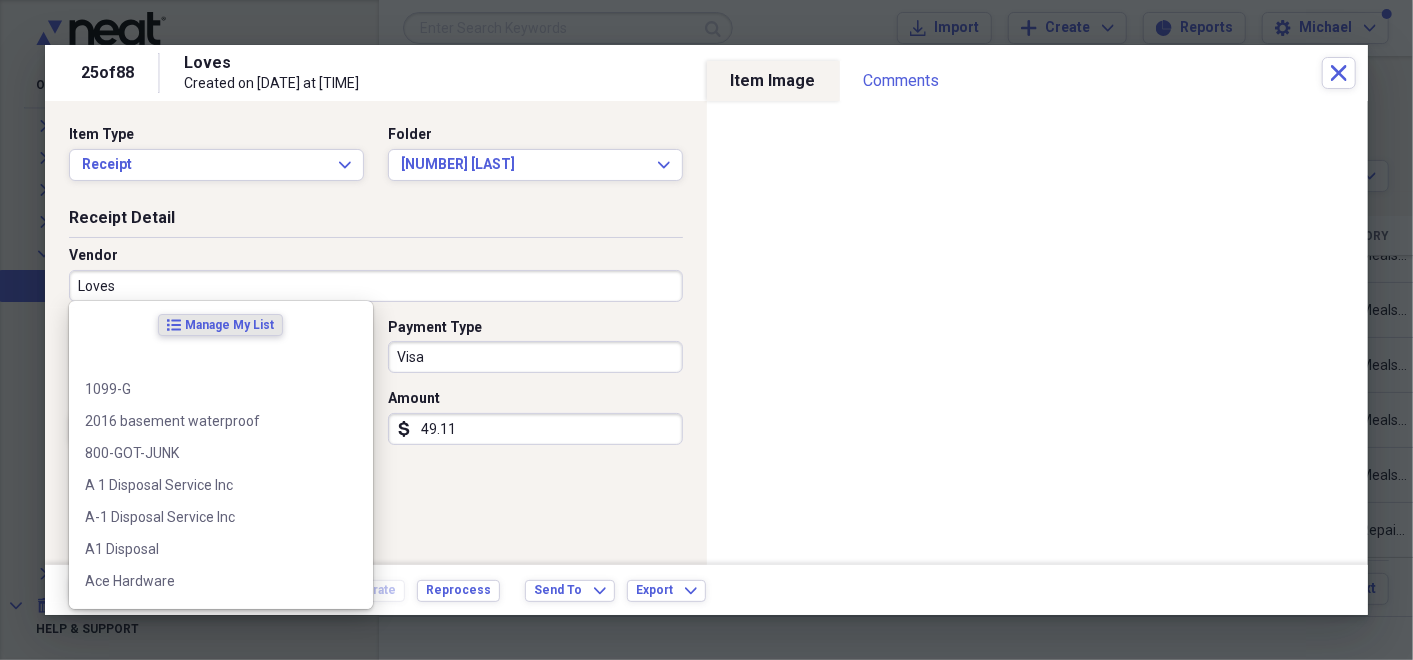 click on "Loves" at bounding box center [376, 286] 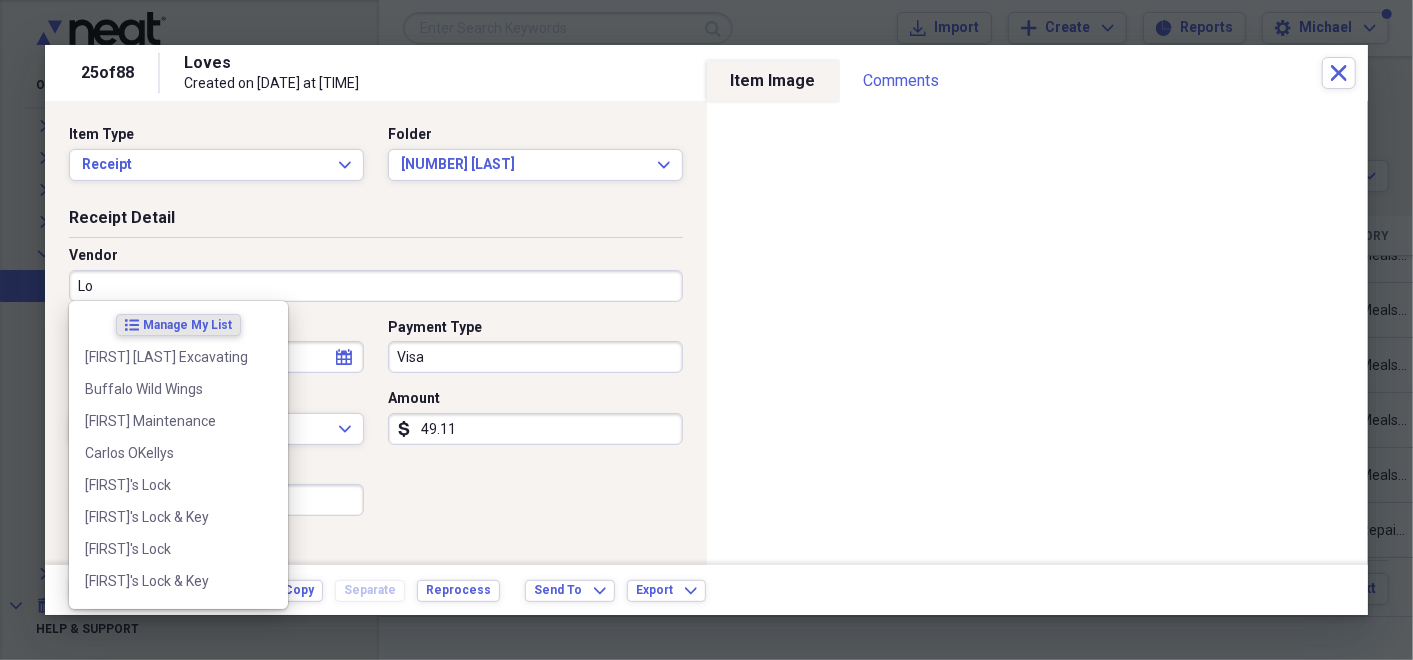 type on "L" 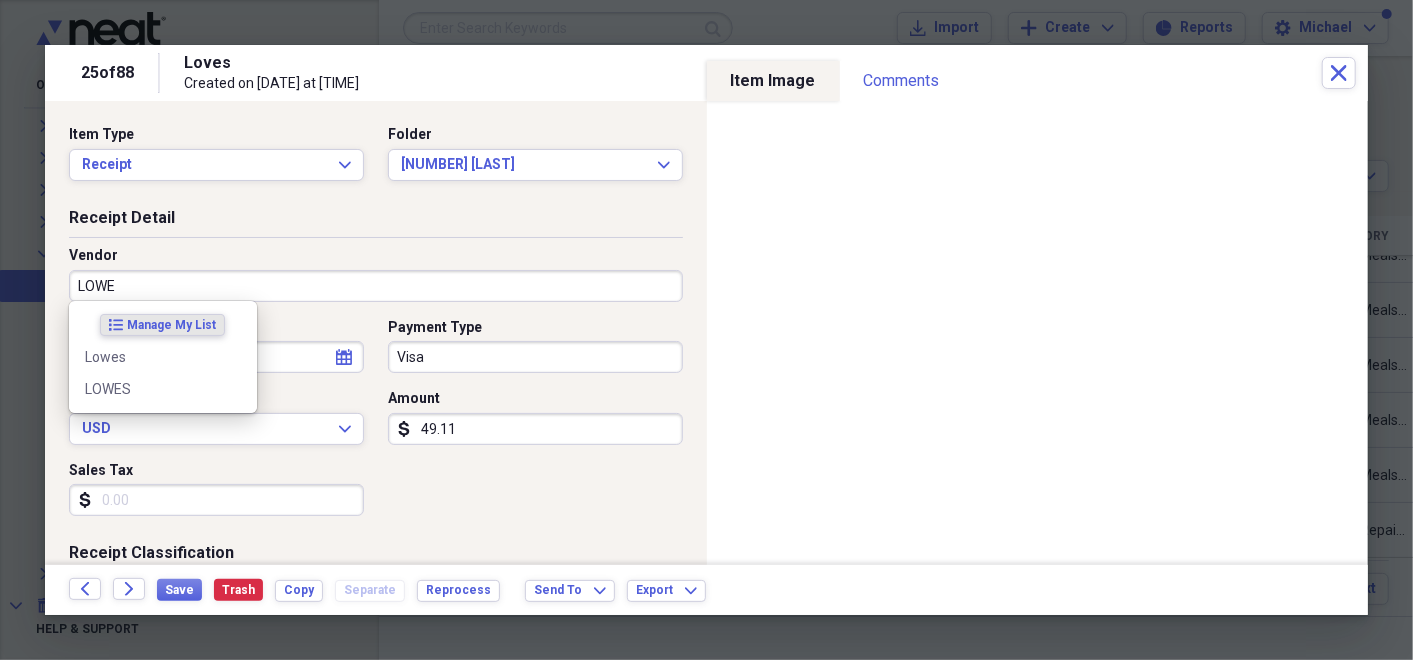 type on "LOWES" 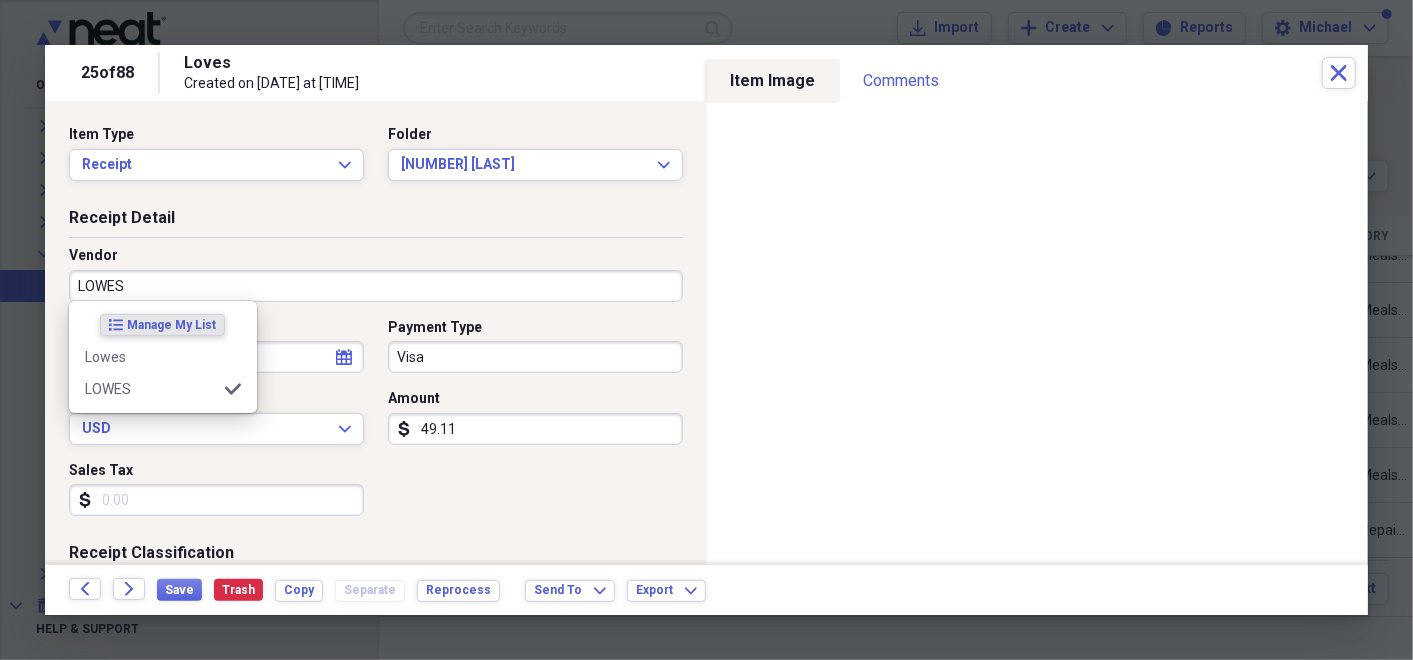 type on "Rental Maintenance" 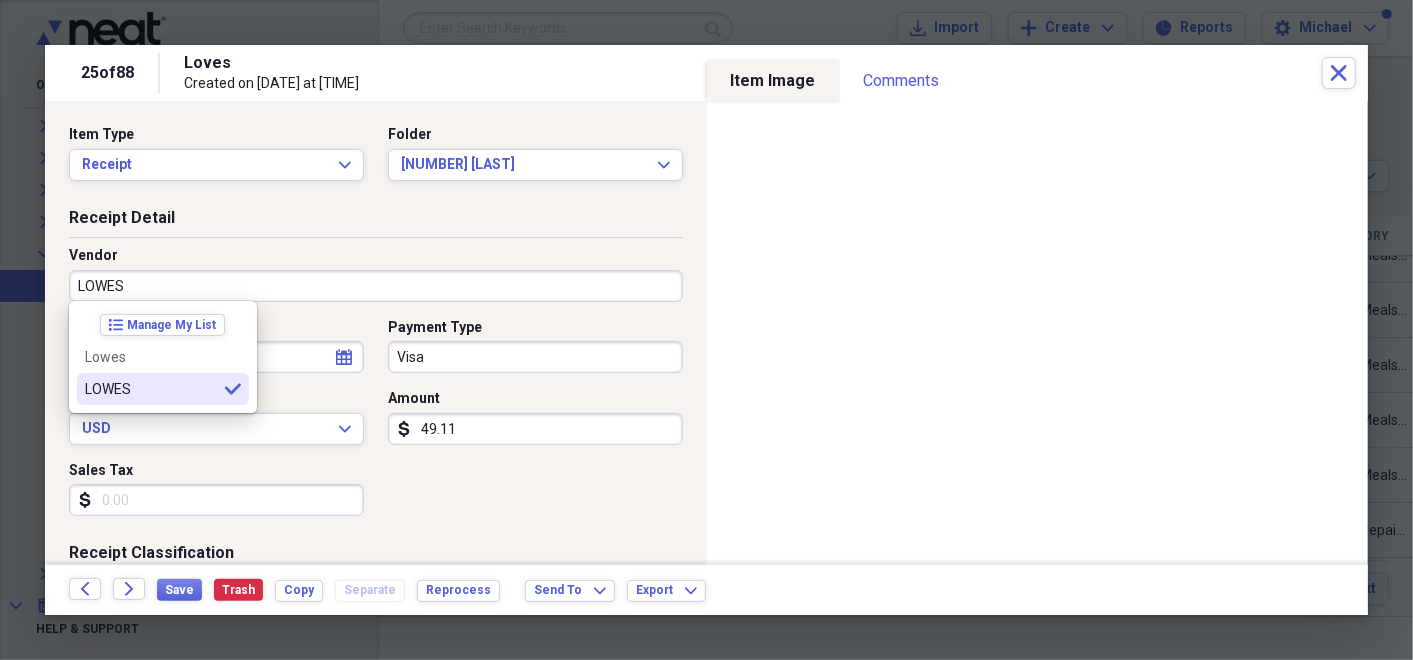 type on "LOWES" 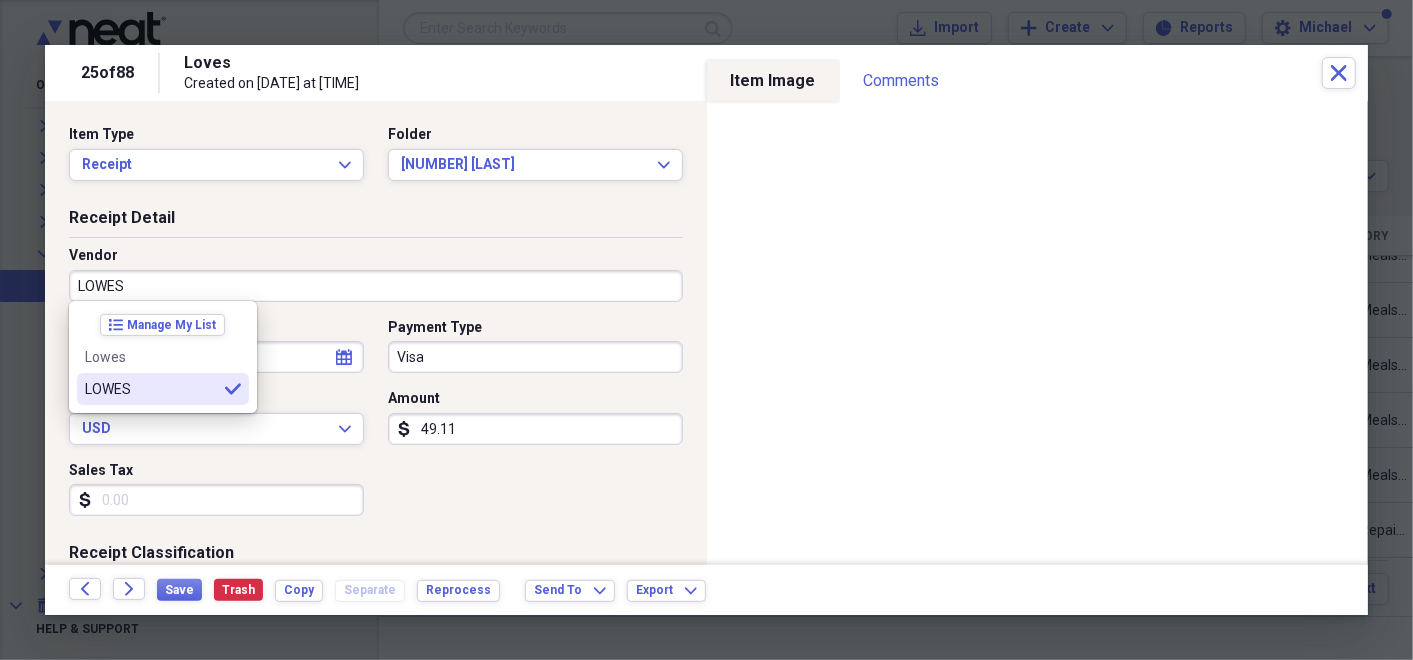 click on "LOWES" at bounding box center (151, 389) 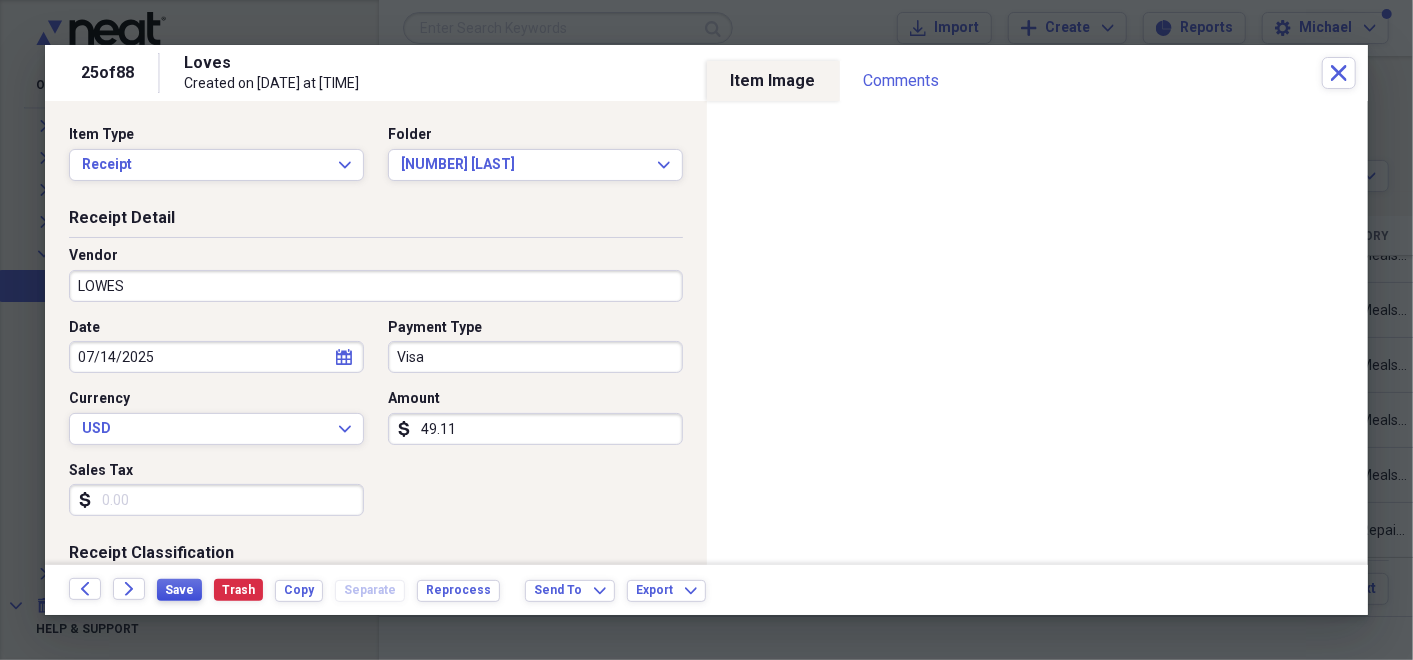 click on "Save" at bounding box center (179, 590) 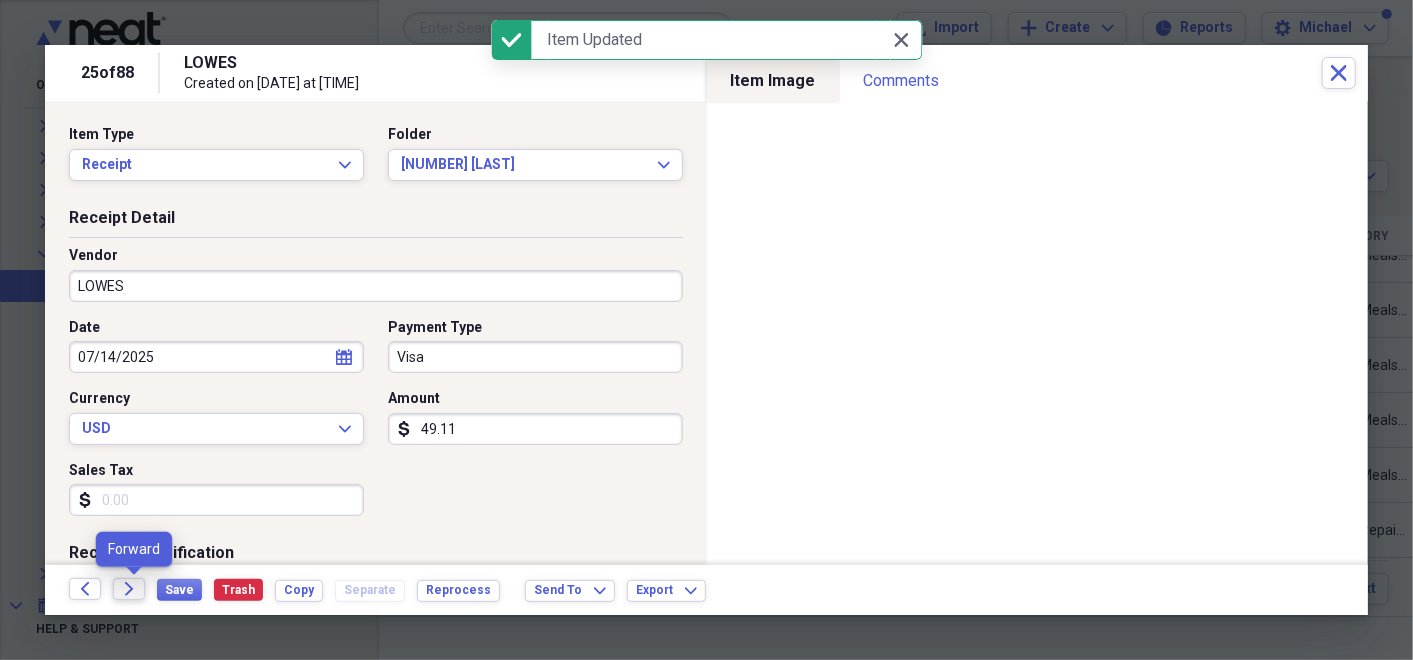 click on "Forward" at bounding box center [129, 589] 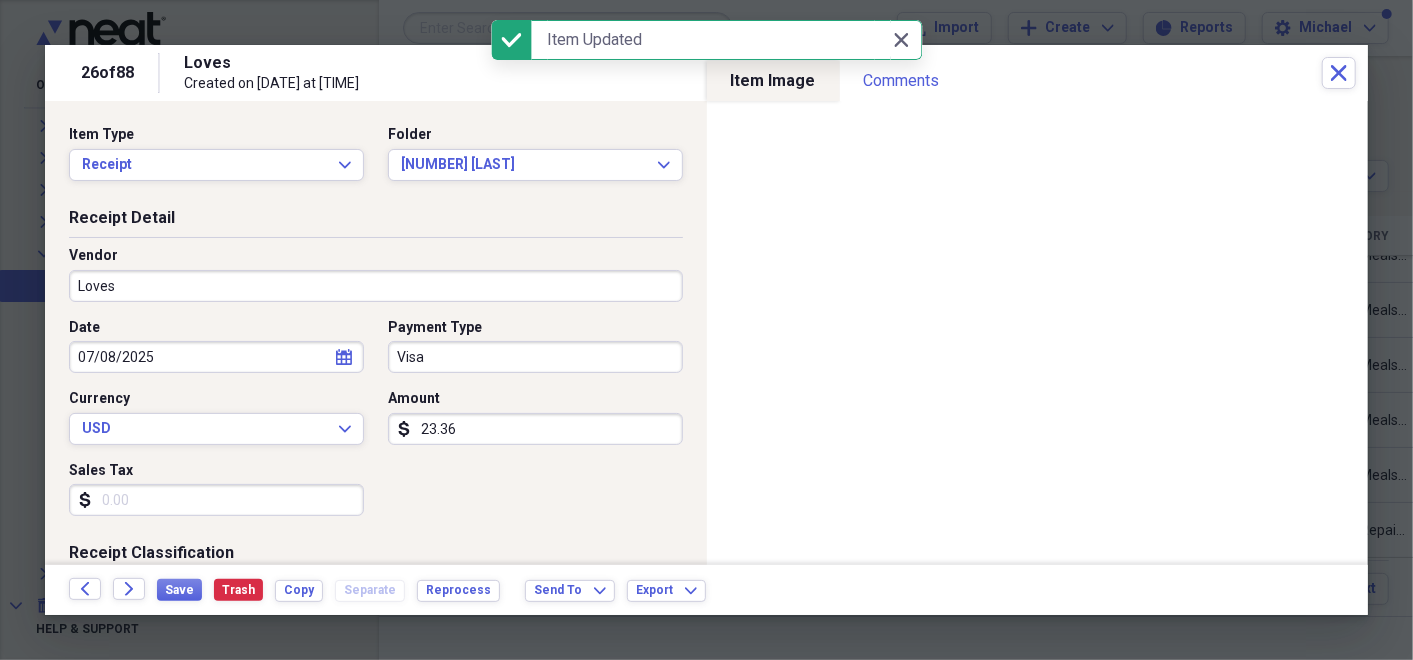 click on "Loves" at bounding box center (376, 286) 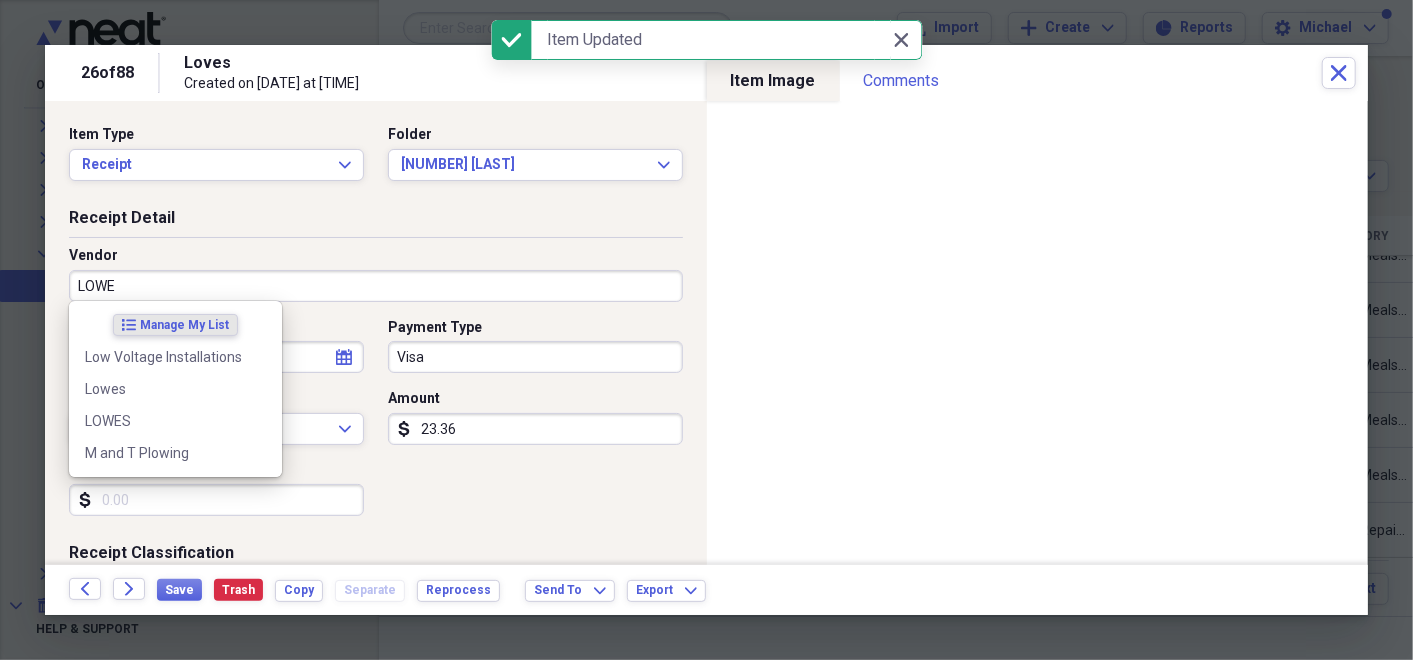 type on "LOWES" 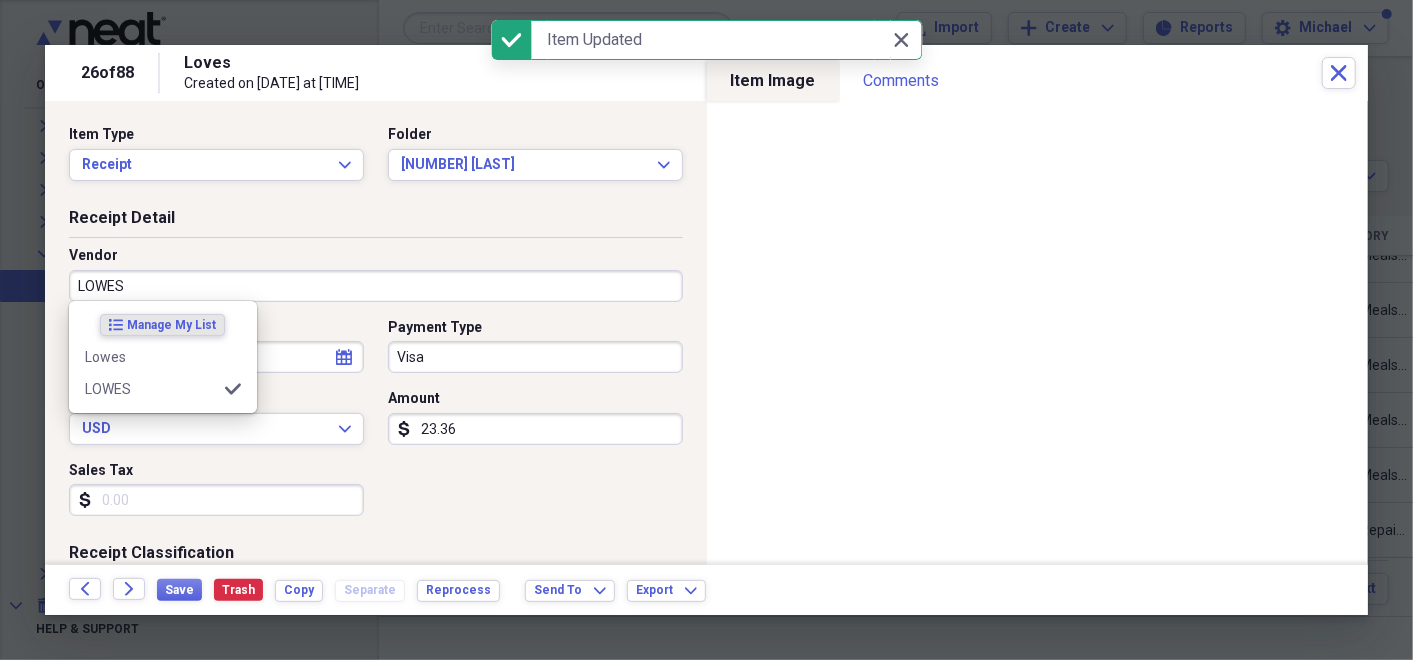 type on "Rental Maintenance" 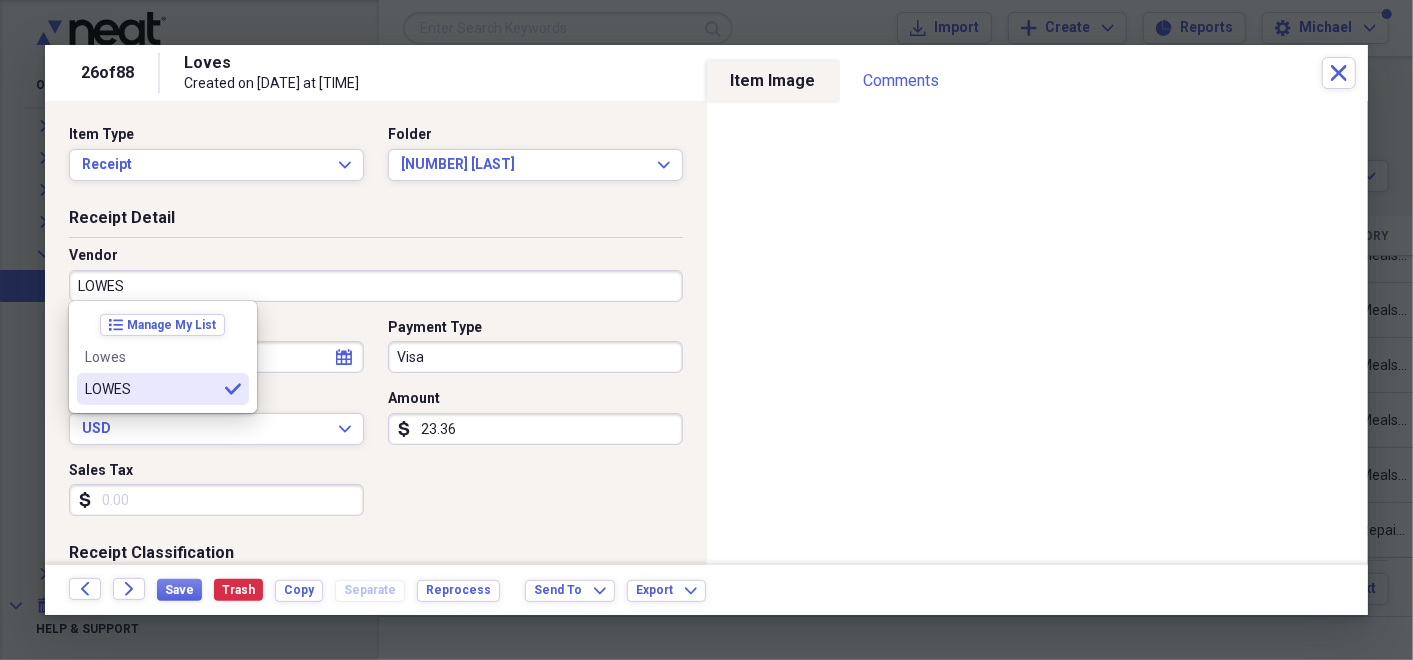 type on "LOWES" 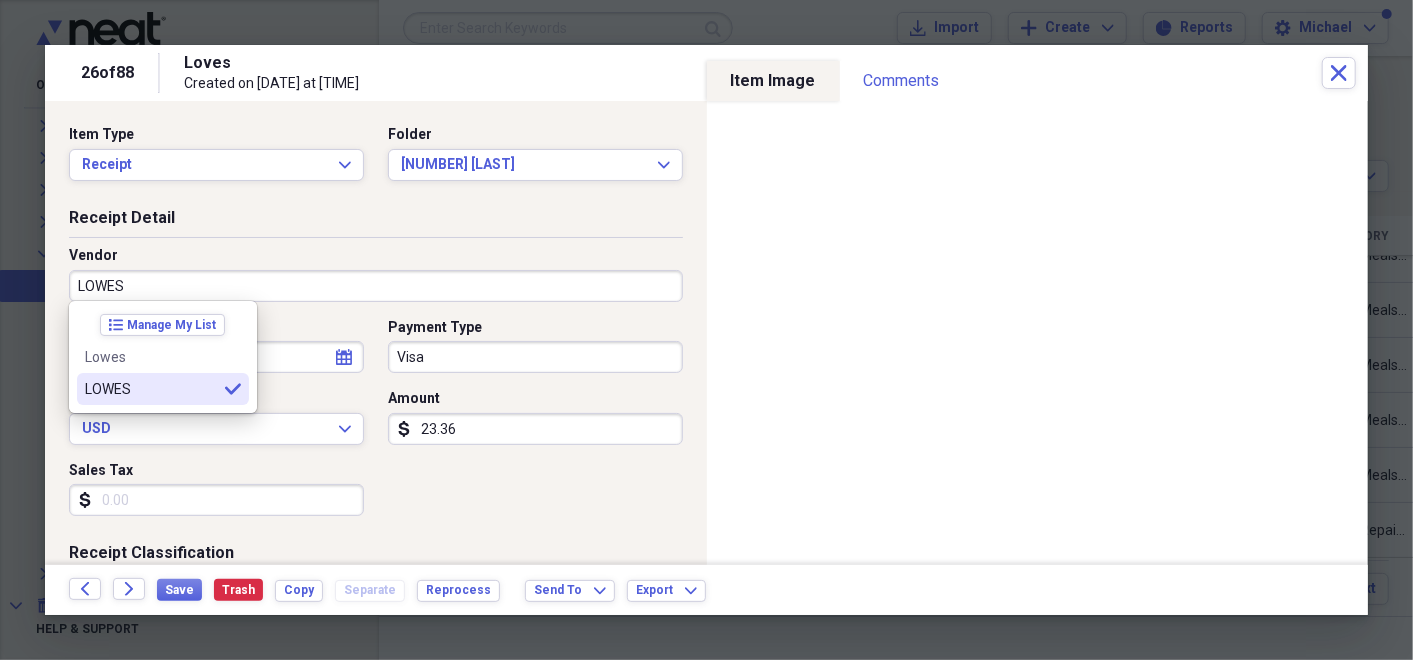 click on "LOWES" at bounding box center [151, 389] 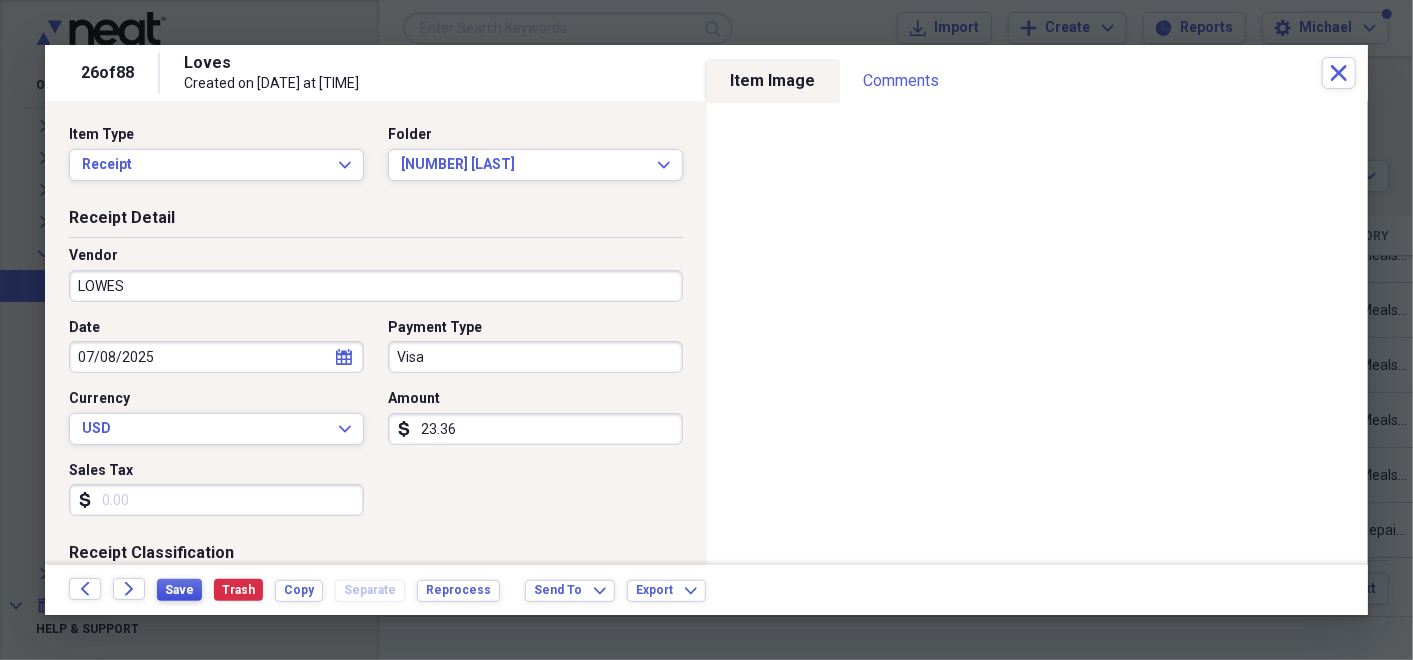 click on "Save" at bounding box center [179, 590] 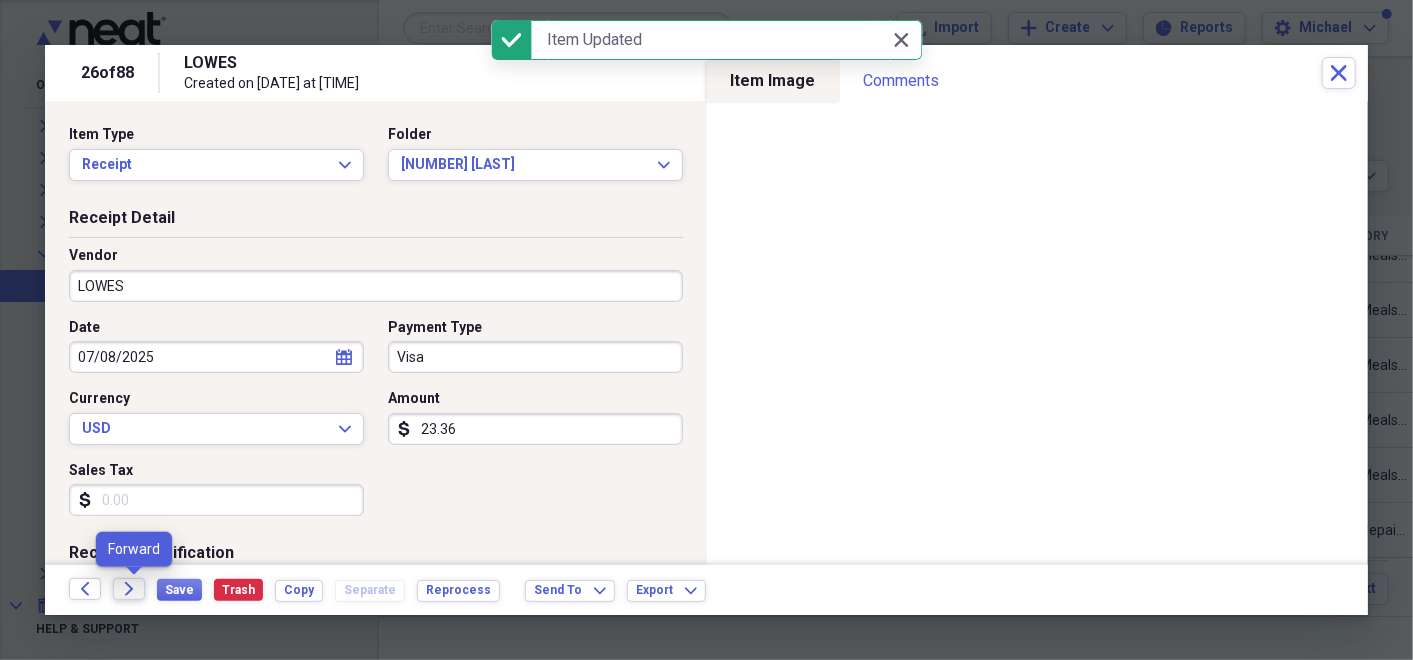 click on "Forward" 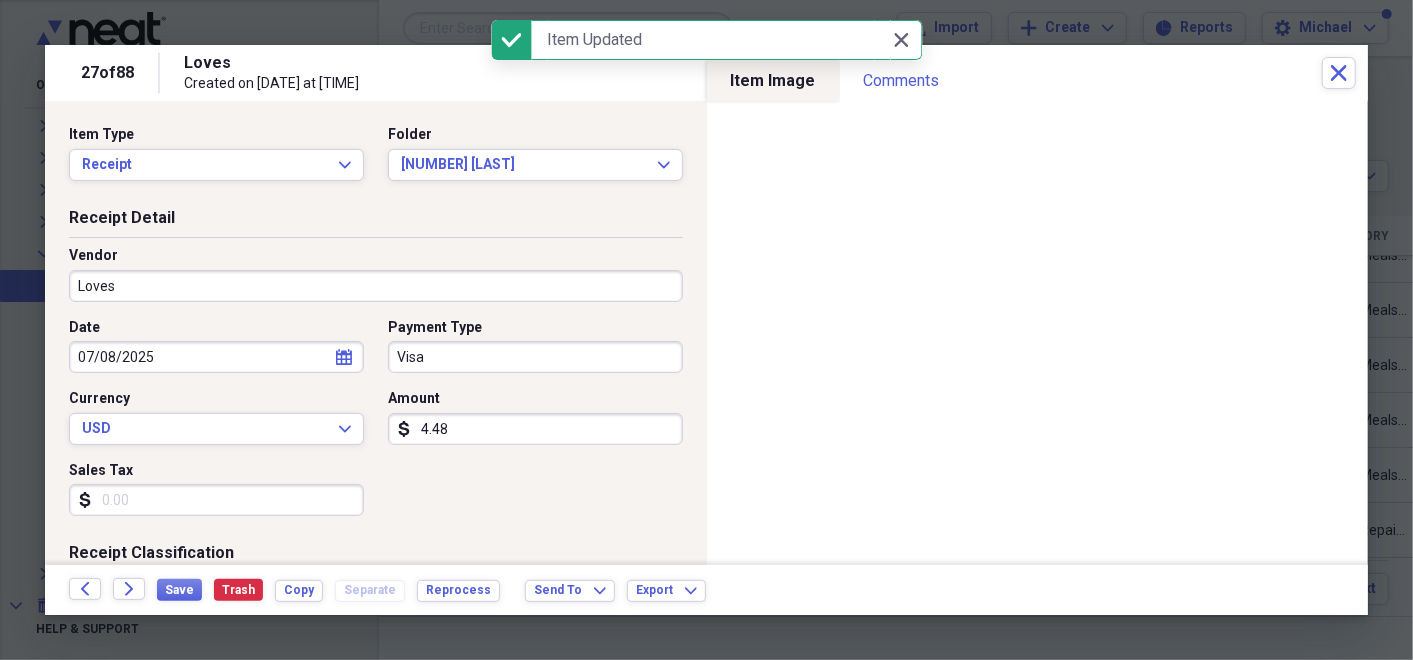 click on "Loves" at bounding box center [376, 286] 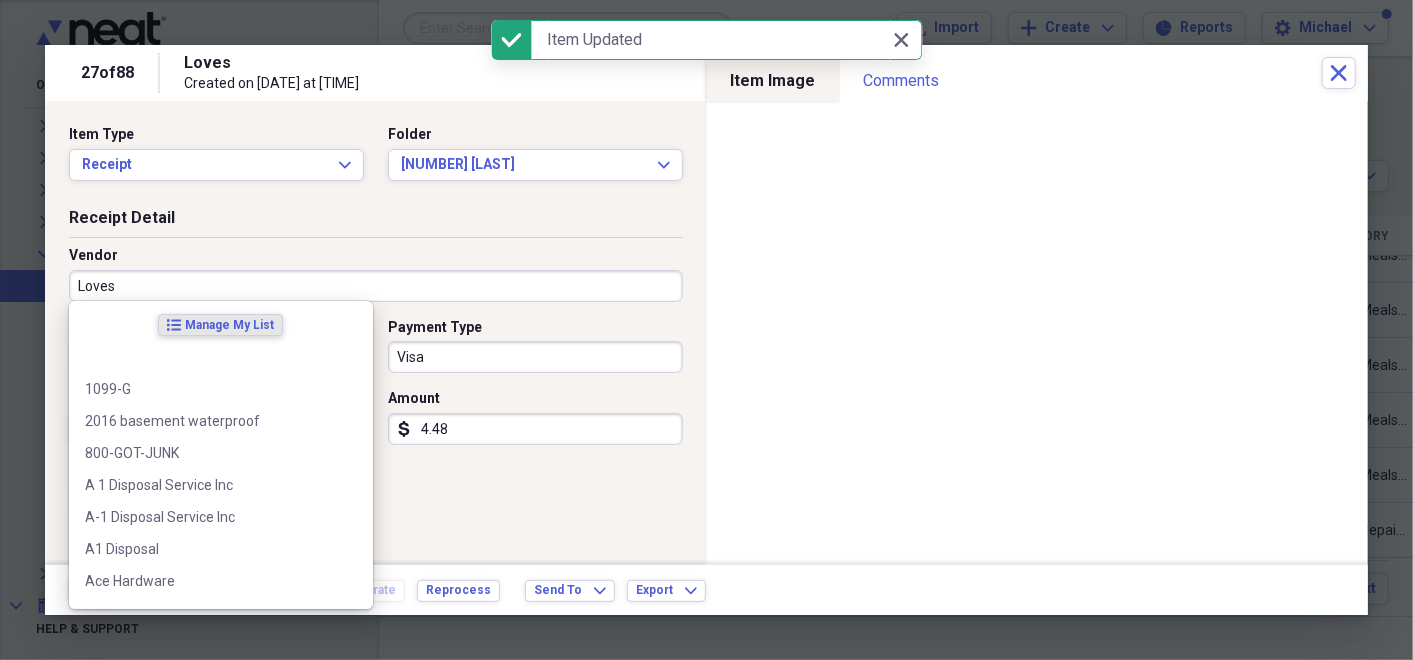 click on "Loves" at bounding box center (376, 286) 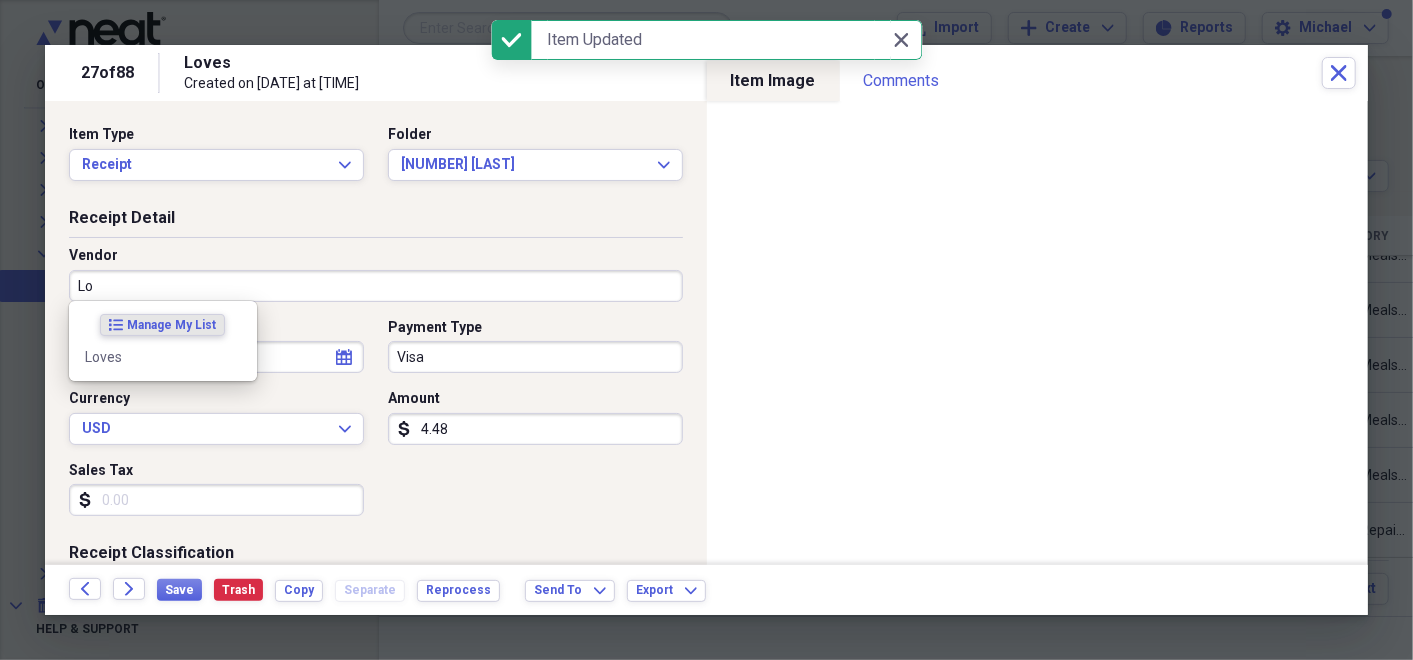 type on "L" 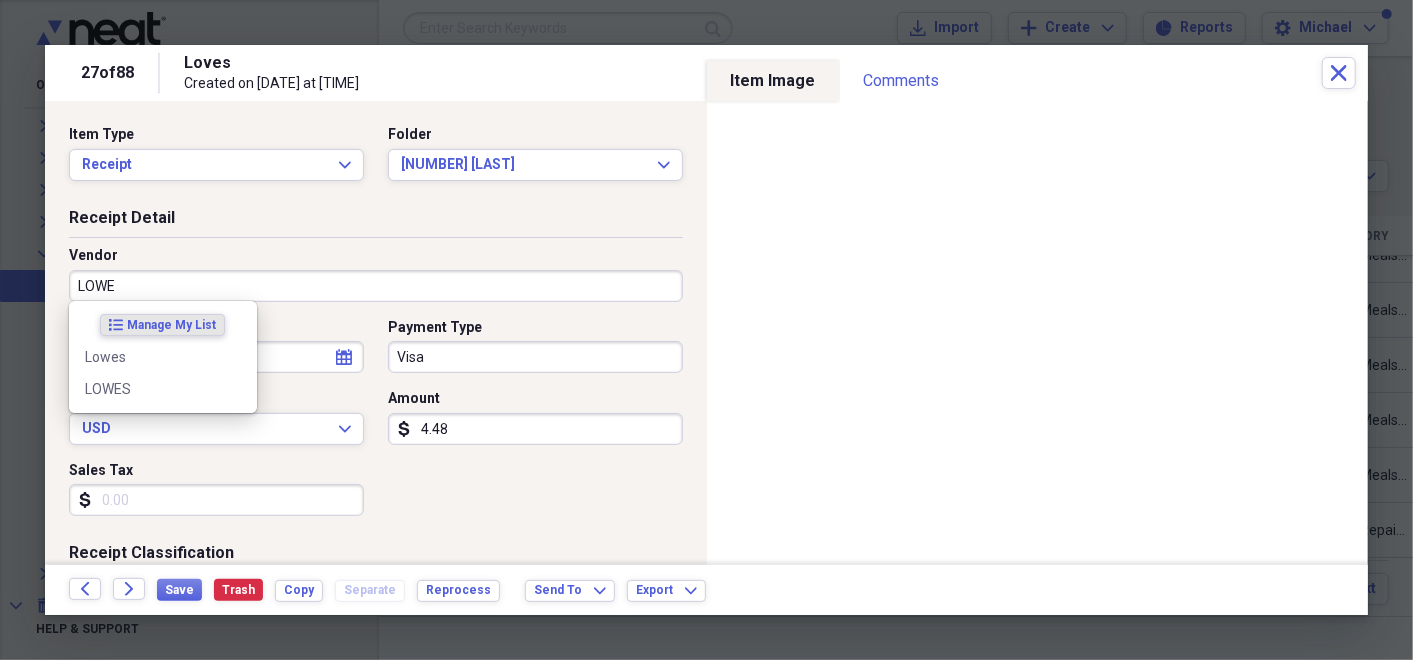 type on "LOWES" 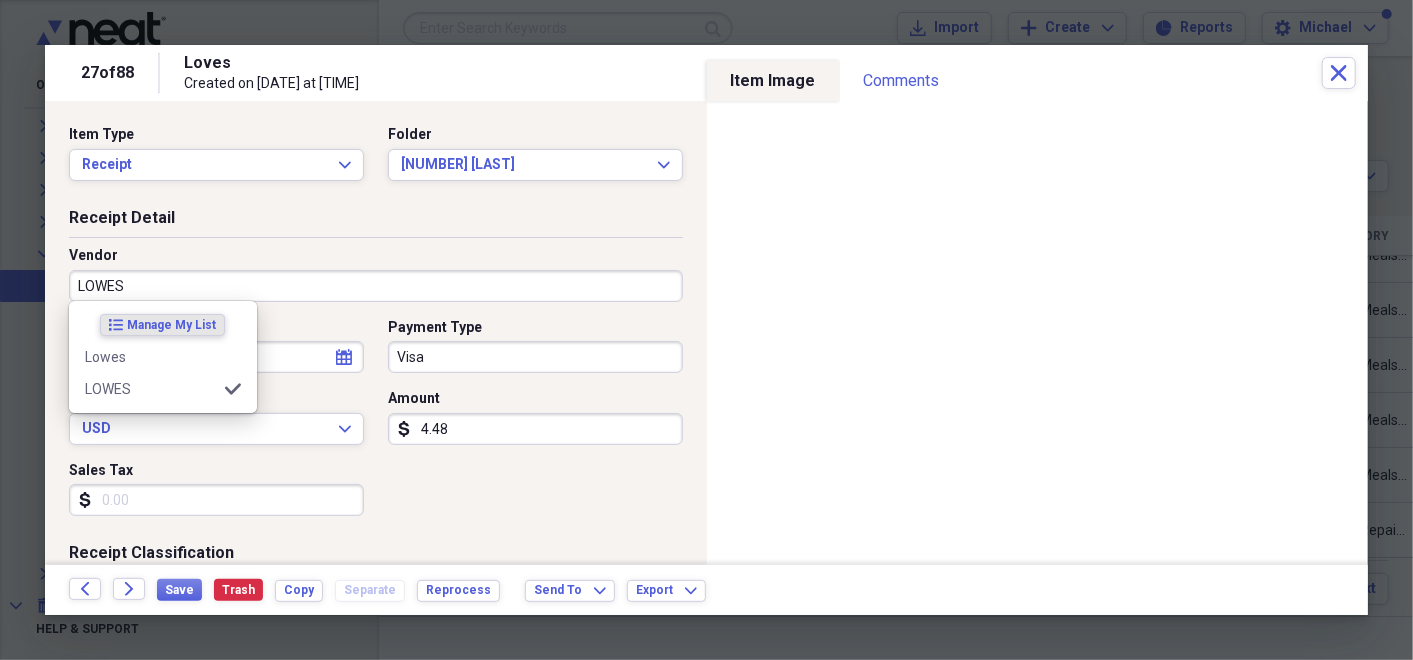 type on "Rental Maintenance" 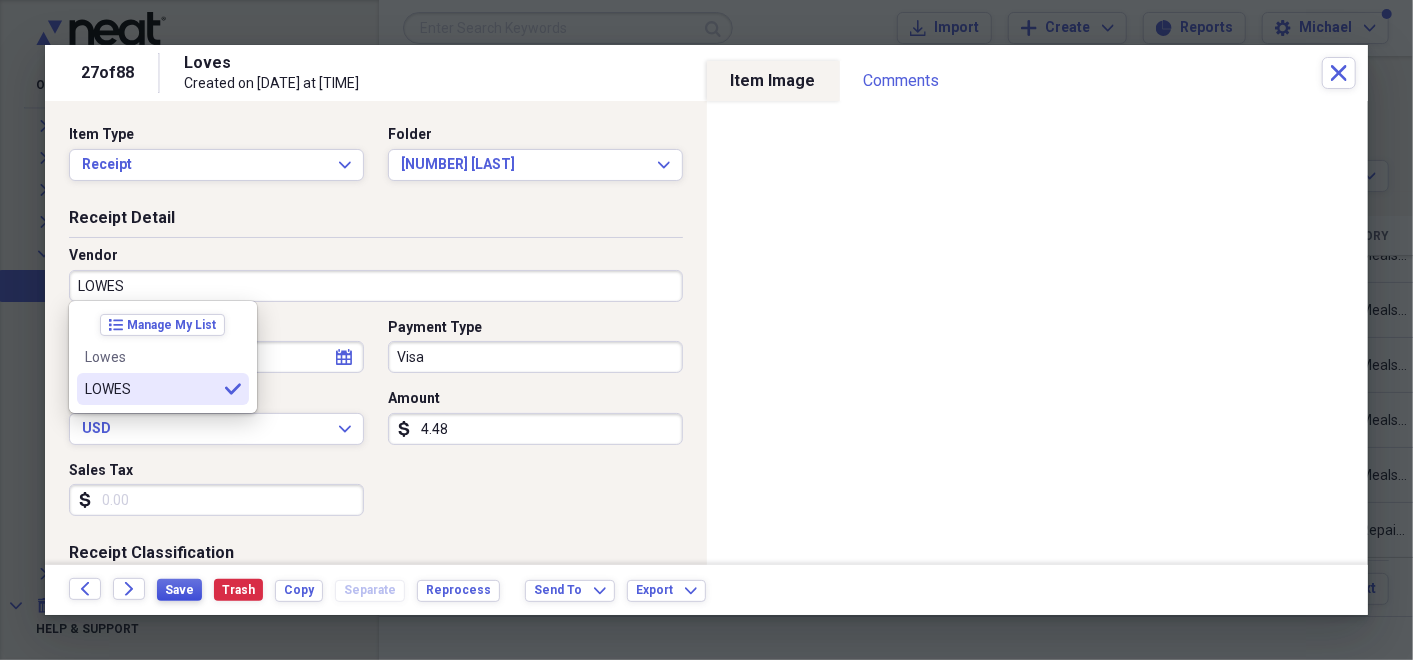 type on "LOWES" 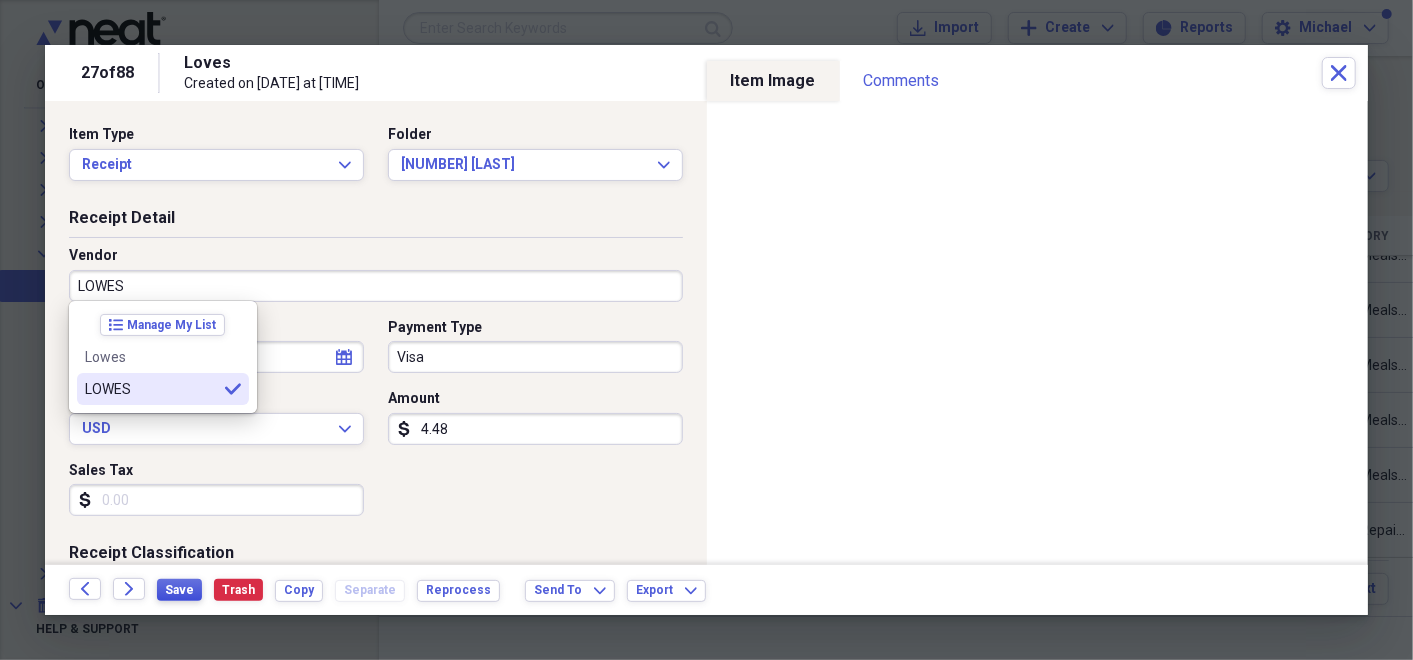 click on "Save" at bounding box center [179, 590] 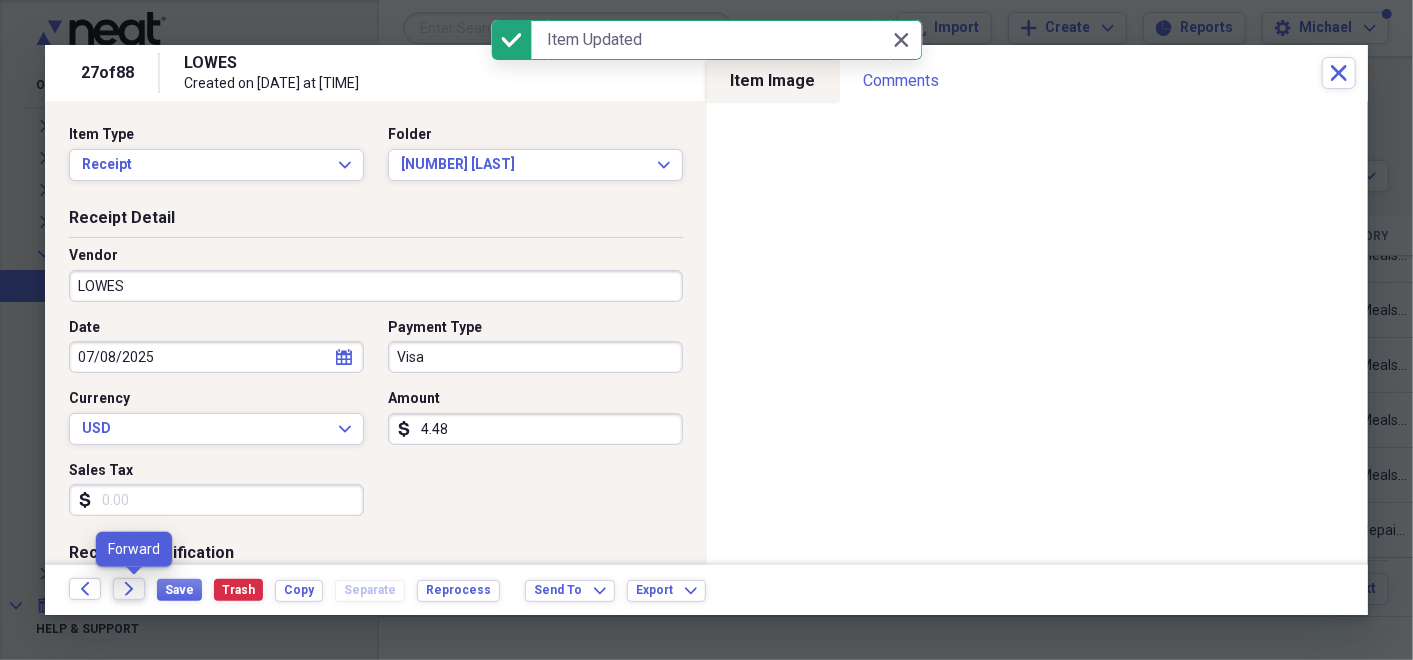 click on "Forward" 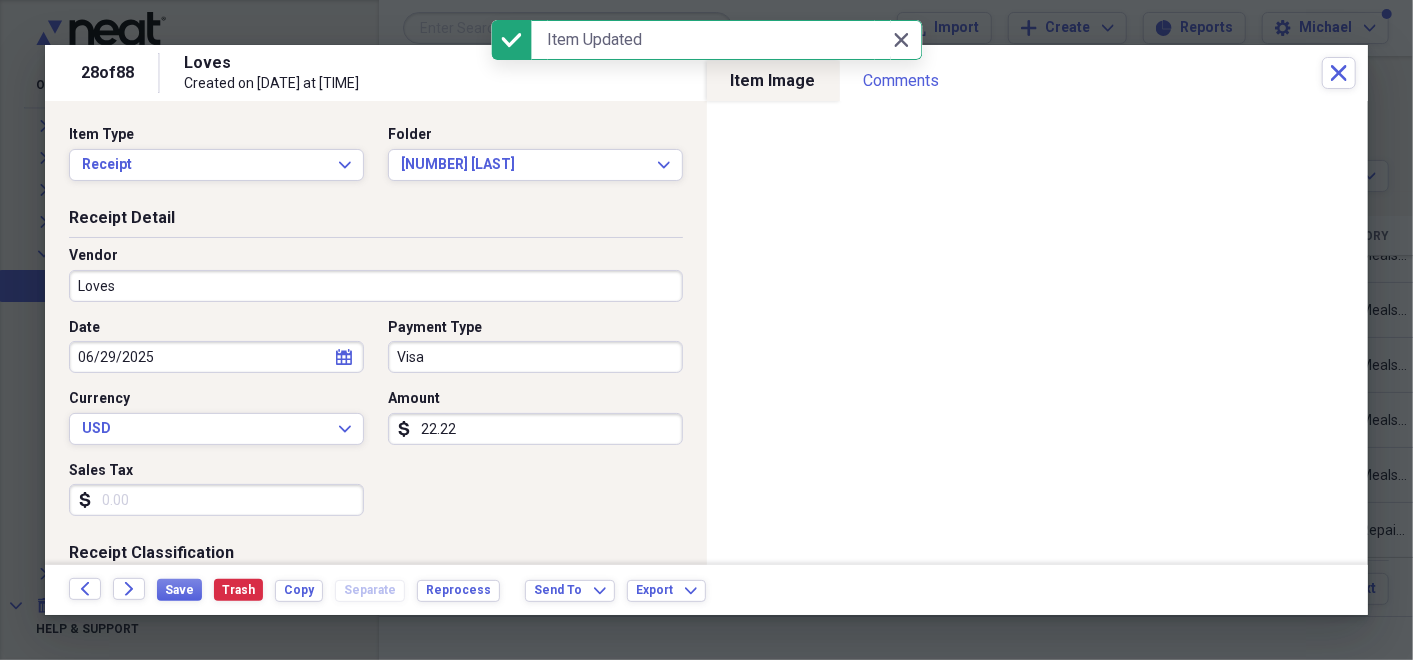 click on "Loves" at bounding box center (376, 286) 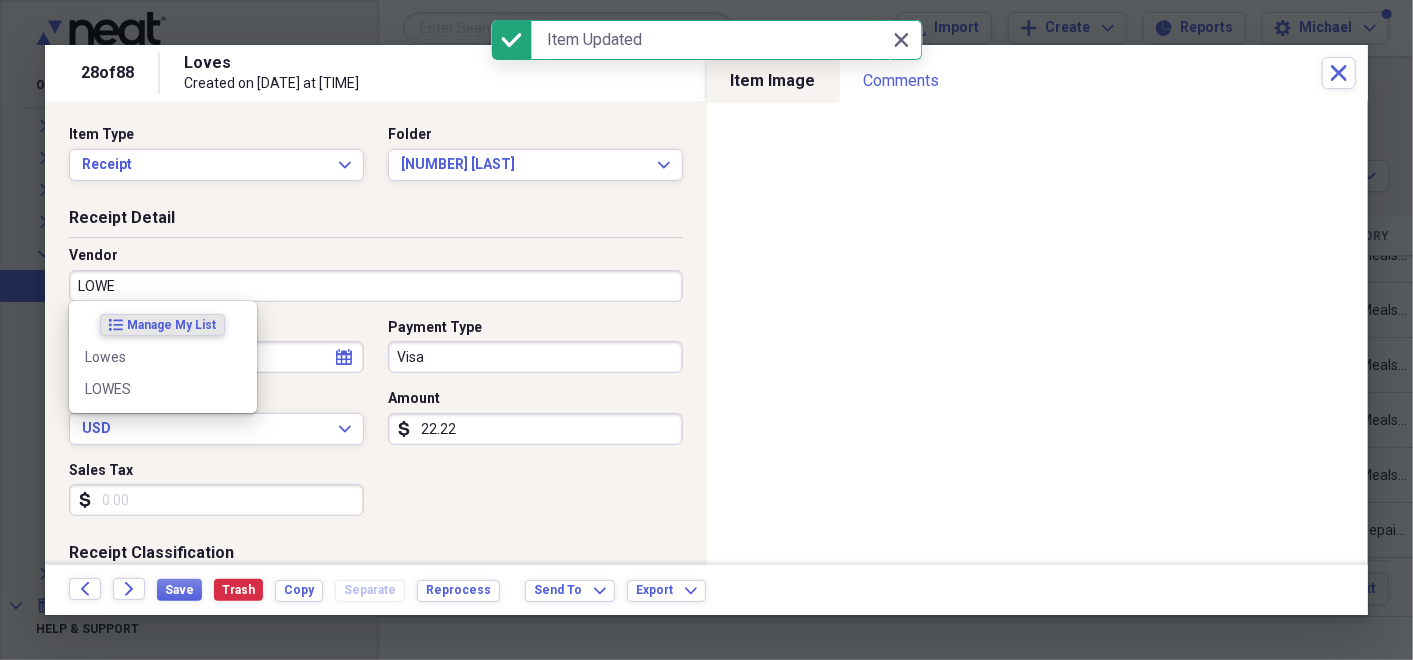 type on "LOWES" 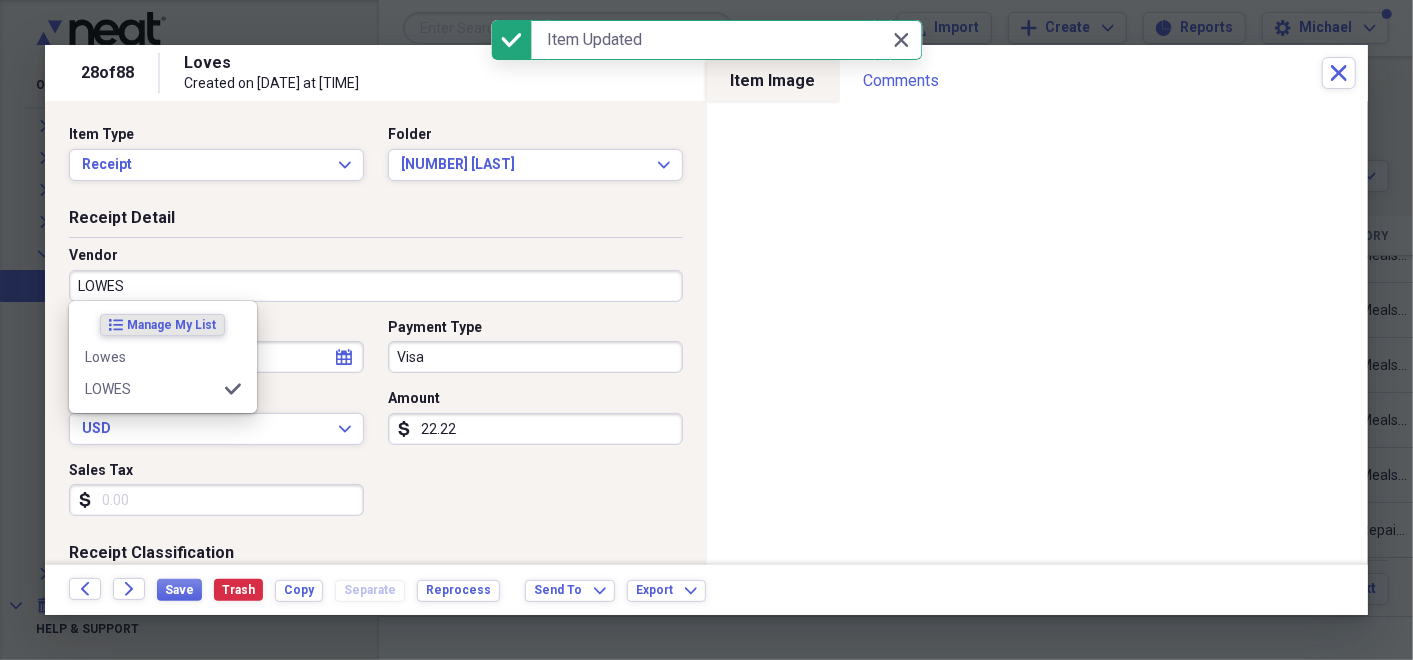 type on "Rental Maintenance" 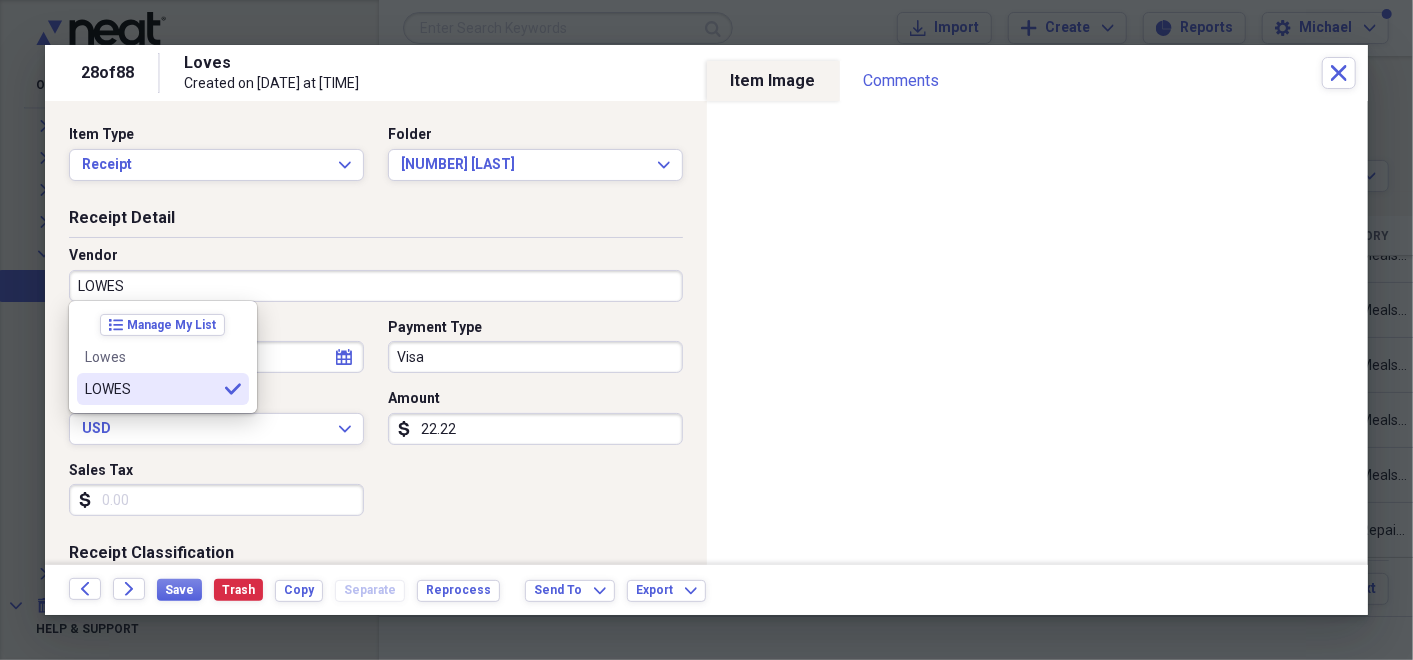 type on "LOWES" 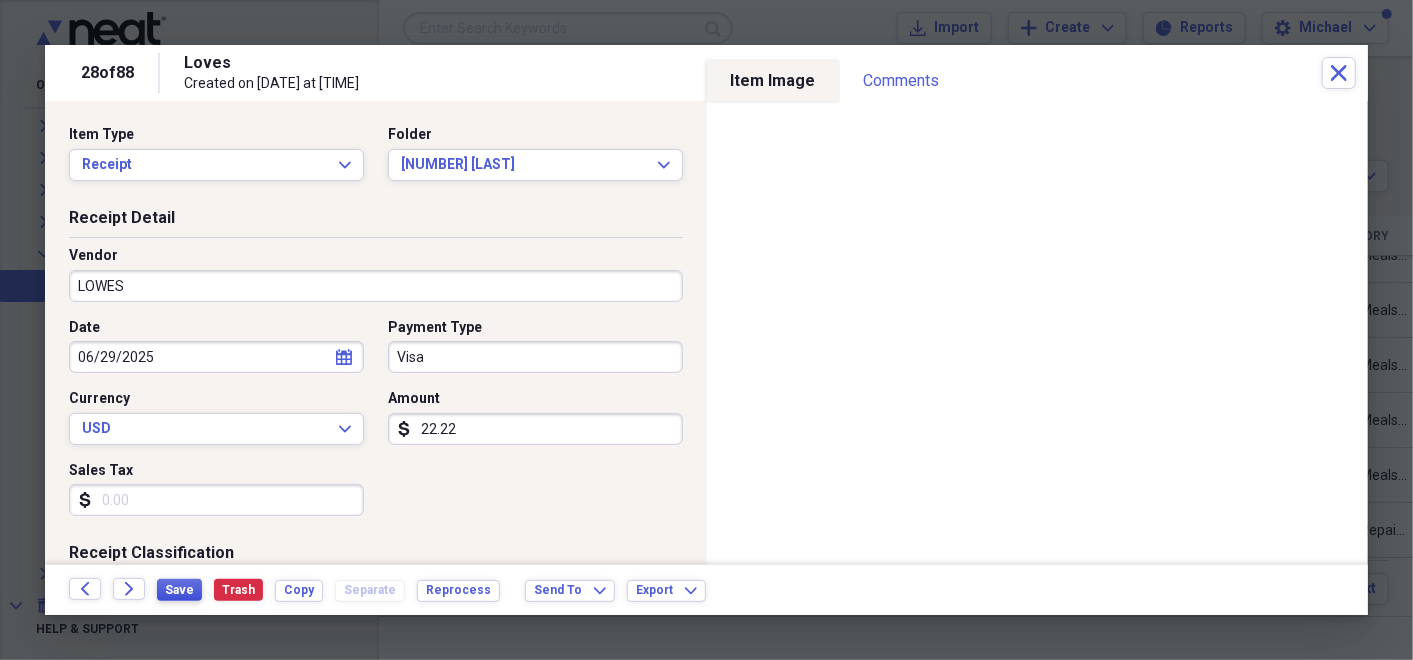 click on "Save" at bounding box center (179, 590) 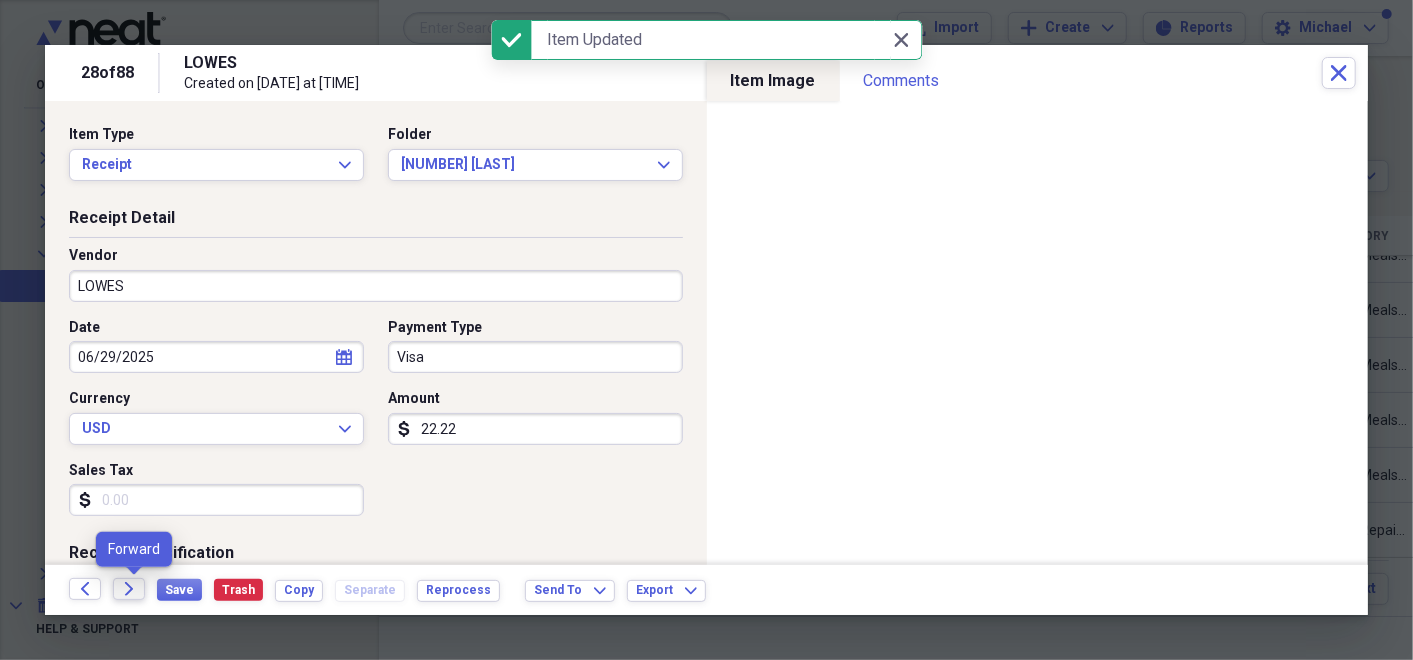 click on "Forward" at bounding box center [129, 589] 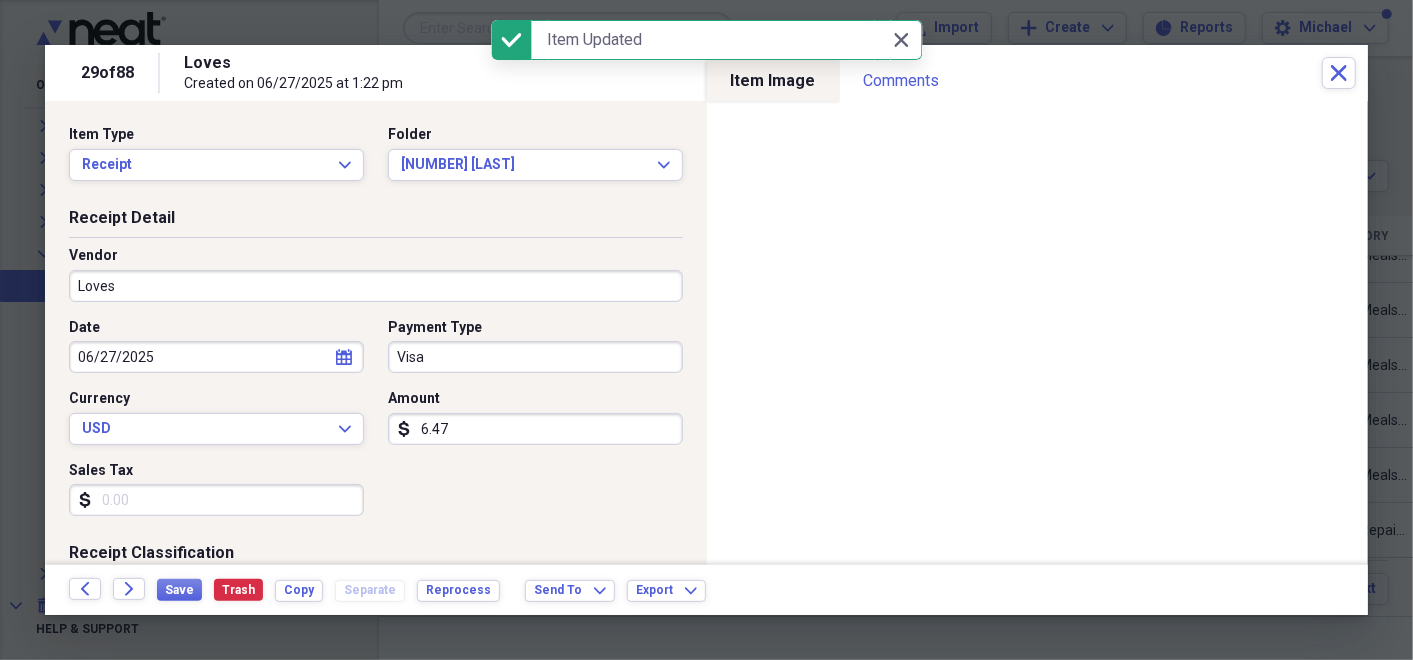 click on "Loves" at bounding box center (376, 286) 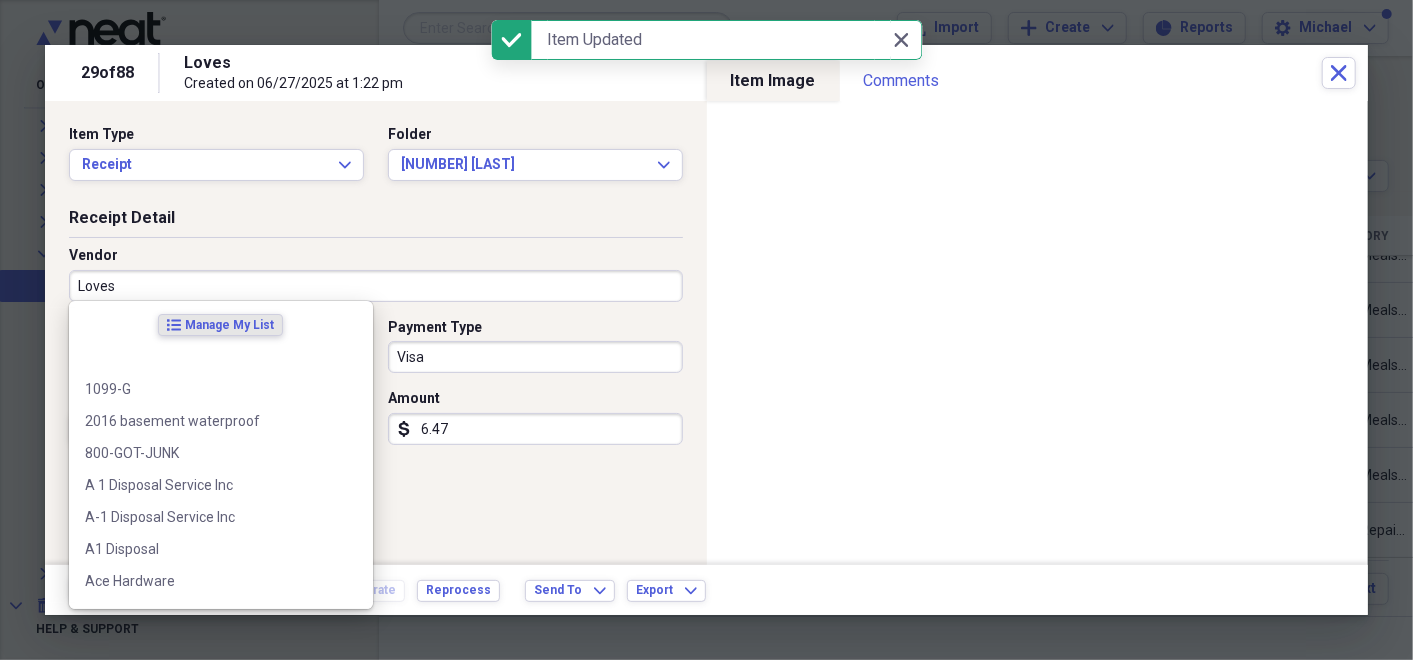 click on "Loves" at bounding box center (376, 286) 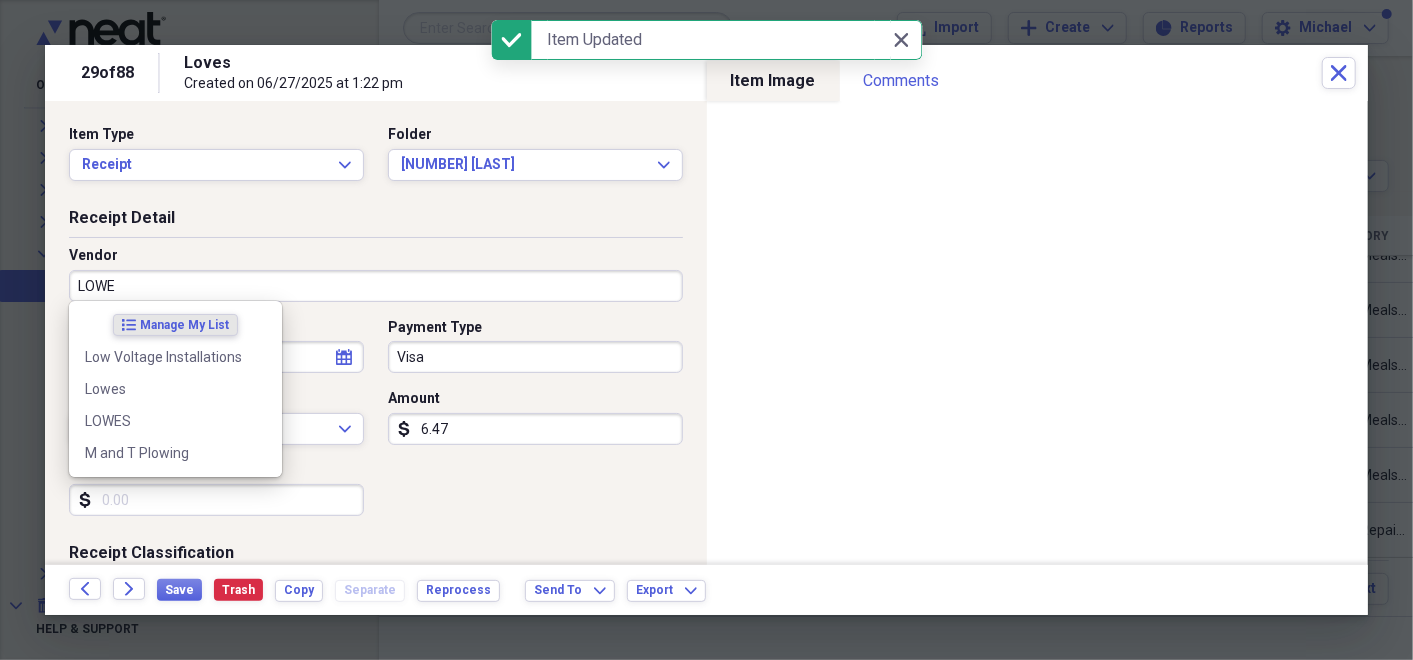 type on "LOWES" 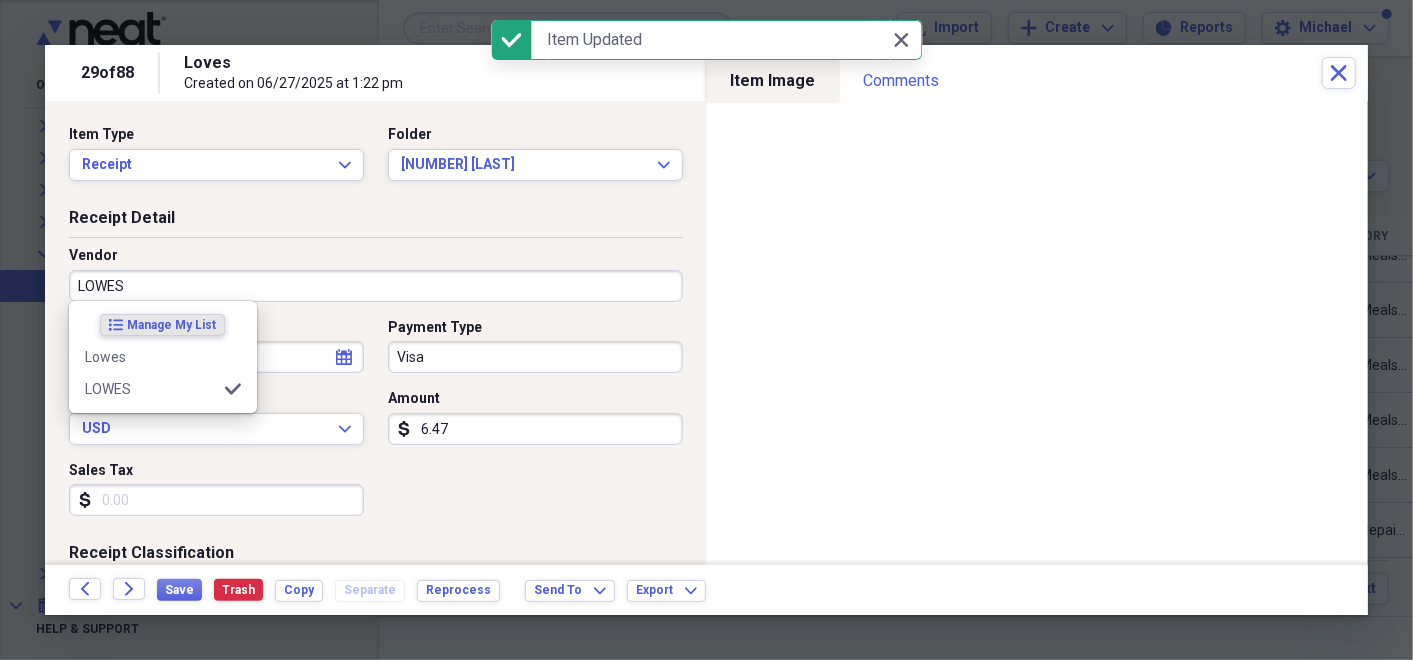 type on "Rental Maintenance" 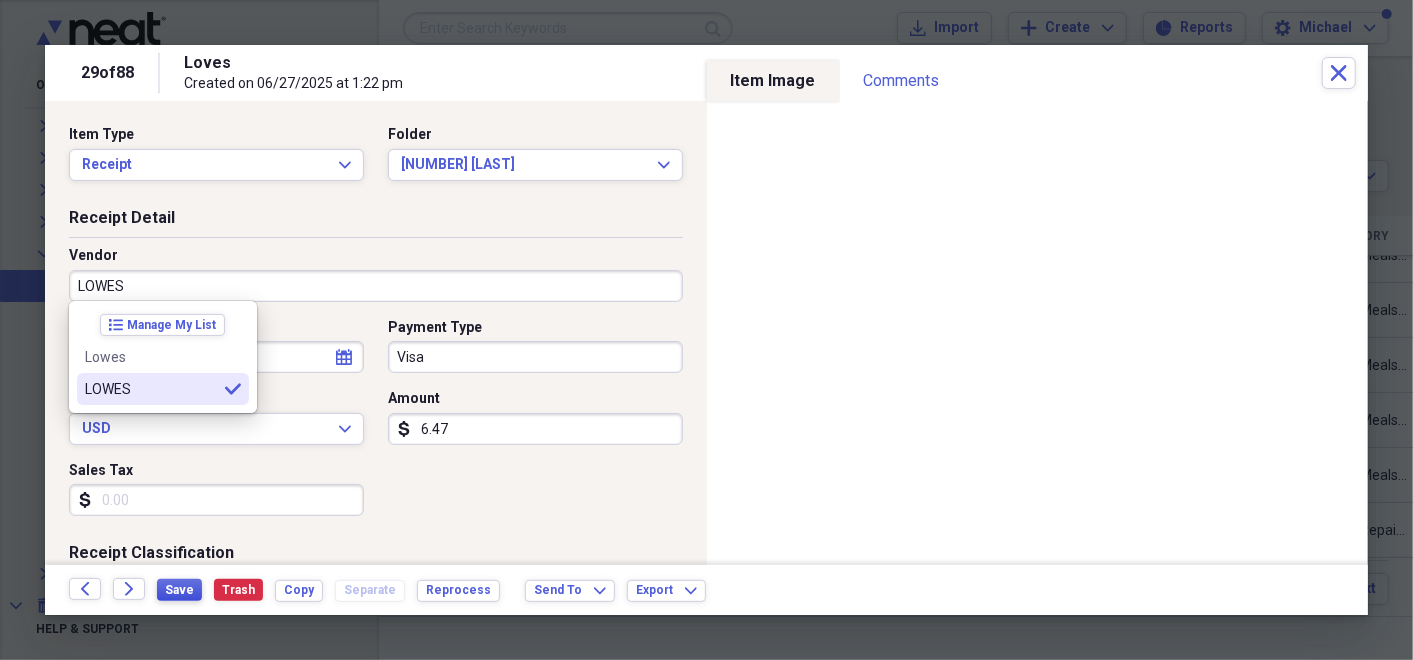 type on "LOWES" 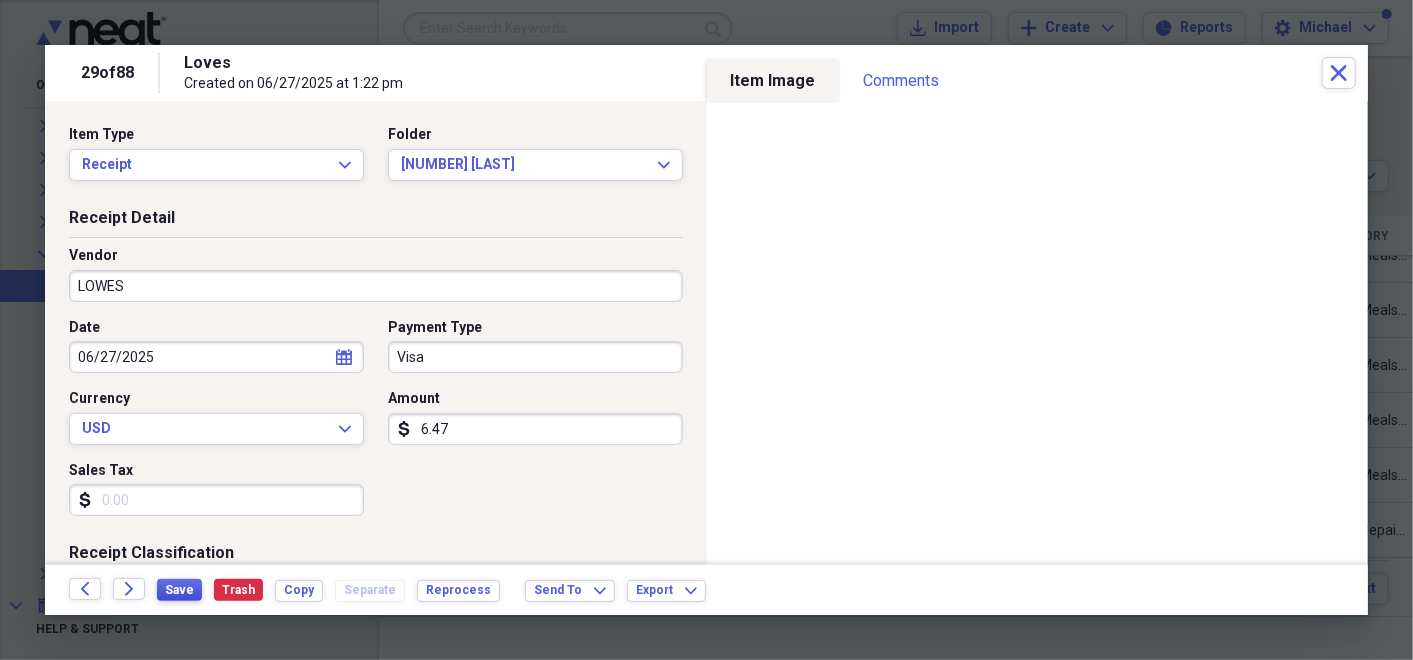 click on "Save" at bounding box center [179, 590] 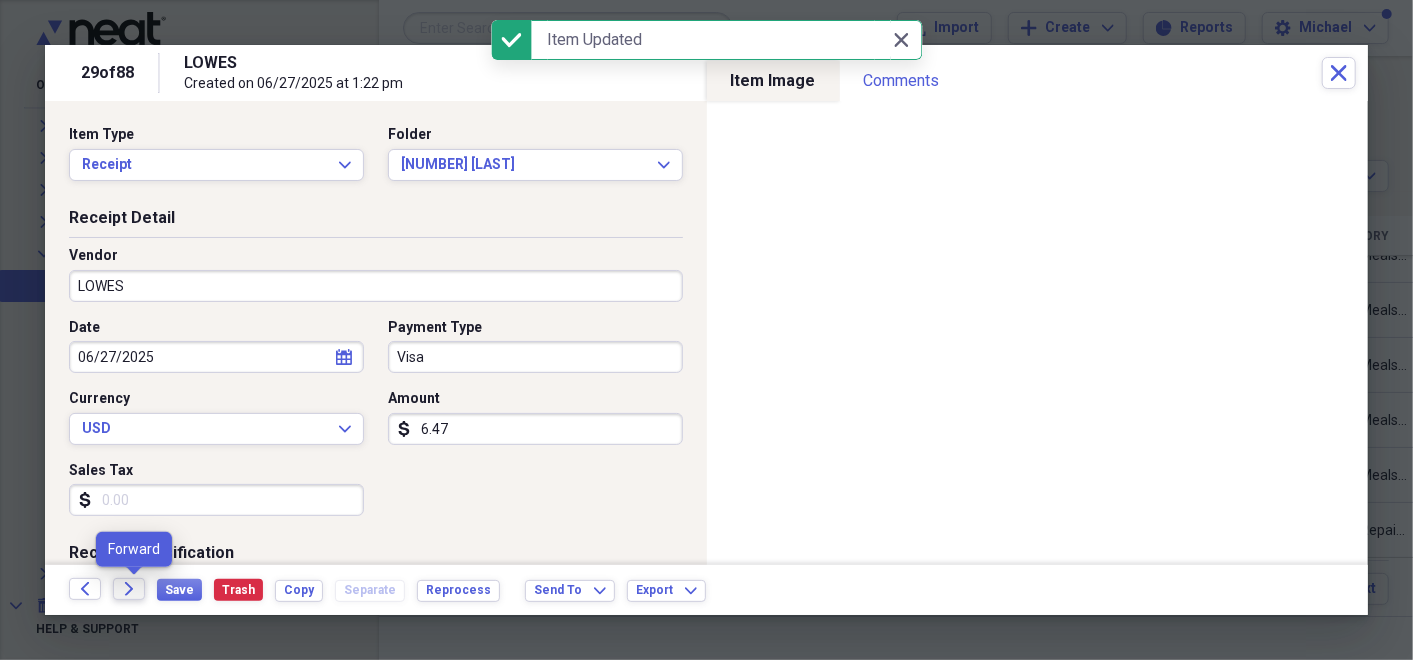 click on "Forward" at bounding box center (129, 589) 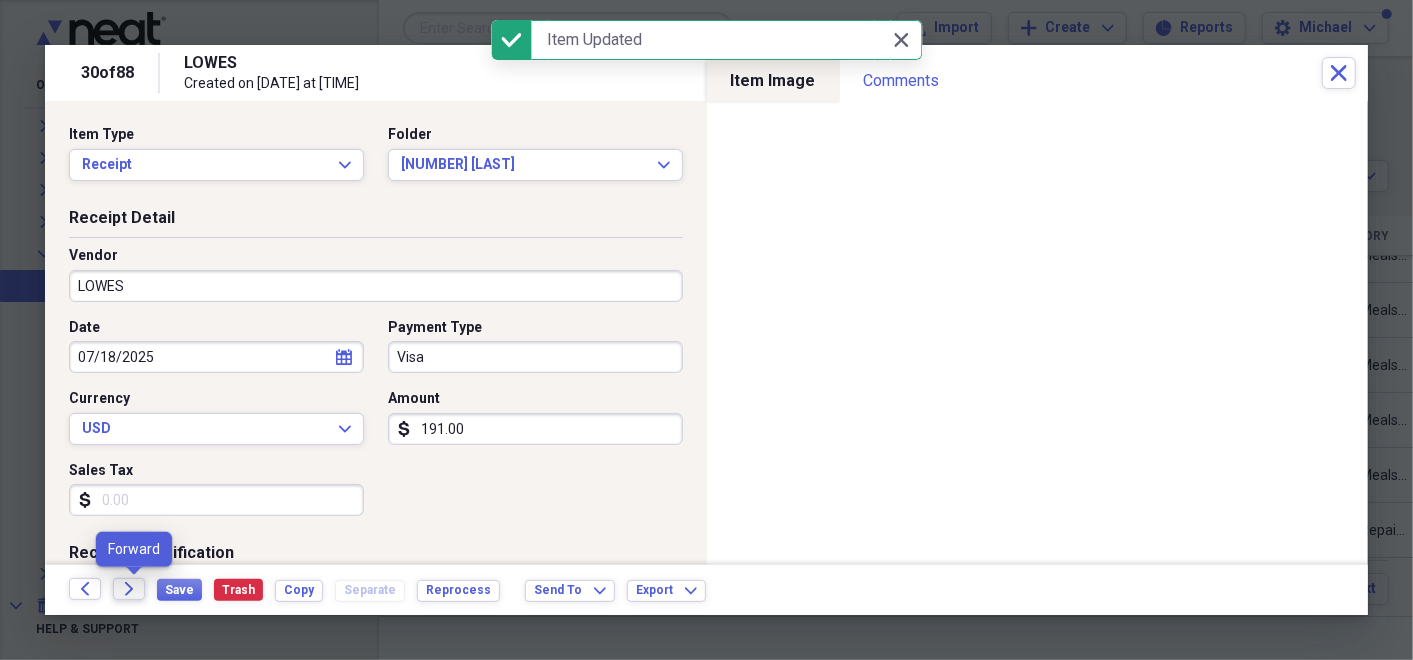 click on "Forward" at bounding box center (129, 589) 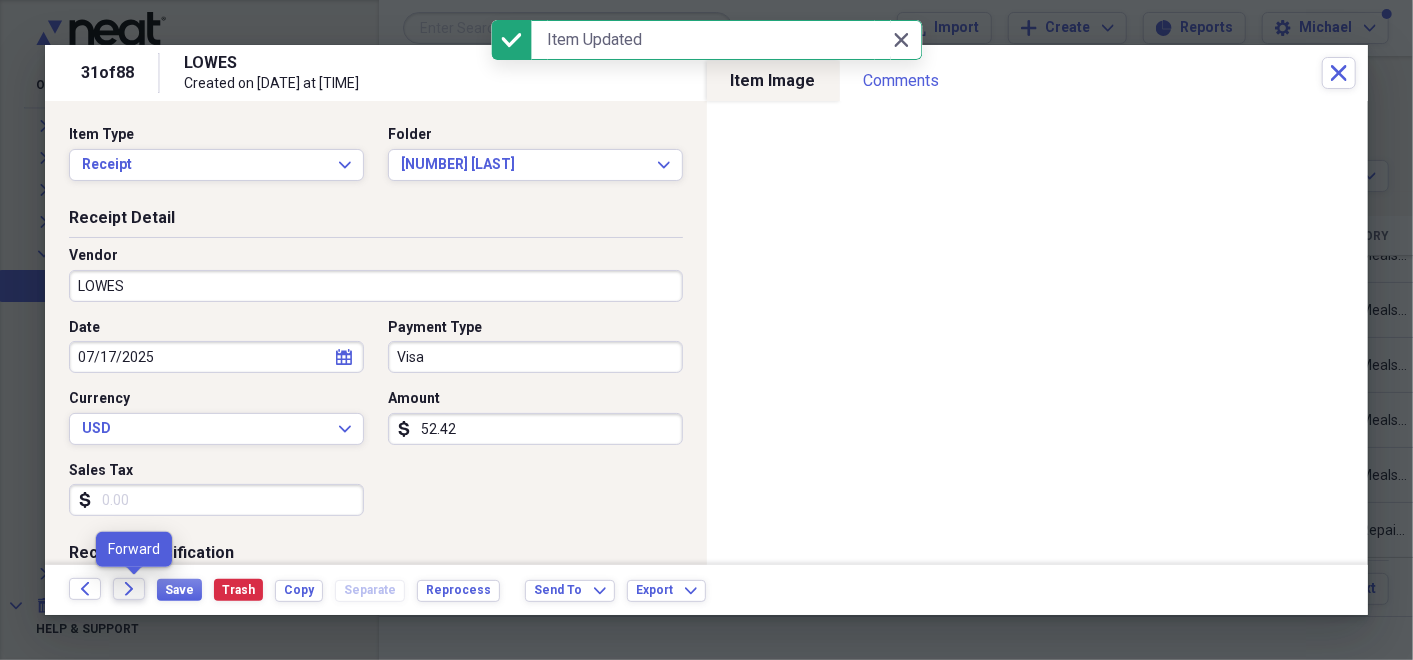 click on "Forward" at bounding box center [129, 589] 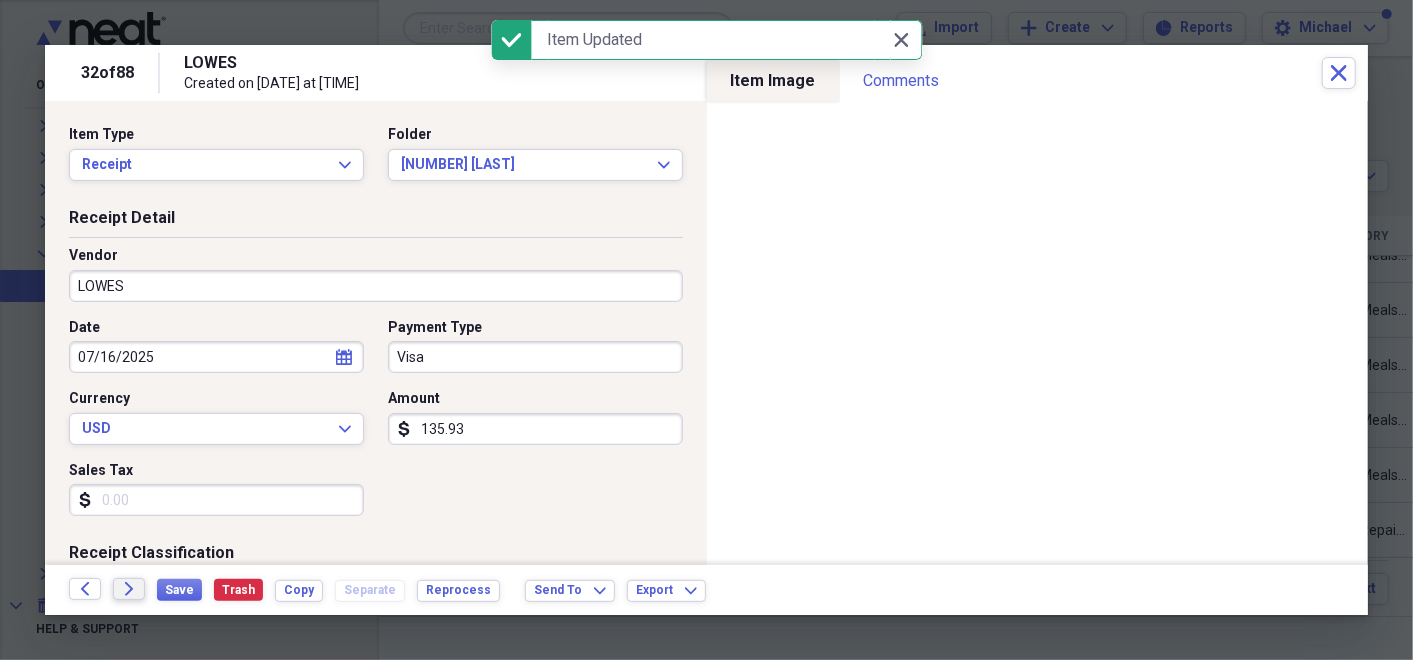 click on "Forward" at bounding box center [129, 589] 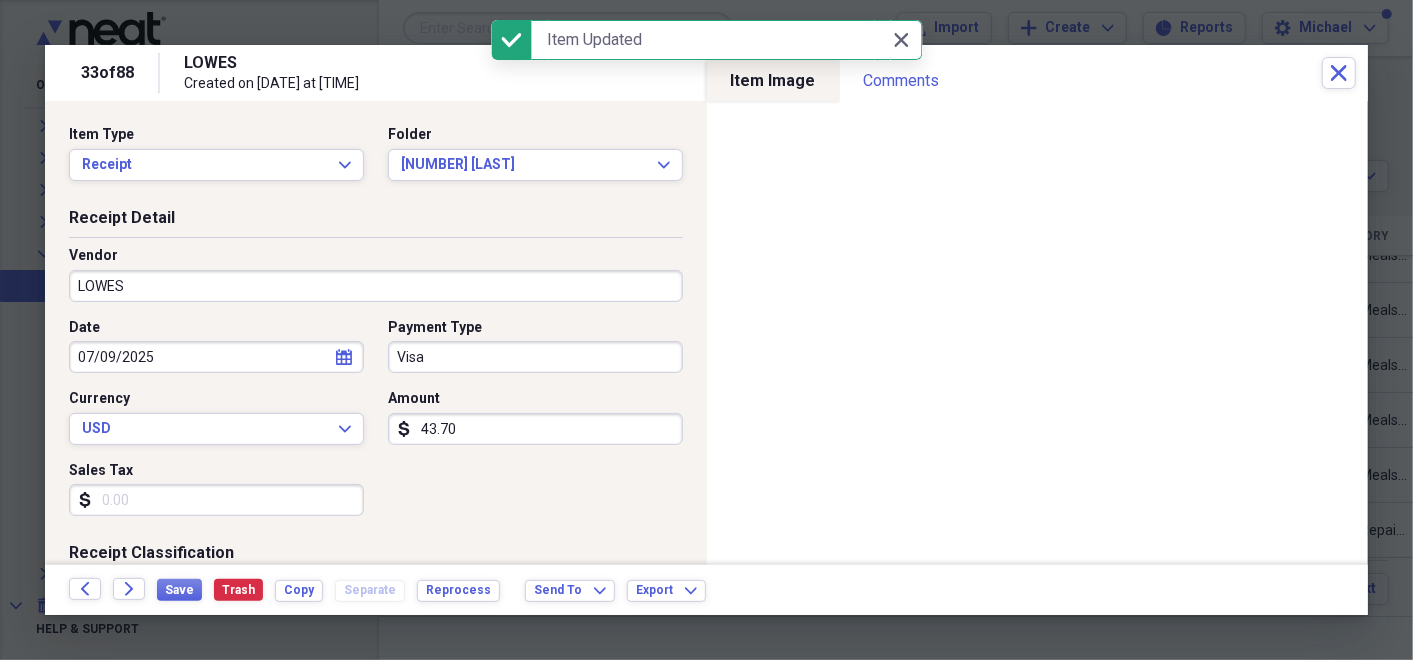 click on "Forward" at bounding box center [129, 589] 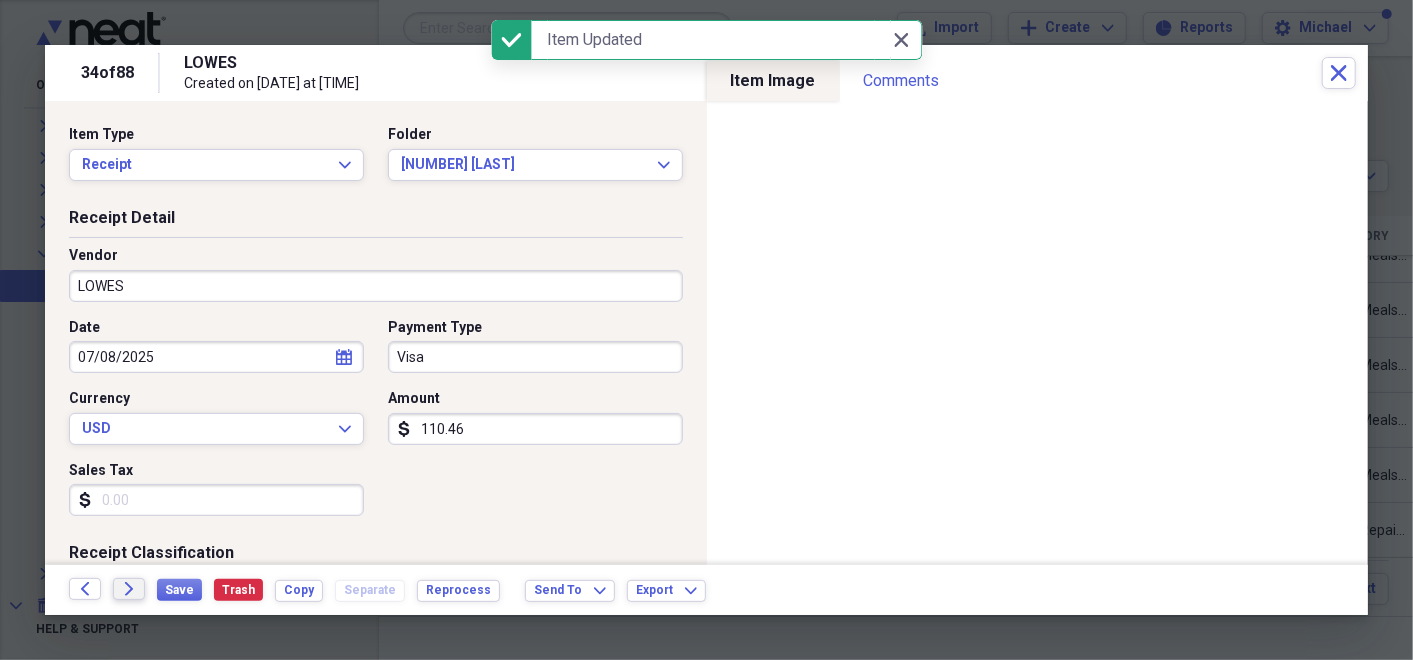 click on "Forward" at bounding box center [129, 589] 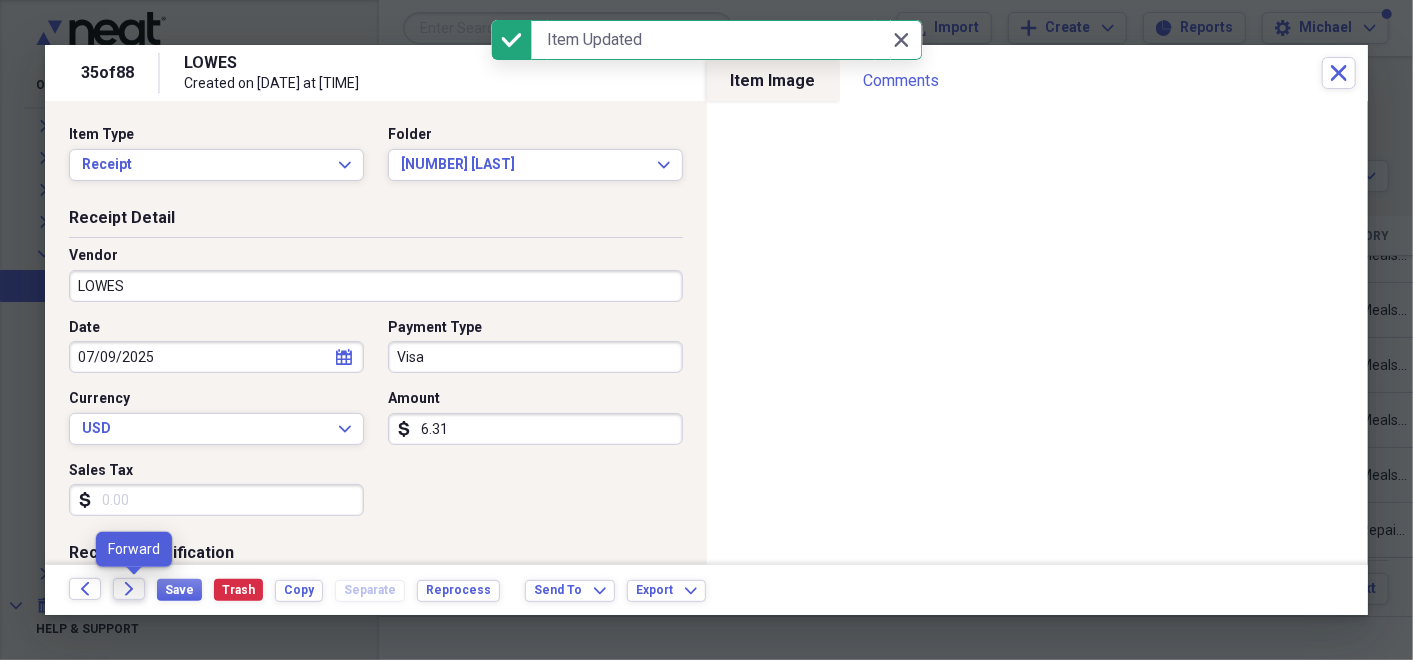 click on "Forward" at bounding box center [129, 589] 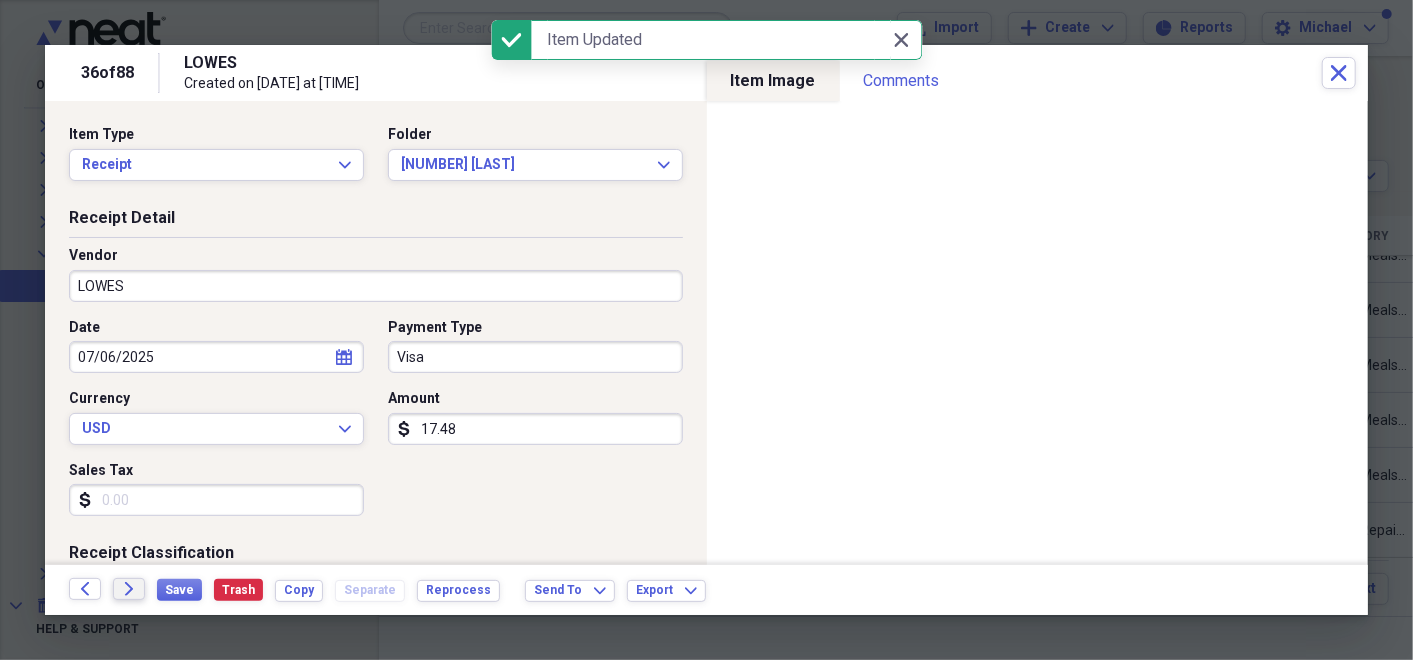 click on "Forward" at bounding box center (129, 589) 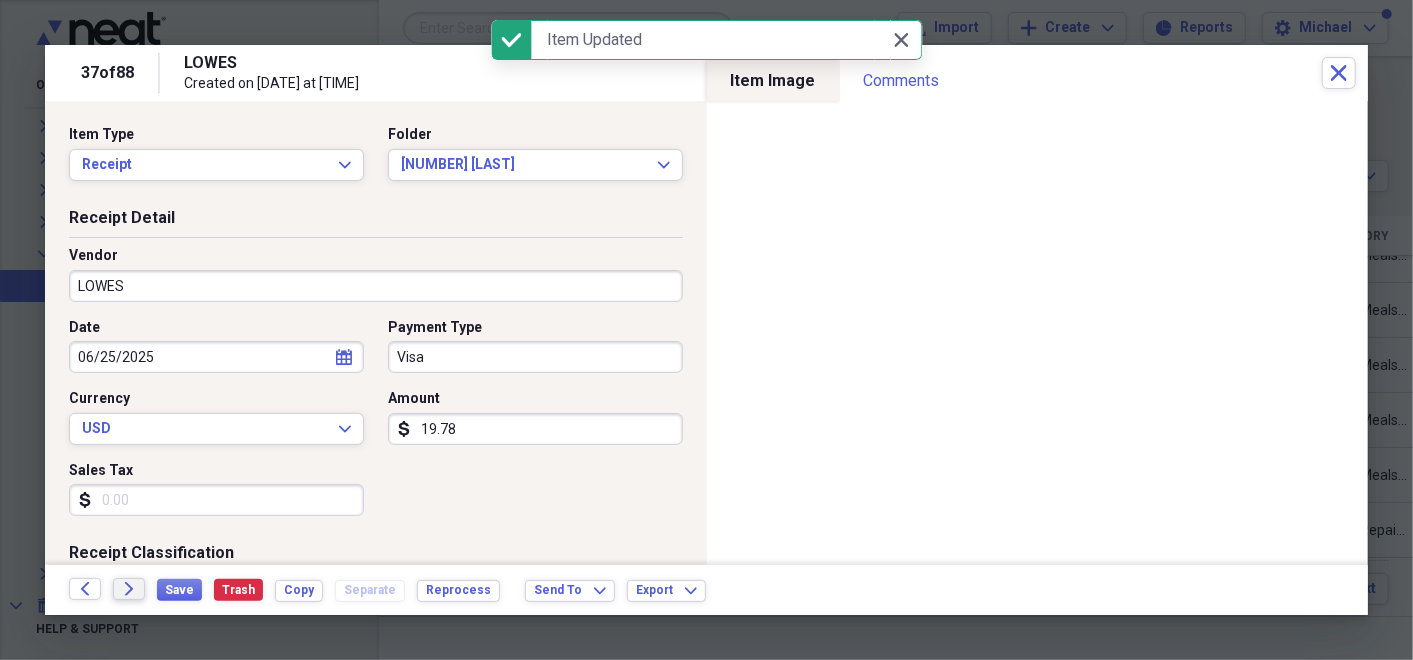 click on "Forward" at bounding box center [129, 589] 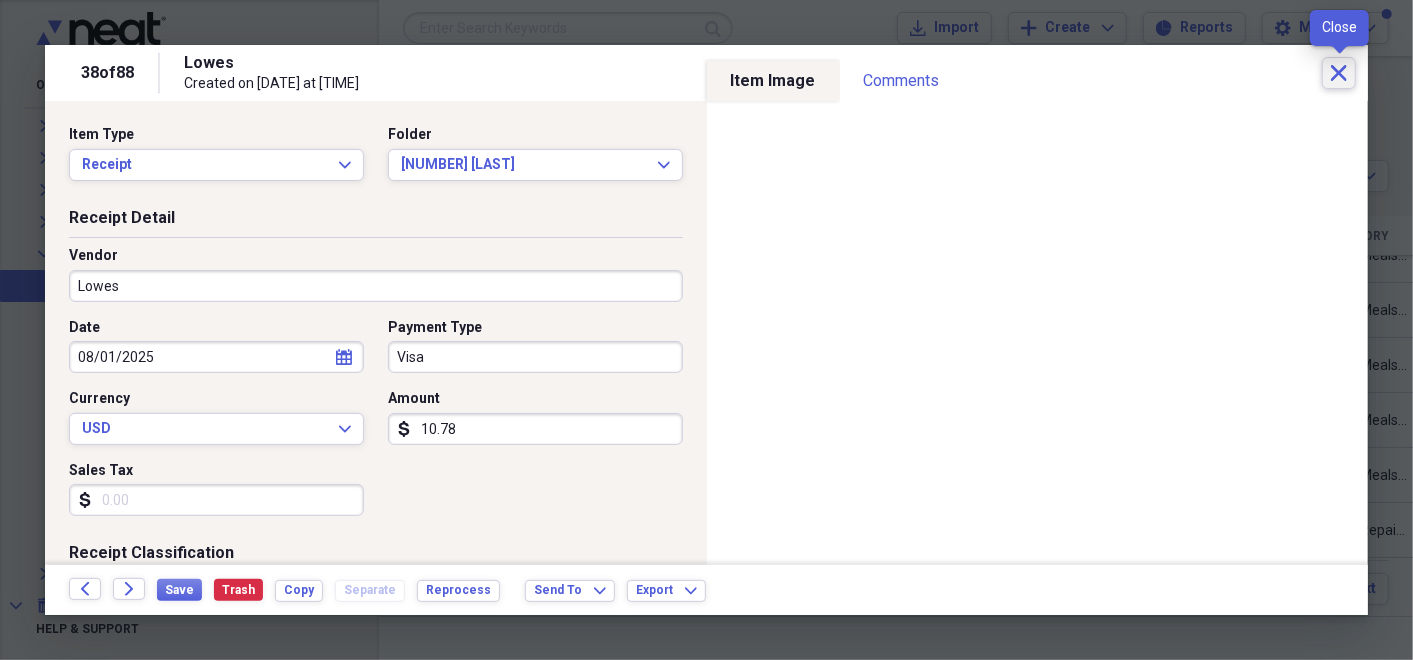 click on "Close" 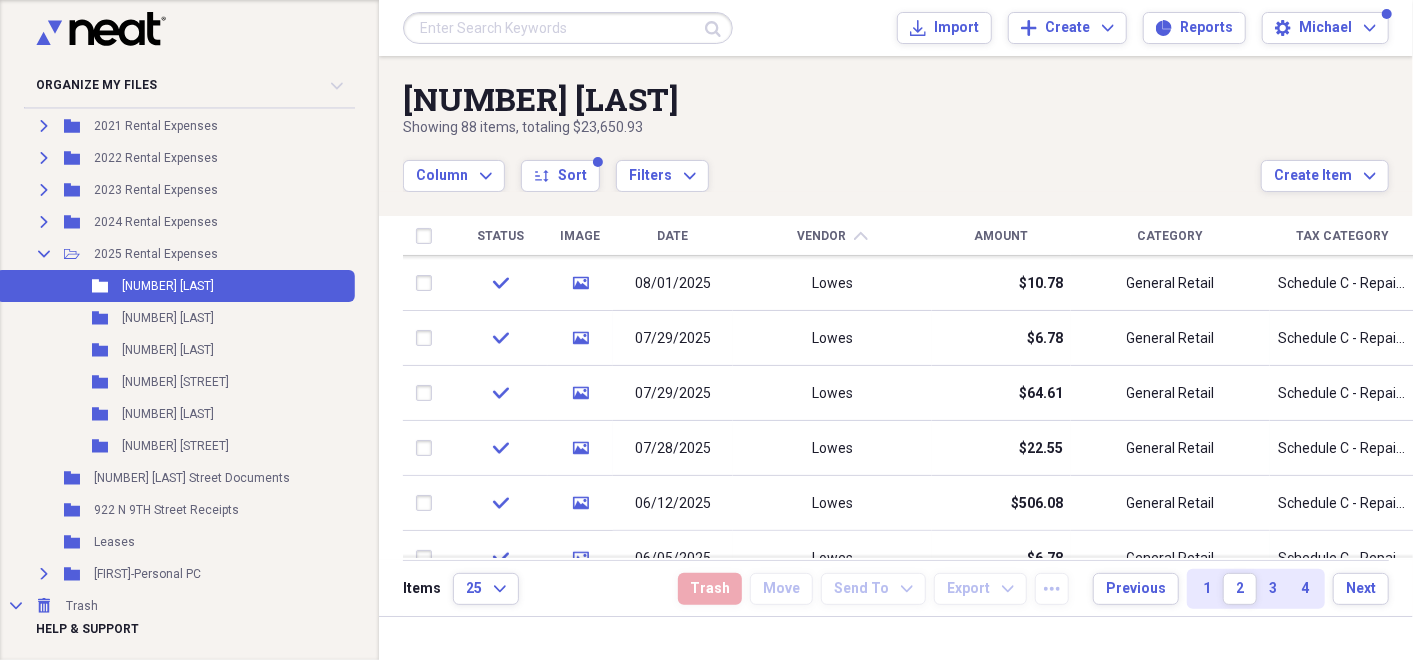 click on "Date" at bounding box center (673, 236) 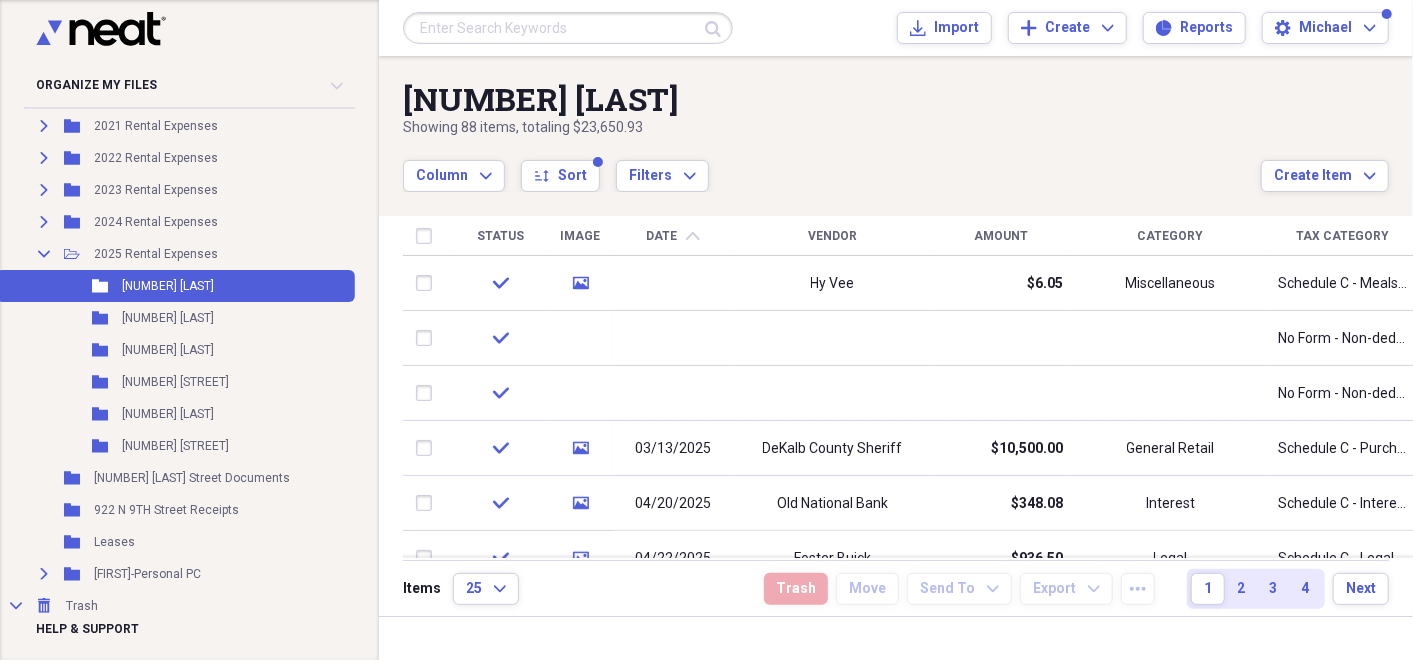click on "Tax Category" at bounding box center (1342, 236) 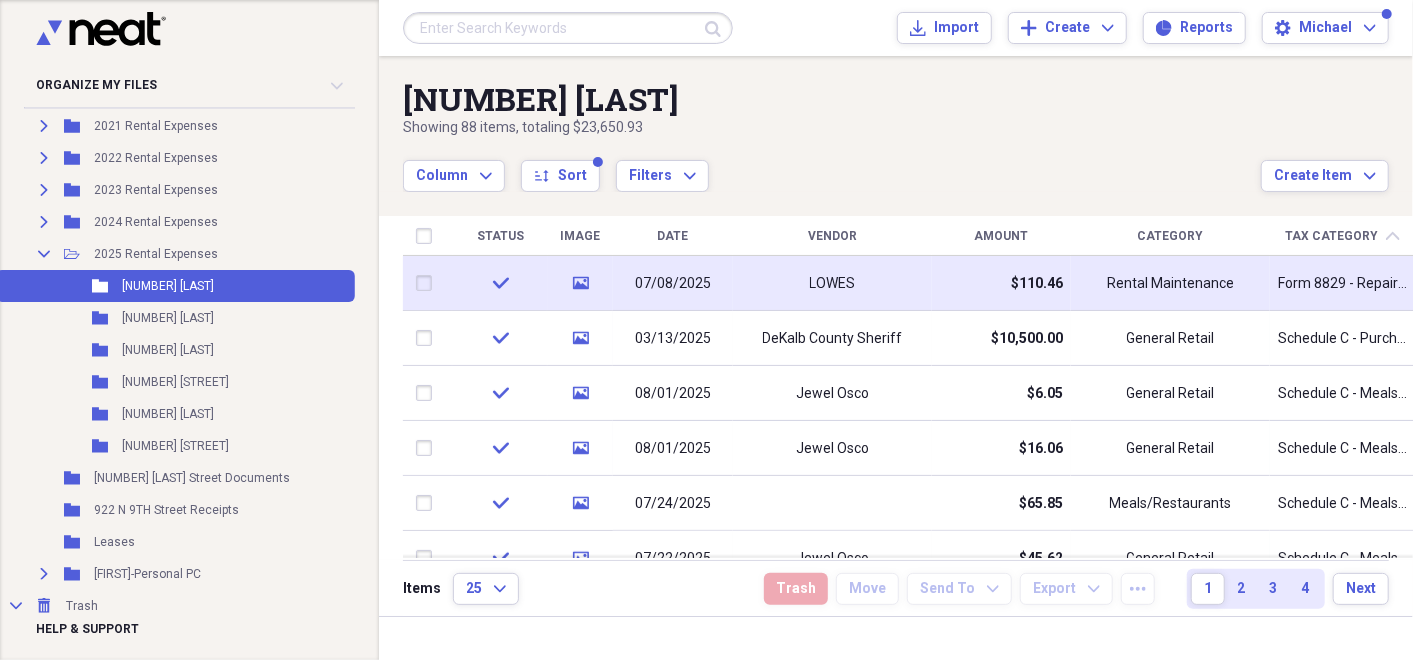click on "Form 8829 - Repairs and Maintenance" at bounding box center (1342, 284) 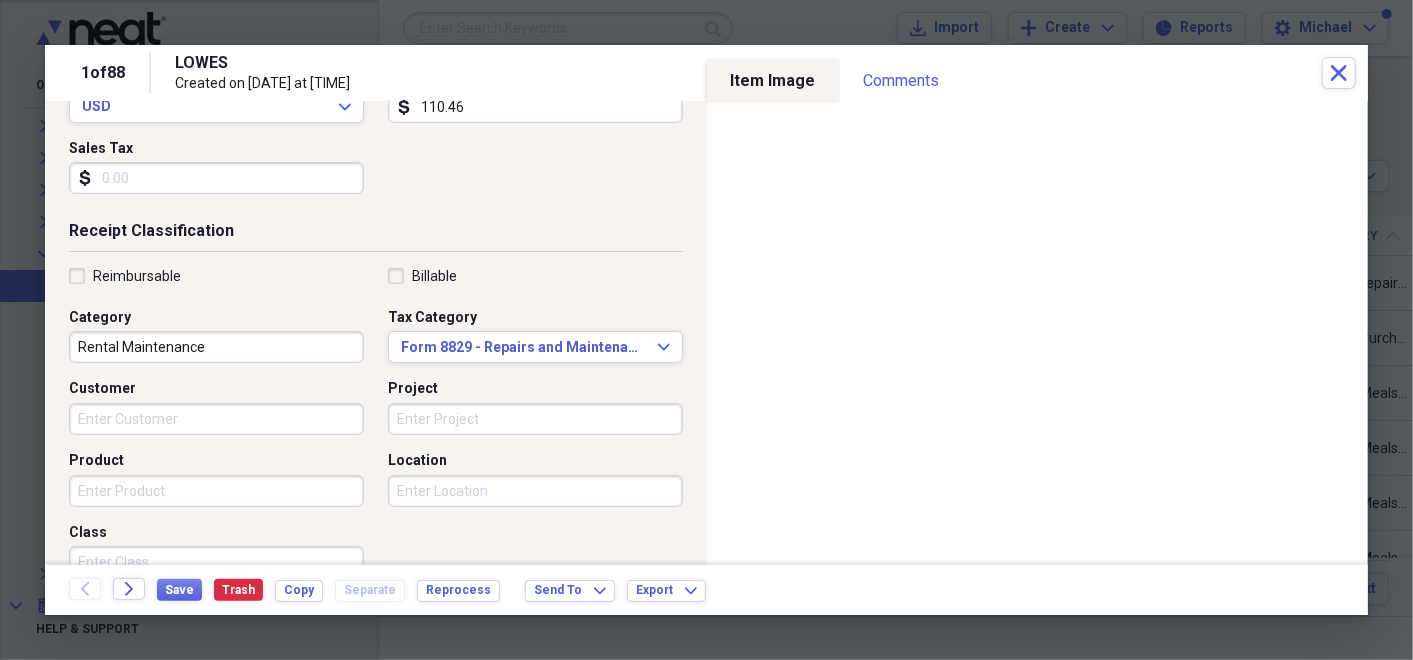 scroll, scrollTop: 335, scrollLeft: 0, axis: vertical 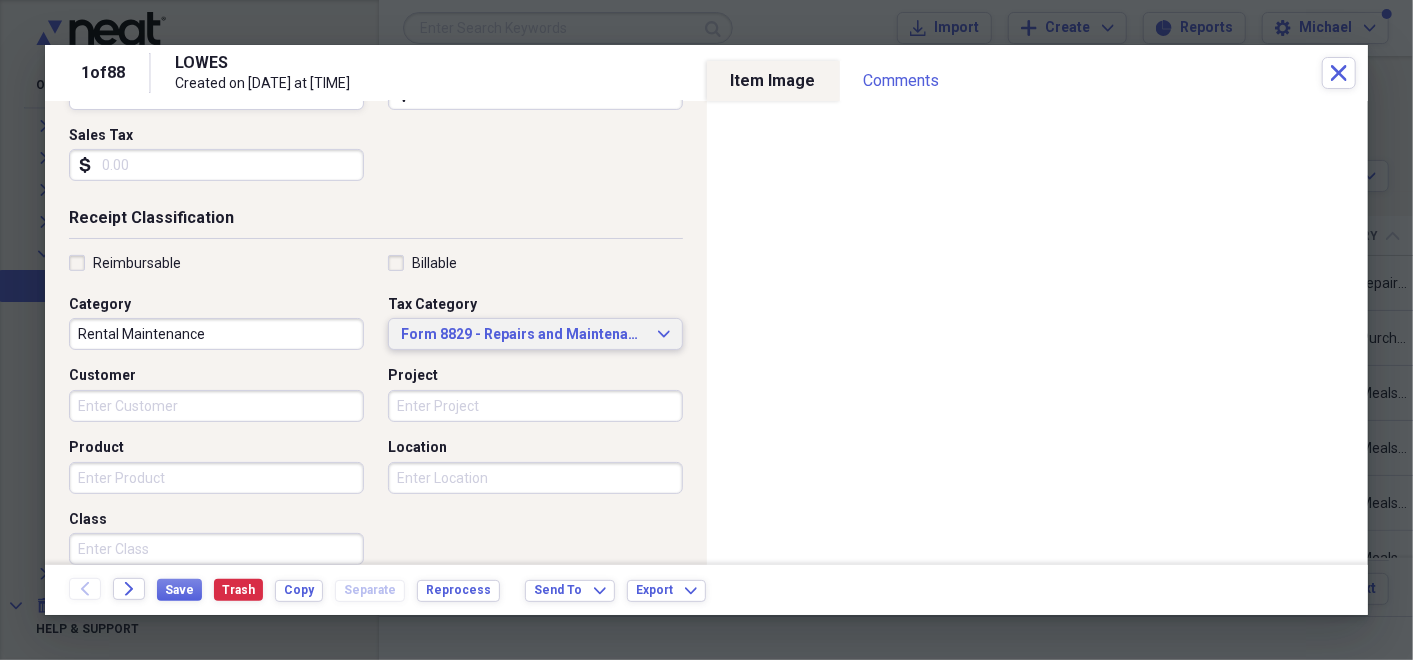 click on "Expand" 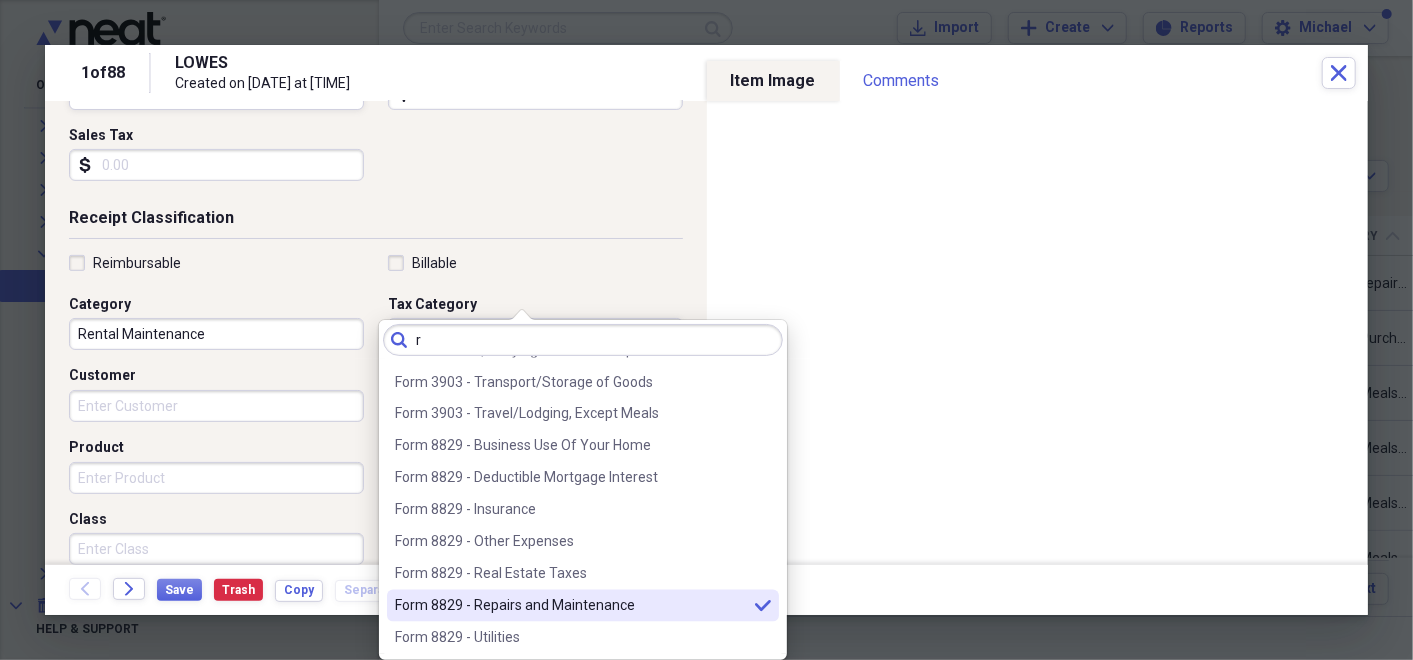 scroll, scrollTop: 0, scrollLeft: 0, axis: both 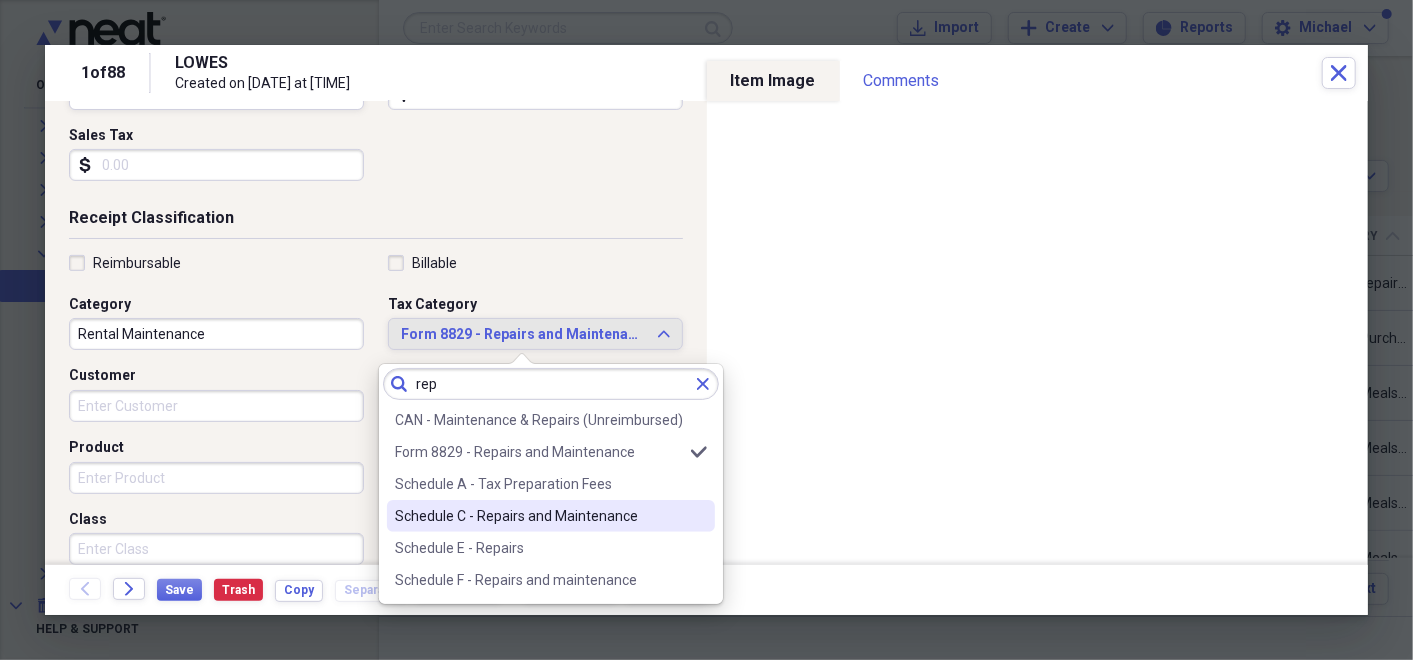 type on "rep" 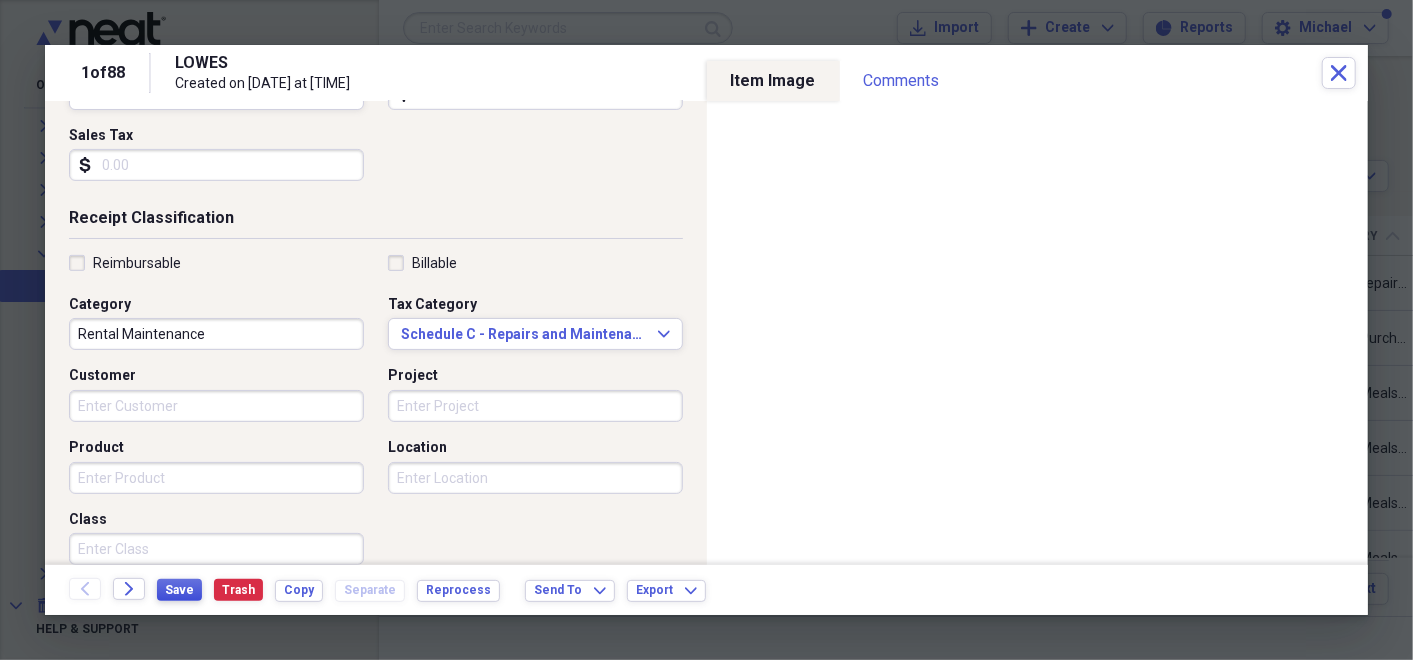 click on "Save" at bounding box center (179, 590) 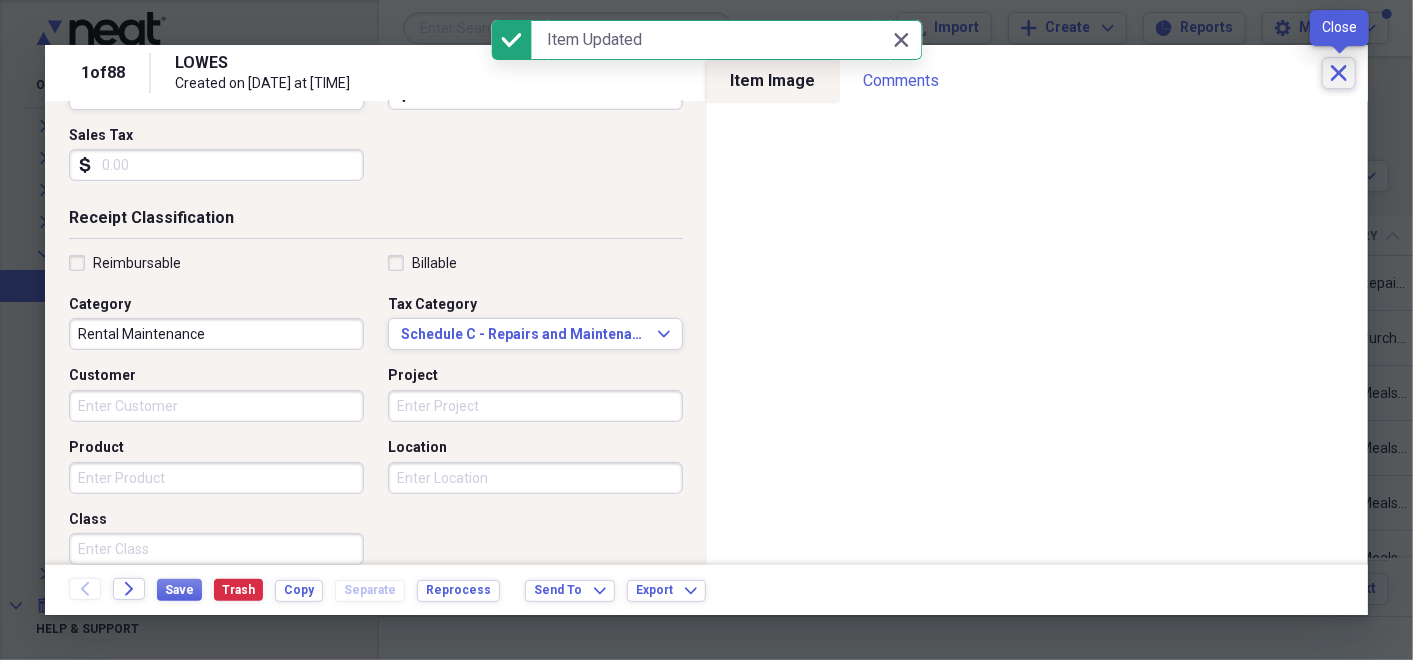 click 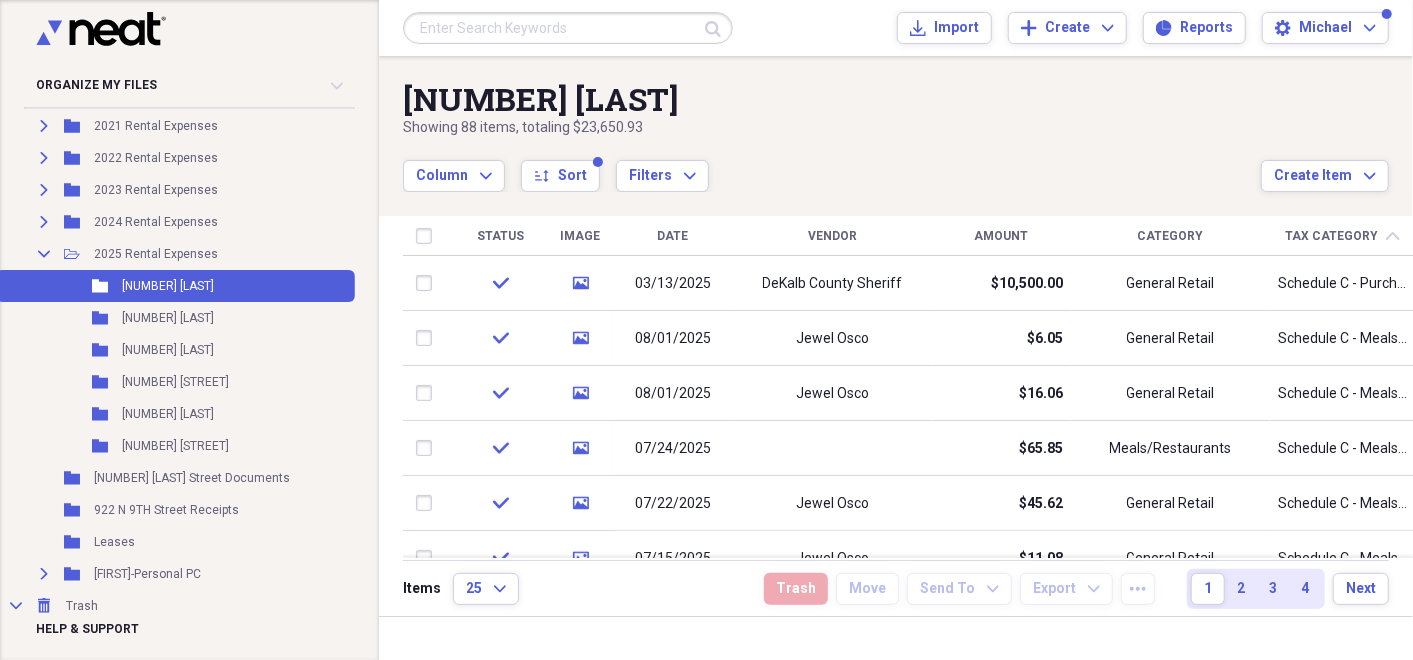 click on "Tax Category chevron-up" at bounding box center (1342, 236) 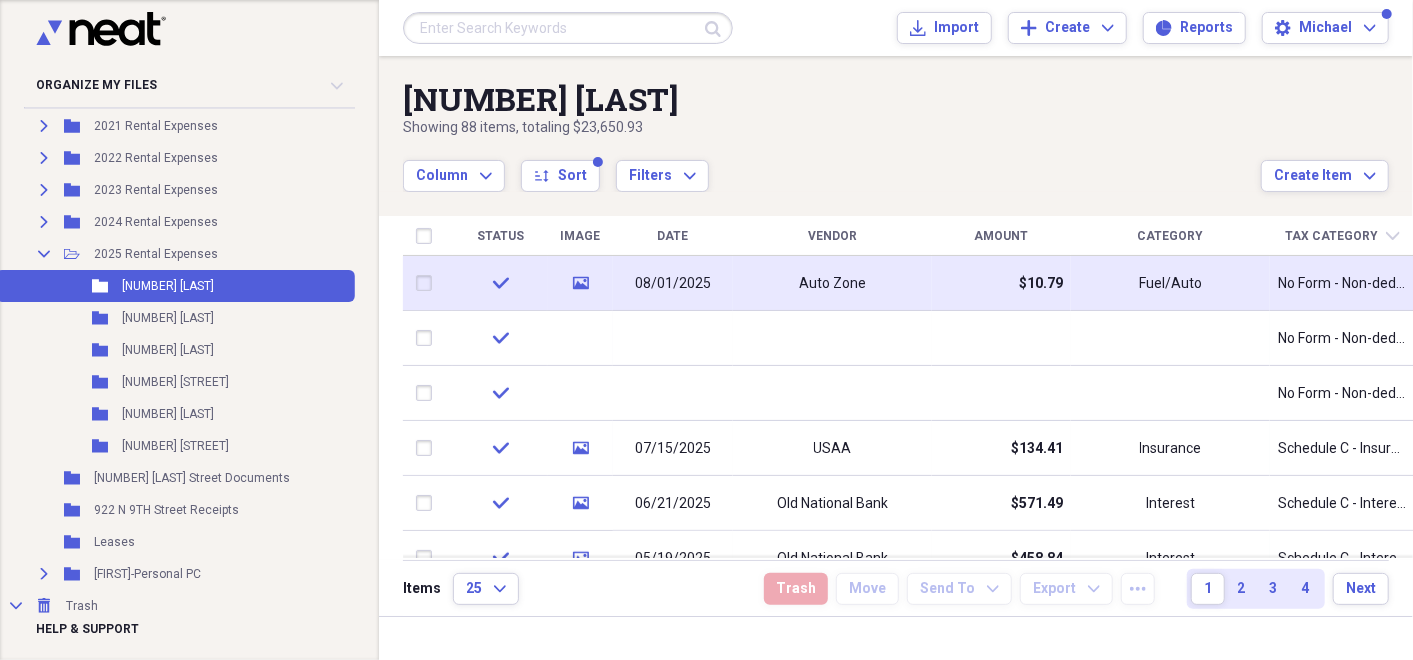 click on "Fuel/Auto" at bounding box center (1170, 284) 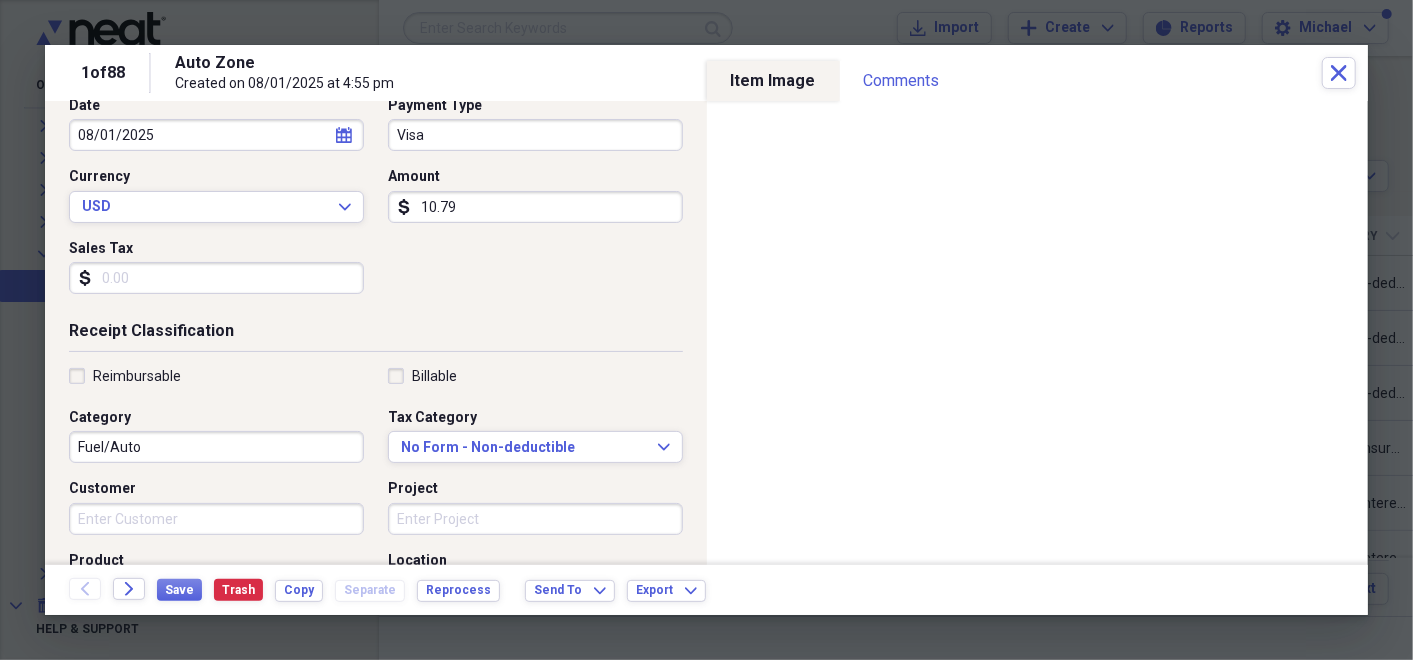 scroll, scrollTop: 226, scrollLeft: 0, axis: vertical 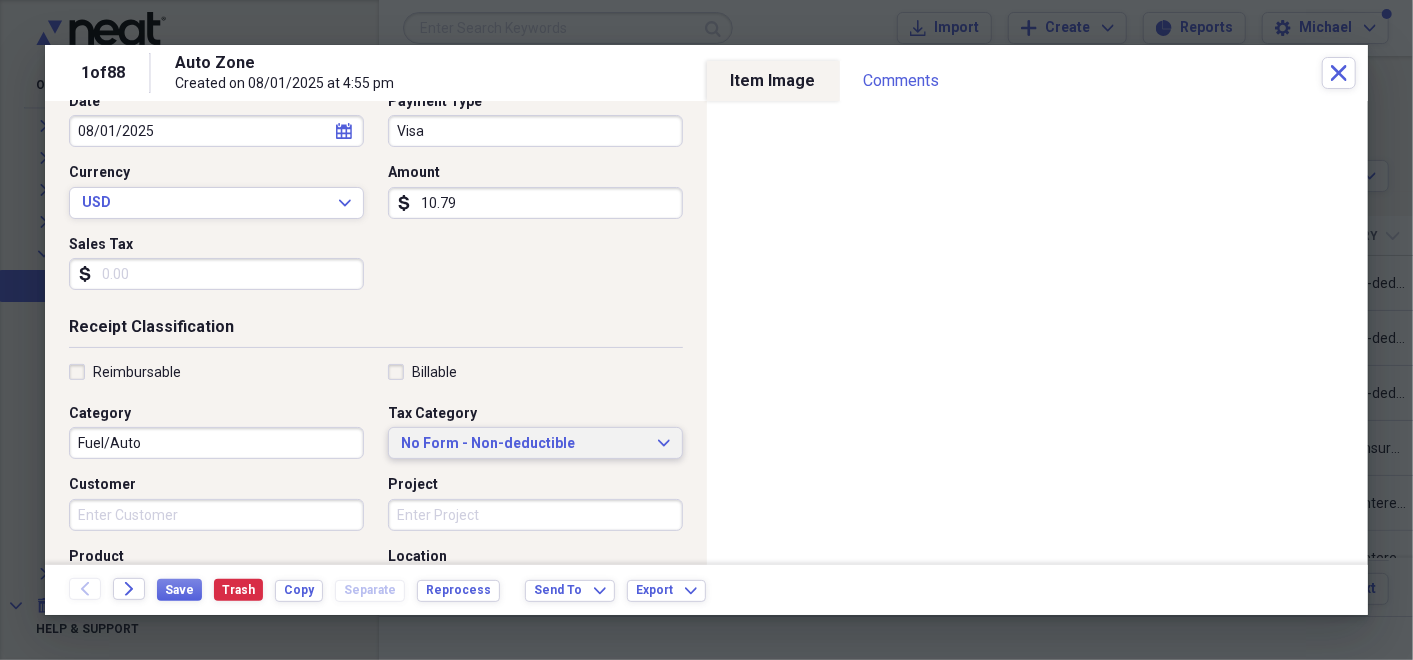 click on "No Form - Non-deductible Expand" at bounding box center (535, 444) 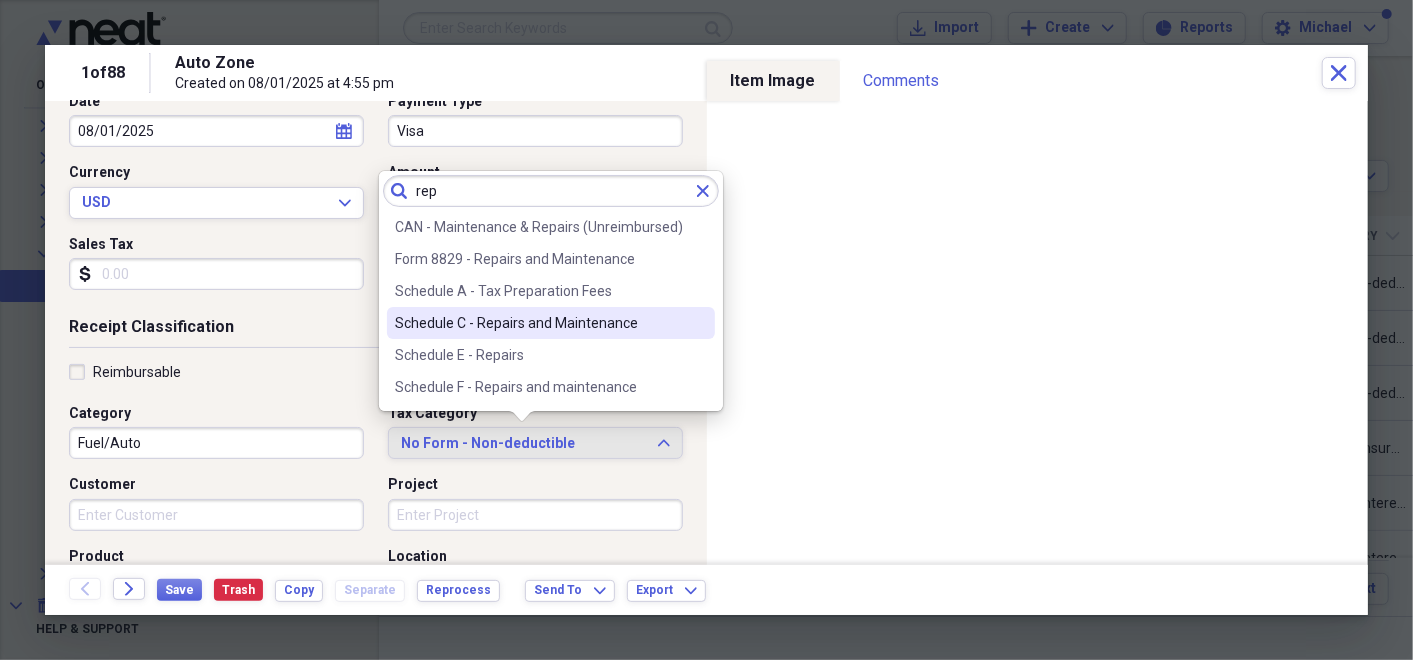 type on "rep" 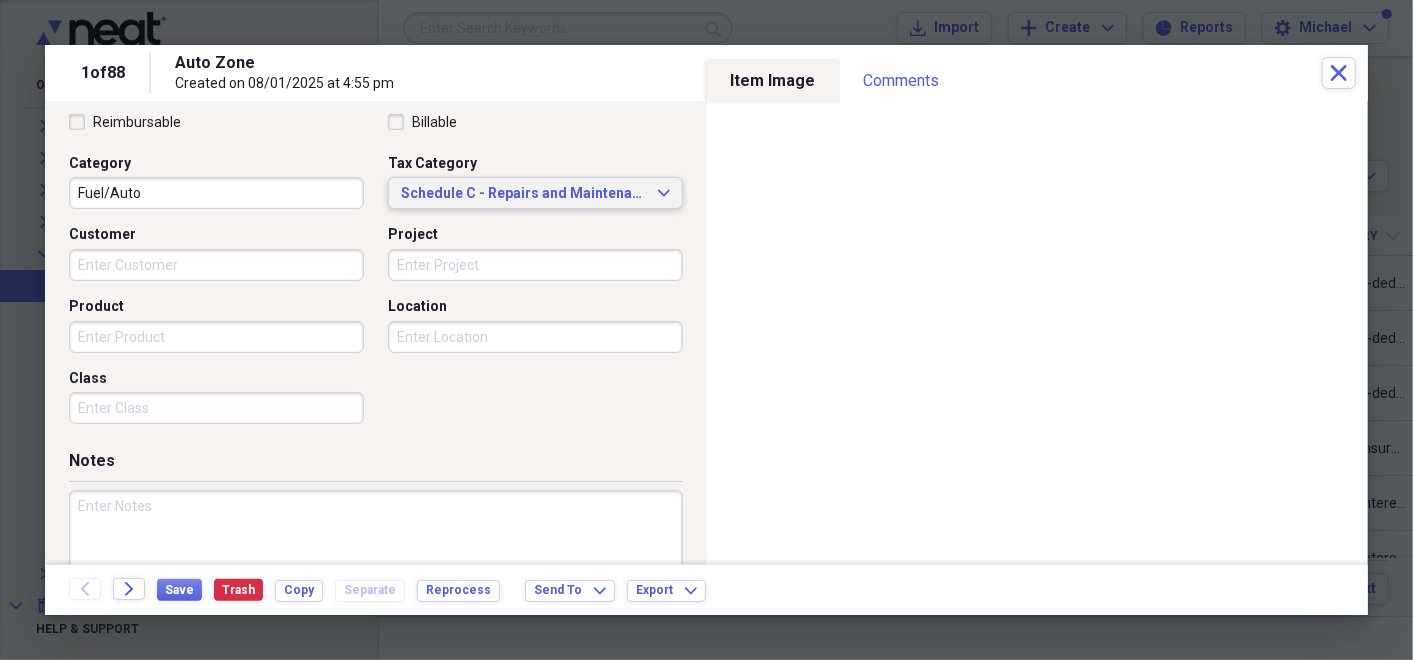 scroll, scrollTop: 554, scrollLeft: 0, axis: vertical 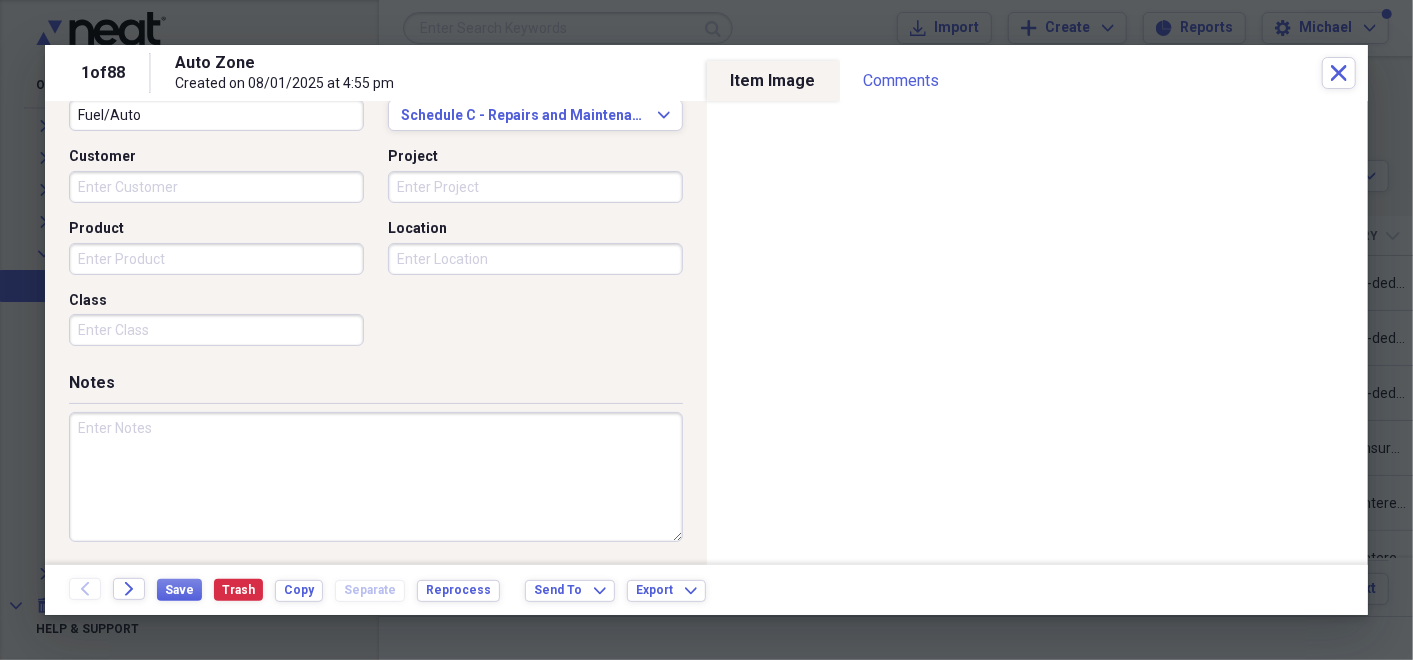 click at bounding box center (376, 477) 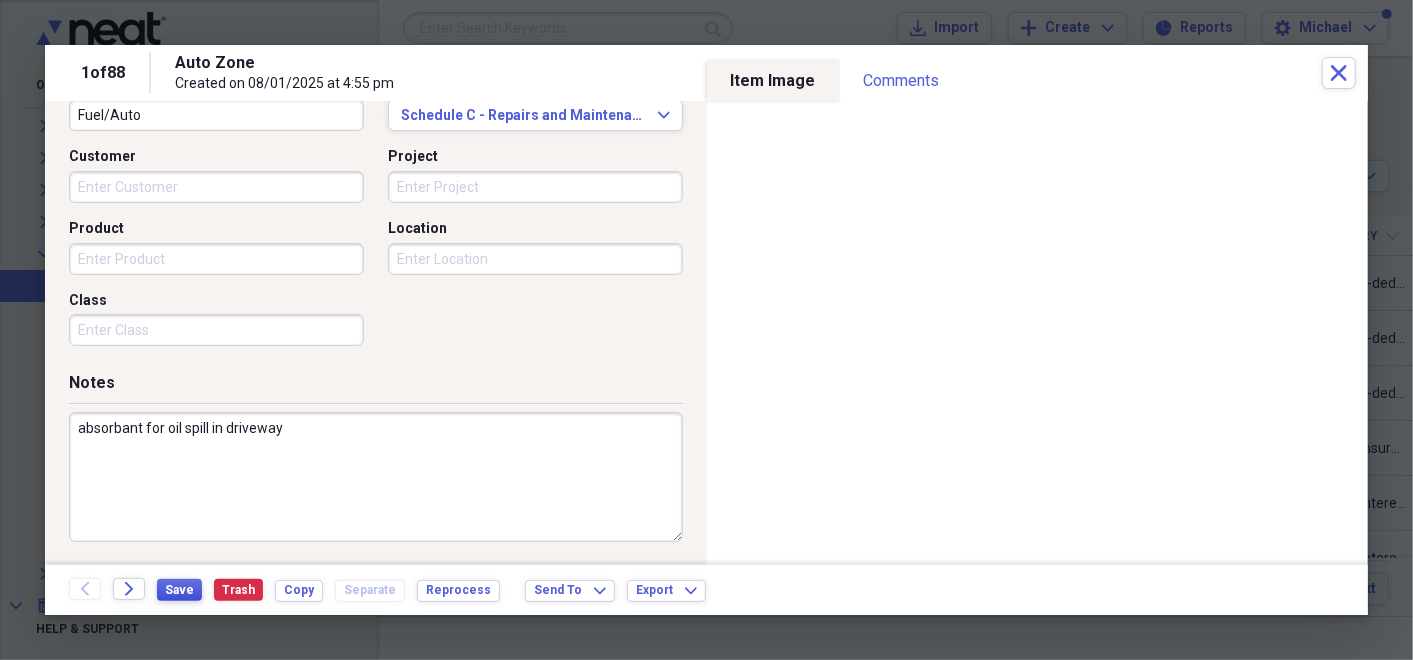 type on "absorbant for oil spill in driveway" 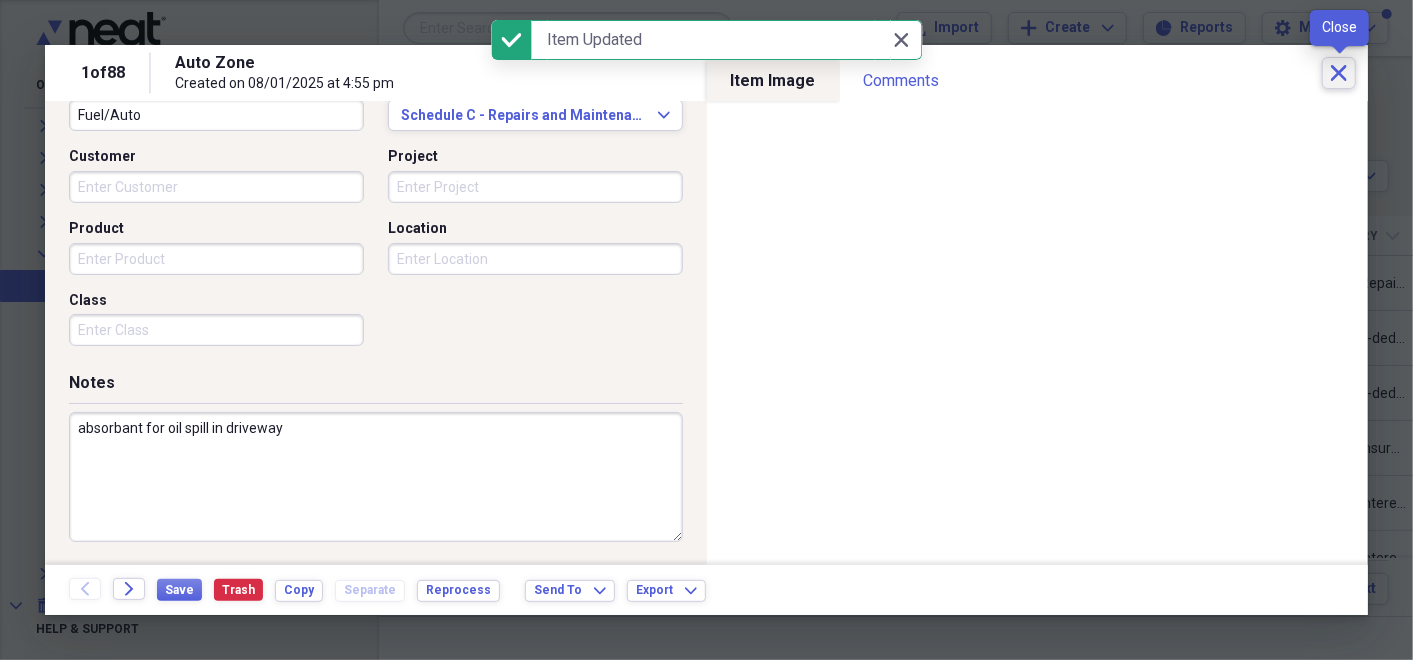 click on "Close" 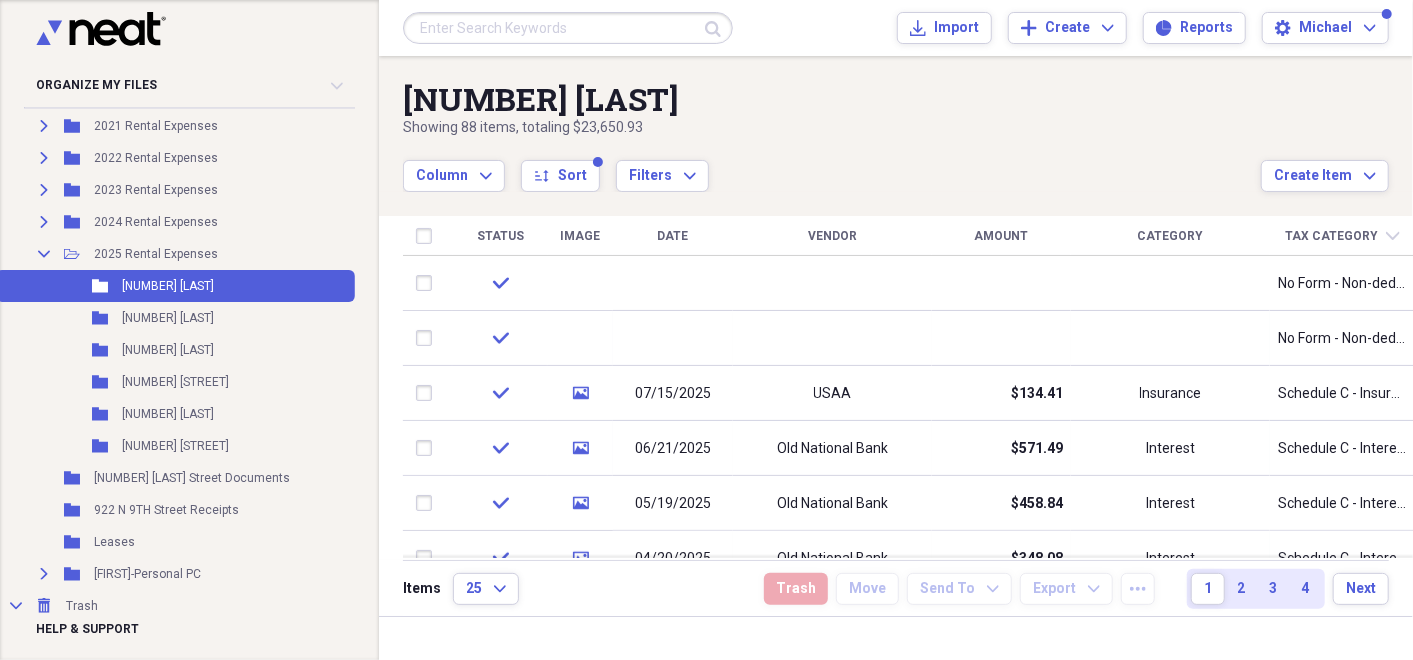 drag, startPoint x: 1403, startPoint y: 336, endPoint x: 1417, endPoint y: 77, distance: 259.3781 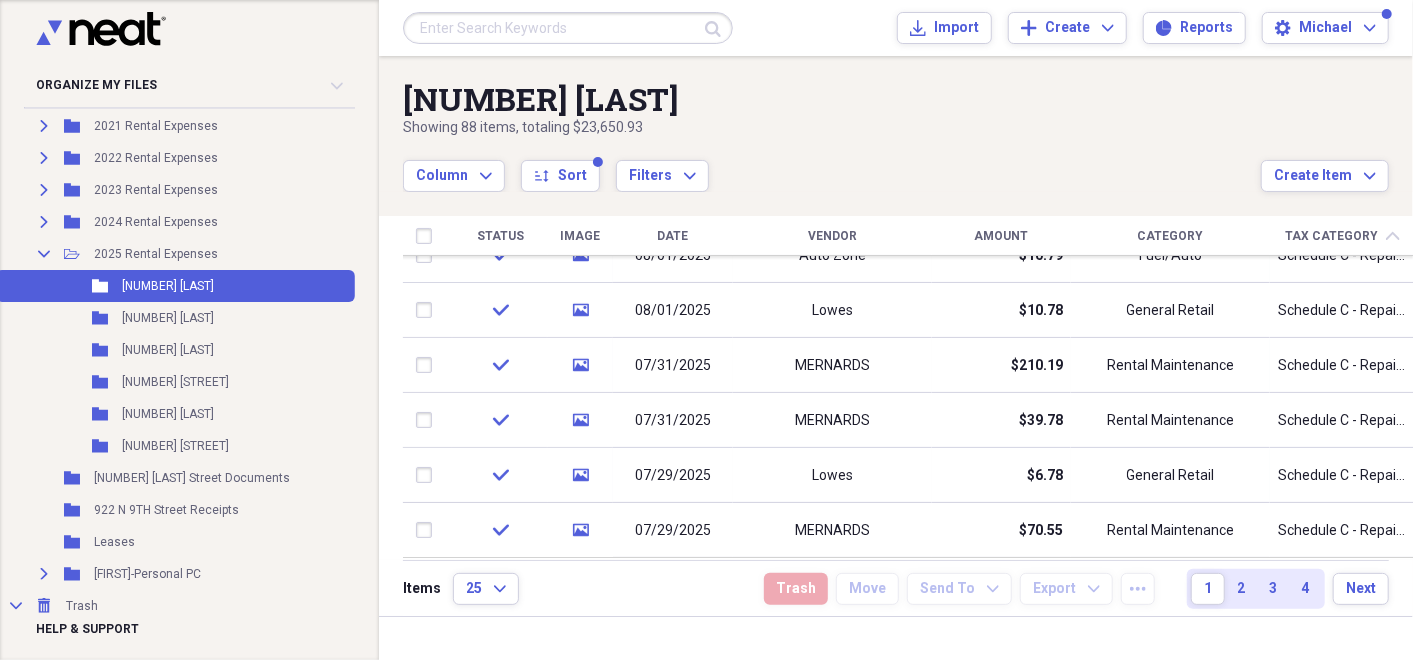 drag, startPoint x: 1411, startPoint y: 285, endPoint x: 1417, endPoint y: 590, distance: 305.05902 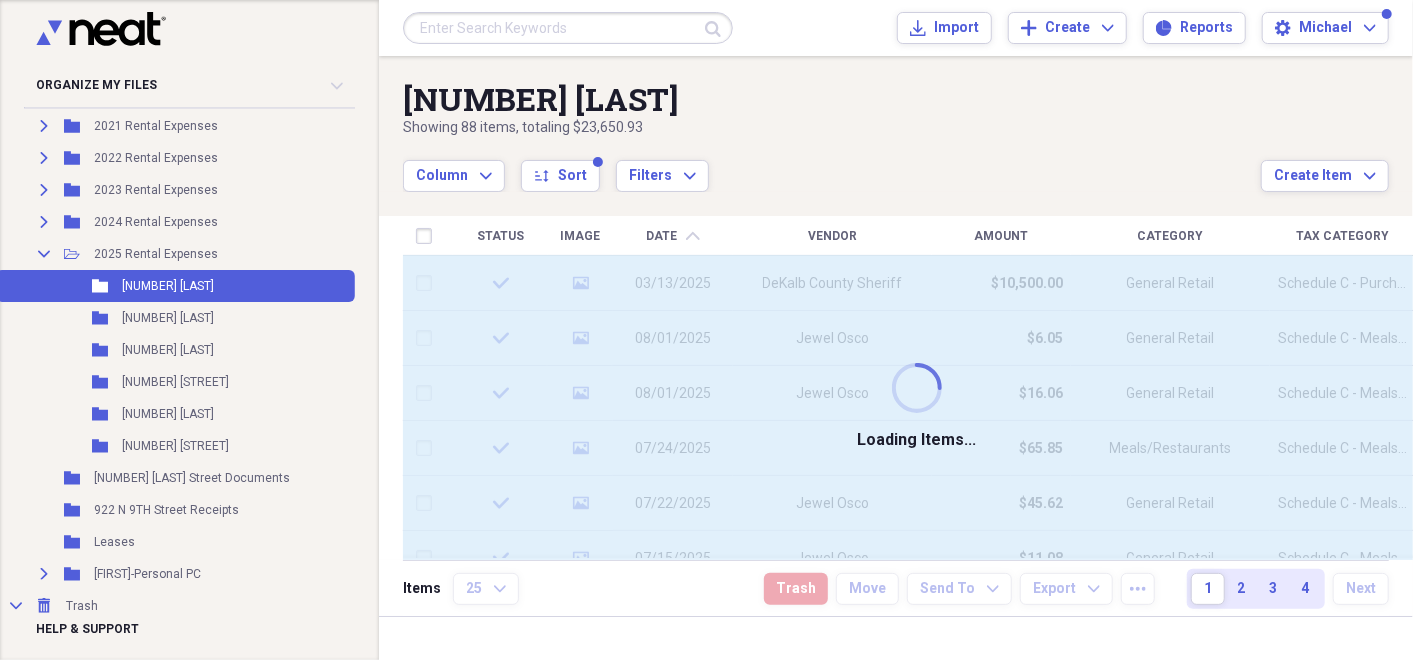 click on "Date" at bounding box center (662, 236) 